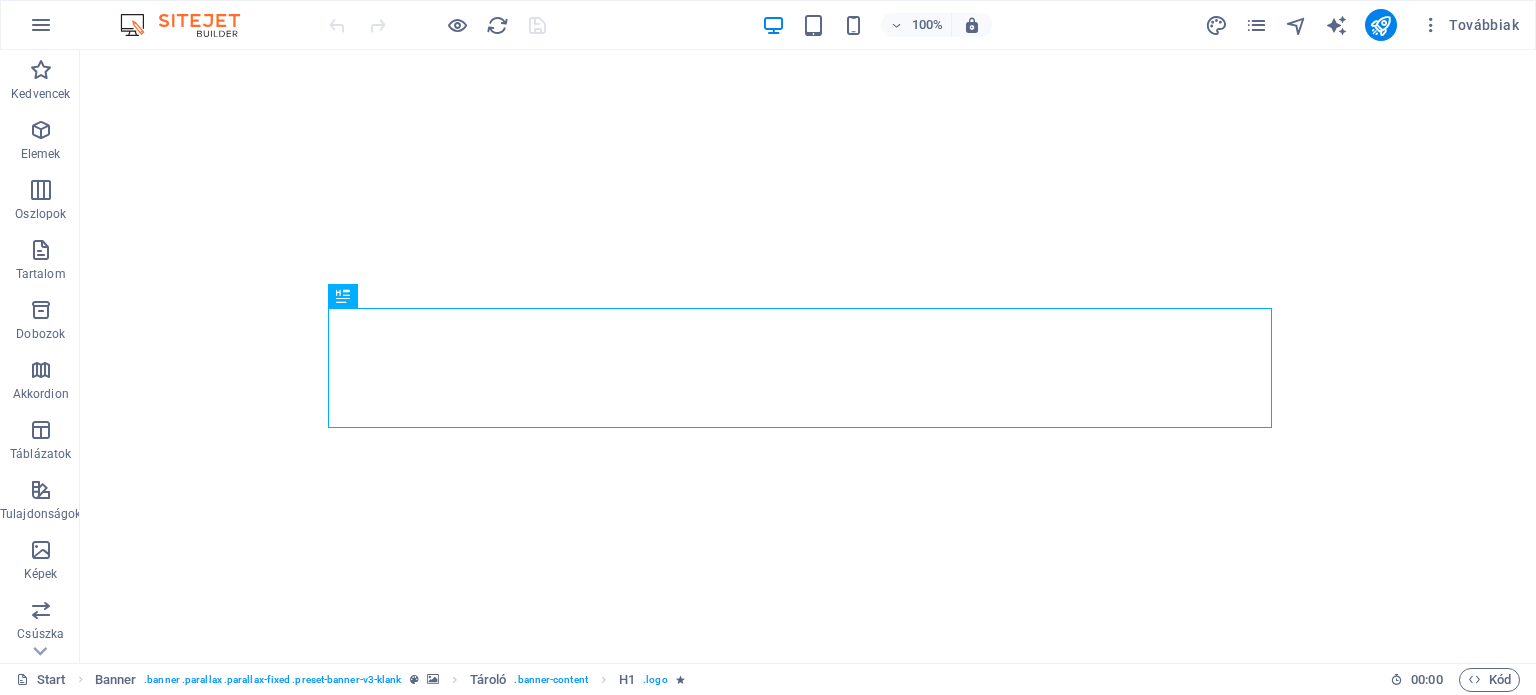 scroll, scrollTop: 0, scrollLeft: 0, axis: both 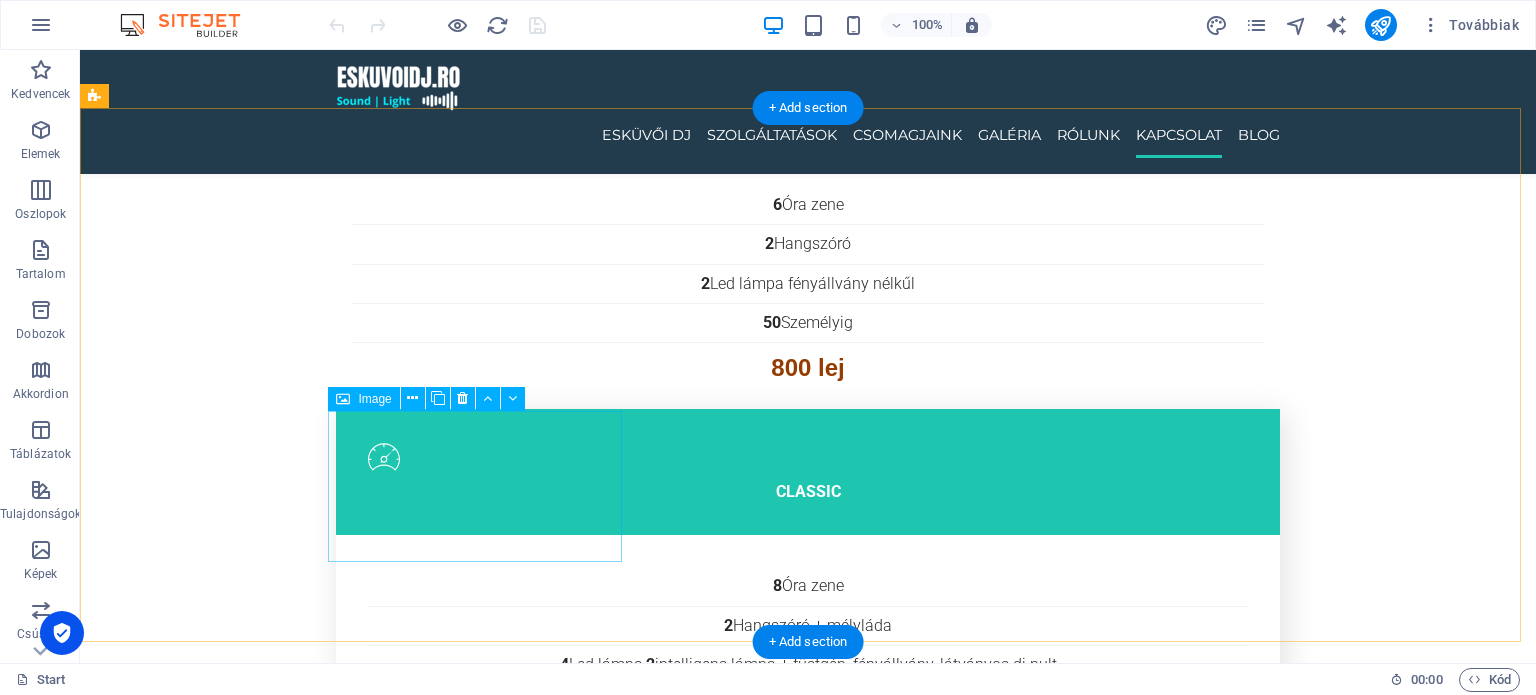 click at bounding box center [242, 6005] 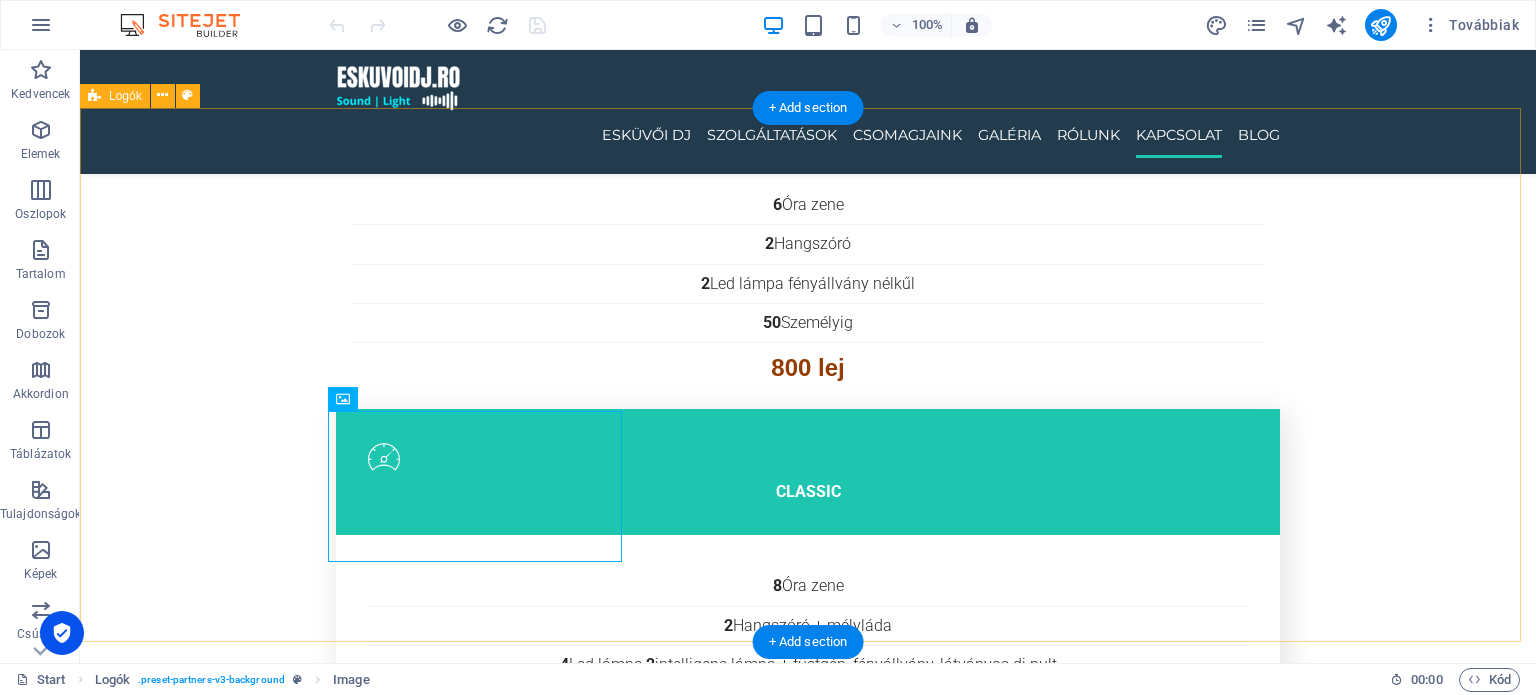 click on "pARTNEREINK" at bounding box center (808, 5902) 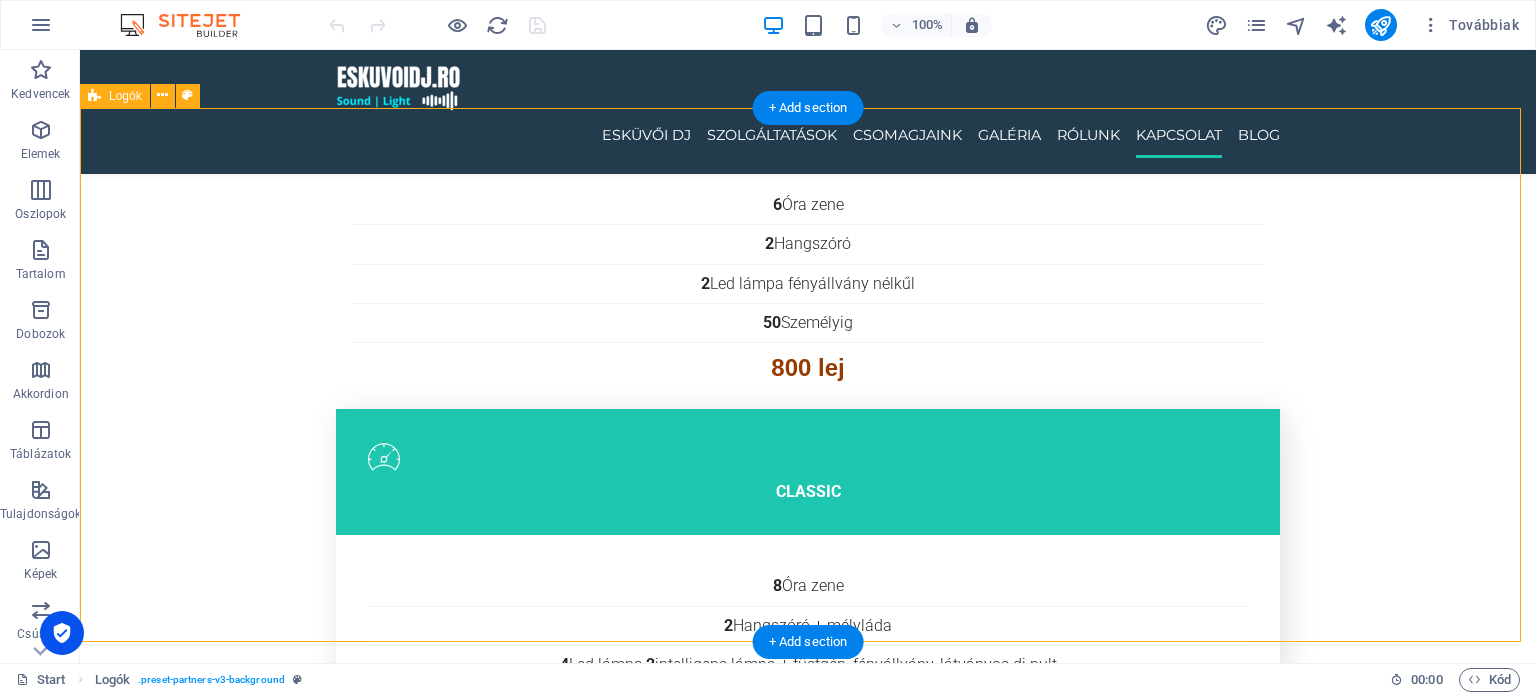 click on "pARTNEREINK" at bounding box center (808, 5902) 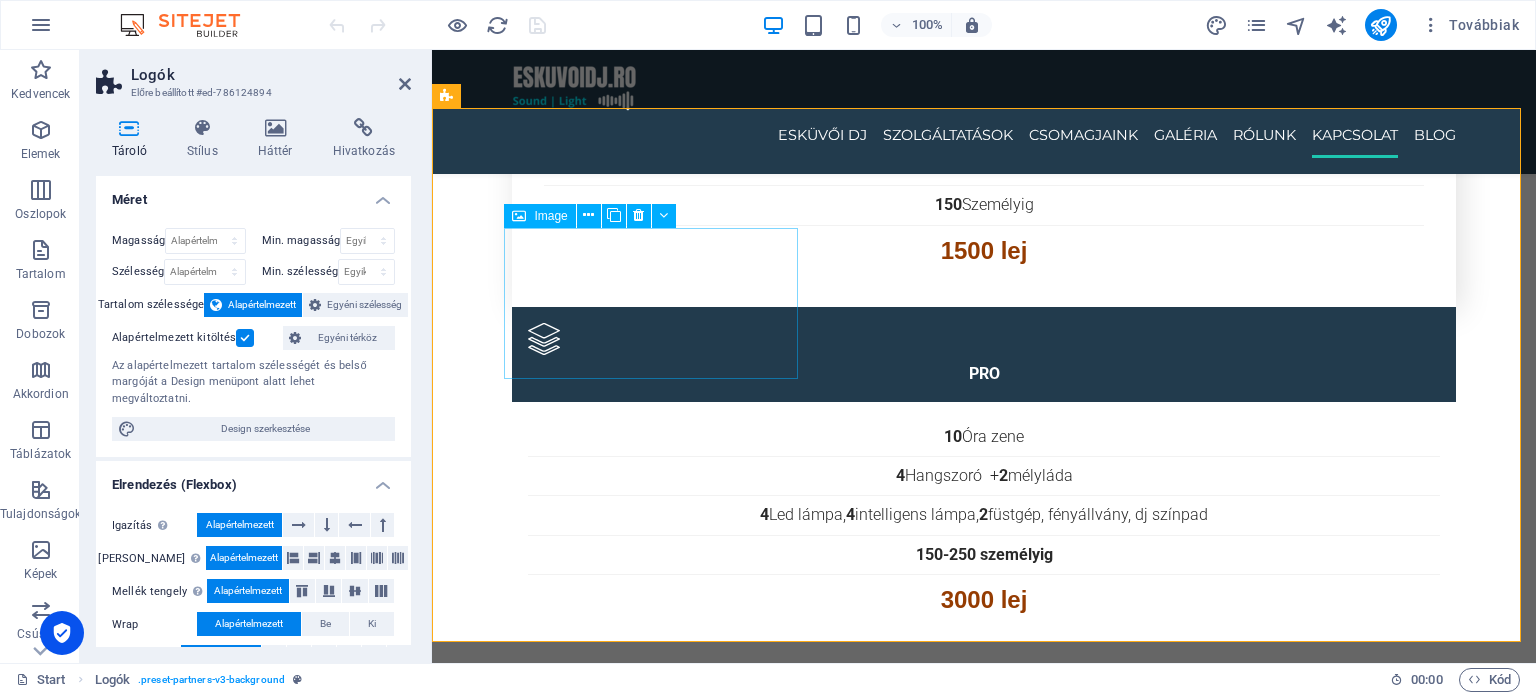click at bounding box center (594, 5004) 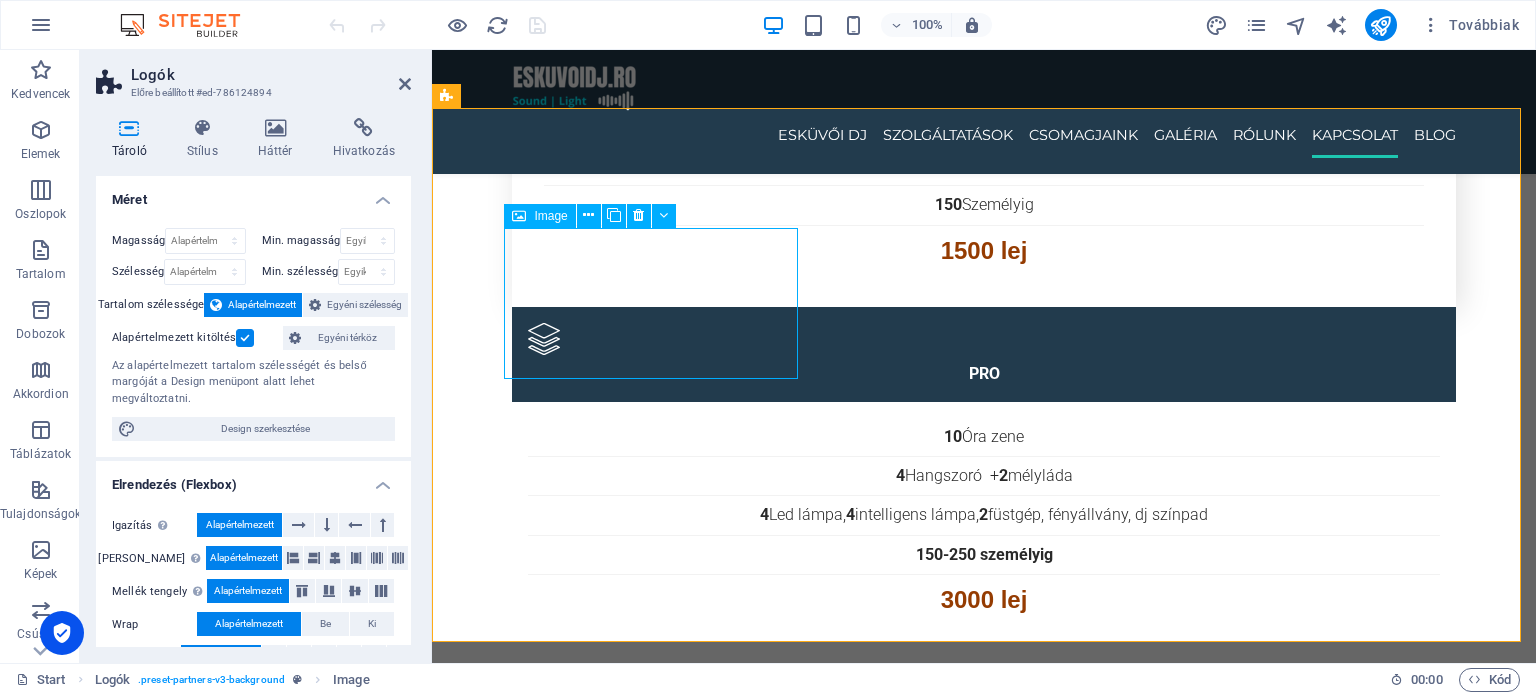 click at bounding box center [594, 5004] 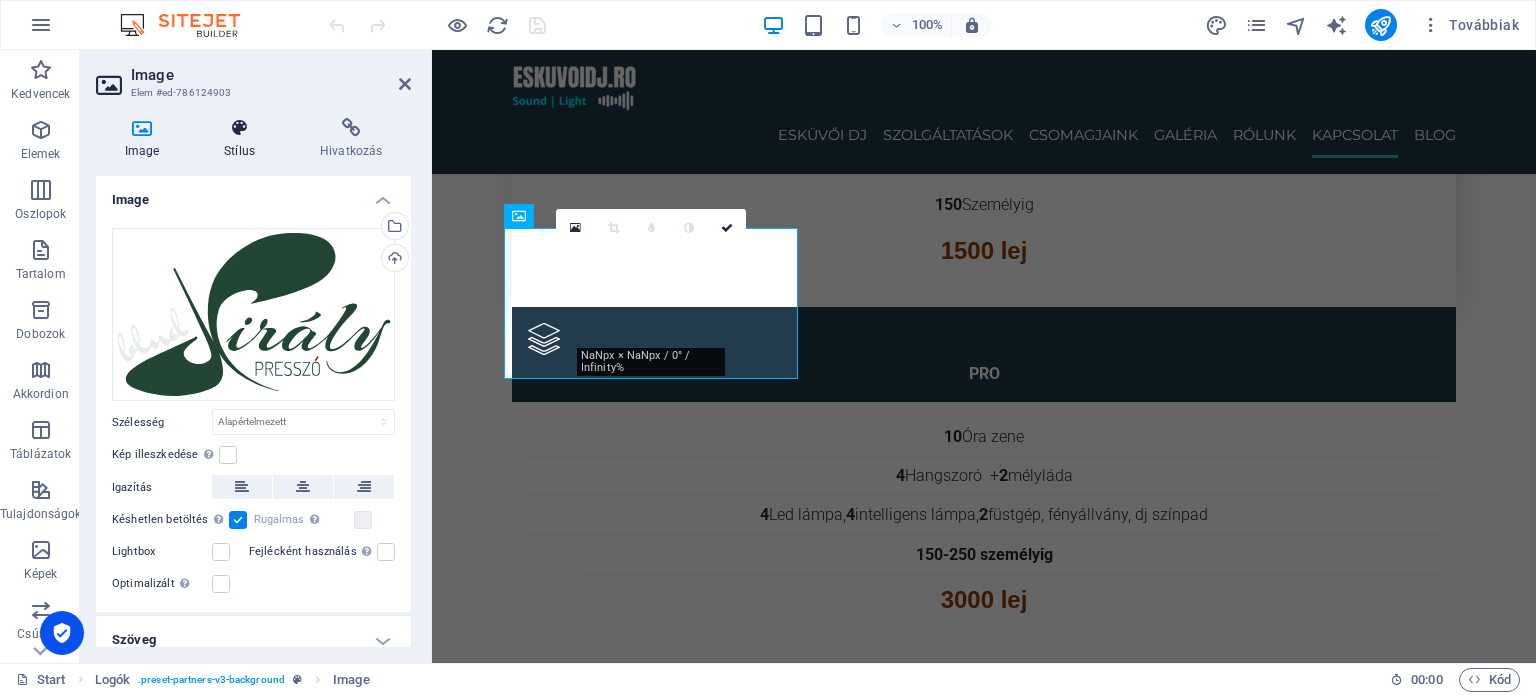 click at bounding box center [240, 128] 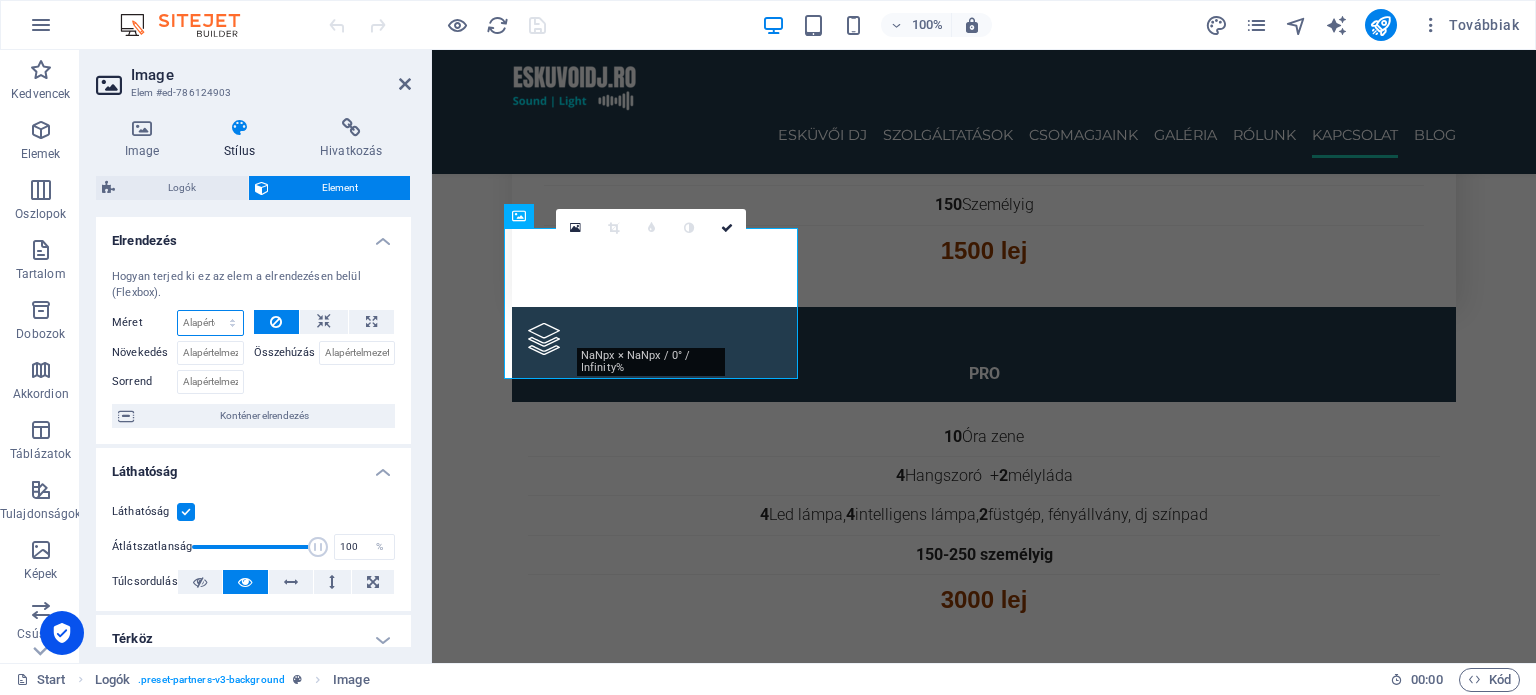 click on "Alapértelmezett automatikus px % 1/1 1/2 1/3 1/4 1/5 1/6 1/7 1/8 1/9 1/10" at bounding box center (210, 323) 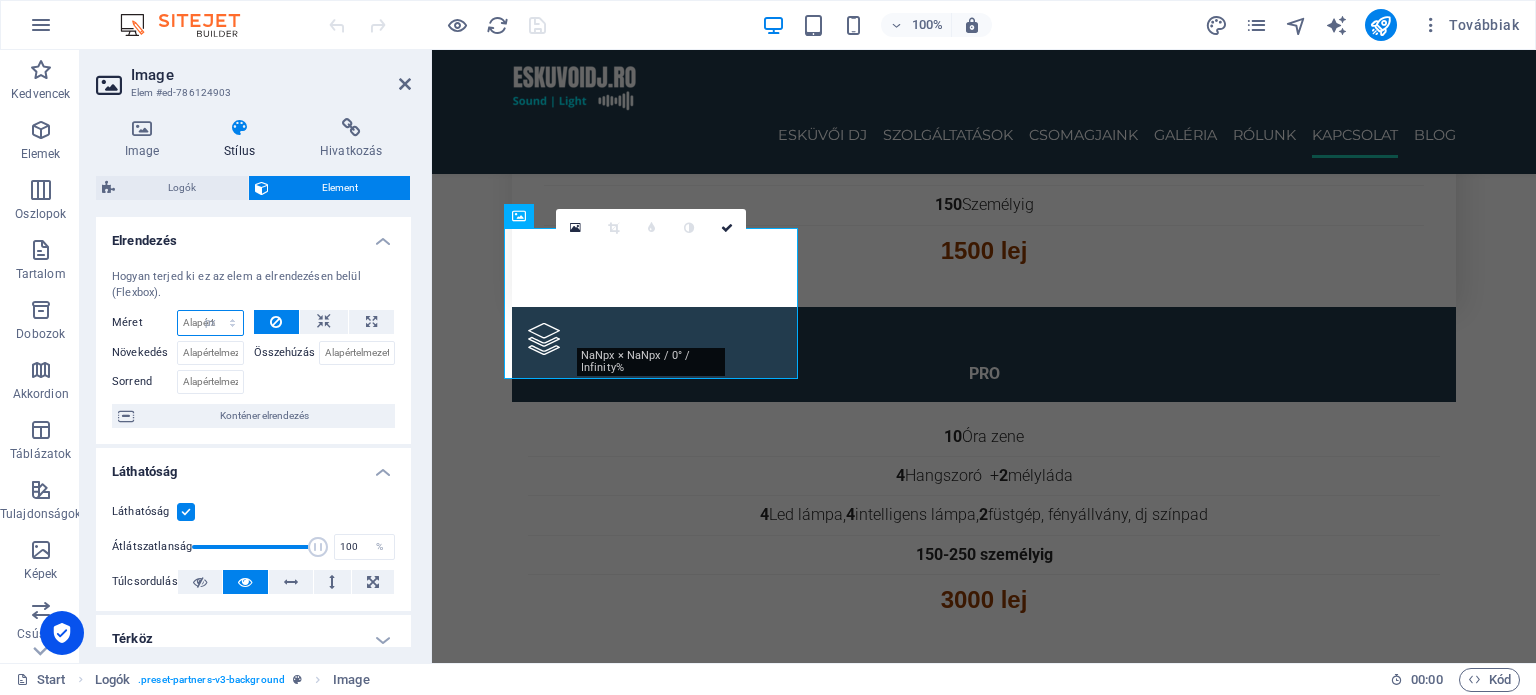 click on "Alapértelmezett automatikus px % 1/1 1/2 1/3 1/4 1/5 1/6 1/7 1/8 1/9 1/10" at bounding box center (210, 323) 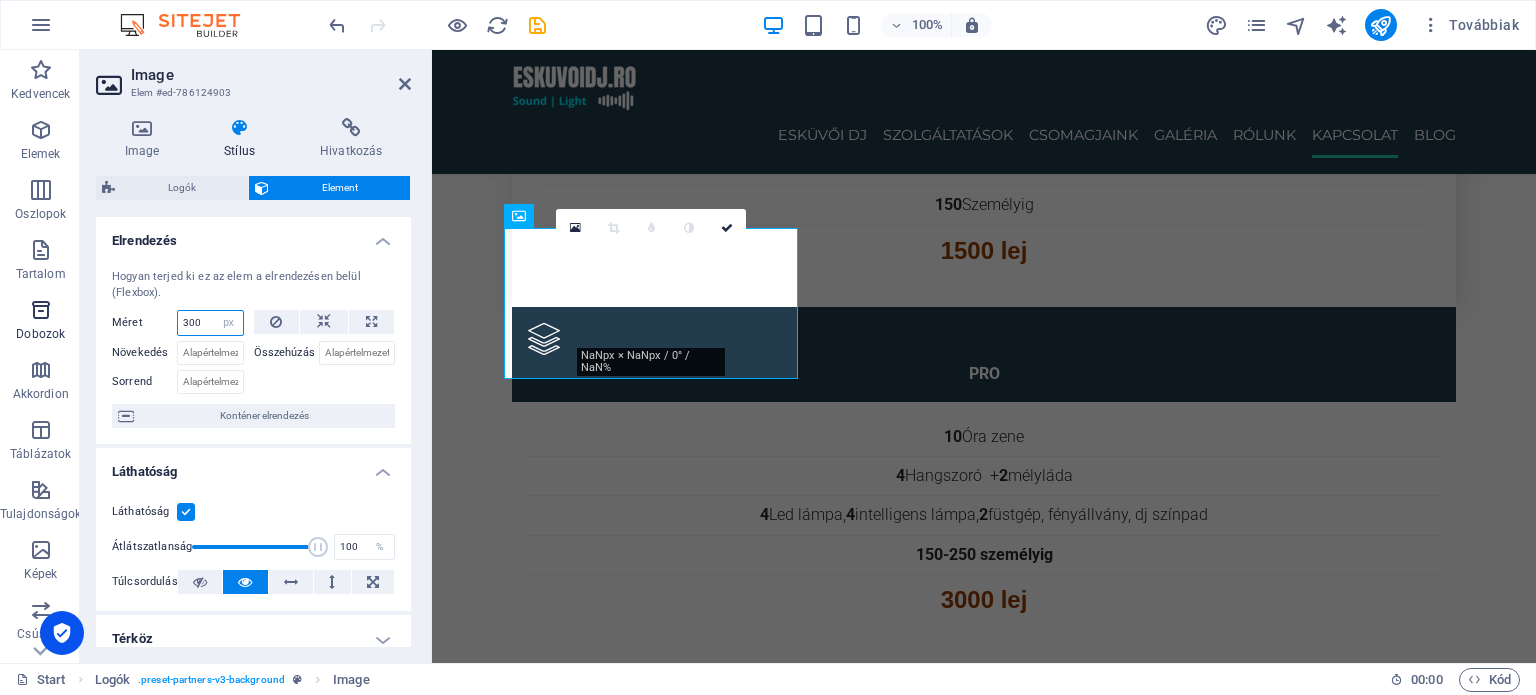 drag, startPoint x: 210, startPoint y: 323, endPoint x: 16, endPoint y: 335, distance: 194.37077 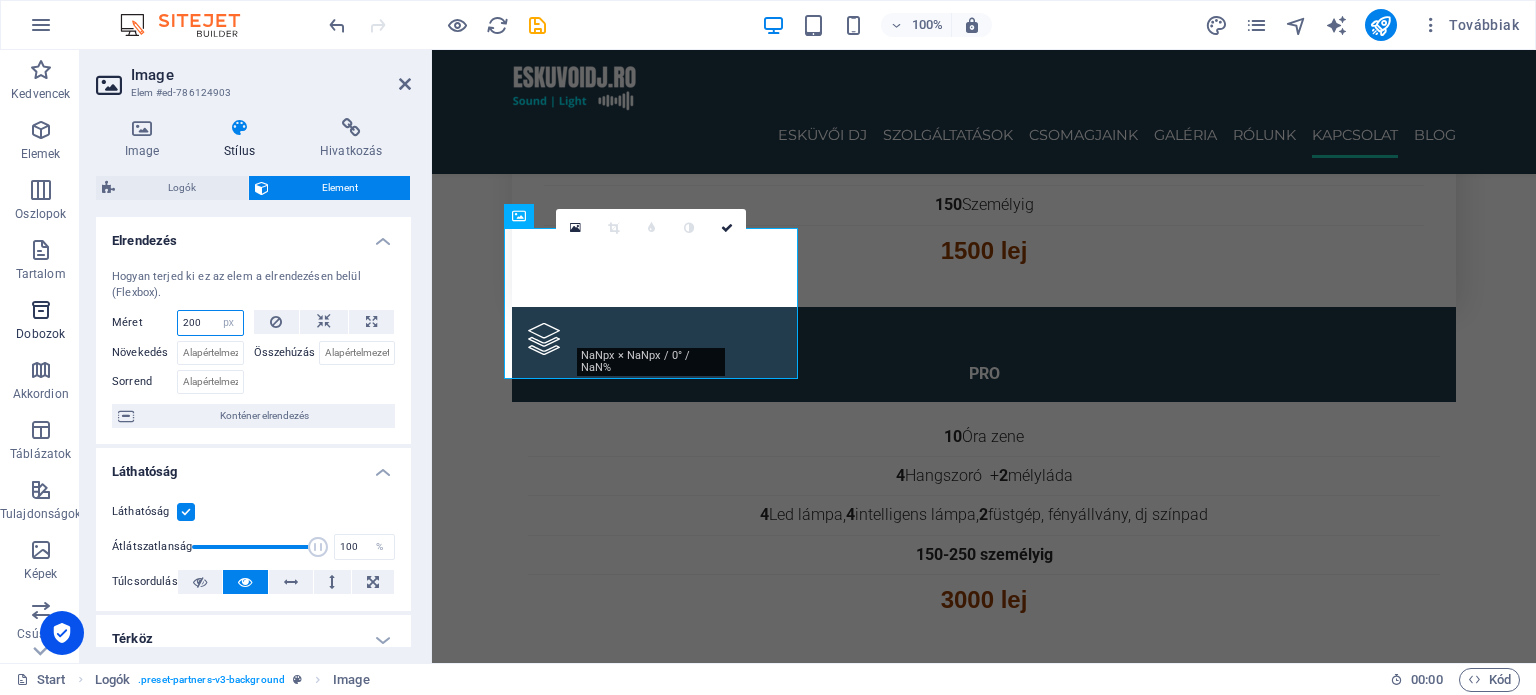 type on "200" 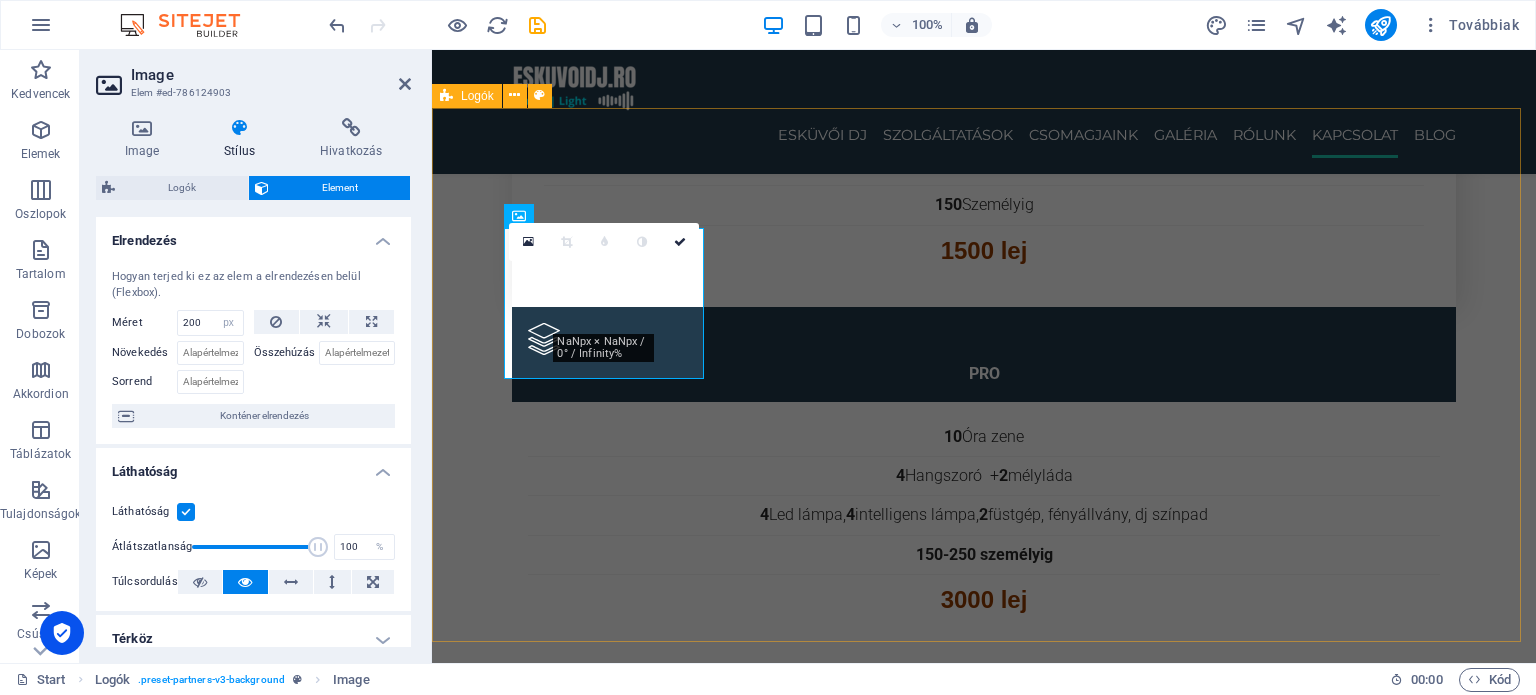 click at bounding box center [594, 5171] 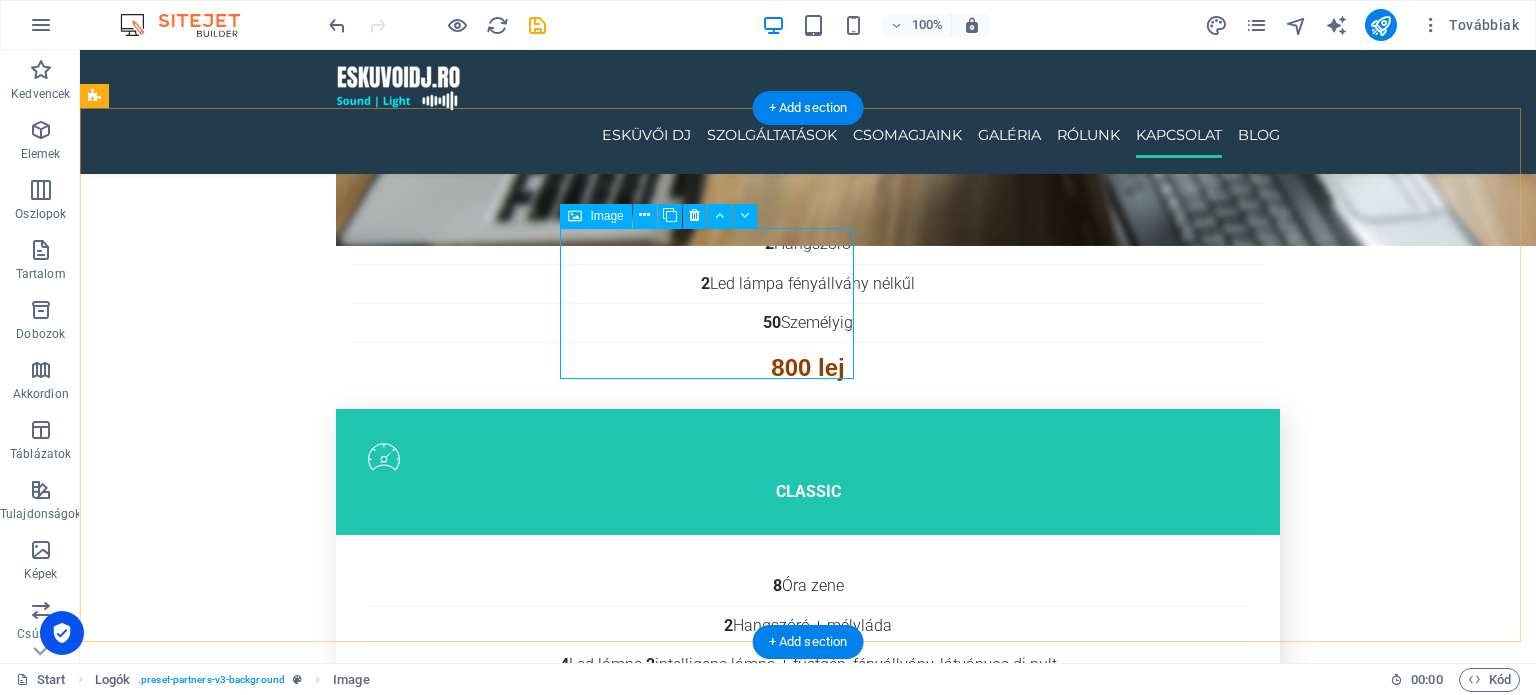 click at bounding box center [242, 5671] 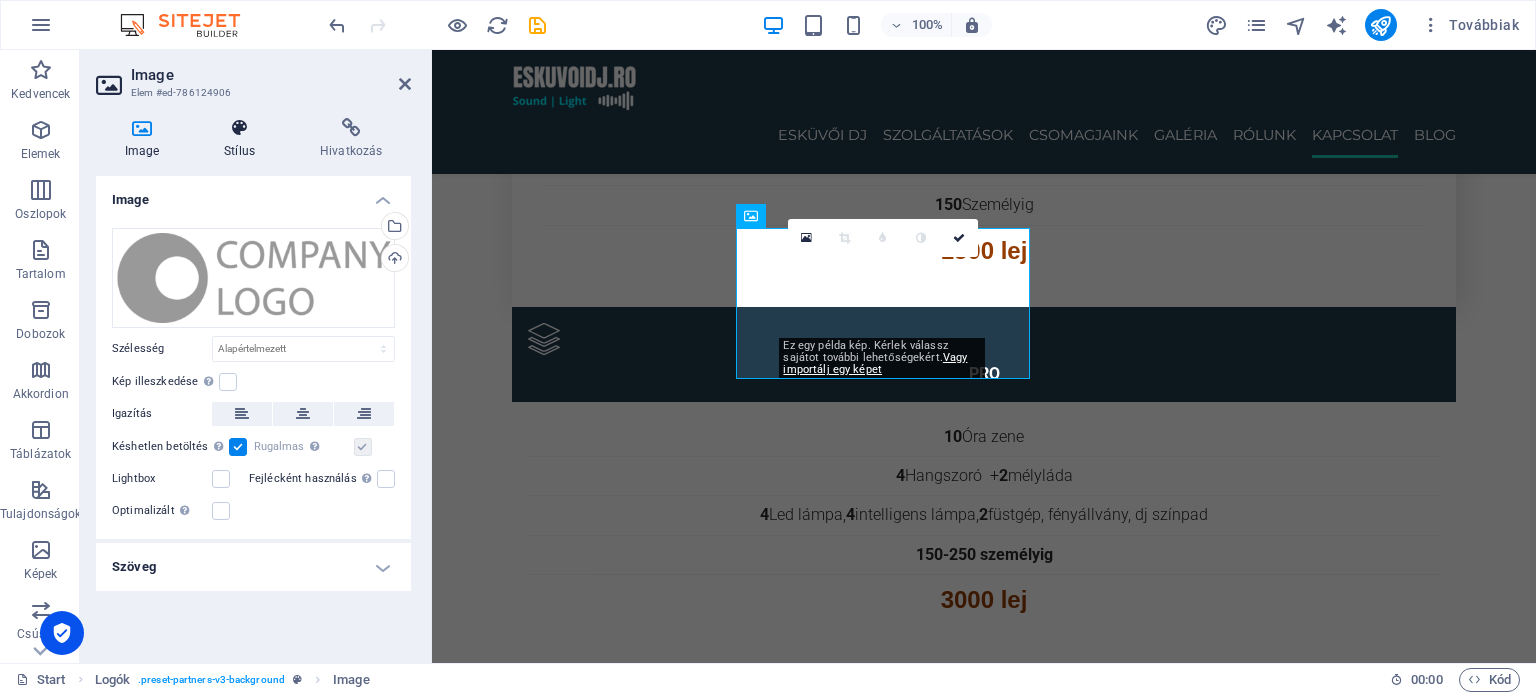 click on "Stílus" at bounding box center [244, 139] 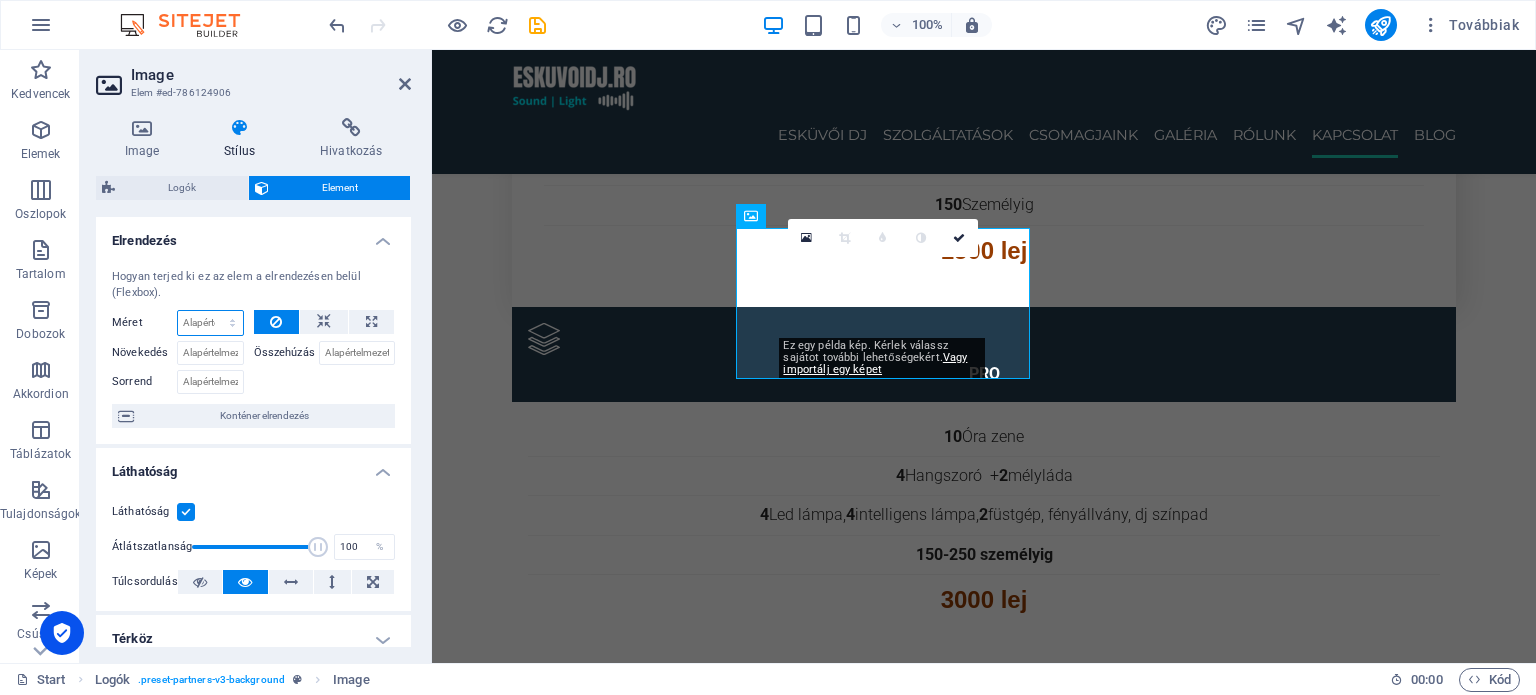 click on "Alapértelmezett automatikus px % 1/1 1/2 1/3 1/4 1/5 1/6 1/7 1/8 1/9 1/10" at bounding box center (210, 323) 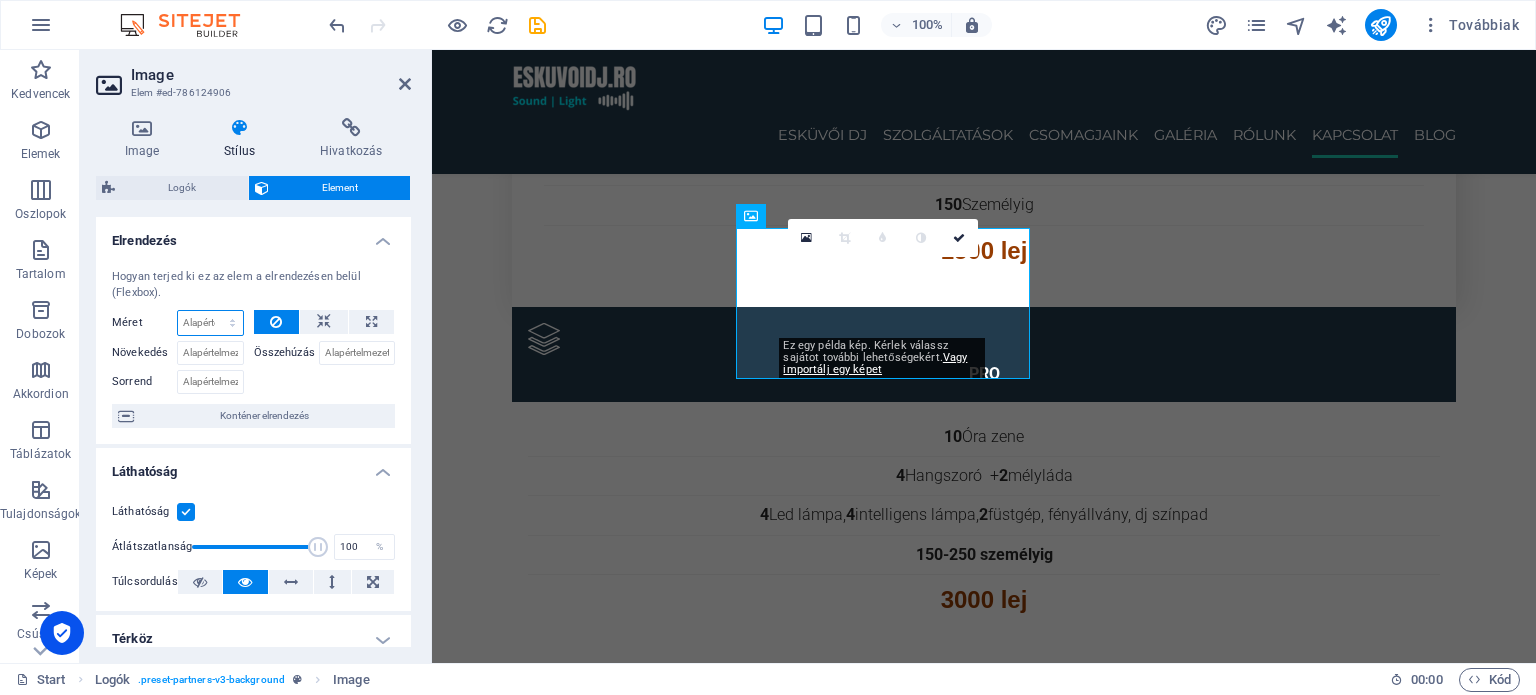 select on "px" 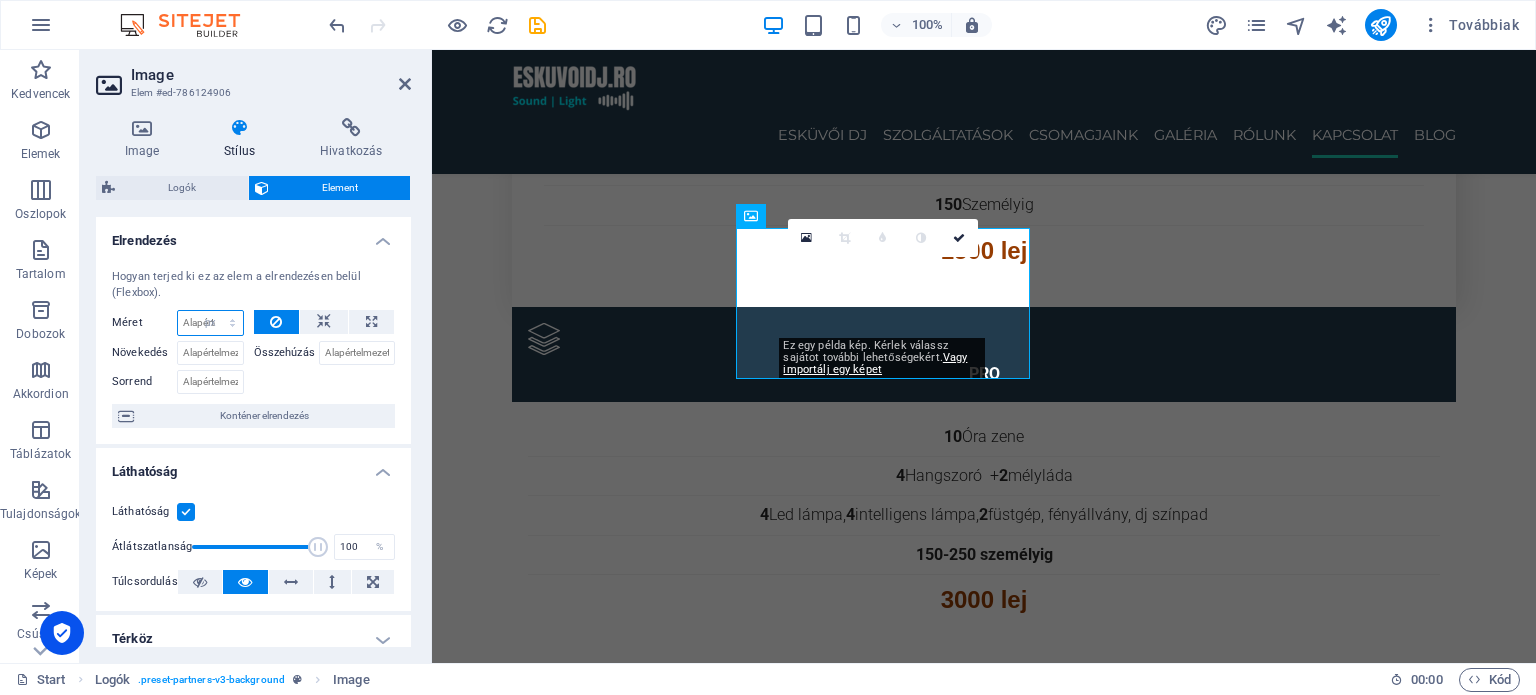 click on "Alapértelmezett automatikus px % 1/1 1/2 1/3 1/4 1/5 1/6 1/7 1/8 1/9 1/10" at bounding box center [210, 323] 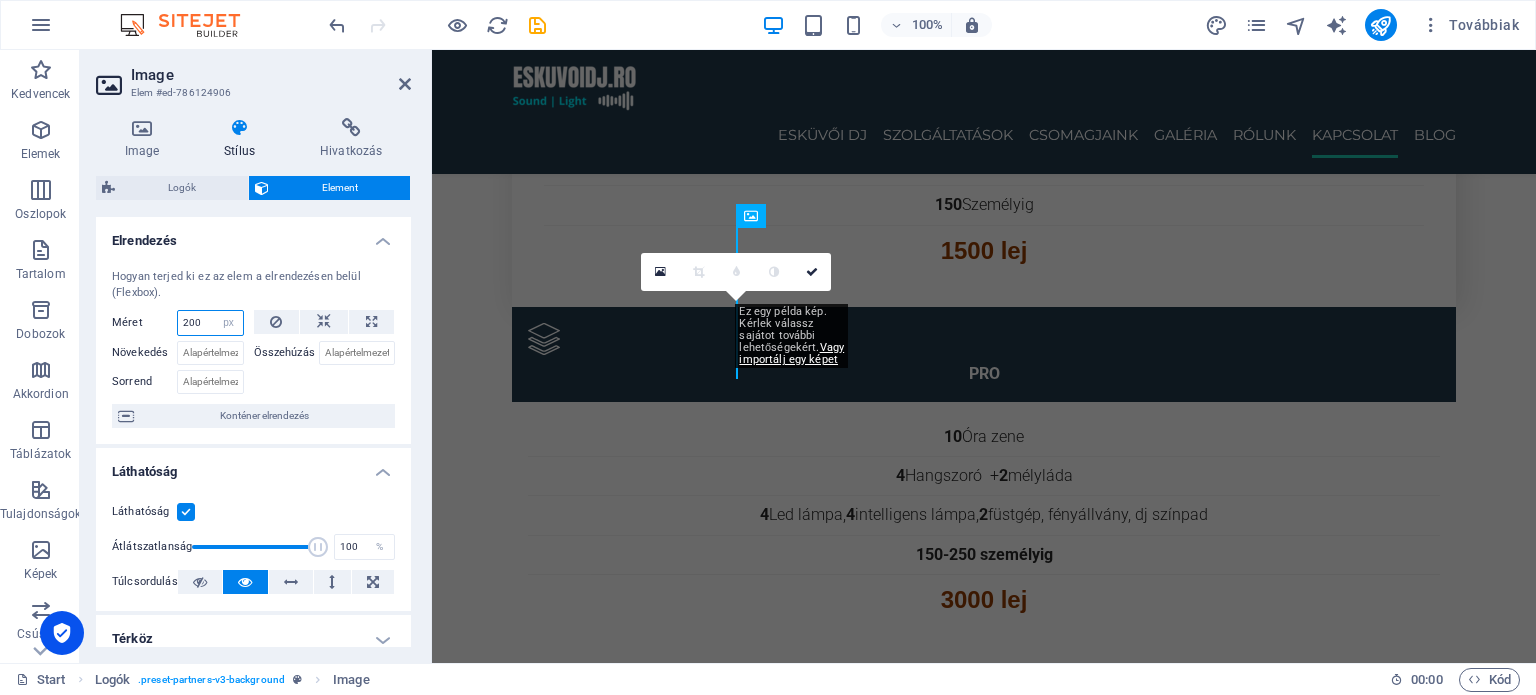 type on "200" 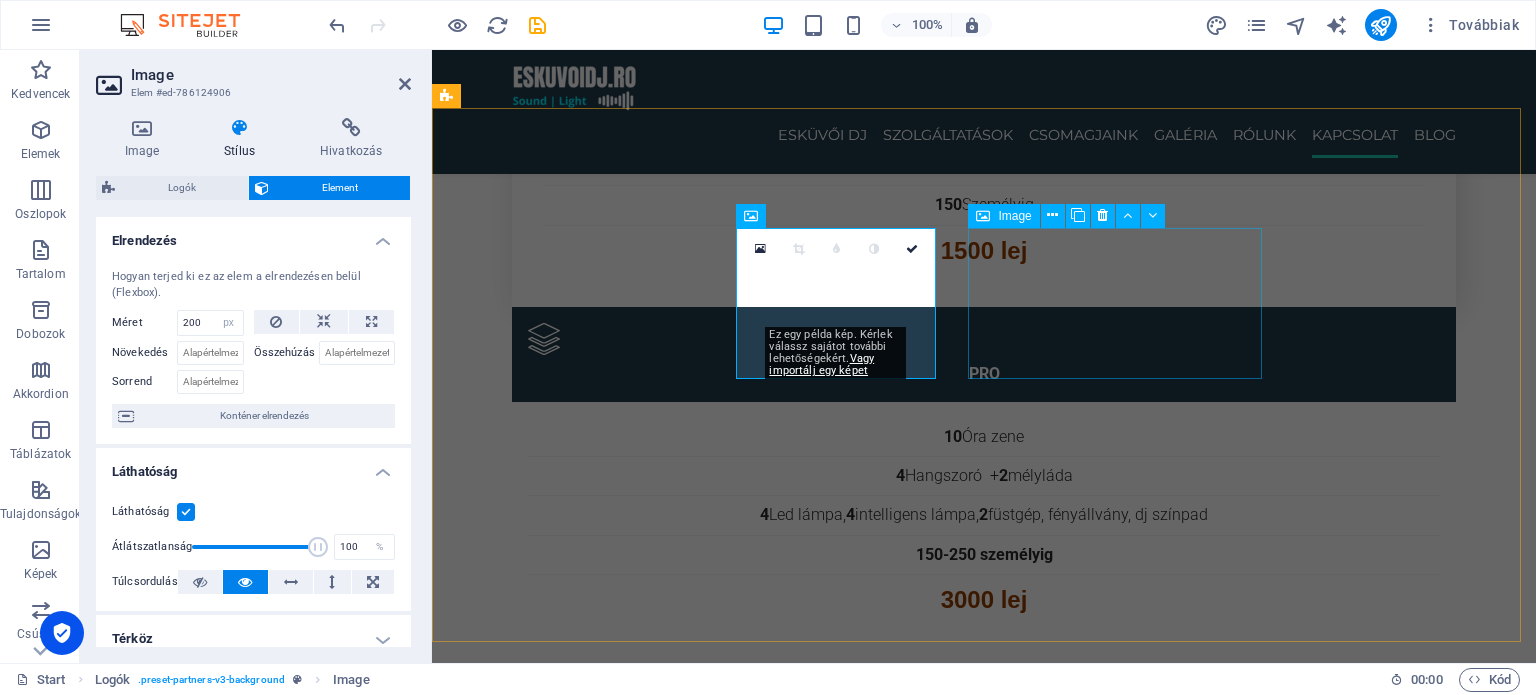 click at bounding box center [594, 5338] 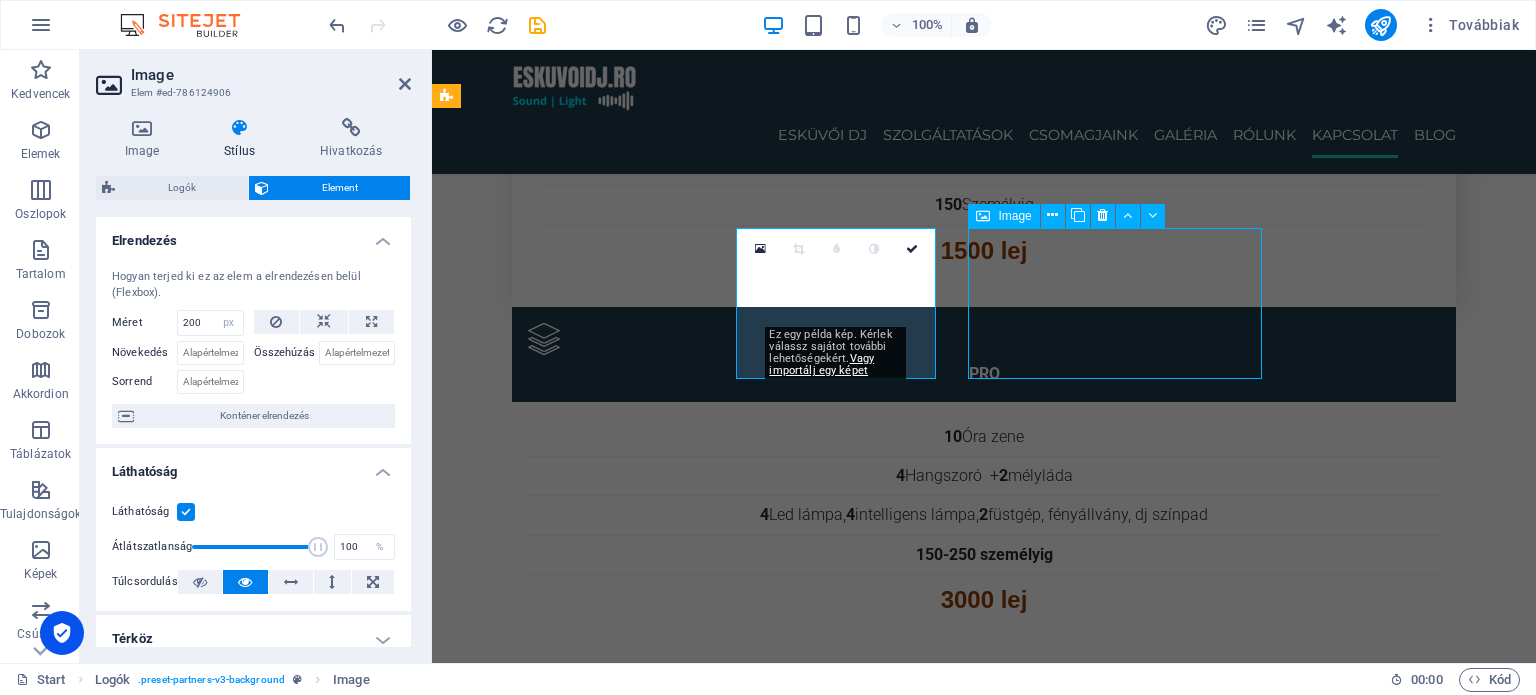 click at bounding box center (594, 5338) 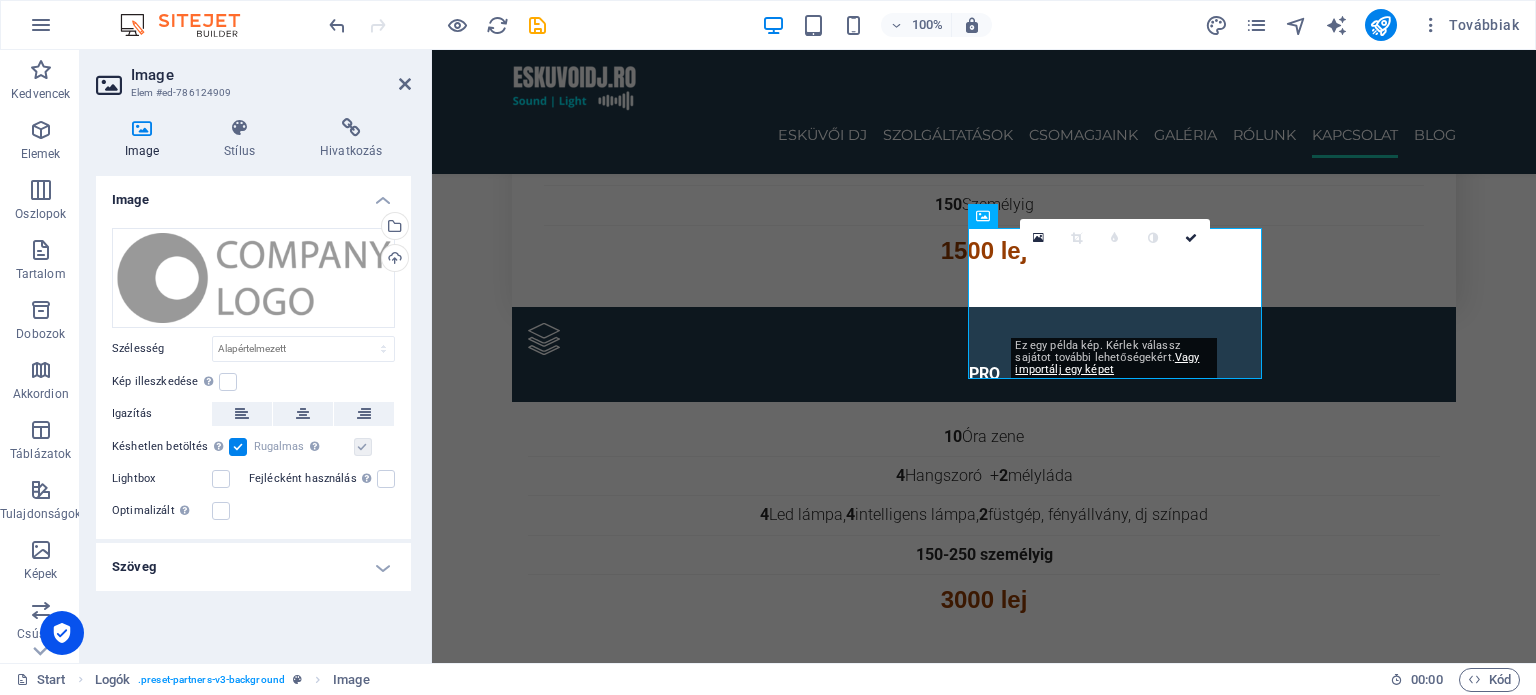 click on "Image Stílus Hivatkozás Image Húzza ide a fájlokat, kattintson a fájlok kiválasztásához, vagy válasszon fájlokat a Fájlokból vagy a szabadon elérhető képek és videók közül Válasszon fájlokat a fájlkezelőből, a szabadon elérhető képek közül, vagy töltsön fel fájlokat Feltöltés Szélesség Alapértelmezett automatikus px rem % em vh vw Kép illeszkedése Automatikusan igazítja a képet egy fix szélességhez és magassághoz Magasság Alapértelmezett automatikus px Igazítás Késhetlen betöltés Az oldal betöltése után a képek betöltése javítja az oldal sebességét. Rugalmas Automatikusan betölti a retina képet és az okostelefonra optimalizált méreteket. Lightbox Fejlécként használás A képet H1 fejléccel veszi körül. Hasznos az alternatív szöveg megadásához, például a logónak. Hagyja kijelölve, ha bizonytalan. Optimalizált A képek tömörítése az oldal sebességének javítása érdekében történik. Pozíció Irány Egyéni X eltolás 50 %" at bounding box center (253, 382) 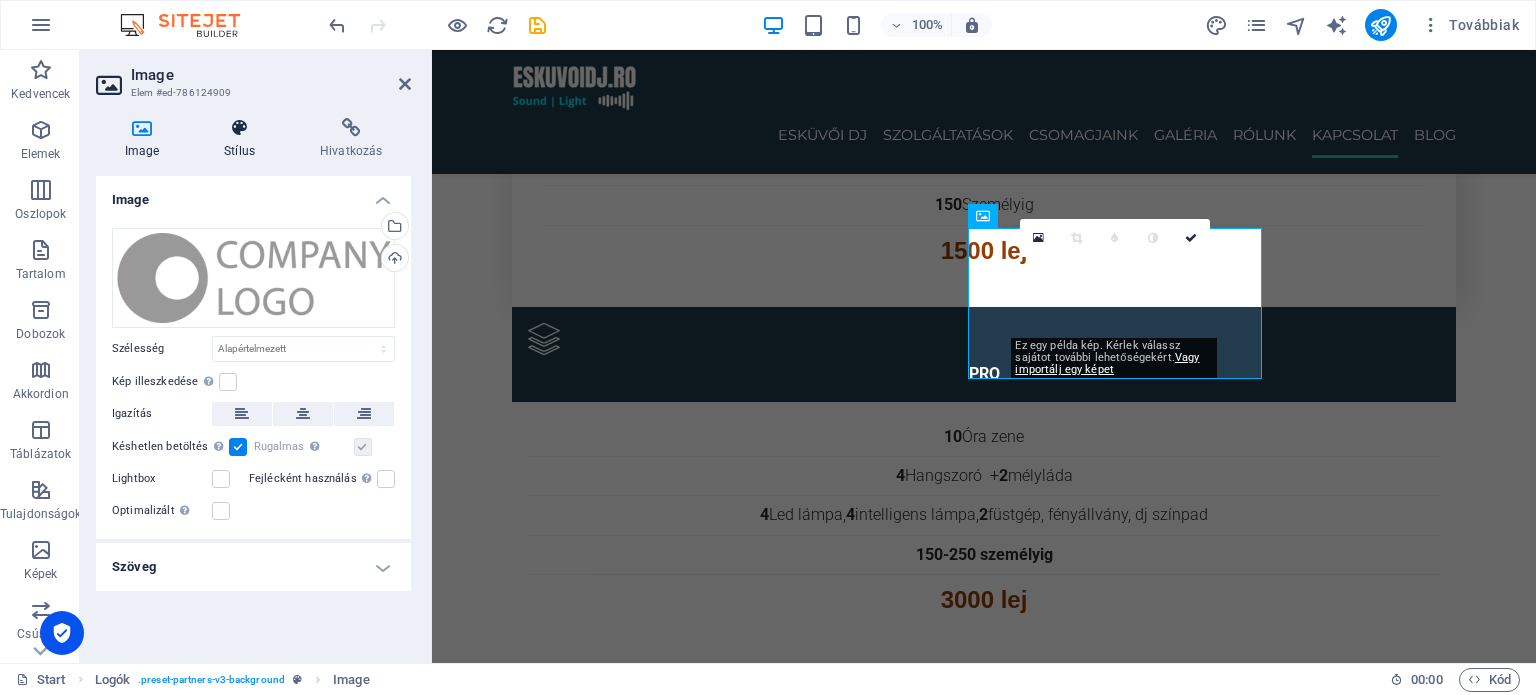 click at bounding box center (240, 128) 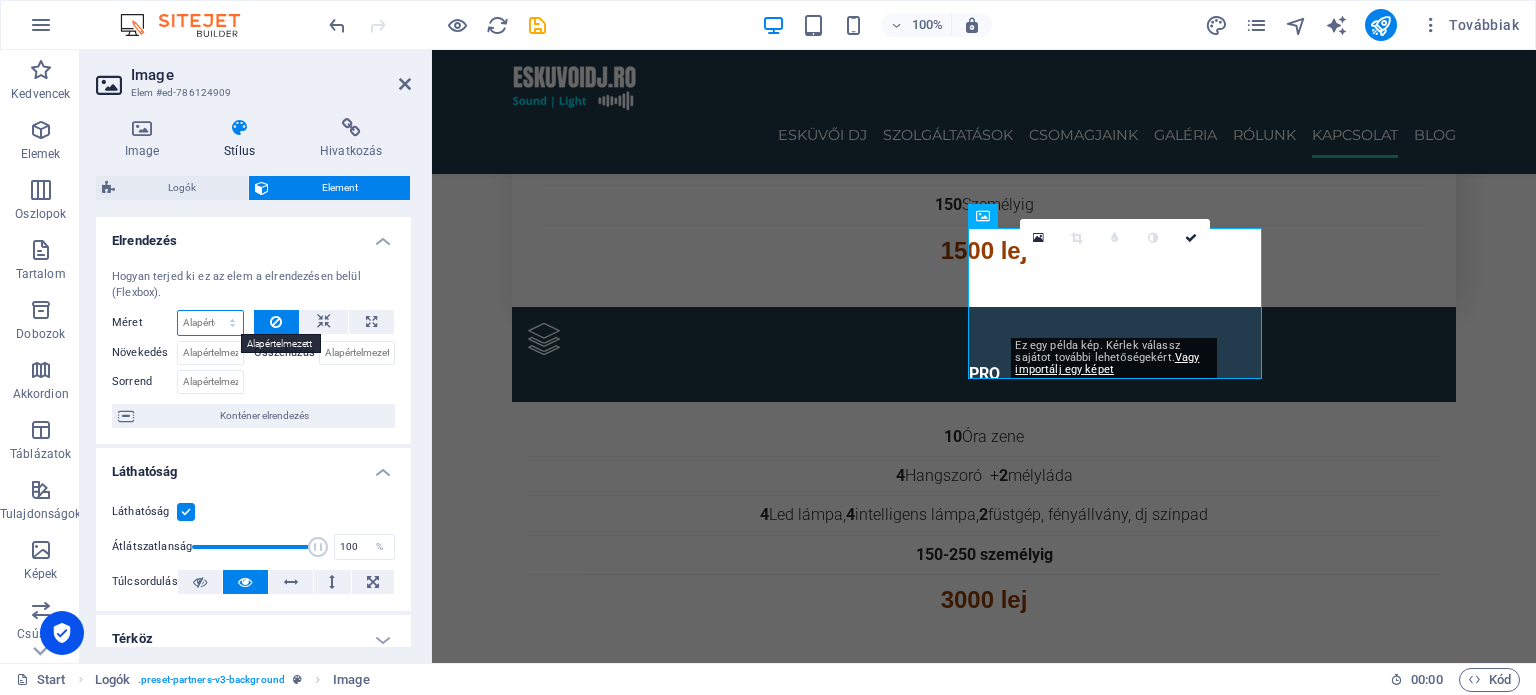click on "Alapértelmezett automatikus px % 1/1 1/2 1/3 1/4 1/5 1/6 1/7 1/8 1/9 1/10" at bounding box center [210, 323] 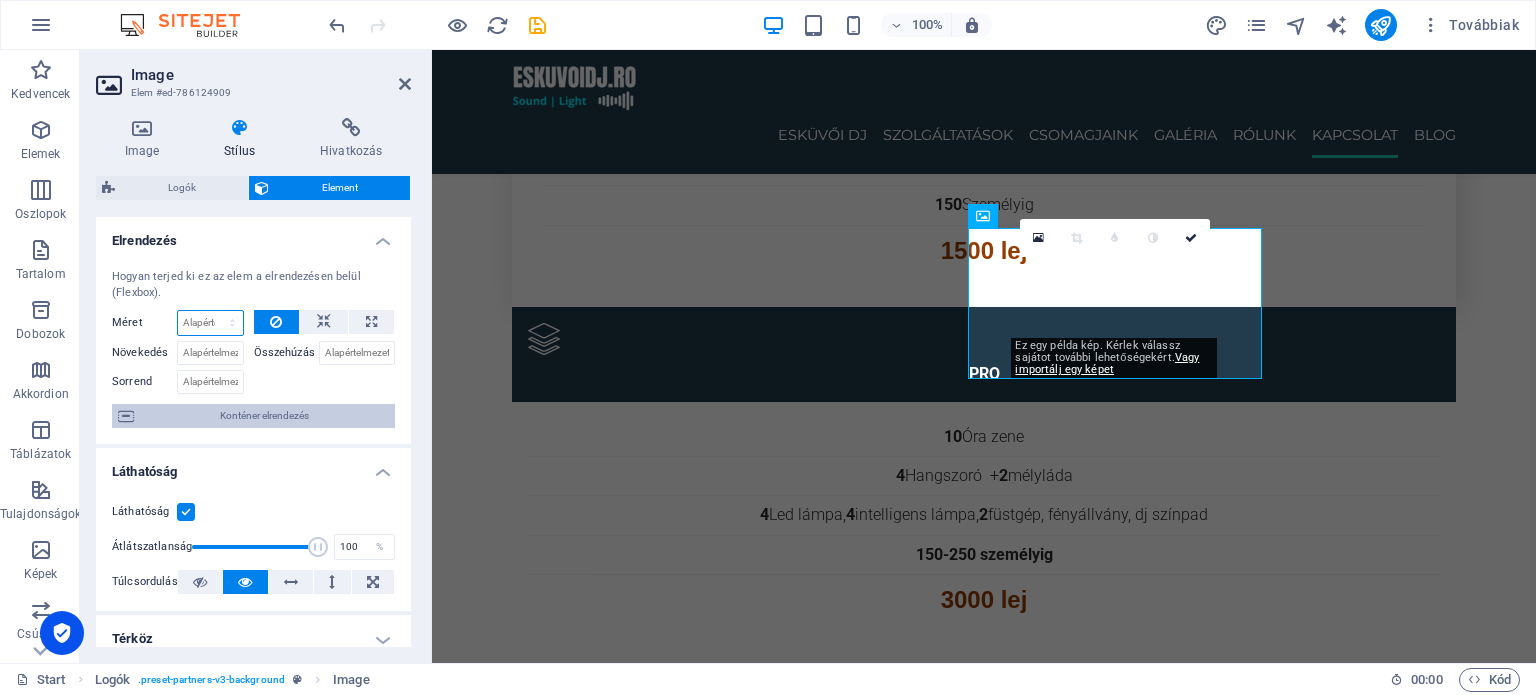 select on "px" 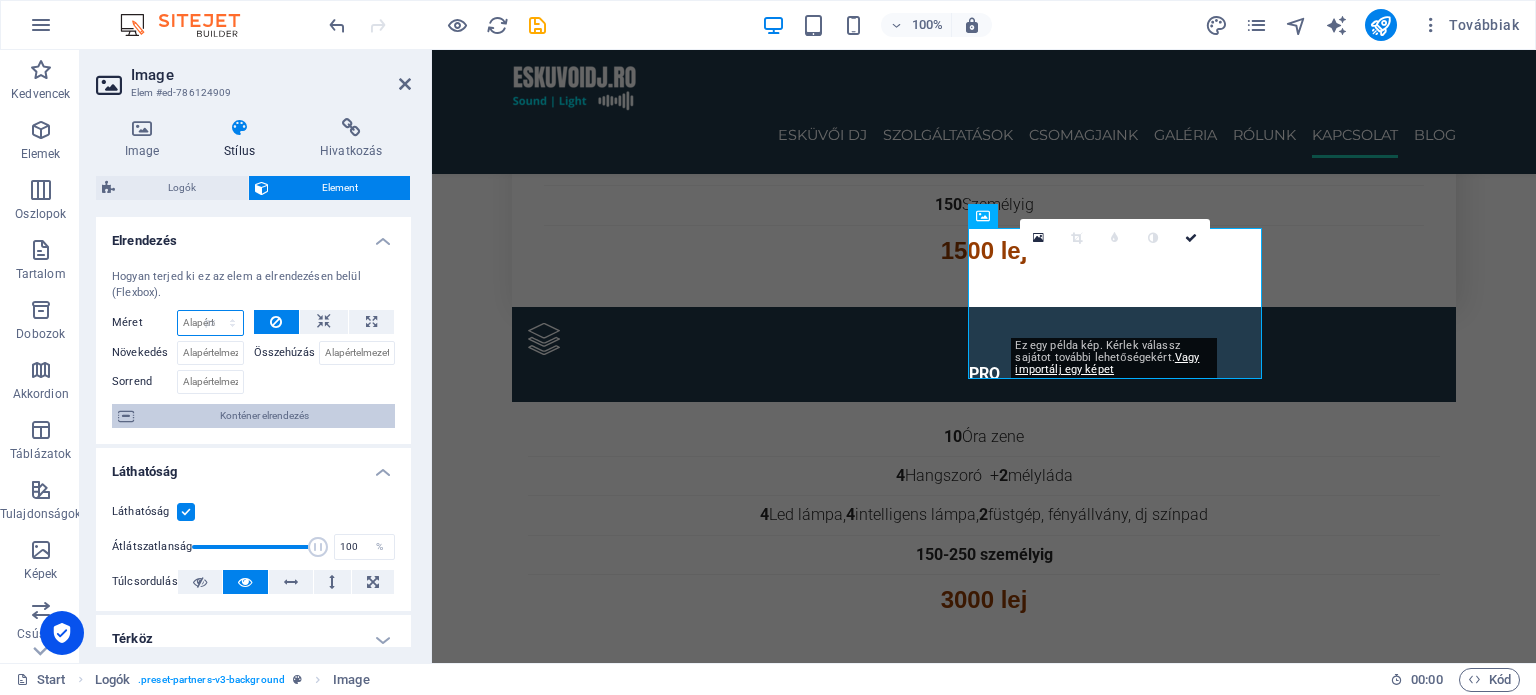 click on "Alapértelmezett automatikus px % 1/1 1/2 1/3 1/4 1/5 1/6 1/7 1/8 1/9 1/10" at bounding box center (210, 323) 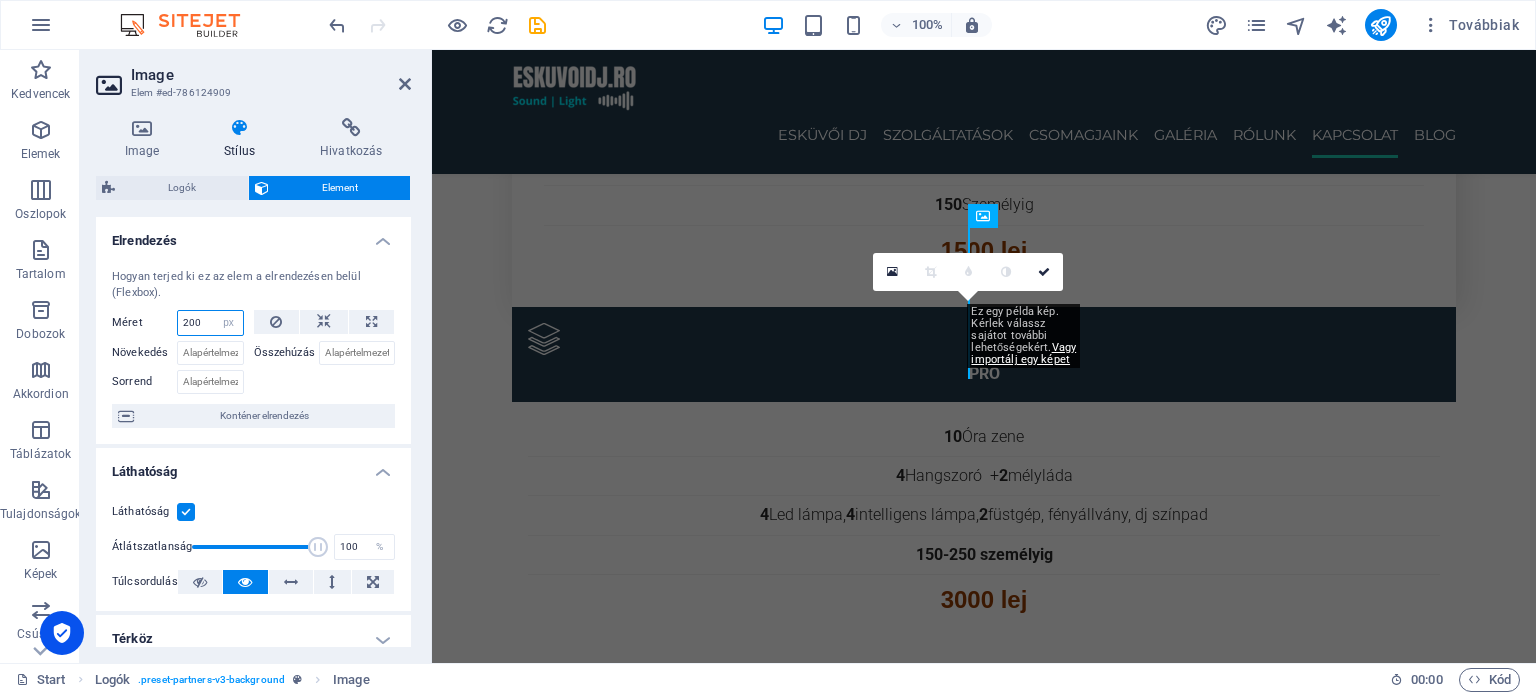 type on "200" 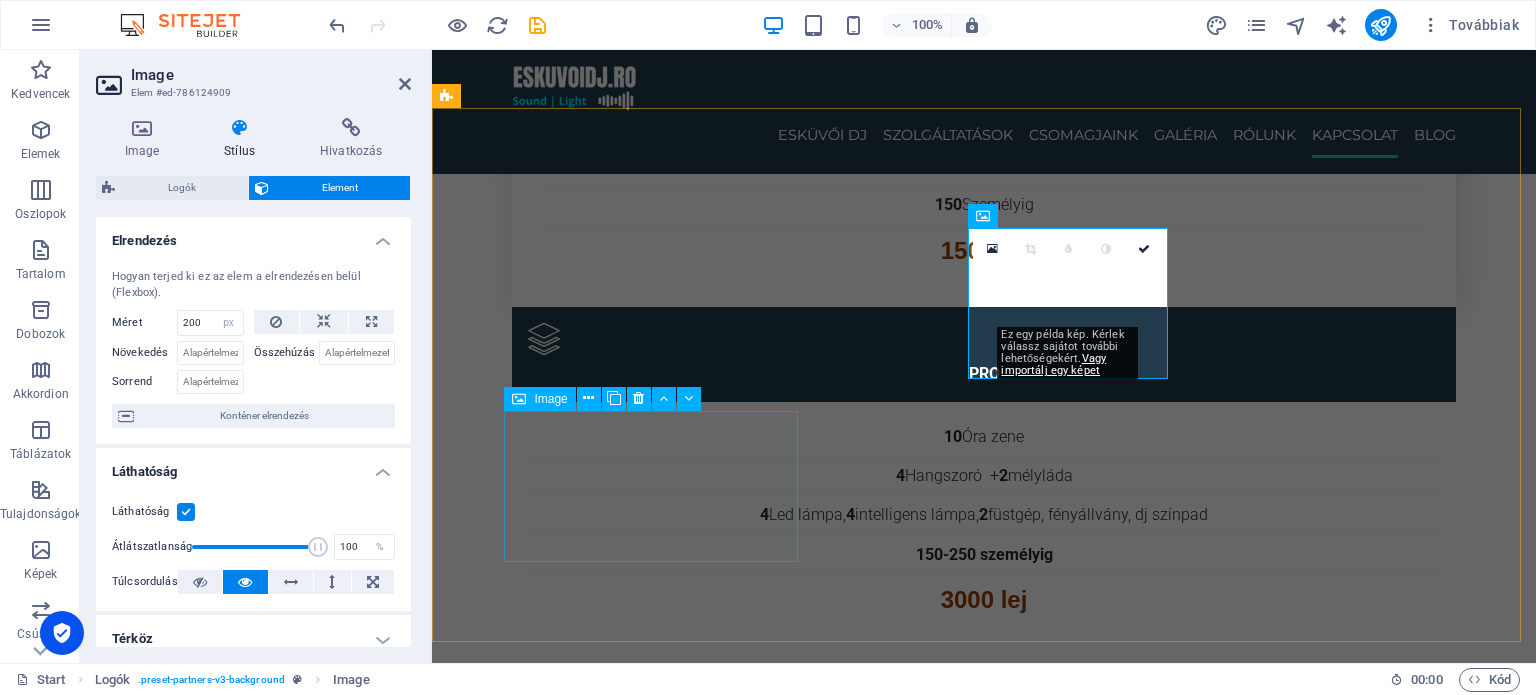 click at bounding box center (594, 5505) 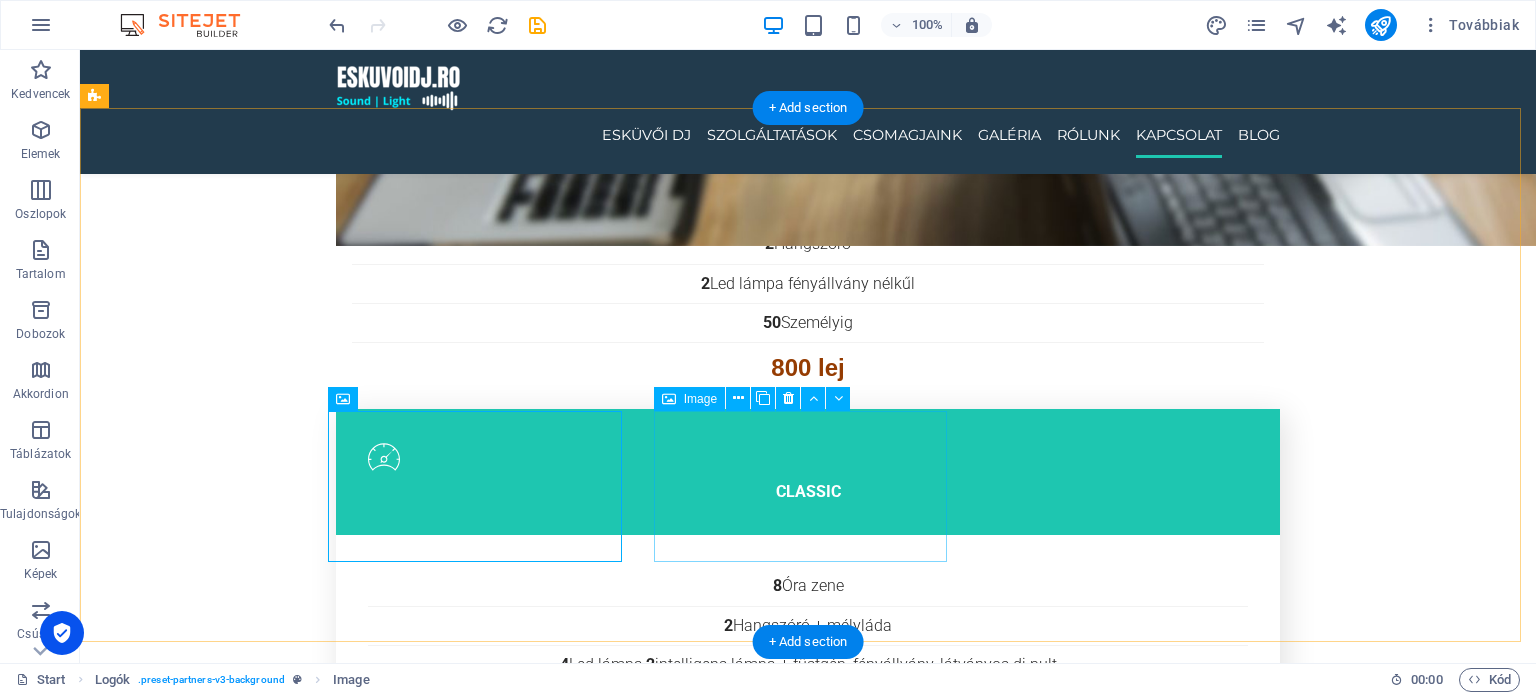 click at bounding box center [242, 6172] 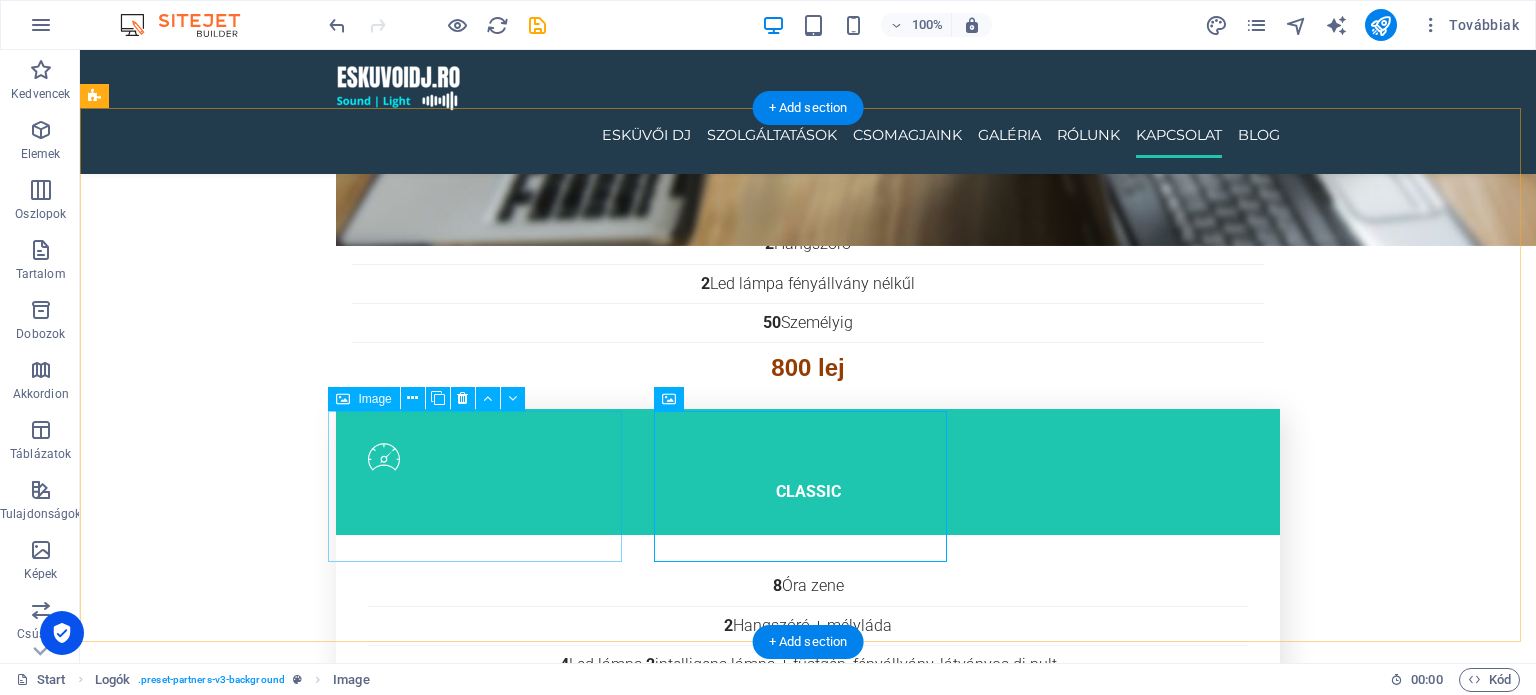 click at bounding box center [242, 6005] 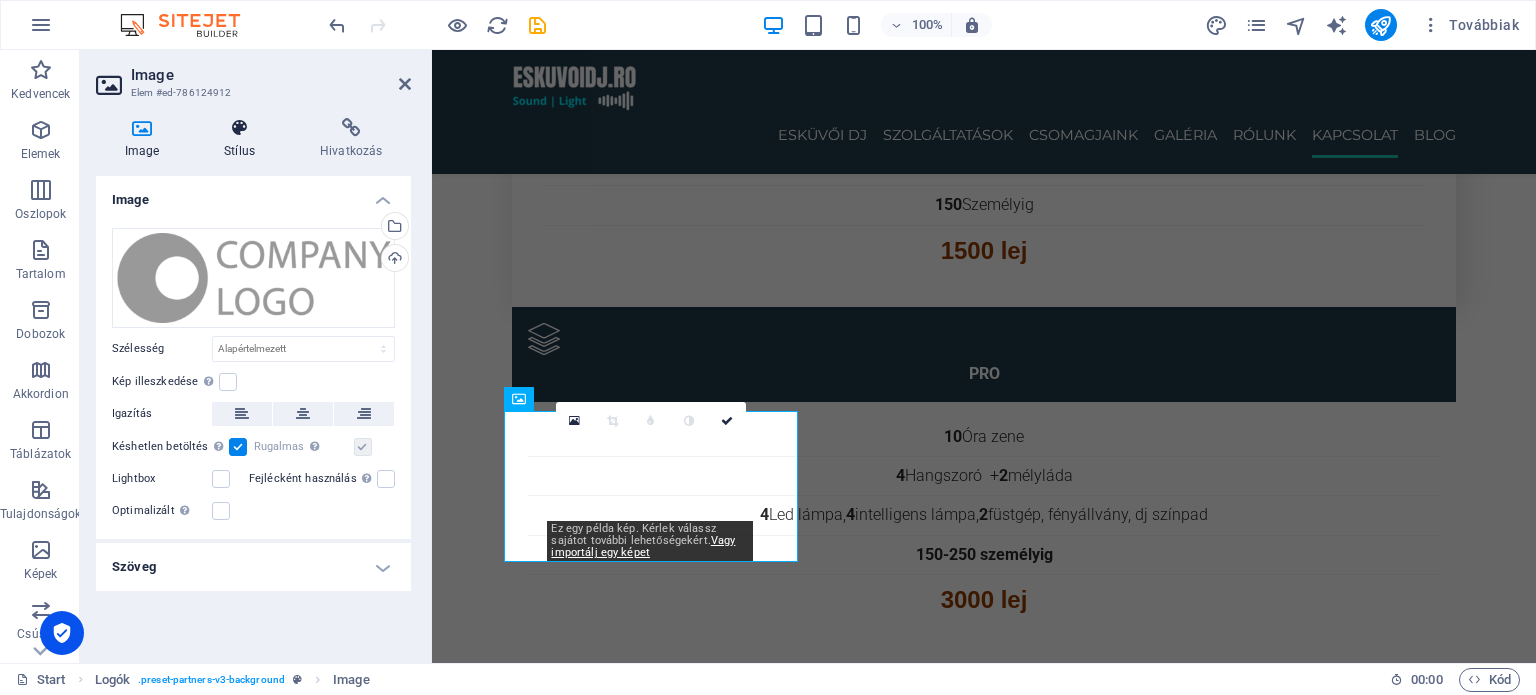 click on "Stílus" at bounding box center (244, 139) 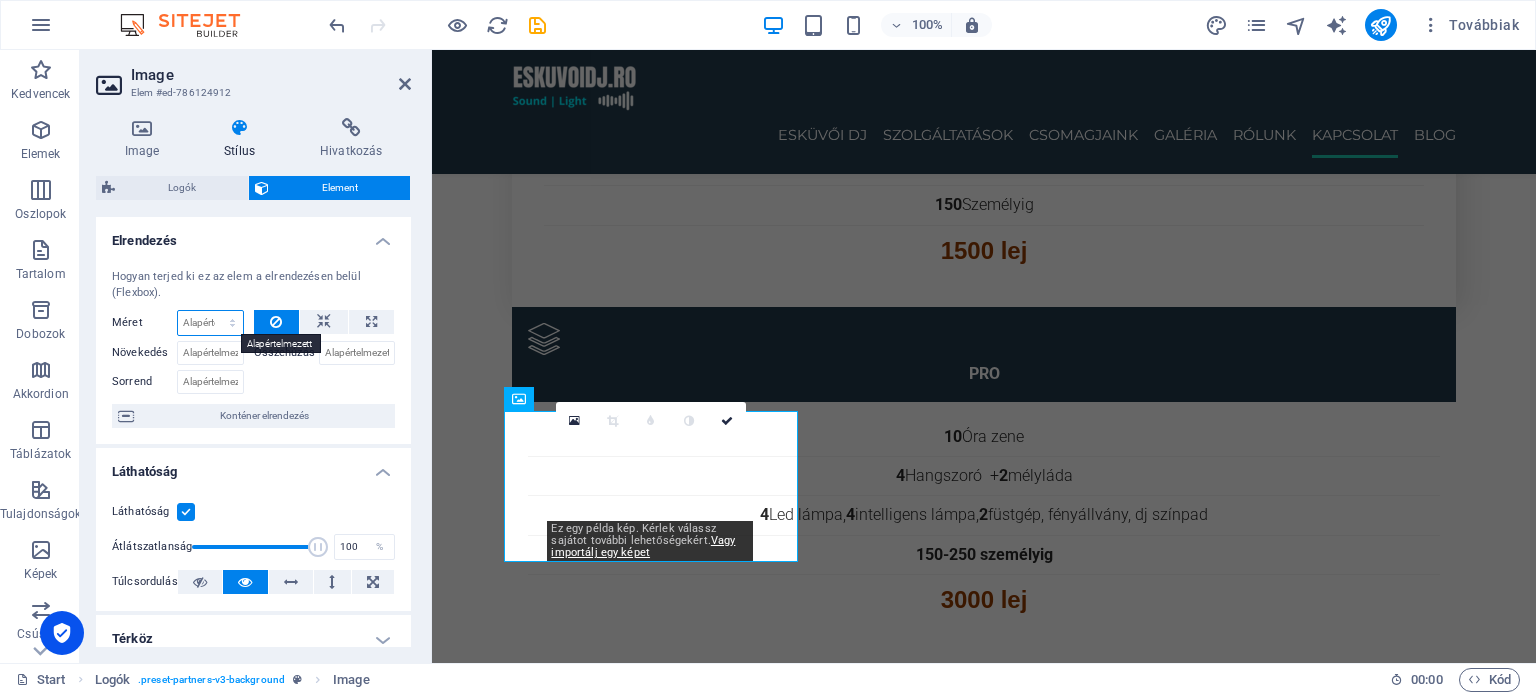 click on "Alapértelmezett automatikus px % 1/1 1/2 1/3 1/4 1/5 1/6 1/7 1/8 1/9 1/10" at bounding box center (210, 323) 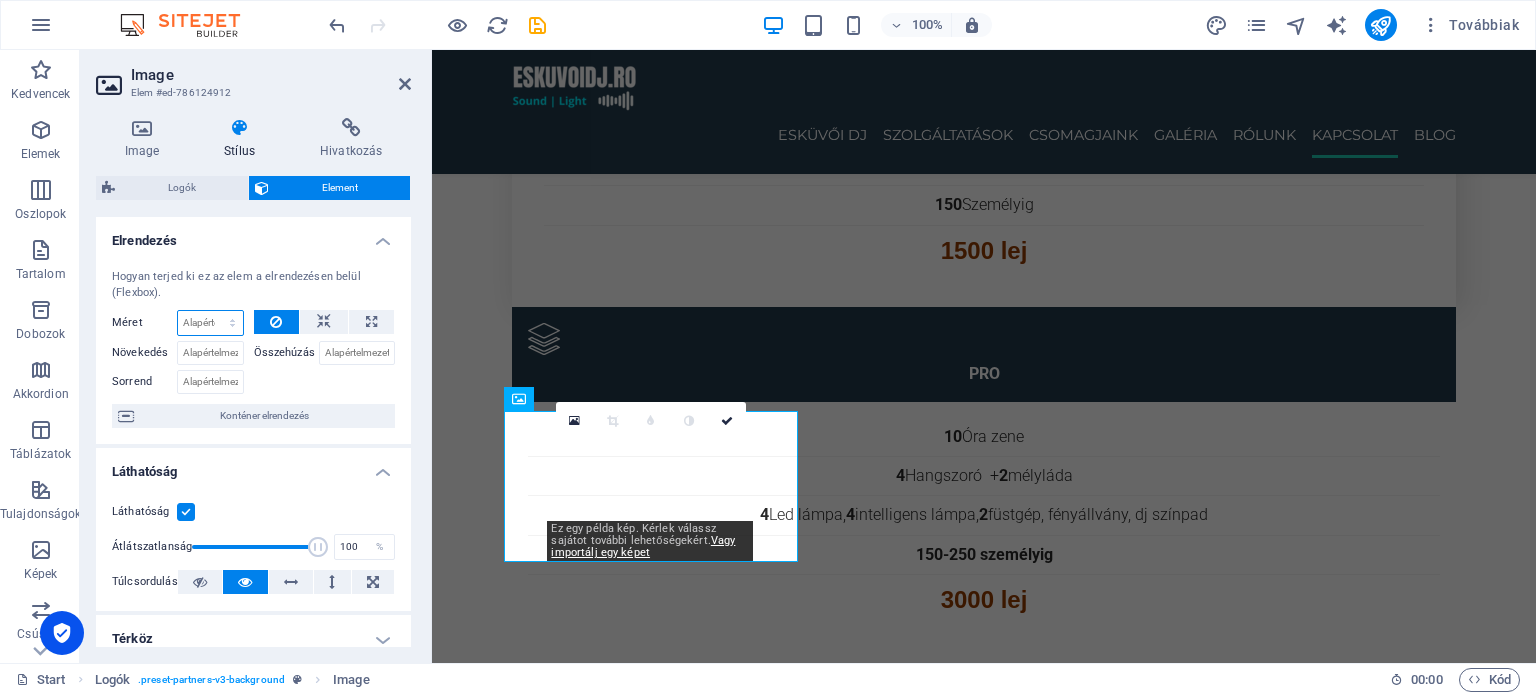 select on "px" 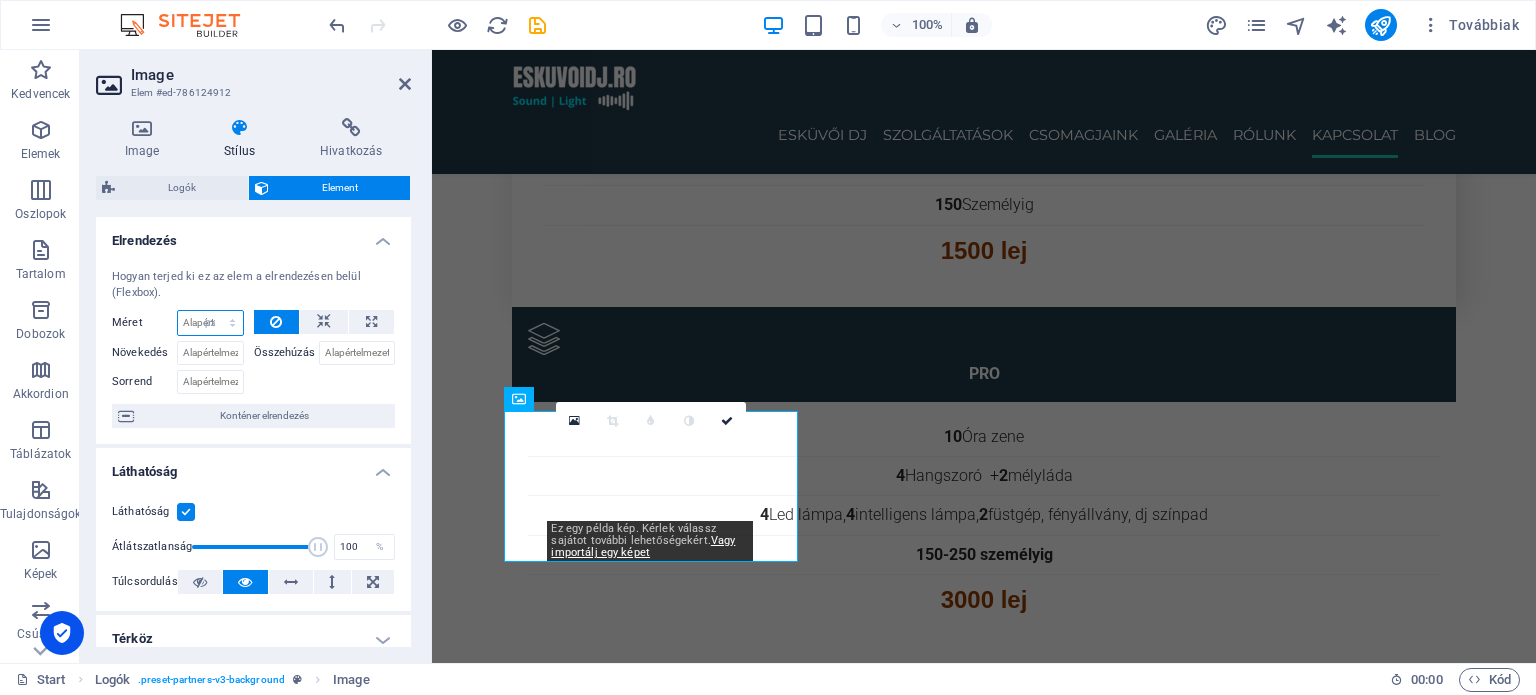 click on "Alapértelmezett automatikus px % 1/1 1/2 1/3 1/4 1/5 1/6 1/7 1/8 1/9 1/10" at bounding box center [210, 323] 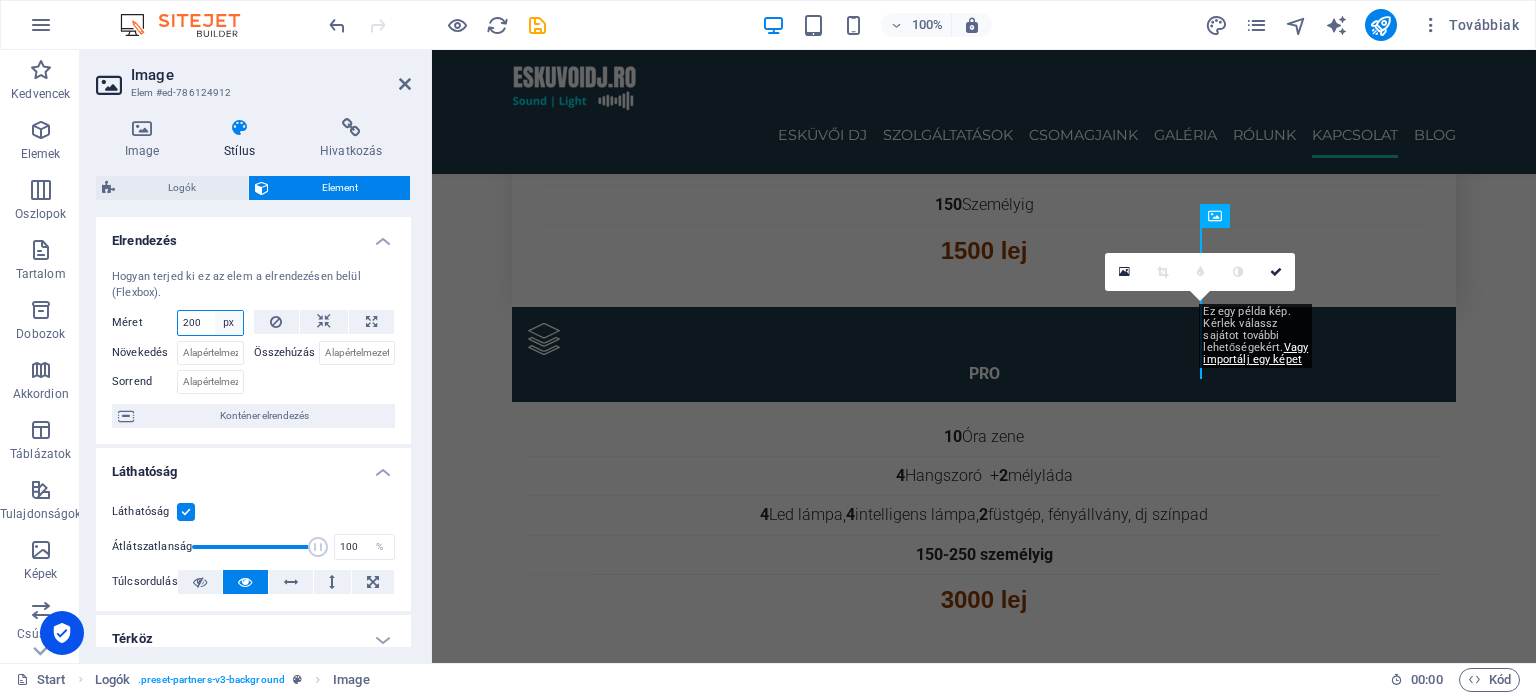 type on "200" 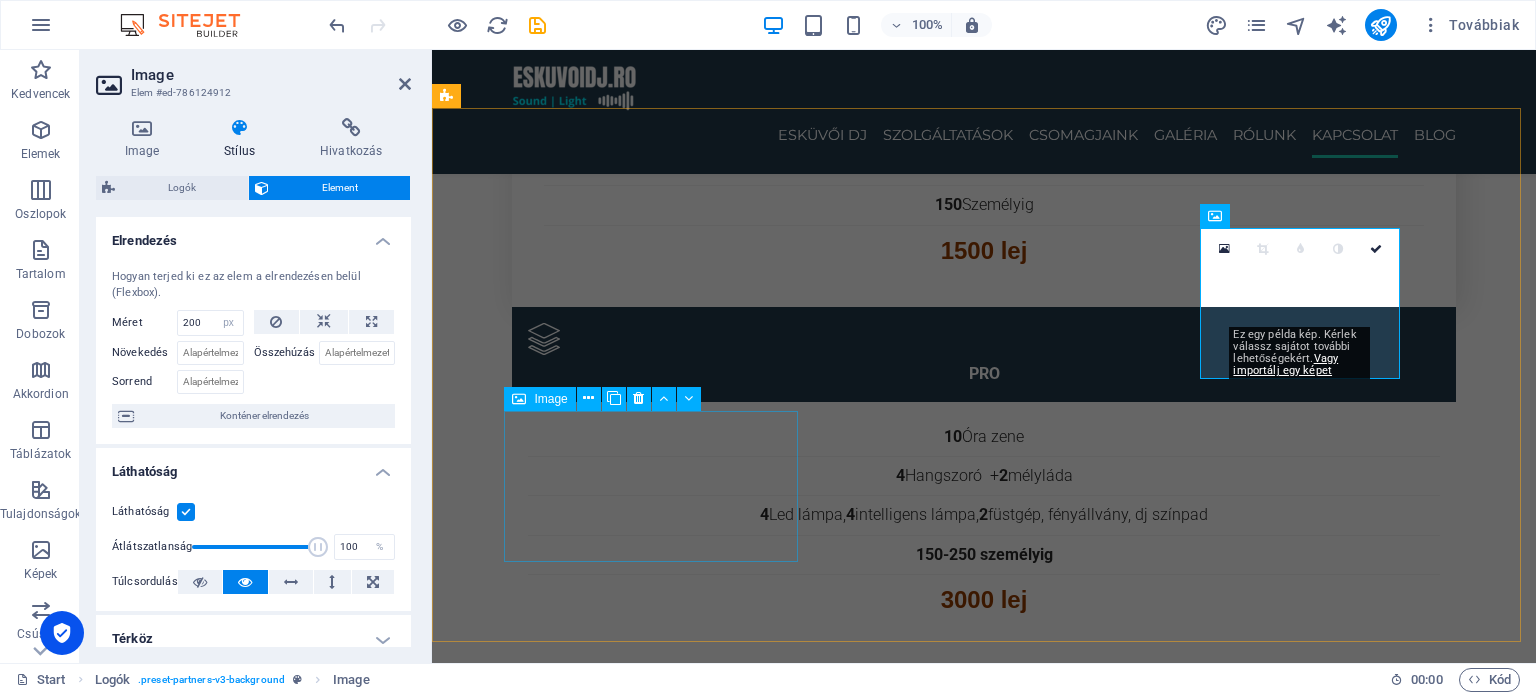 click at bounding box center (594, 5672) 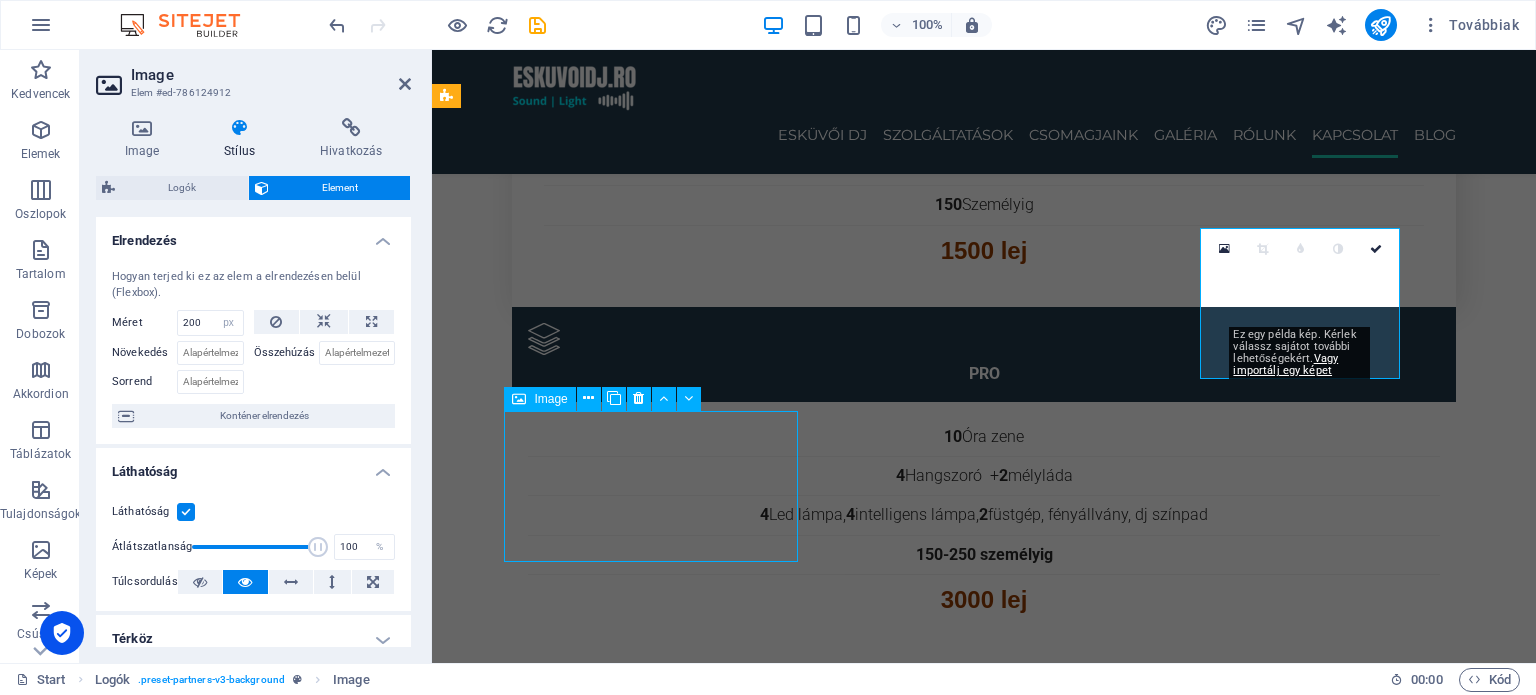 click at bounding box center (594, 5672) 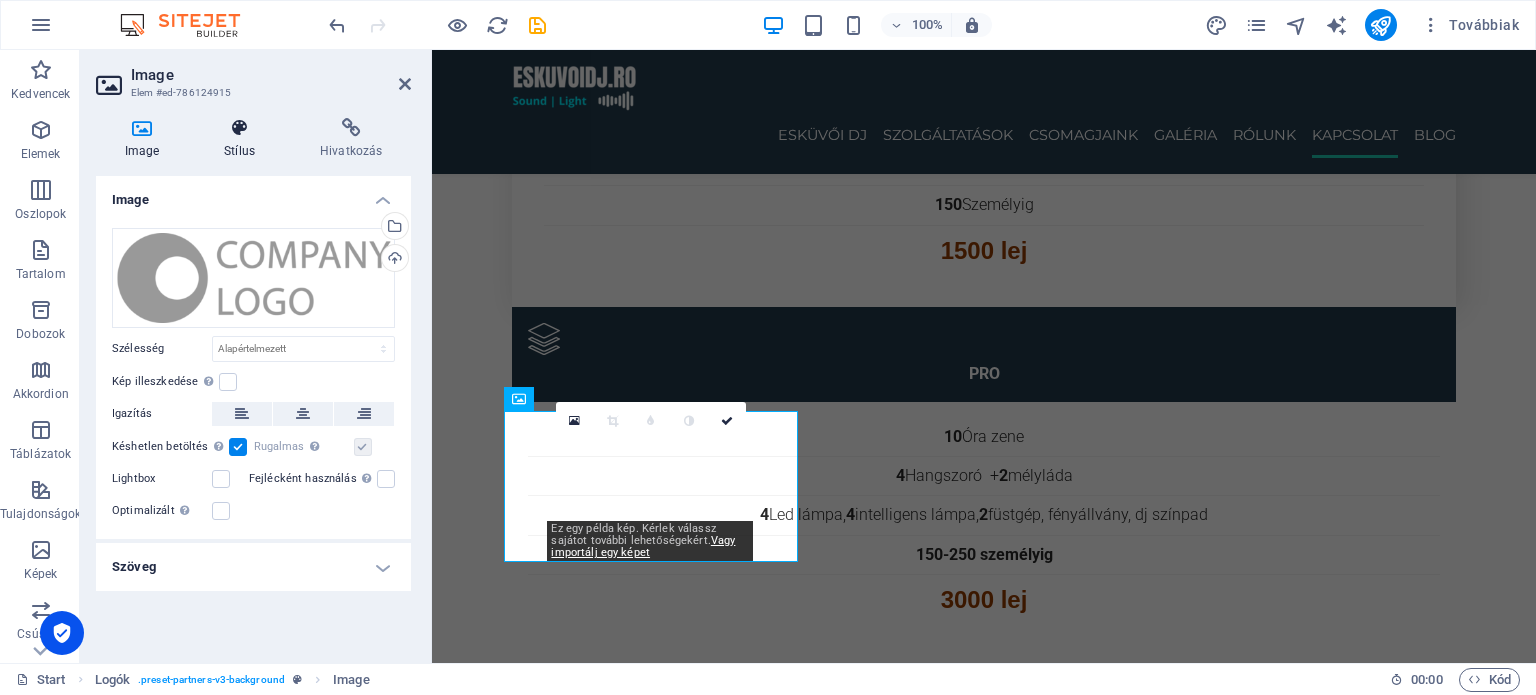 click on "Stílus" at bounding box center [244, 139] 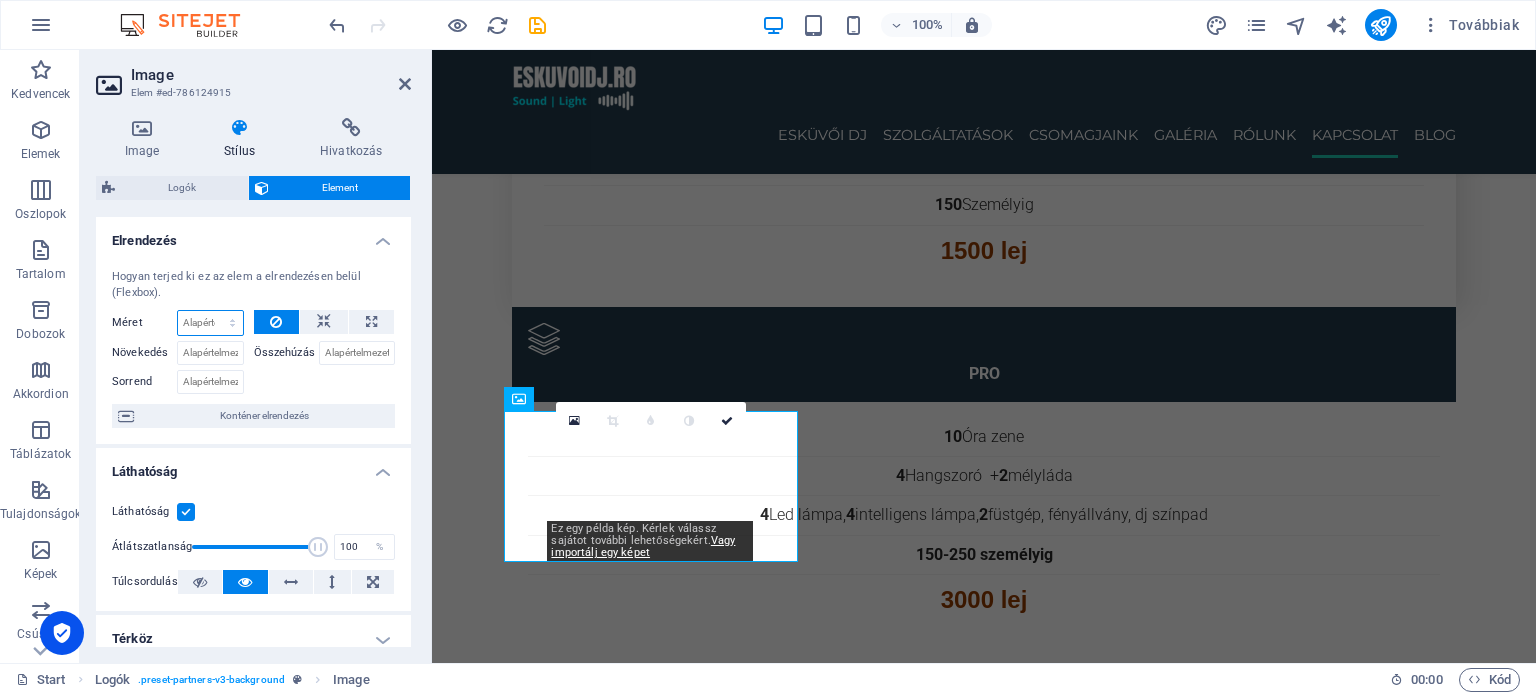 click on "Alapértelmezett automatikus px % 1/1 1/2 1/3 1/4 1/5 1/6 1/7 1/8 1/9 1/10" at bounding box center (210, 323) 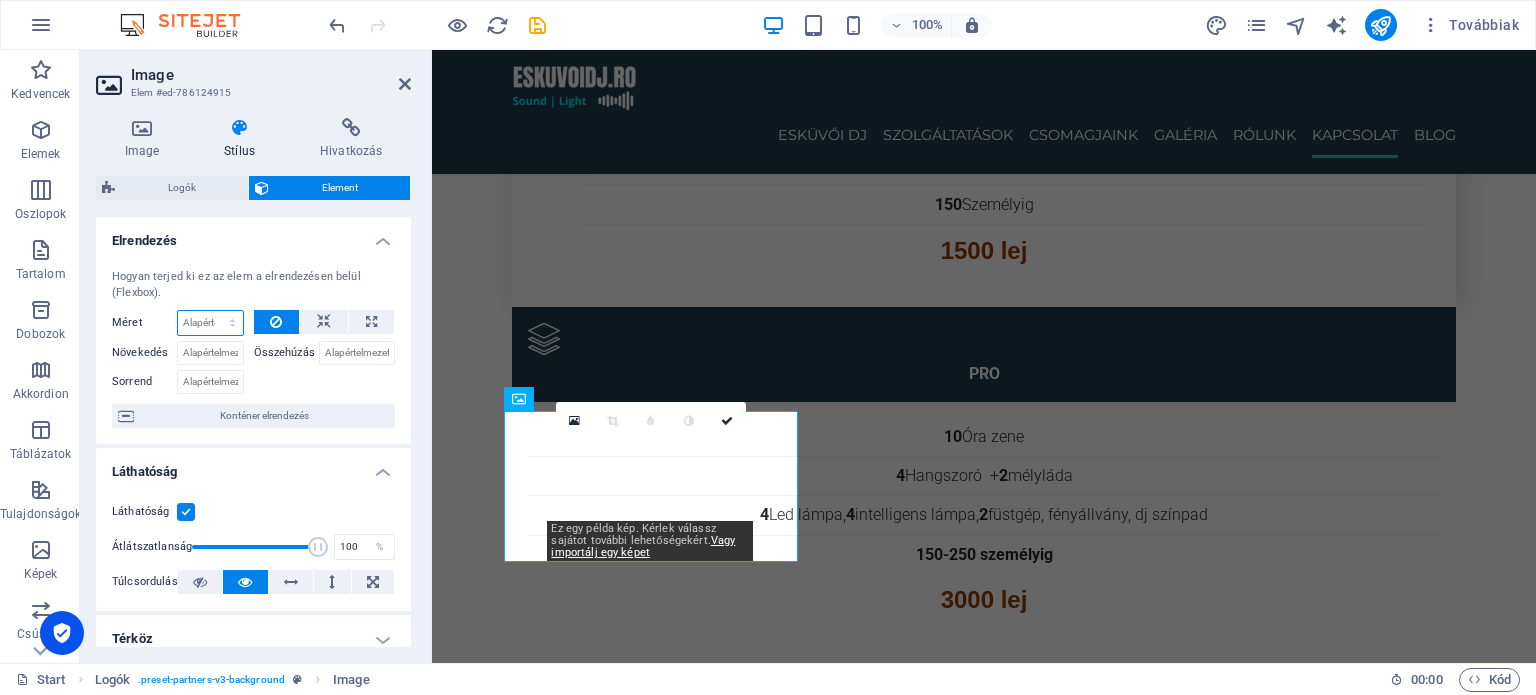 select on "px" 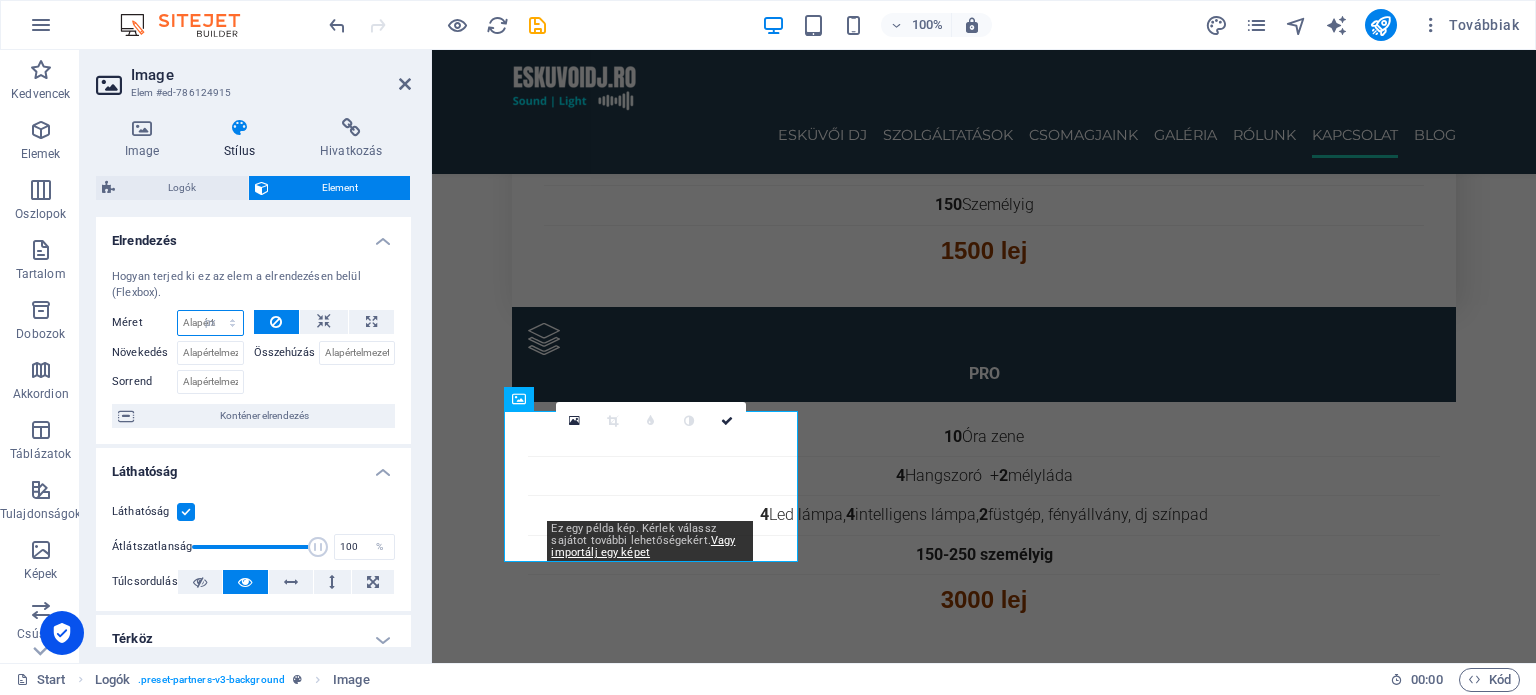 click on "Alapértelmezett automatikus px % 1/1 1/2 1/3 1/4 1/5 1/6 1/7 1/8 1/9 1/10" at bounding box center [210, 323] 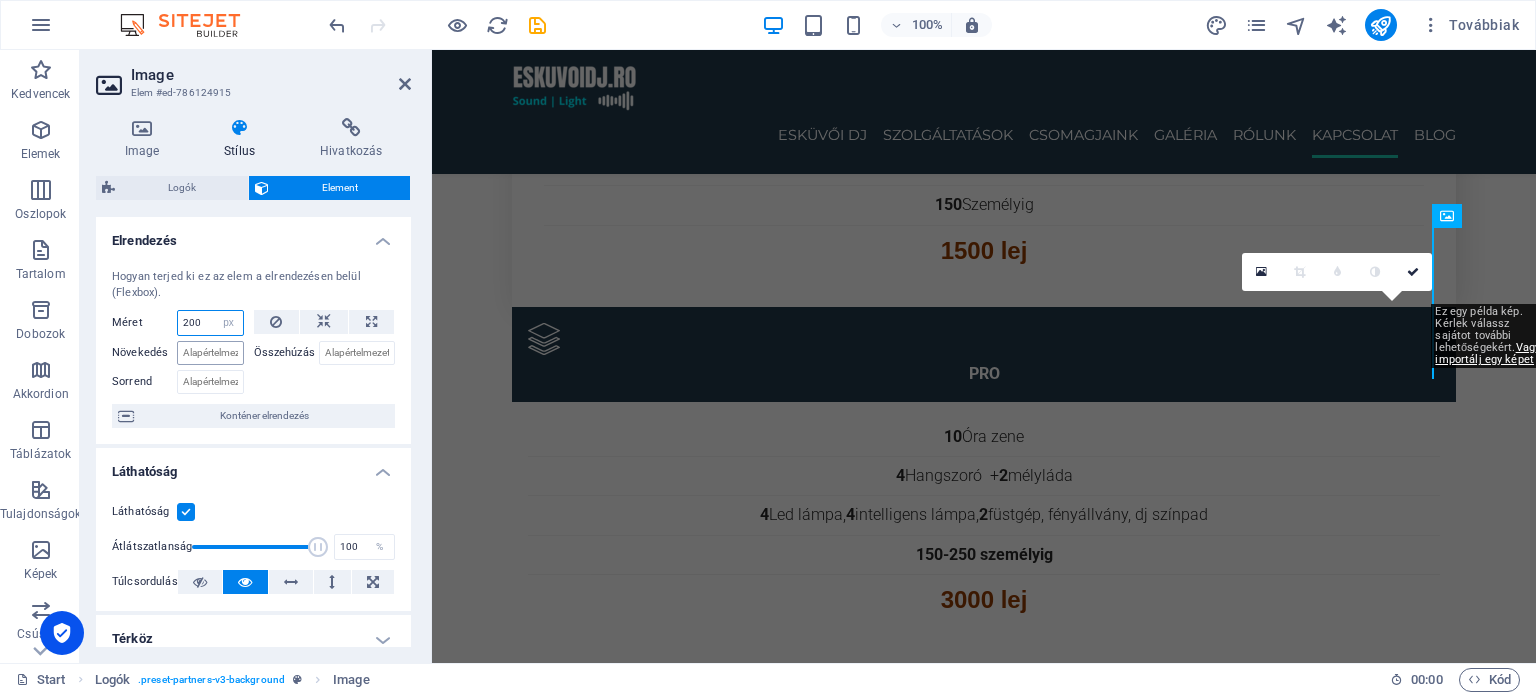 type on "200" 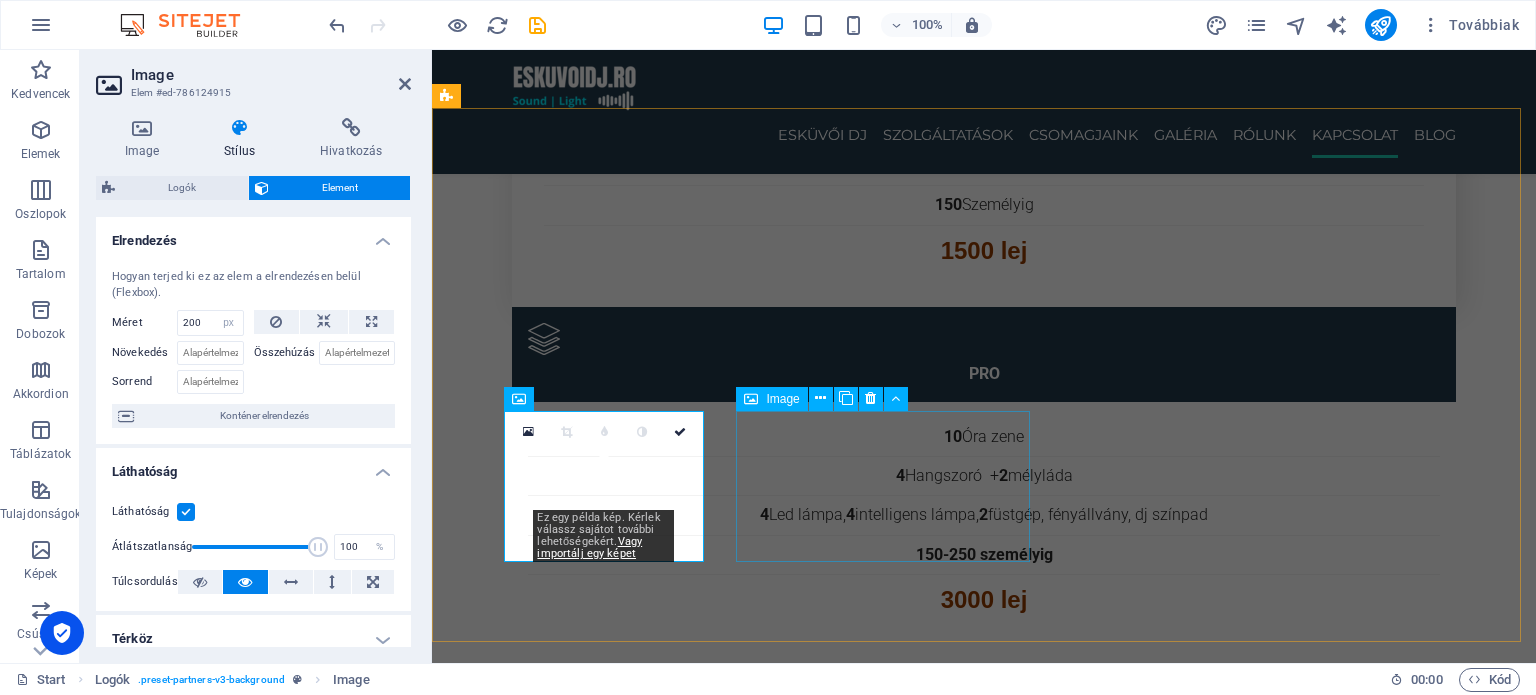 click at bounding box center (594, 5839) 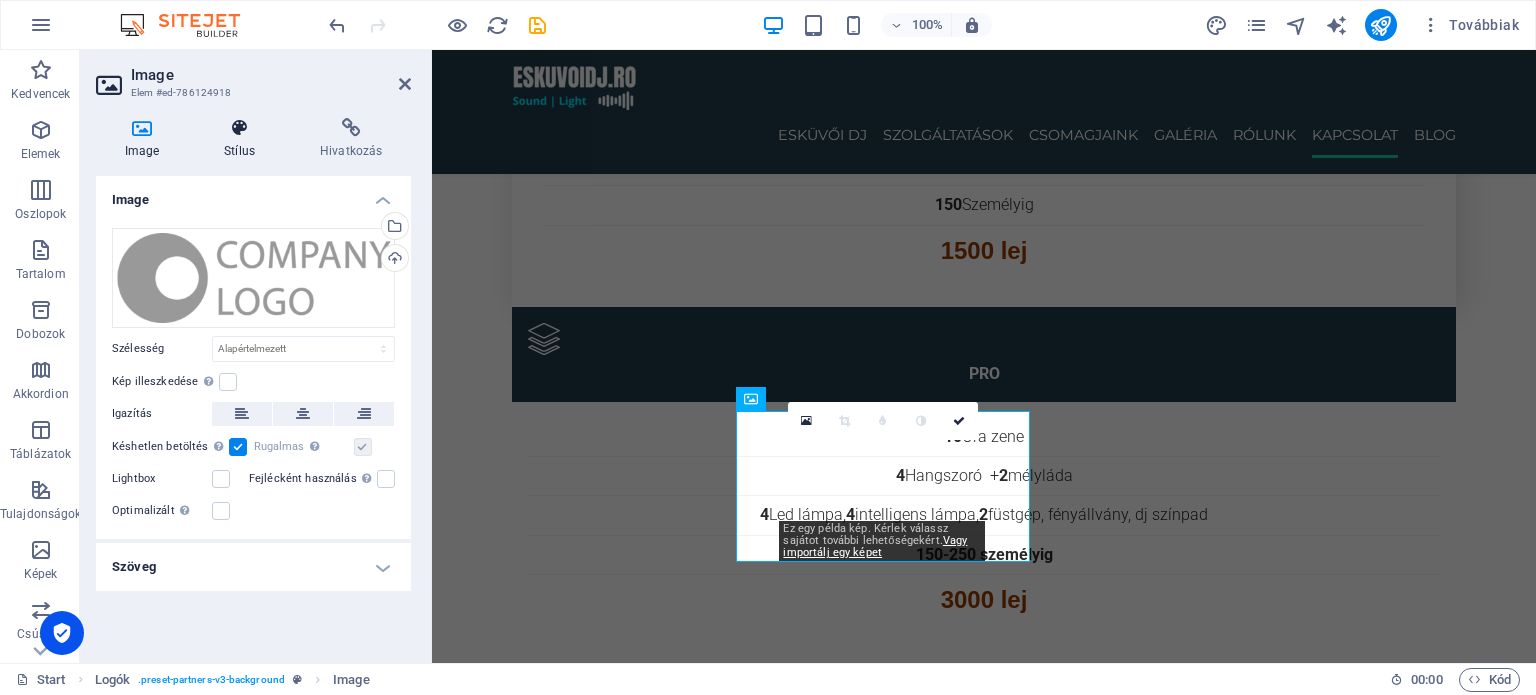 click on "Stílus" at bounding box center (244, 139) 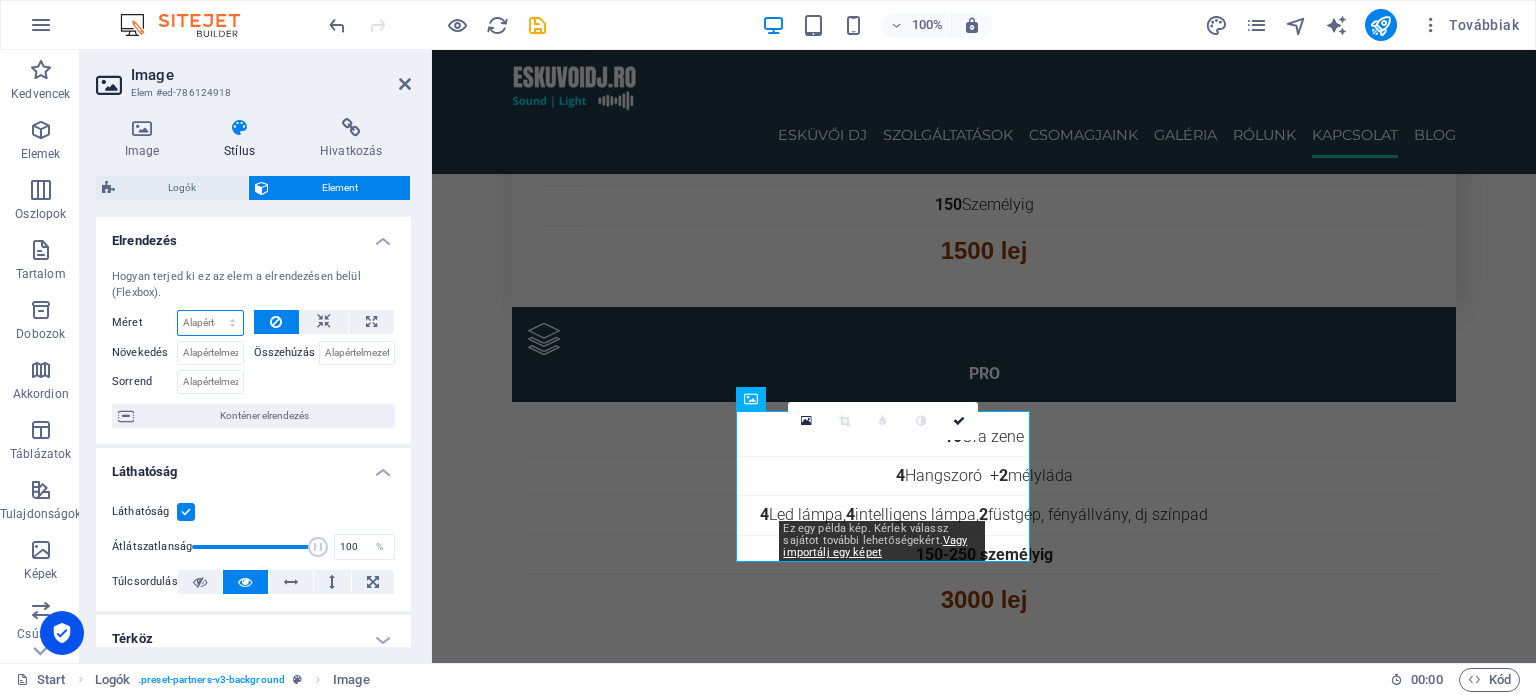 click on "Alapértelmezett automatikus px % 1/1 1/2 1/3 1/4 1/5 1/6 1/7 1/8 1/9 1/10" at bounding box center [210, 323] 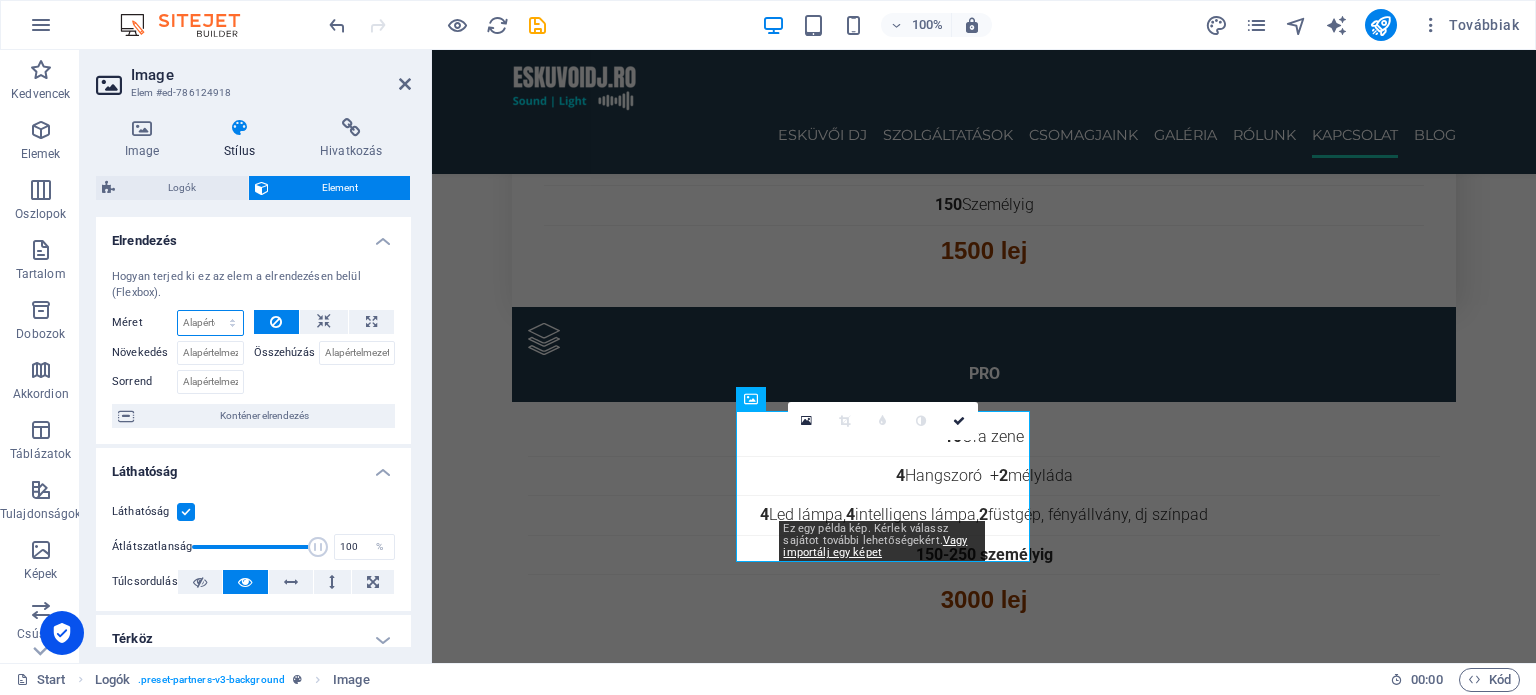 select on "px" 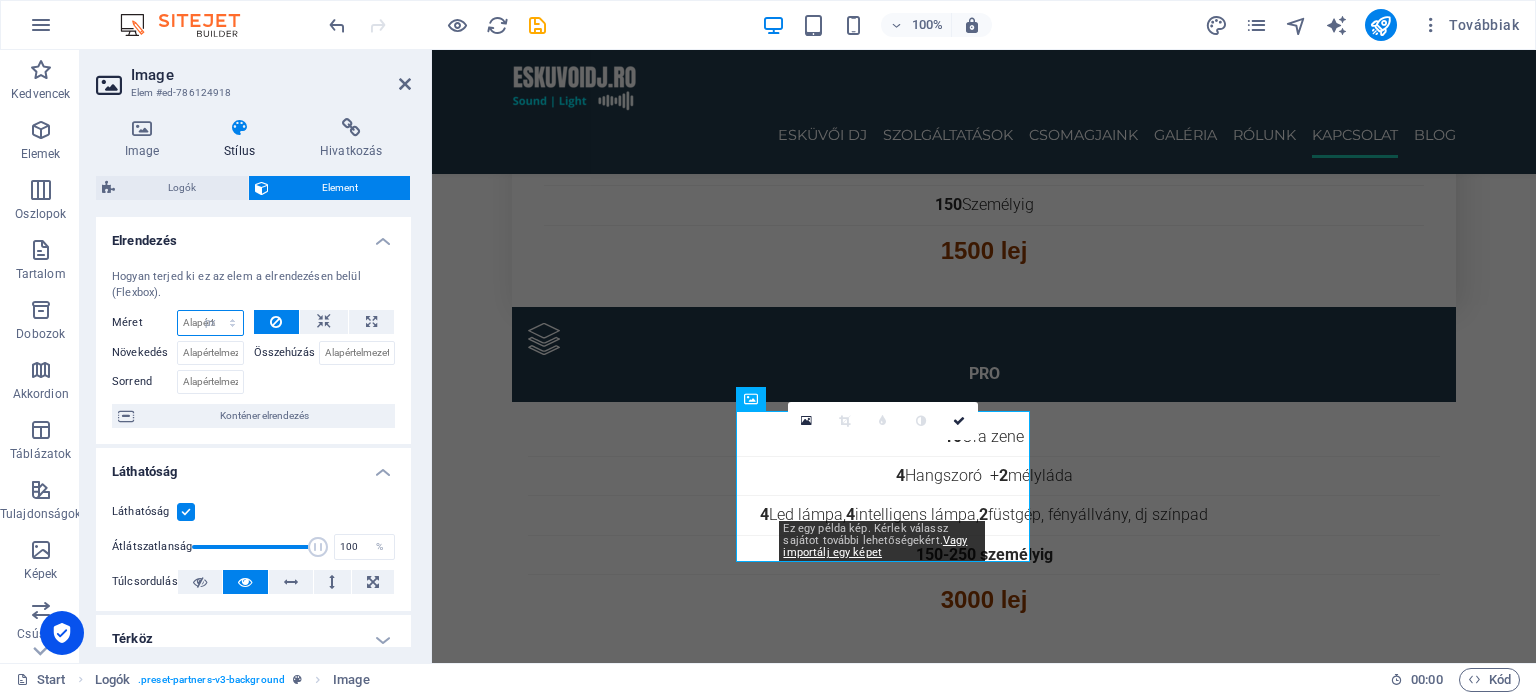 click on "Alapértelmezett automatikus px % 1/1 1/2 1/3 1/4 1/5 1/6 1/7 1/8 1/9 1/10" at bounding box center [210, 323] 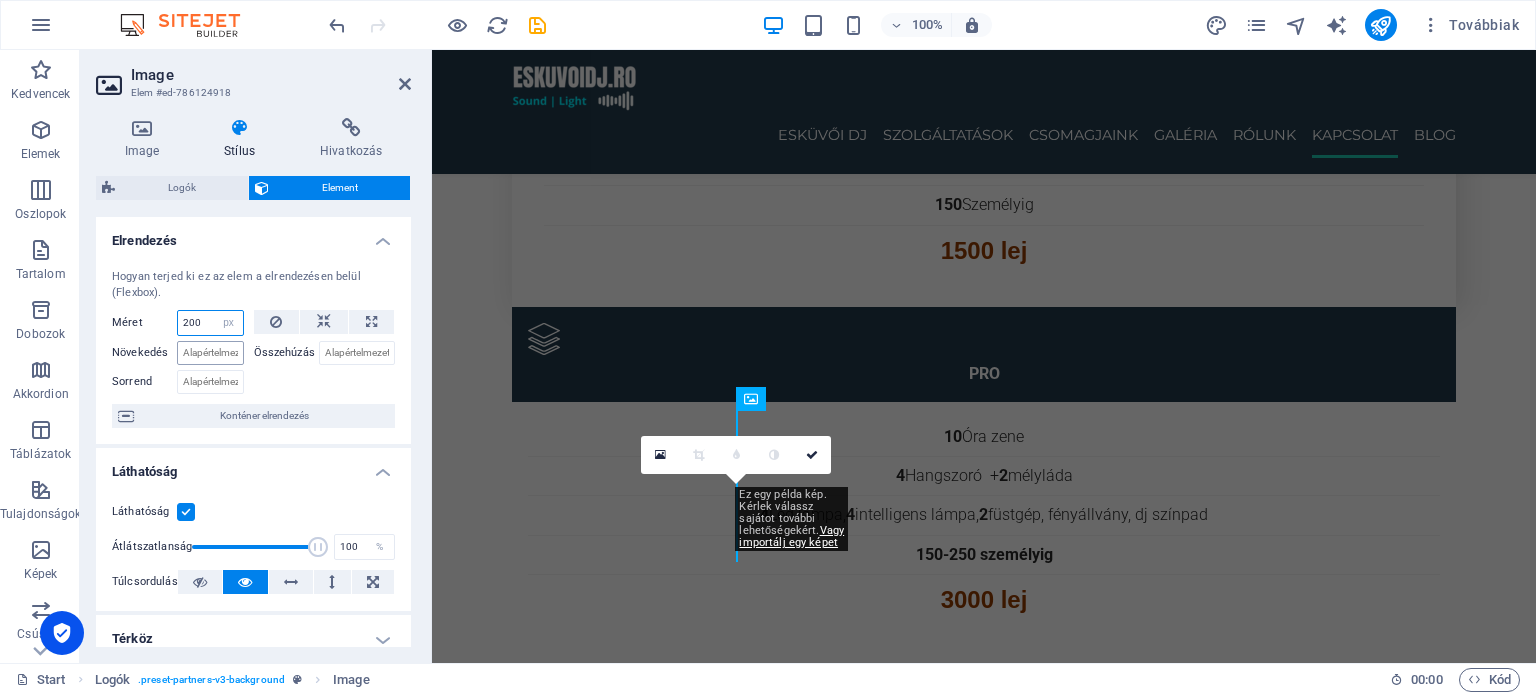 type on "200" 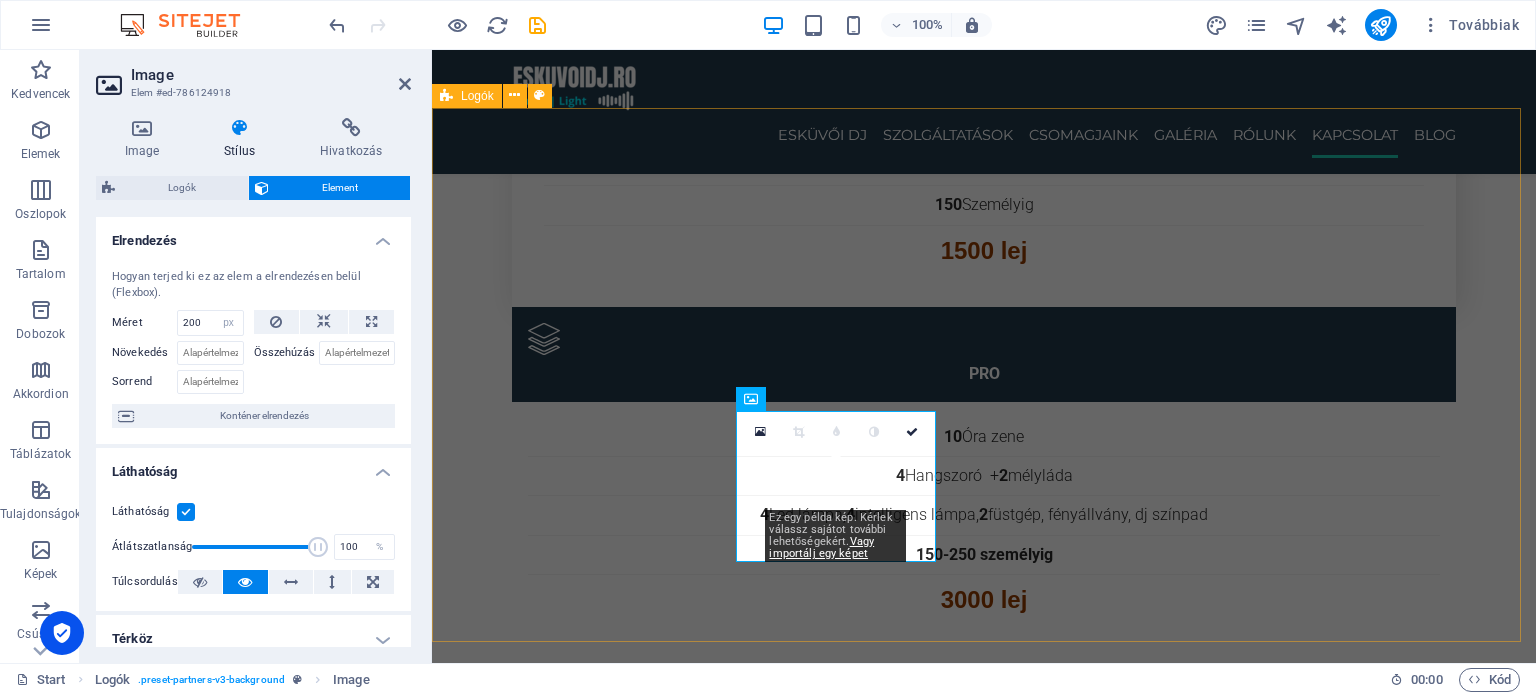 click on "pARTNEREINK" at bounding box center (984, 5402) 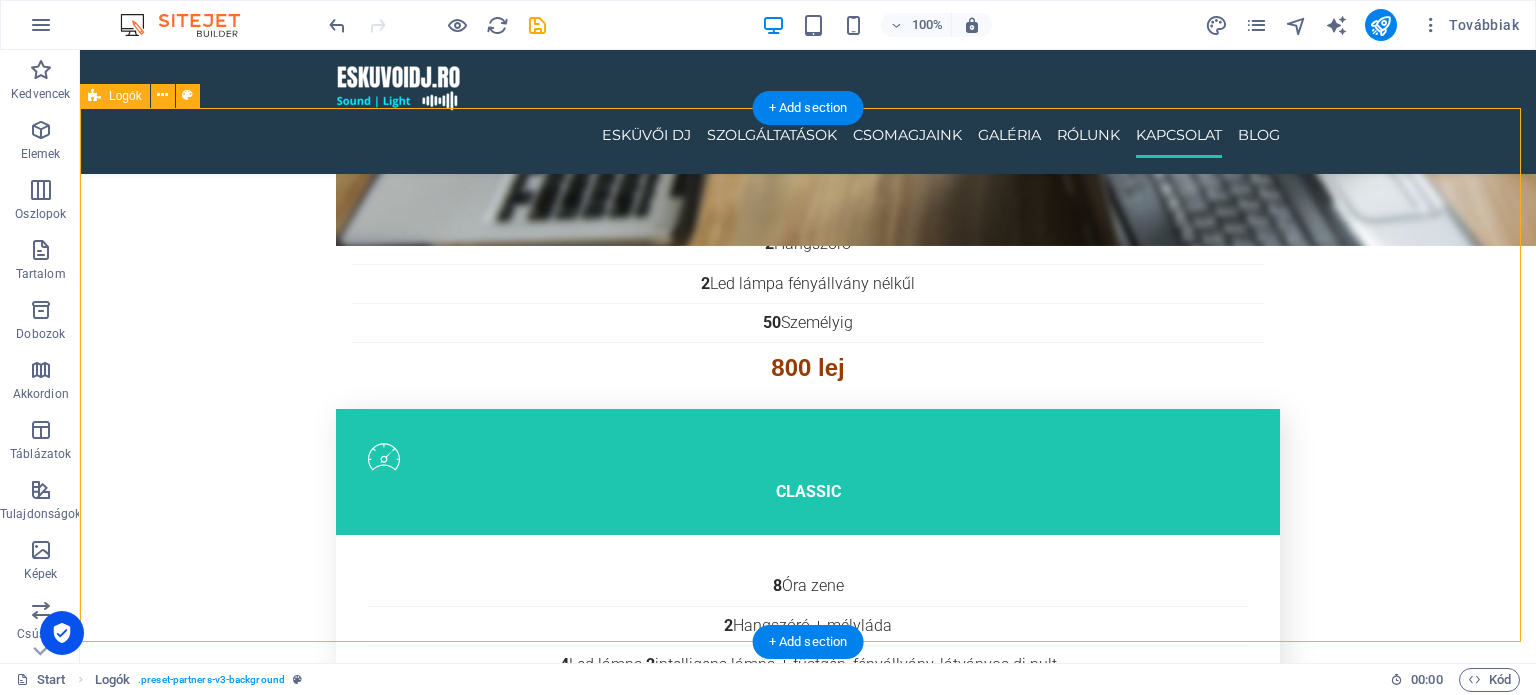 scroll, scrollTop: 5436, scrollLeft: 0, axis: vertical 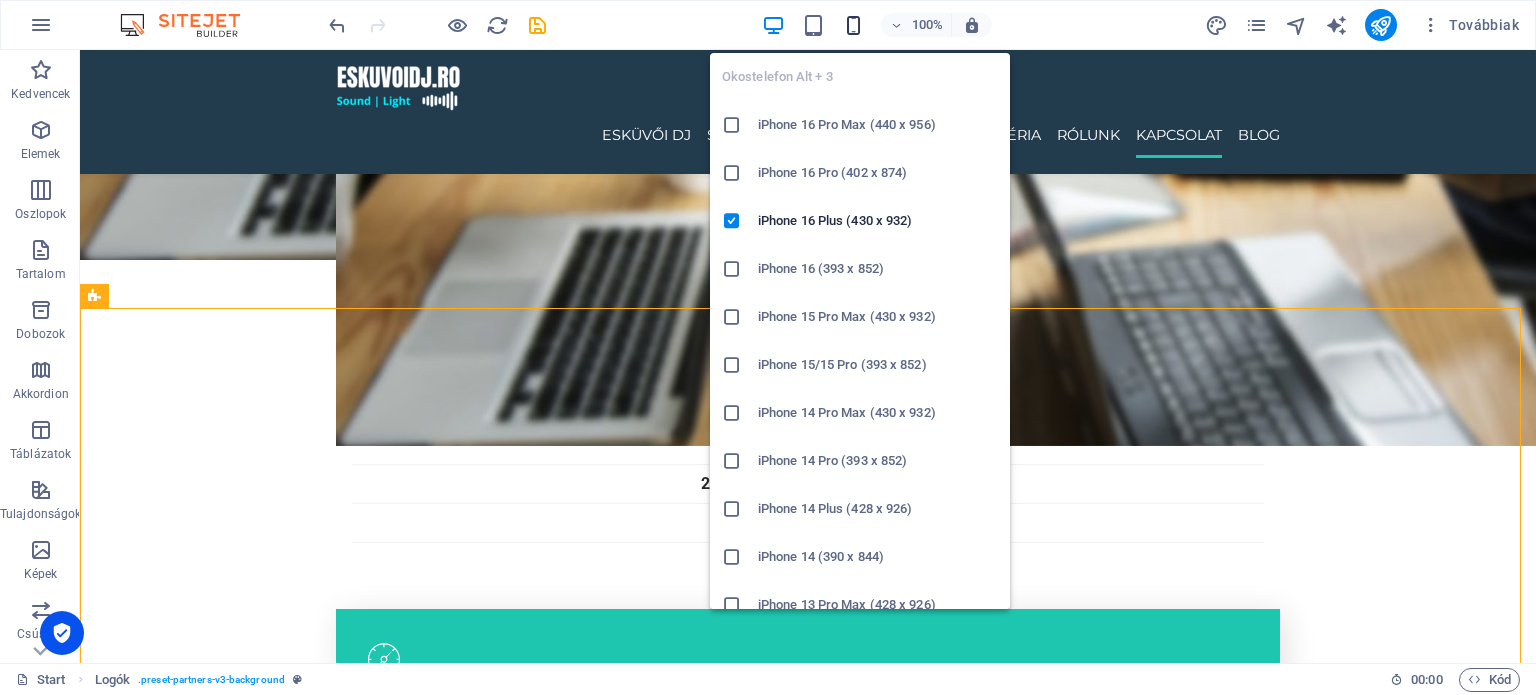click at bounding box center [853, 25] 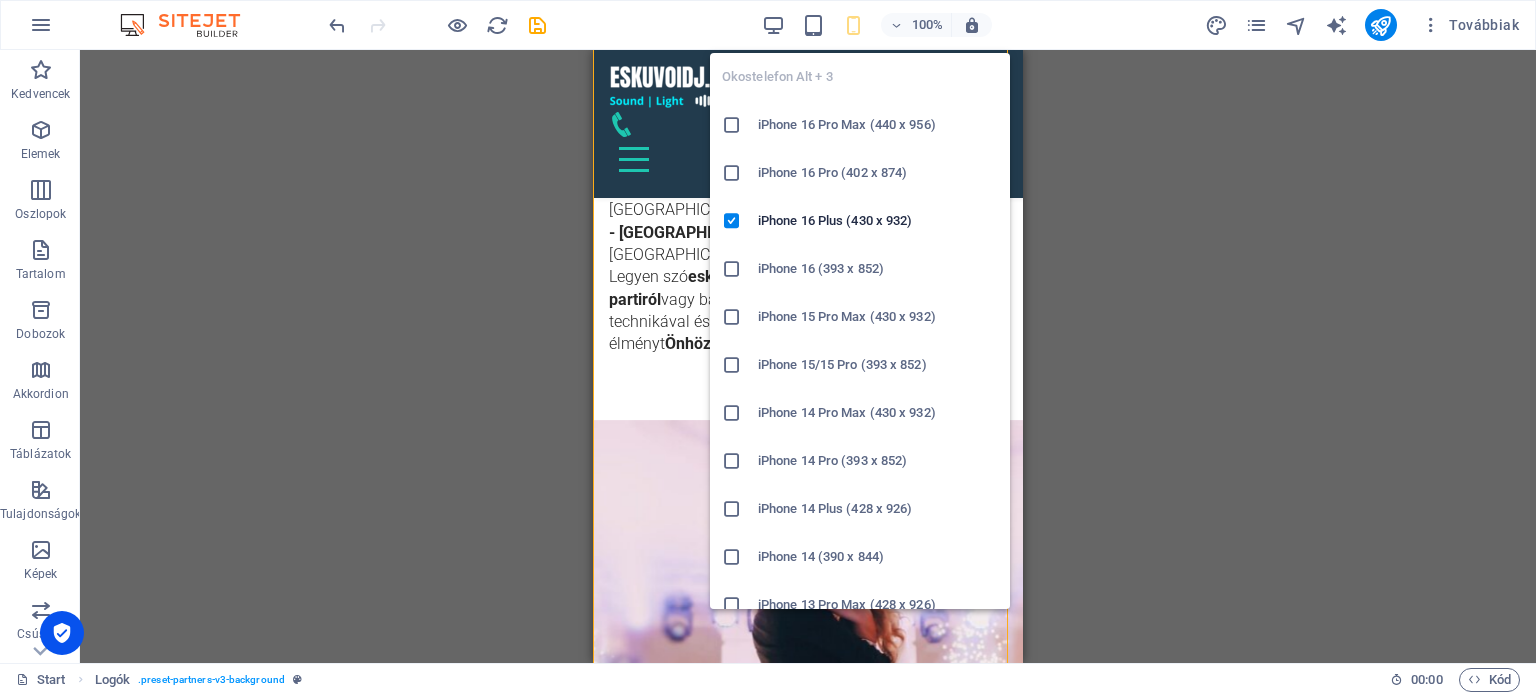 scroll, scrollTop: 8840, scrollLeft: 0, axis: vertical 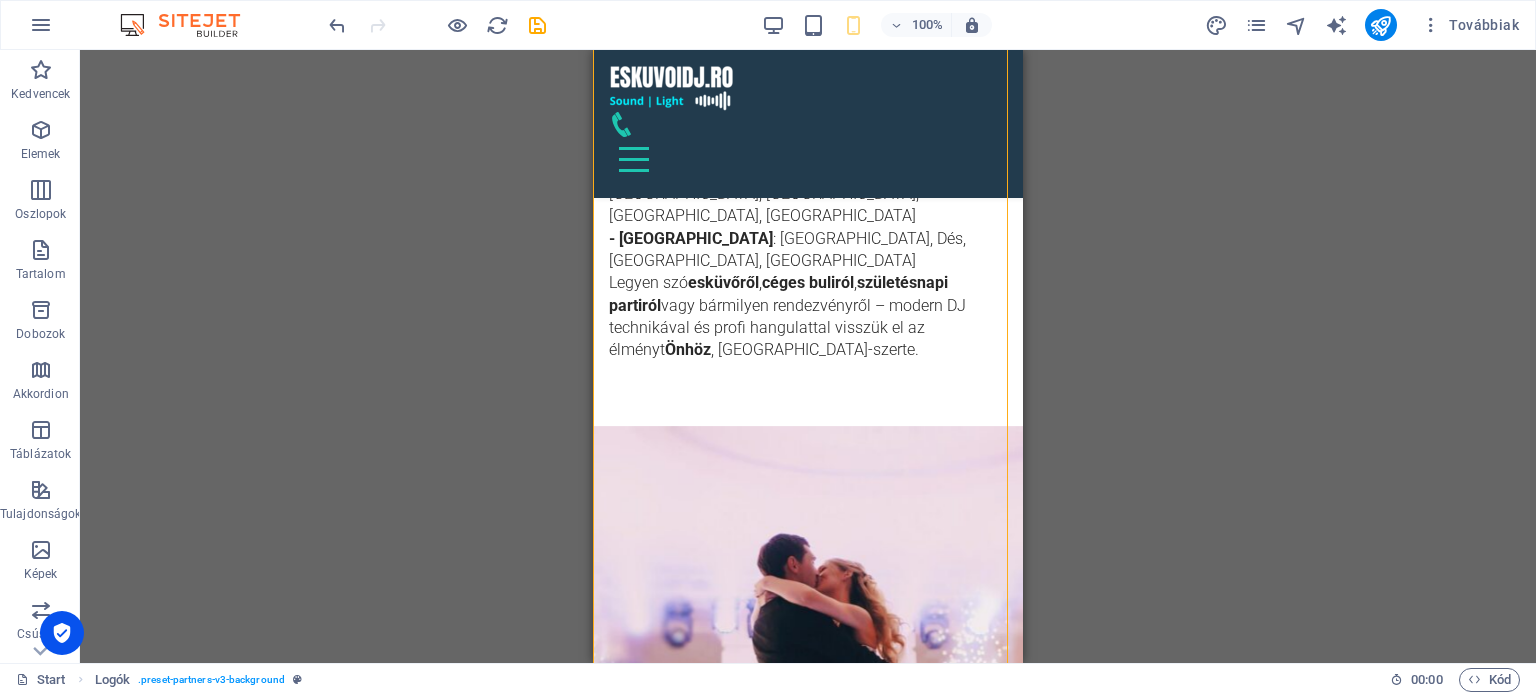 click on "H1   Banner   Banner   Tároló   Menü   Menüsáv   Térköz   H3   Előre beállított   Tároló   Szöveg   Tároló   H2   Dobozok   Tároló   Image   Tároló   Tároló   Térköz   Tároló   Tároló   H3   Szöveg   H2   Tároló   H3   Tároló   Tároló   Tervek   Tároló   Szöveg   Tároló   Szöveg   Szöveg   Kép csúszka háttérrel   Kép csúszka   H3   Tároló   Szöveg   Csúszka   Csúszka   Image   Csúszka   Térköz   Szöveg   Elválasztó   H2   Szöveg   Szöveg   Bemenet   Kapcsolatfelvételi űrlap   Űrlap   Szövegdoboz   Captcha   Lábléc Frigg   Tároló   Lábléc Frigg   Tároló   Logó   Tároló   Térköz   Szöveg   Logók   Tároló   H2   Tároló   Image   Image   Image   Image   Image   Image" at bounding box center (808, 356) 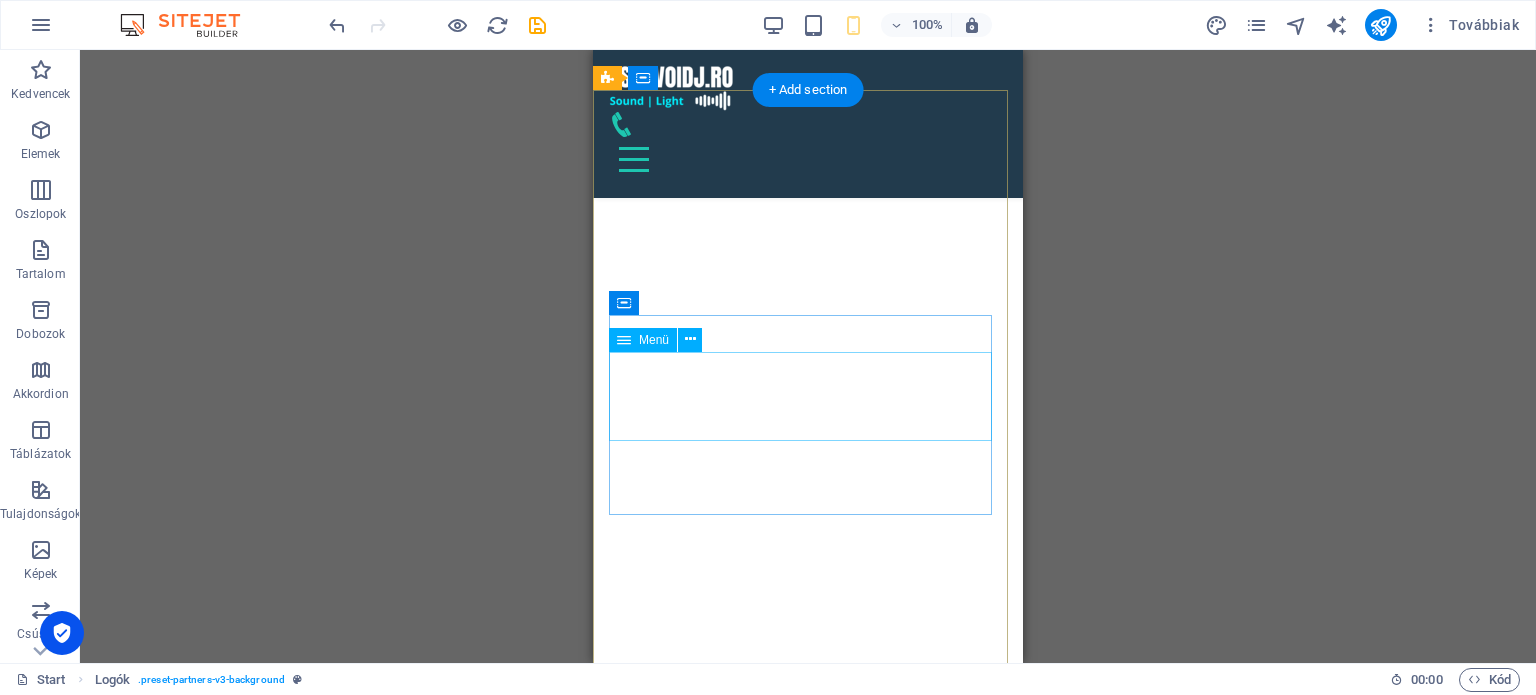 scroll, scrollTop: 8243, scrollLeft: 0, axis: vertical 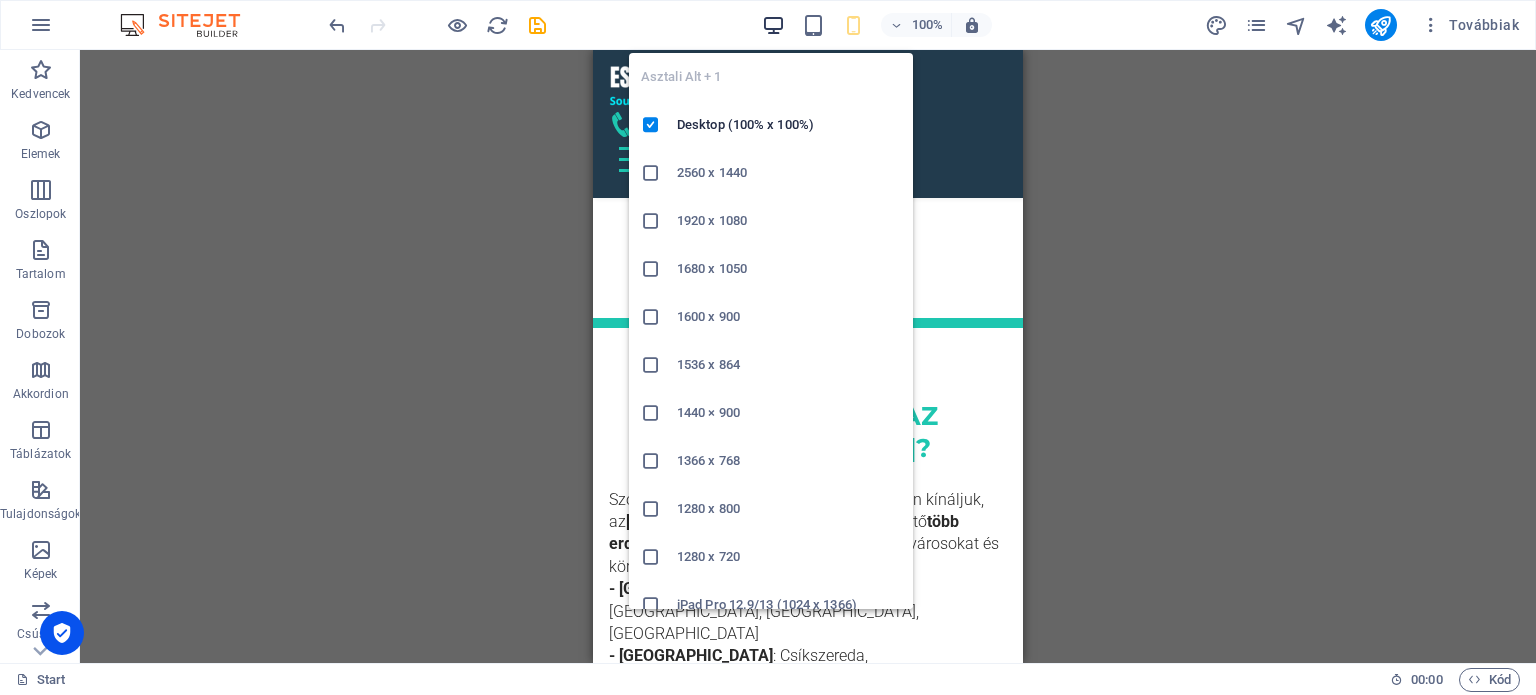 click at bounding box center [773, 25] 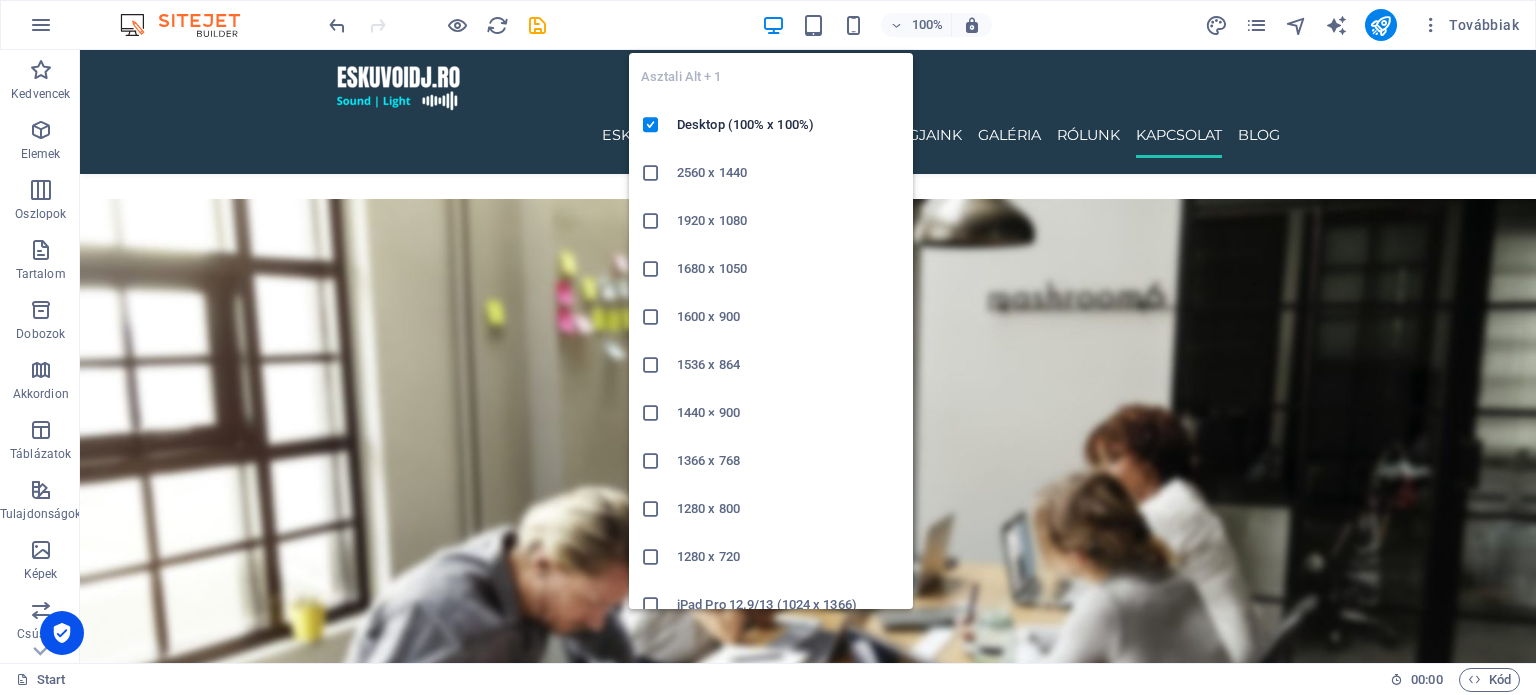 scroll, scrollTop: 5636, scrollLeft: 0, axis: vertical 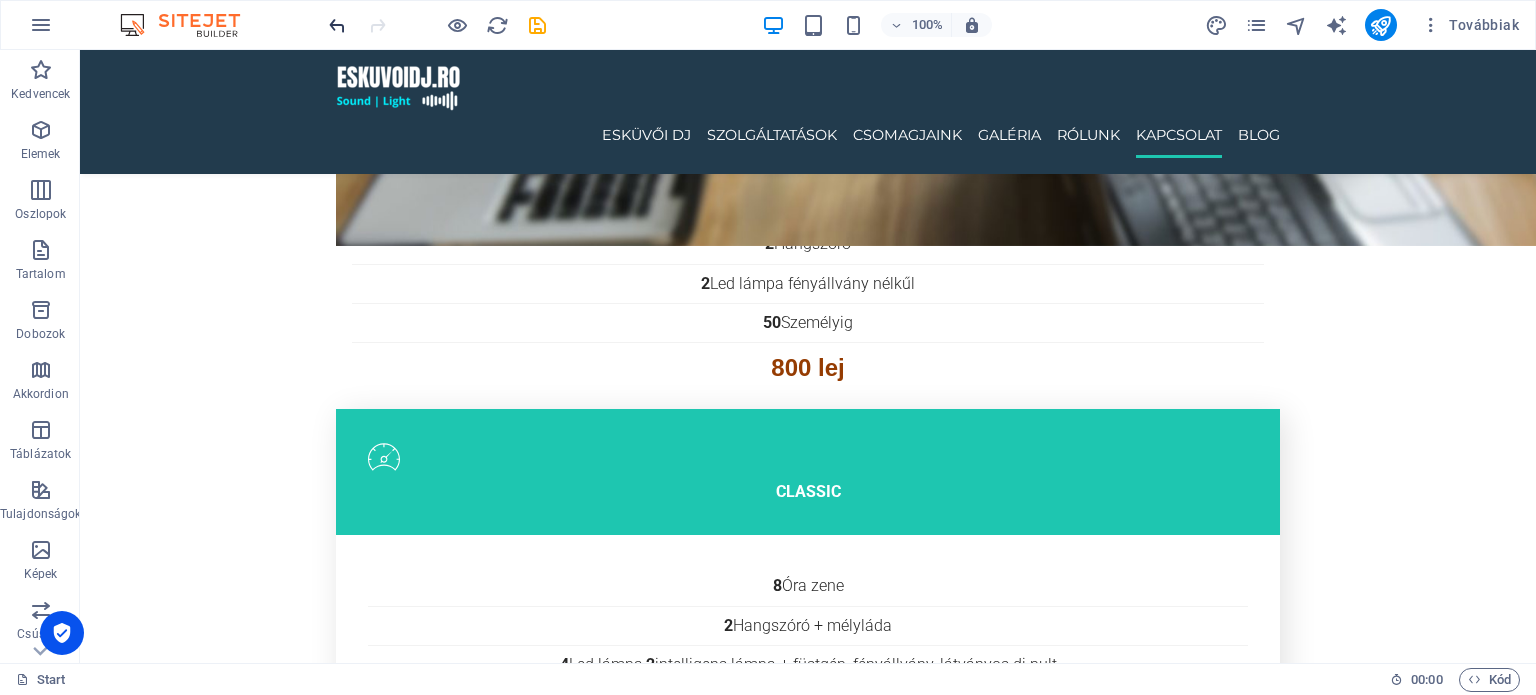 click at bounding box center [337, 25] 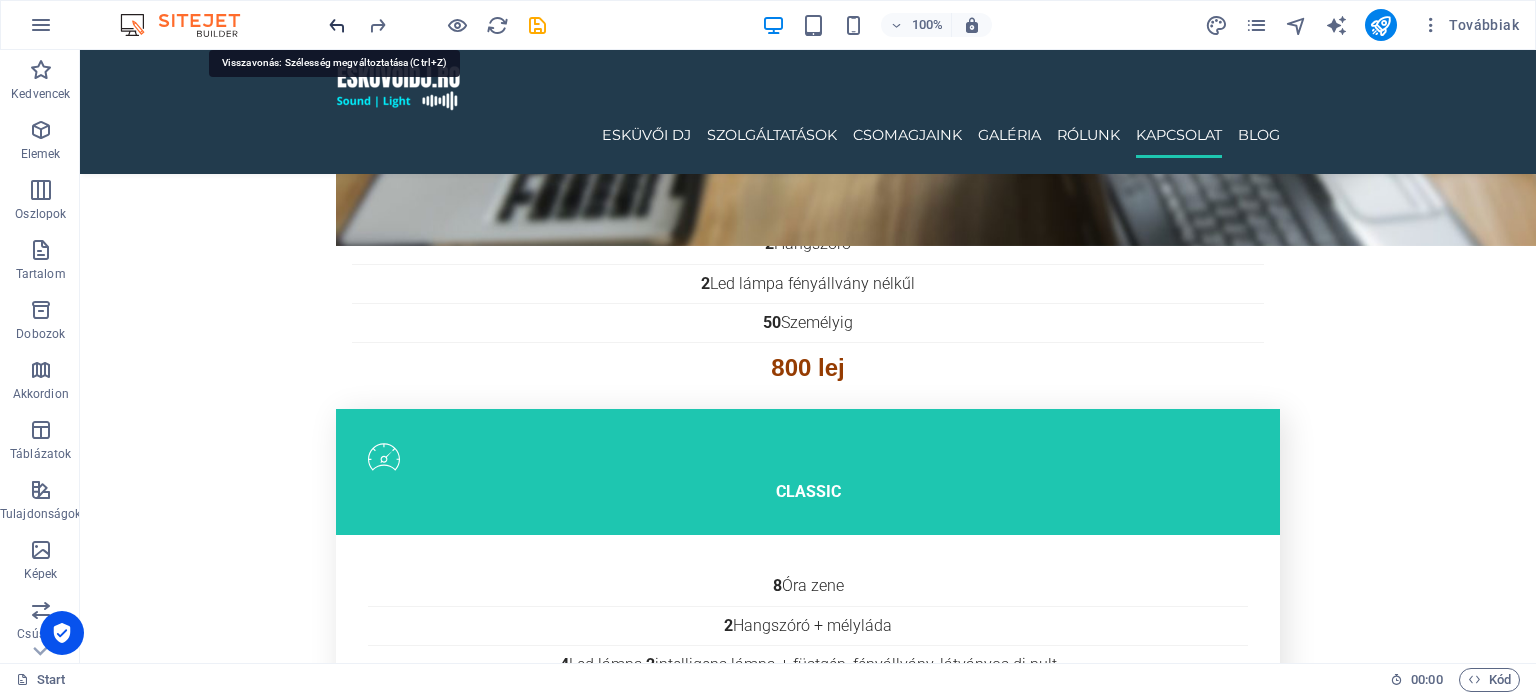 click at bounding box center [337, 25] 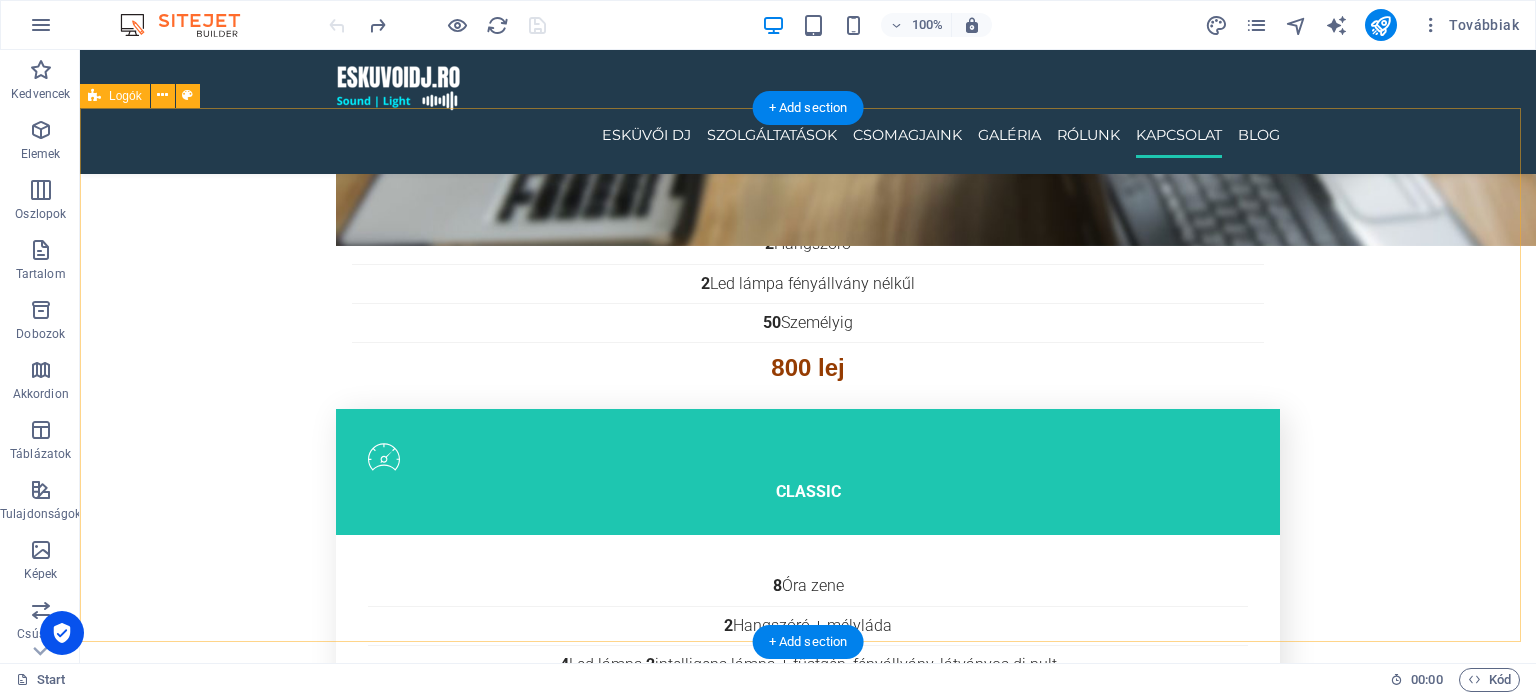 click on "pARTNEREINK" at bounding box center [808, 5902] 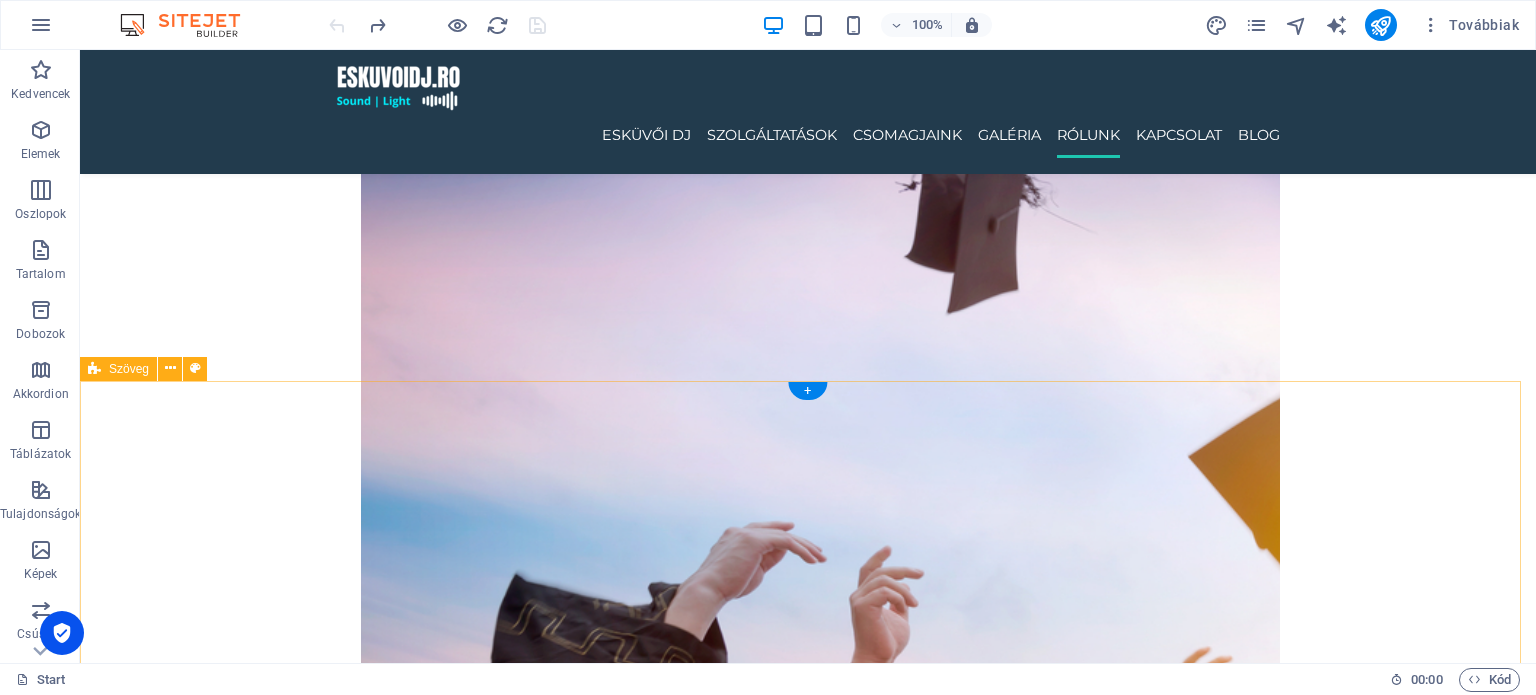 scroll, scrollTop: 3636, scrollLeft: 0, axis: vertical 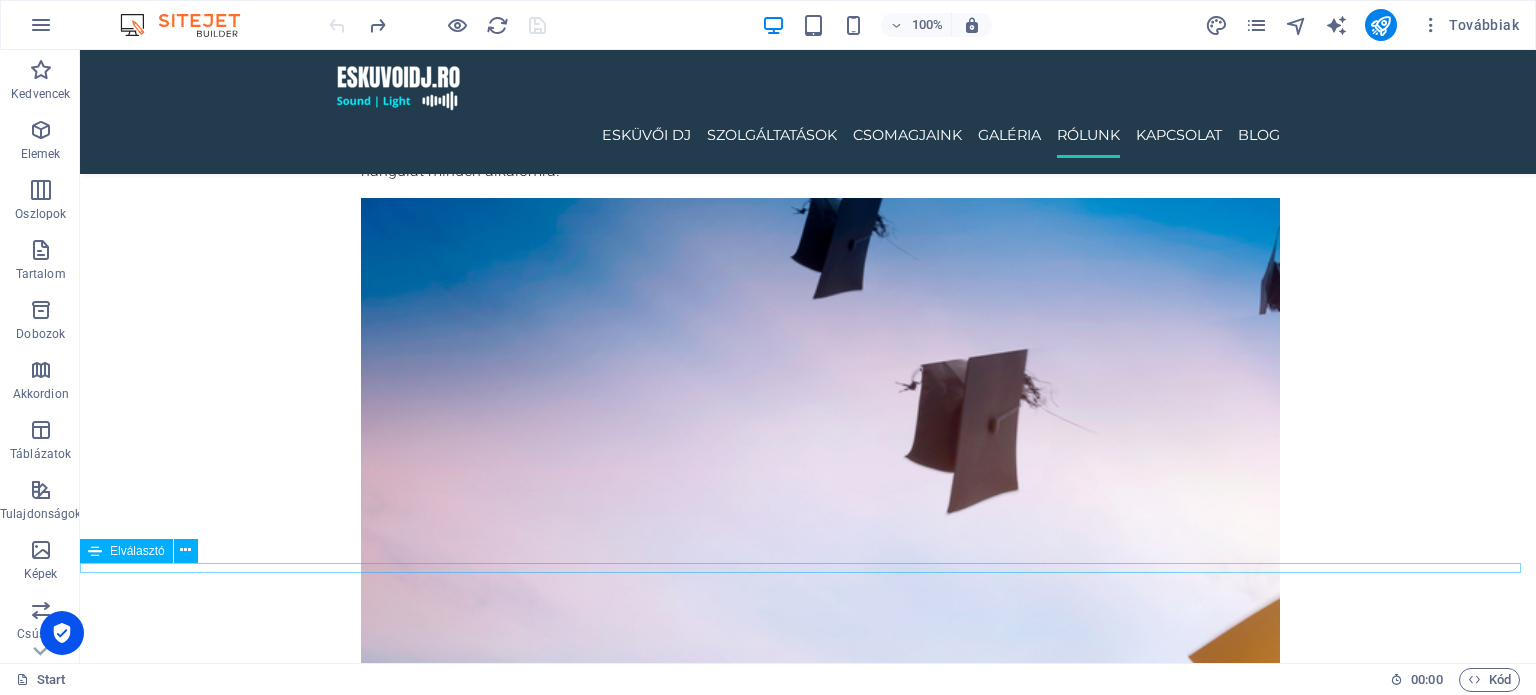 click at bounding box center [808, 5747] 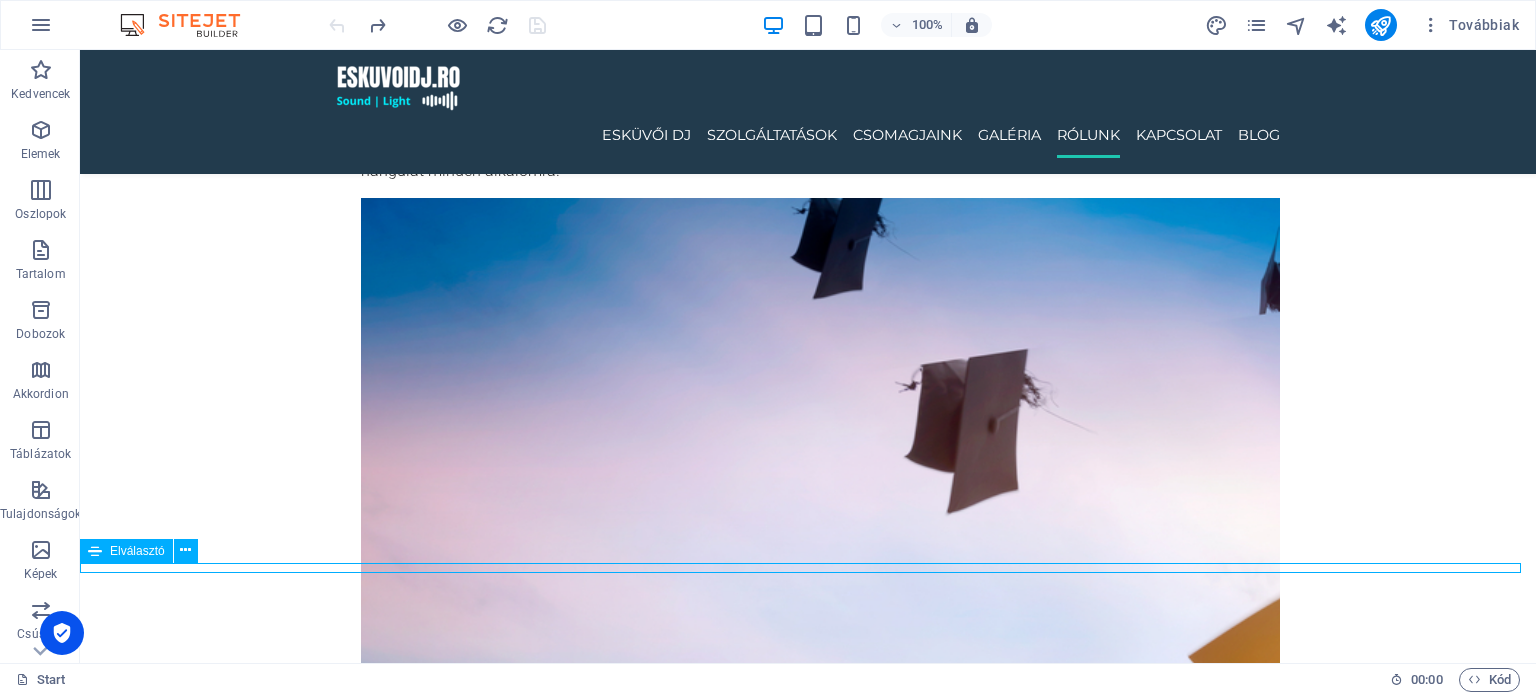 click at bounding box center [808, 5747] 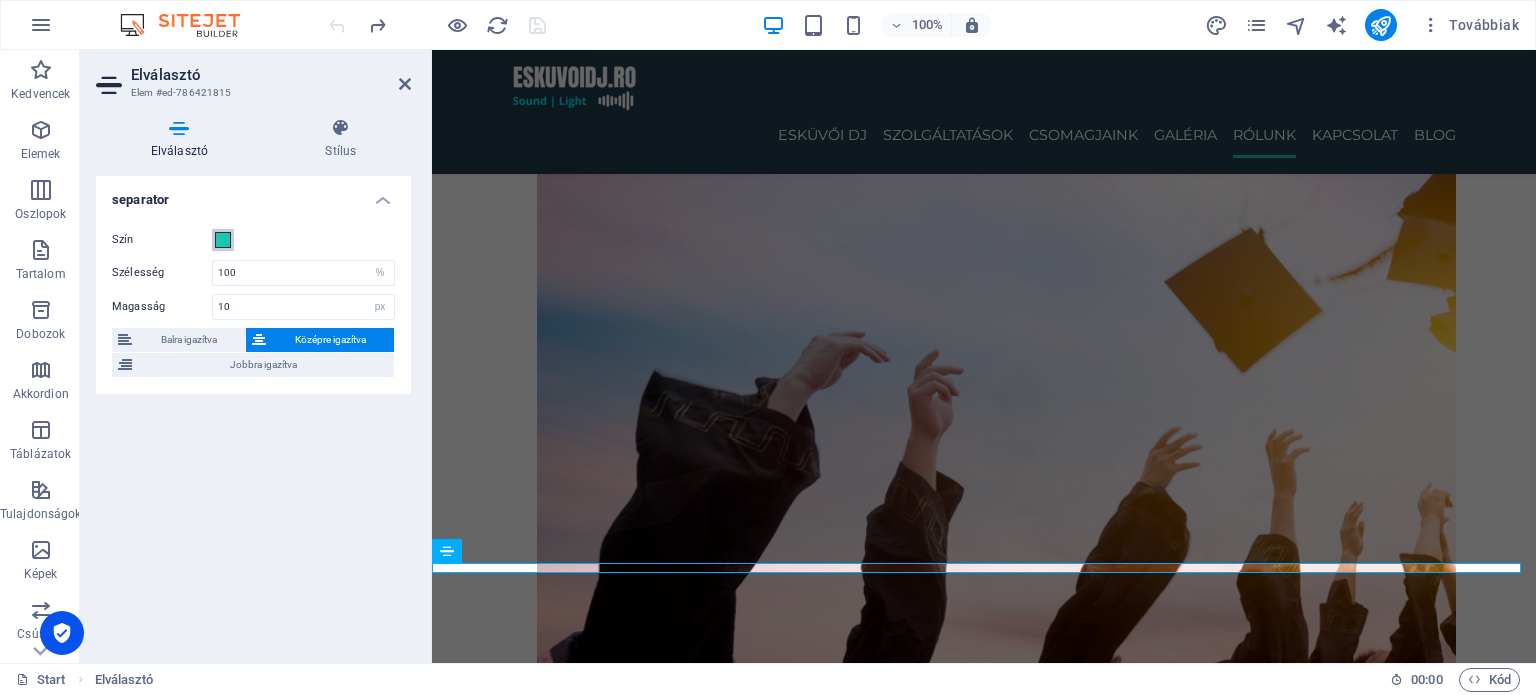 click at bounding box center (223, 240) 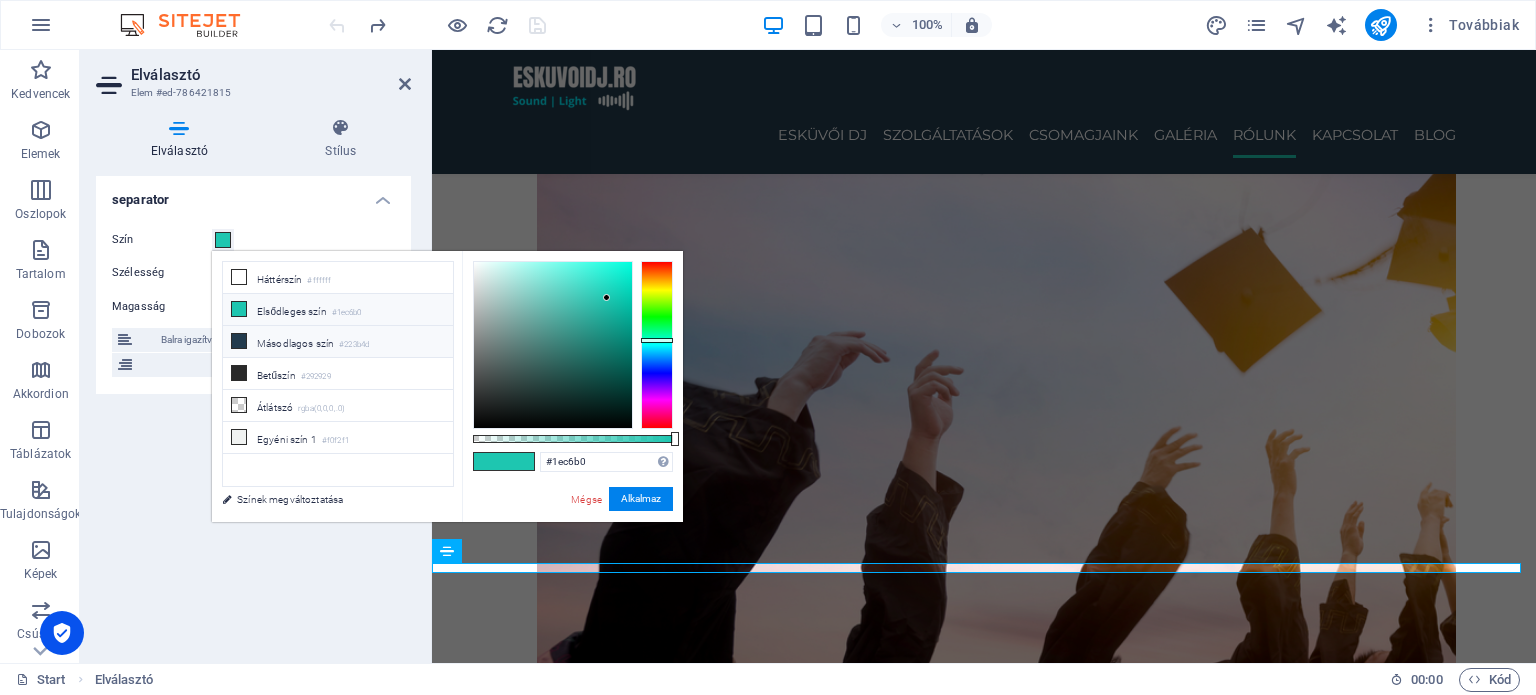 click on "Másodlagos szín
#223b4d" at bounding box center (338, 342) 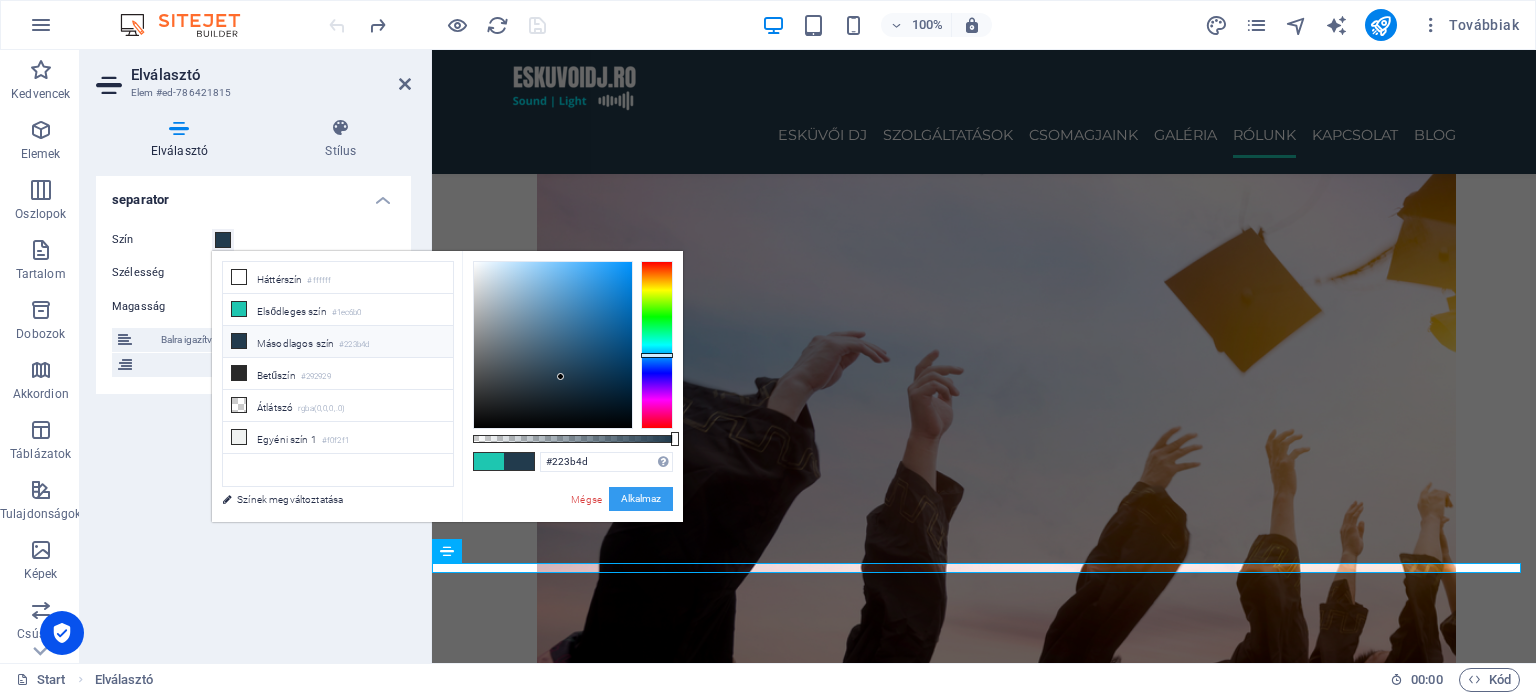 click on "Alkalmaz" at bounding box center [641, 499] 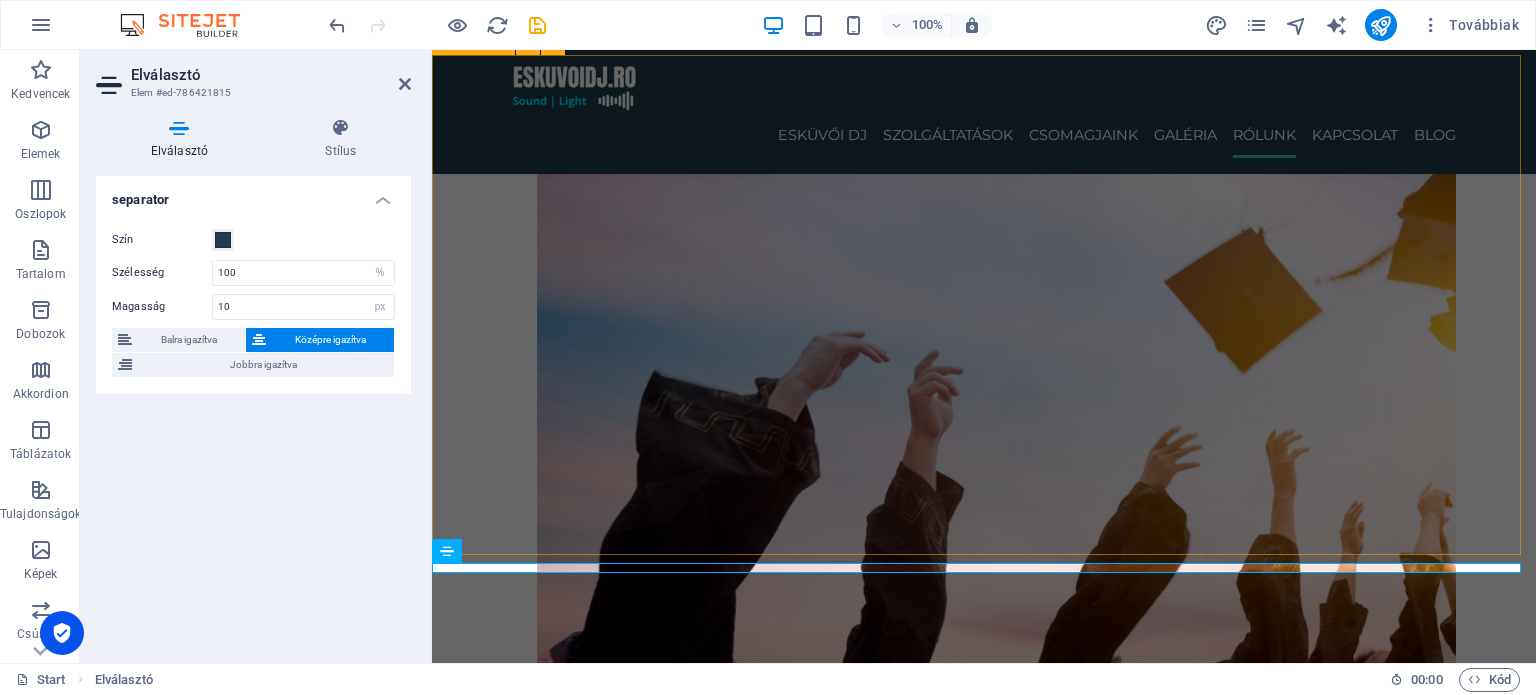 click on "Gyerekkorom óta rajongok a zenéért, már akkor elkezdtem gyűjteni a kedvenc dalaimat, amikor még kazetták és CD-k pörögtek otthon. Azóta szenvedélyemmé vált, hogy a különböző stílusokat és korszakokat összekeverve hozzak létre egyedi hangulatokat. A közönség ritmusára hangolódva hozom el a felejthetetlen bulihangulatot – mai slágerekkel és a legfrissebb elektronikus zenei stílusokkal. PALKÓ ATTILA (DJ AttaP ) Több mint 20 éve a pult mögött. A nyárádszeredai diszkótól, a tusványosi csűrig. Dj Cso, valódi nevén Szilágyi Csongor ma már házibulik, érettségi találkozók, esküvők, céges és magán rendezvények hangulatfelelőse. Stílus: retro klasszikusok, friss pop és mainstream slágerekkel fűszerezve. SZILÁGYI CSONGOR (DJ CSO) A közönség ritmusára hangolódva hozom el a felejthetetlen bulihangulatot – mai slágerekkel és a legfrissebb elektronikus zenei stílusokkal. PALKÓ ATTILA (DJ AttaP ) SZILÁGYI CSONGOR (DJ CSO) 1 2" at bounding box center (984, 4985) 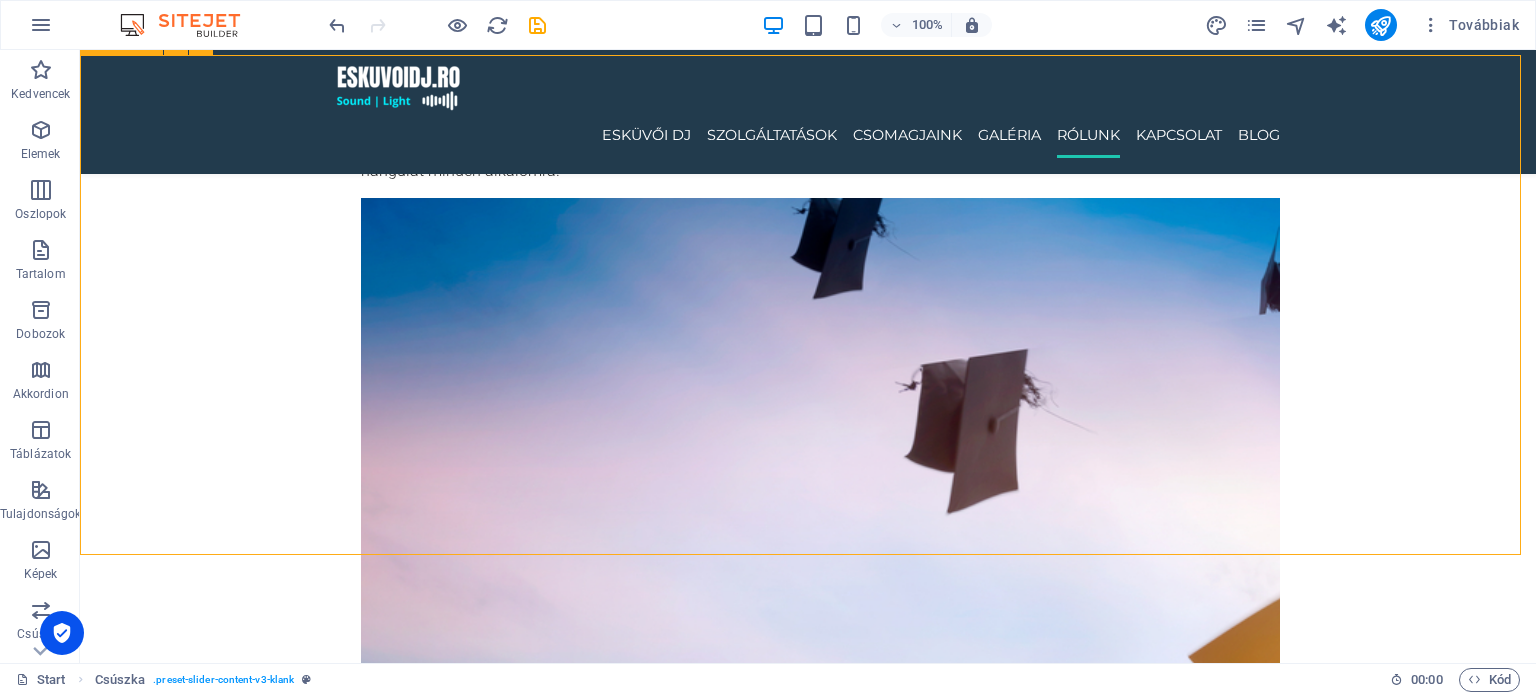 scroll, scrollTop: 3536, scrollLeft: 0, axis: vertical 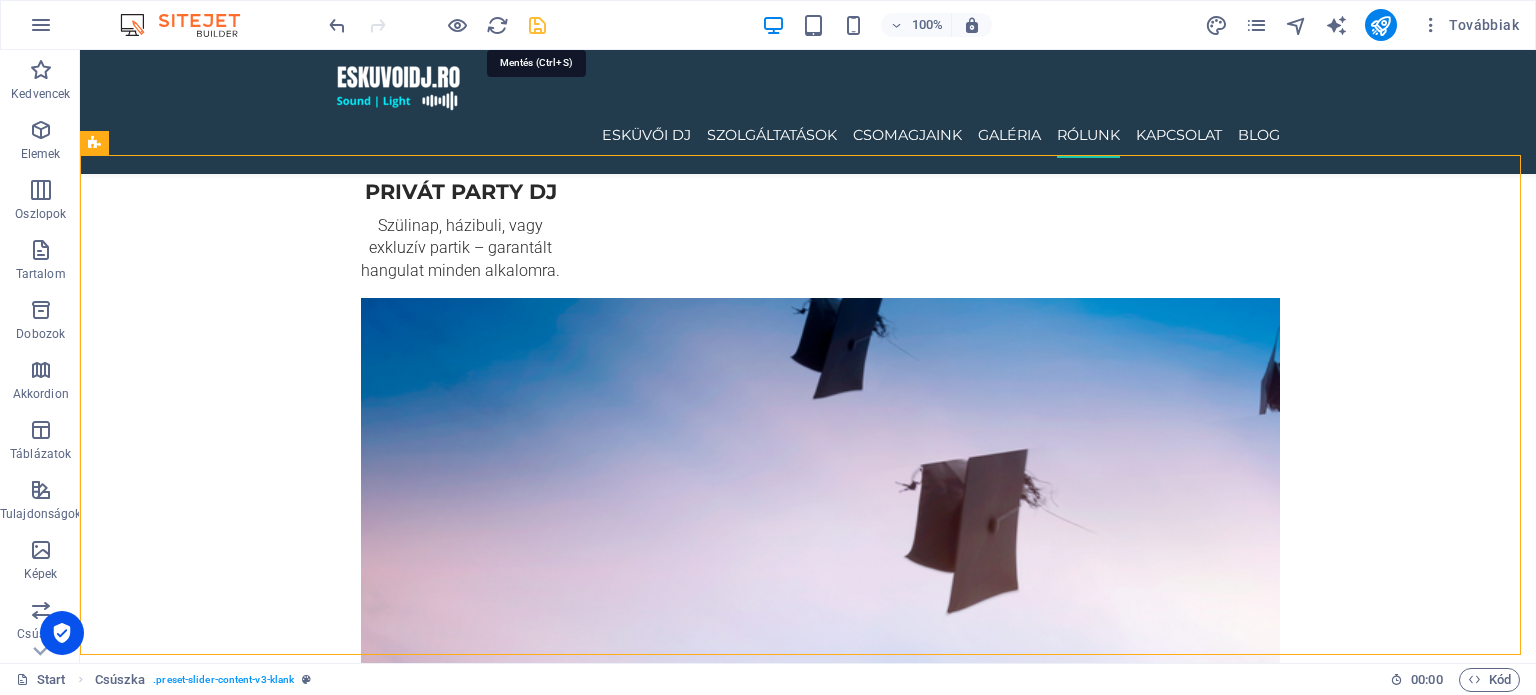 click at bounding box center [537, 25] 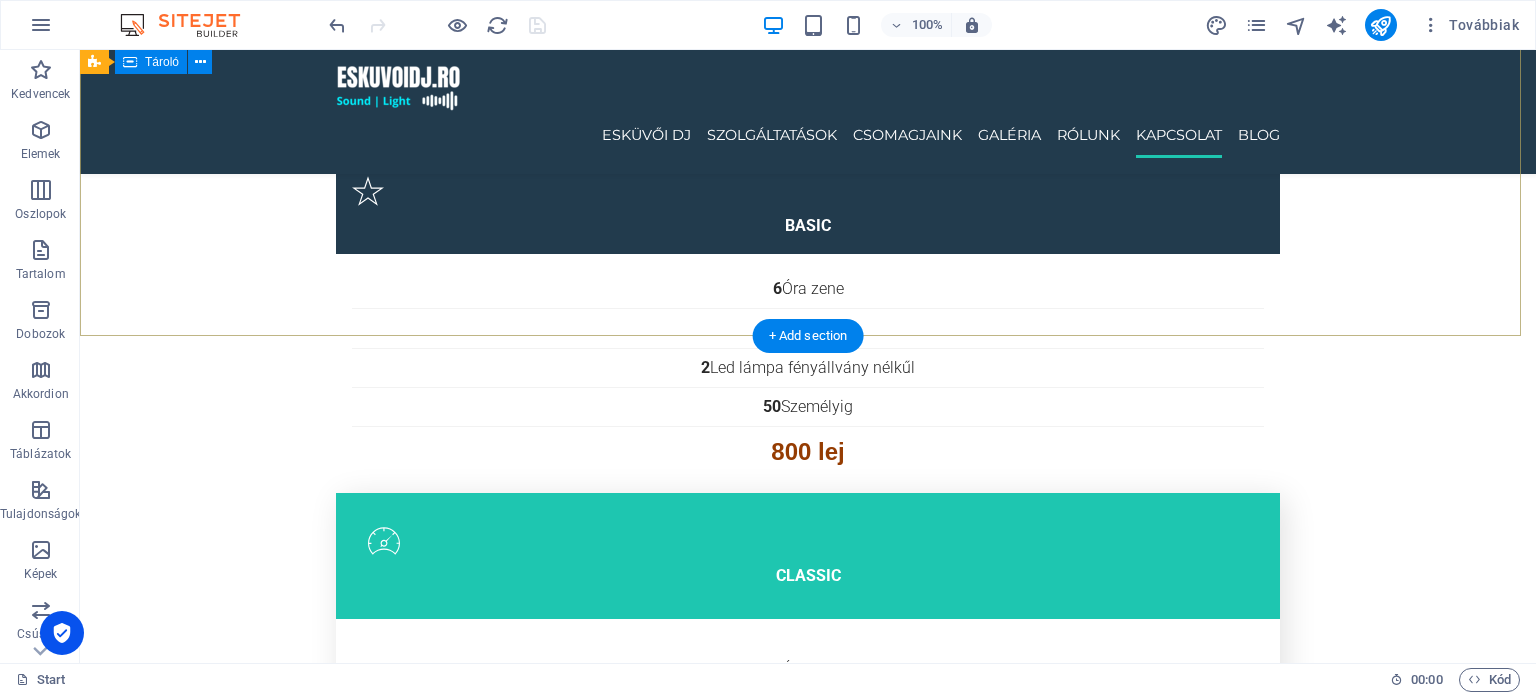scroll, scrollTop: 5636, scrollLeft: 0, axis: vertical 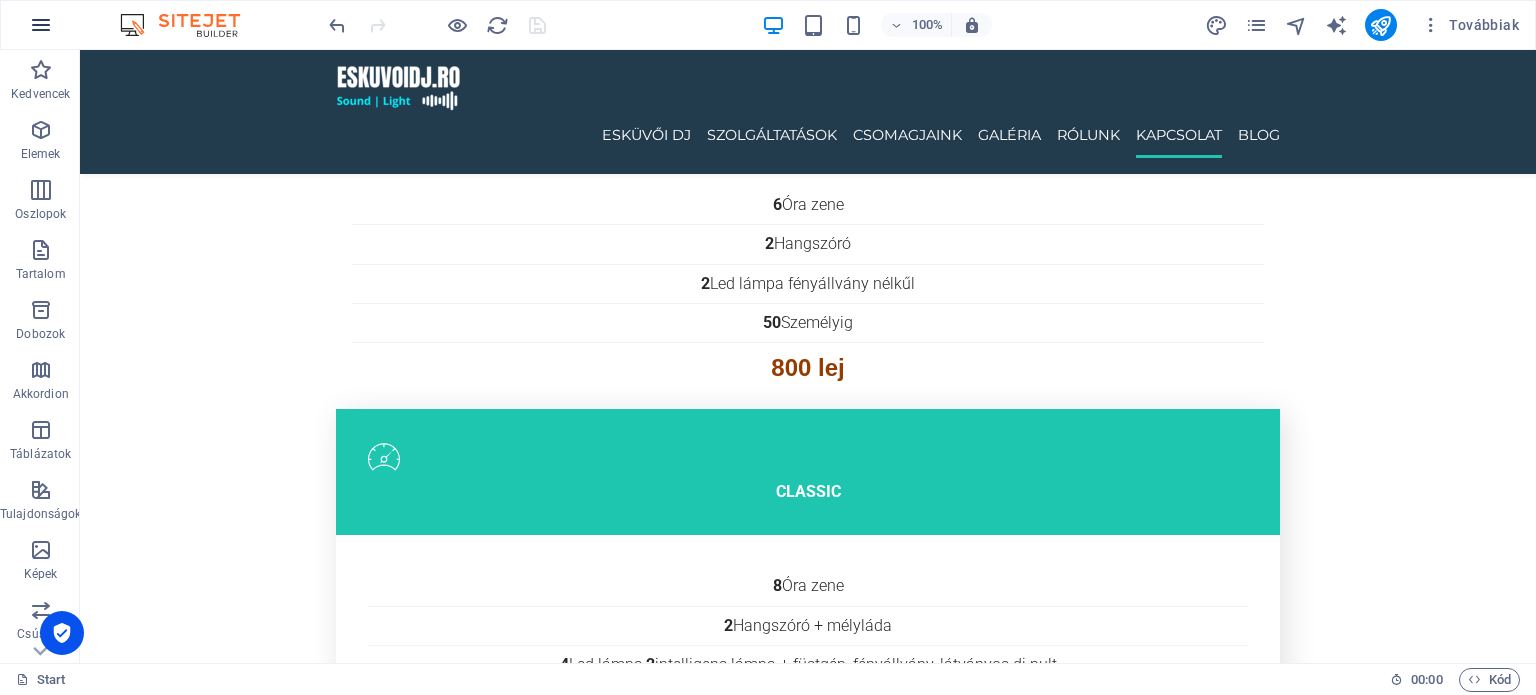 click at bounding box center [41, 25] 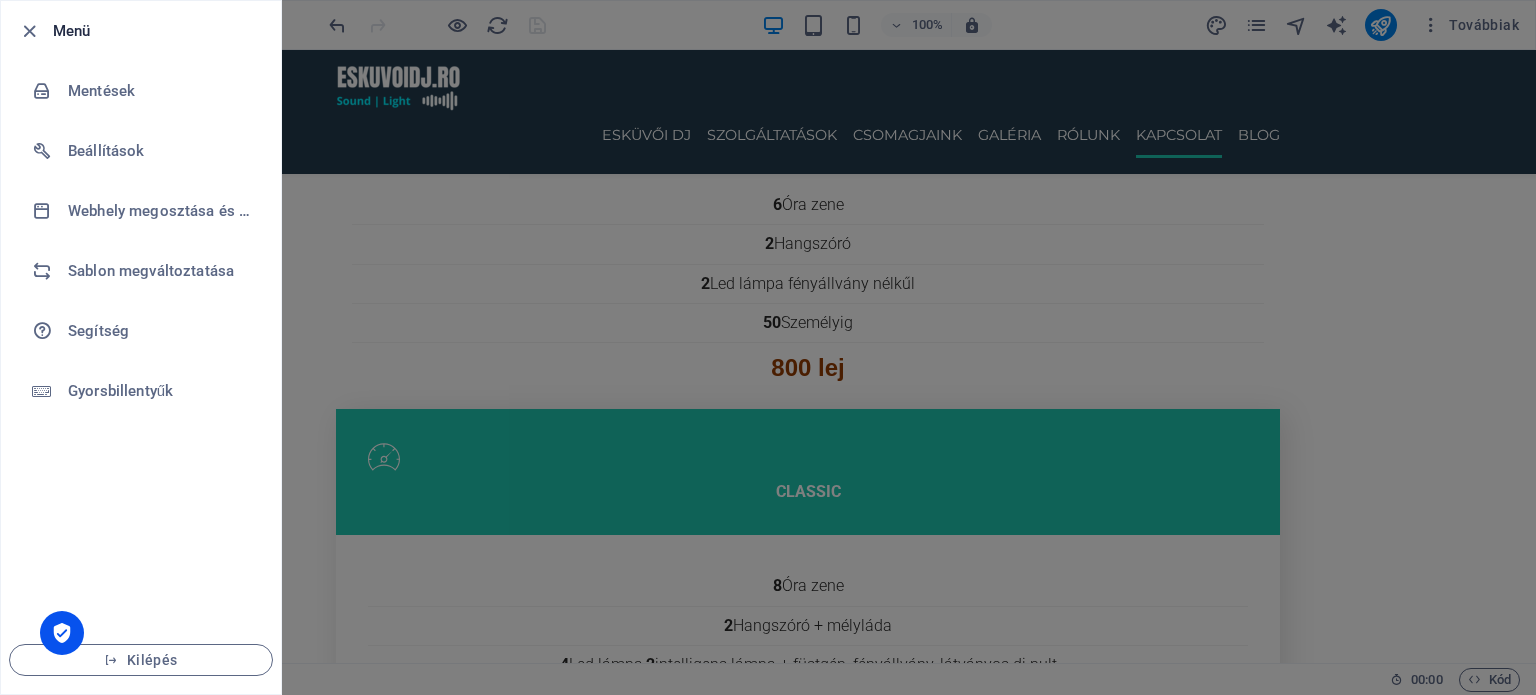 click at bounding box center [768, 347] 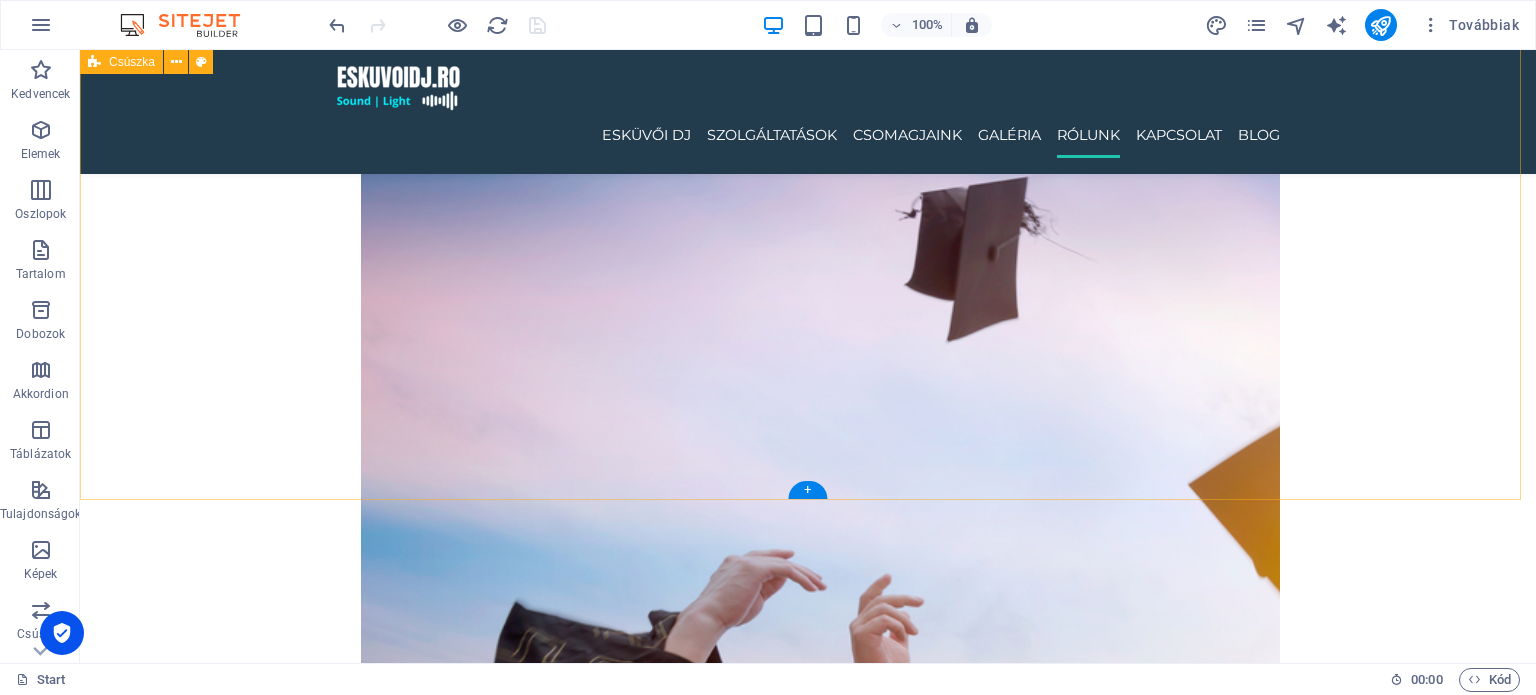 scroll, scrollTop: 3536, scrollLeft: 0, axis: vertical 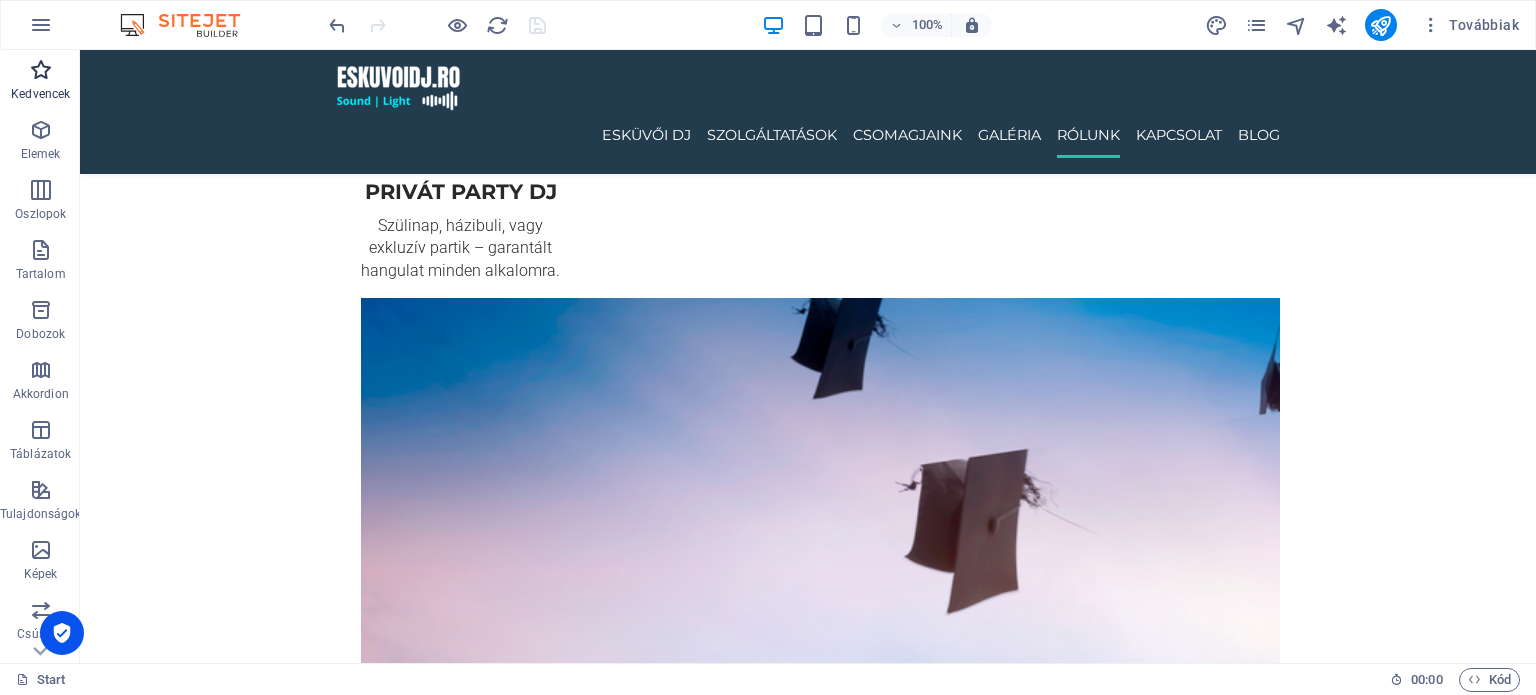 click on "Kedvencek" at bounding box center [40, 82] 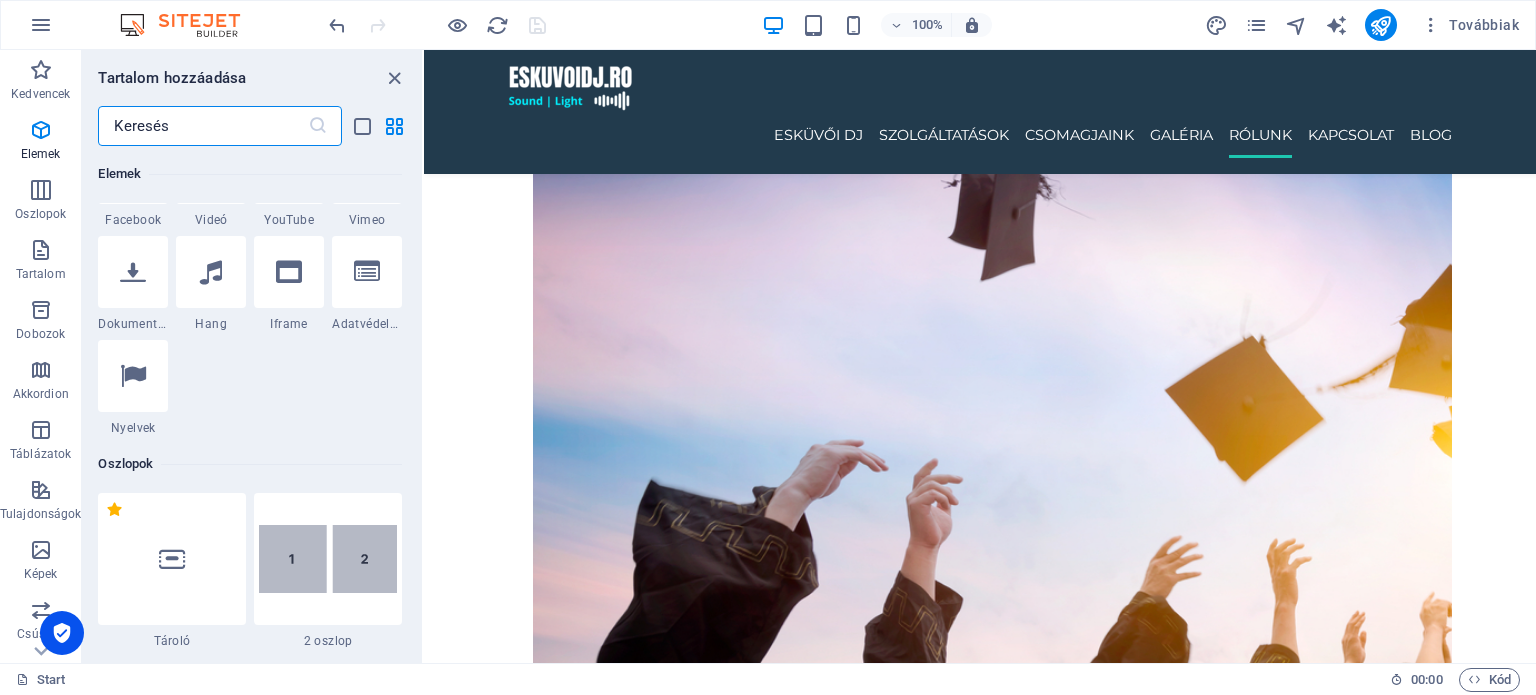 scroll, scrollTop: 600, scrollLeft: 0, axis: vertical 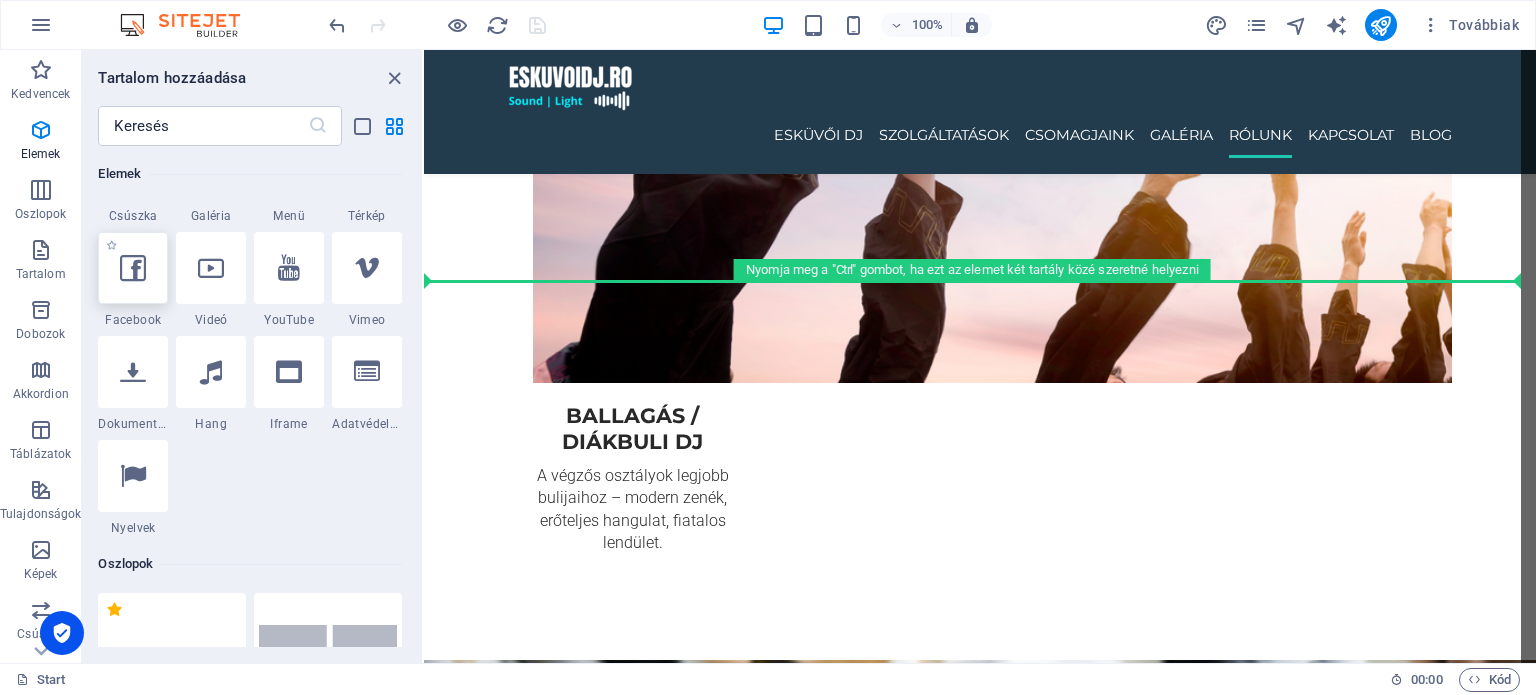 select on "%" 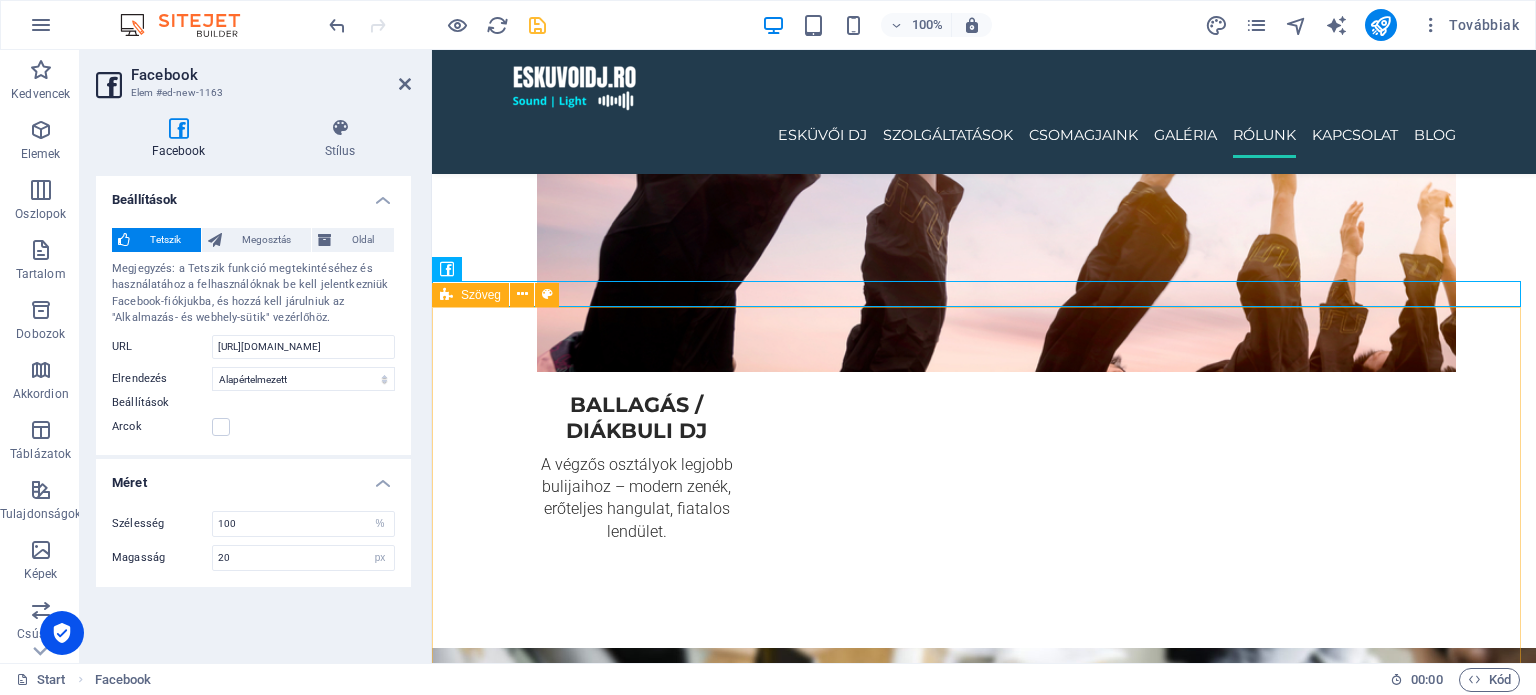 click on "Hol érhető el az eskuvoidj.ro? Szolgáltatásainkat nemcsak egy településen kínáljuk, az  eskuvoidj.ro  DJ szolgáltatása elérhető  több erdélyi megyében , lefedve a legfontosabb városokat és környéküket is. - Kovászna megye : Sepsiszentgyörgy, Kézdivásárhely, Kovászna, Barót - Hargita megye : Csíkszereda, Székelyudvarhely, Gyergyószentmiklós, Borszék - Beszterce-Naszód megye : Beszterce, Naszód, Szentmáté, Lechința - Maros megye : Marosvásárhely, Szováta, Segesvár, Dicsőszentmárton, Nyárádszereda   - Kolozs megye : Kolozsvár, Dés, Szamosújvár, Bánffyhunyad Legyen szó  esküvőről ,  céges buliról ,  születésnapi partiról  vagy bármilyen rendezvényről – modern DJ technikával és profi hangulattal visszük el az élményt  Önhöz , Erdély-szerte." at bounding box center (984, 5211) 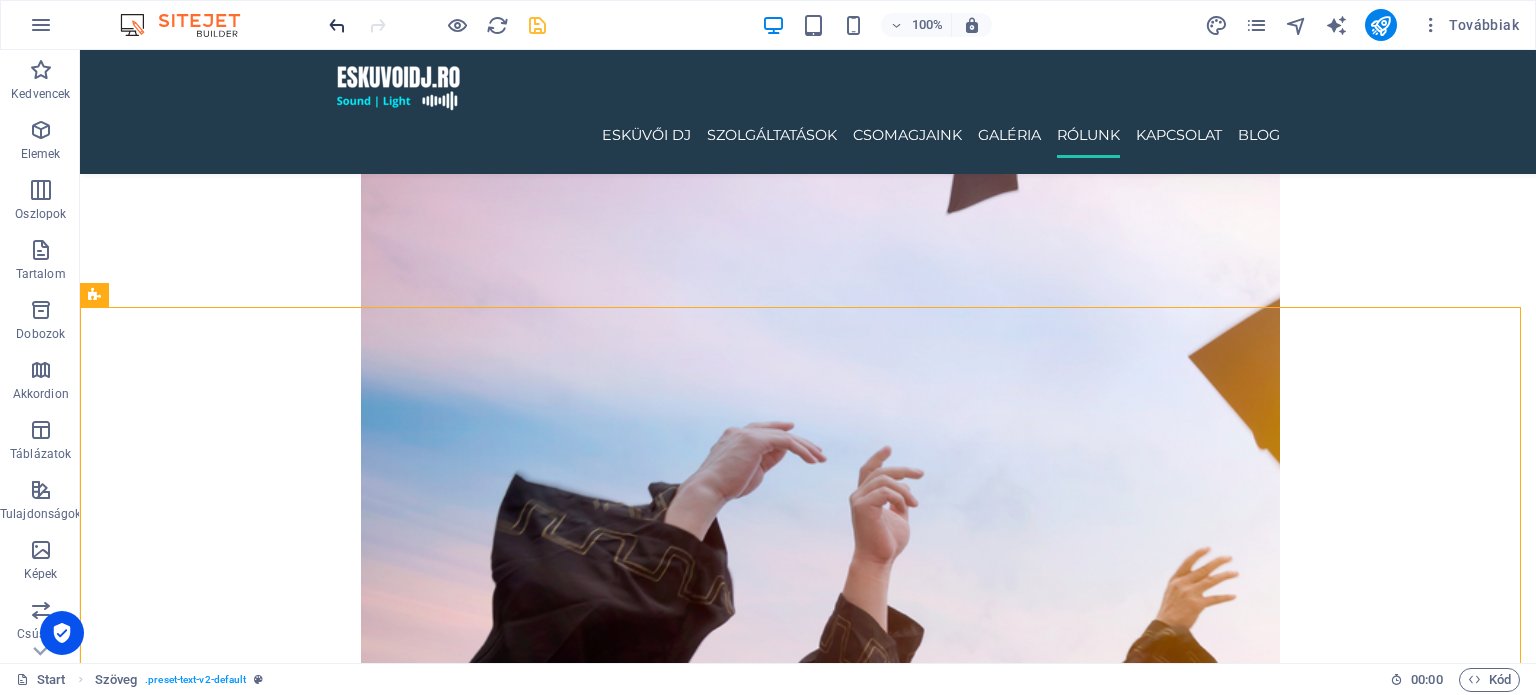click at bounding box center [337, 25] 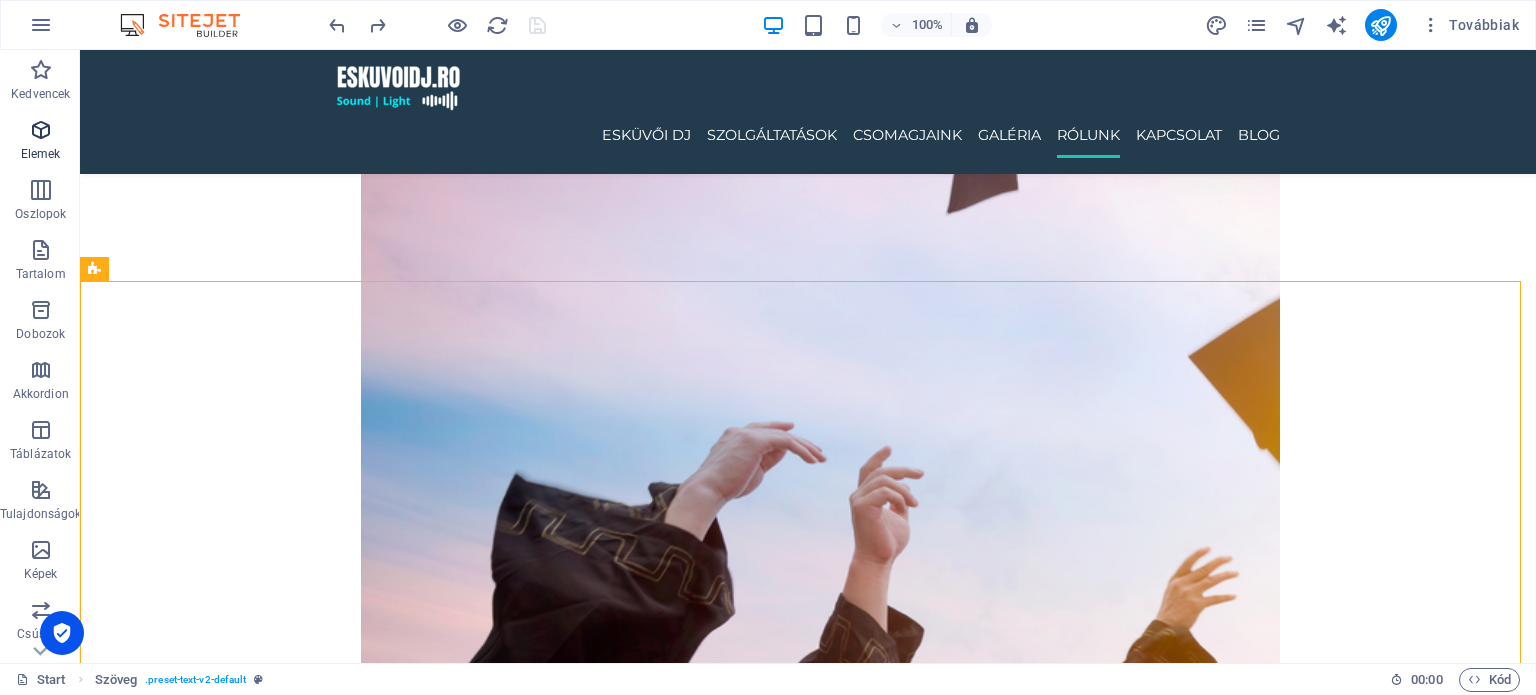 click on "Elemek" at bounding box center [40, 142] 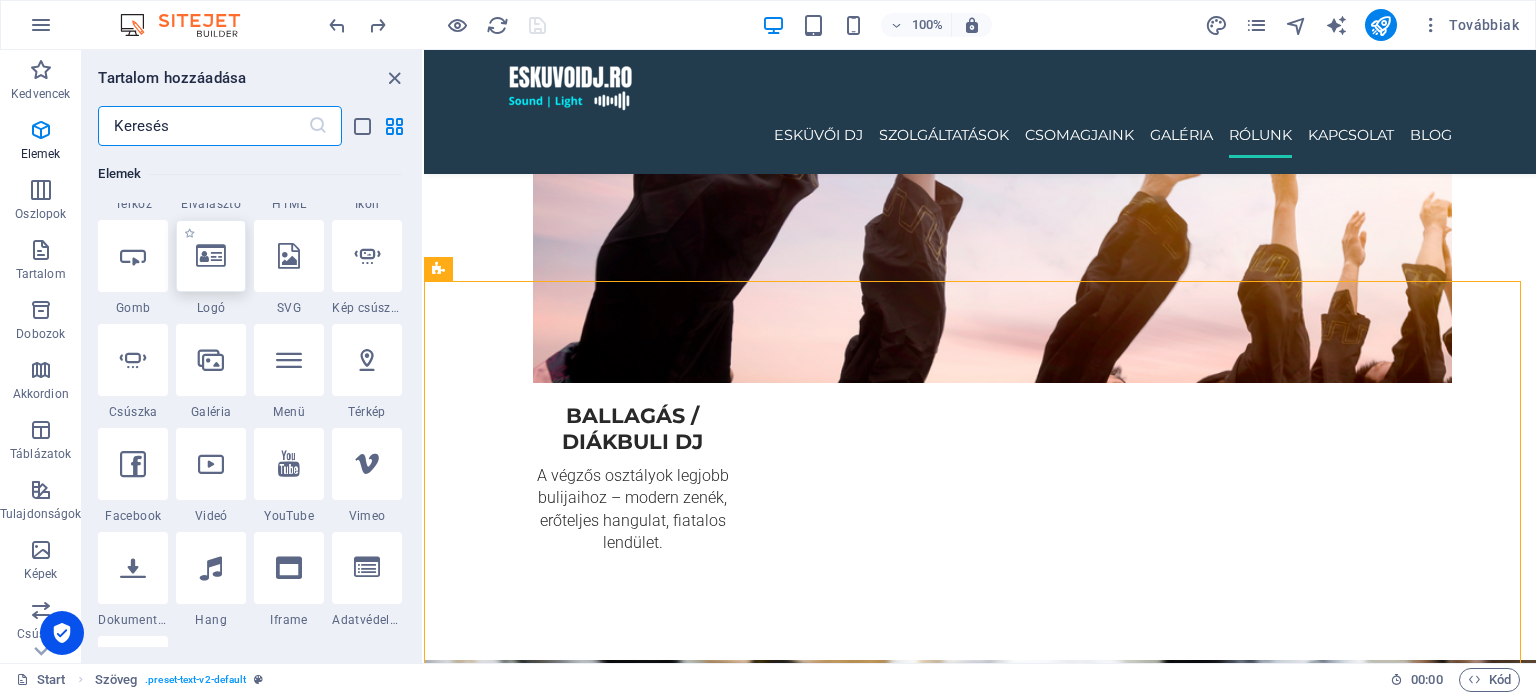 scroll, scrollTop: 712, scrollLeft: 0, axis: vertical 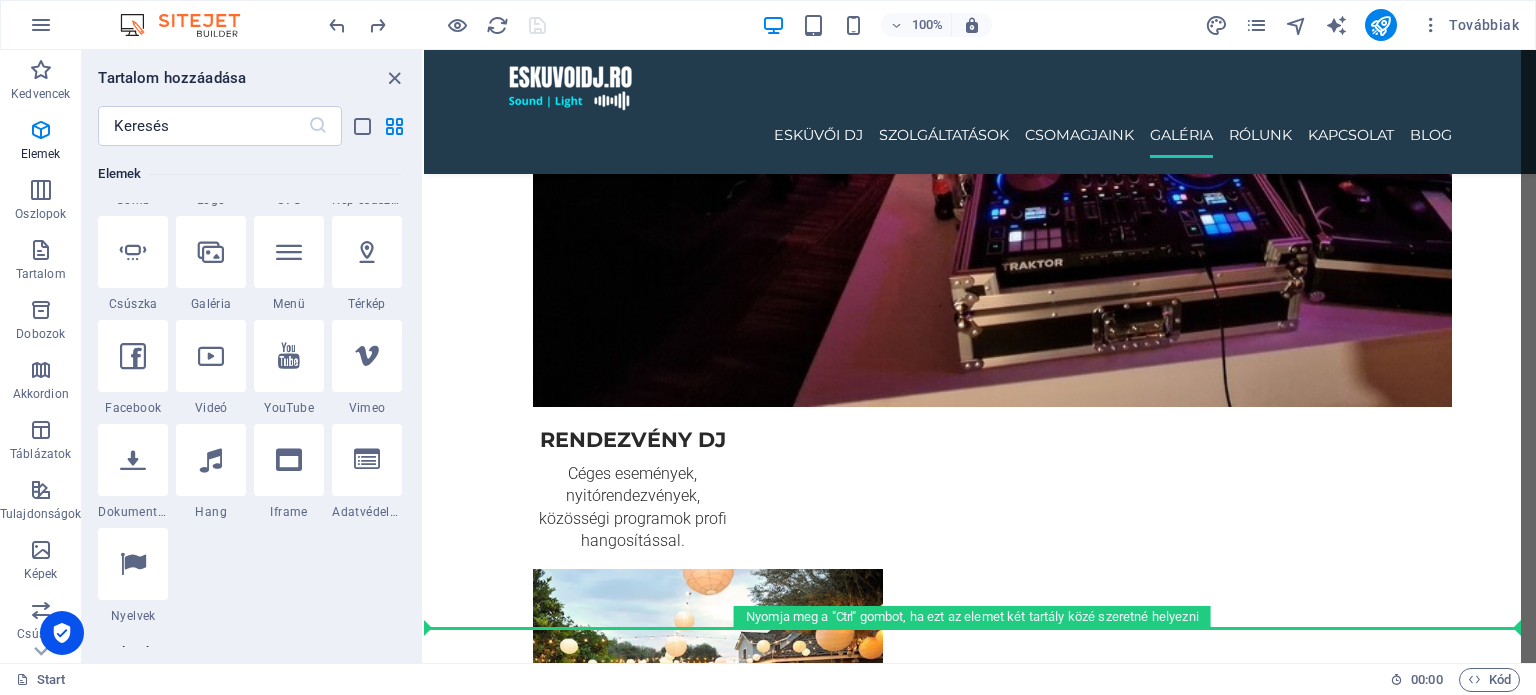 select on "ar16_9" 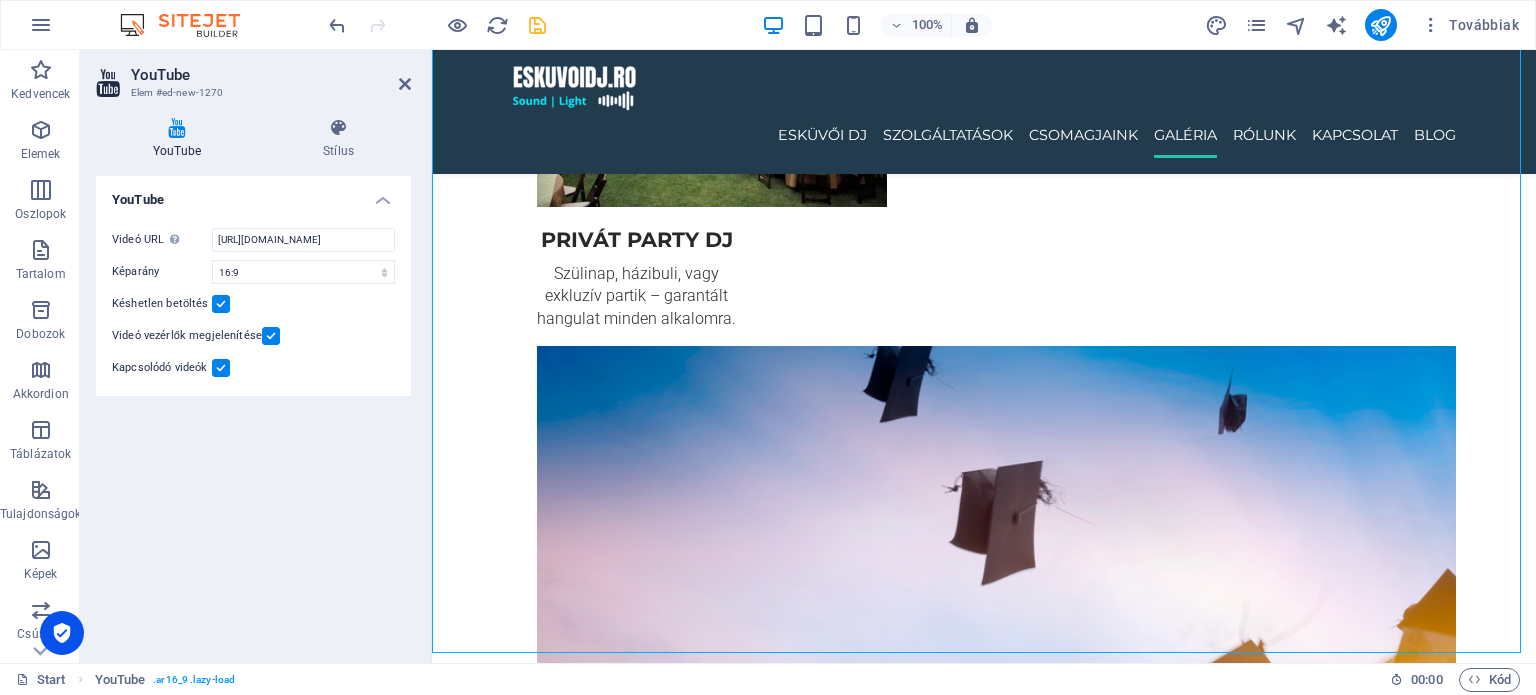 scroll, scrollTop: 3336, scrollLeft: 0, axis: vertical 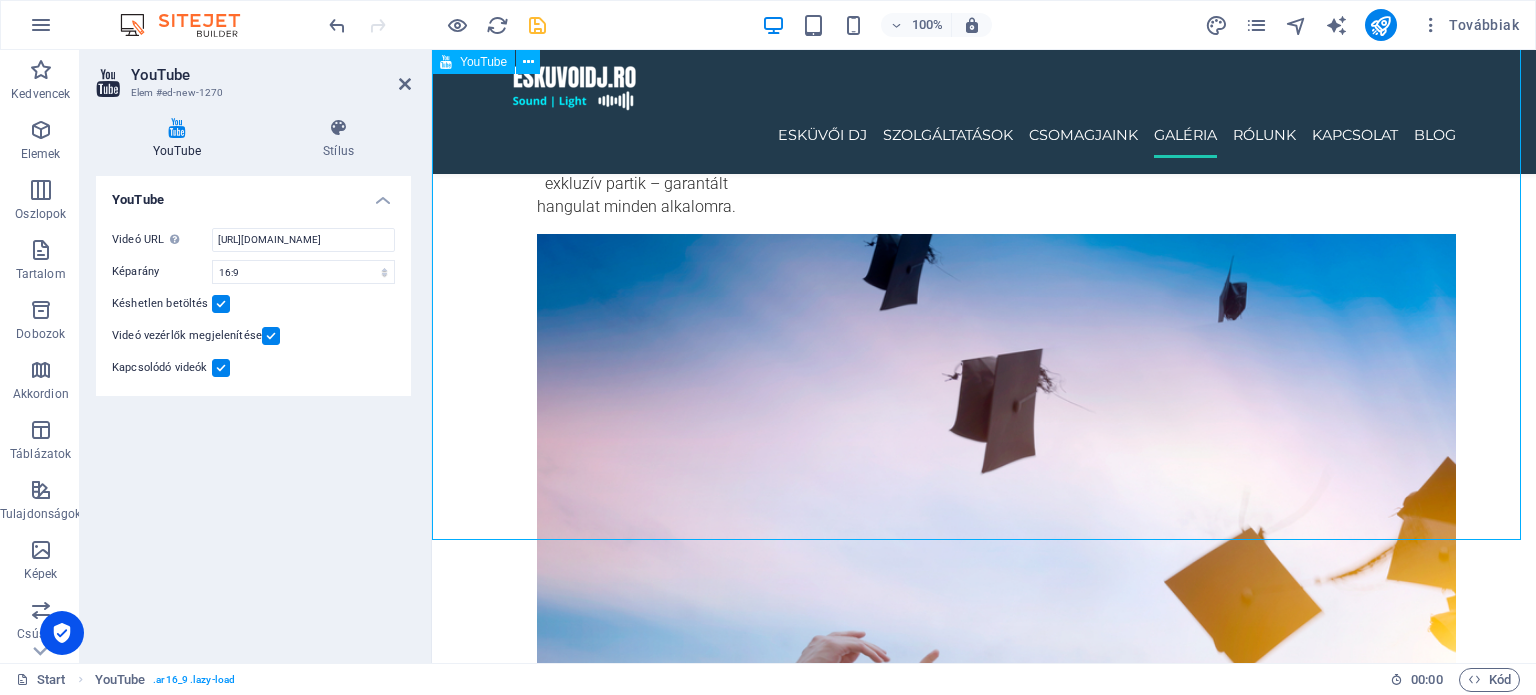 click at bounding box center [984, 4917] 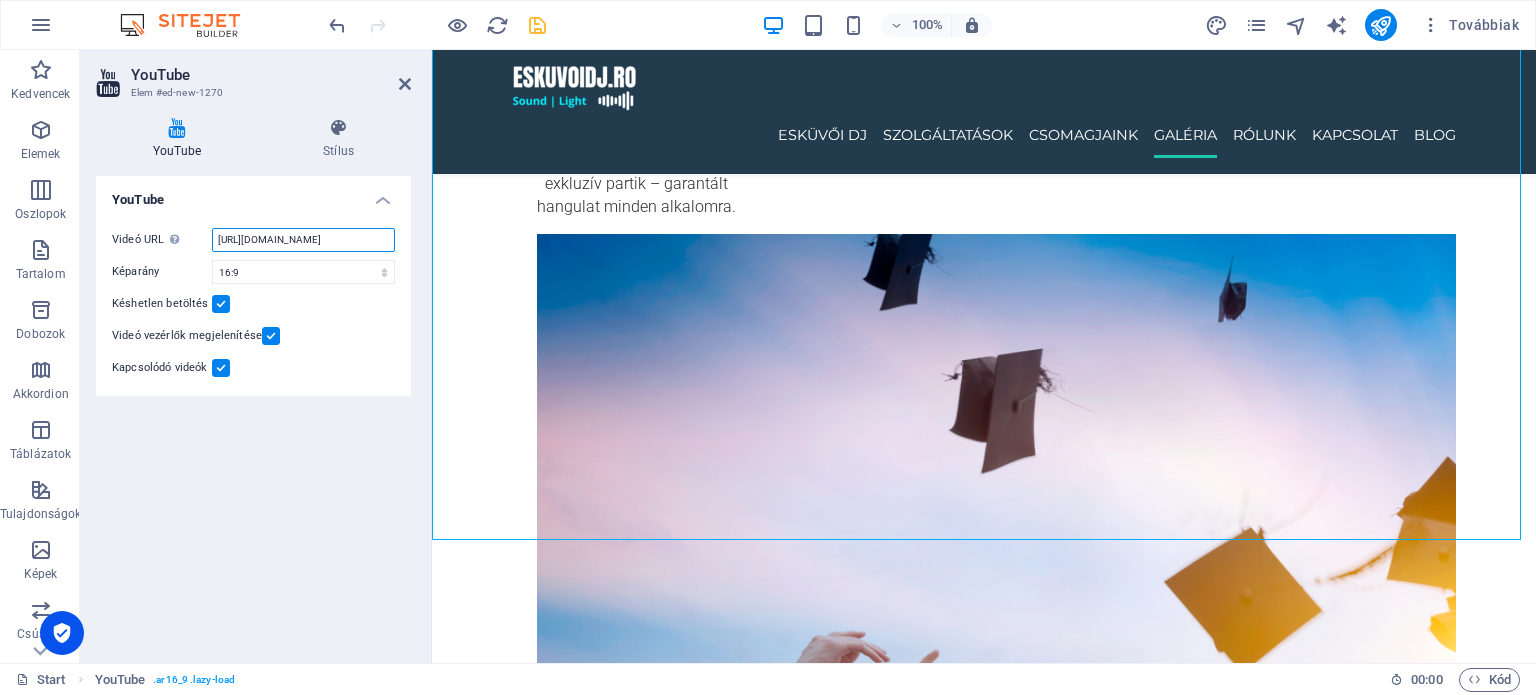click on "https://www.youtube.com/watch?v=hnoviHgPHkY" at bounding box center [303, 240] 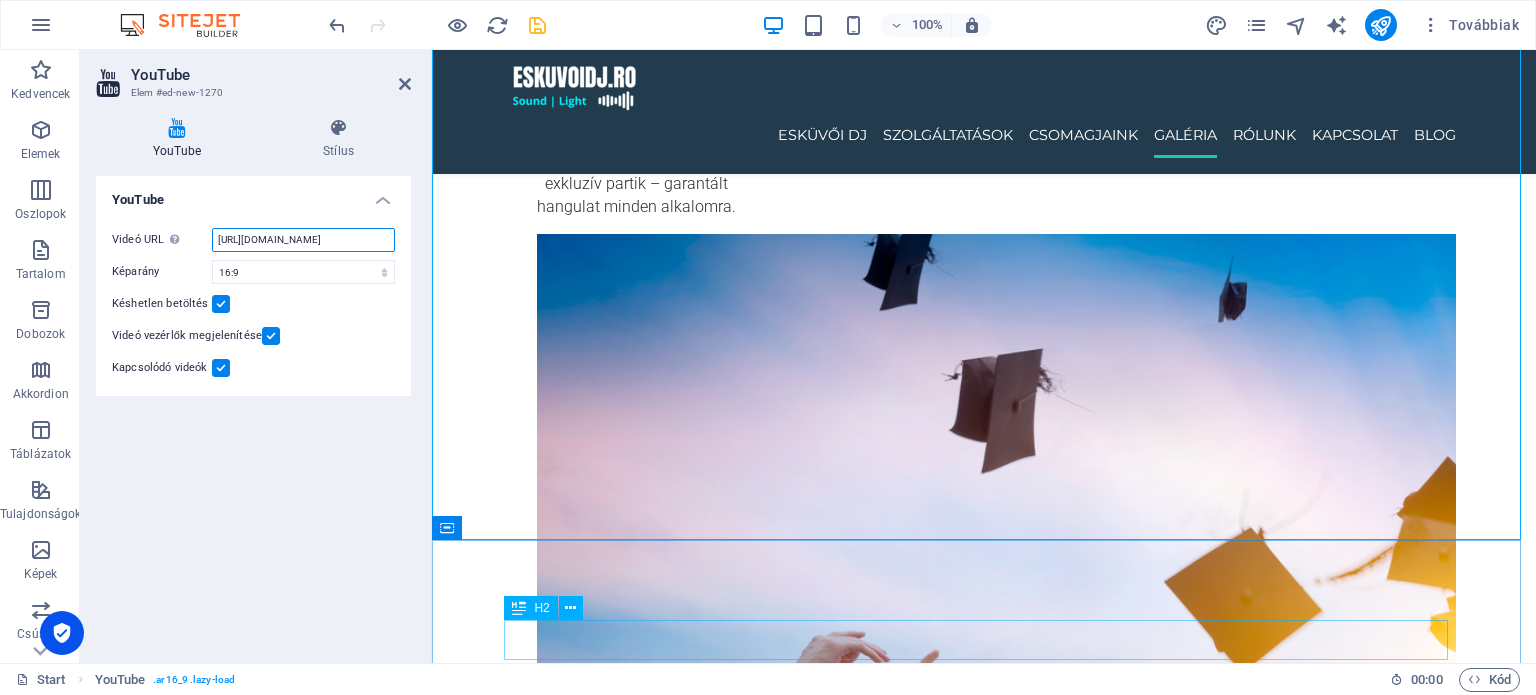type on "https://studio.youtube.com/video/AtTu9SoxCoo/edit" 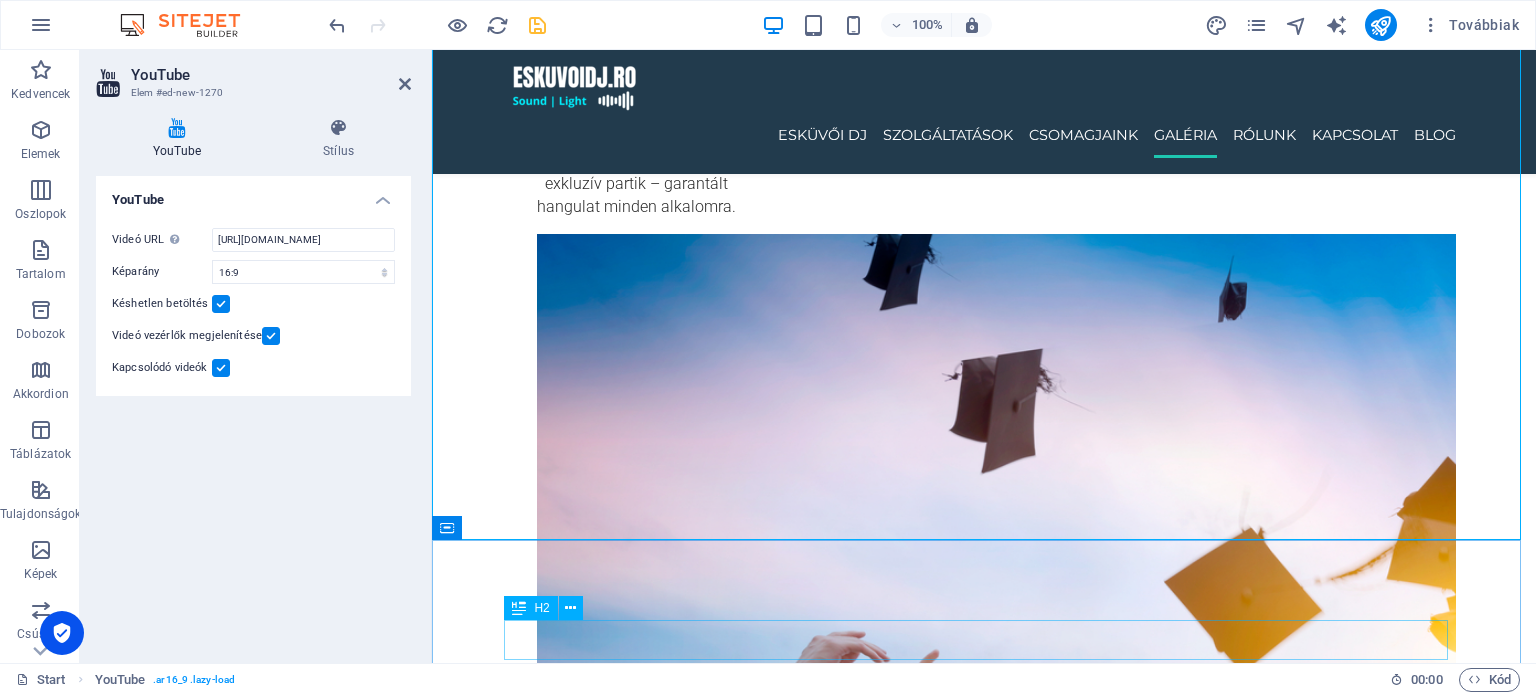 click on "rólunk" at bounding box center [984, 5328] 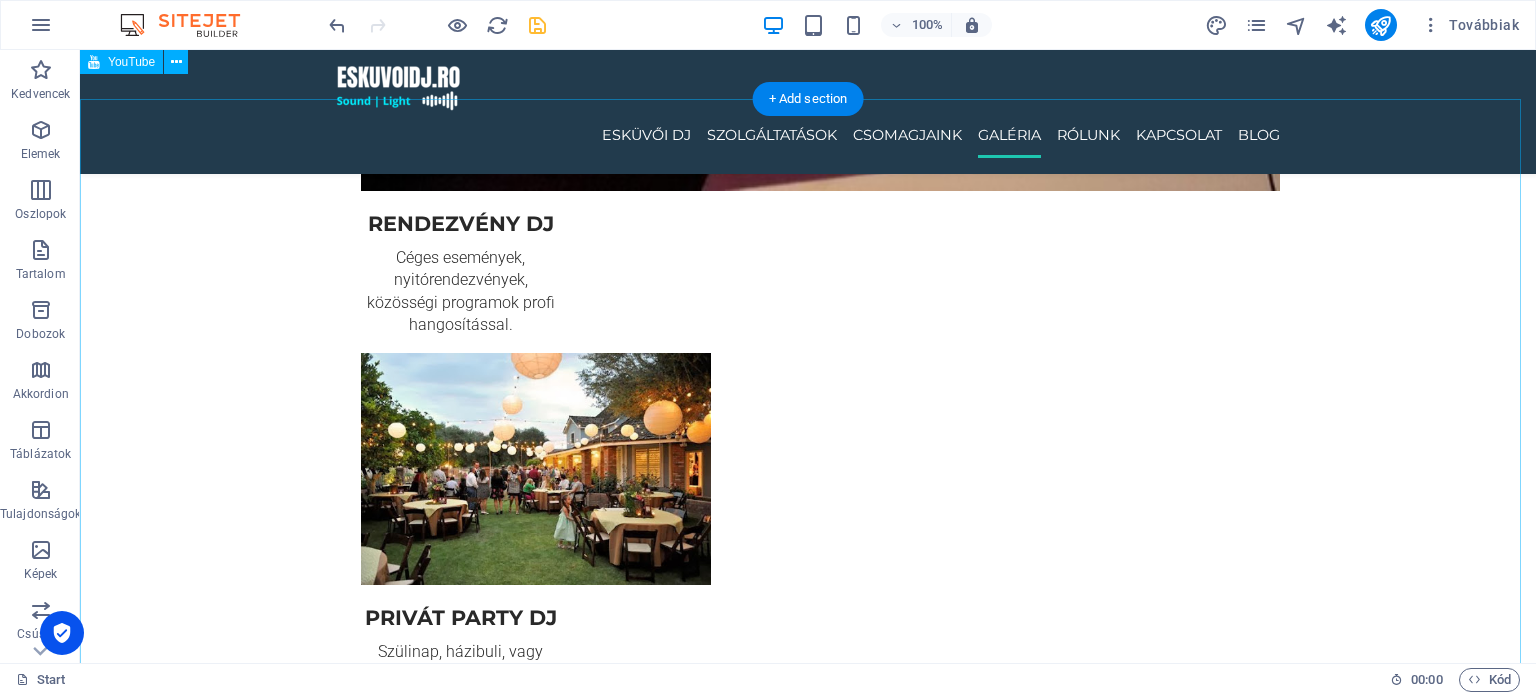 scroll, scrollTop: 3017, scrollLeft: 0, axis: vertical 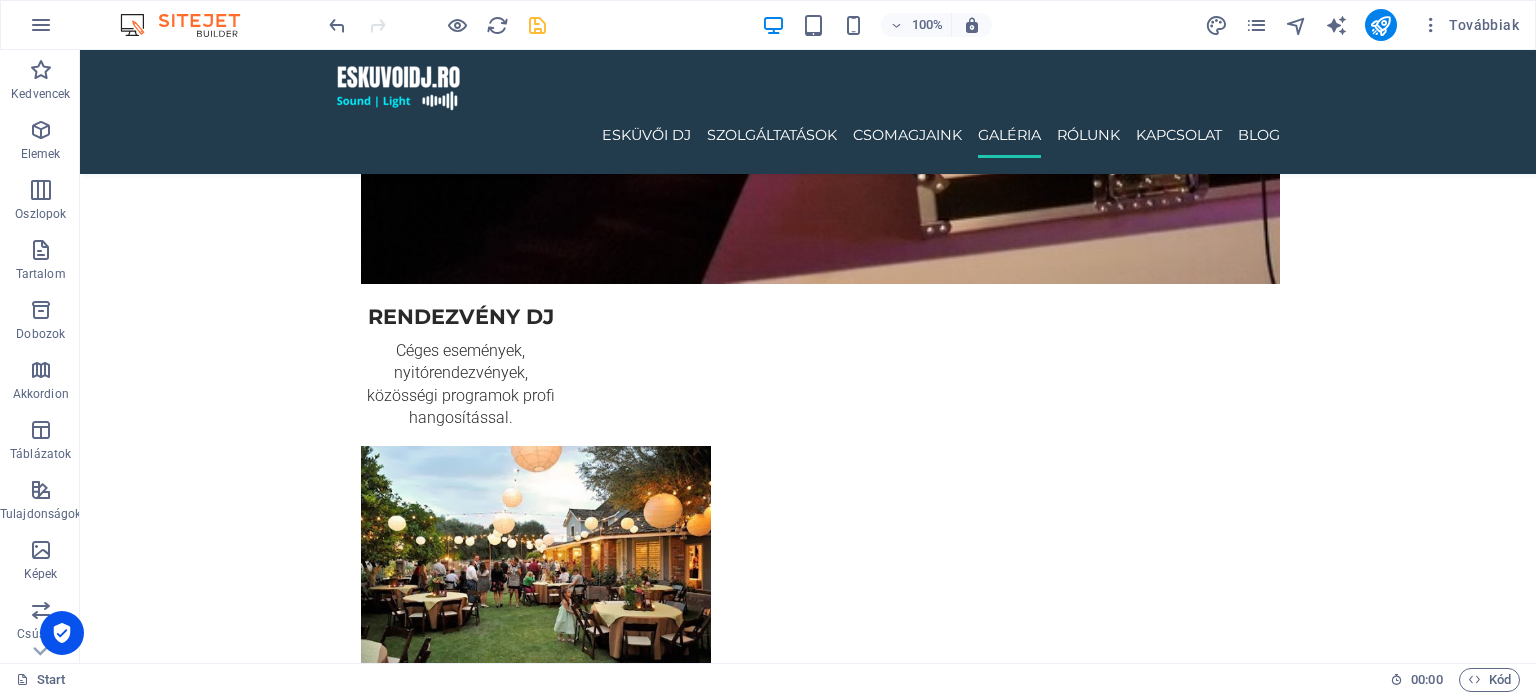 click at bounding box center (537, 25) 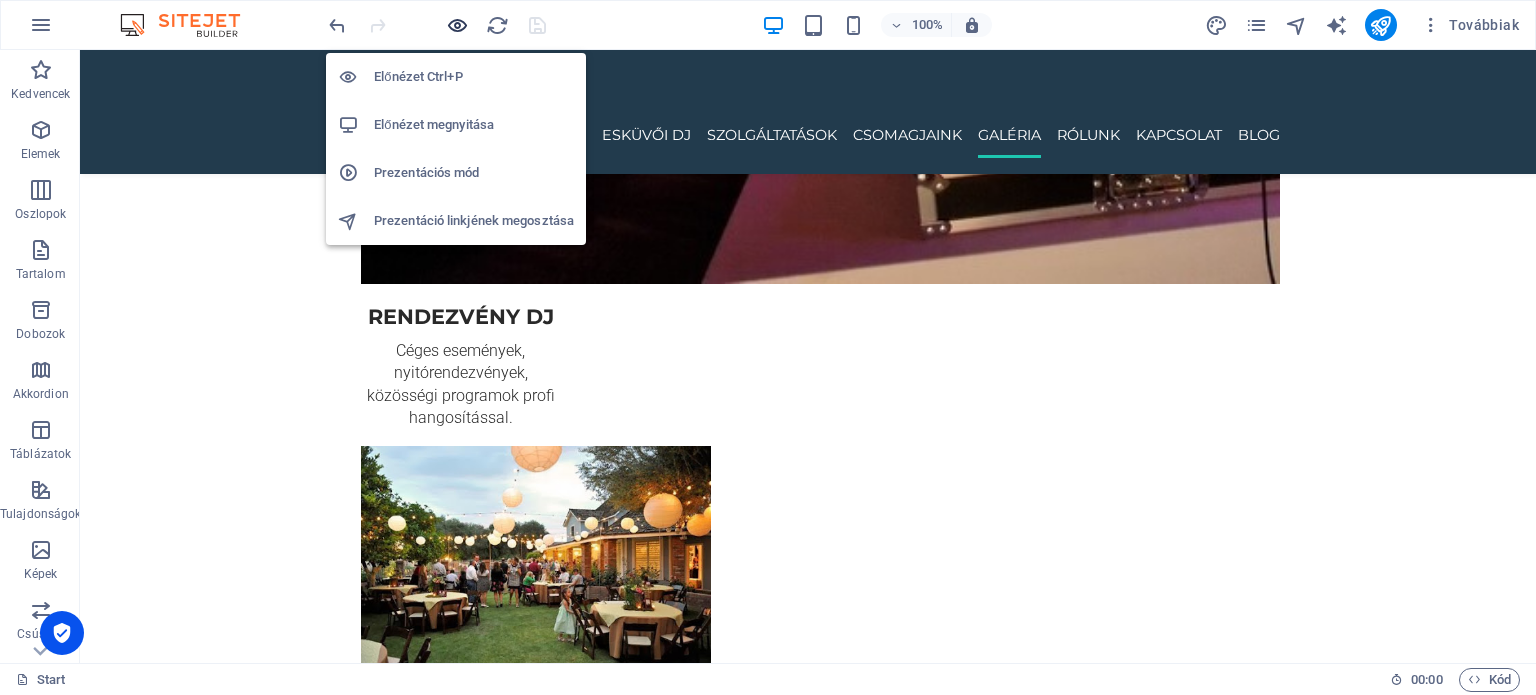 click at bounding box center (457, 25) 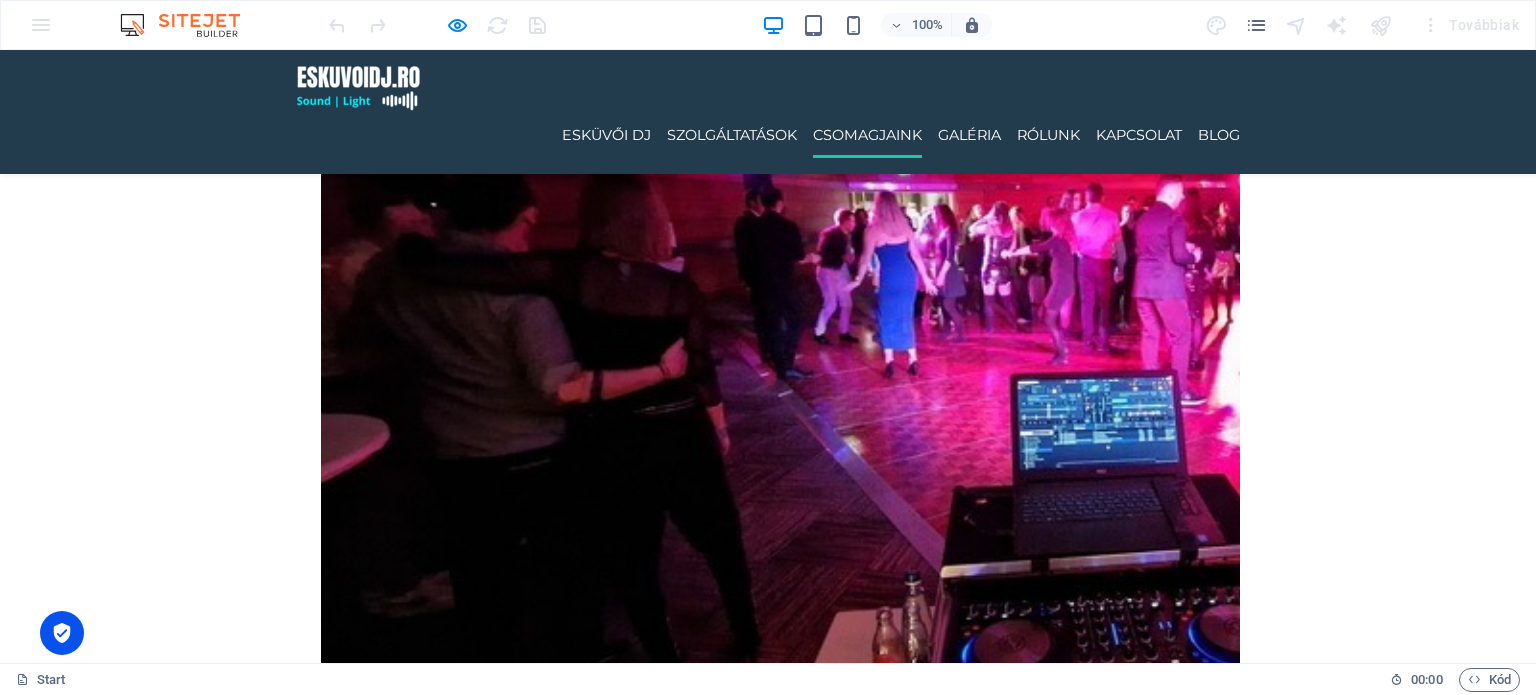 scroll, scrollTop: 2117, scrollLeft: 0, axis: vertical 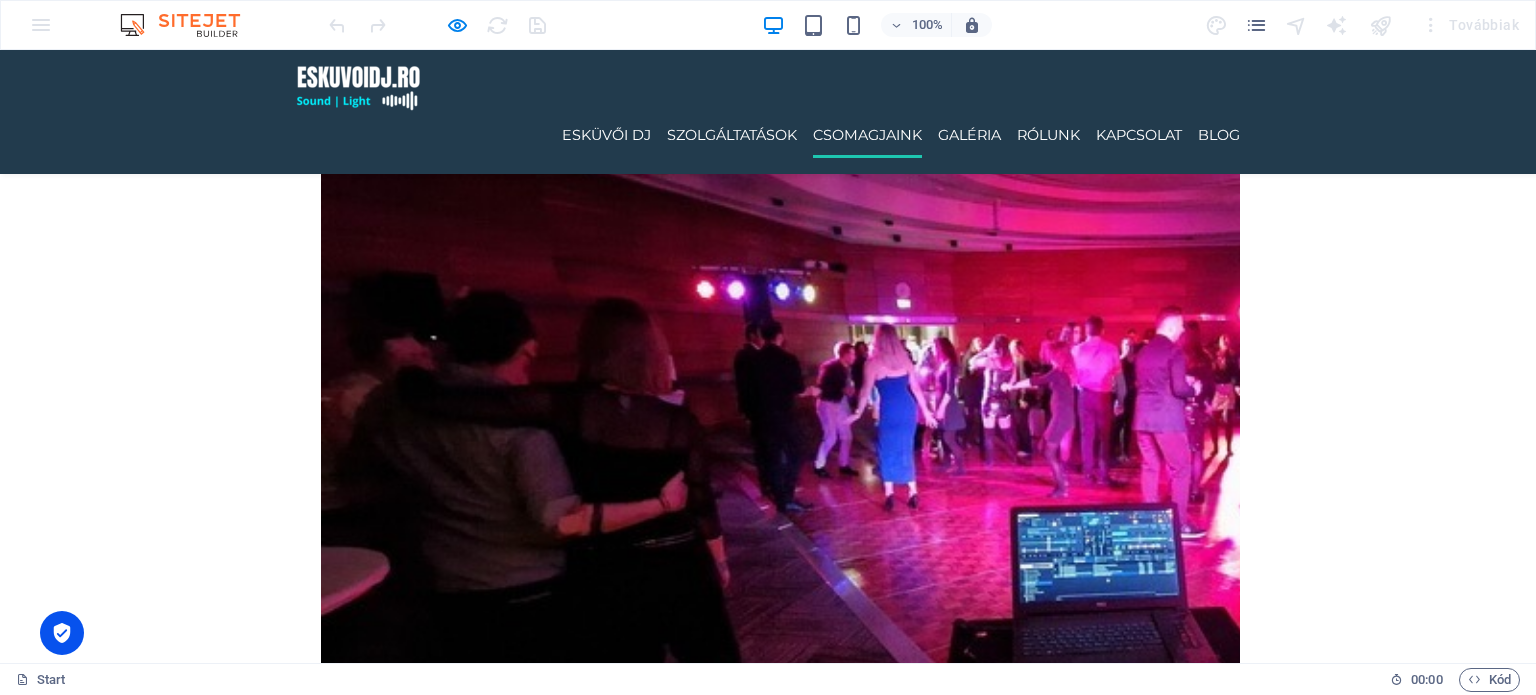 click at bounding box center (358, 89) 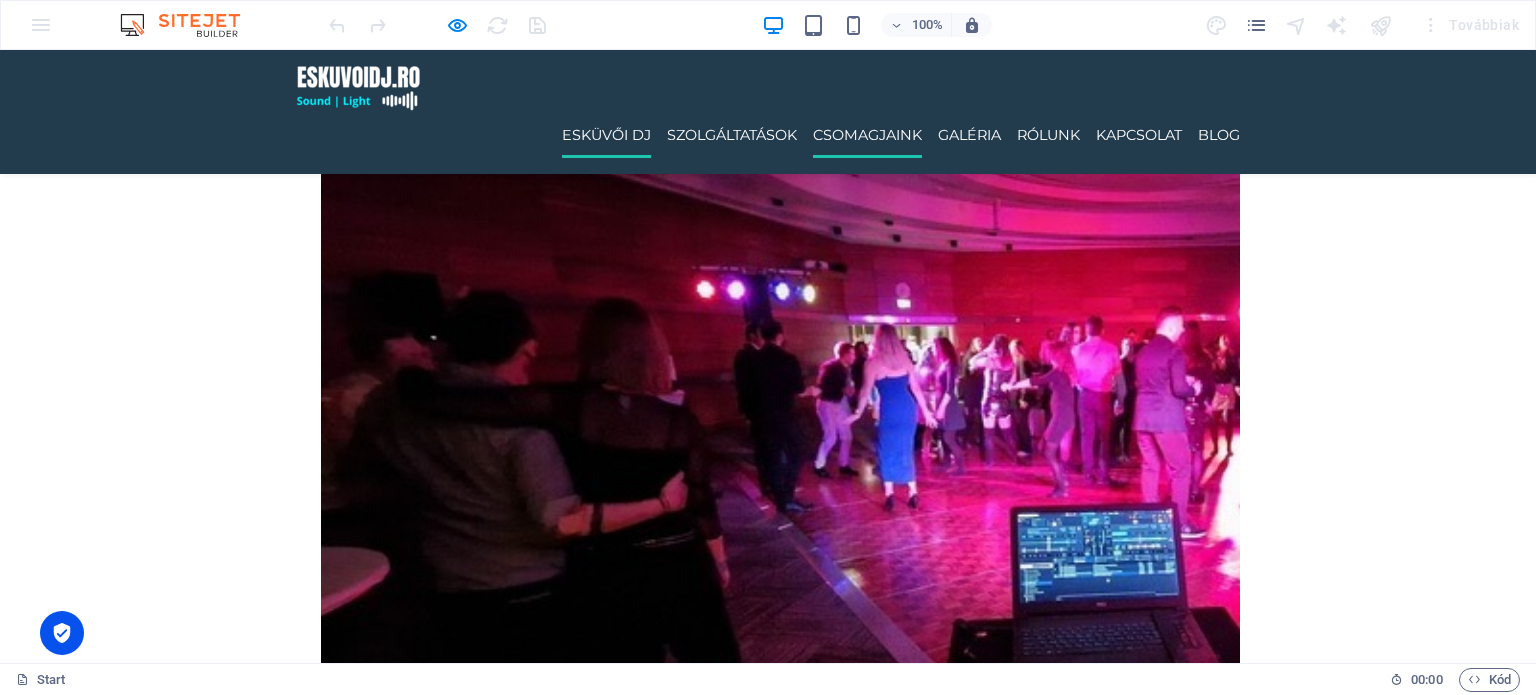 click on "ESKÜVŐI DJ" at bounding box center (606, 135) 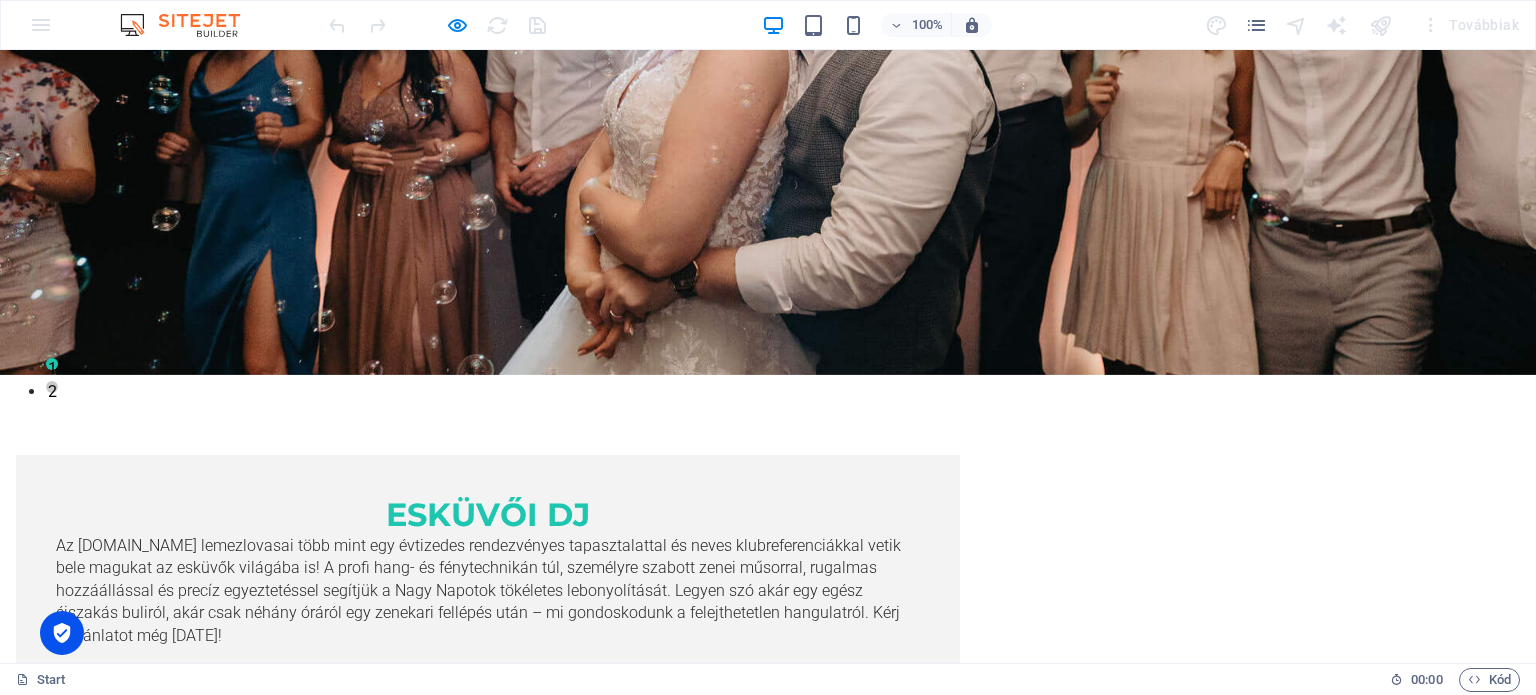 scroll, scrollTop: 0, scrollLeft: 0, axis: both 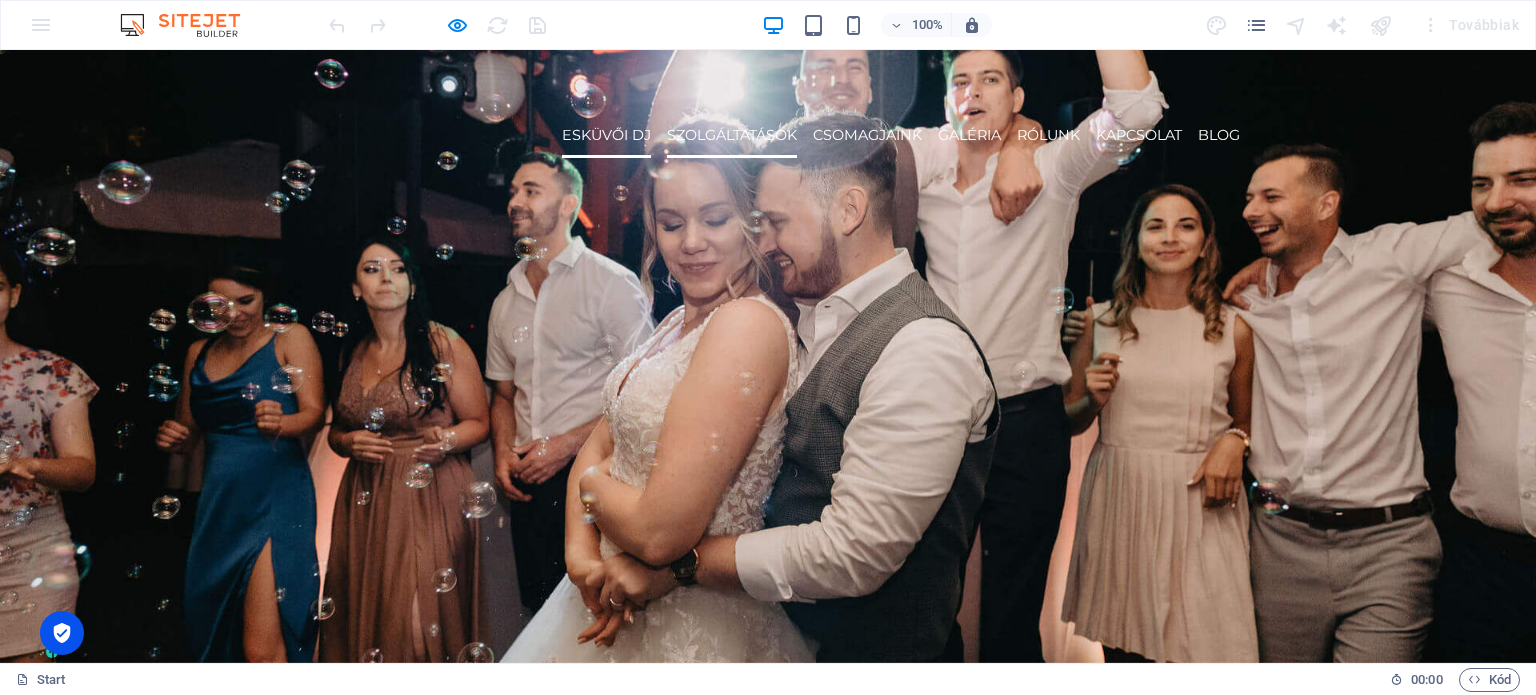 click on "SZOLGÁLTATÁSOK" at bounding box center (732, 135) 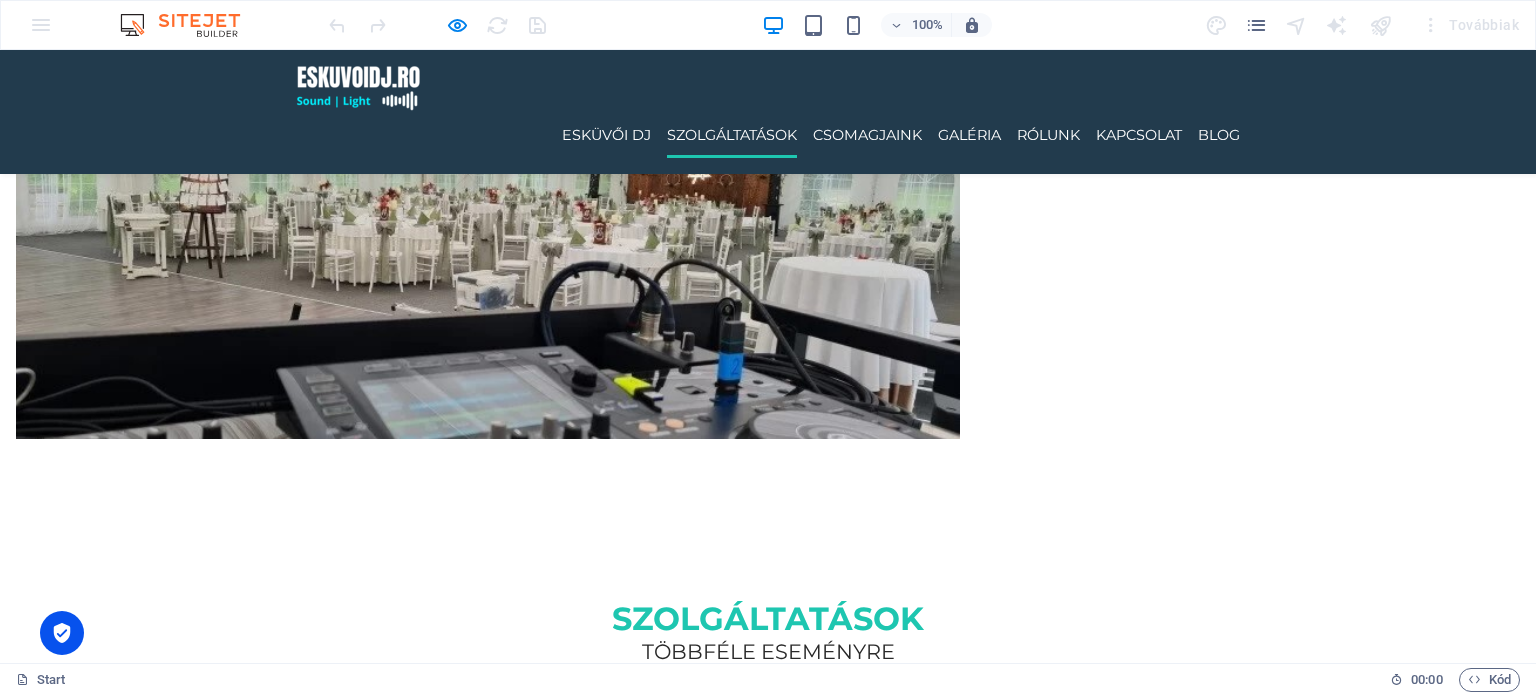 scroll, scrollTop: 1017, scrollLeft: 0, axis: vertical 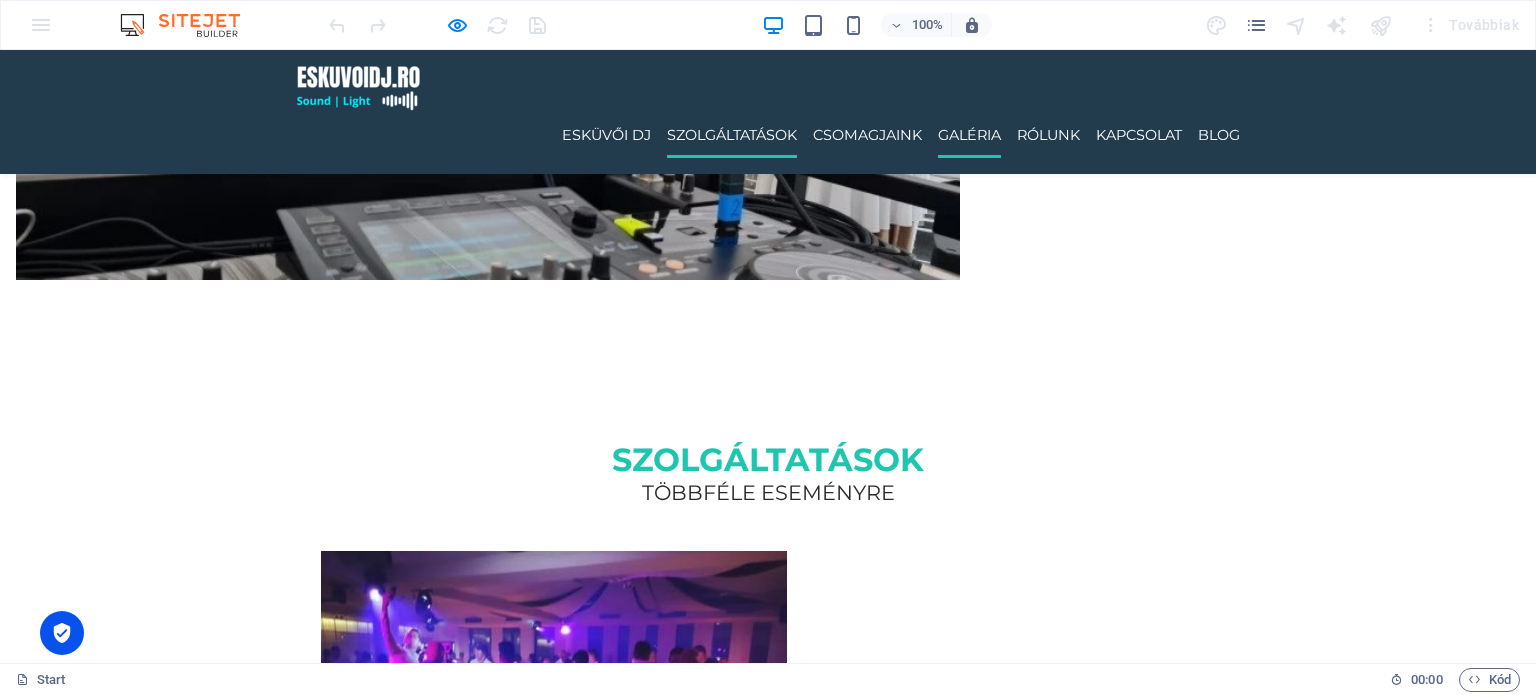 click on "Galéria" at bounding box center [969, 135] 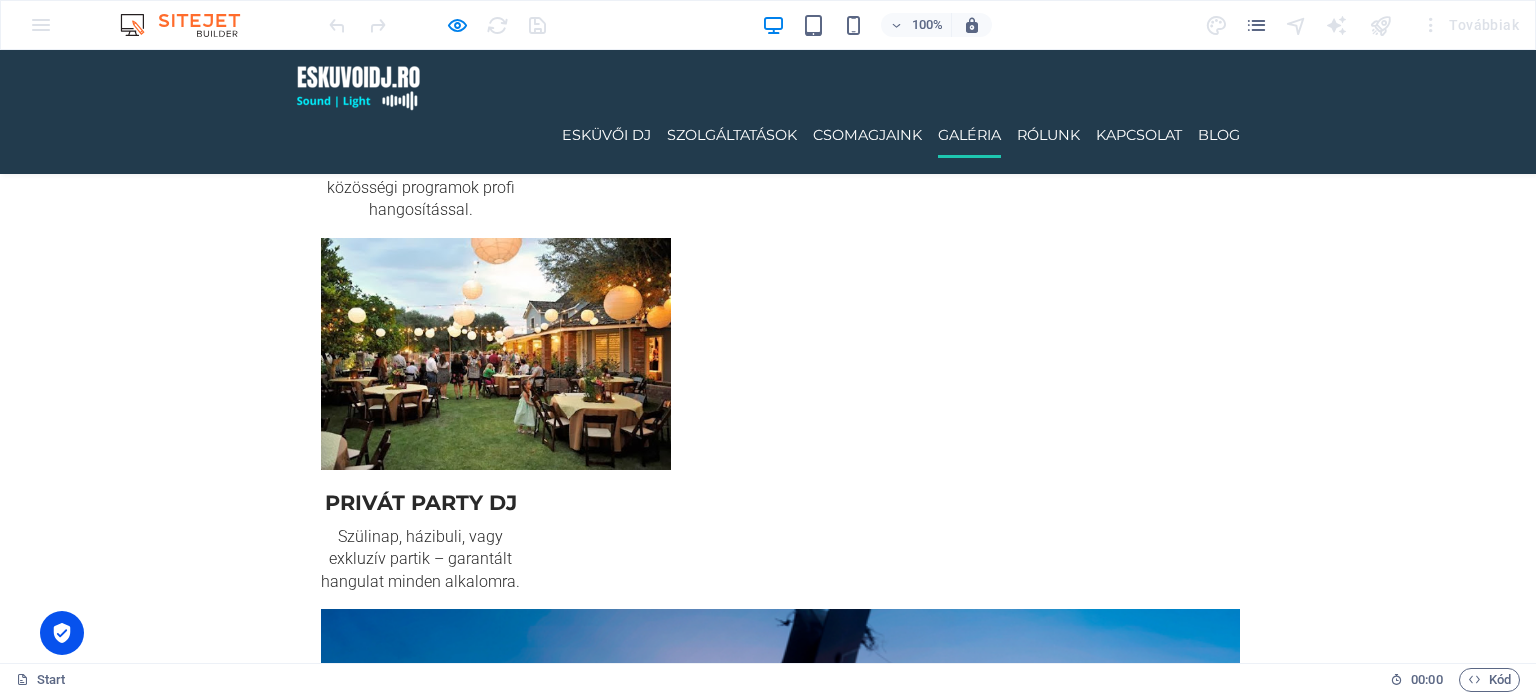 scroll, scrollTop: 3343, scrollLeft: 0, axis: vertical 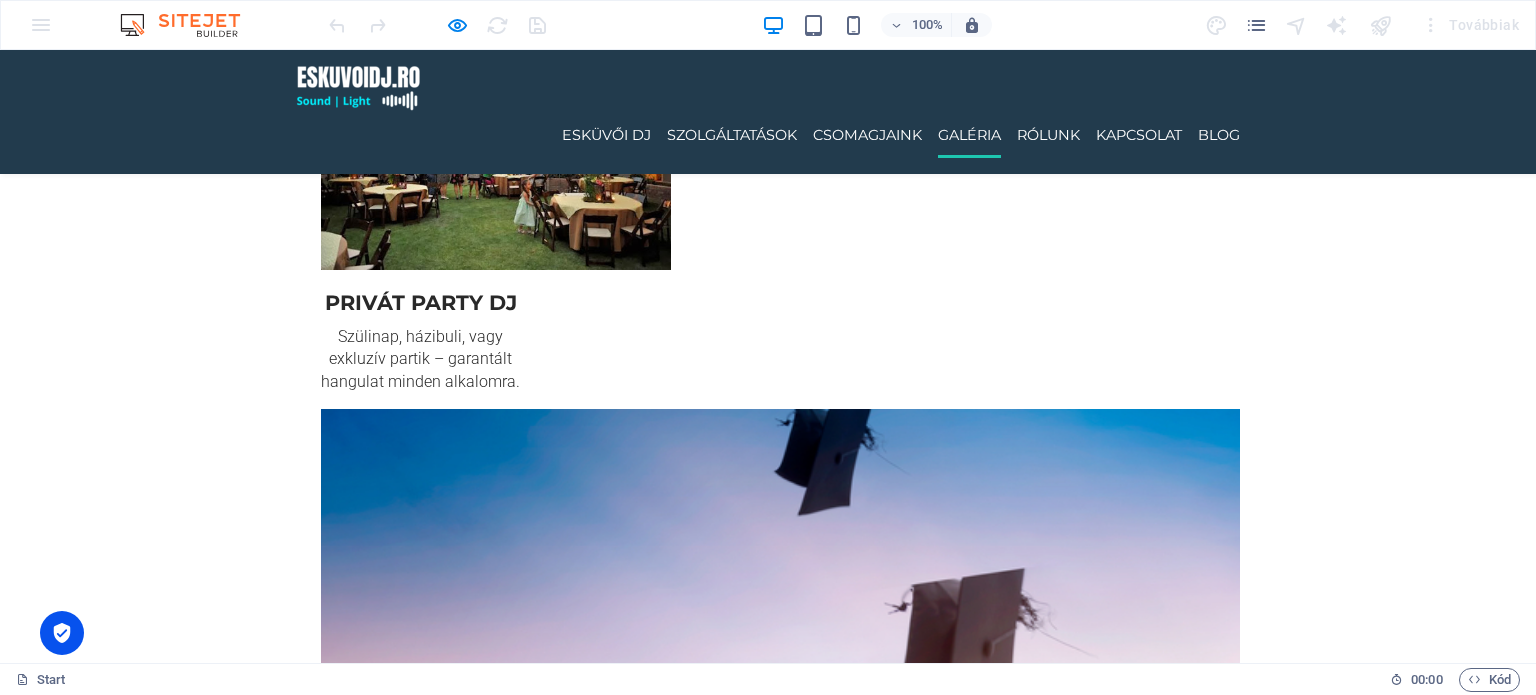 click at bounding box center [768, 5503] 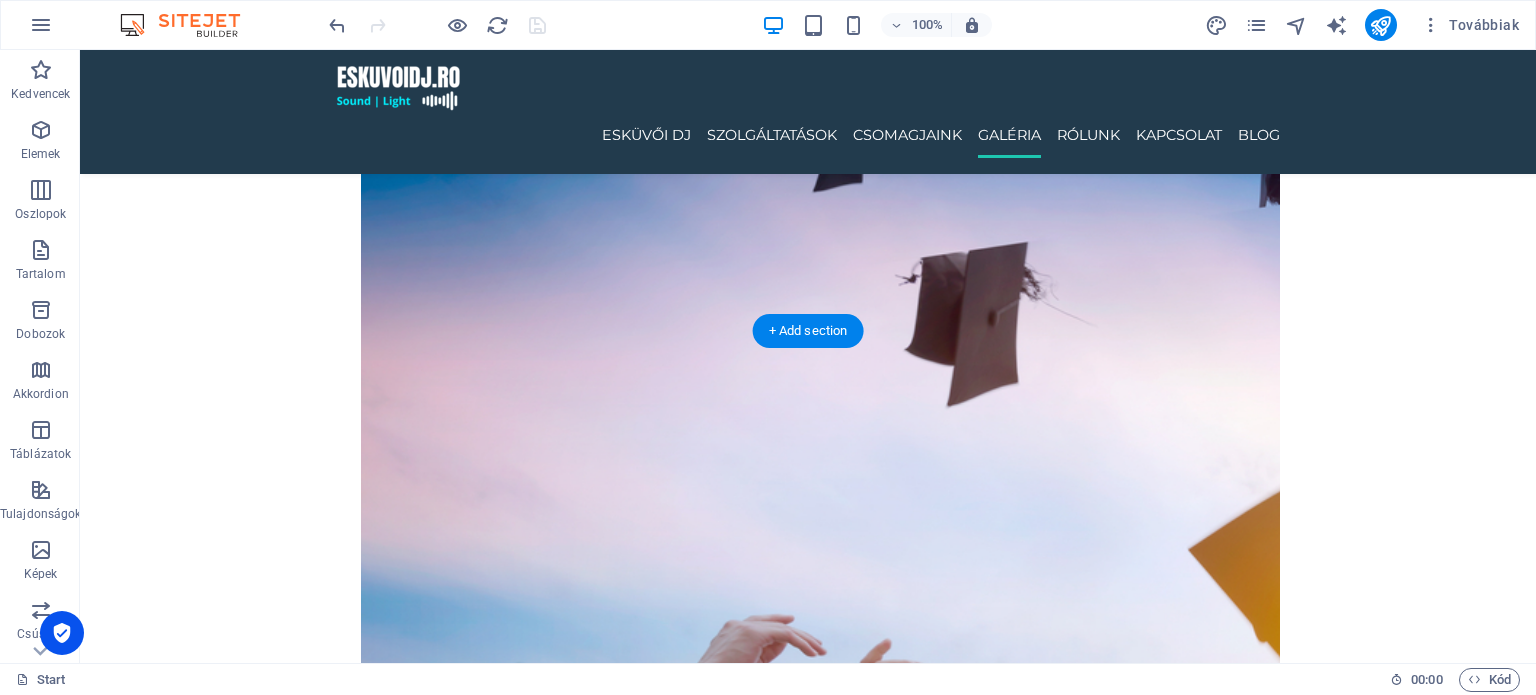 scroll, scrollTop: 3643, scrollLeft: 0, axis: vertical 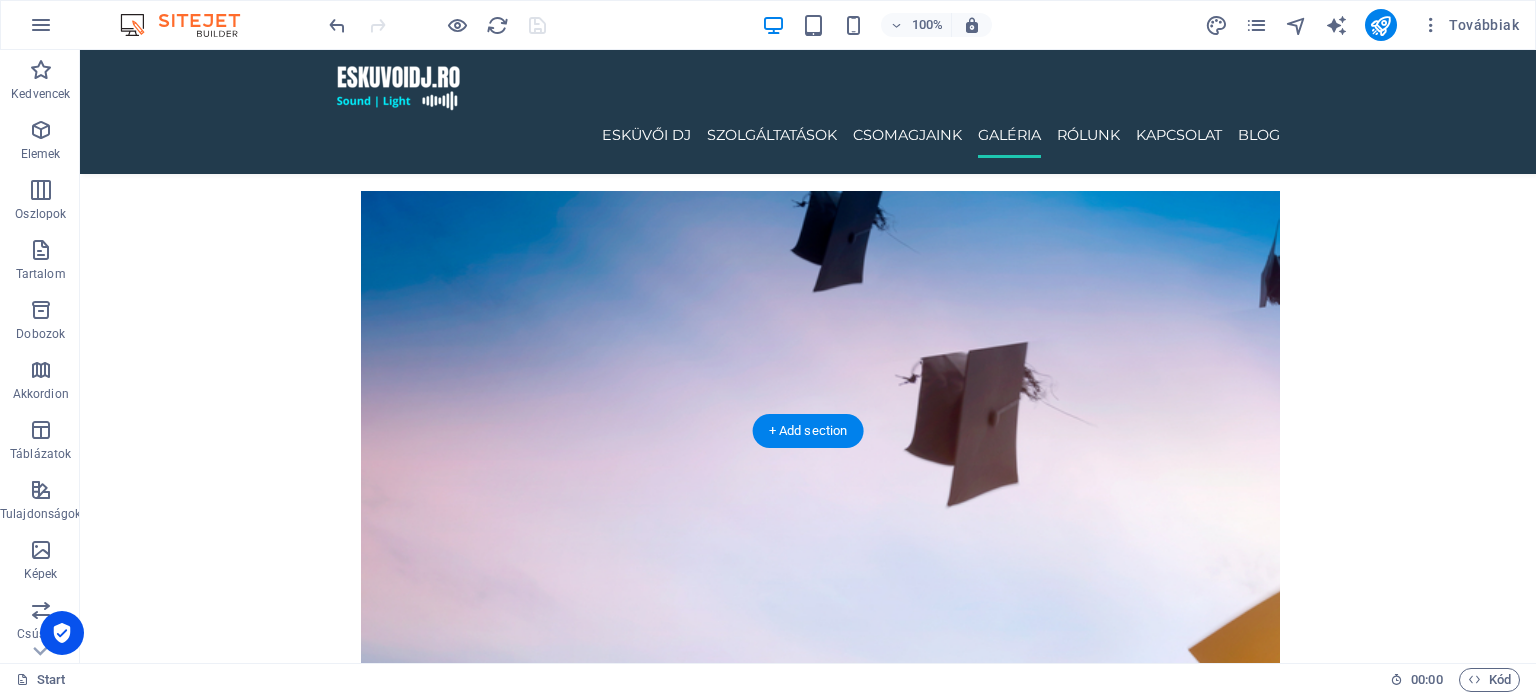 click at bounding box center [808, 5208] 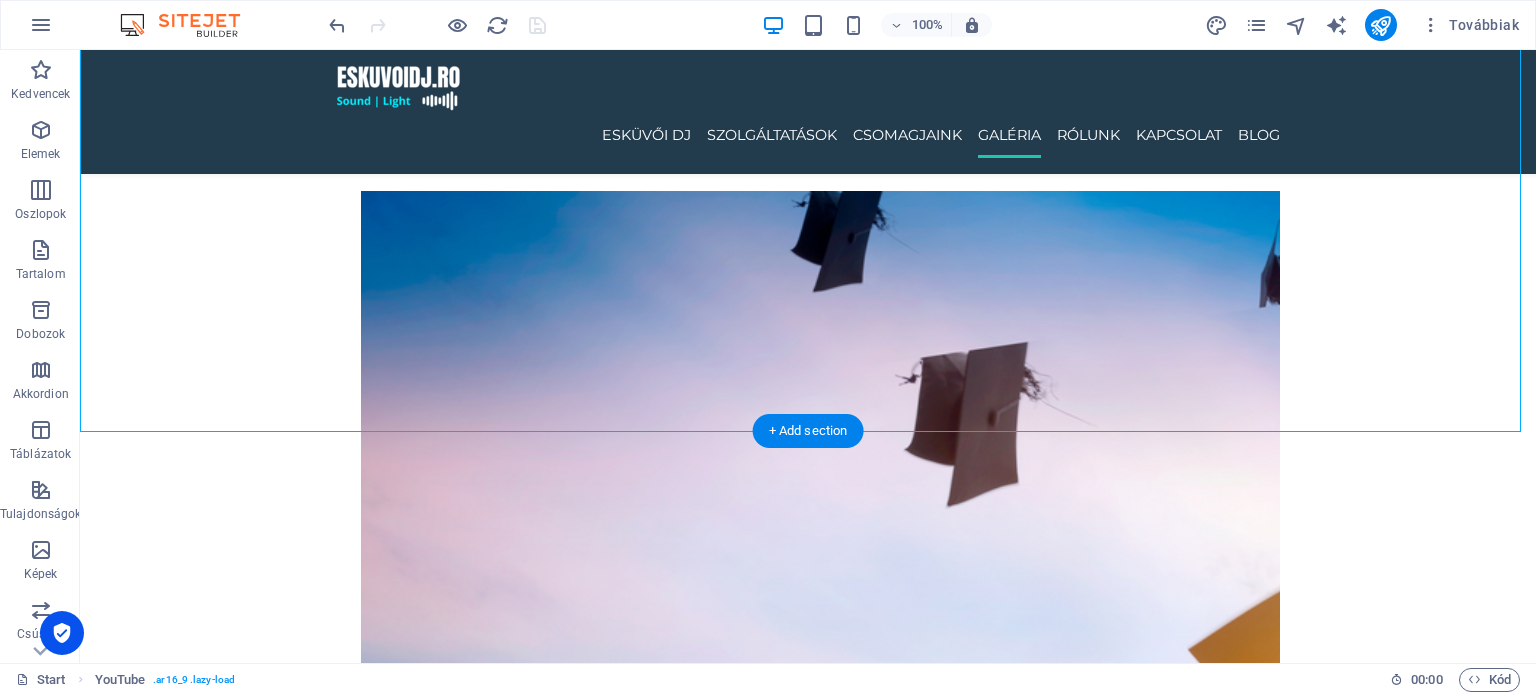 click at bounding box center [808, 5208] 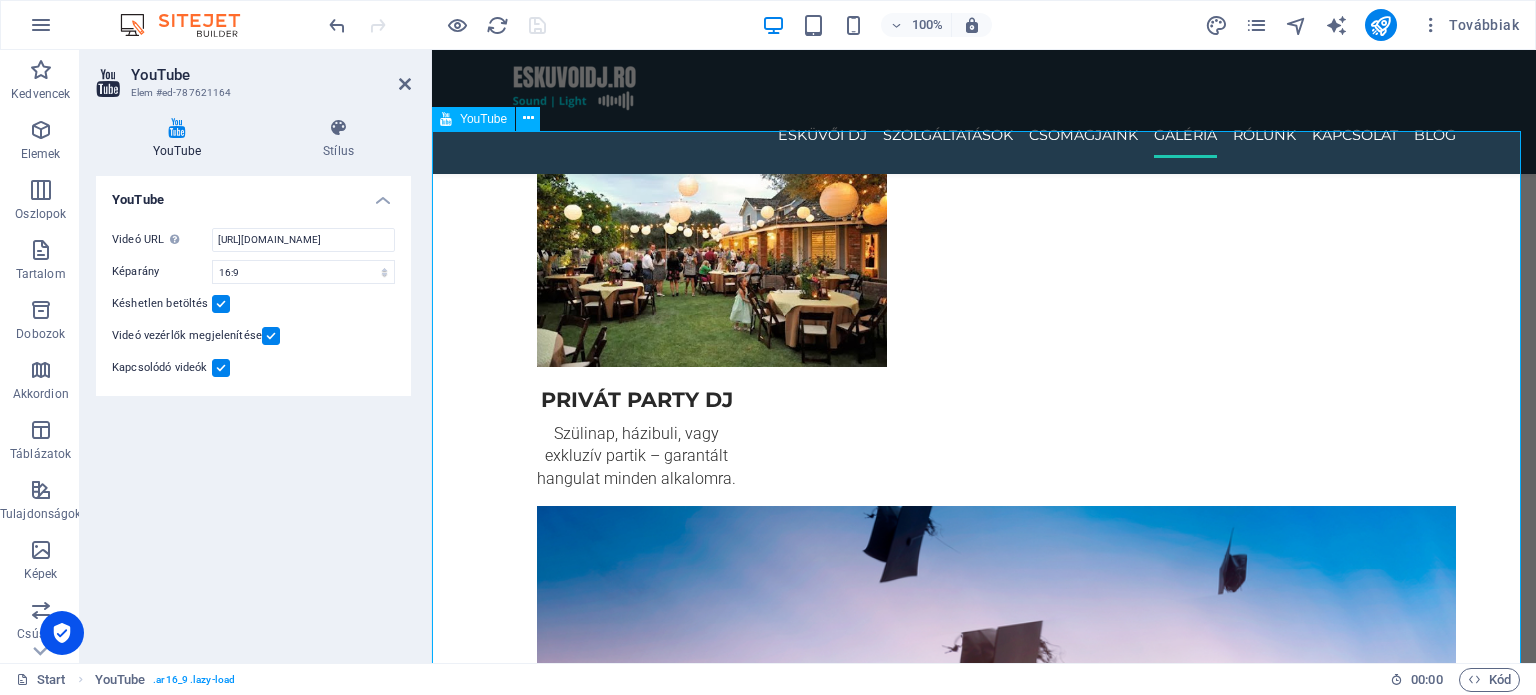 scroll, scrollTop: 3143, scrollLeft: 0, axis: vertical 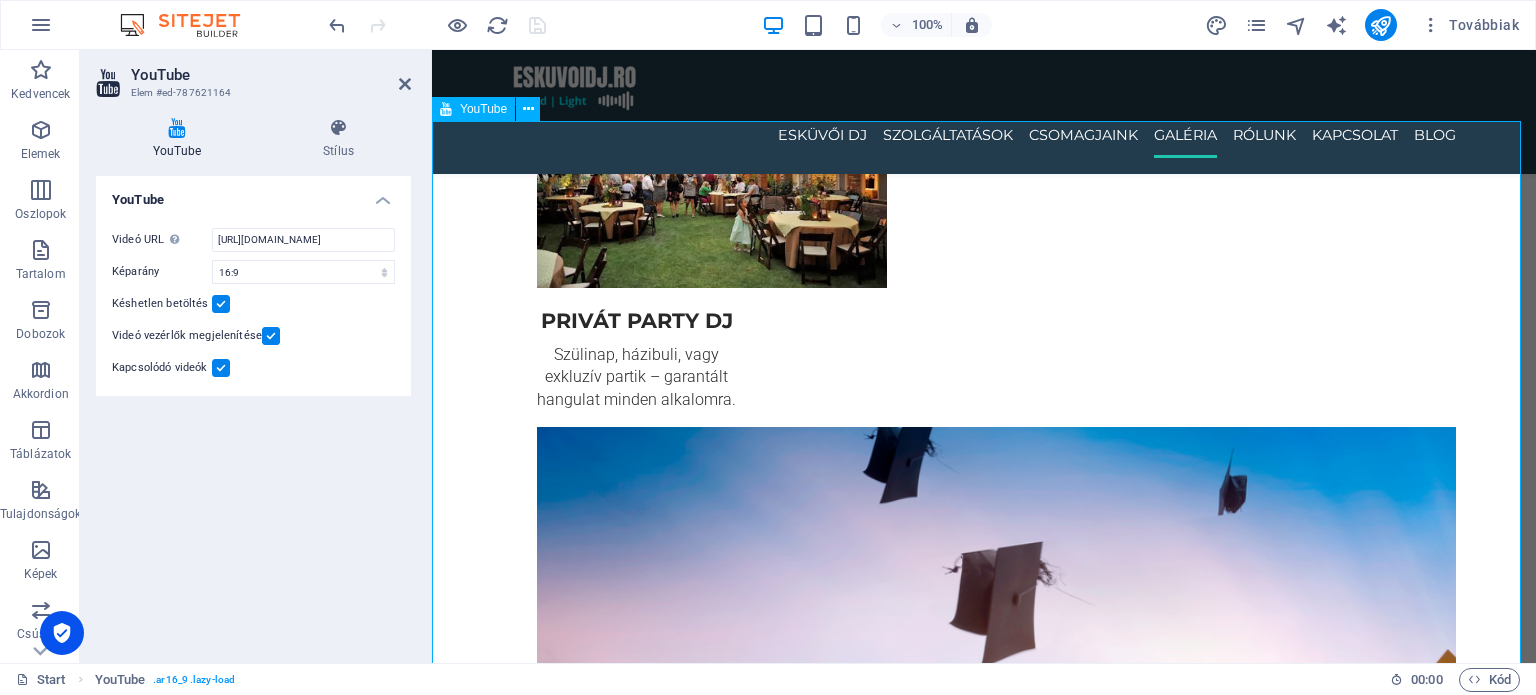 click at bounding box center [984, 5110] 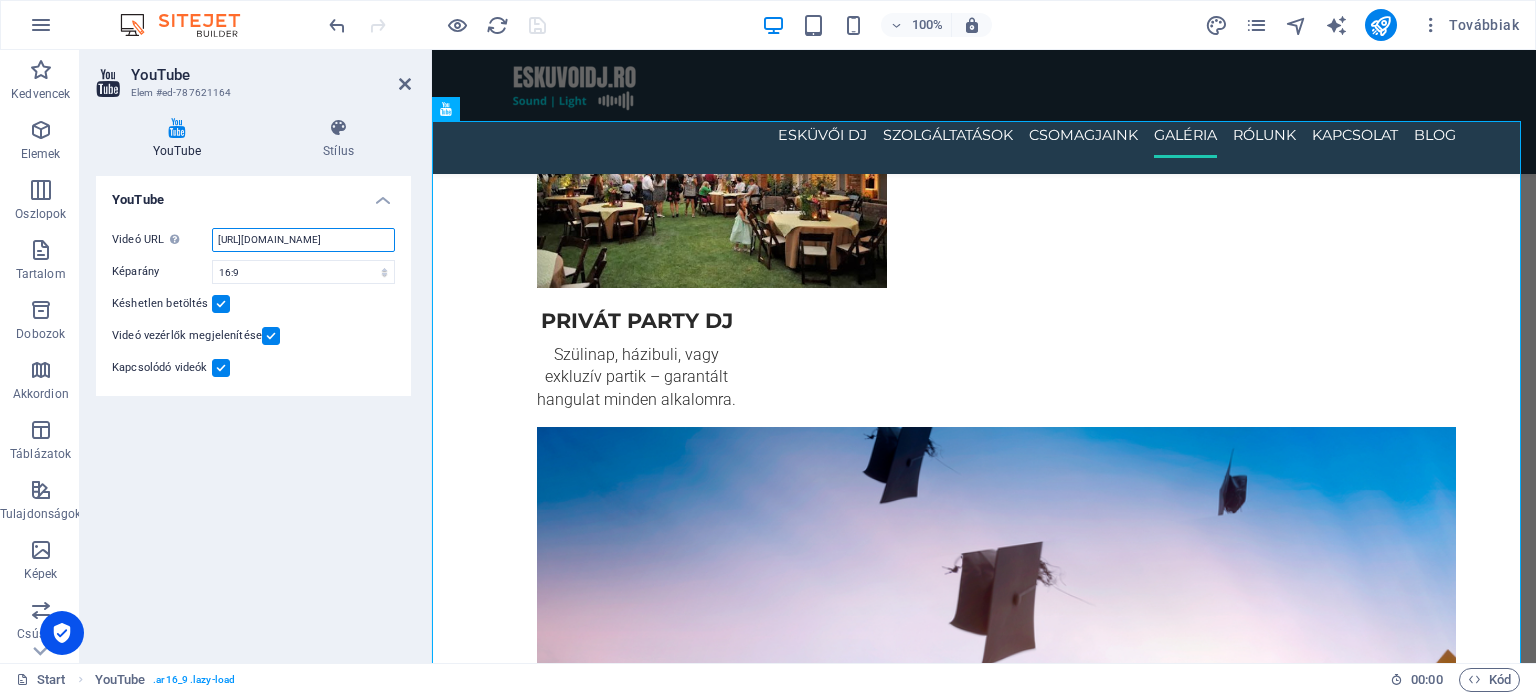 click on "https://studio.youtube.com/video/AtTu9SoxCoo/edit" at bounding box center (303, 240) 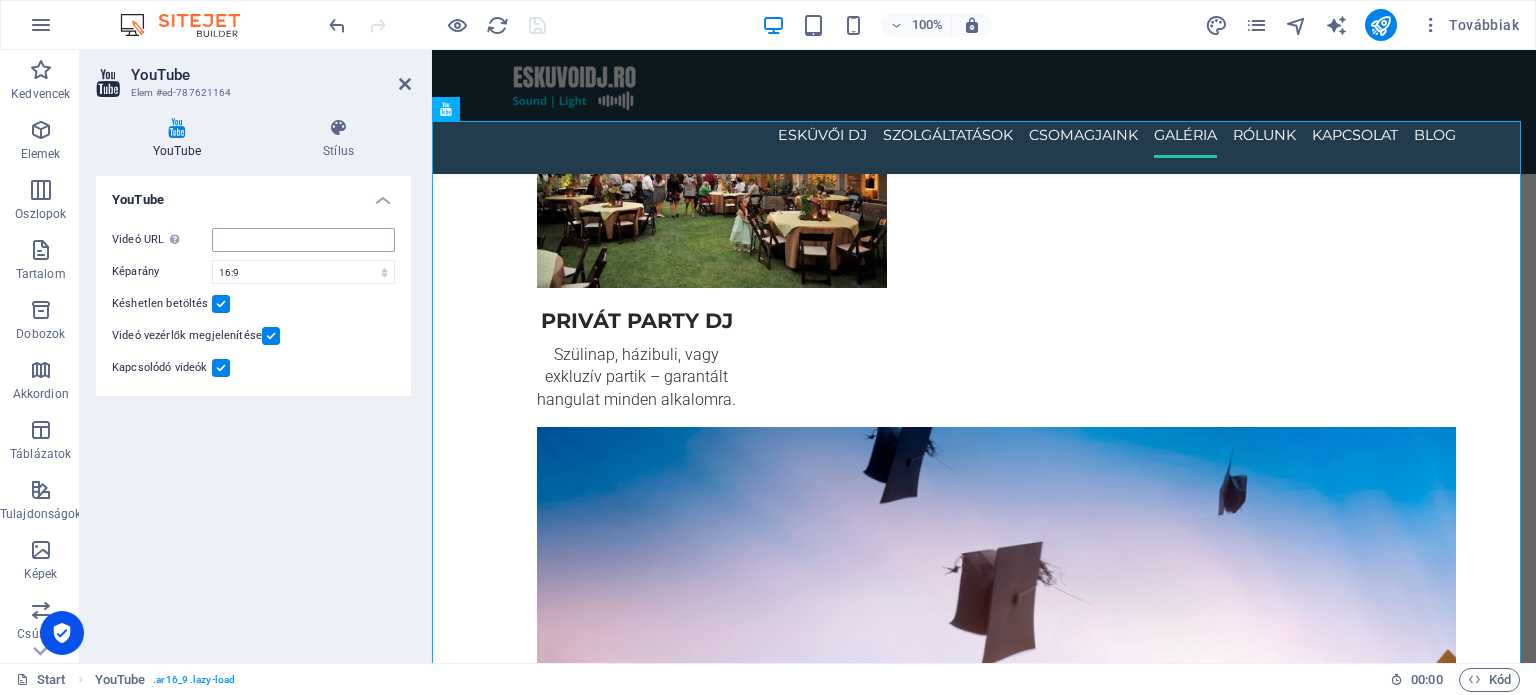 drag, startPoint x: 228, startPoint y: 220, endPoint x: 274, endPoint y: 235, distance: 48.38388 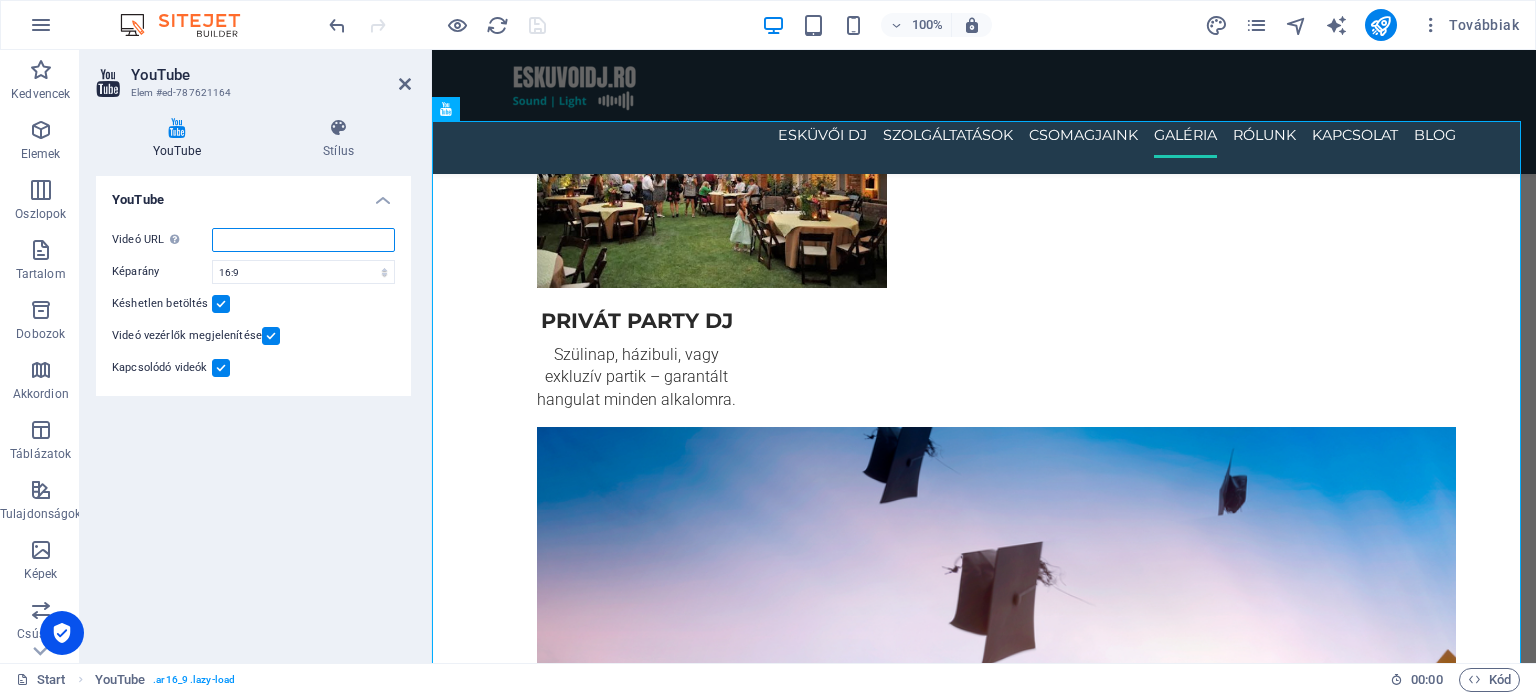 click on "Videó URL Illesszen be (vagy másoljon be) egy videó URL-t." at bounding box center (303, 240) 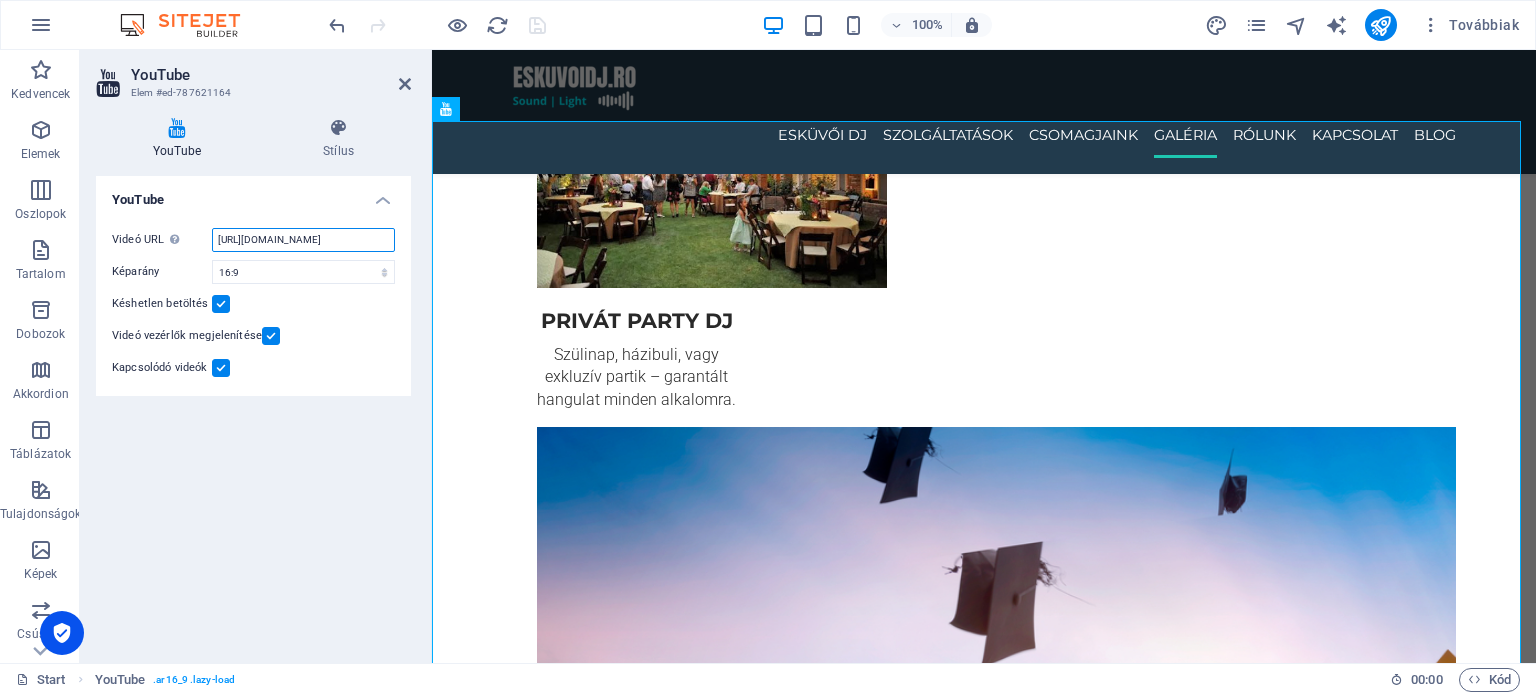 scroll, scrollTop: 0, scrollLeft: 16, axis: horizontal 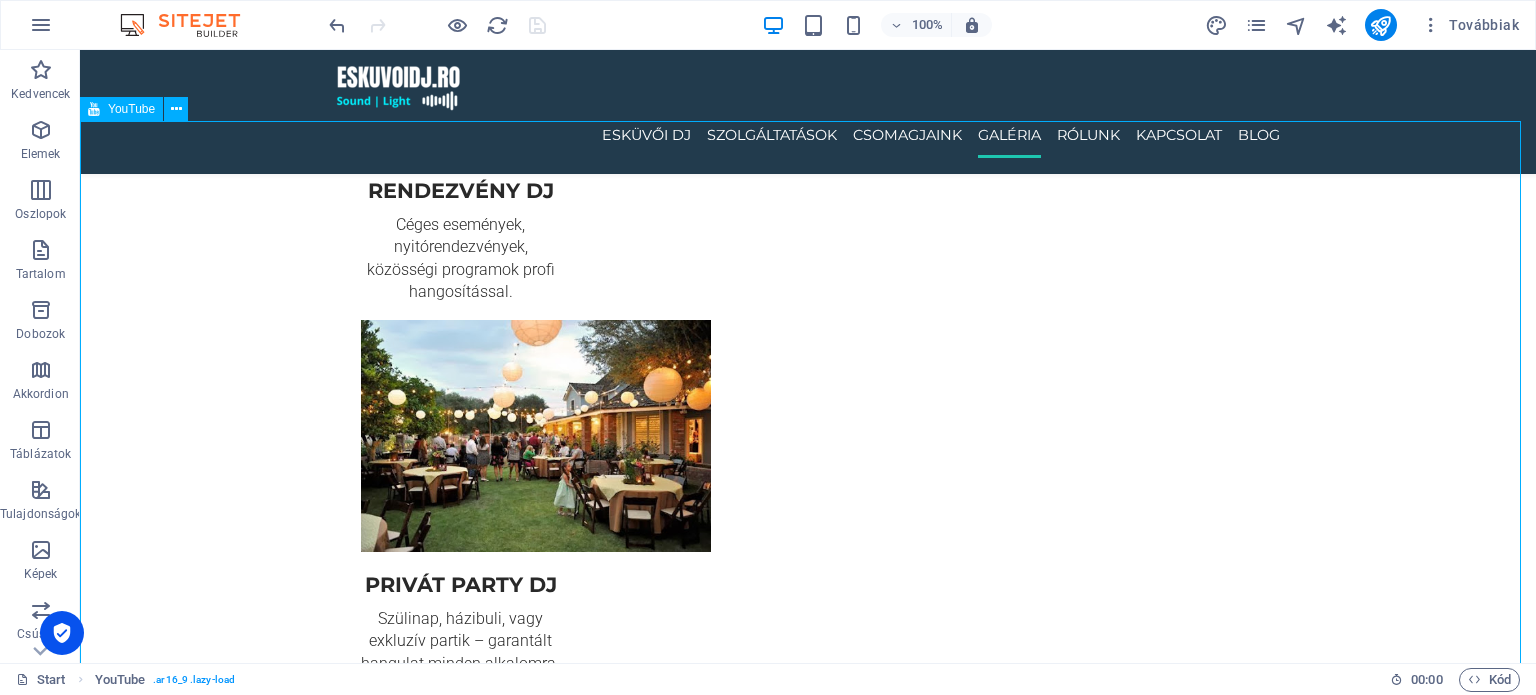 click at bounding box center [808, 5708] 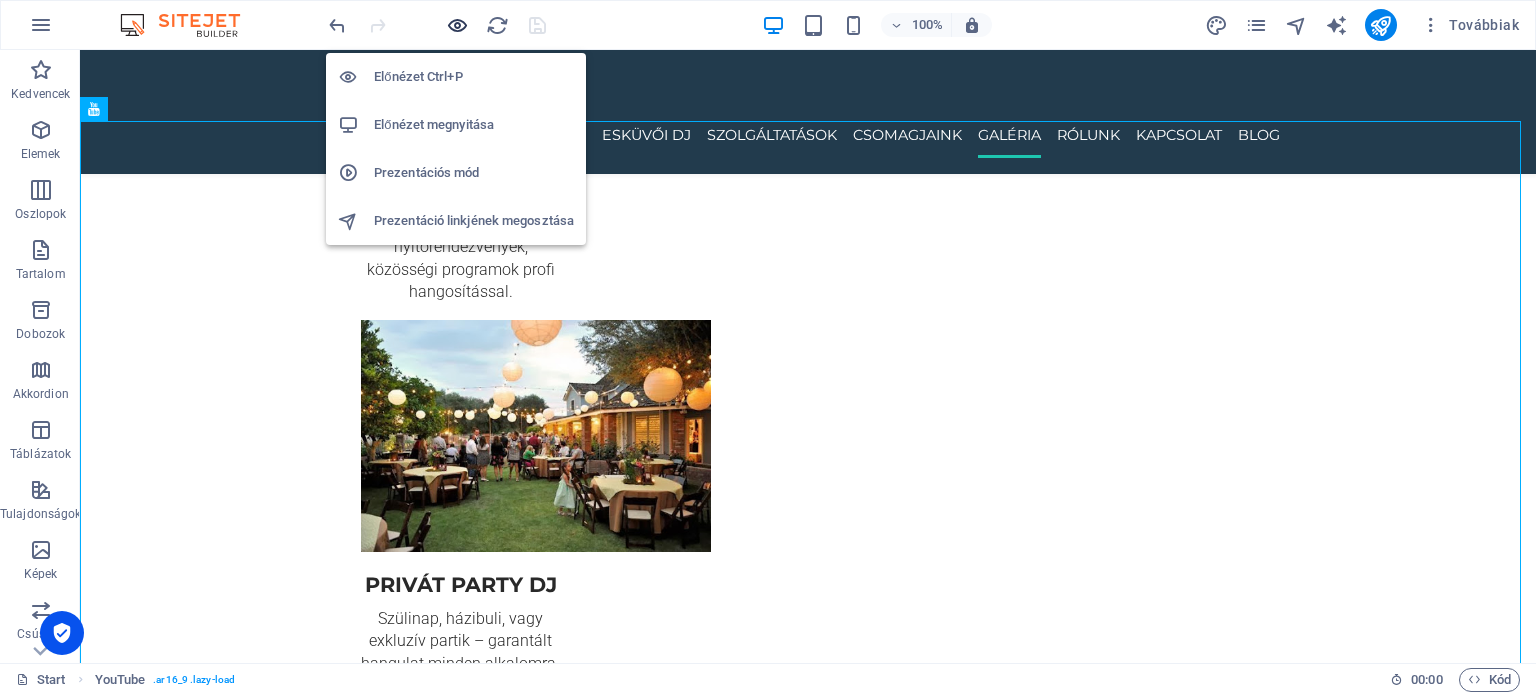 click at bounding box center (457, 25) 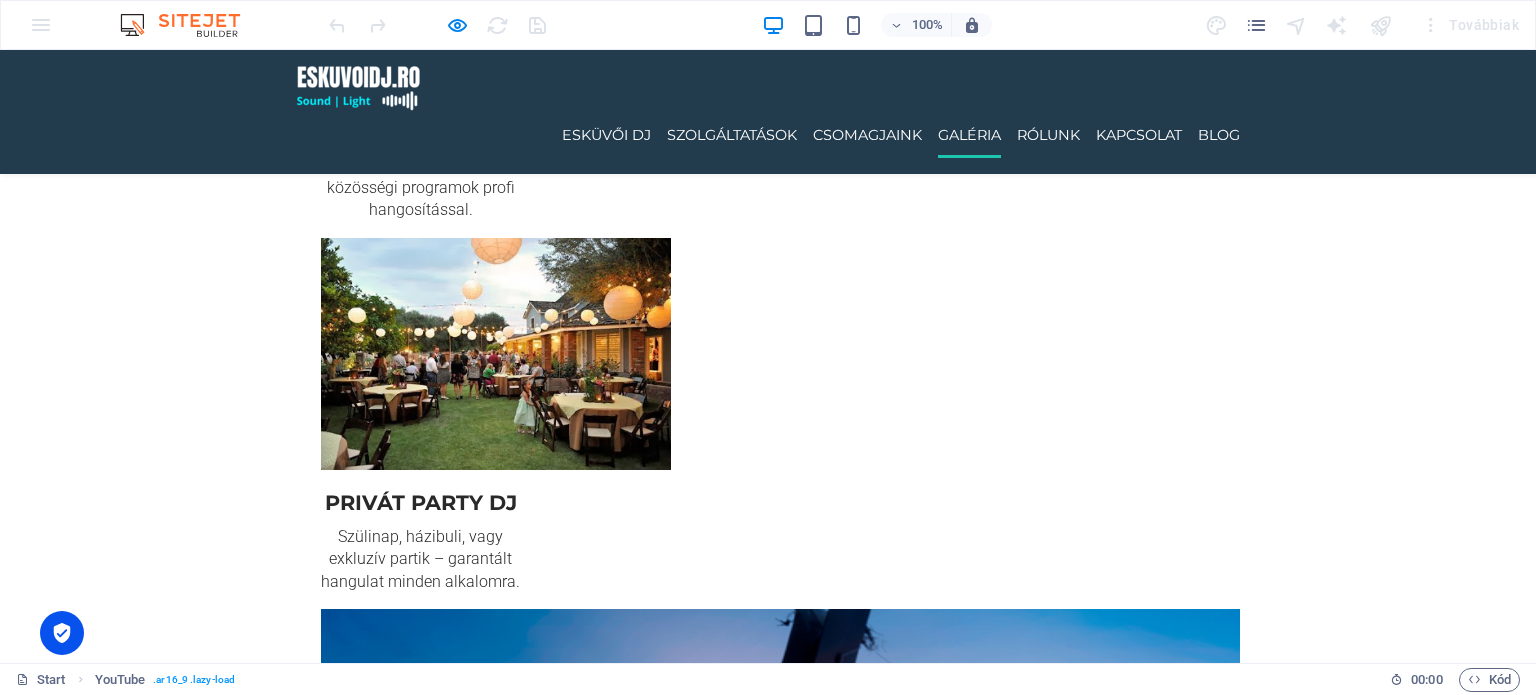 click at bounding box center [768, 5703] 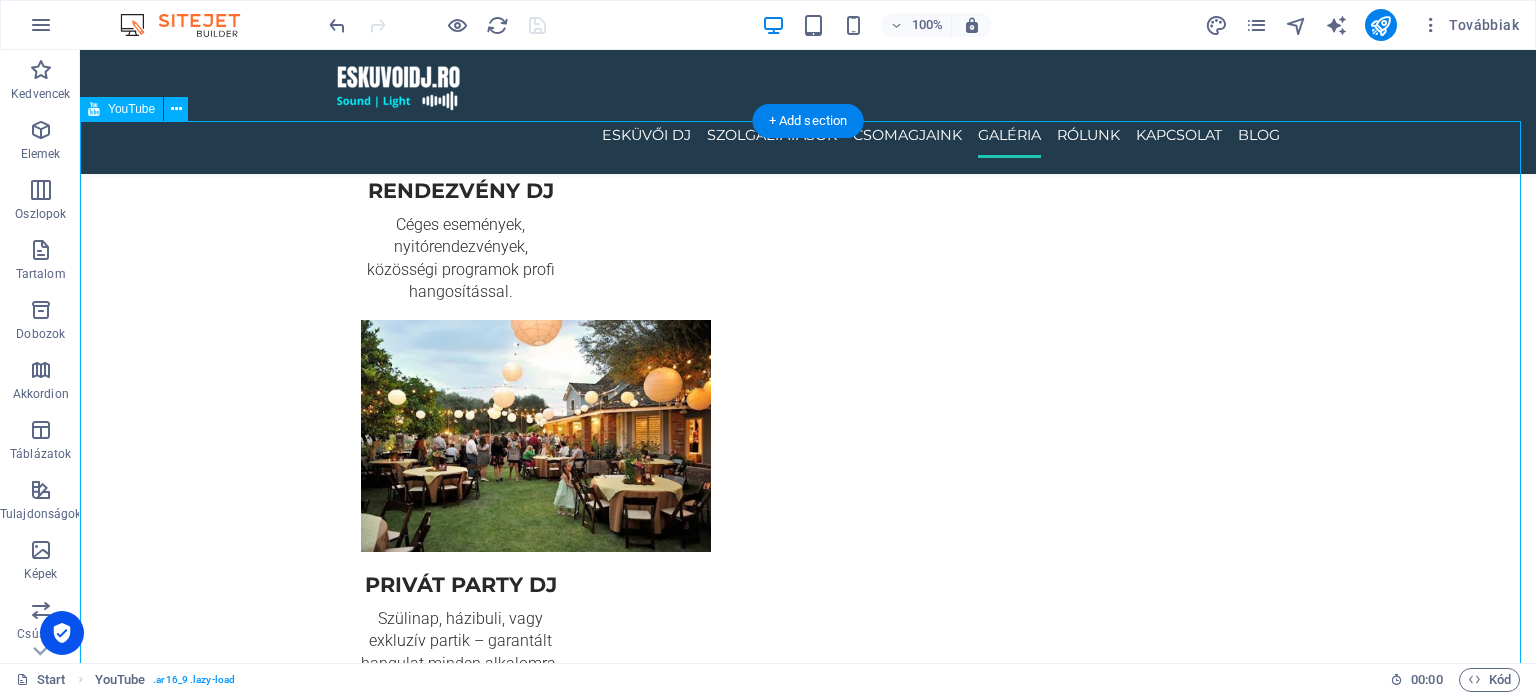 click at bounding box center [808, 5708] 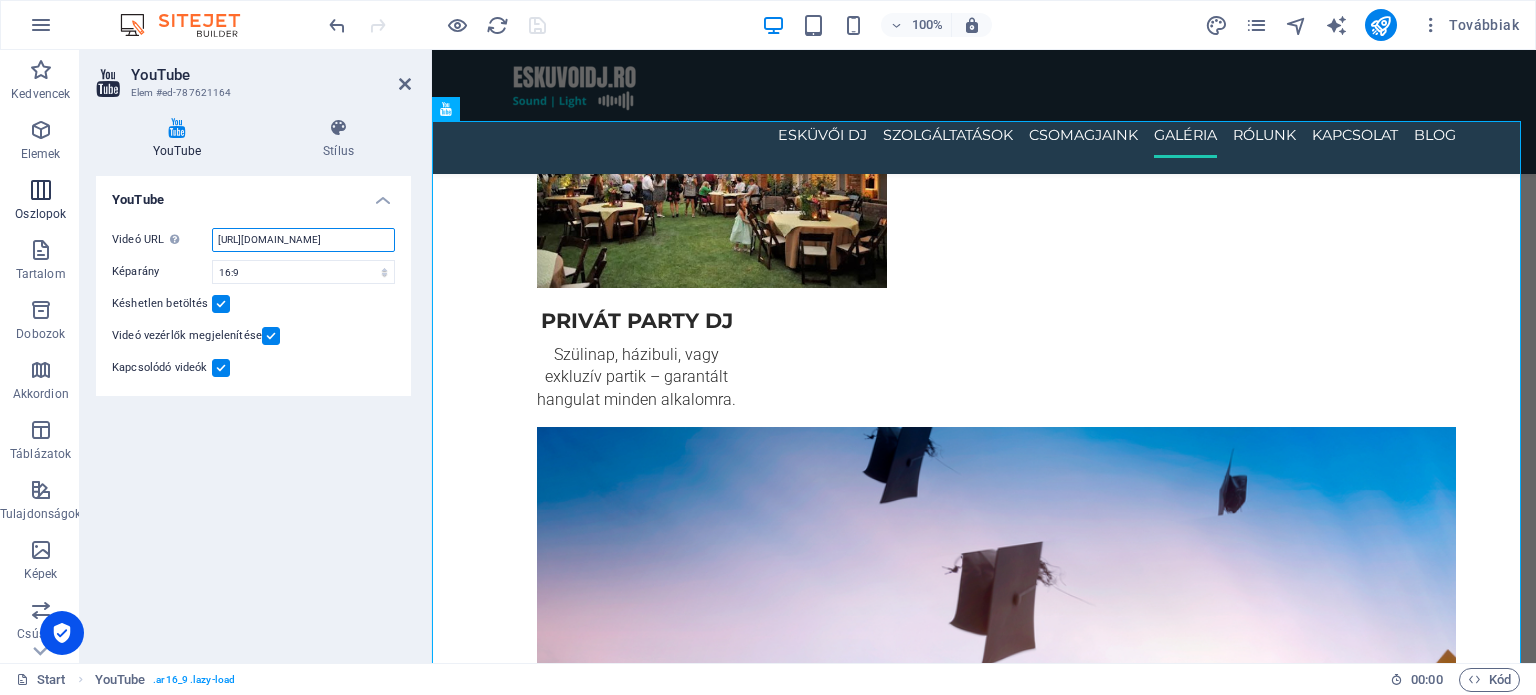 drag, startPoint x: 312, startPoint y: 242, endPoint x: 40, endPoint y: 204, distance: 274.64157 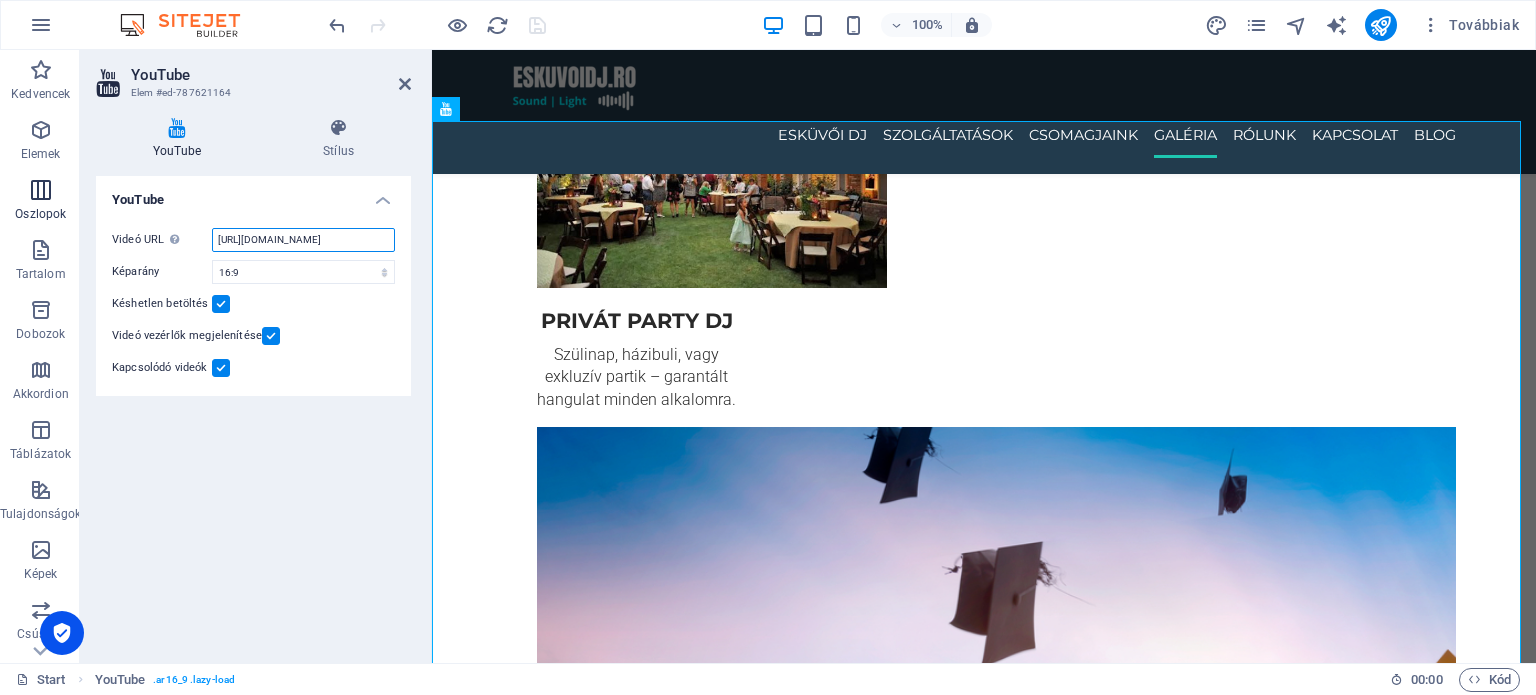 click on "Kedvencek Elemek Oszlopok Tartalom Dobozok Akkordion Táblázatok Tulajdonságok Képek Csúszka Fejléc Lábléc Űrlapok Marketing Gyűjtemények YouTube Elem #ed-787621164 YouTube Stílus YouTube Videó URL Illesszen be (vagy másoljon be) egy videó URL-t. https://youtube.com/shorts/AtTu9SoxCoo Képarány 16:10 16:9 4:3 2:1 1:1 Késhetlen betöltés Videó vezérlők megjelenítése Kapcsolódó videók Előre beállított Element Elrendezés Hogyan terjed ki ez az elem a elrendezésen belül (Flexbox). Méret Alapértelmezett automatikus px % 1/1 1/2 1/3 1/4 1/5 1/6 1/7 1/8 1/9 1/10 Növekedés Összehúzás Sorrend Konténer elrendezés Láthatóság Láthatóság Átlátszatlanság 100 % Túlcsordulás Térköz Margó Alapértelmezett automatikus px % rem vw vh Egyedi Egyedi automatikus px % rem vw vh automatikus px % rem vw vh automatikus px % rem vw vh automatikus px % rem vw vh Töltés Alapértelmezett px rem % vh vw Egyedi Egyedi px rem % vh vw px rem % vh vw px rem % vh vw px rem % vh vw Keret 1" at bounding box center [768, 356] 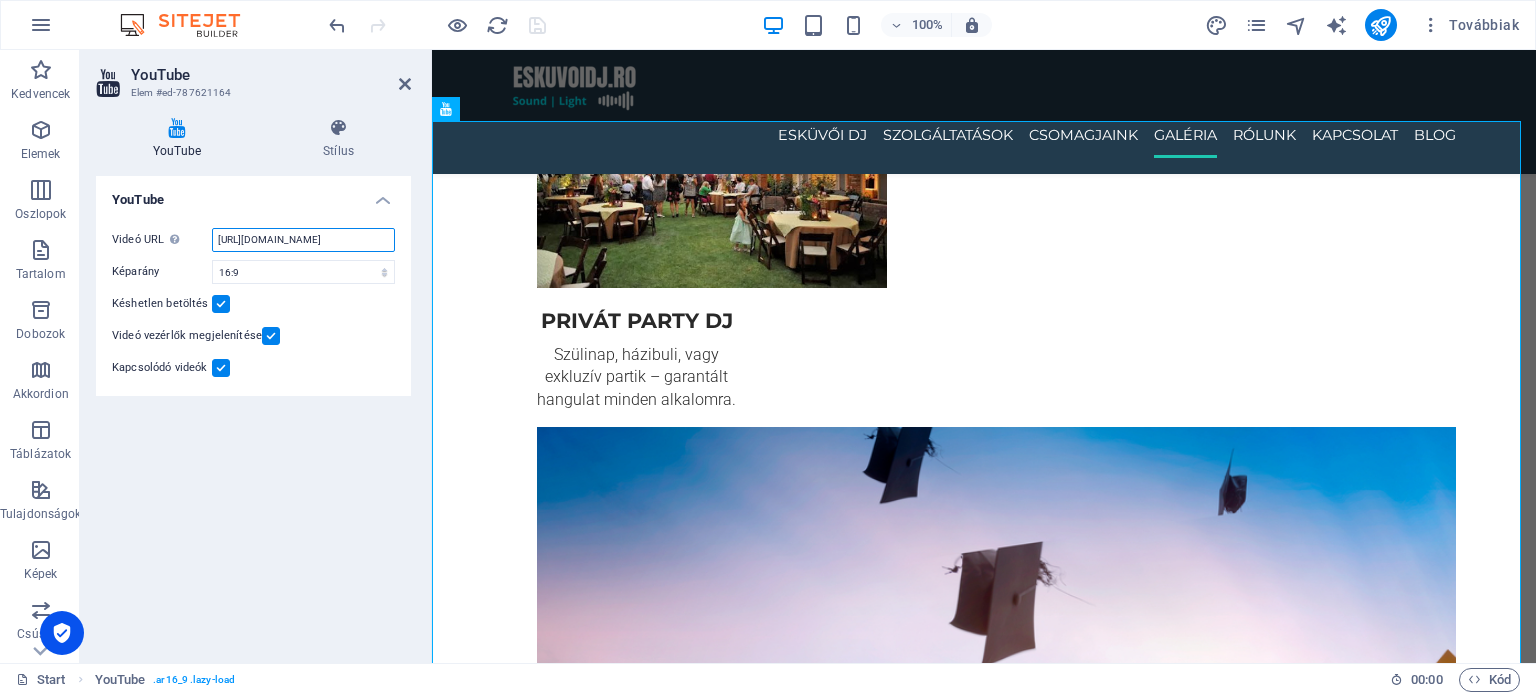 click on "https://youtube.com/shorts/AtTu9SoxCoo" at bounding box center (303, 240) 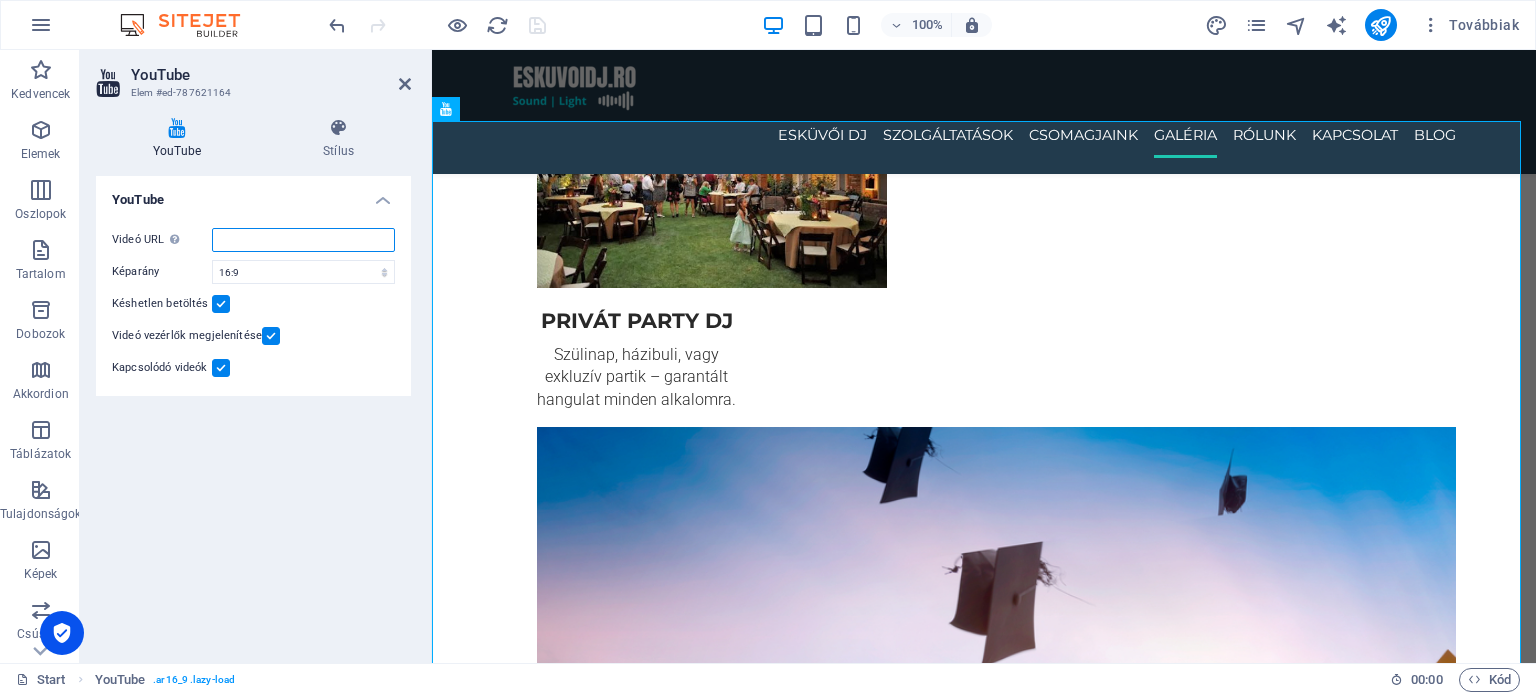 click on "Videó URL Illesszen be (vagy másoljon be) egy videó URL-t." at bounding box center (303, 240) 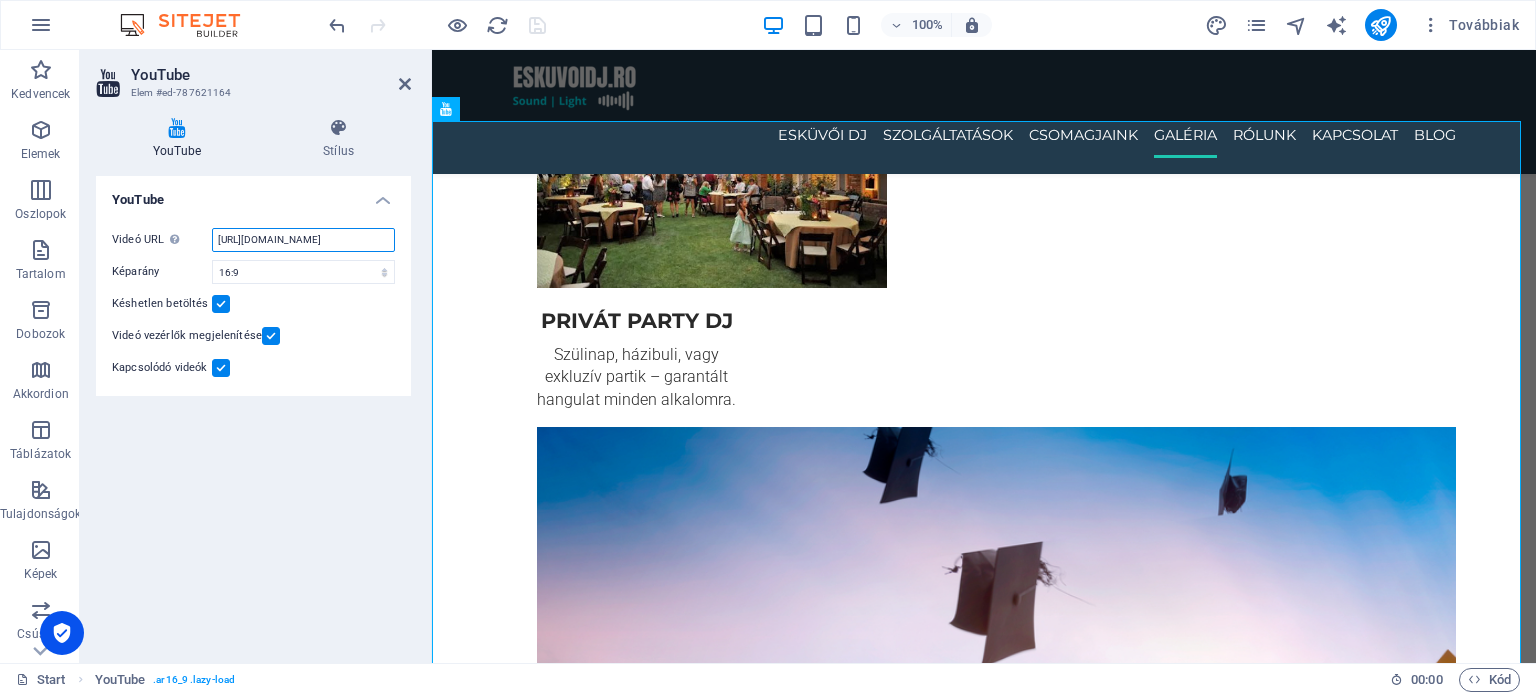 scroll, scrollTop: 0, scrollLeft: 88, axis: horizontal 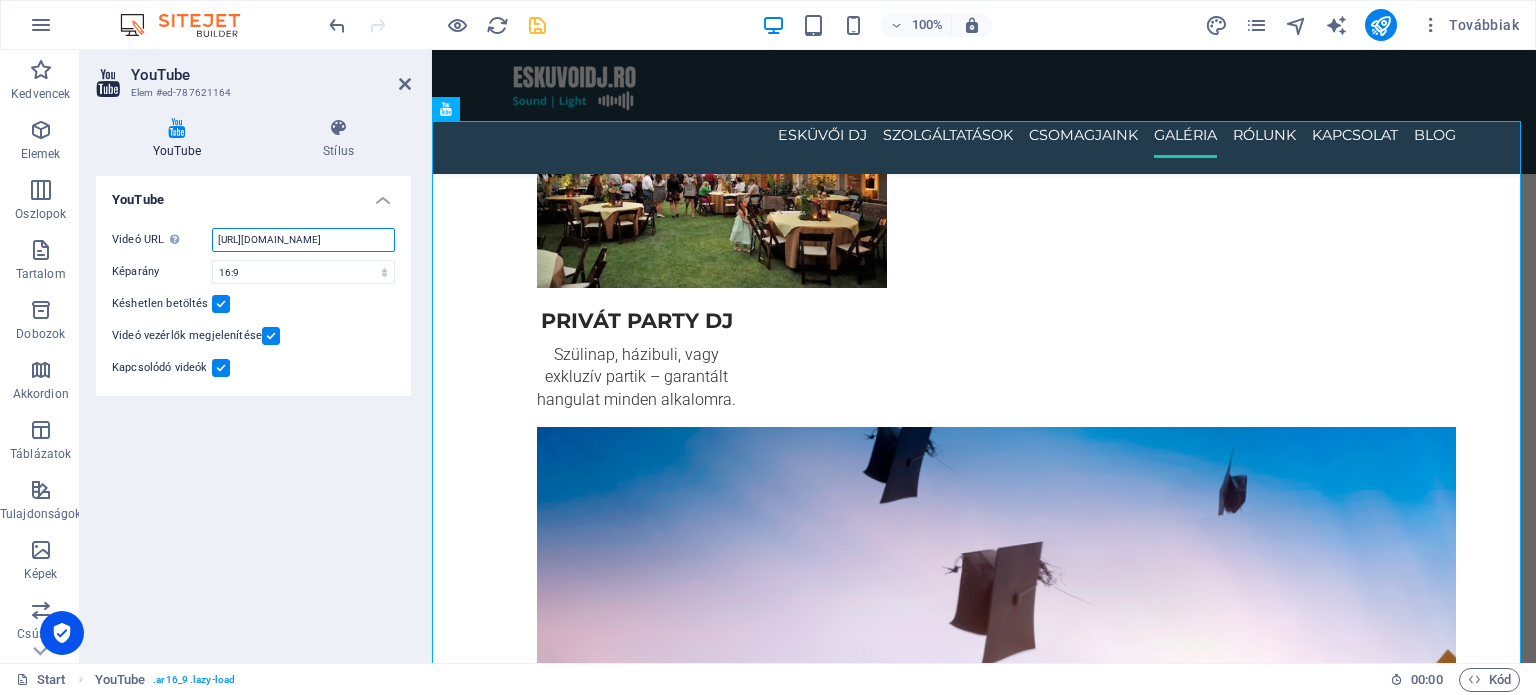 type on "https://www.youtube.com/watch?v=TfMqrgBN3uo&t=939s" 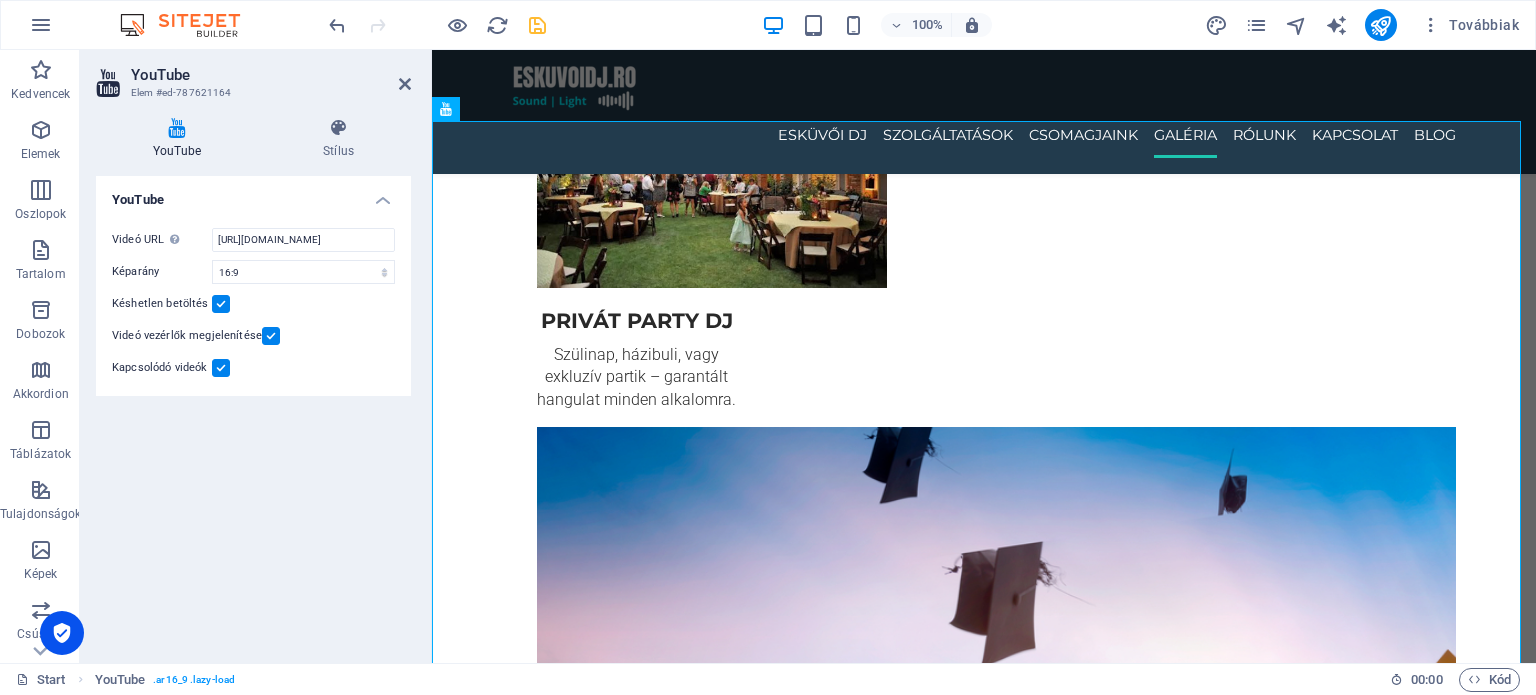 click on "YouTube Videó URL Illesszen be (vagy másoljon be) egy videó URL-t. https://www.youtube.com/watch?v=TfMqrgBN3uo&t=939s Képarány 16:10 16:9 4:3 2:1 1:1 Késhetlen betöltés Videó vezérlők megjelenítése Kapcsolódó videók" at bounding box center (253, 411) 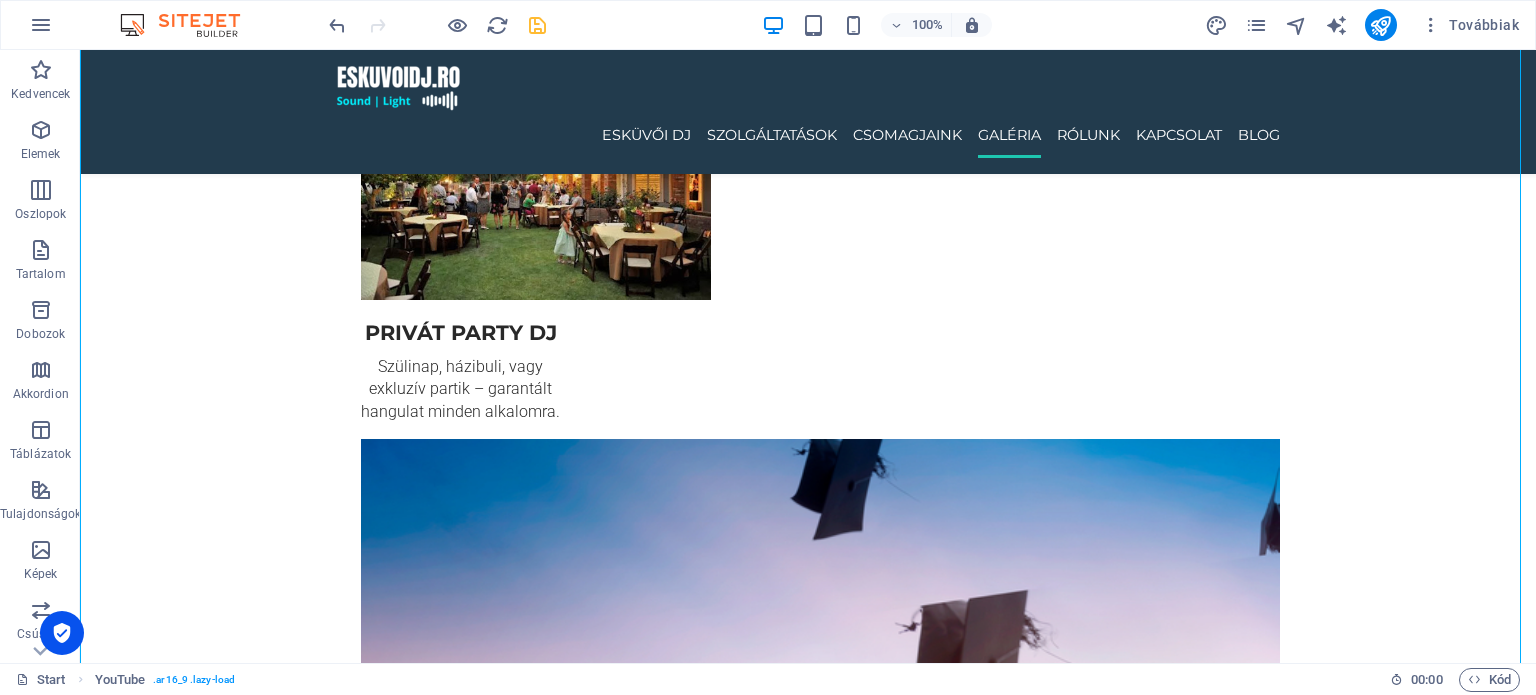 scroll, scrollTop: 3243, scrollLeft: 0, axis: vertical 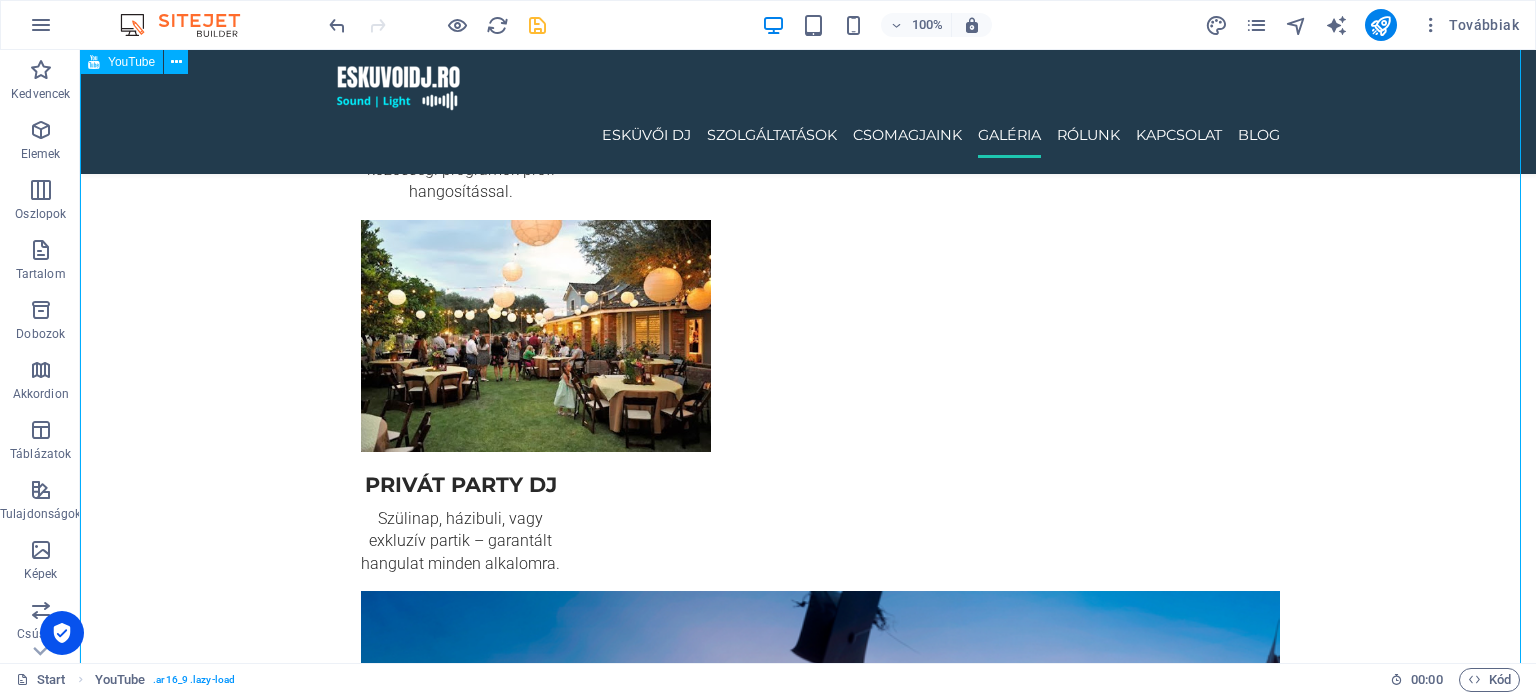 click at bounding box center [808, 5608] 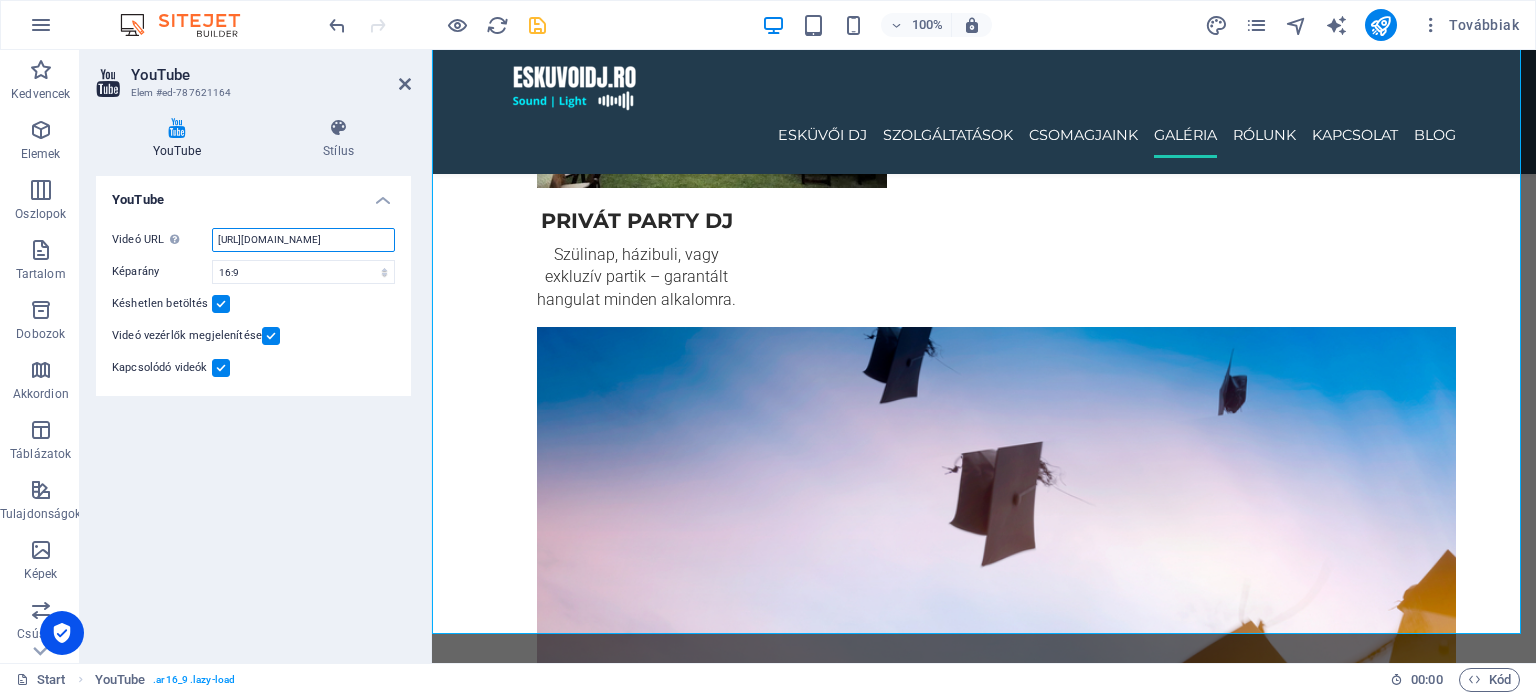 click on "https://www.youtube.com/watch?v=TfMqrgBN3uo&t=939s" at bounding box center (303, 240) 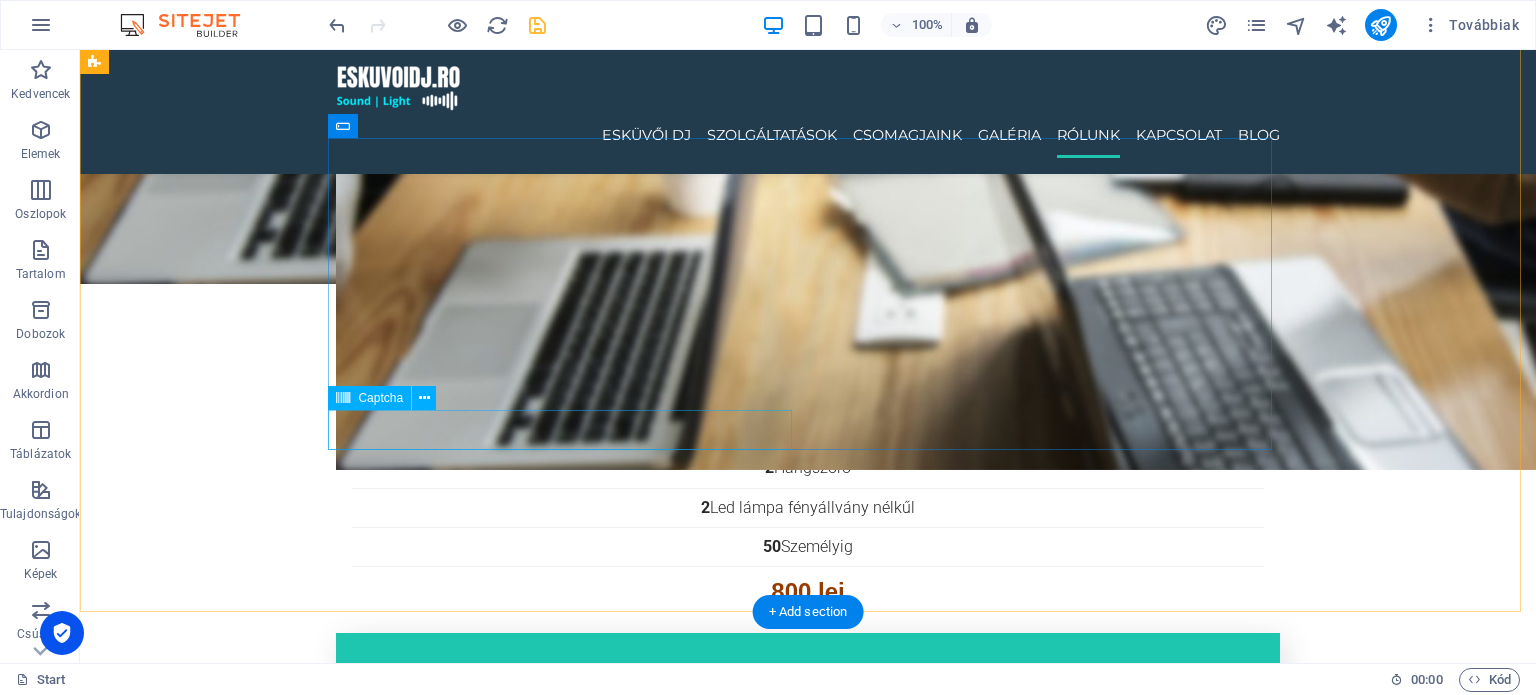 scroll, scrollTop: 5743, scrollLeft: 0, axis: vertical 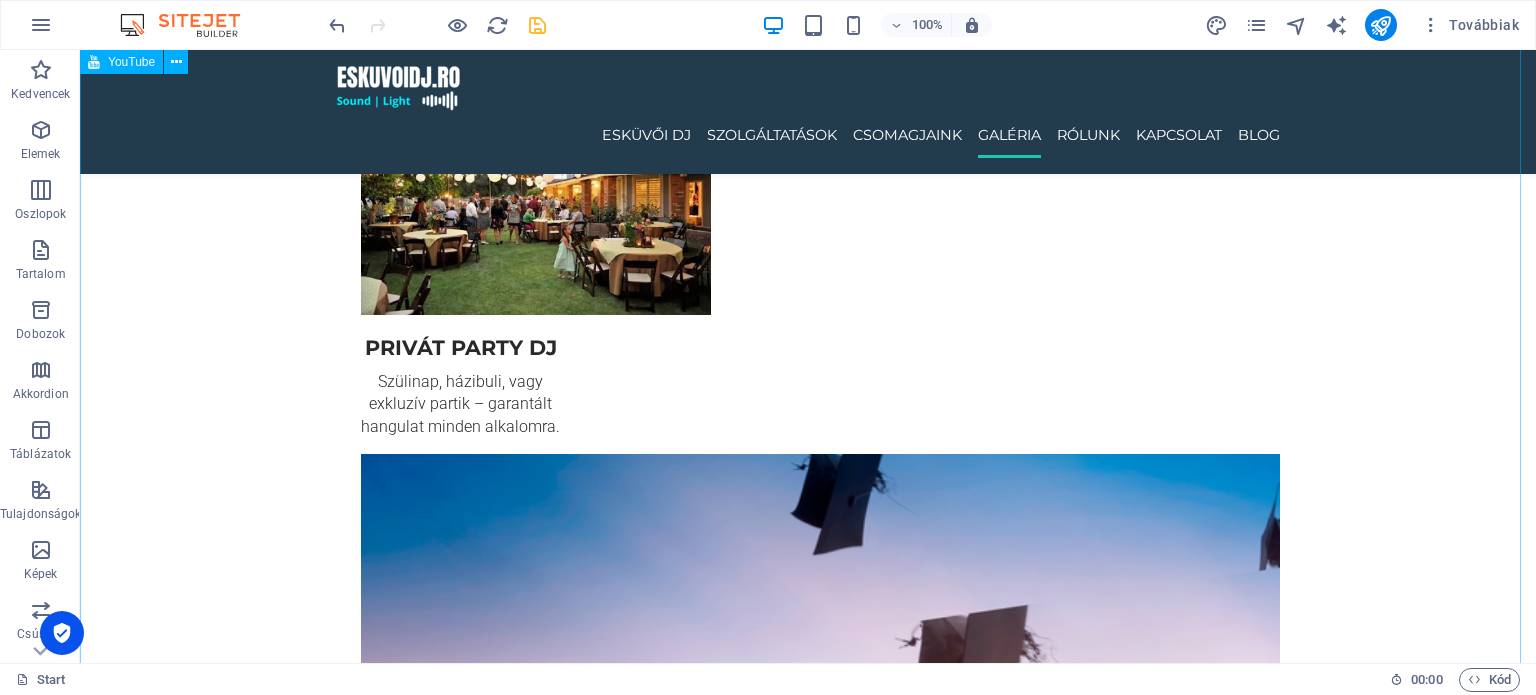 click at bounding box center (808, 5471) 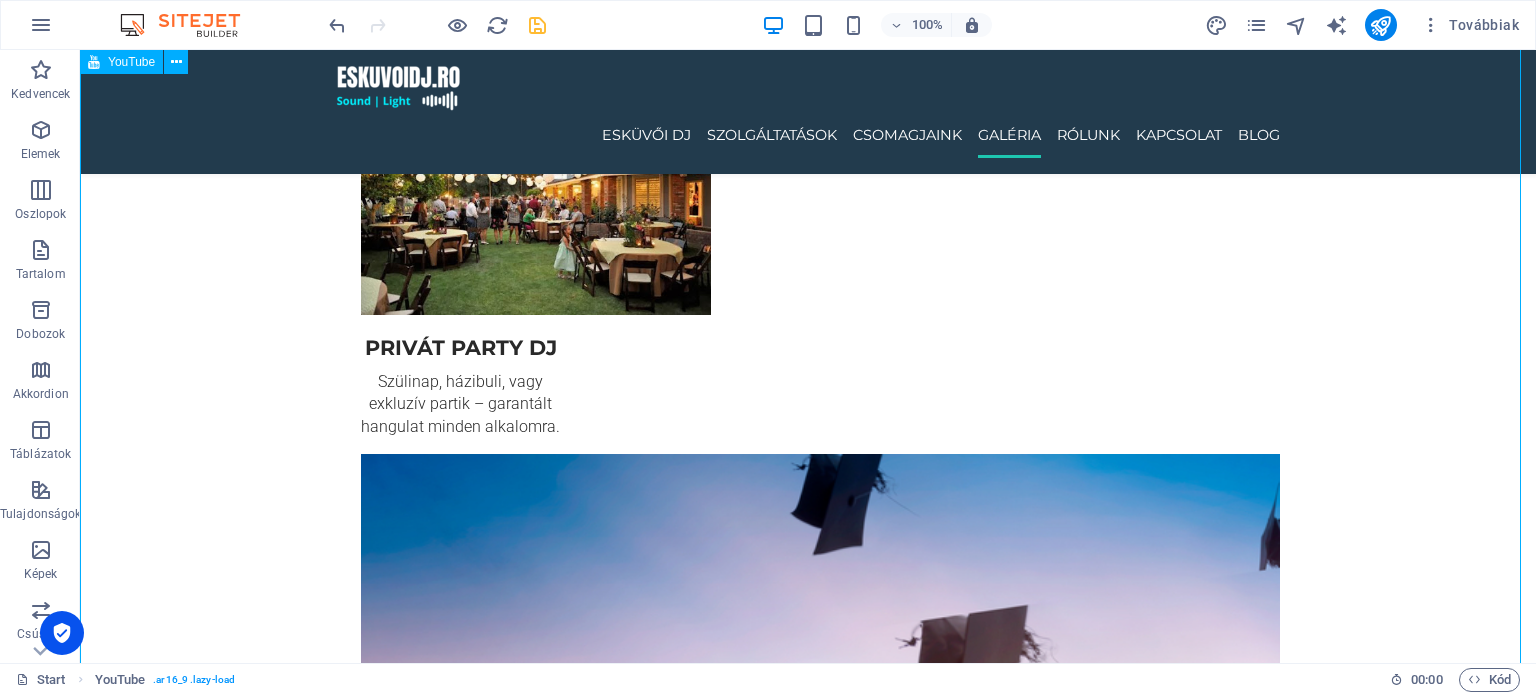 click at bounding box center [808, 5471] 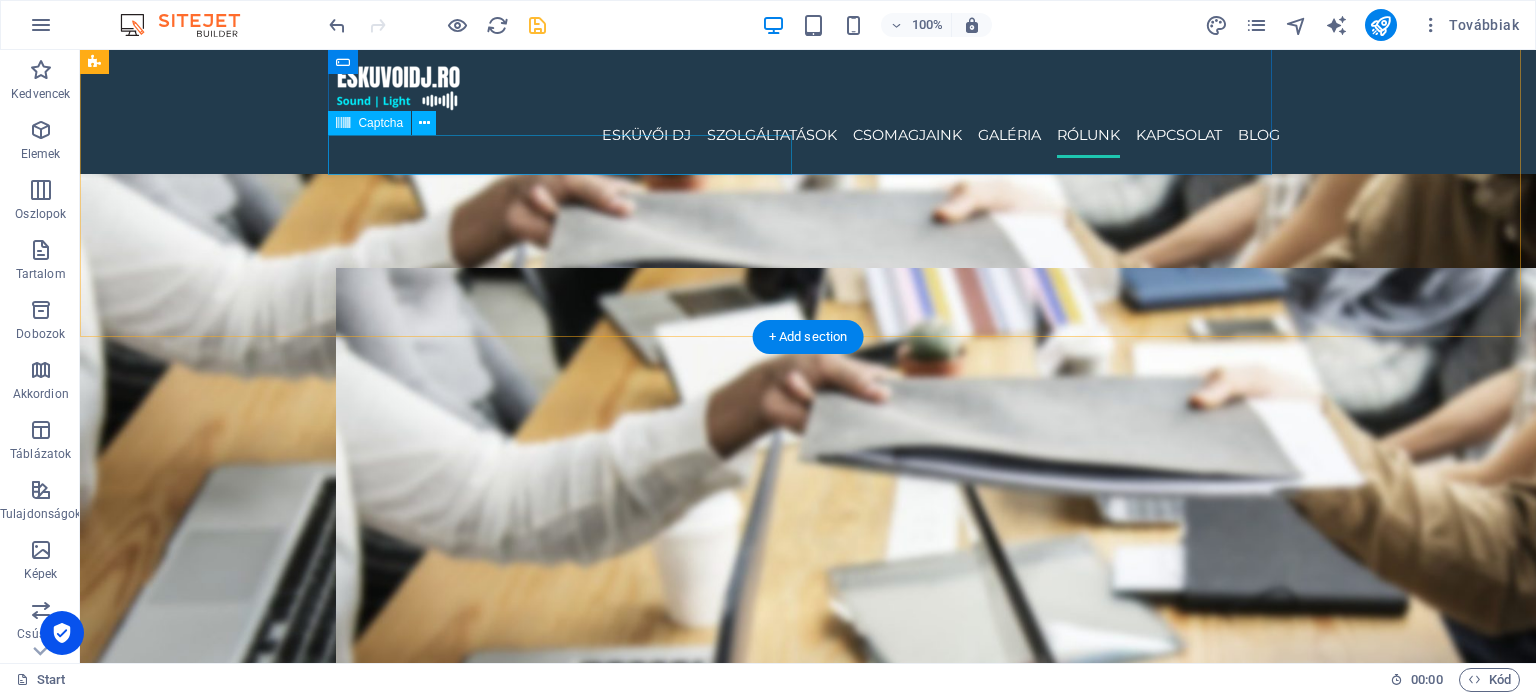 scroll, scrollTop: 5080, scrollLeft: 0, axis: vertical 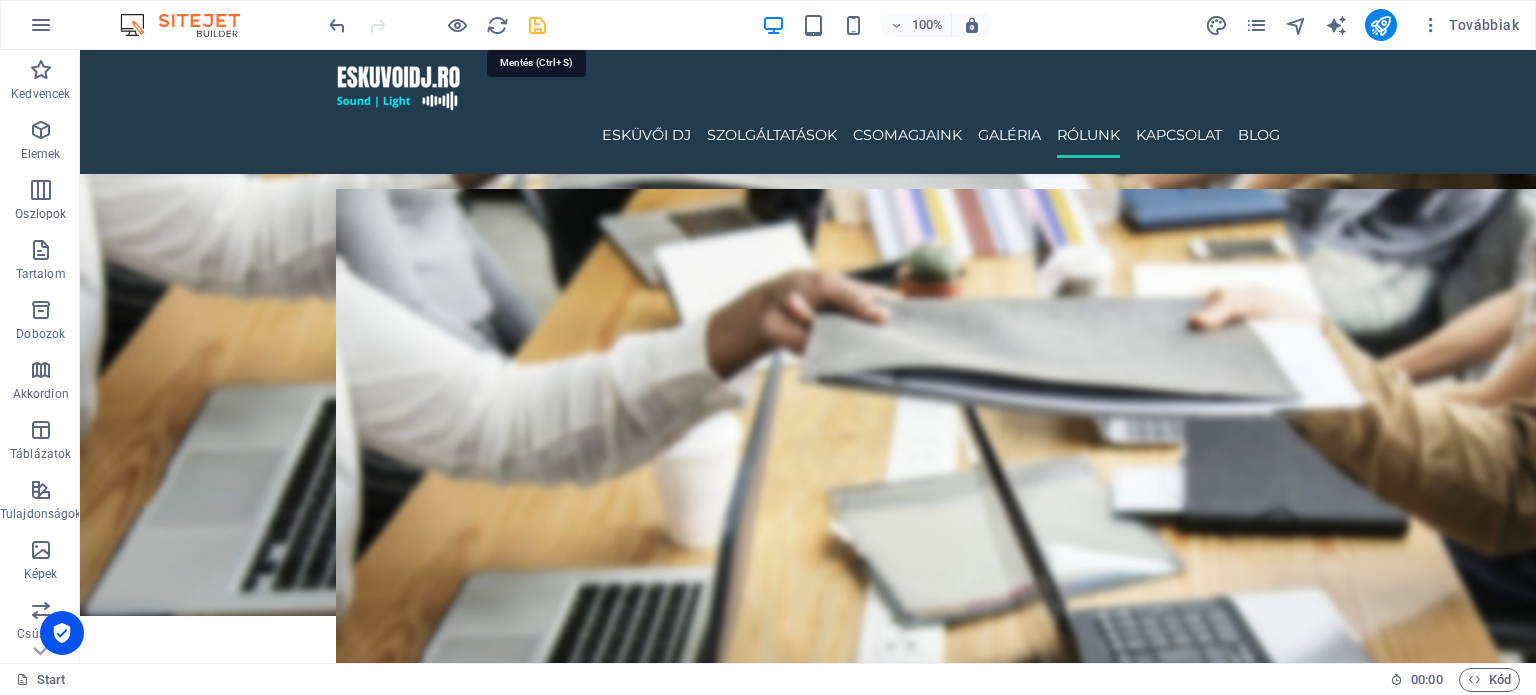 click at bounding box center (537, 25) 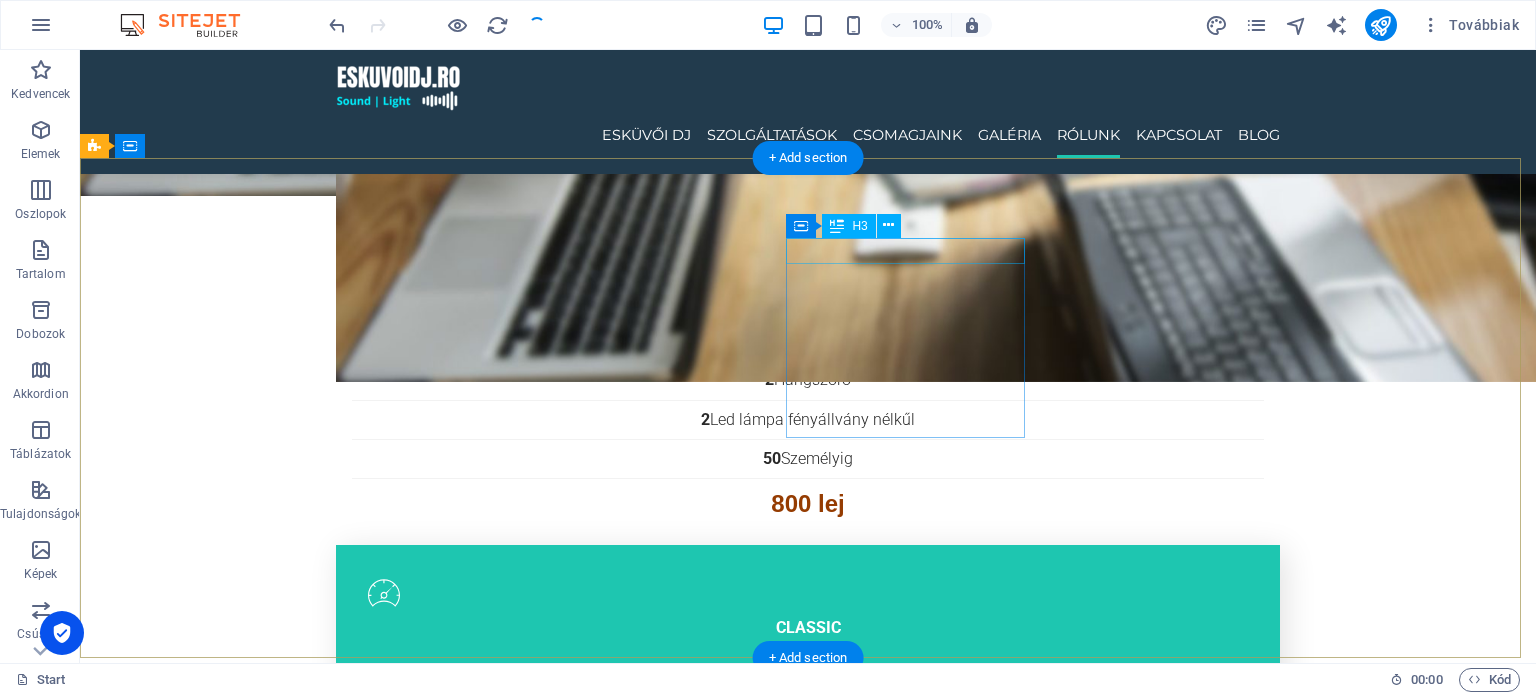 scroll, scrollTop: 5580, scrollLeft: 0, axis: vertical 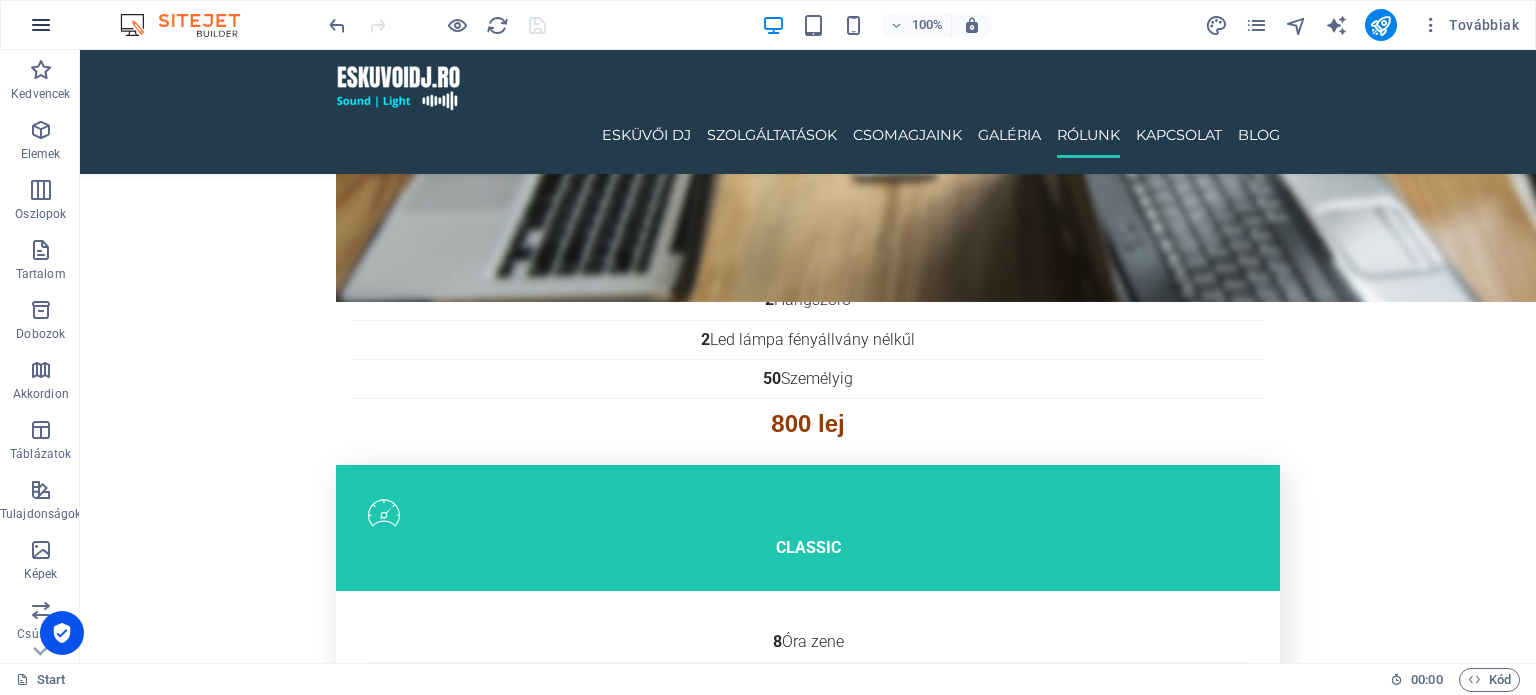 click at bounding box center (41, 25) 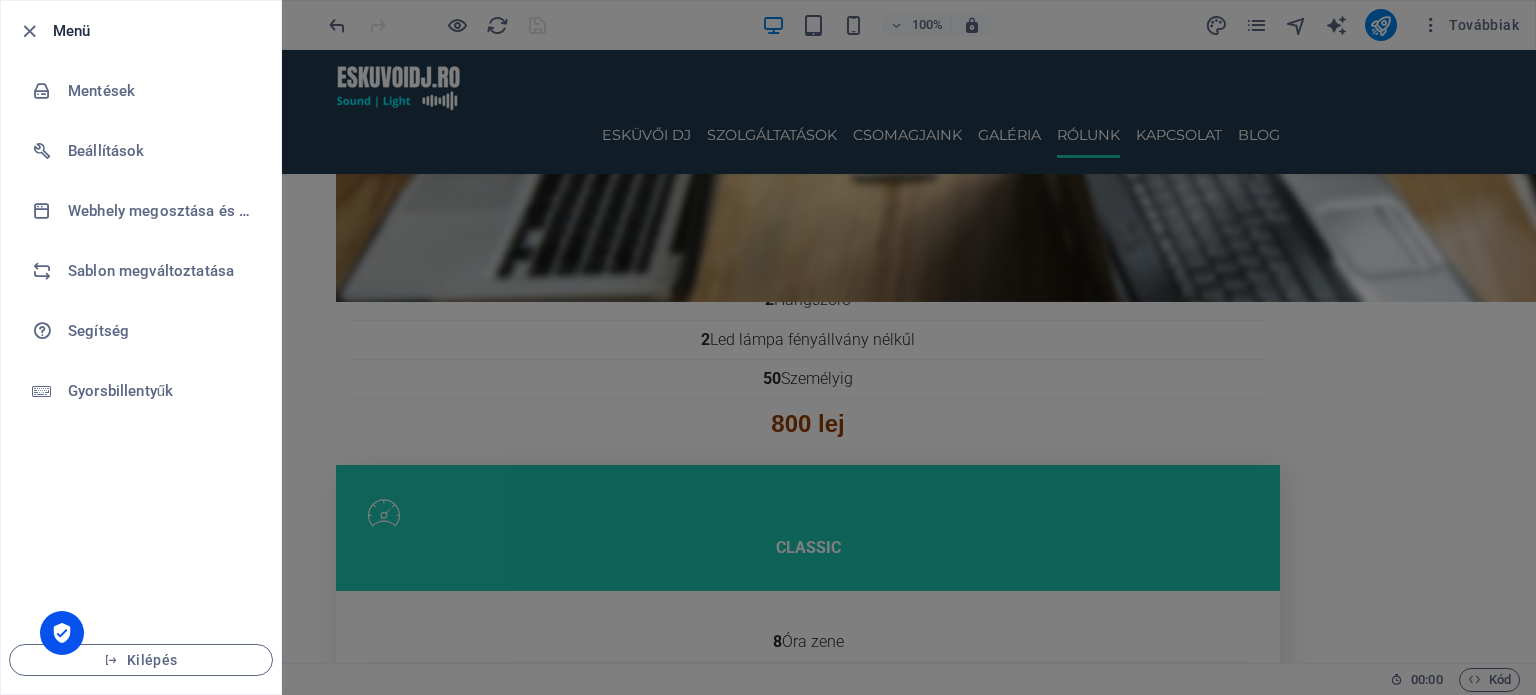 click on "Kilépés" at bounding box center [141, 660] 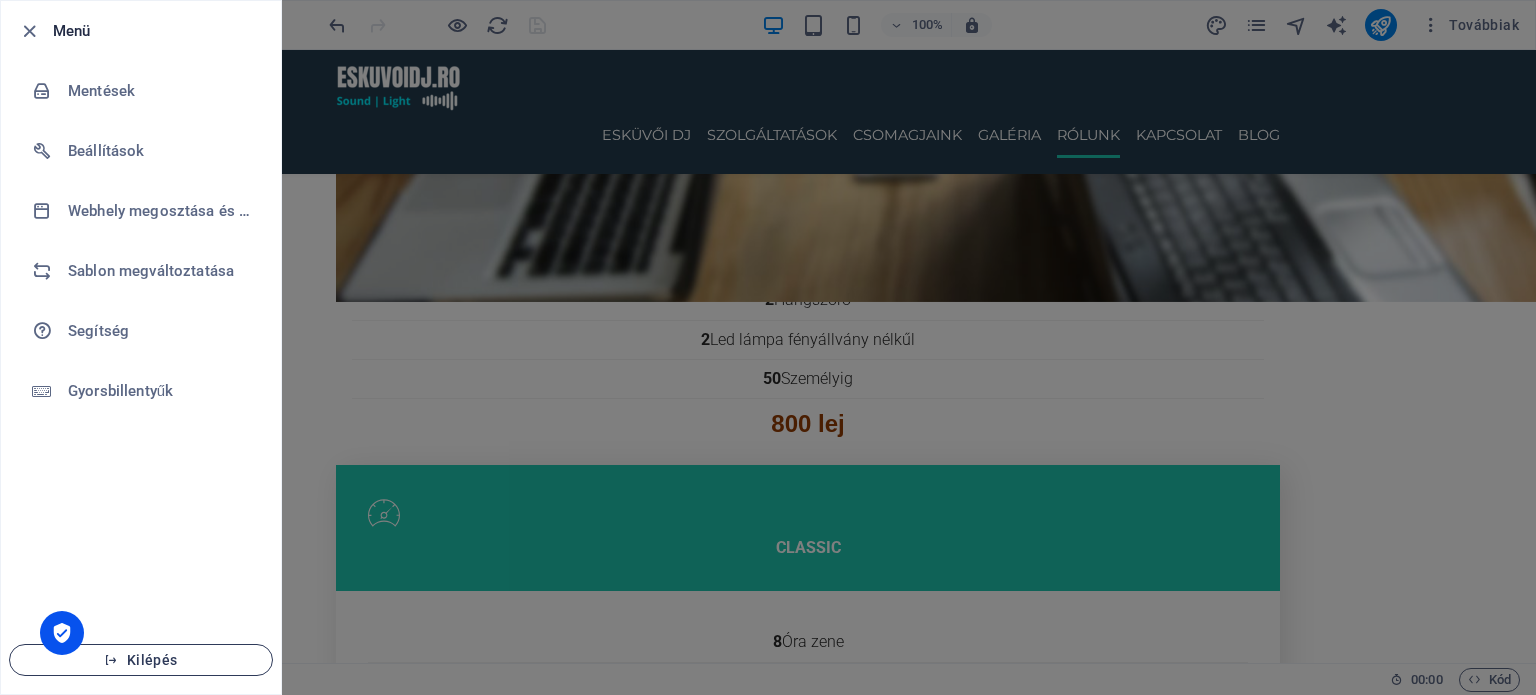 click on "Kilépés" at bounding box center (141, 660) 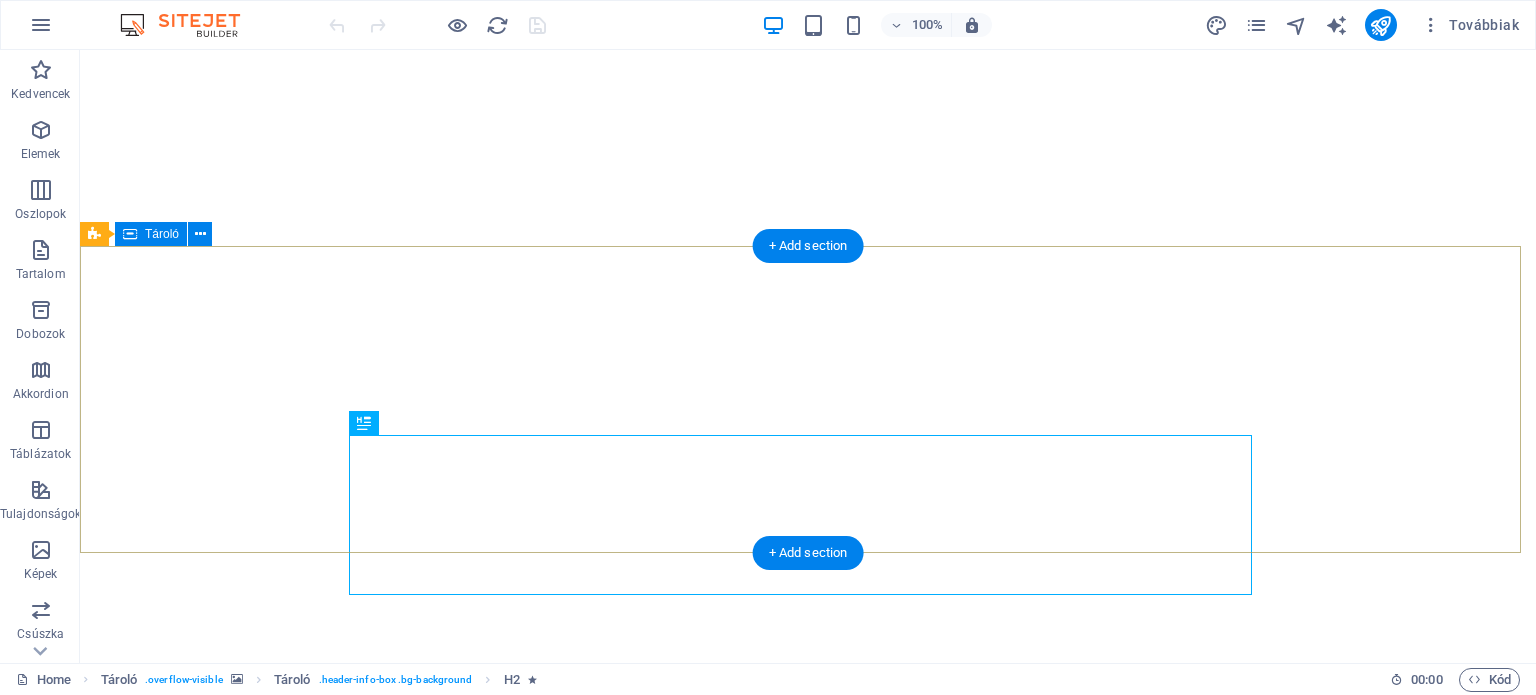 scroll, scrollTop: 0, scrollLeft: 0, axis: both 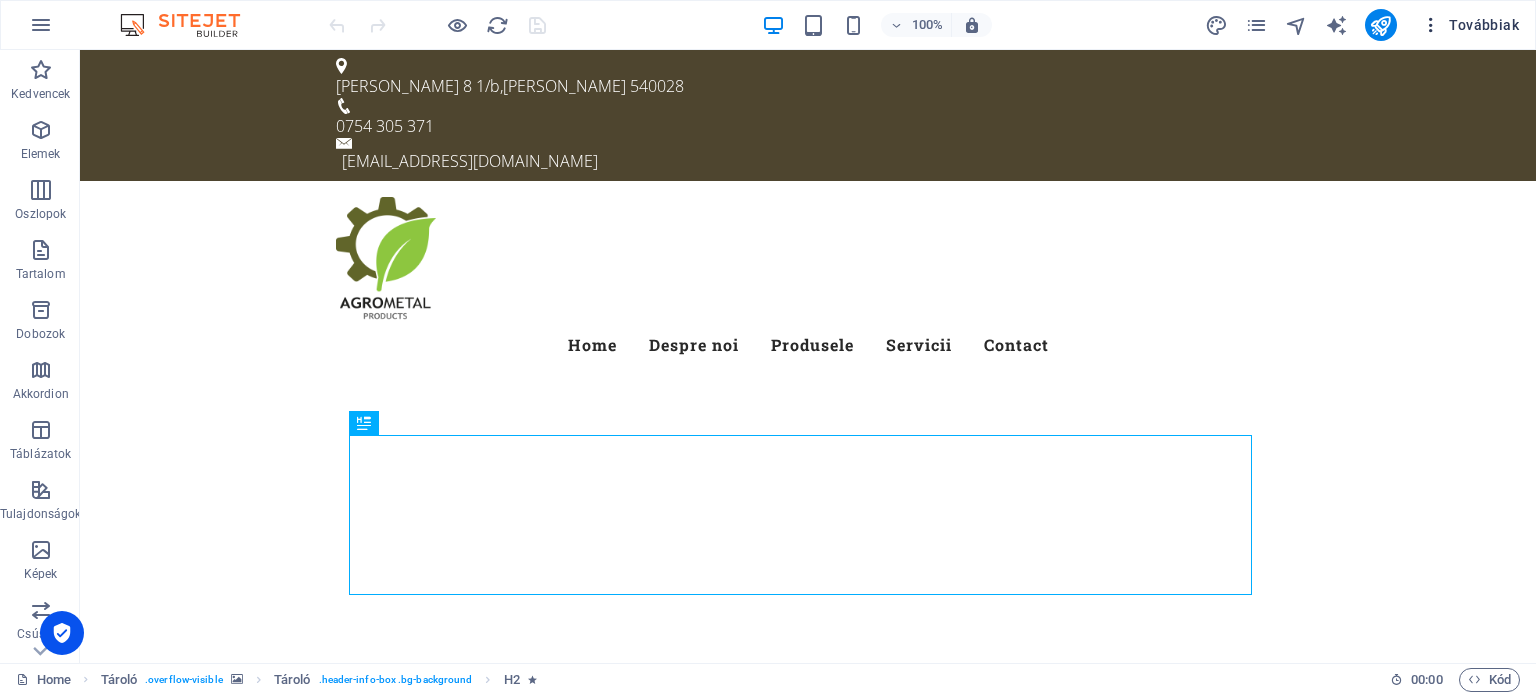 click on "Továbbiak" at bounding box center [1470, 25] 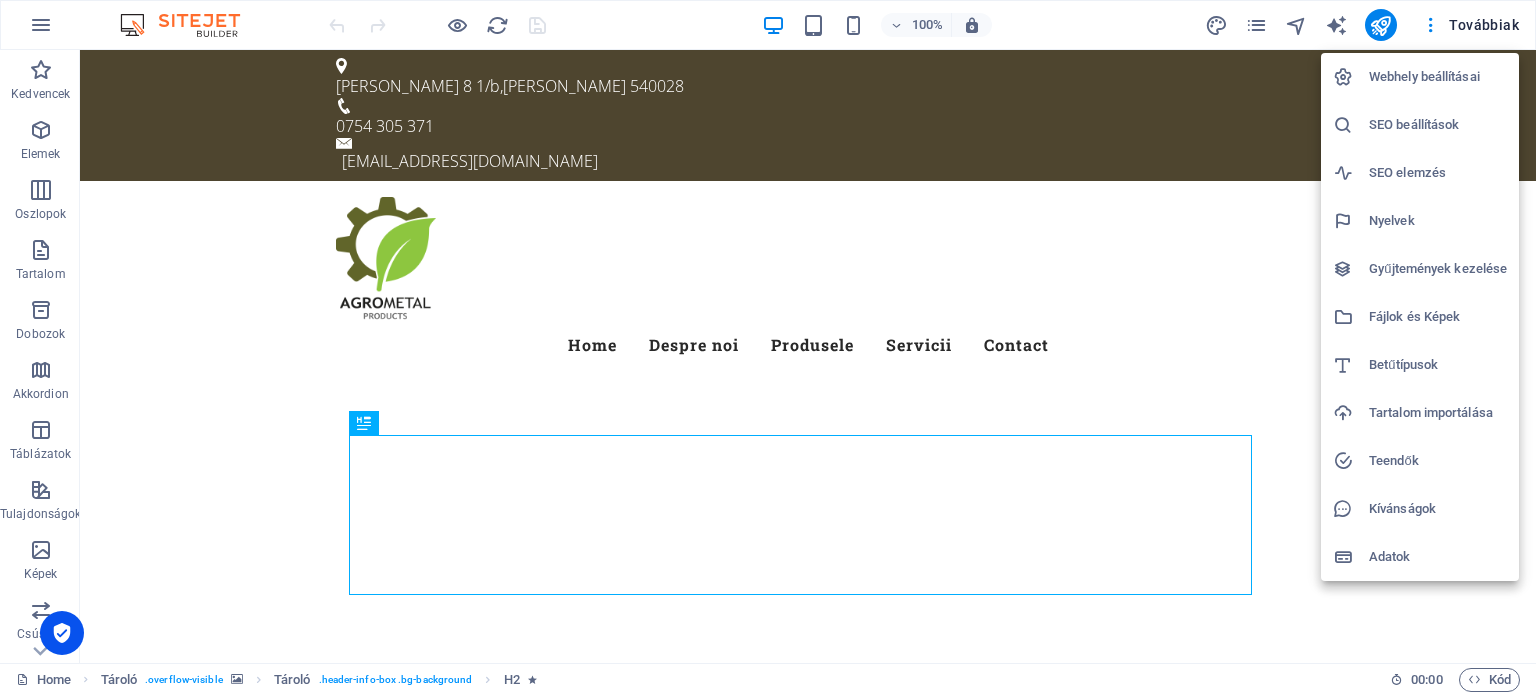 click on "Webhely beállításai" at bounding box center (1438, 77) 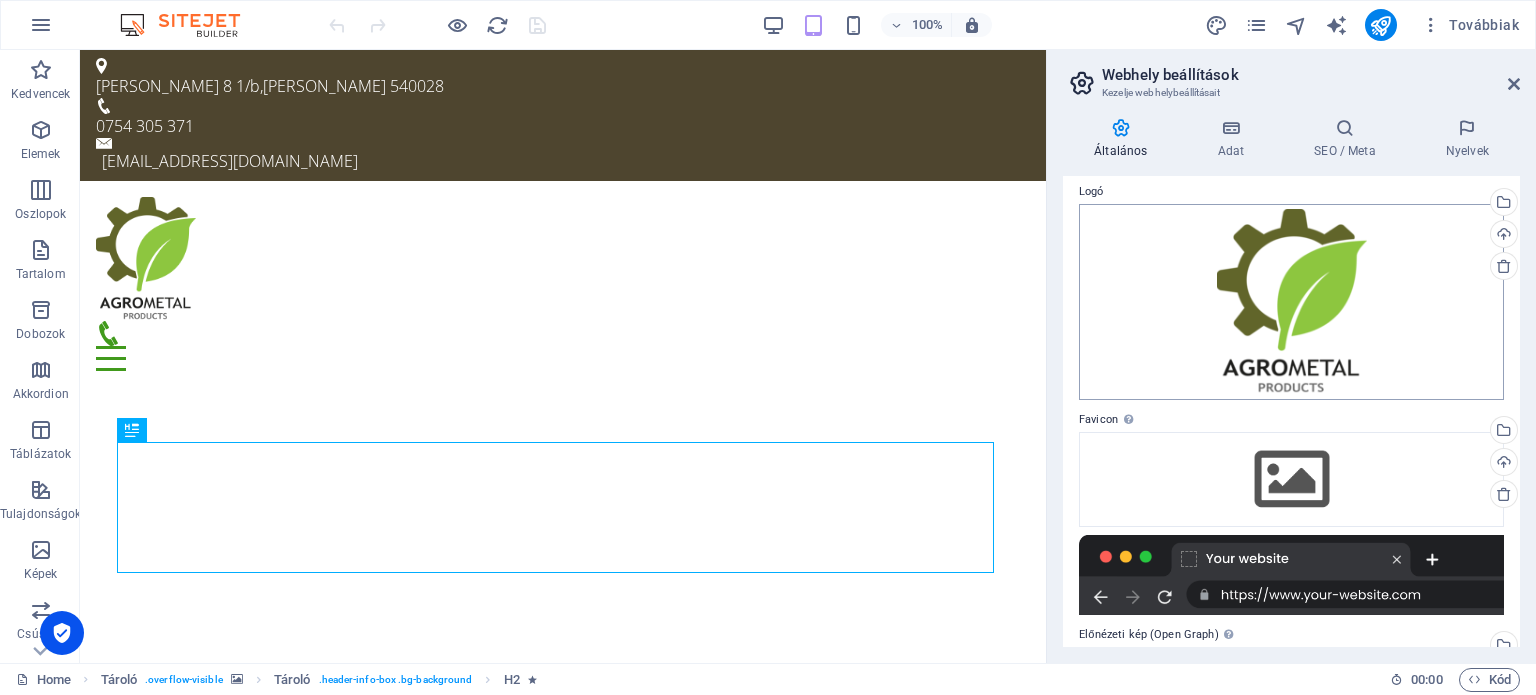 scroll, scrollTop: 100, scrollLeft: 0, axis: vertical 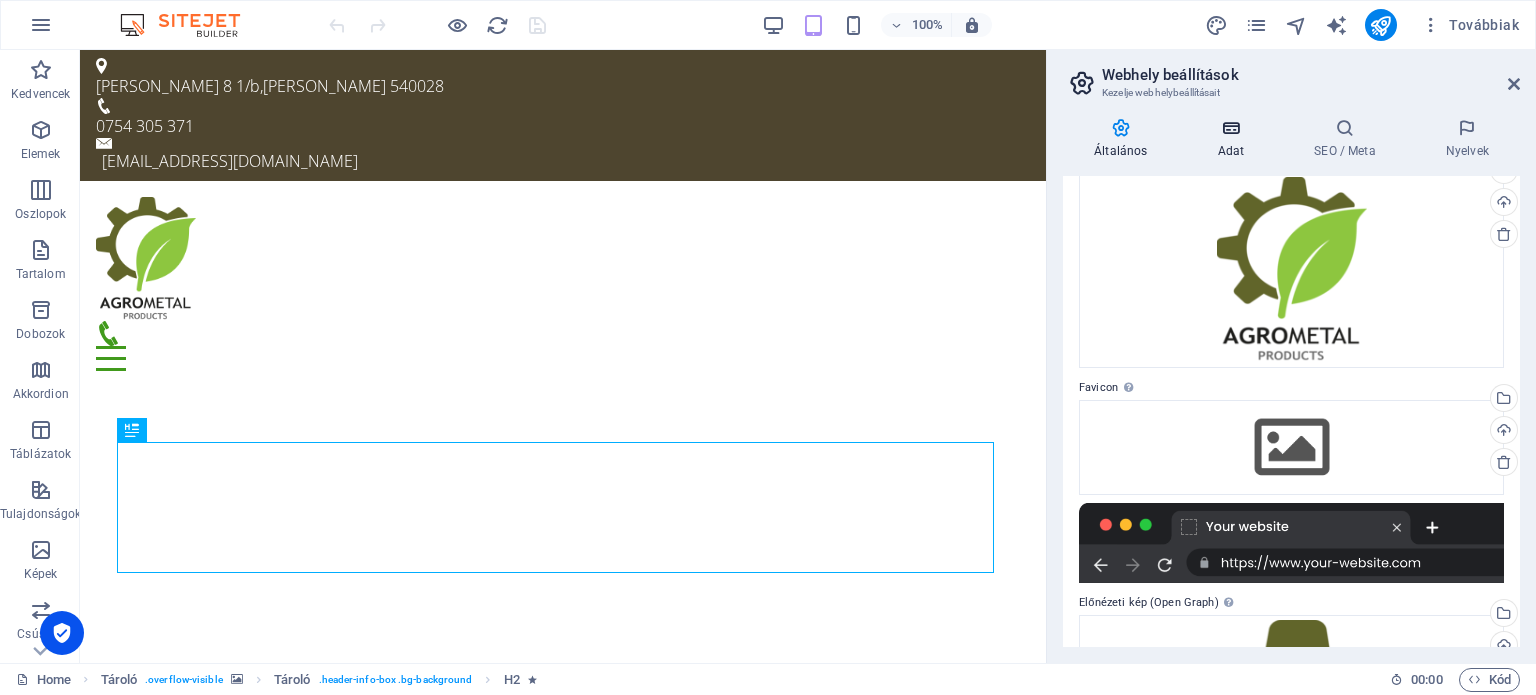 click at bounding box center (1230, 128) 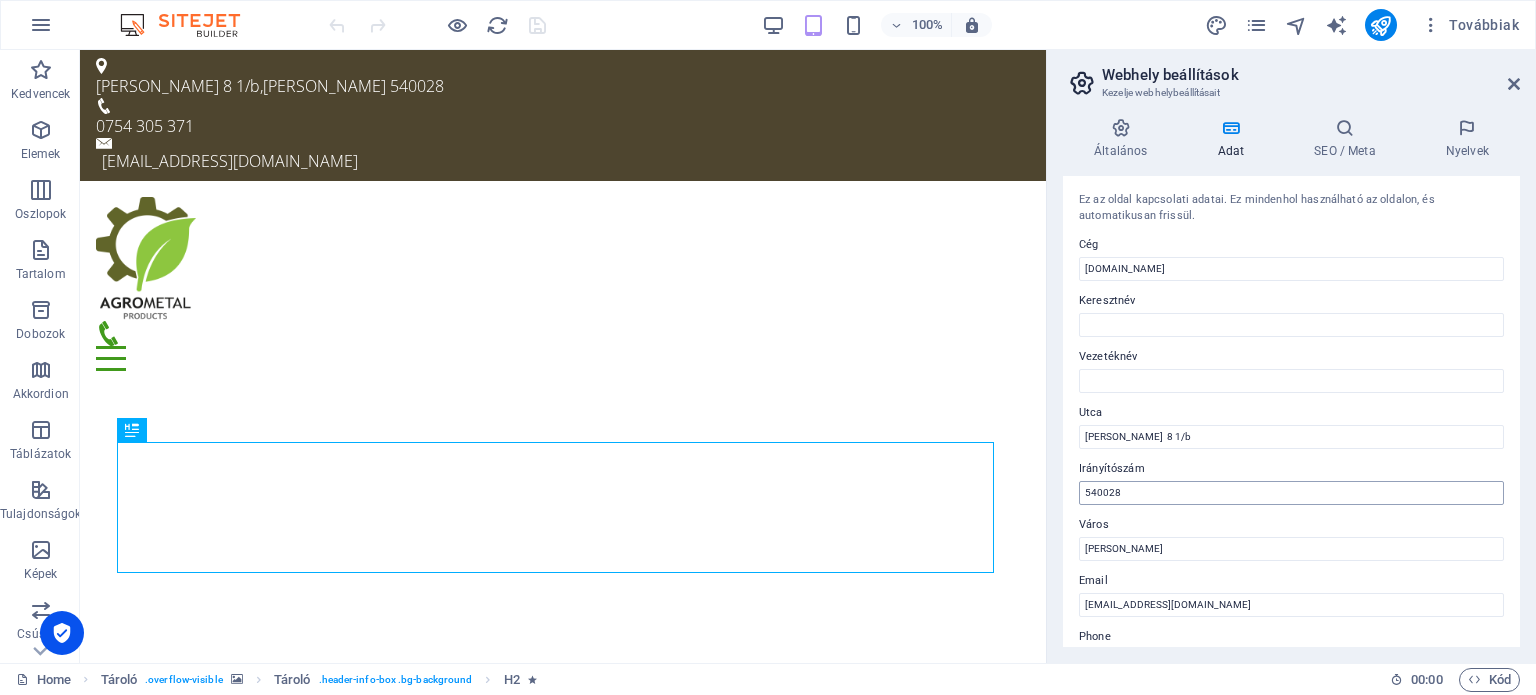 scroll, scrollTop: 100, scrollLeft: 0, axis: vertical 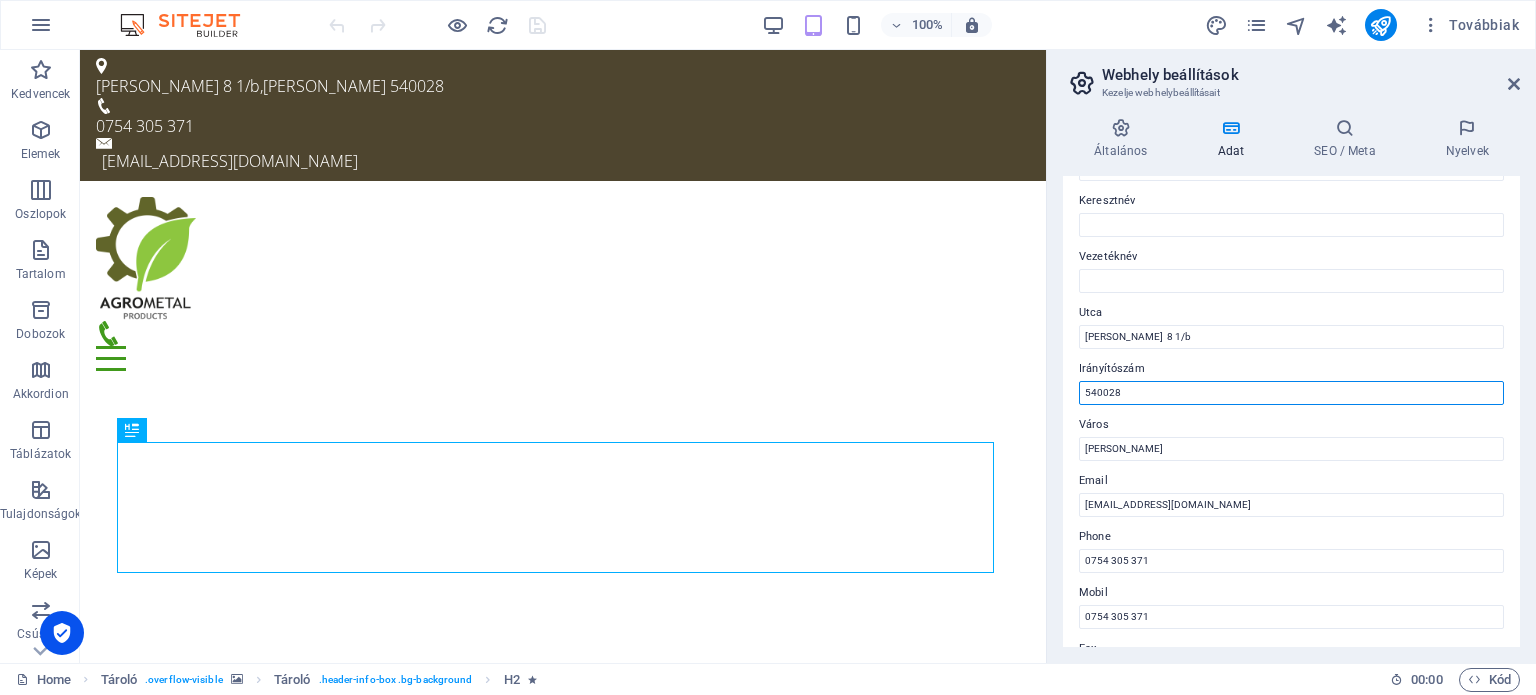 drag, startPoint x: 1201, startPoint y: 443, endPoint x: 1125, endPoint y: 435, distance: 76.41989 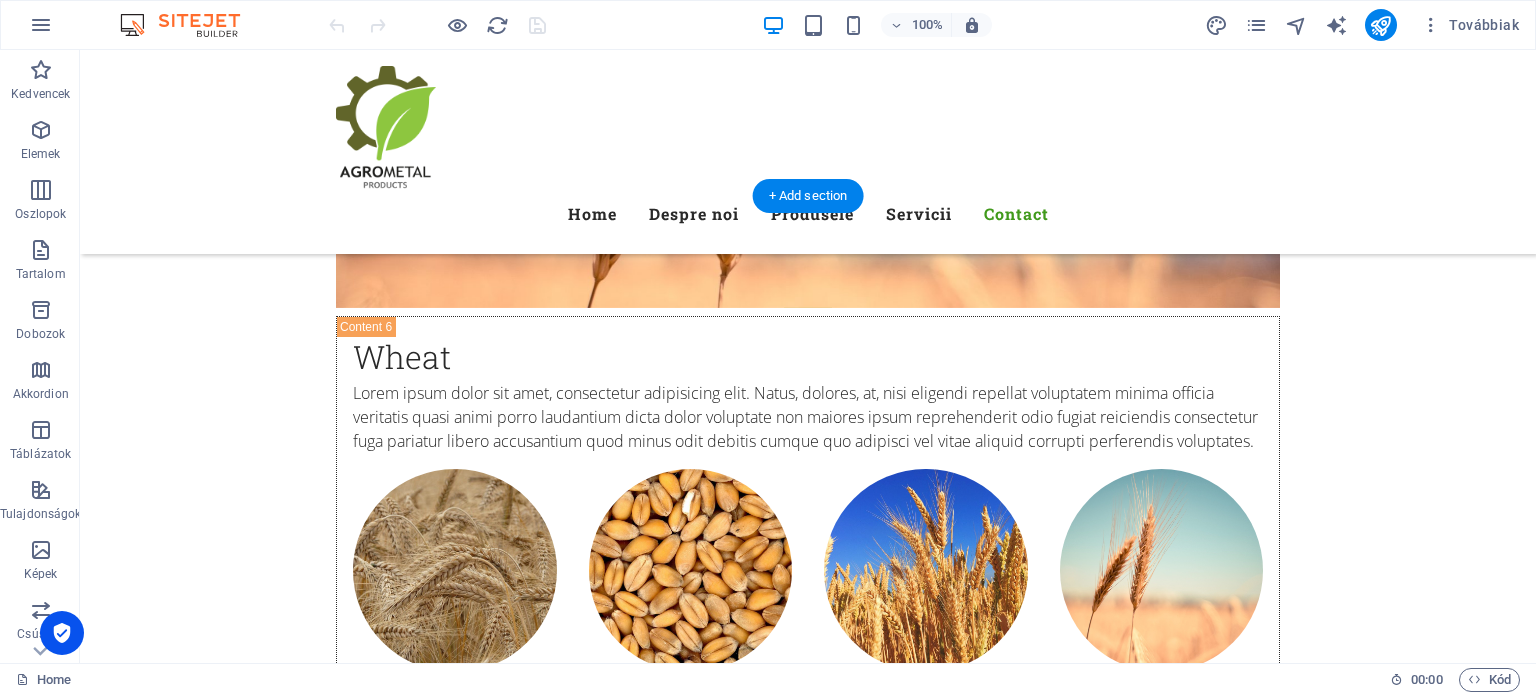 scroll, scrollTop: 6993, scrollLeft: 0, axis: vertical 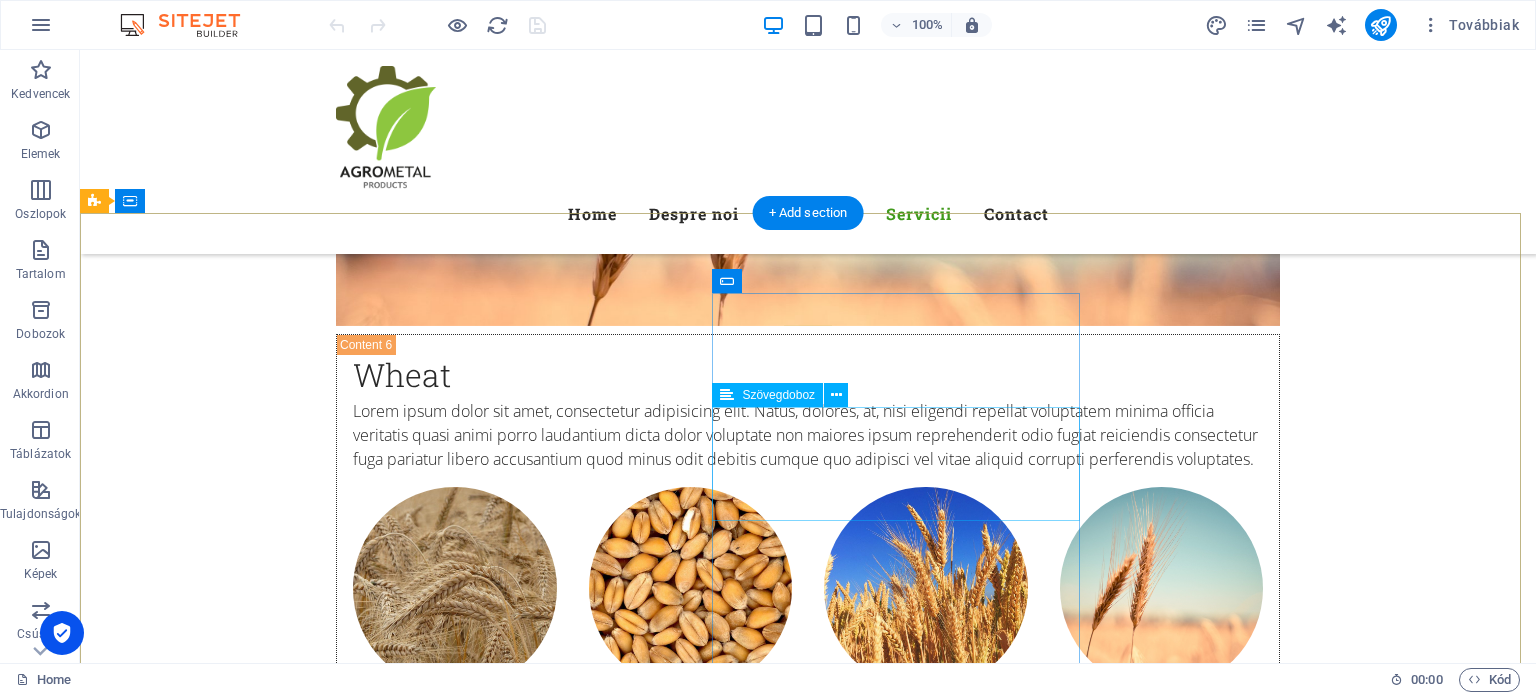 click 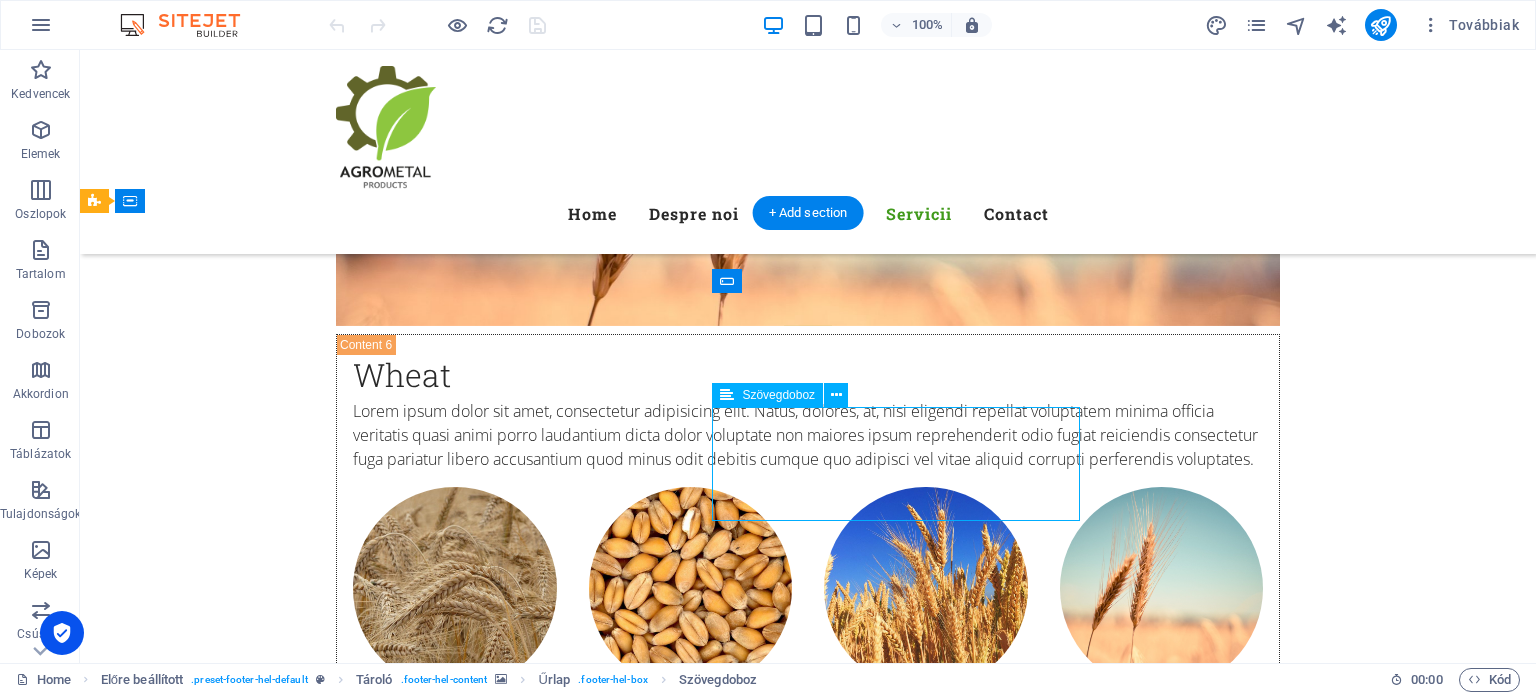 click 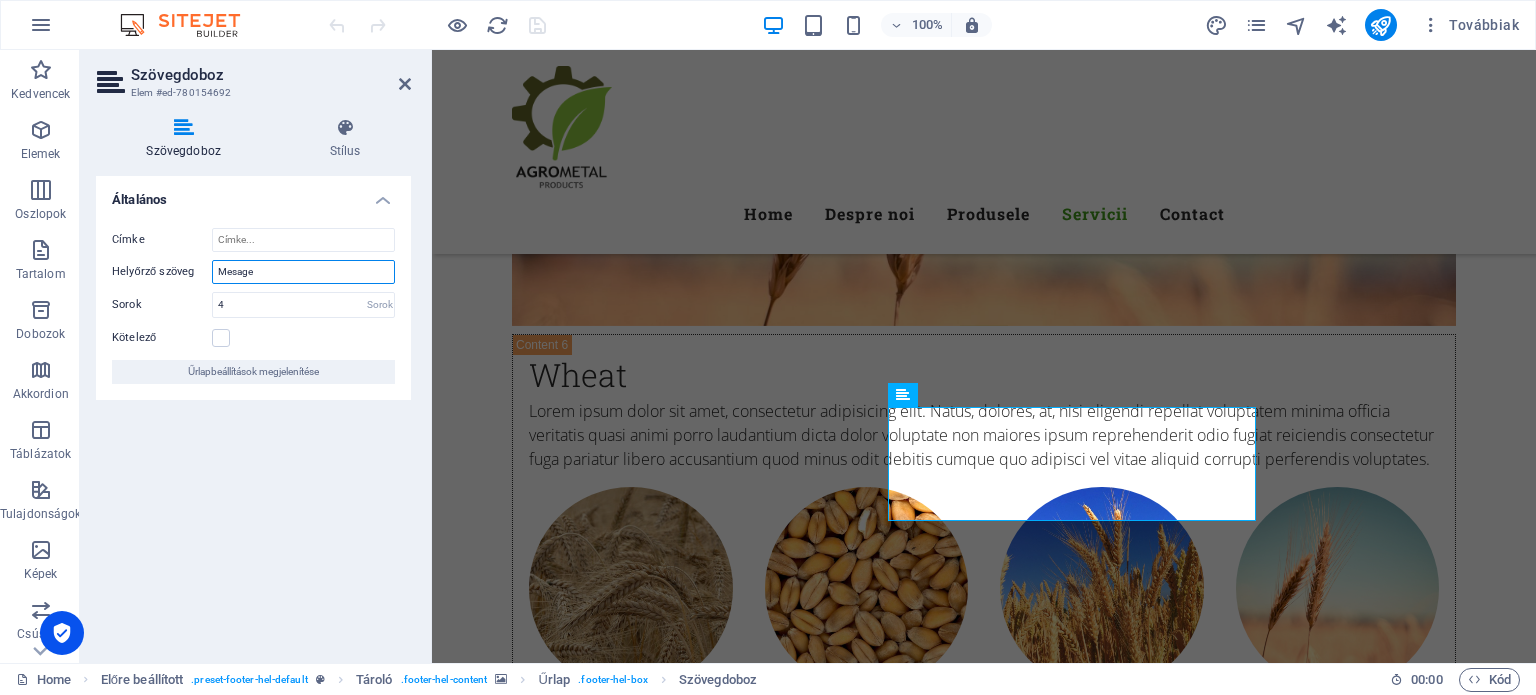 drag, startPoint x: 289, startPoint y: 267, endPoint x: 89, endPoint y: 237, distance: 202.23749 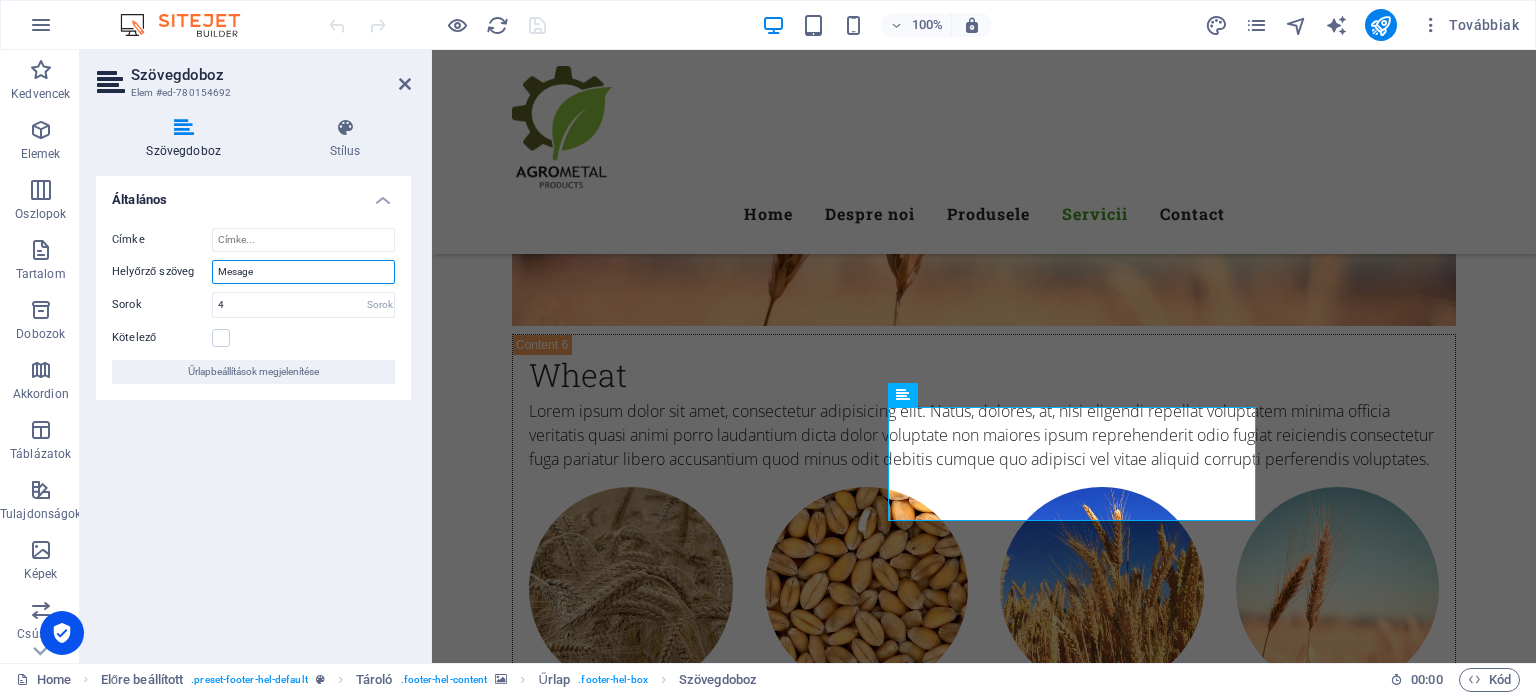 click on "Mesage" at bounding box center (303, 272) 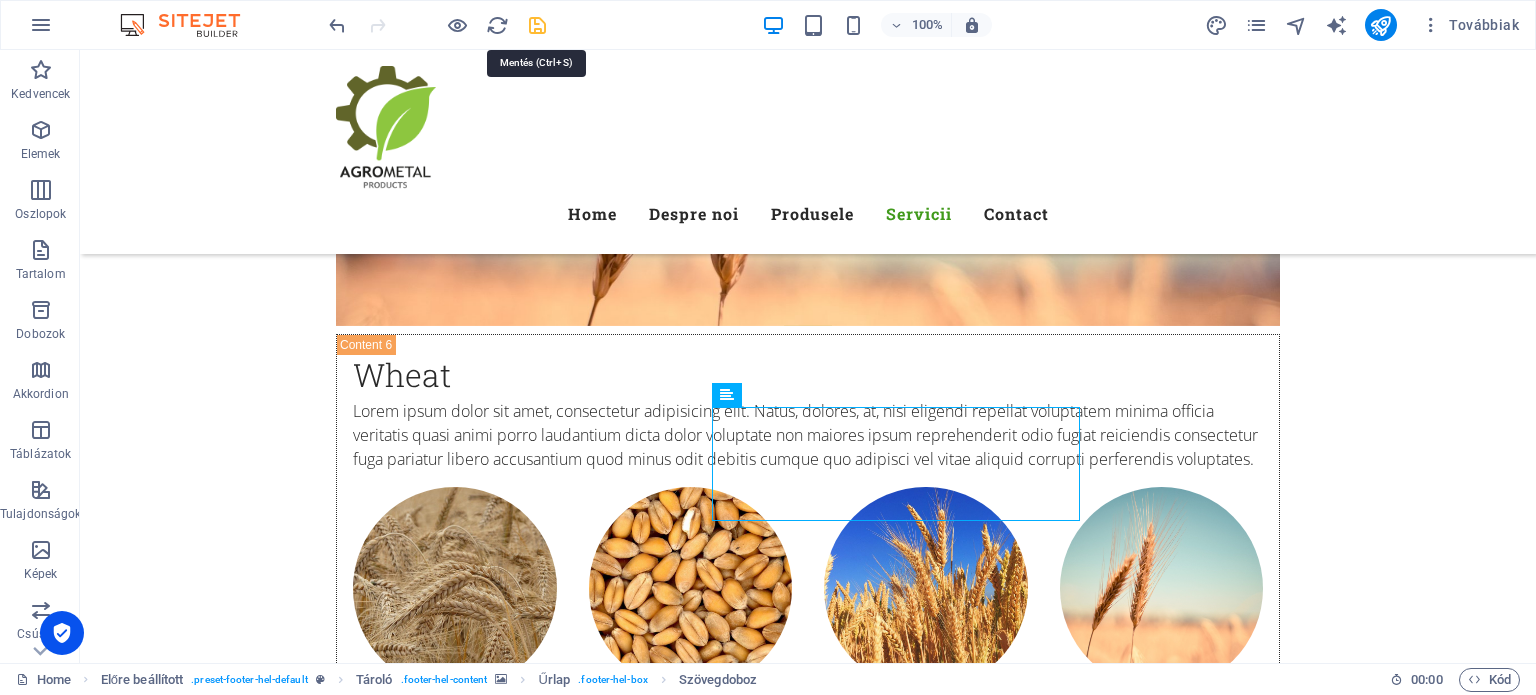 click at bounding box center (537, 25) 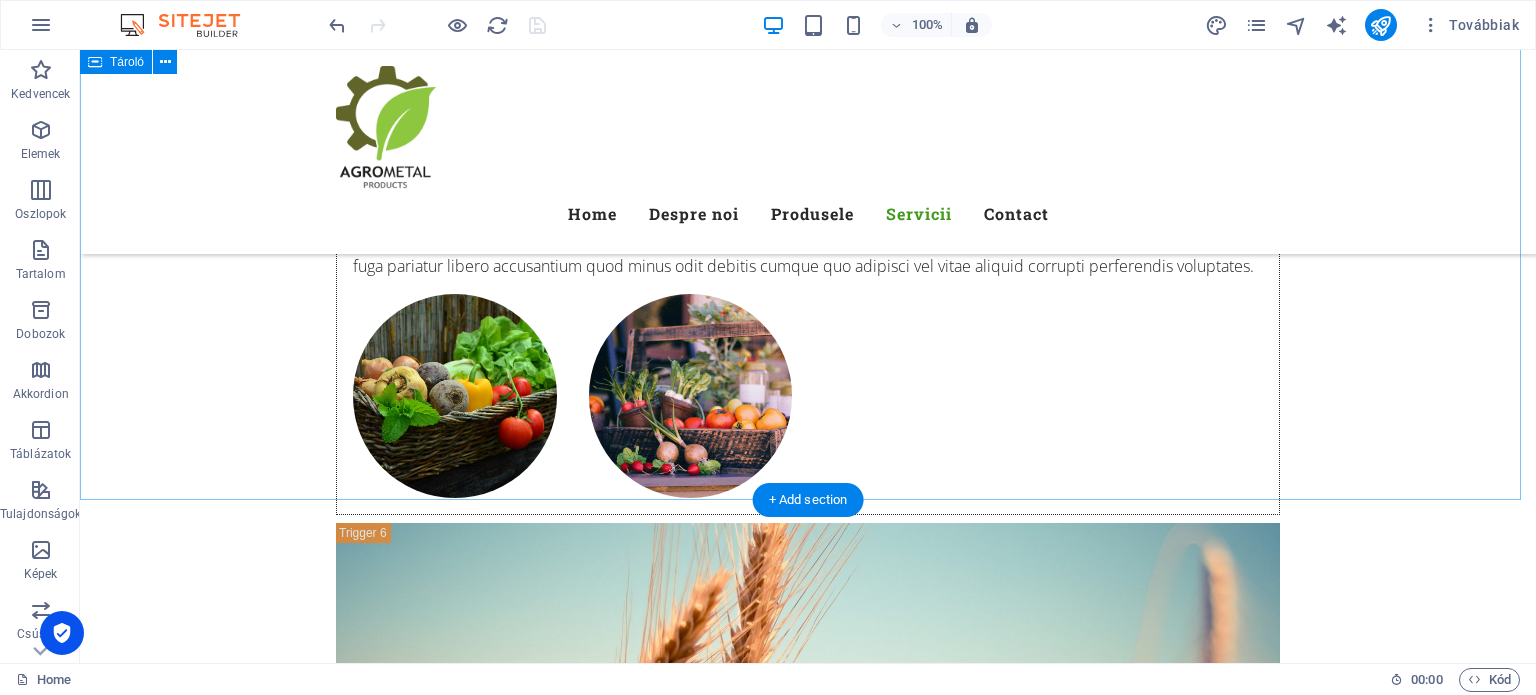 scroll, scrollTop: 6593, scrollLeft: 0, axis: vertical 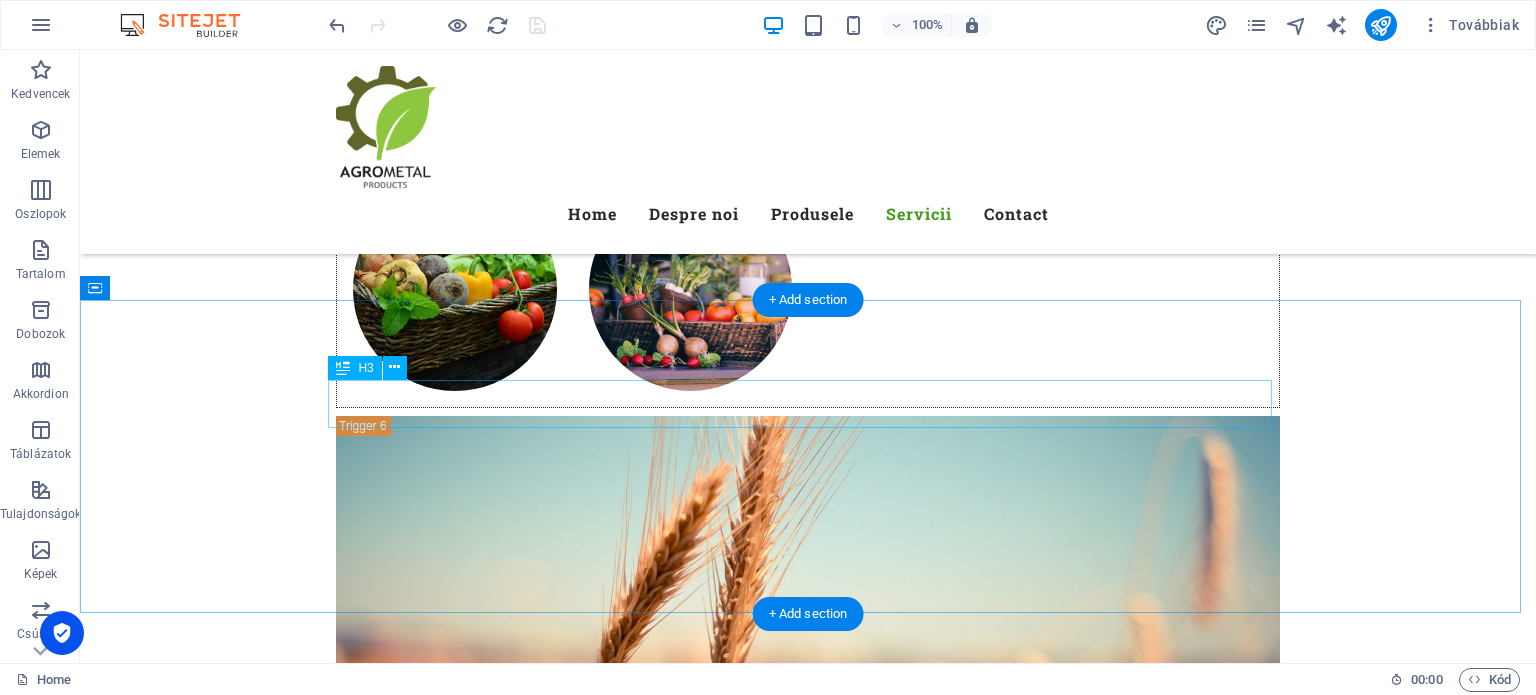 click on "You want to work with us?" at bounding box center (808, 4414) 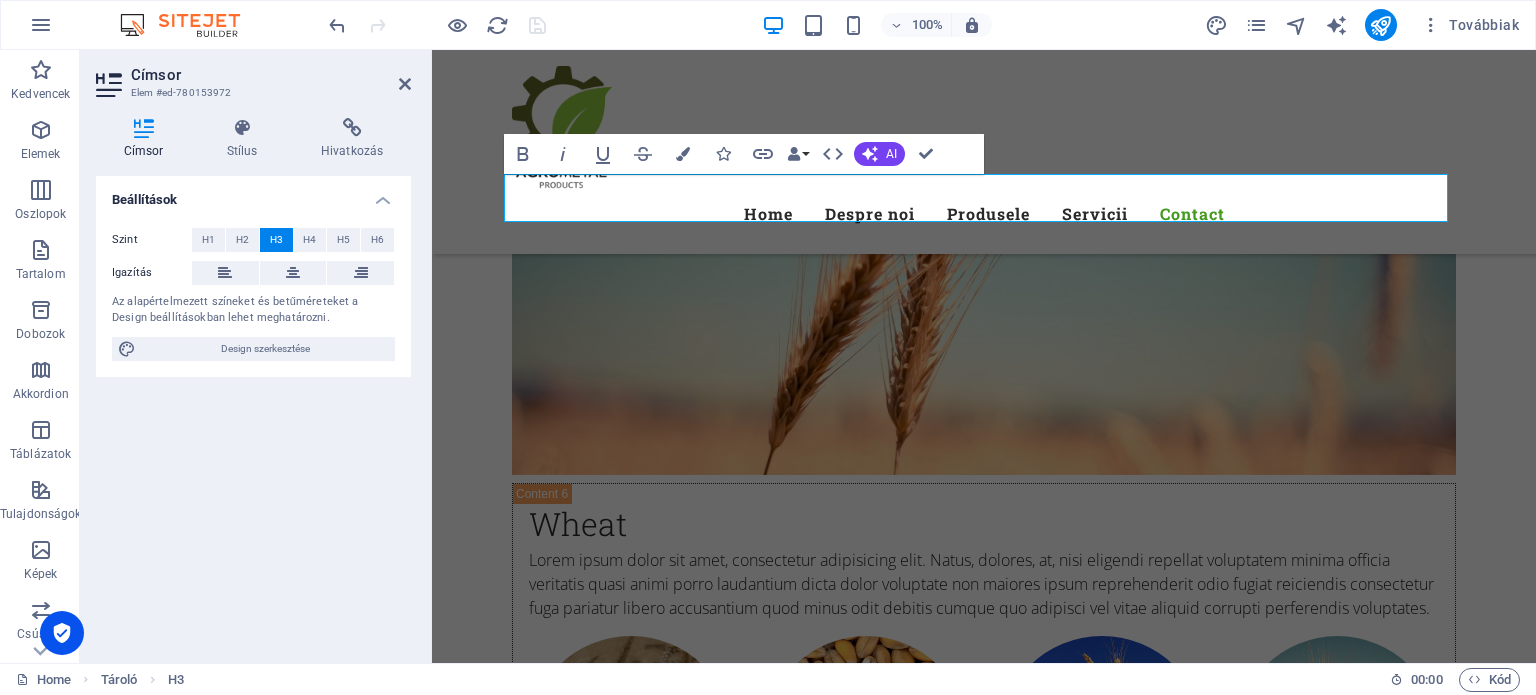 scroll, scrollTop: 6693, scrollLeft: 0, axis: vertical 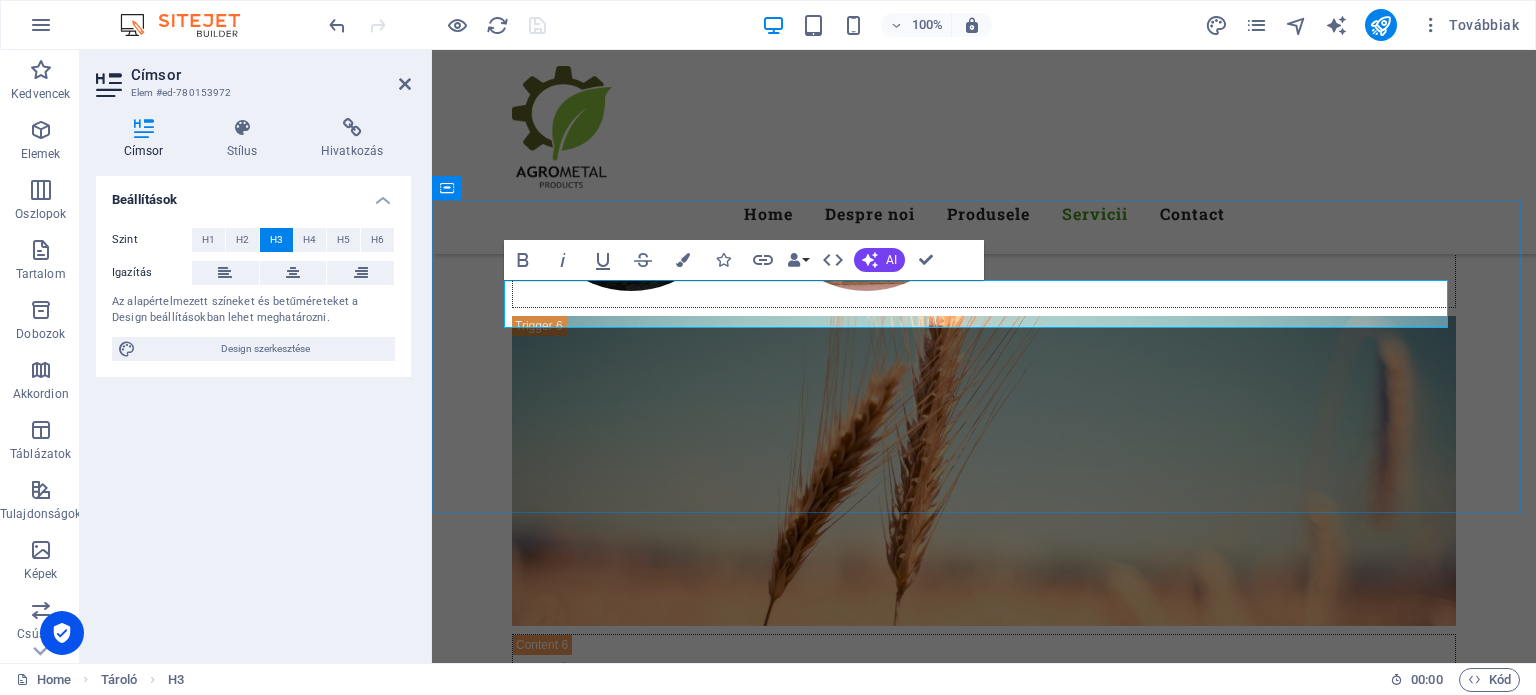 click on "You want to work with us?" at bounding box center (984, 4314) 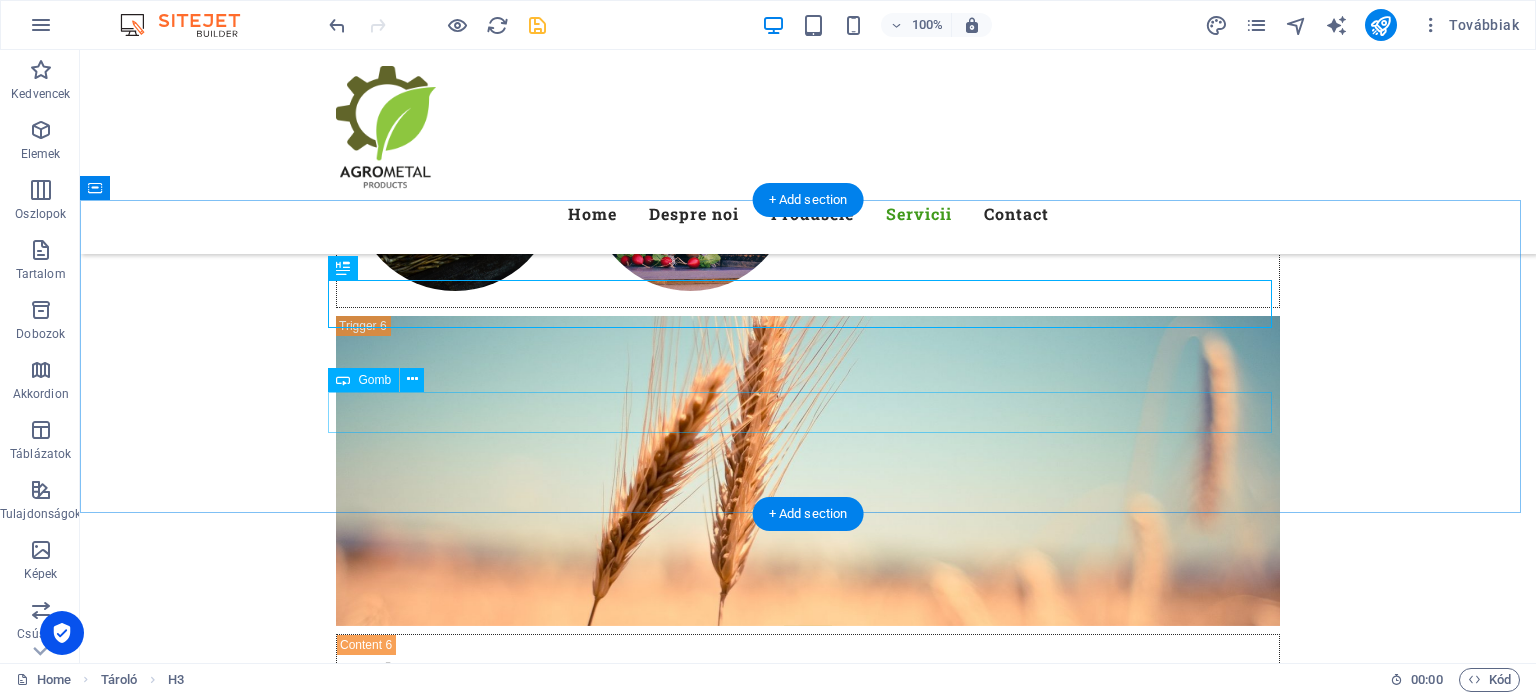click on "Contact us now" at bounding box center (808, 4423) 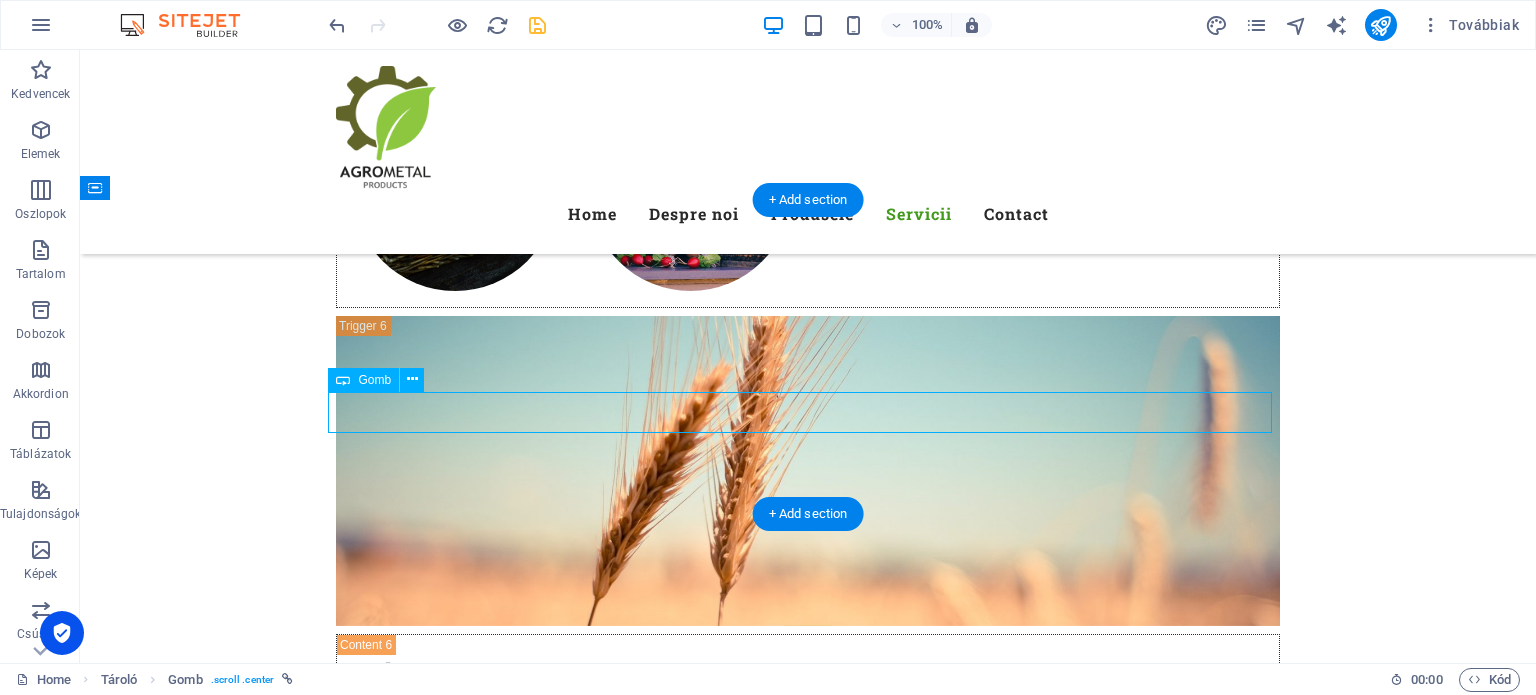 click on "Contact us now" at bounding box center (808, 4423) 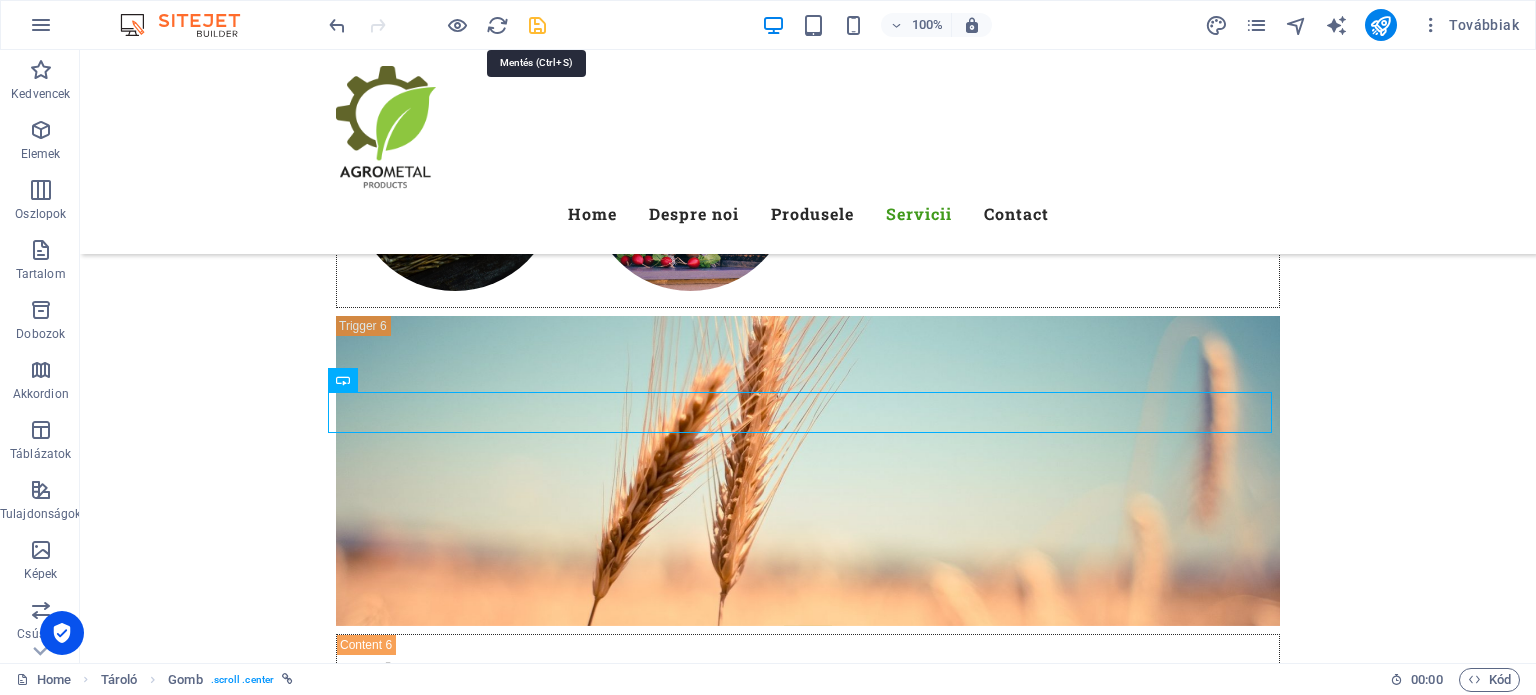 click at bounding box center [537, 25] 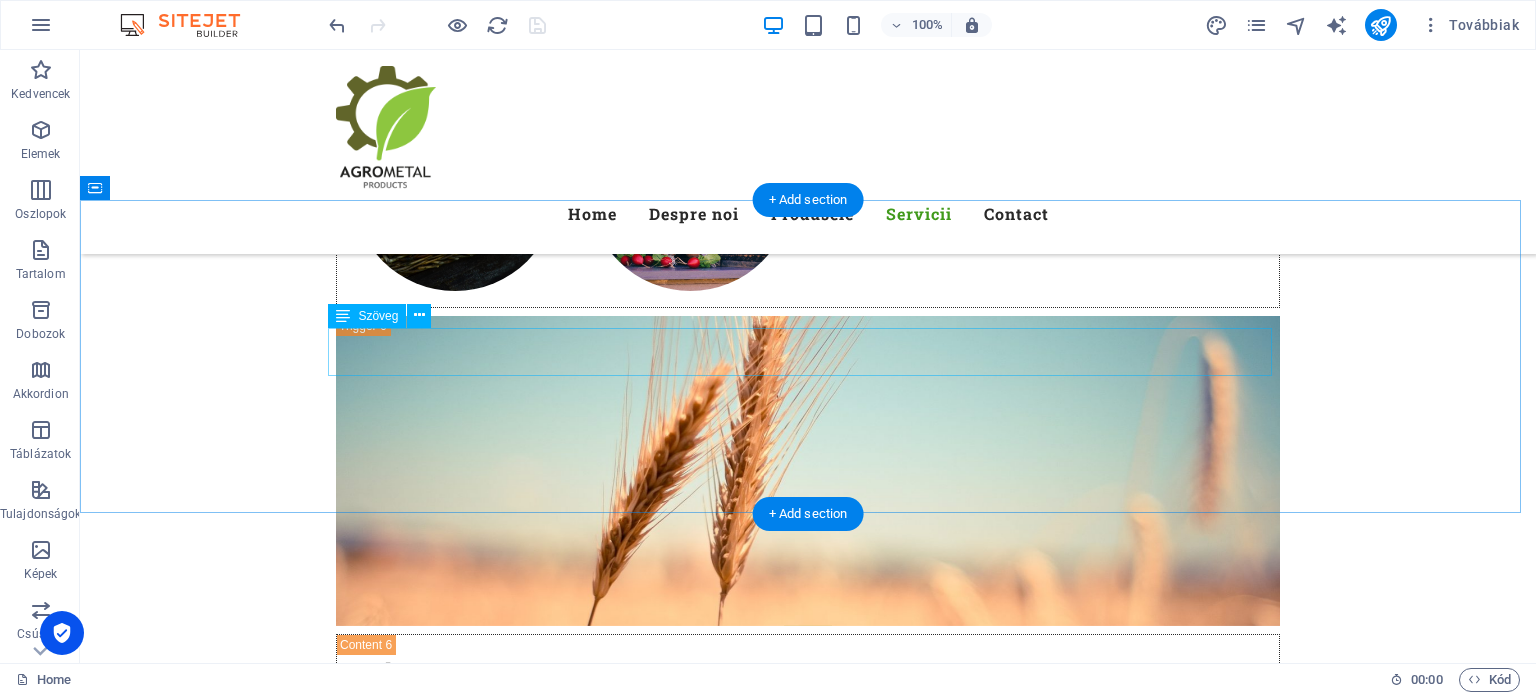 click on "Lorem ipsum dolor sit amet, consetetur sadipscing elitr, sed diam nonumy eirmod tempor invidunt ut labore et dolore magna aliquyam erat, sed diam voluptua." at bounding box center [808, 4362] 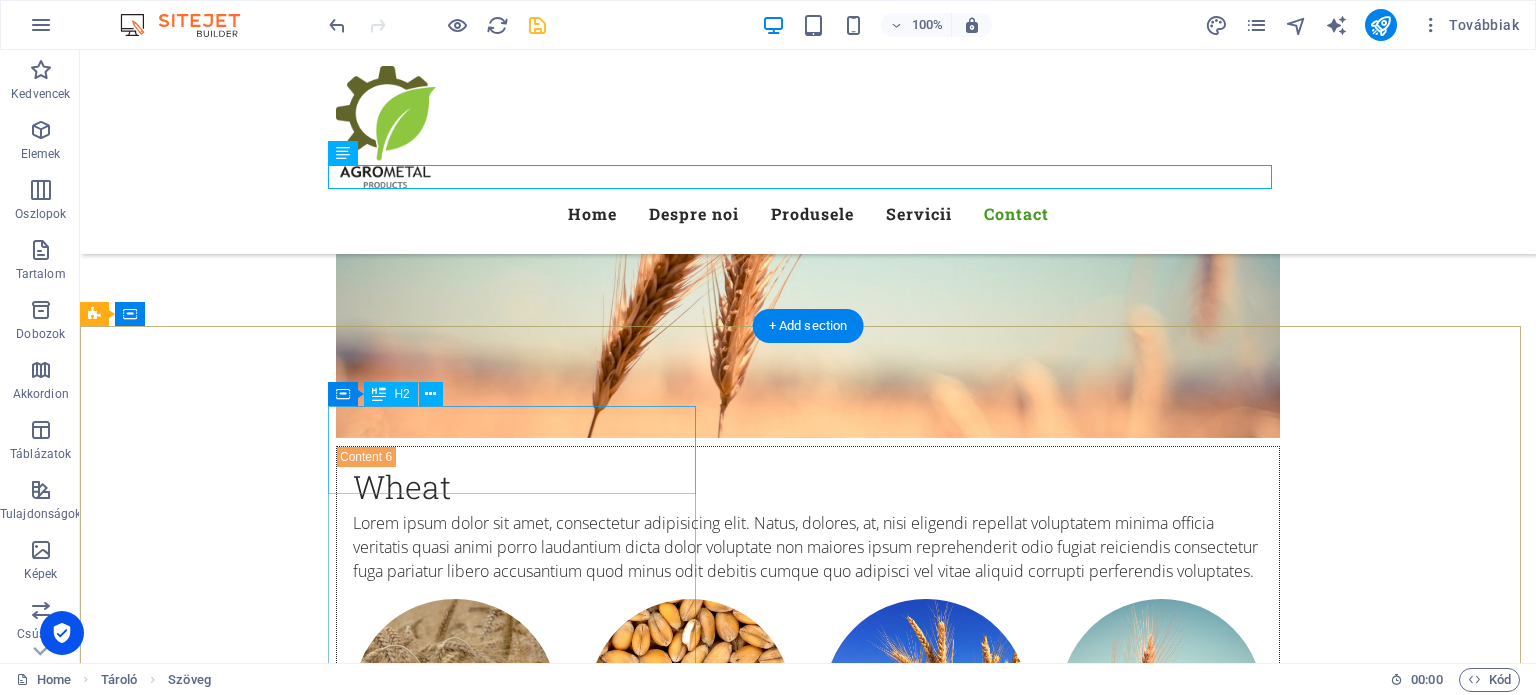 scroll, scrollTop: 6993, scrollLeft: 0, axis: vertical 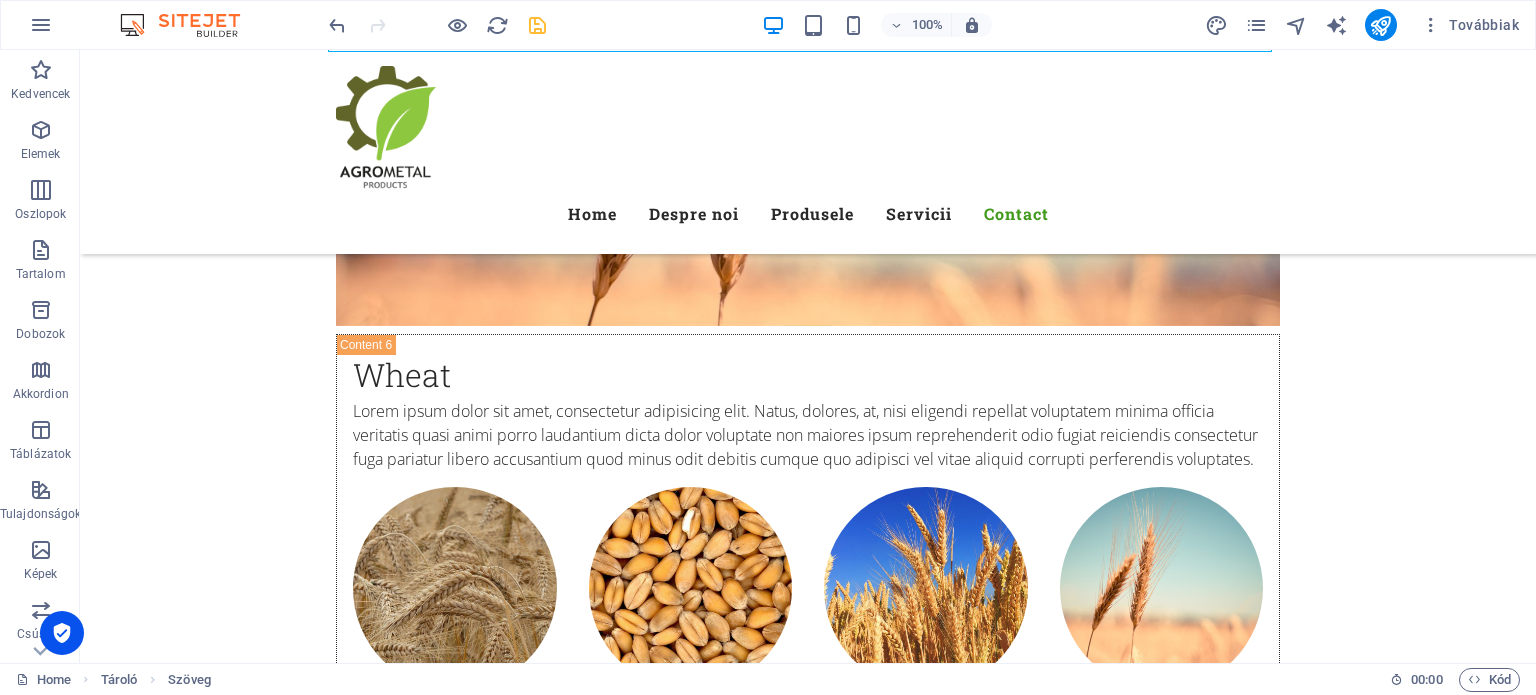 click at bounding box center (437, 25) 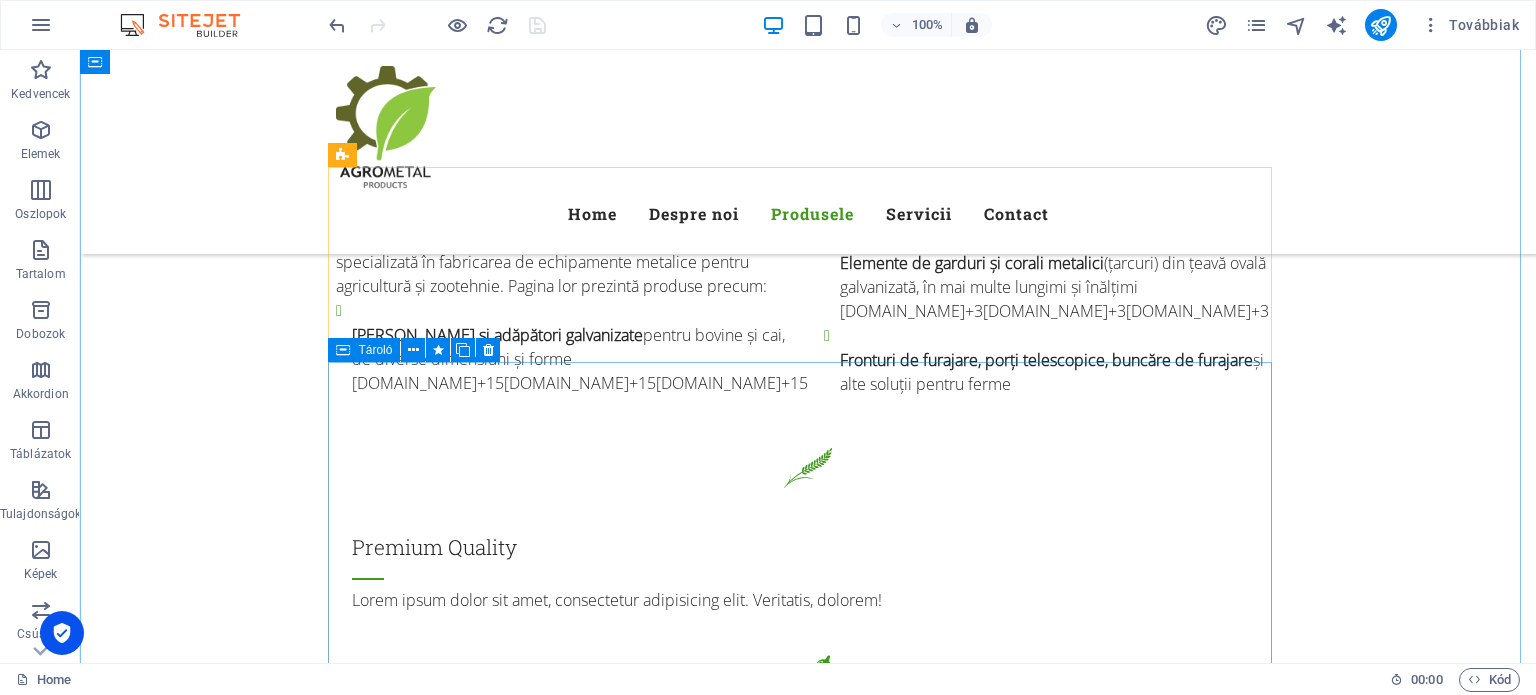 scroll, scrollTop: 1969, scrollLeft: 0, axis: vertical 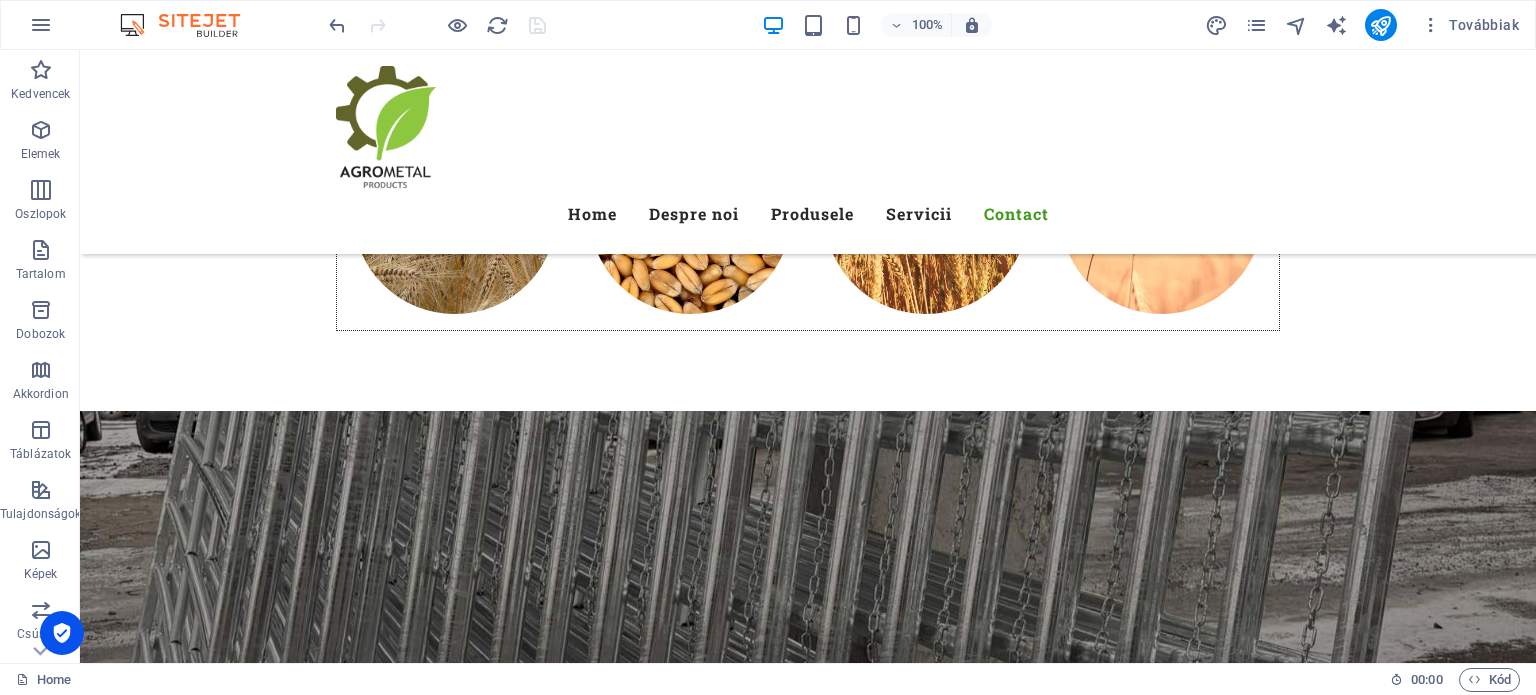 drag, startPoint x: 1525, startPoint y: 351, endPoint x: 1588, endPoint y: 738, distance: 392.0944 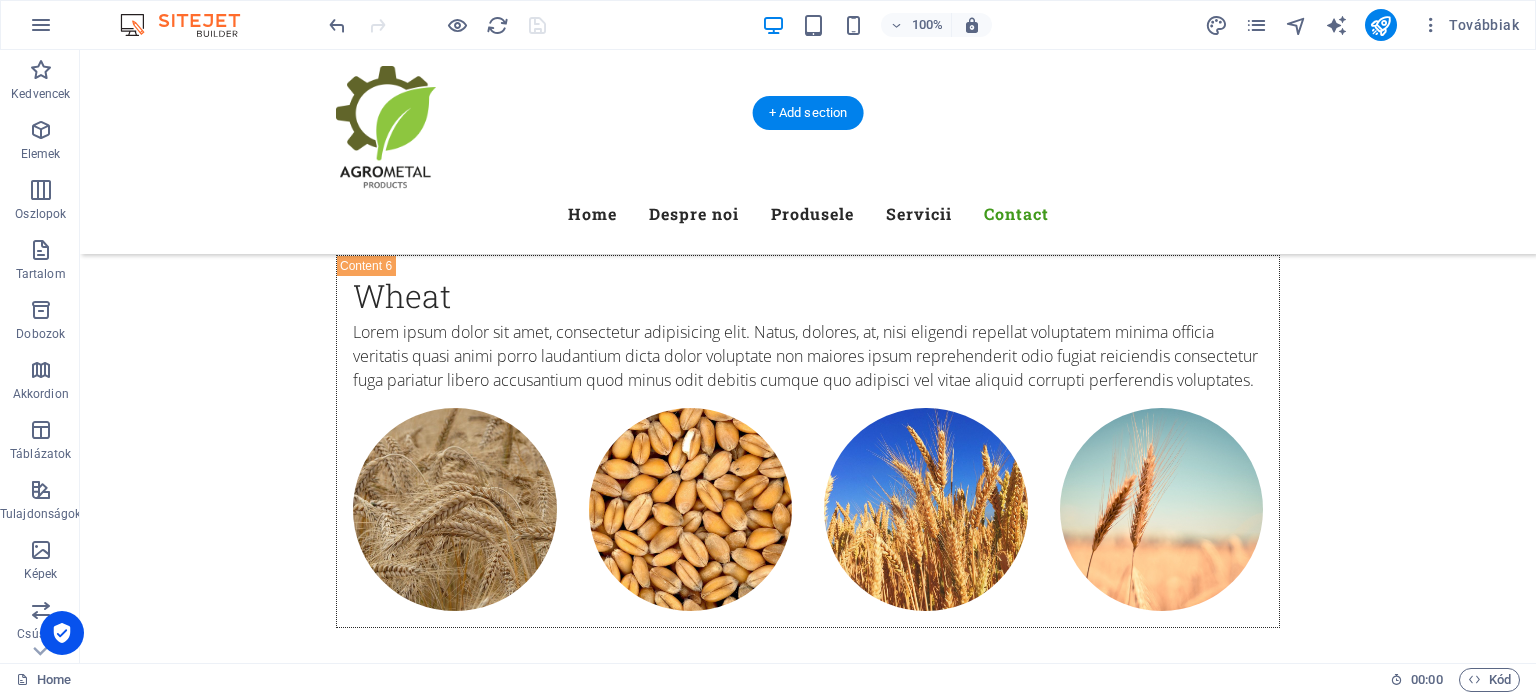 scroll, scrollTop: 7069, scrollLeft: 0, axis: vertical 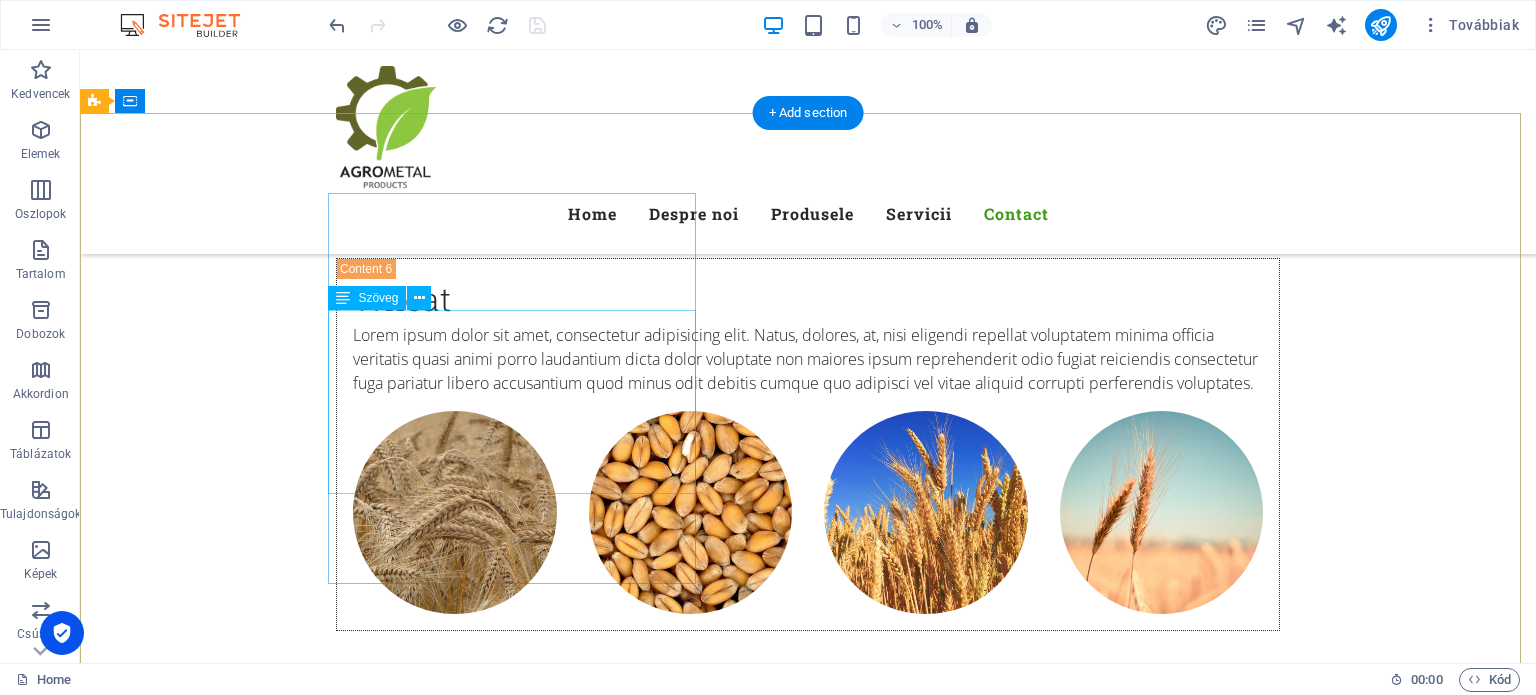 click on "agmproducts.ro Iuliu Maniu  8 1/b ,  Targu Mures   540028 0754 305 371 info@agmproducts.ro Legal Notice  |  Privacy" at bounding box center [568, 4963] 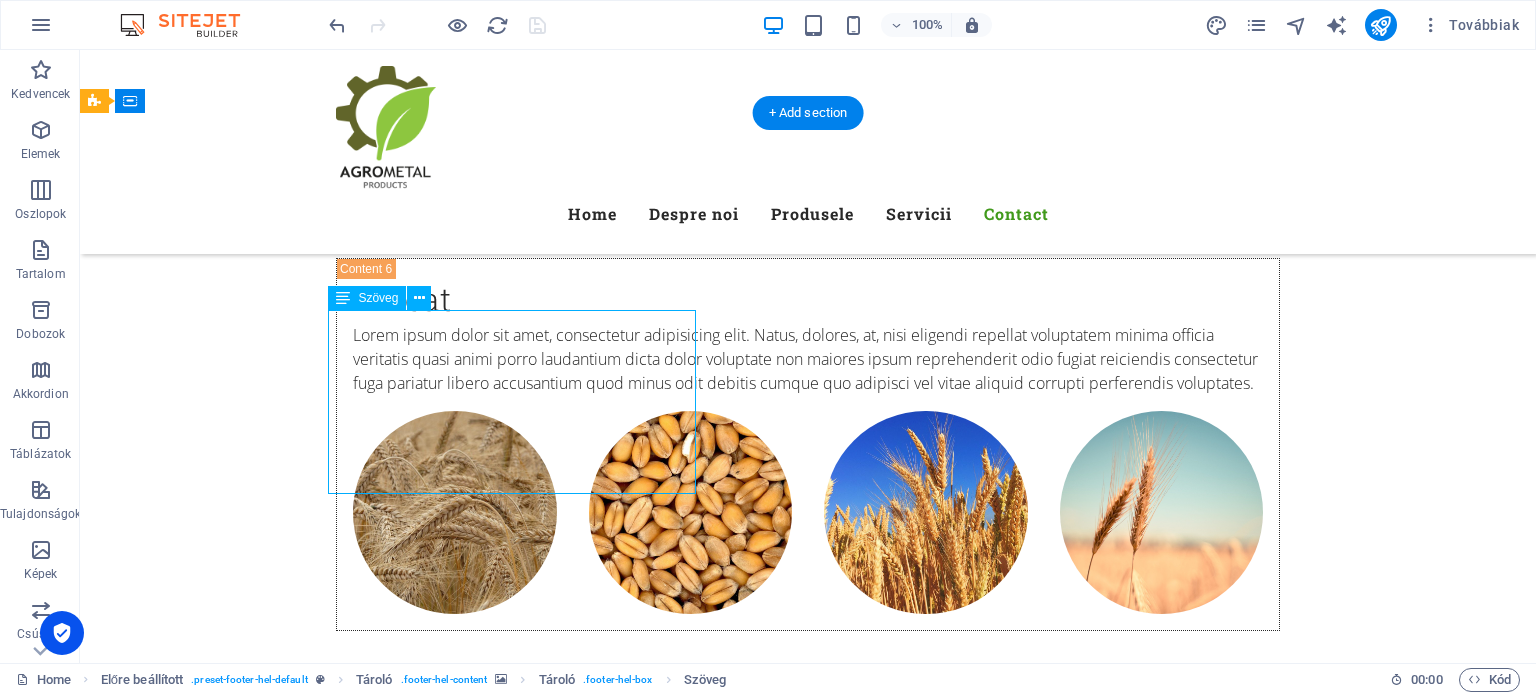 click on "agmproducts.ro Iuliu Maniu  8 1/b ,  Targu Mures   540028 0754 305 371 info@agmproducts.ro Legal Notice  |  Privacy" at bounding box center (568, 4963) 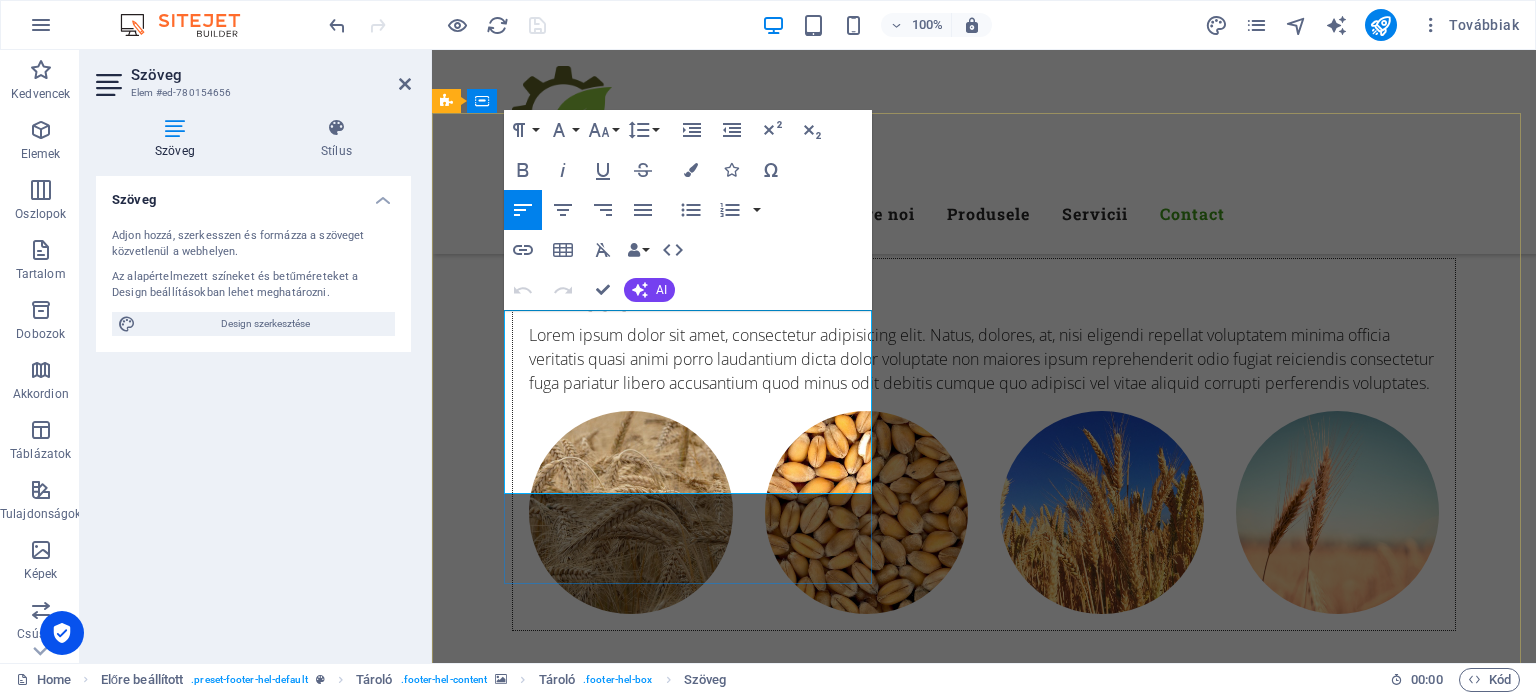drag, startPoint x: 624, startPoint y: 318, endPoint x: 656, endPoint y: 314, distance: 32.24903 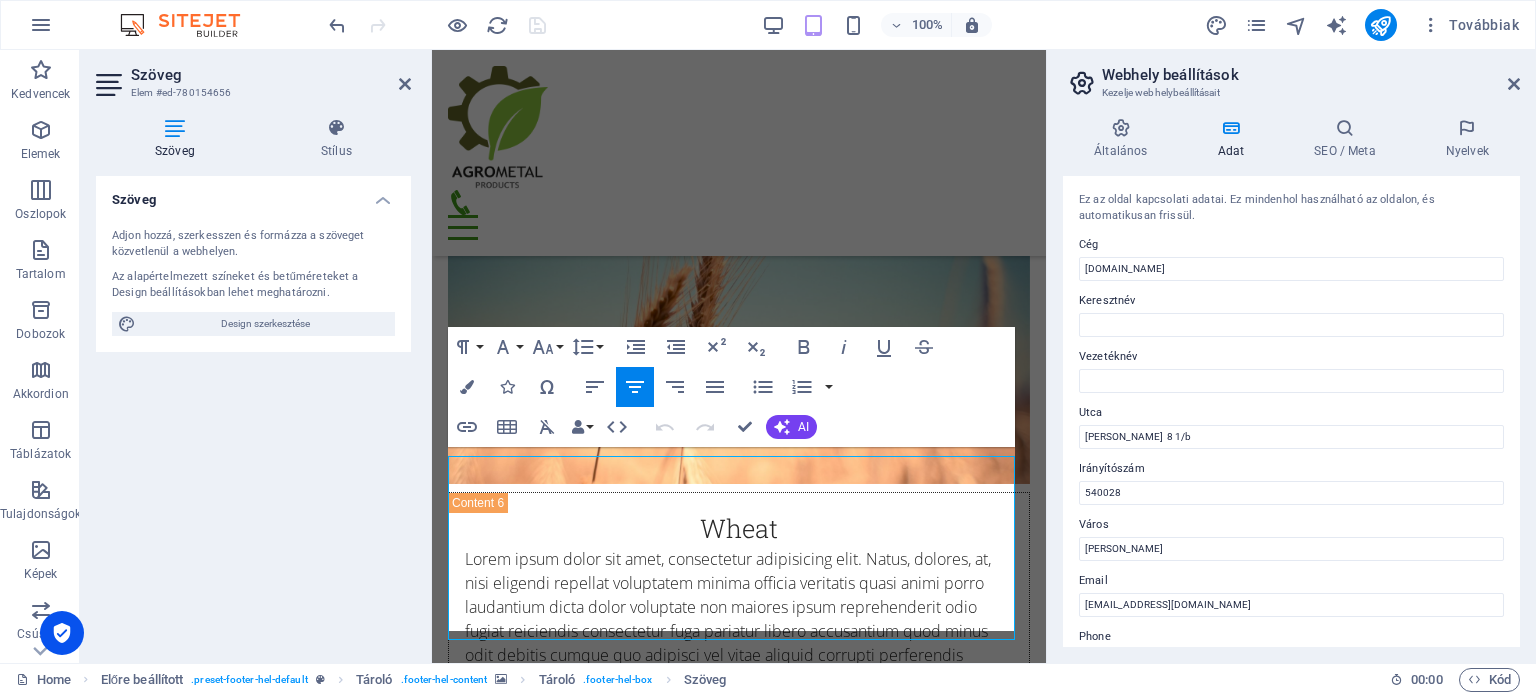 scroll, scrollTop: 7027, scrollLeft: 0, axis: vertical 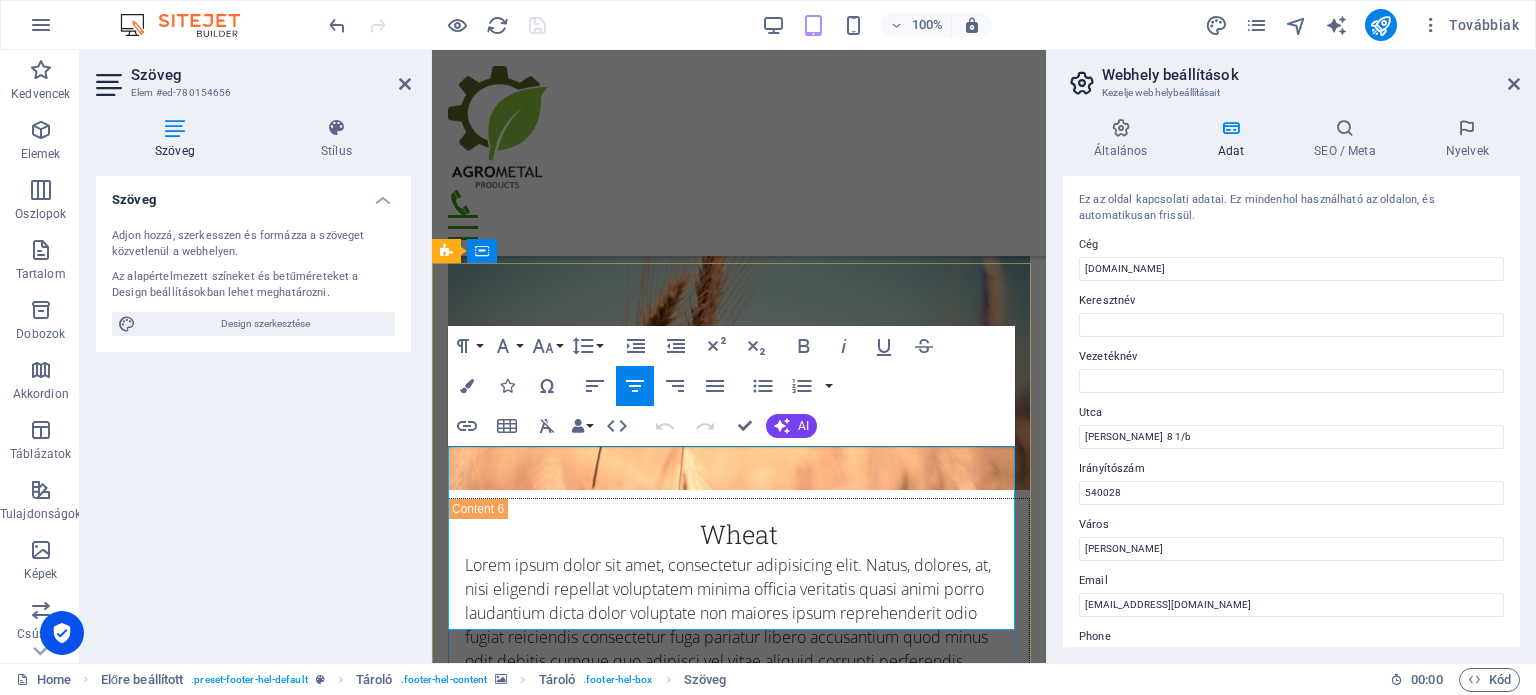 click on "agmproducts.ro" at bounding box center (752, 4765) 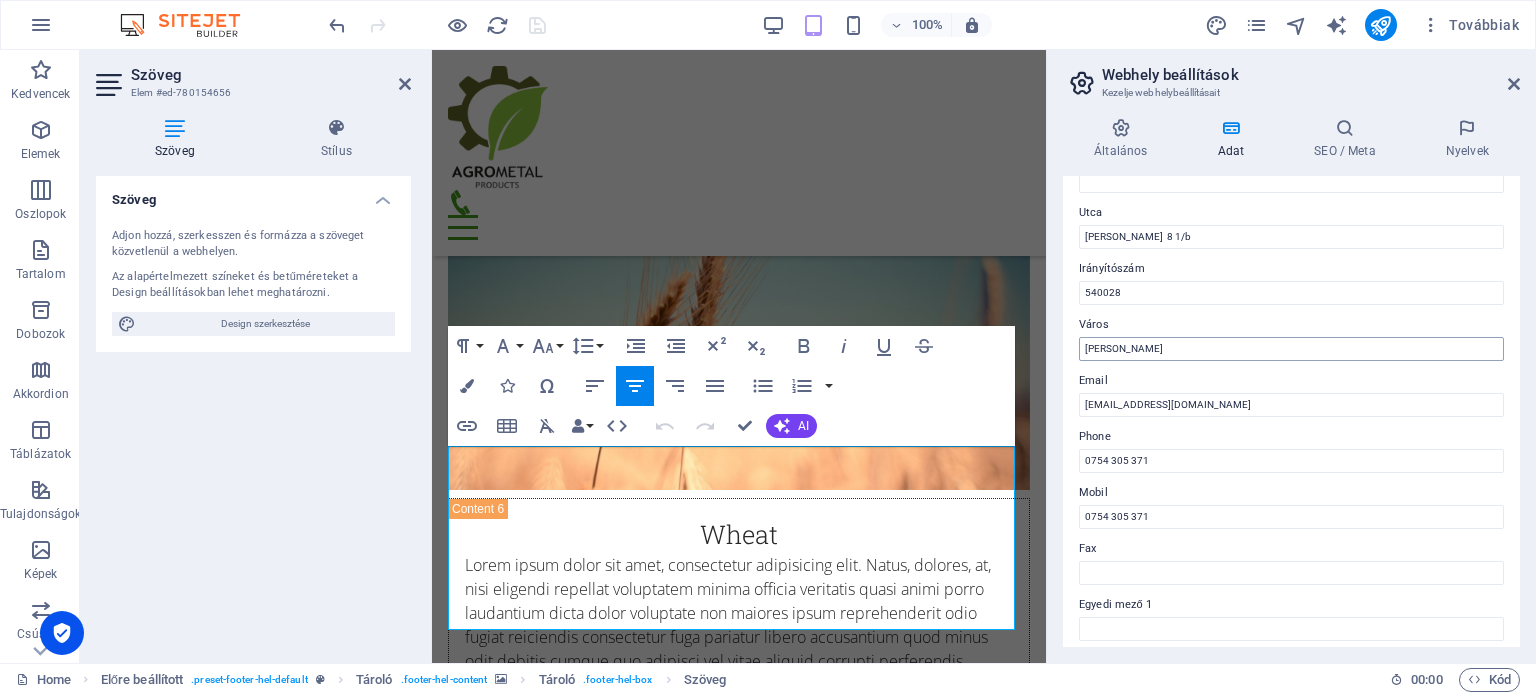 scroll, scrollTop: 0, scrollLeft: 0, axis: both 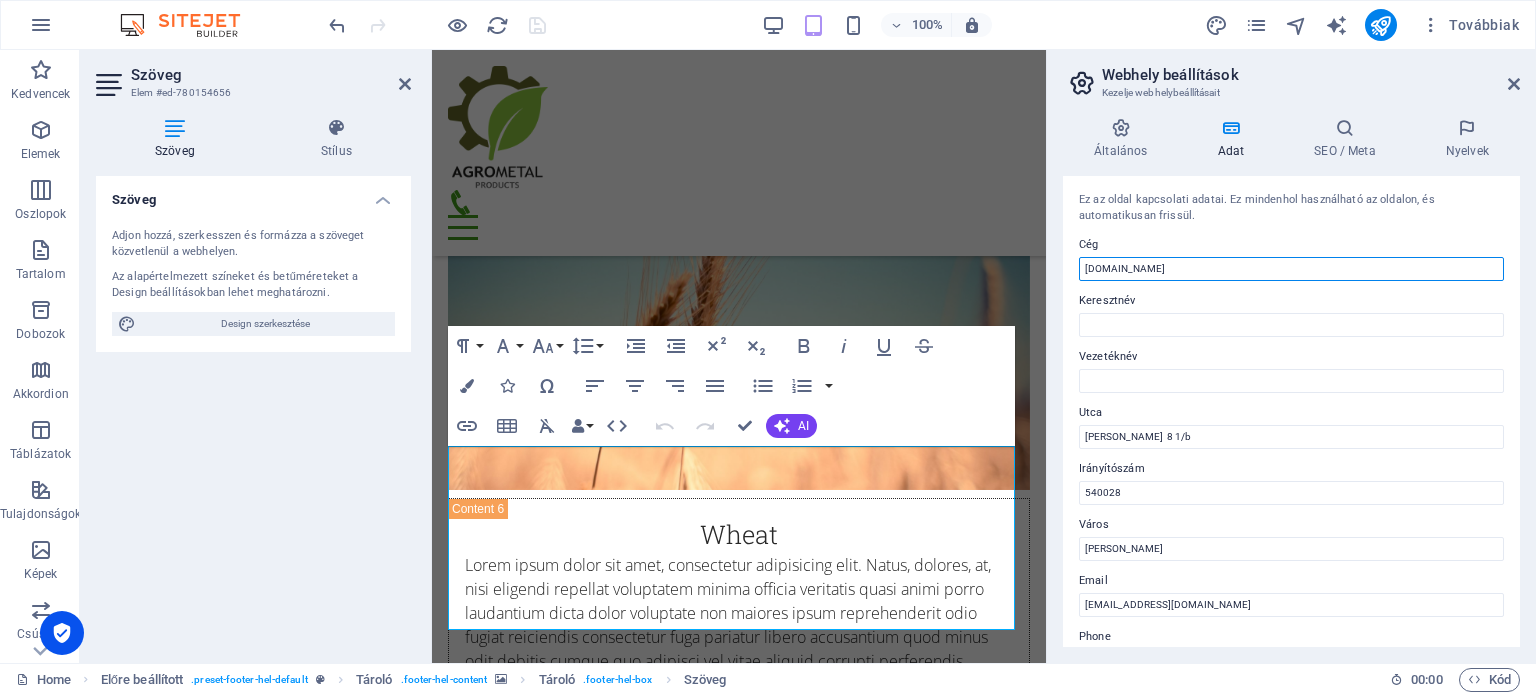 drag, startPoint x: 1631, startPoint y: 322, endPoint x: 904, endPoint y: 268, distance: 729.00275 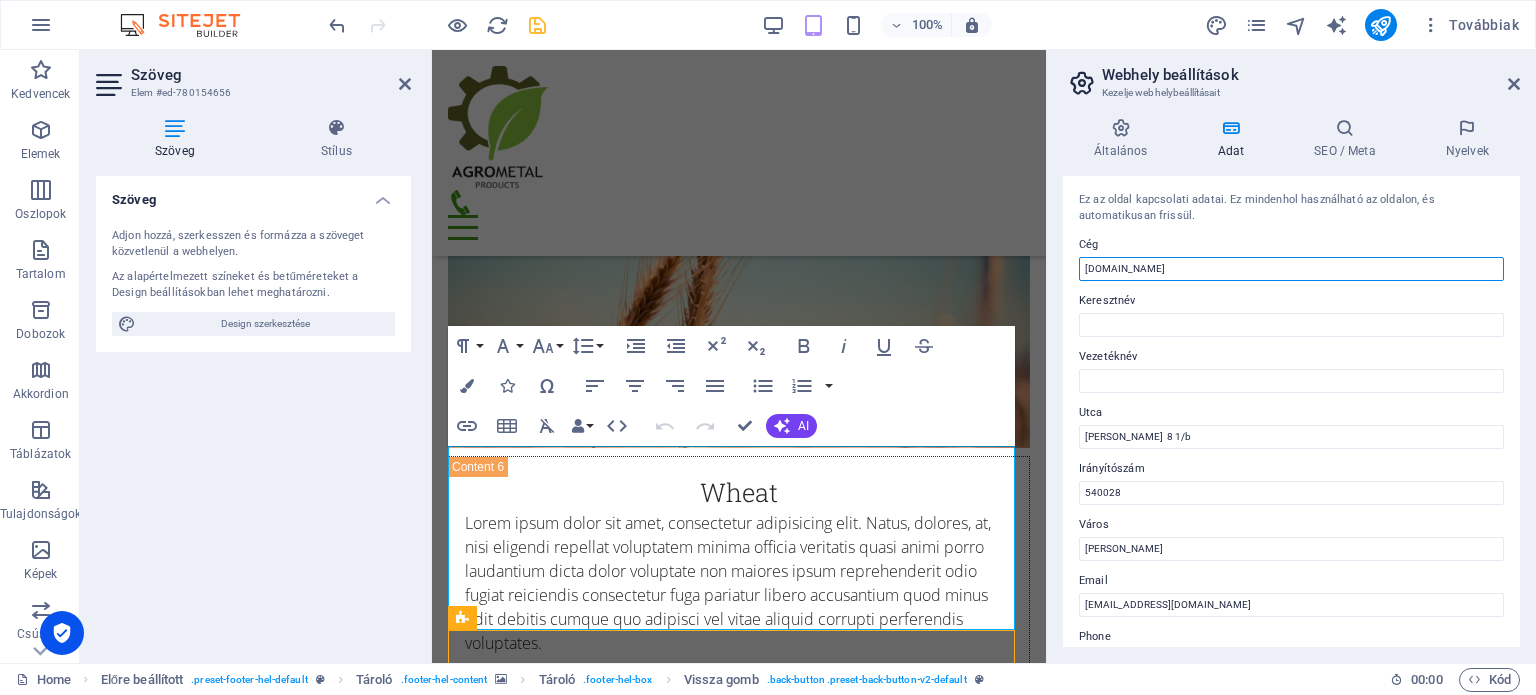 click on "agmproducts.ro" at bounding box center (1291, 269) 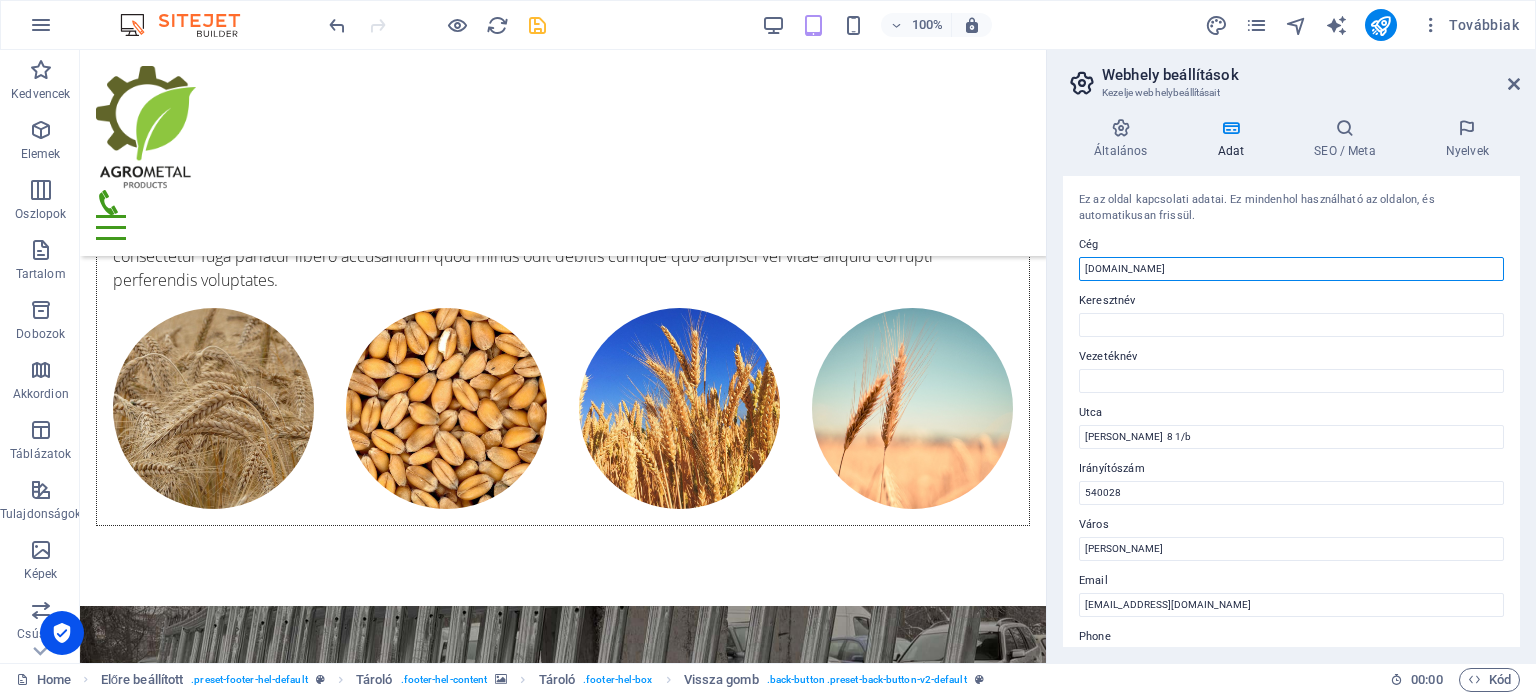 scroll, scrollTop: 6659, scrollLeft: 0, axis: vertical 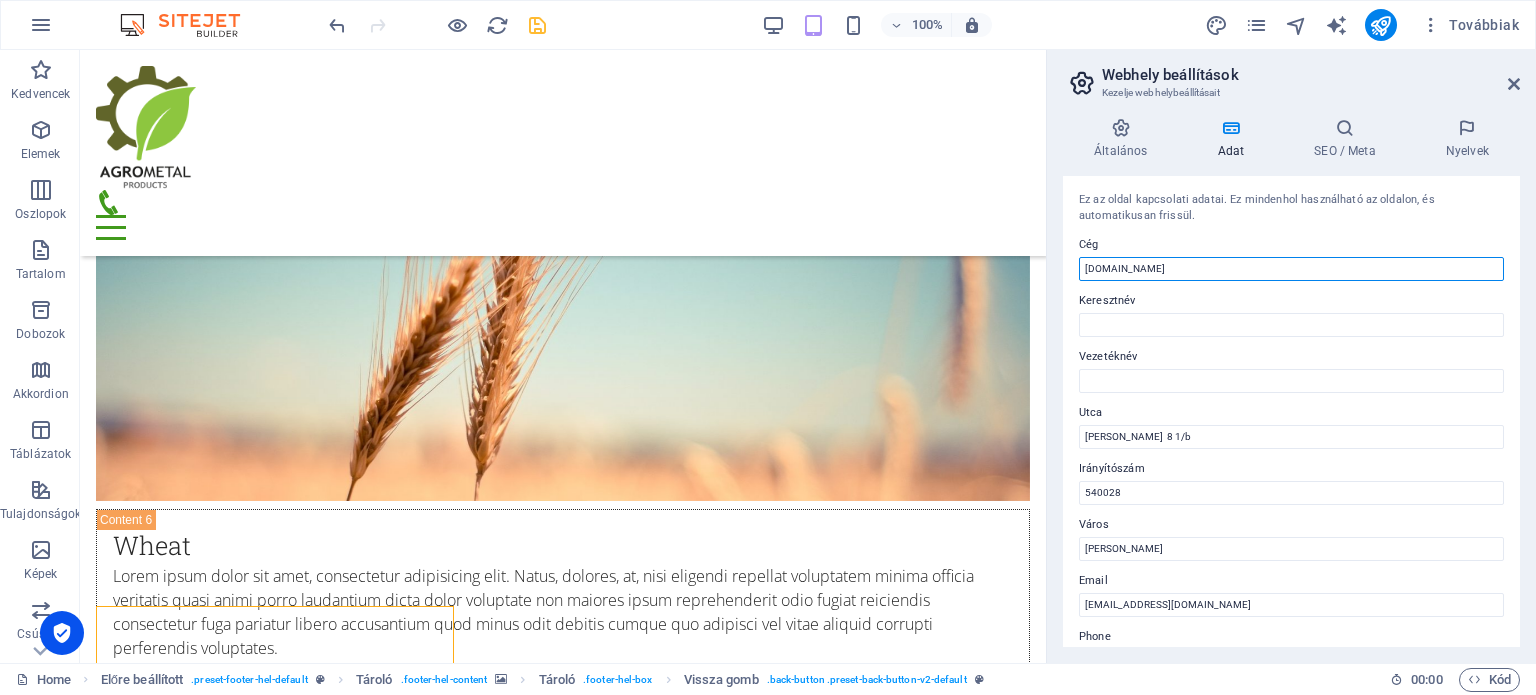 click on "agmproducts.ro" at bounding box center (1291, 269) 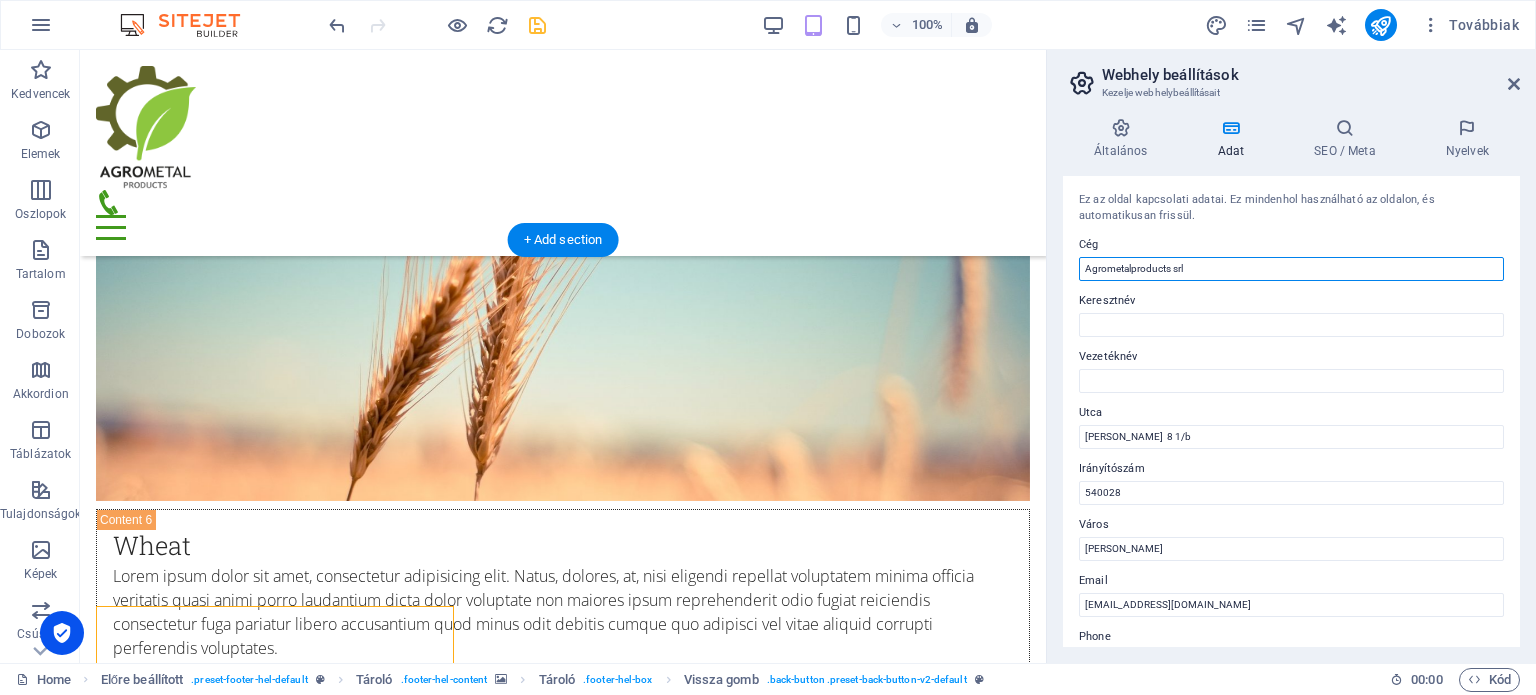 type on "Agrometalproducts srl" 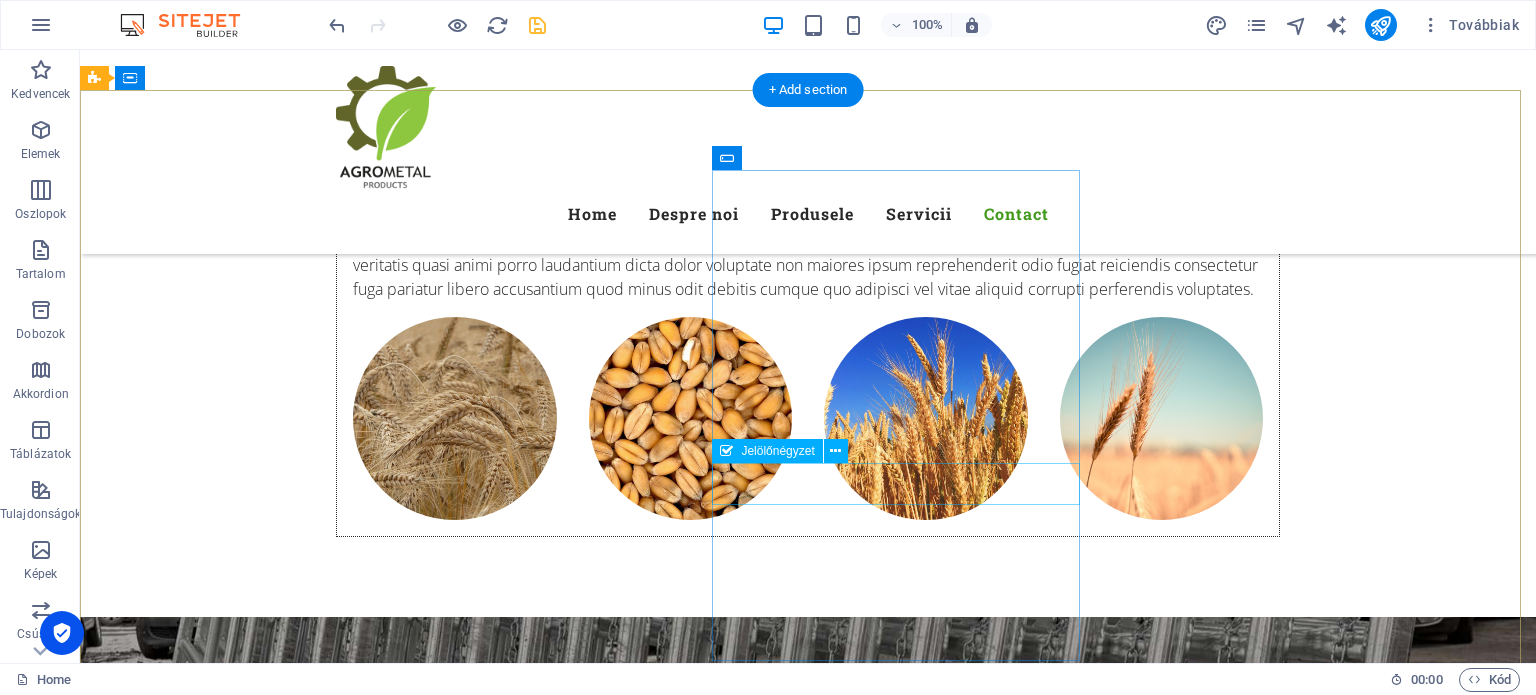 scroll, scrollTop: 7084, scrollLeft: 0, axis: vertical 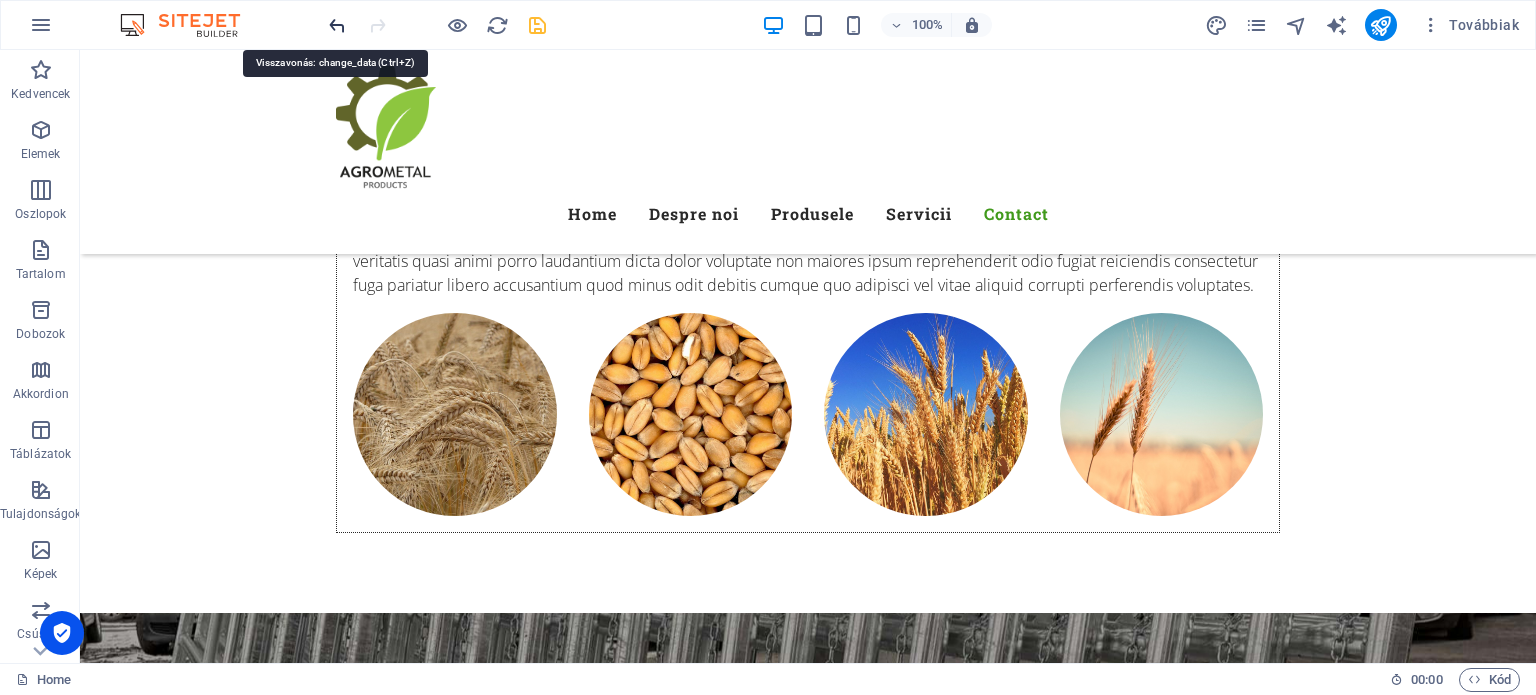 click at bounding box center (337, 25) 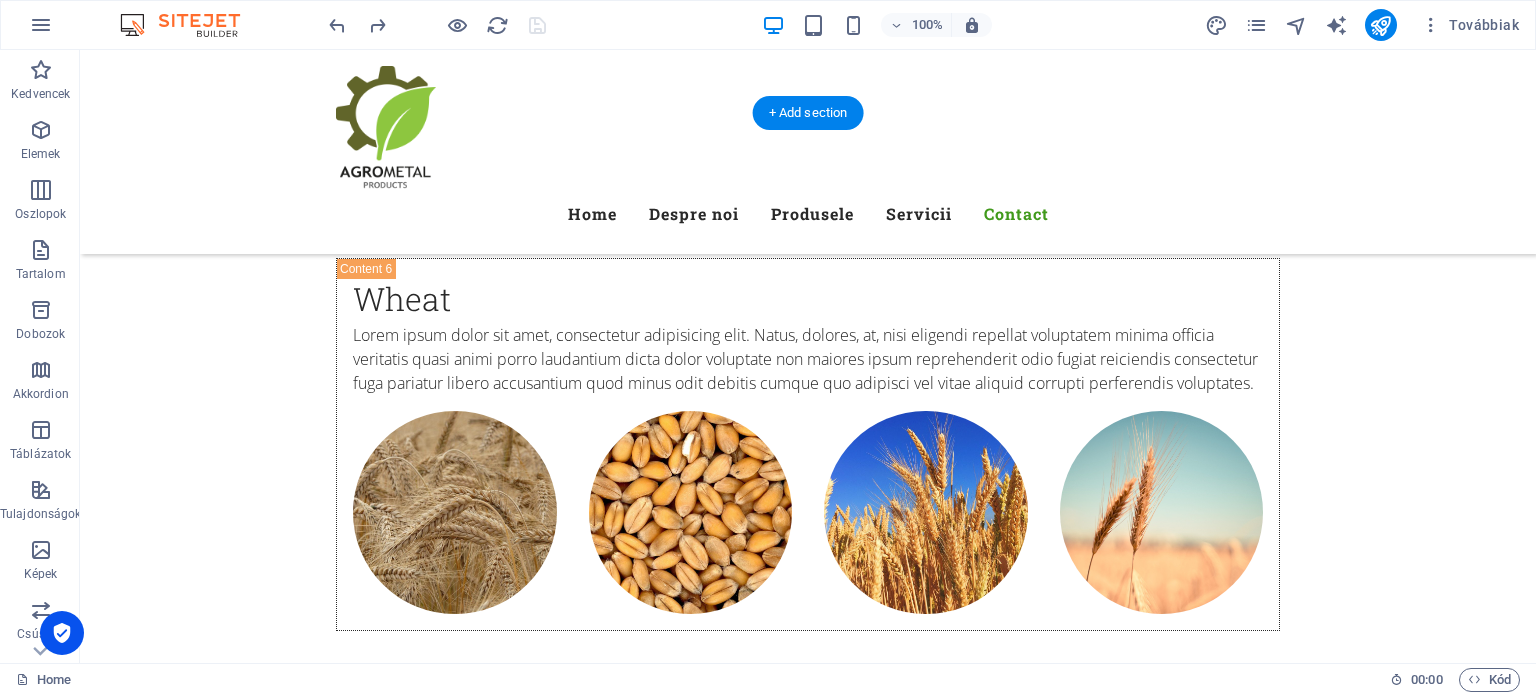 scroll, scrollTop: 6969, scrollLeft: 0, axis: vertical 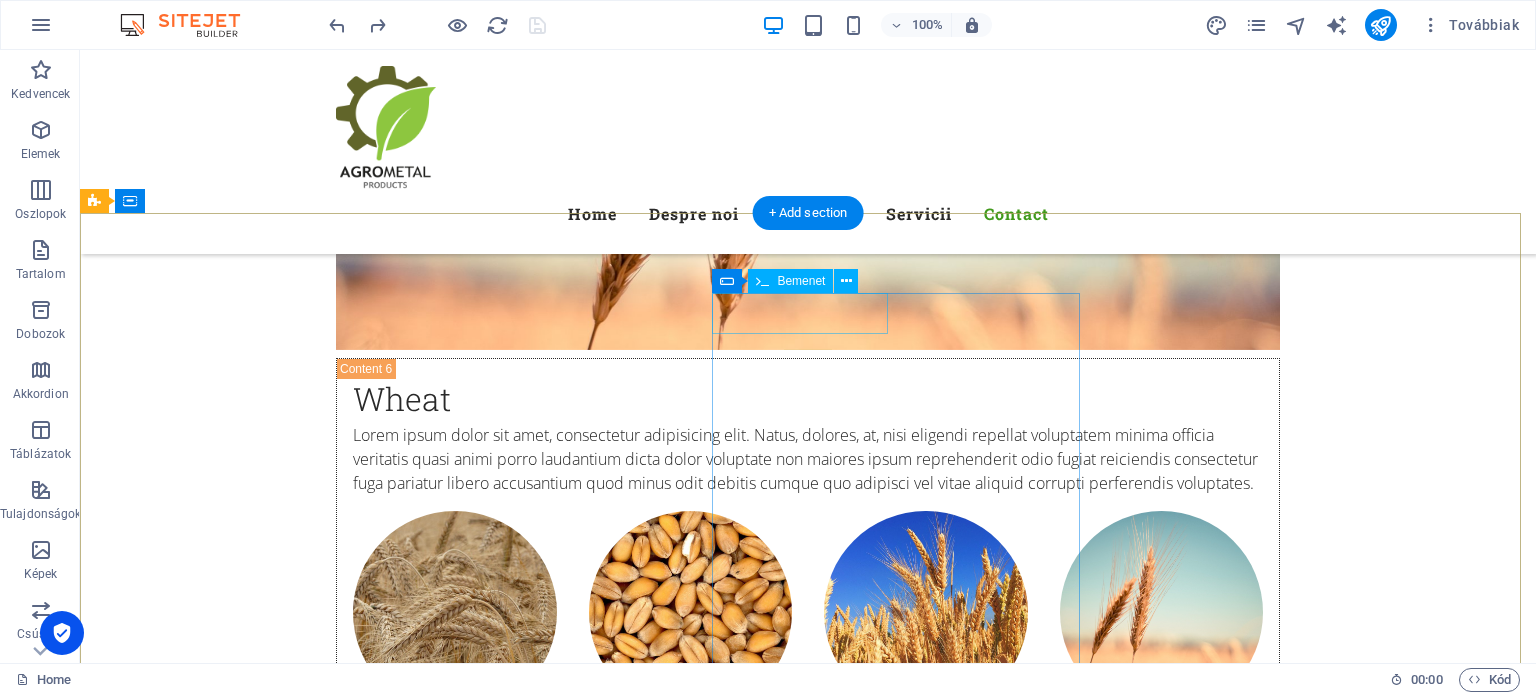 click 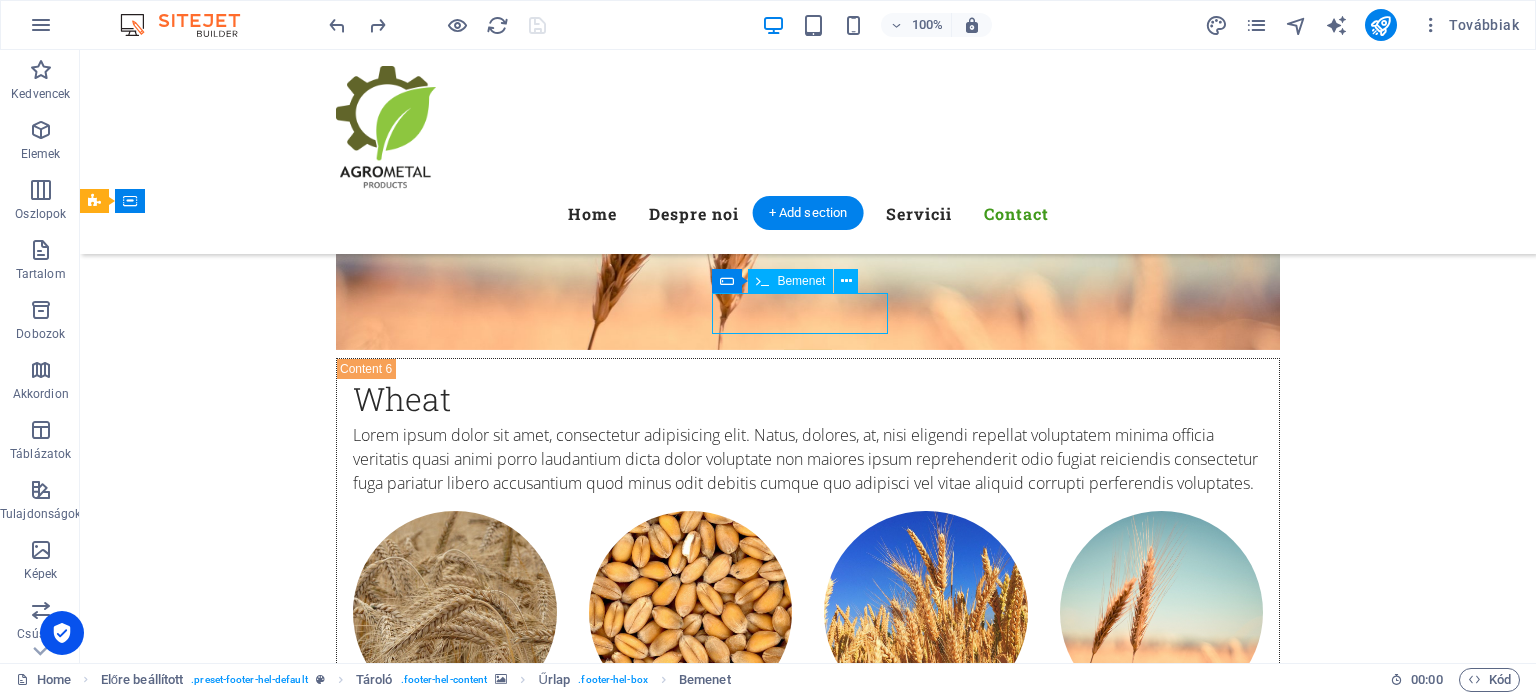 click 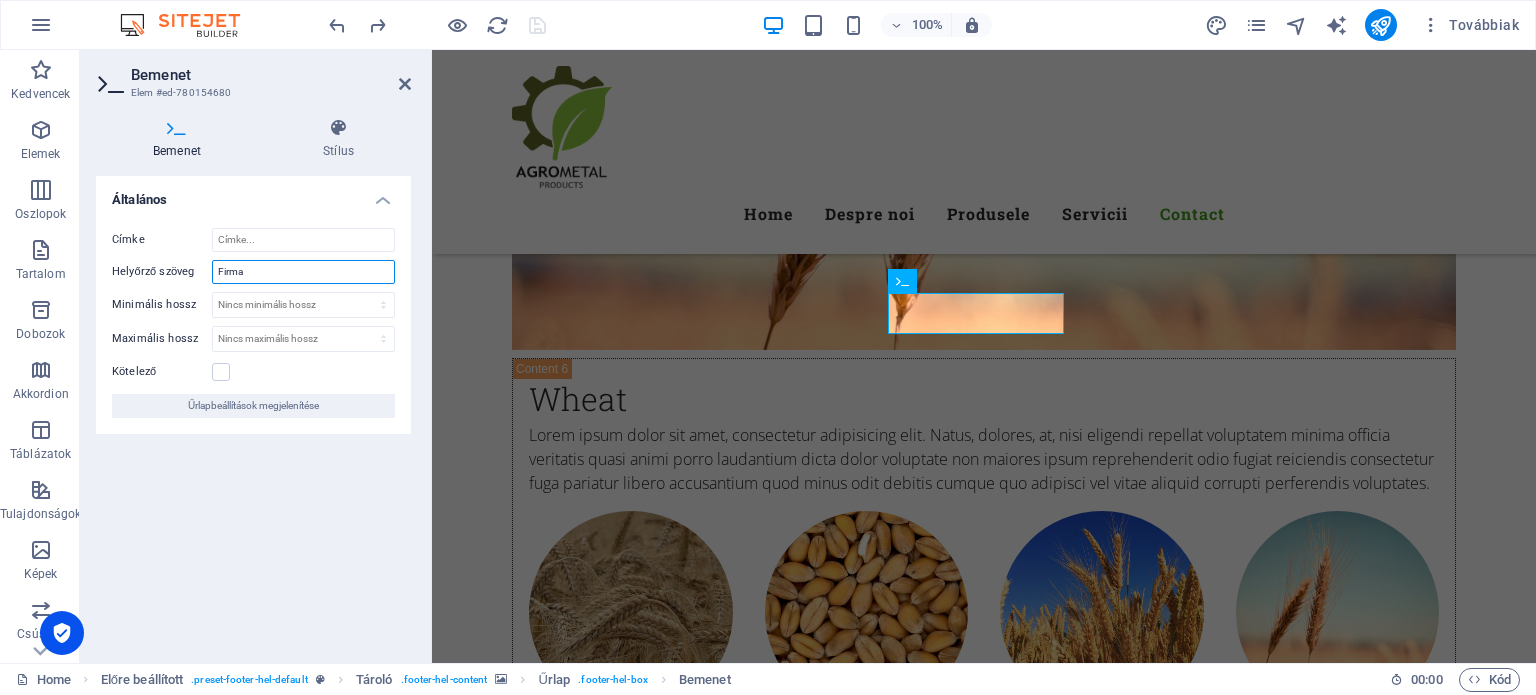 click on "Firma" at bounding box center [303, 272] 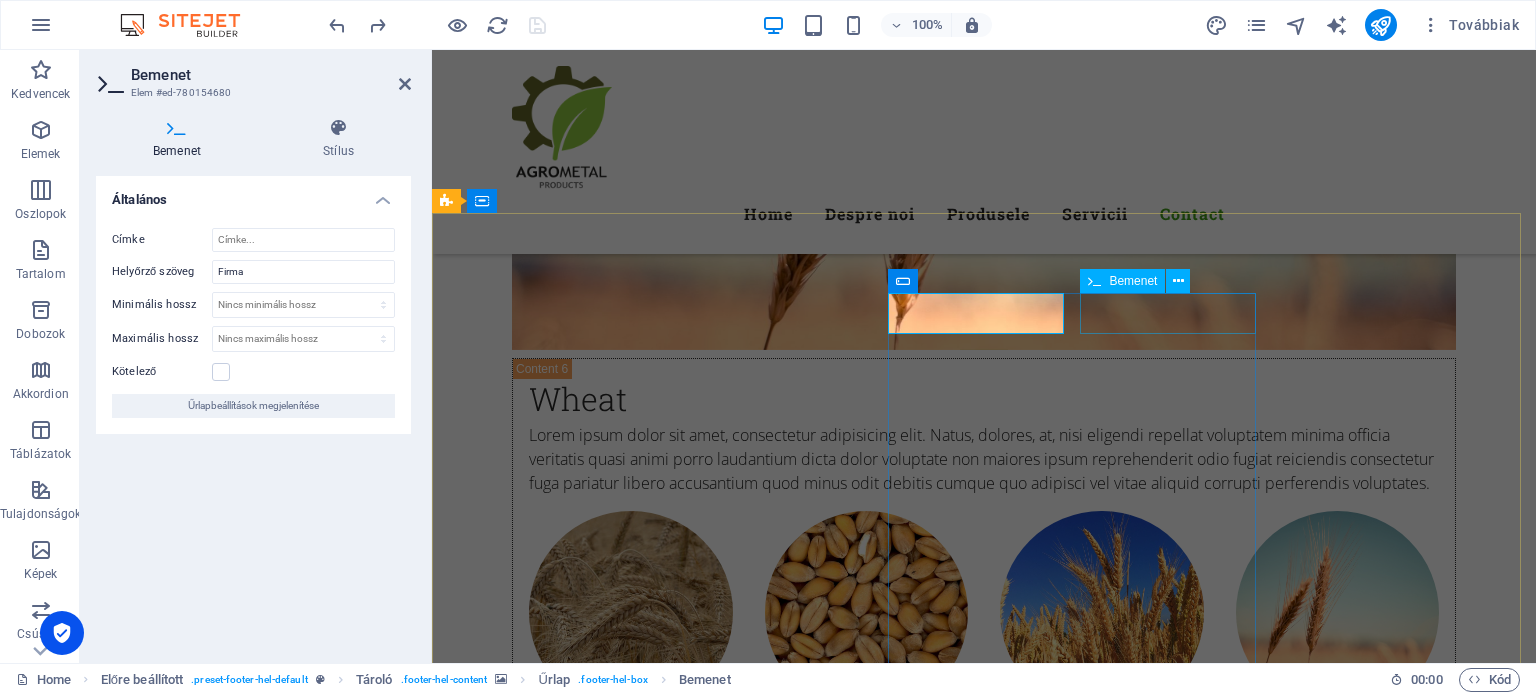 click 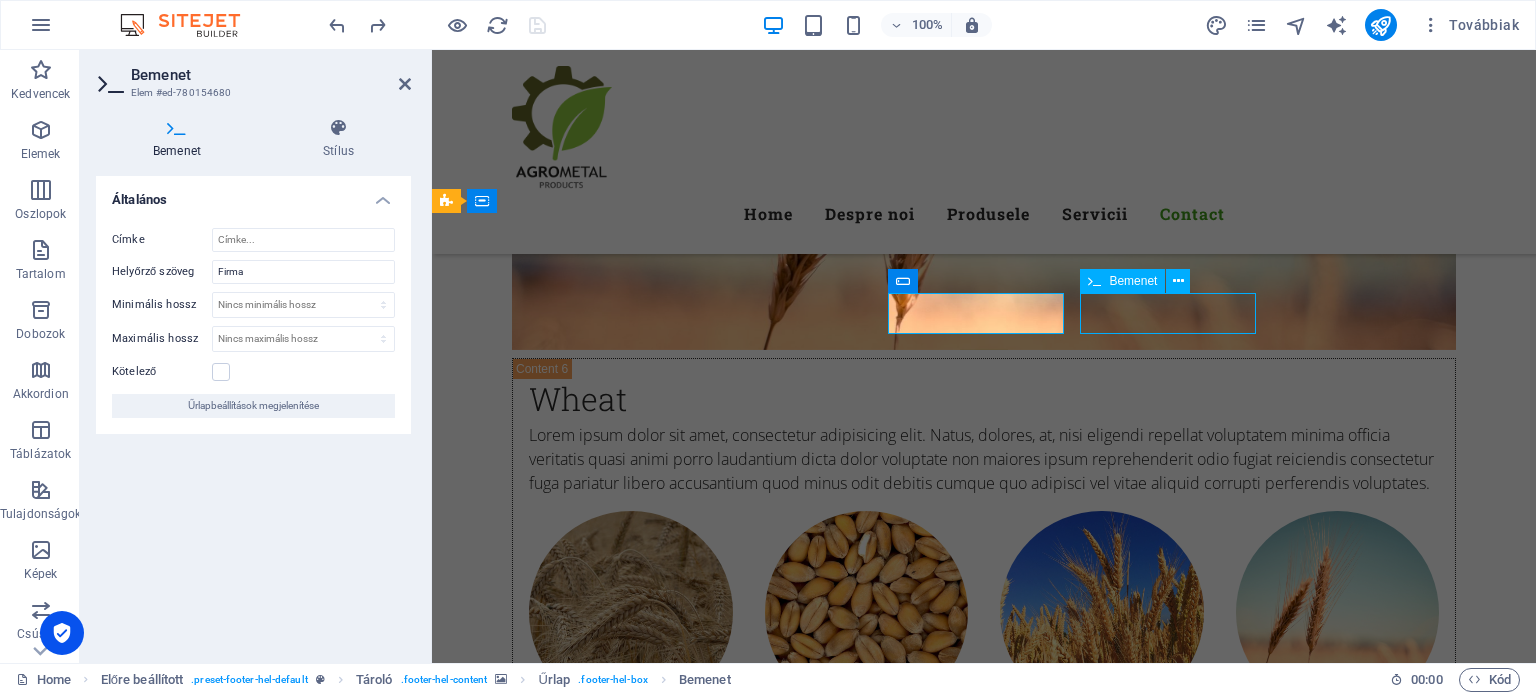 click 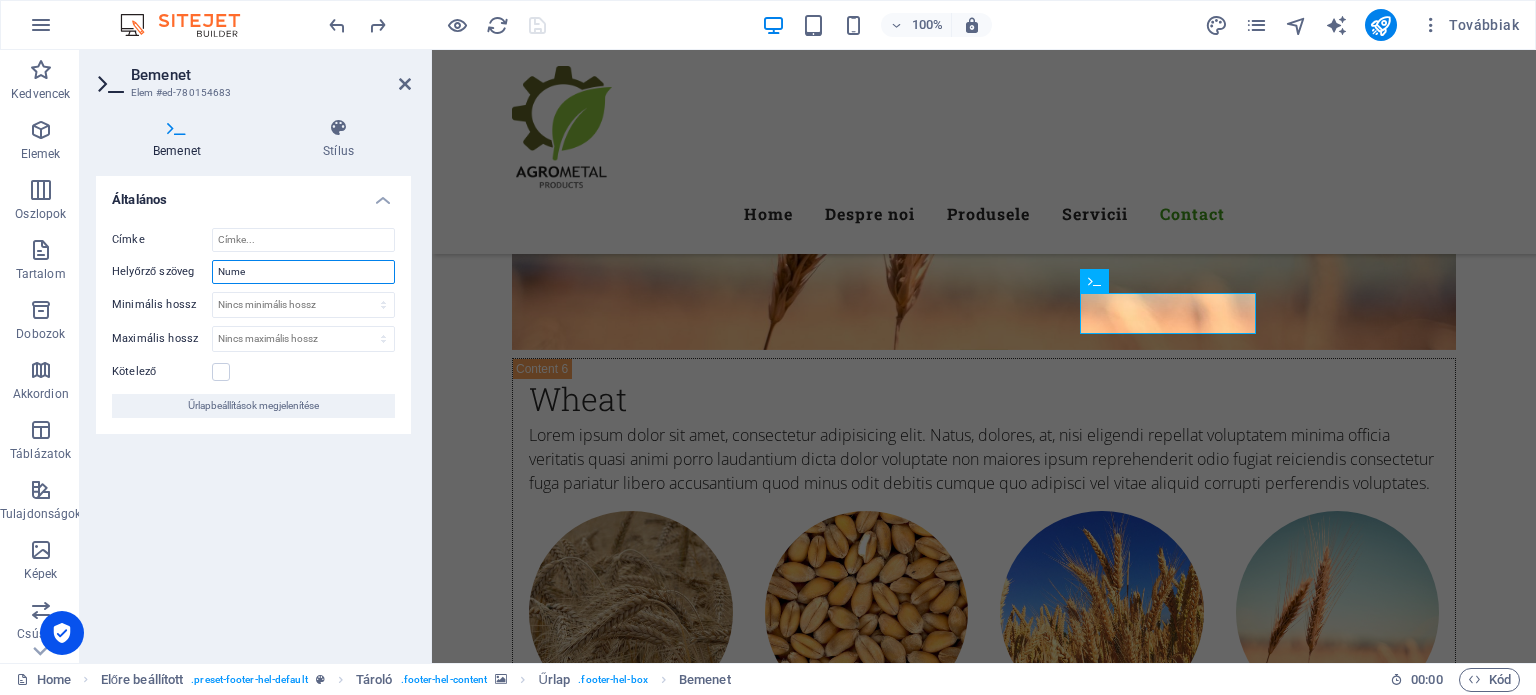click on "Nume" at bounding box center [303, 272] 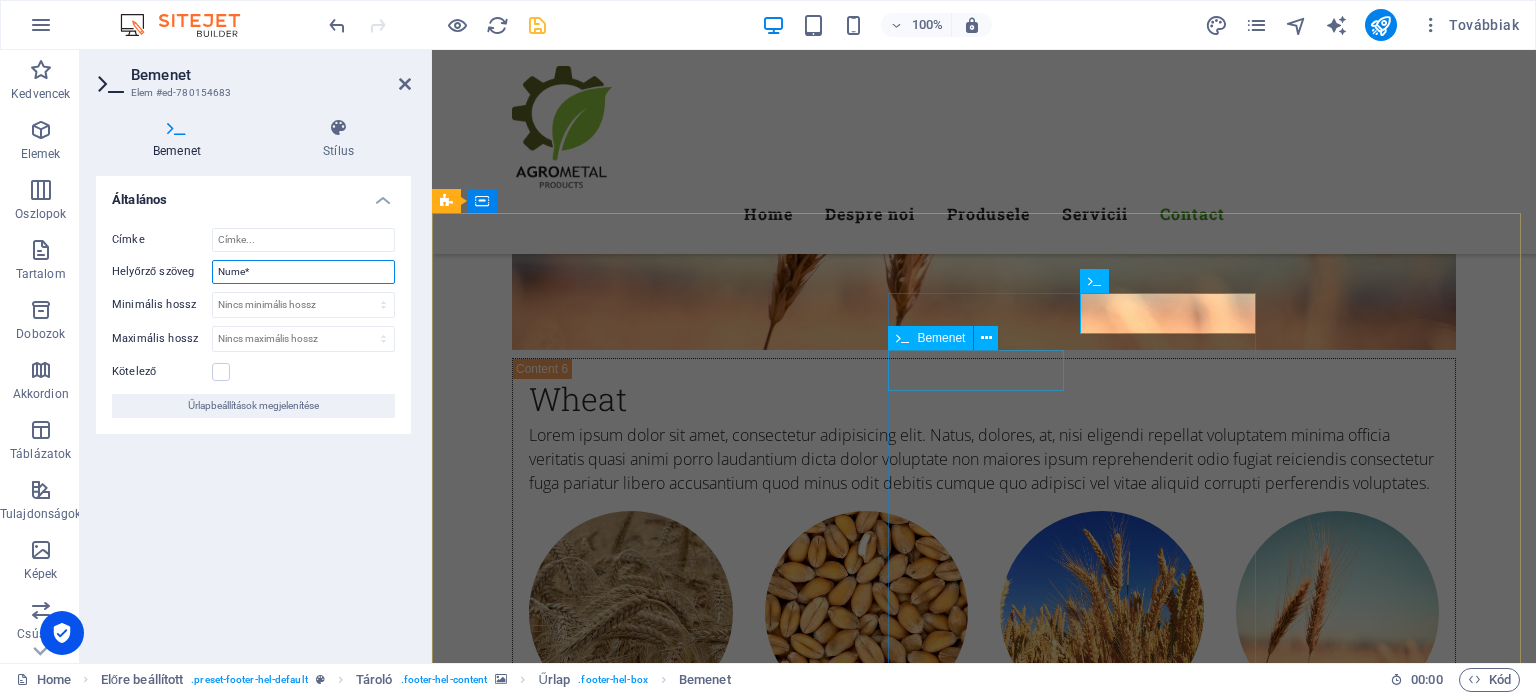 type on "Nume*" 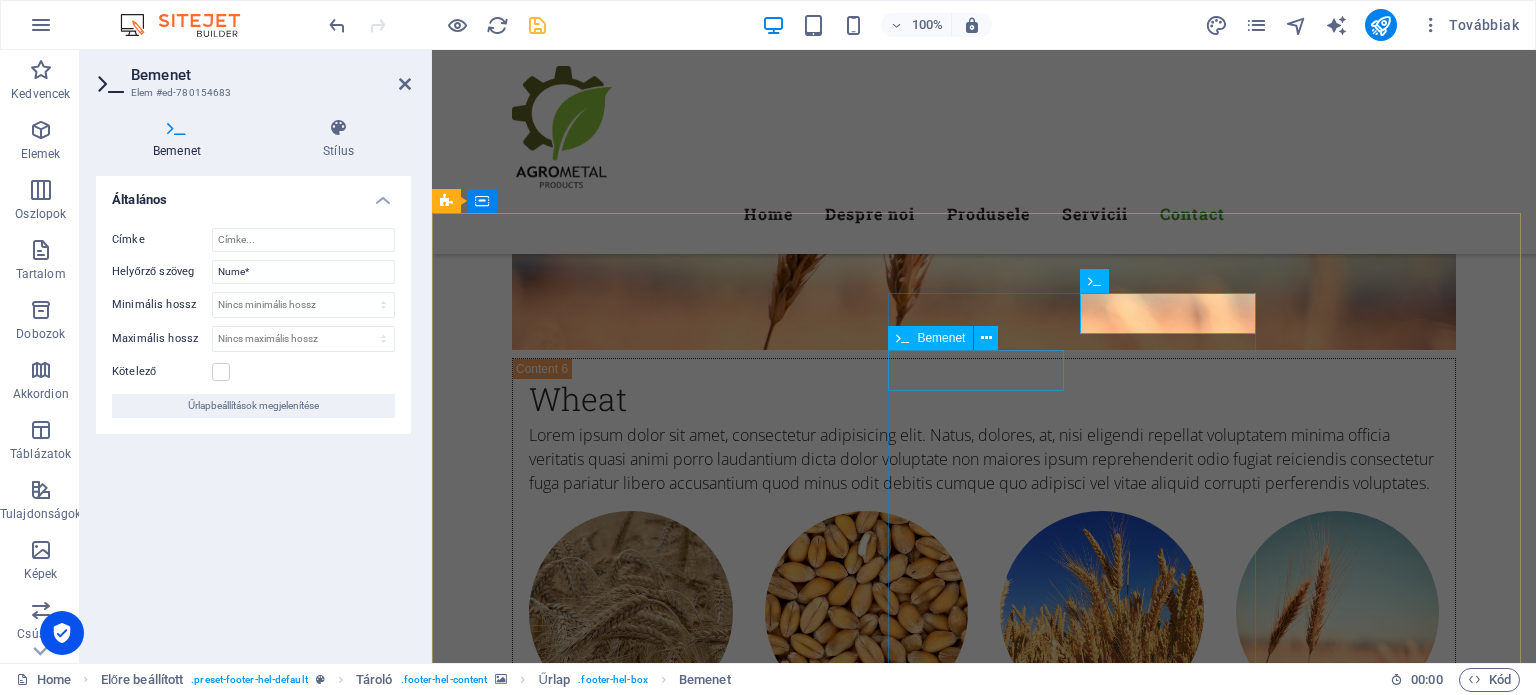 click 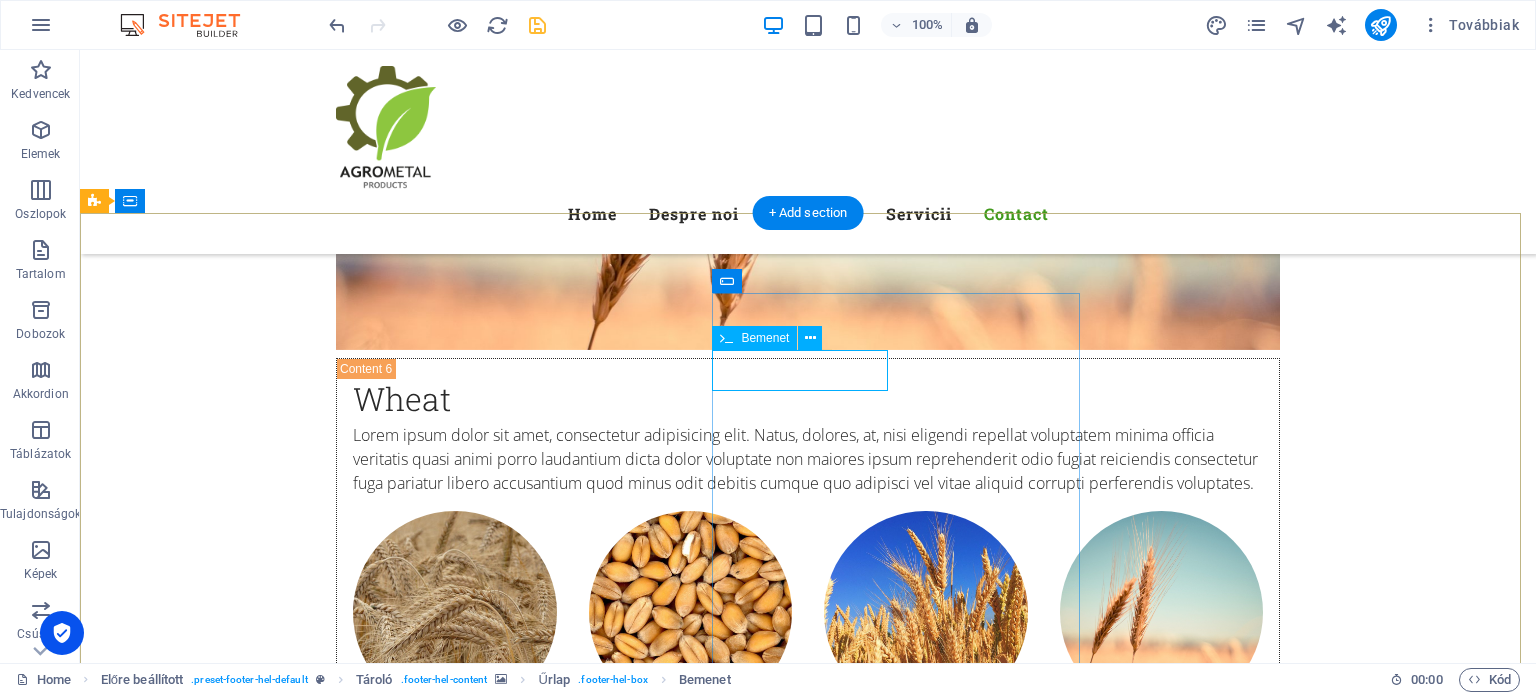 click 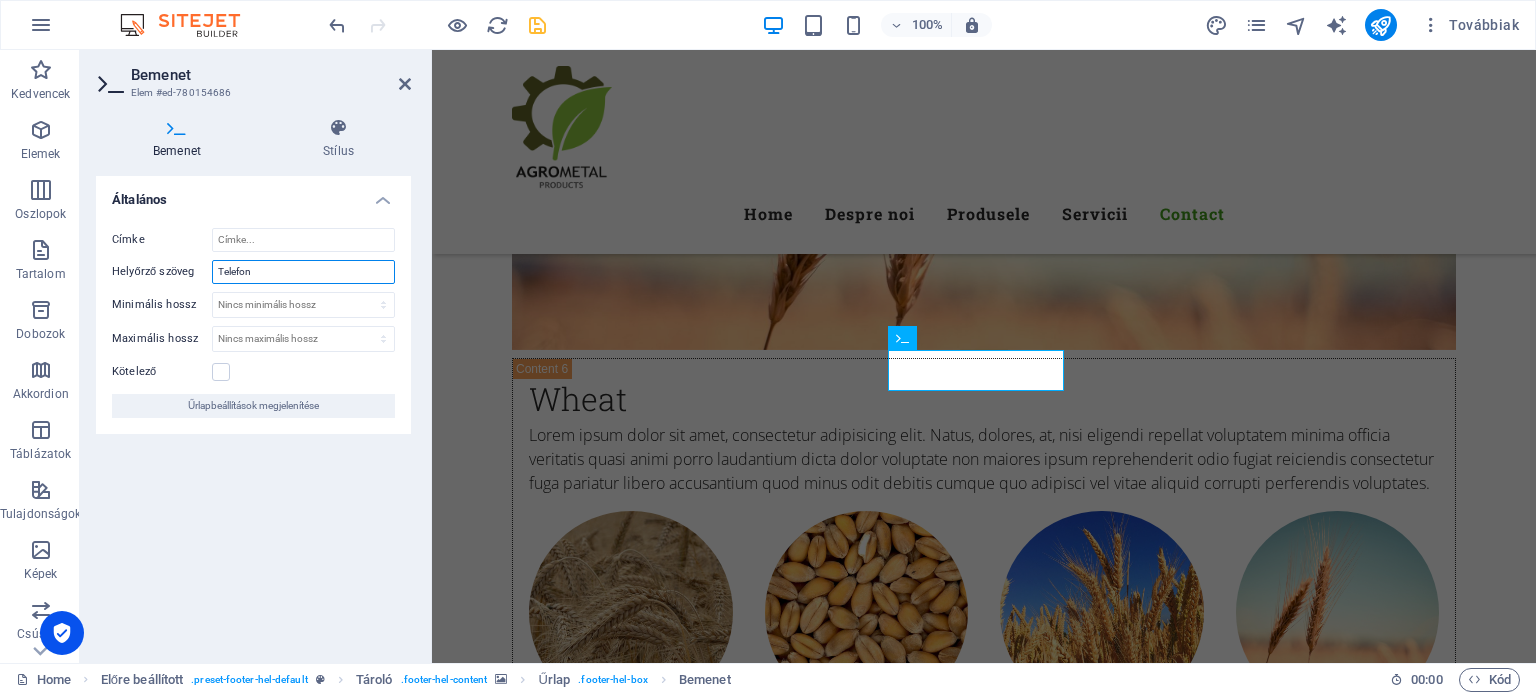 click on "Telefon" at bounding box center (303, 272) 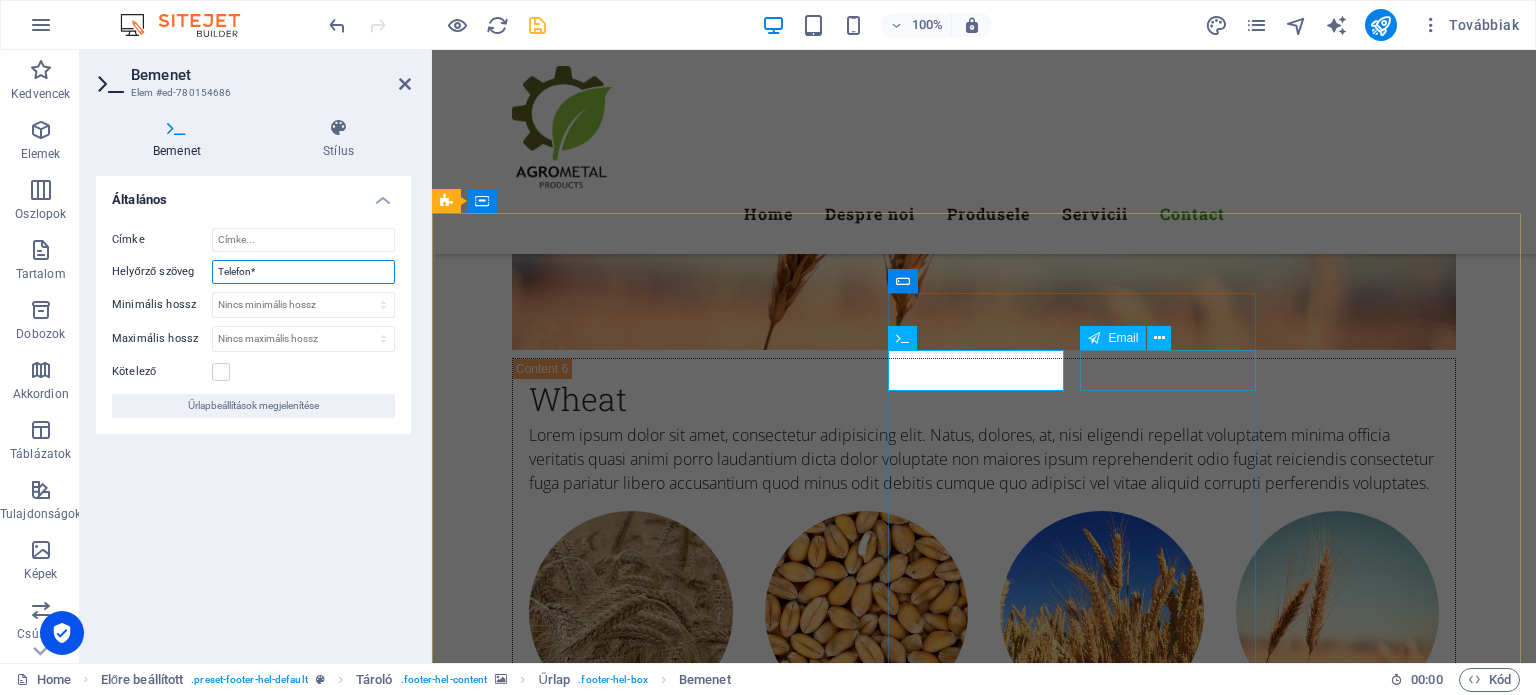 type on "Telefon*" 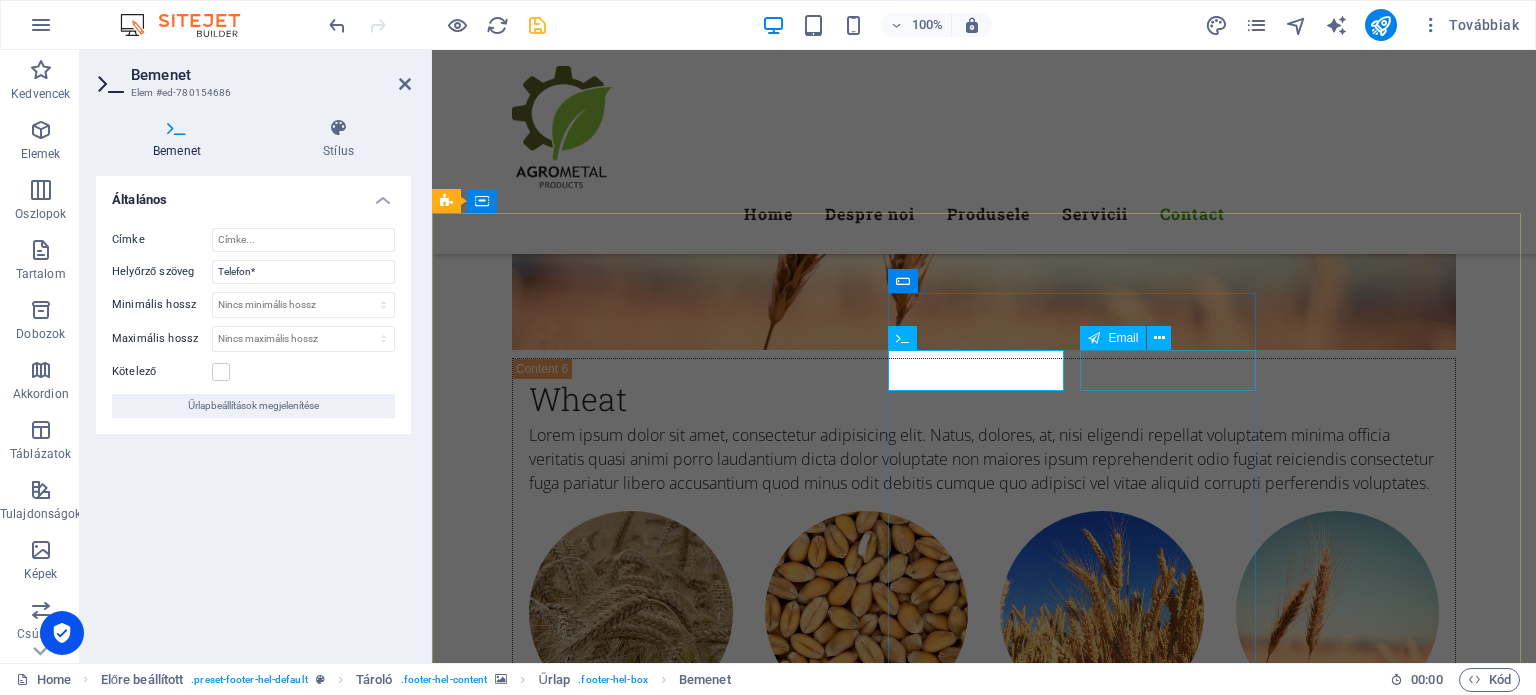 click 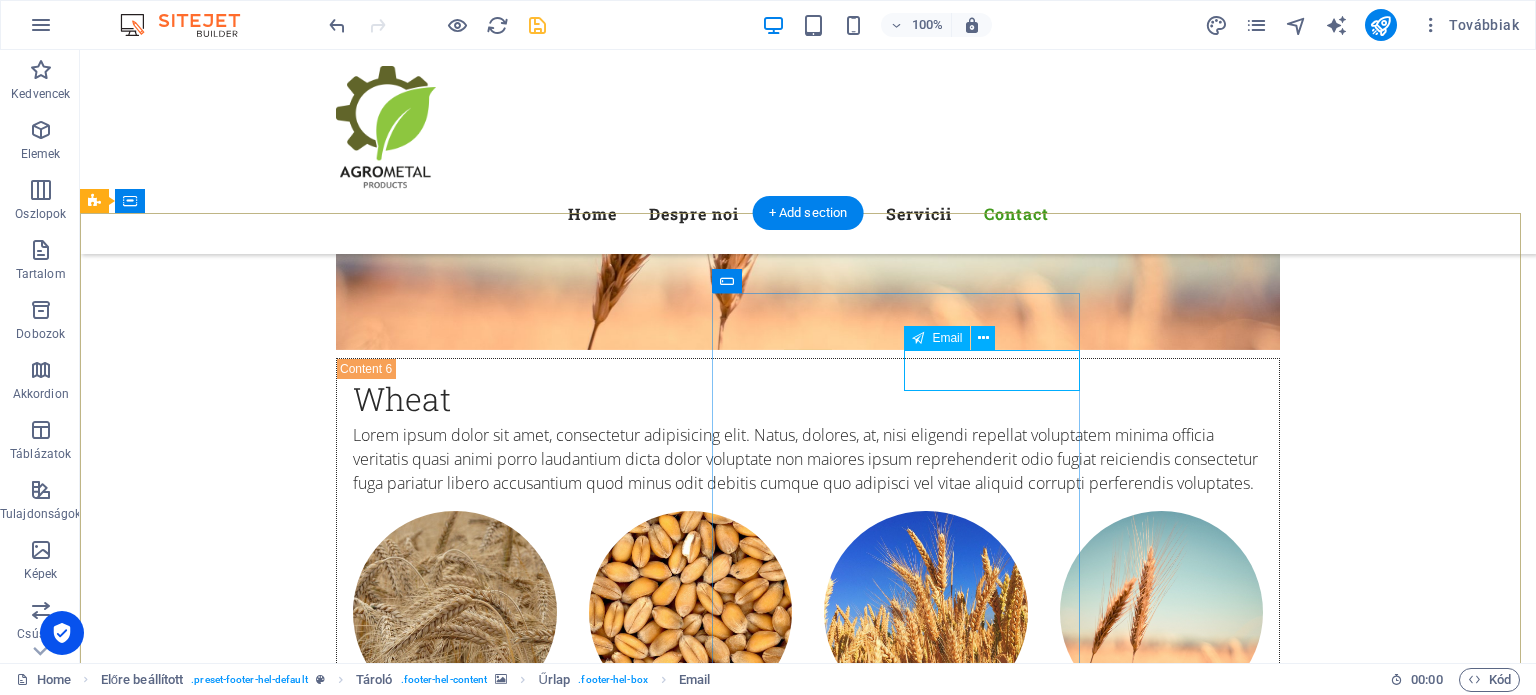 click 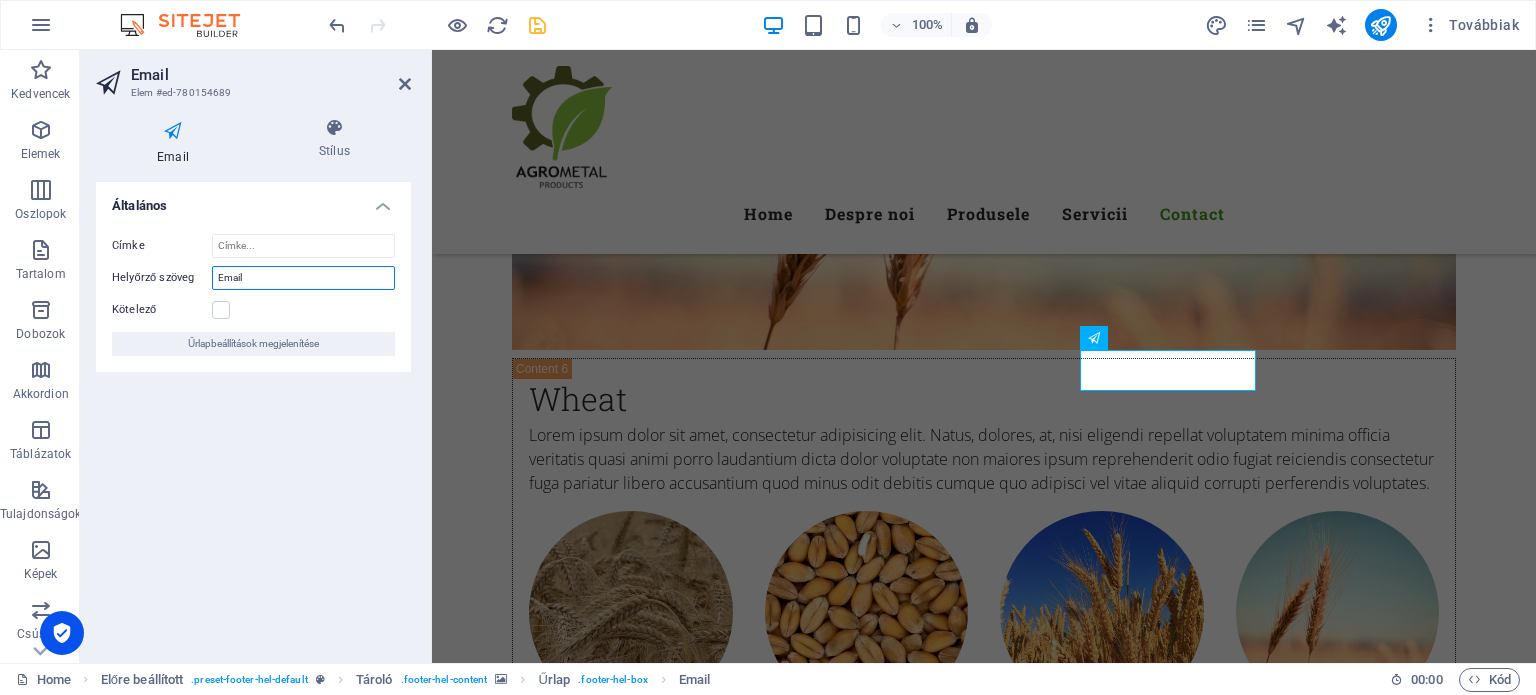 click on "Email" at bounding box center (303, 278) 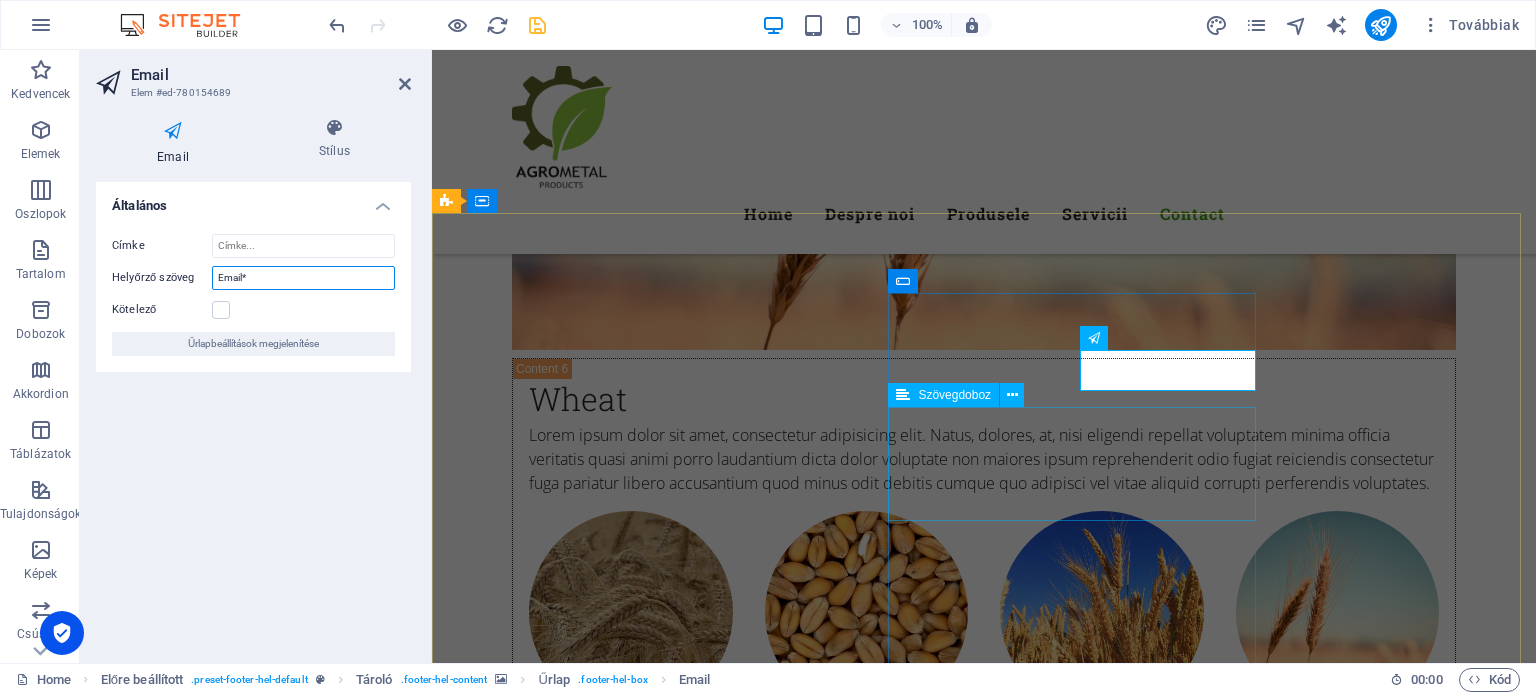 type on "Email*" 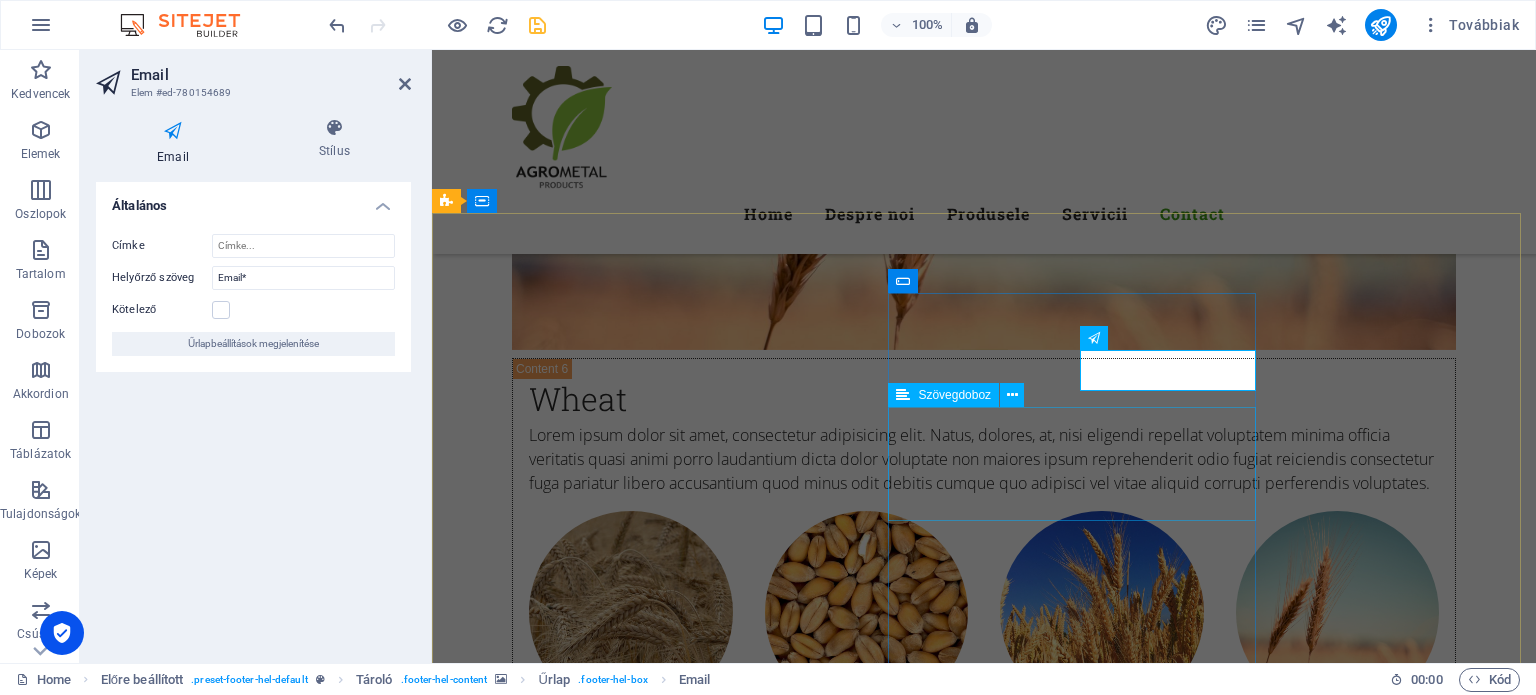 click 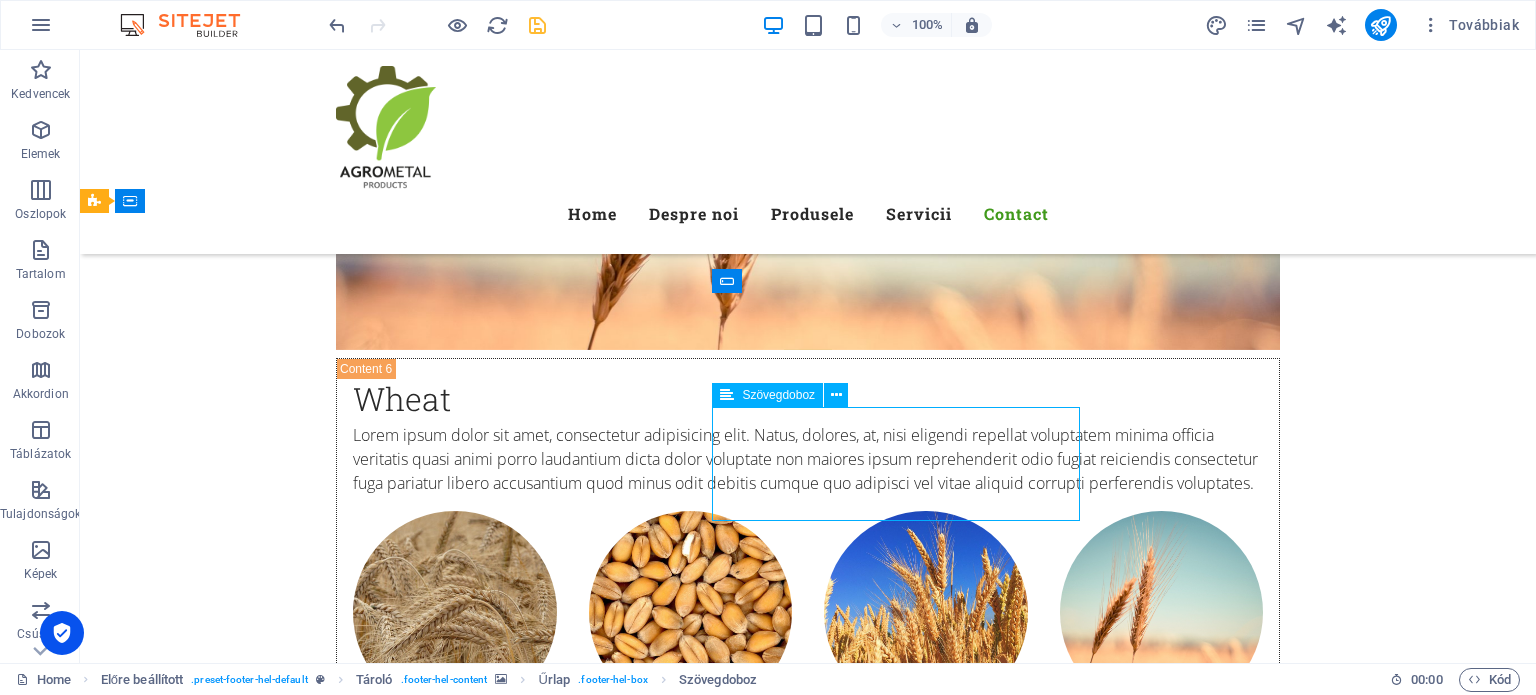 click 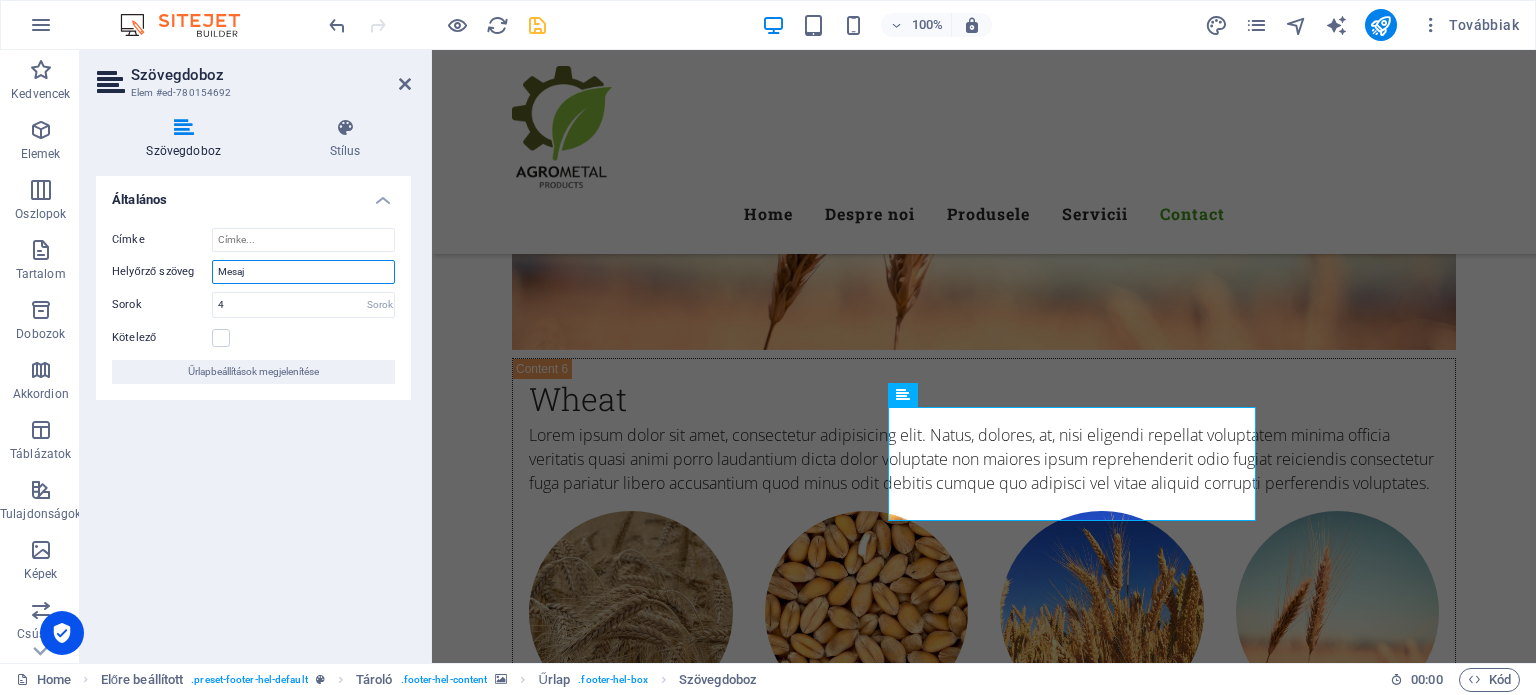 click on "Mesaj" at bounding box center [303, 272] 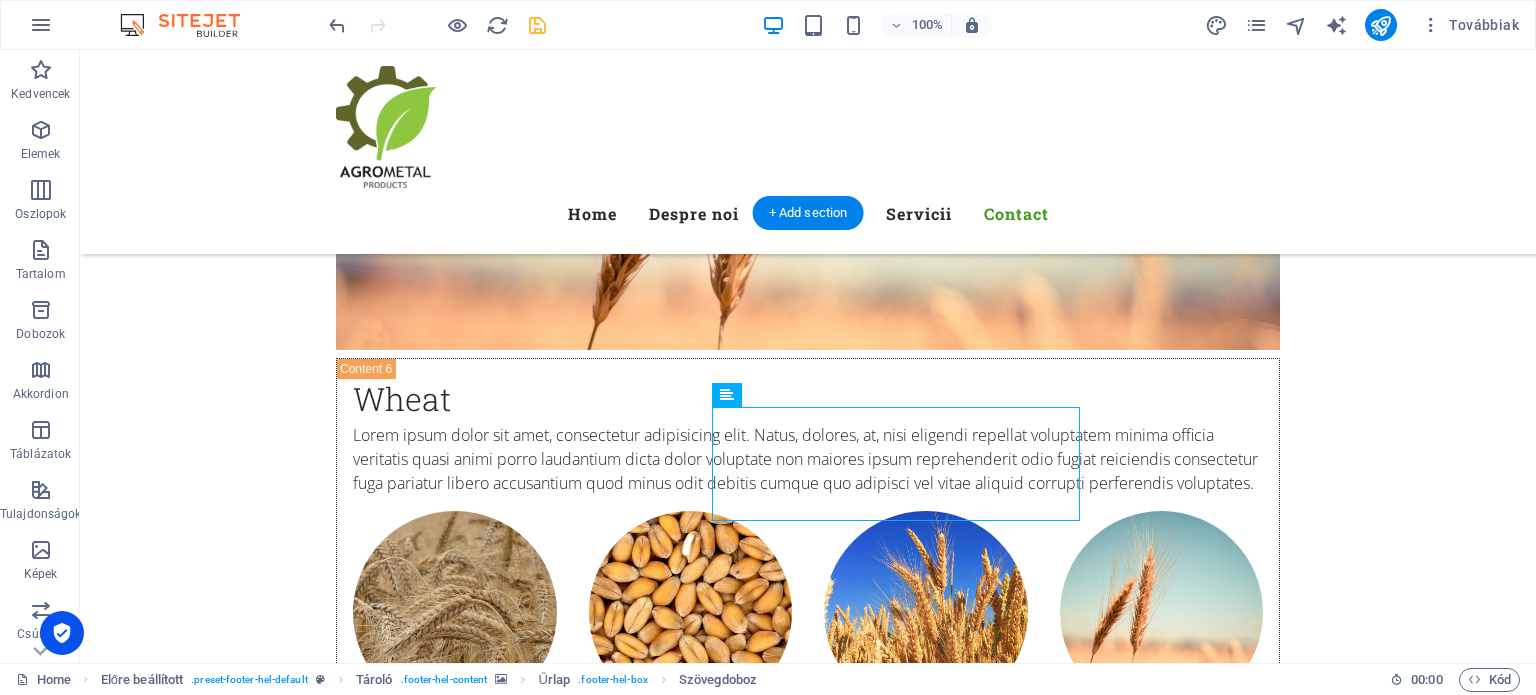 click at bounding box center [808, 4499] 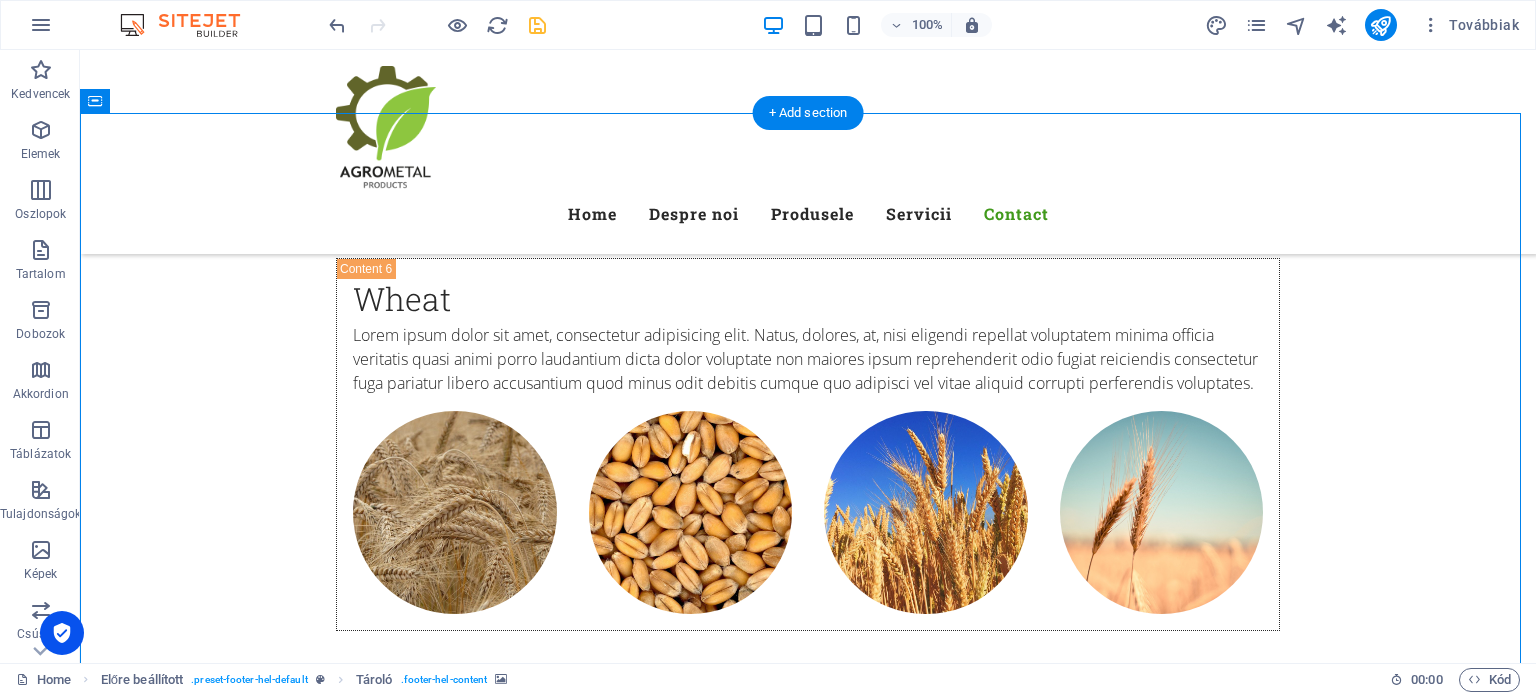 scroll, scrollTop: 6969, scrollLeft: 0, axis: vertical 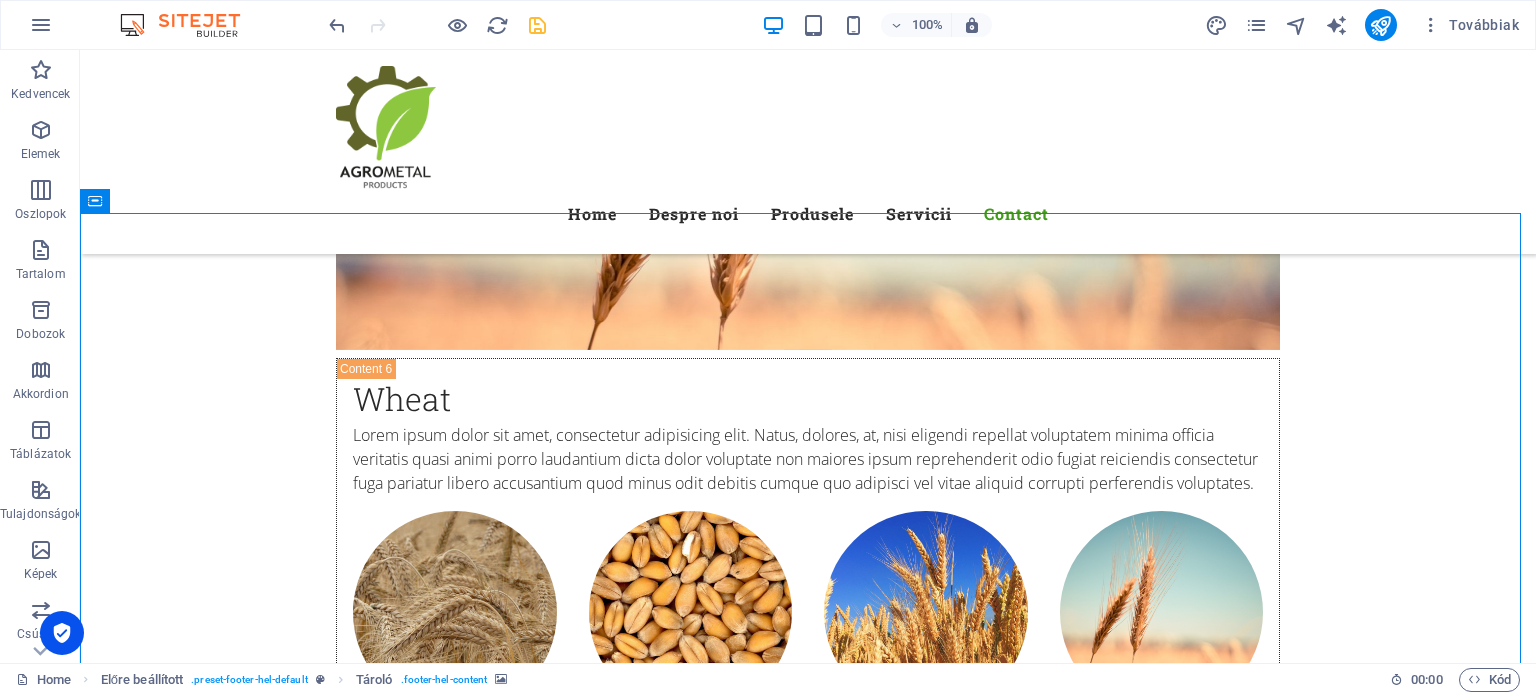 click at bounding box center (437, 25) 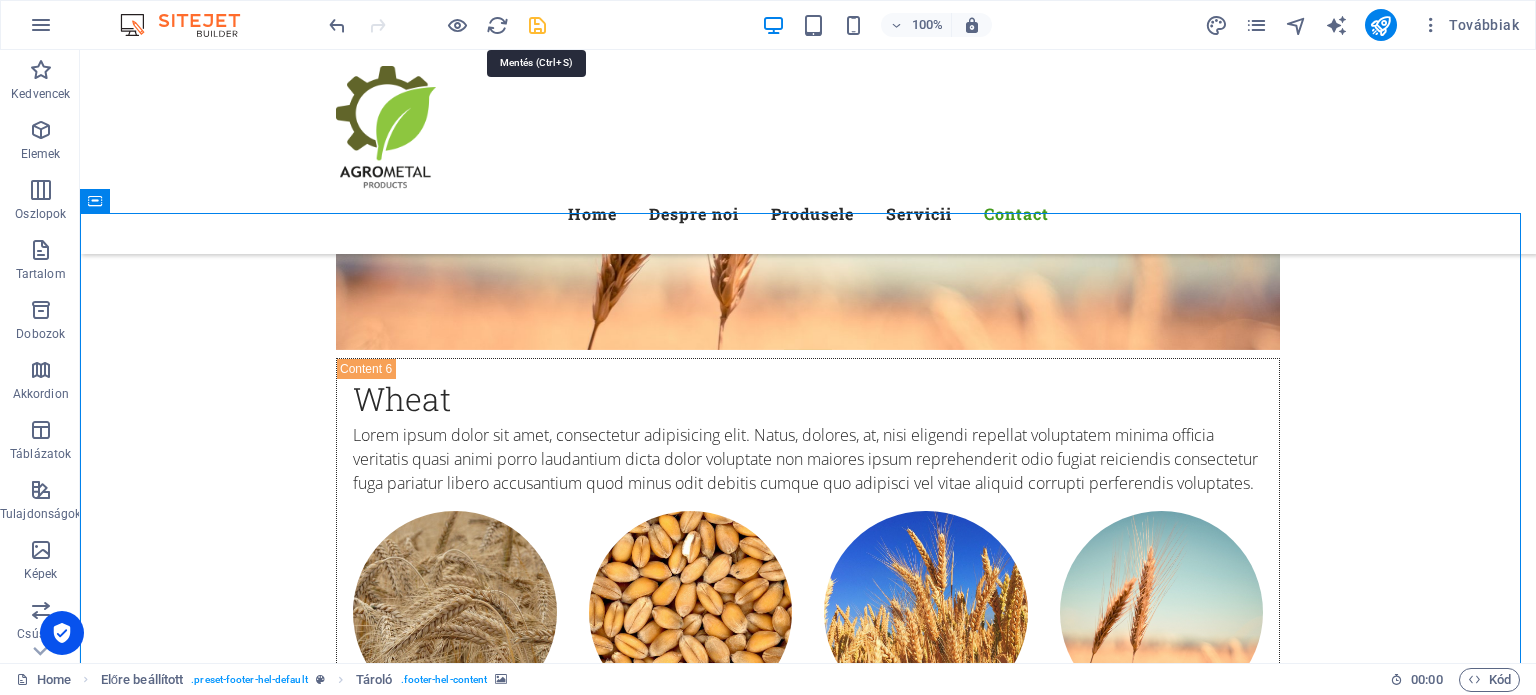 click at bounding box center (537, 25) 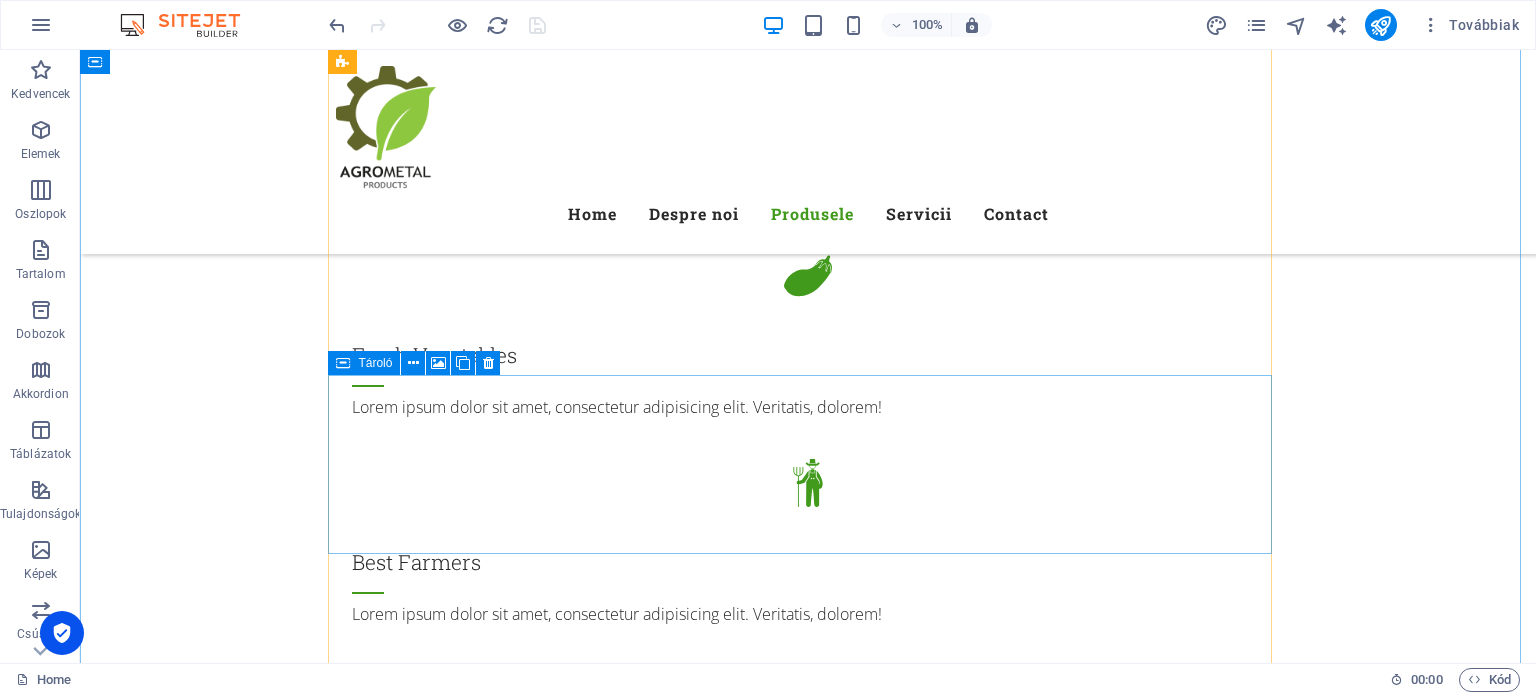 scroll, scrollTop: 1969, scrollLeft: 0, axis: vertical 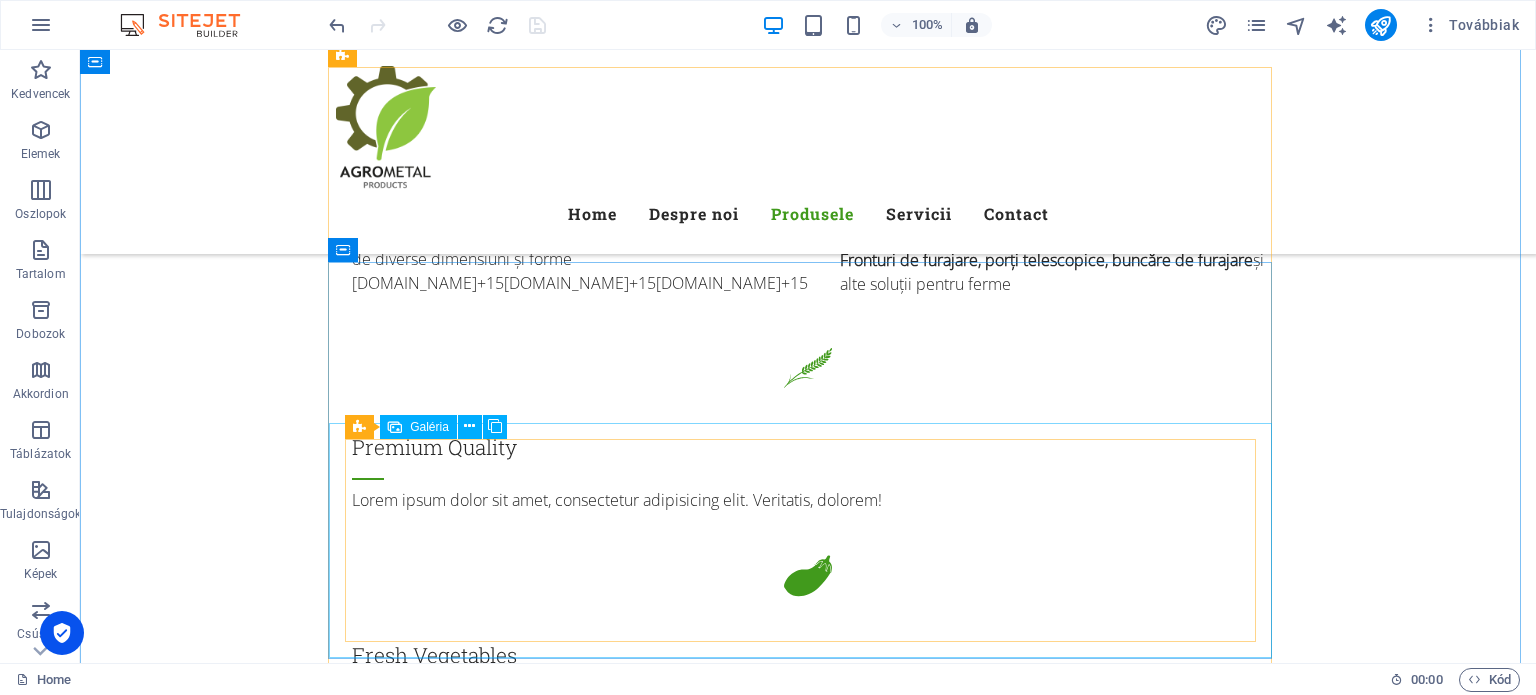 click at bounding box center [455, 2114] 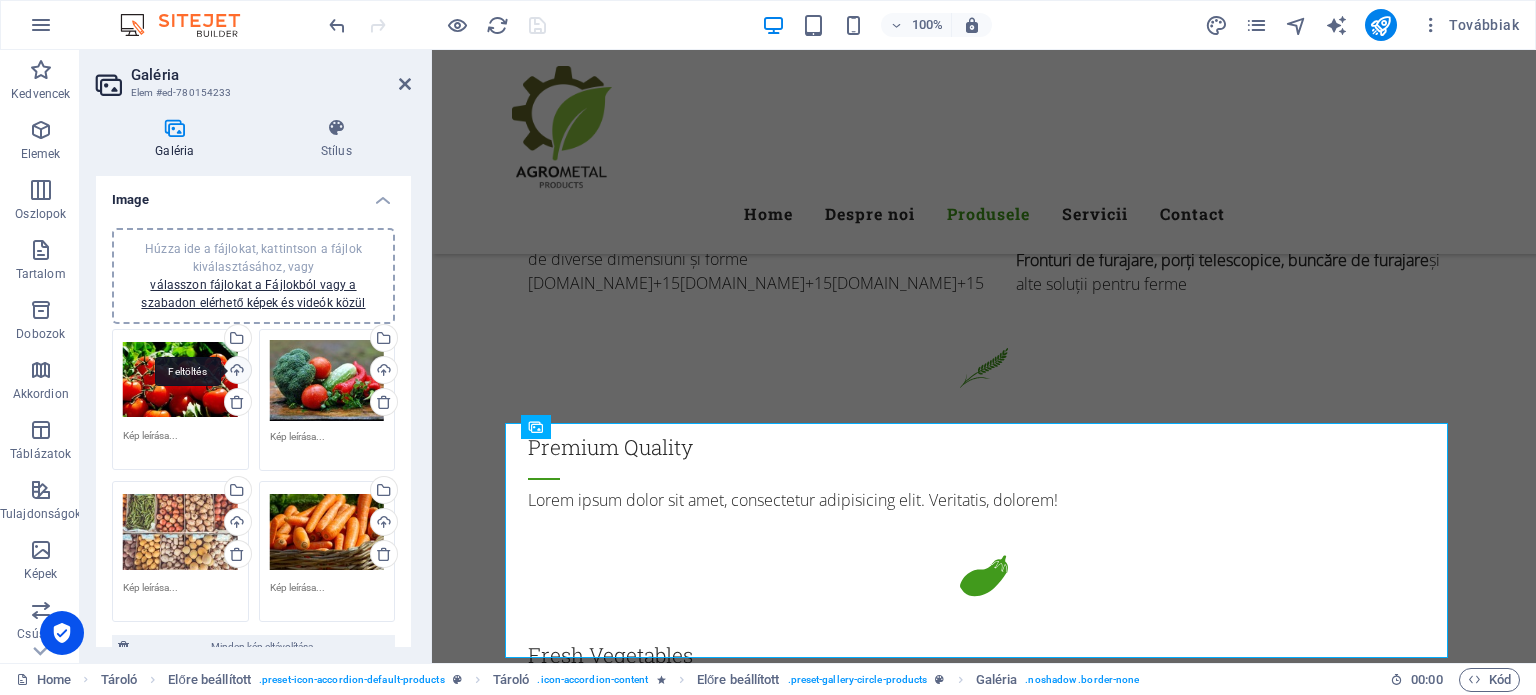 click on "Feltöltés" at bounding box center (236, 372) 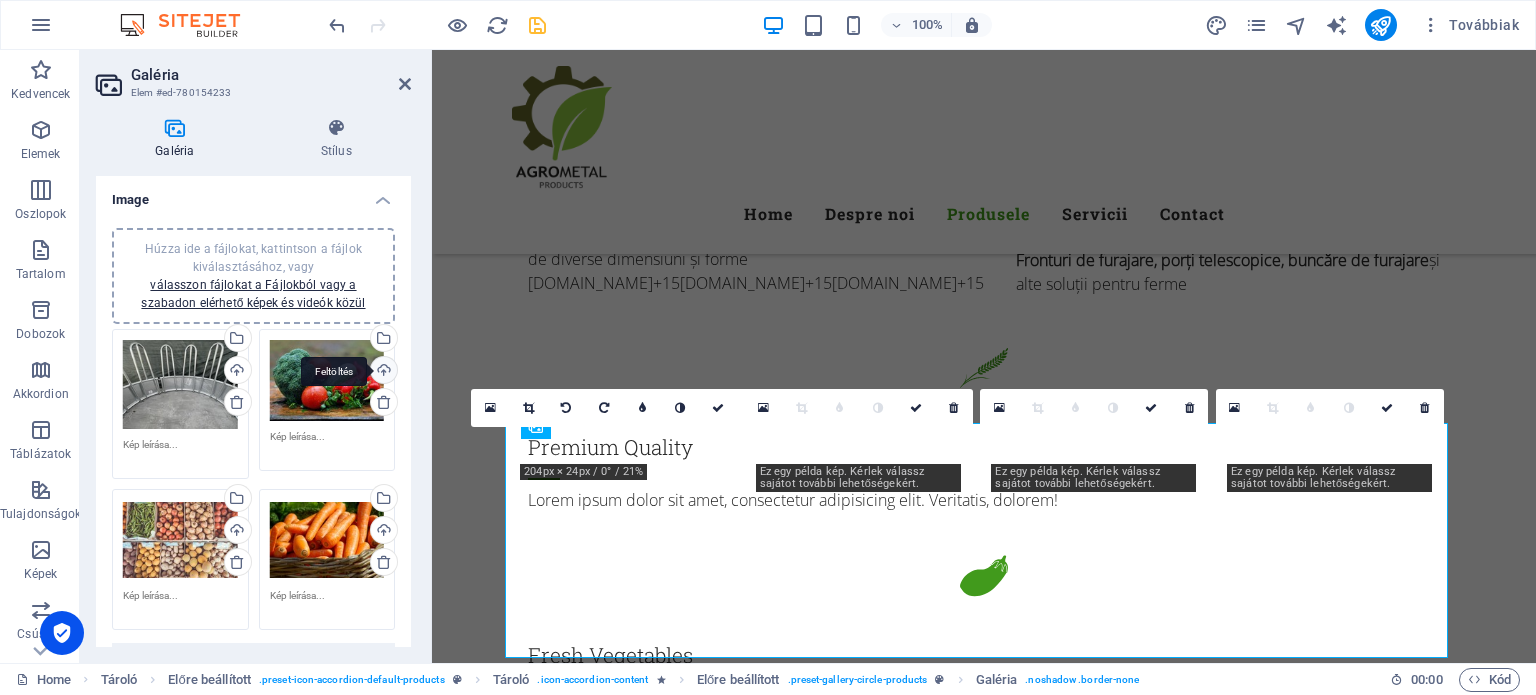 click on "Feltöltés" at bounding box center (382, 372) 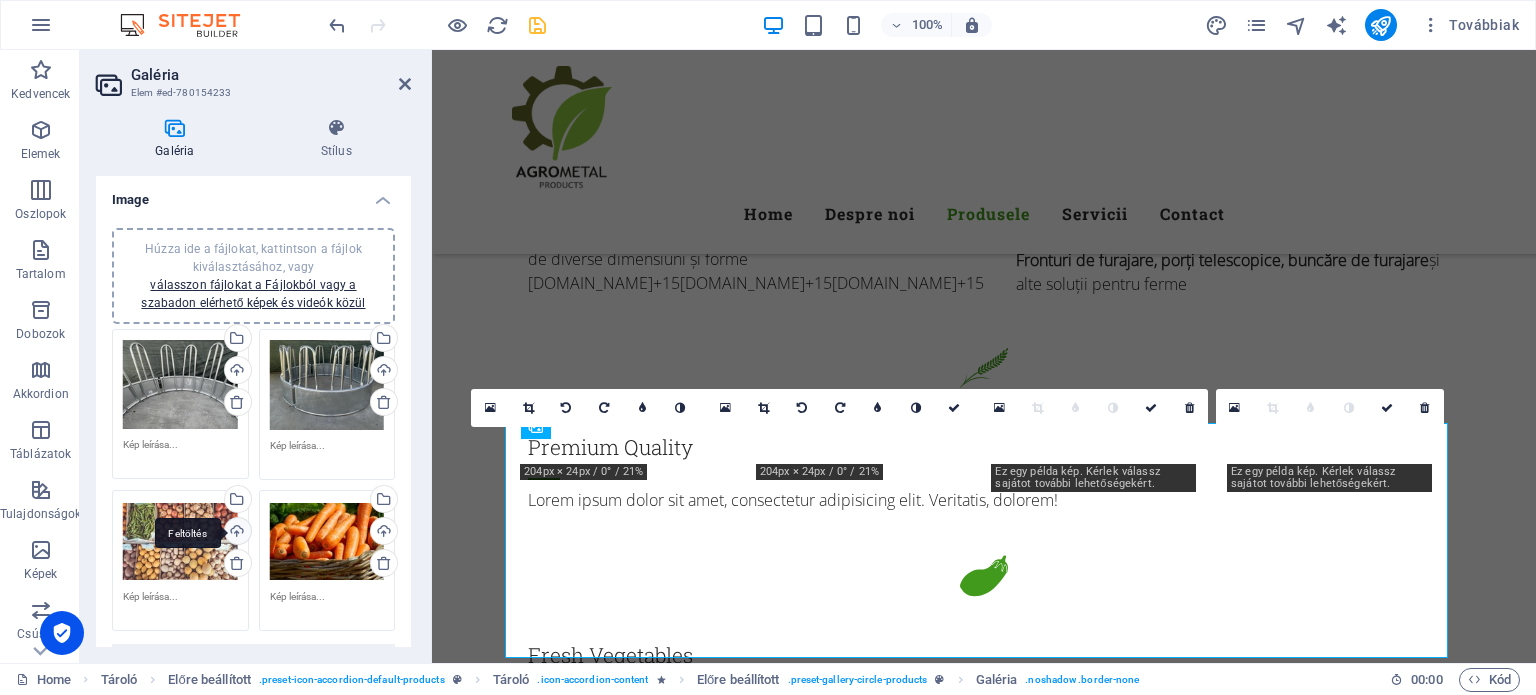 click on "Feltöltés" at bounding box center (236, 533) 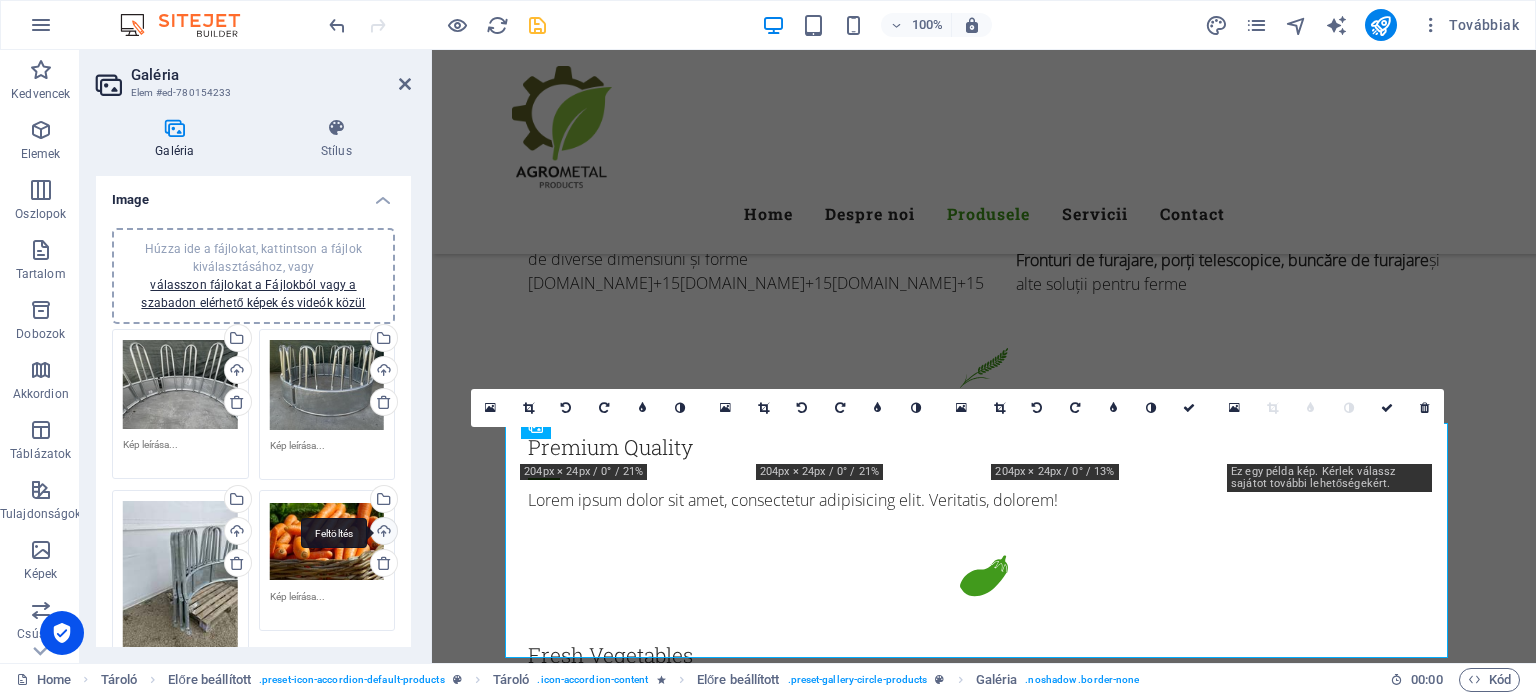 click on "Feltöltés" at bounding box center (382, 533) 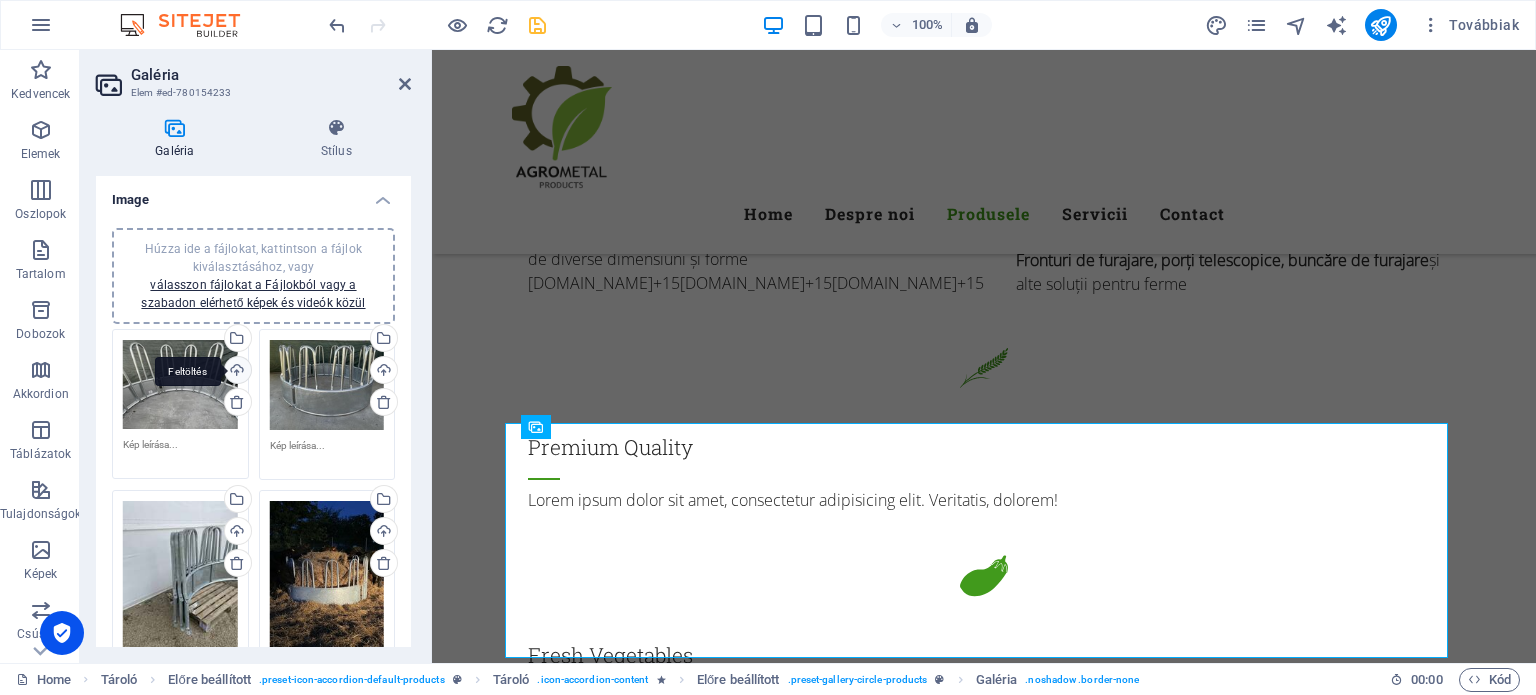 click on "Feltöltés" at bounding box center (236, 372) 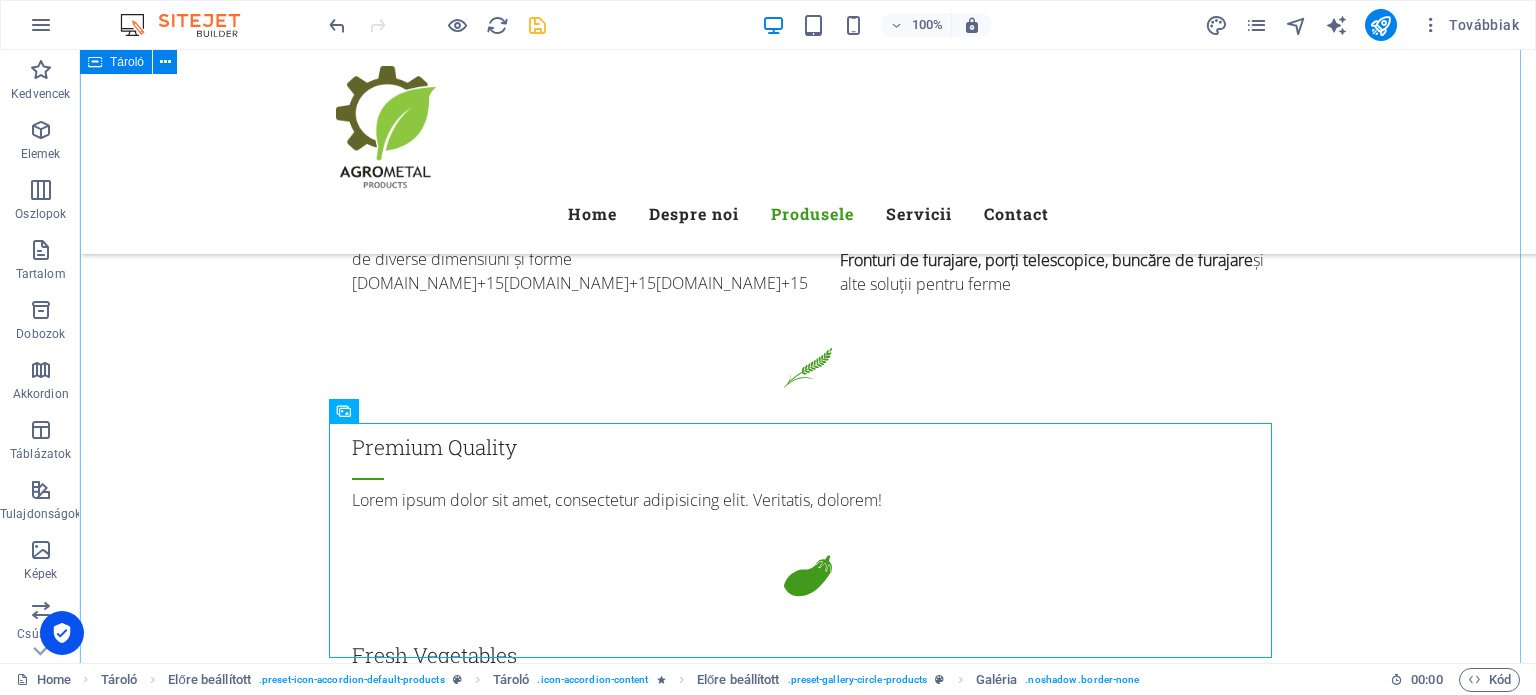 click on "Produsele  noastre Ce oferim Lorem ipsum dolor sit amet, consetetur sadipscing elitr, sed diam nonumy eirmod tempor invidunt ut labore et dolore magna aliquyam erat, sed diam voluptua.  Hrănitori Vegetables Lorem ipsum dolor sit amet, consectetur adipisicing elit. Natus, dolores, at, nisi eligendi repellat voluptatem minima officia veritatis quasi animi porro laudantium dicta dolor voluptate non maiores ipsum reprehenderit odio fugiat reiciendis consectetur fuga pariatur libero accusantium quod minus odit debitis cumque quo adipisci vel vitae aliquid corrupti perferendis voluptates. Herbs & Salad Herbs & Salad Lorem ipsum dolor sit amet, consectetur adipisicing elit. Natus, dolores, at, nisi eligendi repellat voluptatem minima officia veritatis quasi animi porro laudantium dicta dolor voluptate non maiores ipsum reprehenderit odio fugiat reiciendis consectetur fuga pariatur libero accusantium quod minus odit debitis cumque quo adipisci vel vitae aliquid corrupti perferendis voluptates. Fruits Fruits Berries" at bounding box center [808, 3520] 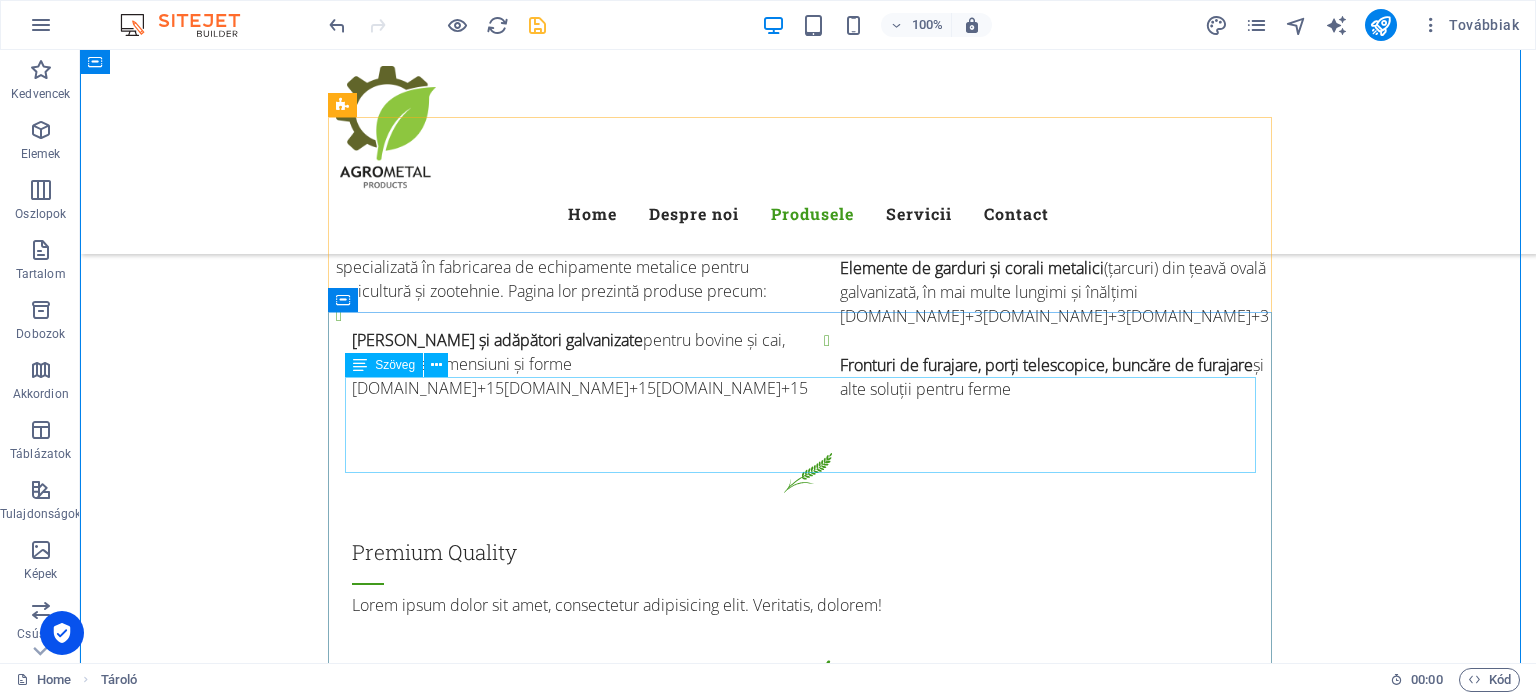 scroll, scrollTop: 1769, scrollLeft: 0, axis: vertical 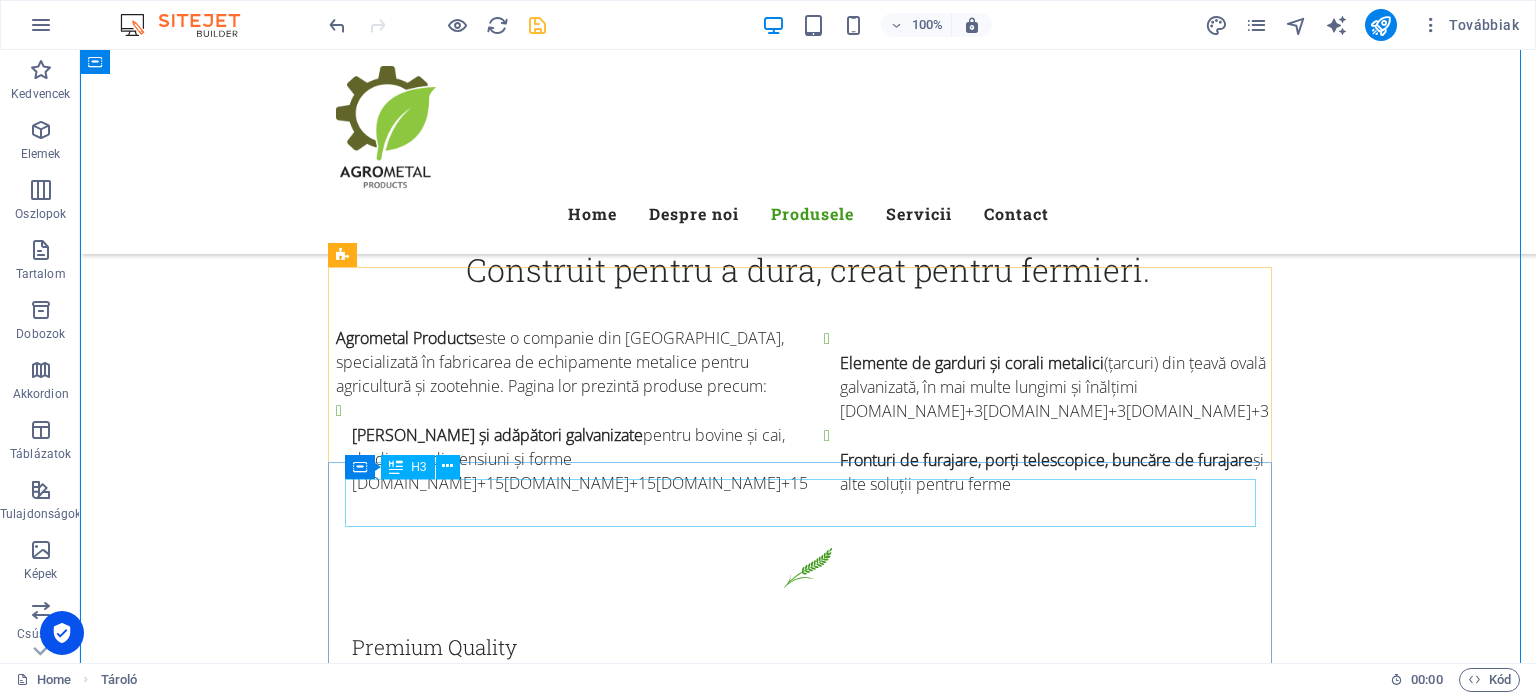 click on "Vegetables" at bounding box center (808, 2100) 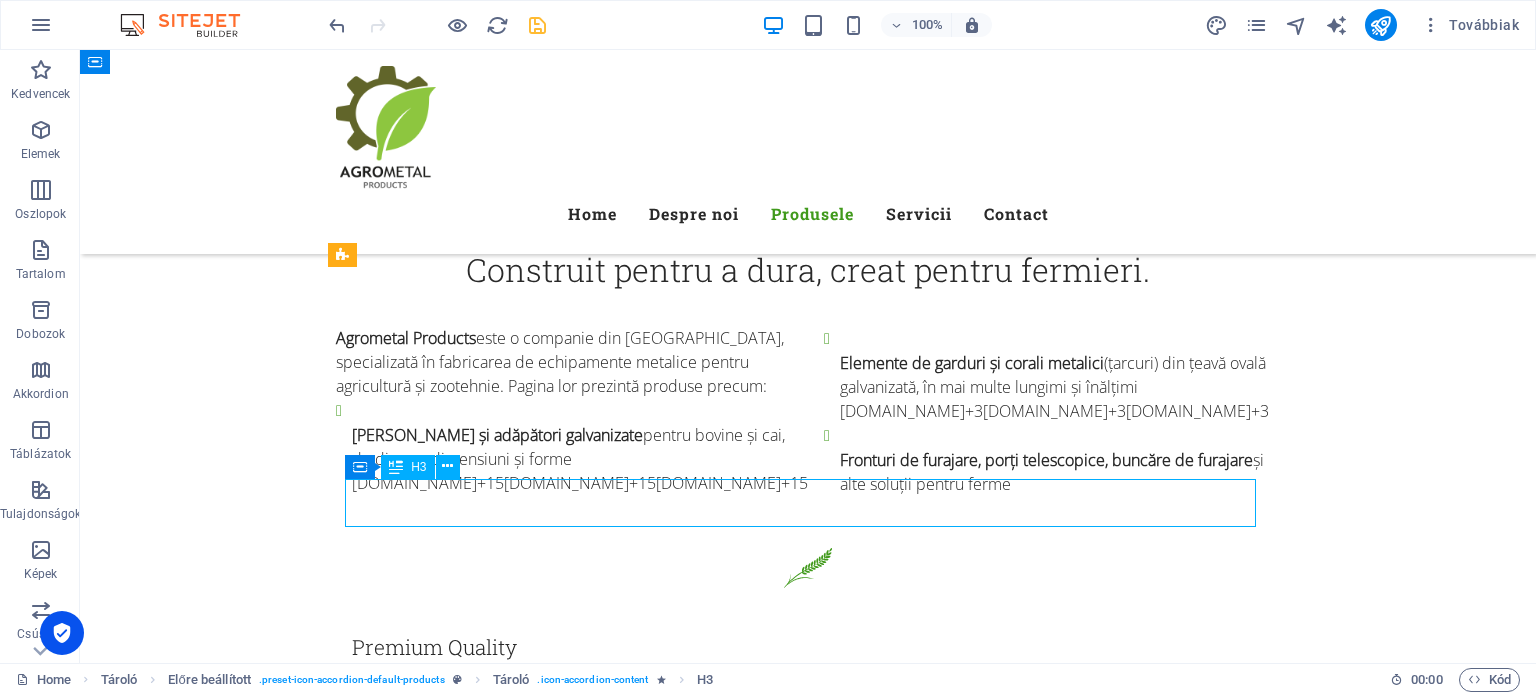 click on "Vegetables" at bounding box center (808, 2100) 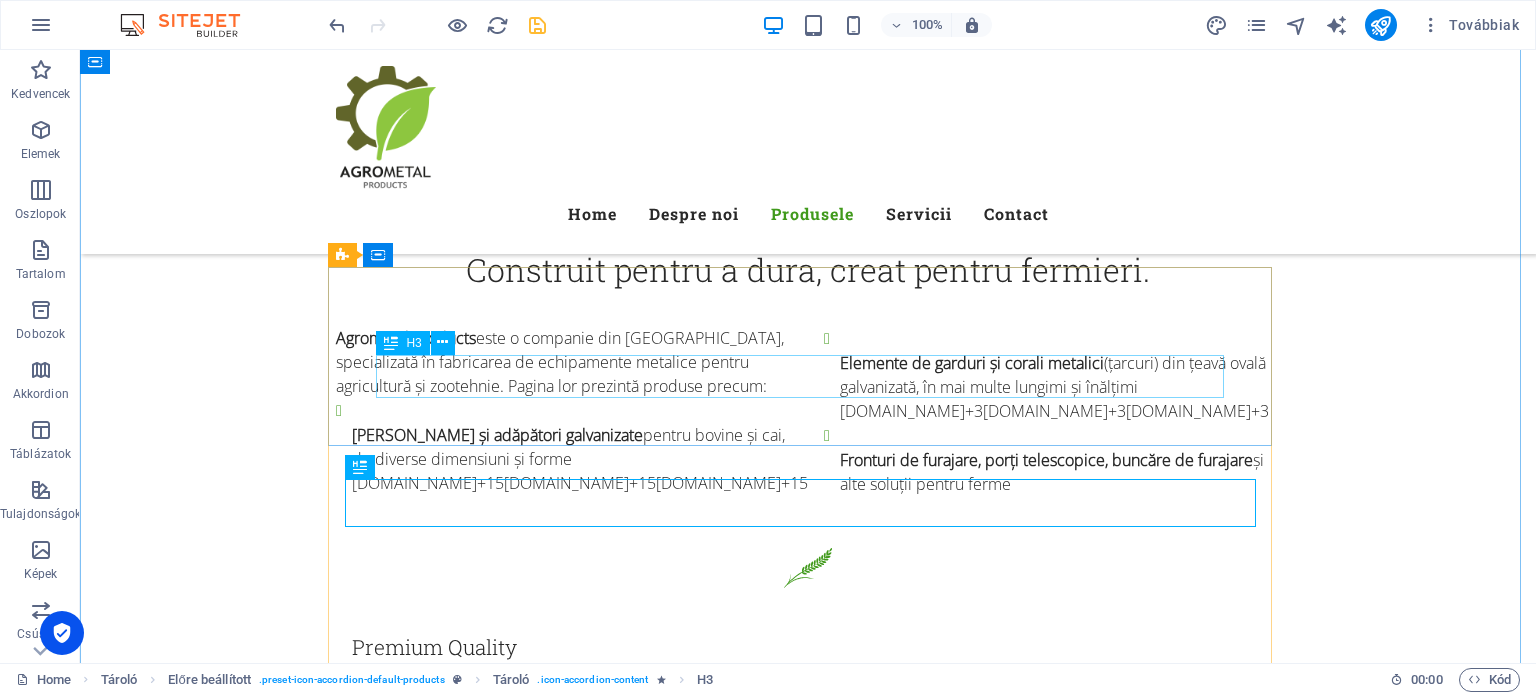 click on "Hrănitori" at bounding box center [808, 2009] 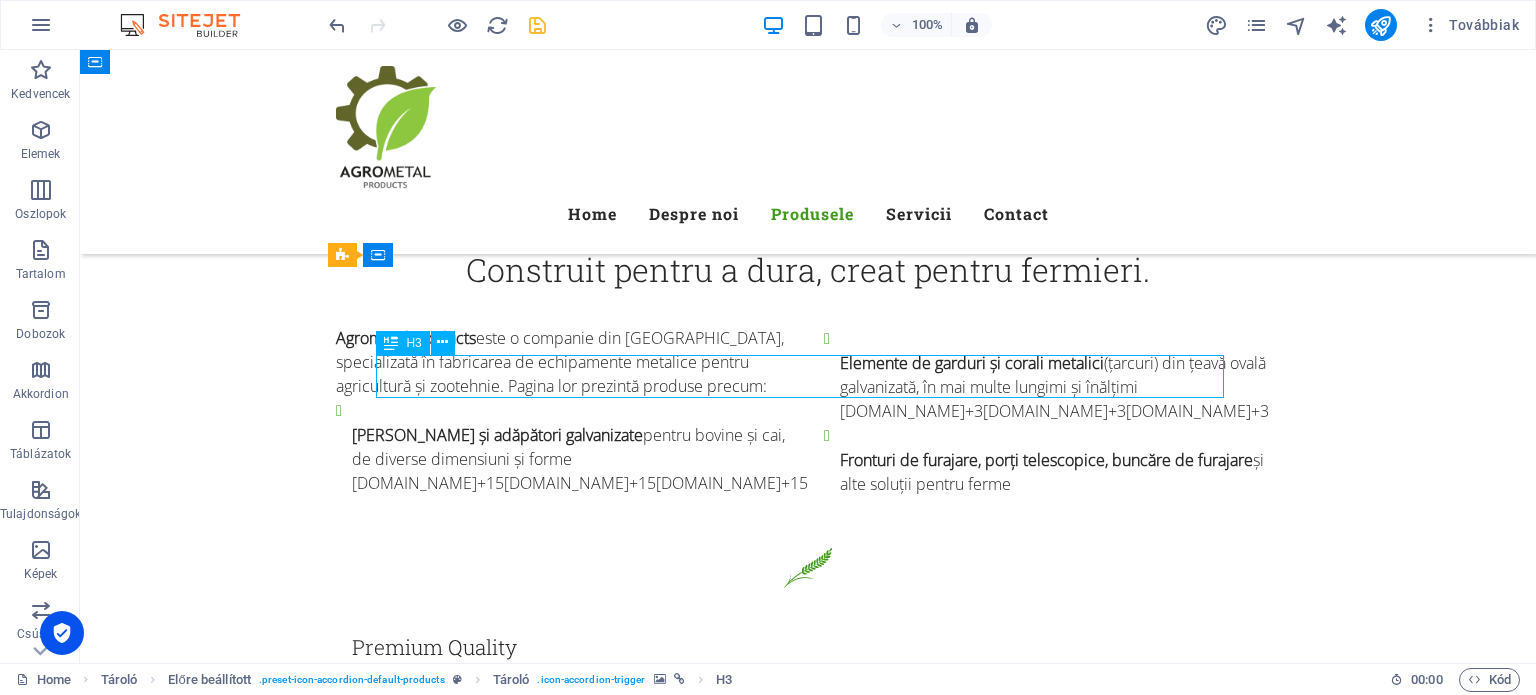 click on "Hrănitori" at bounding box center (808, 2009) 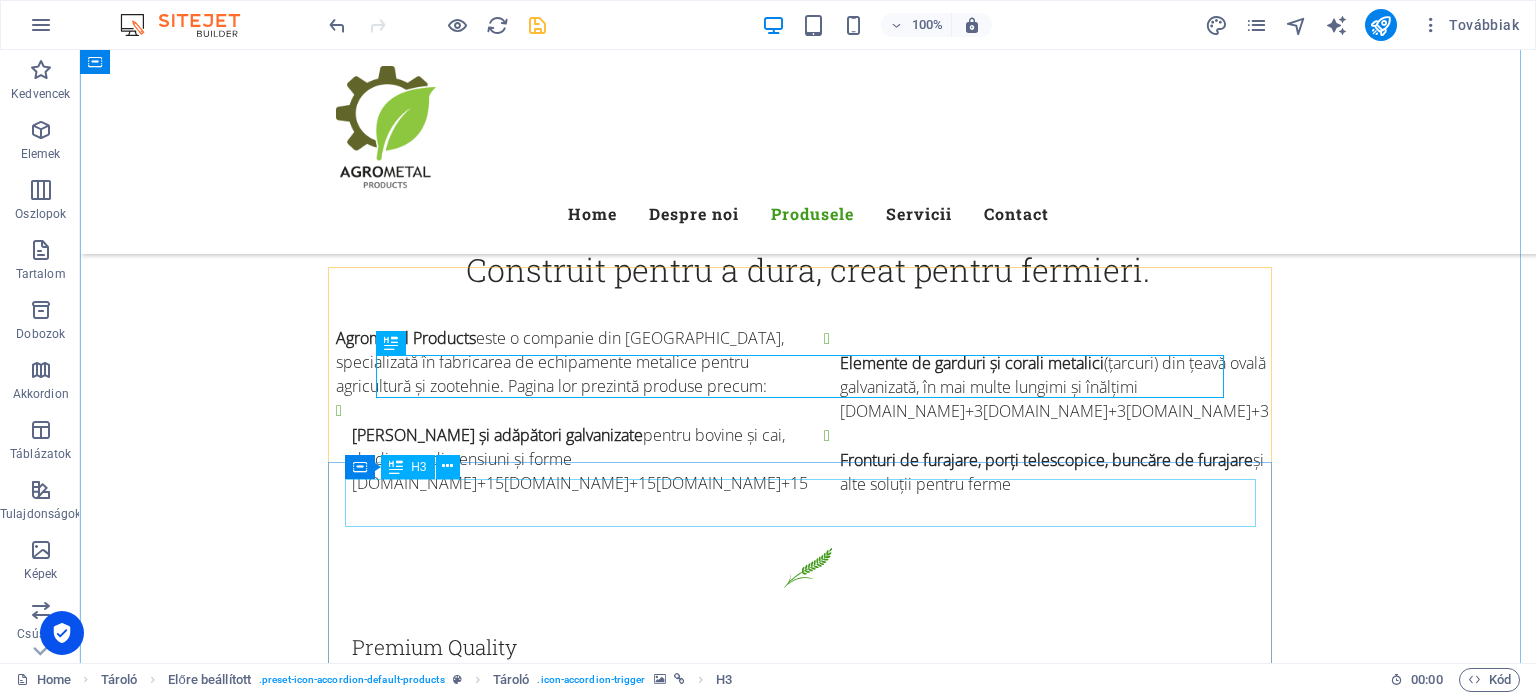 click on "Vegetables" at bounding box center (808, 2100) 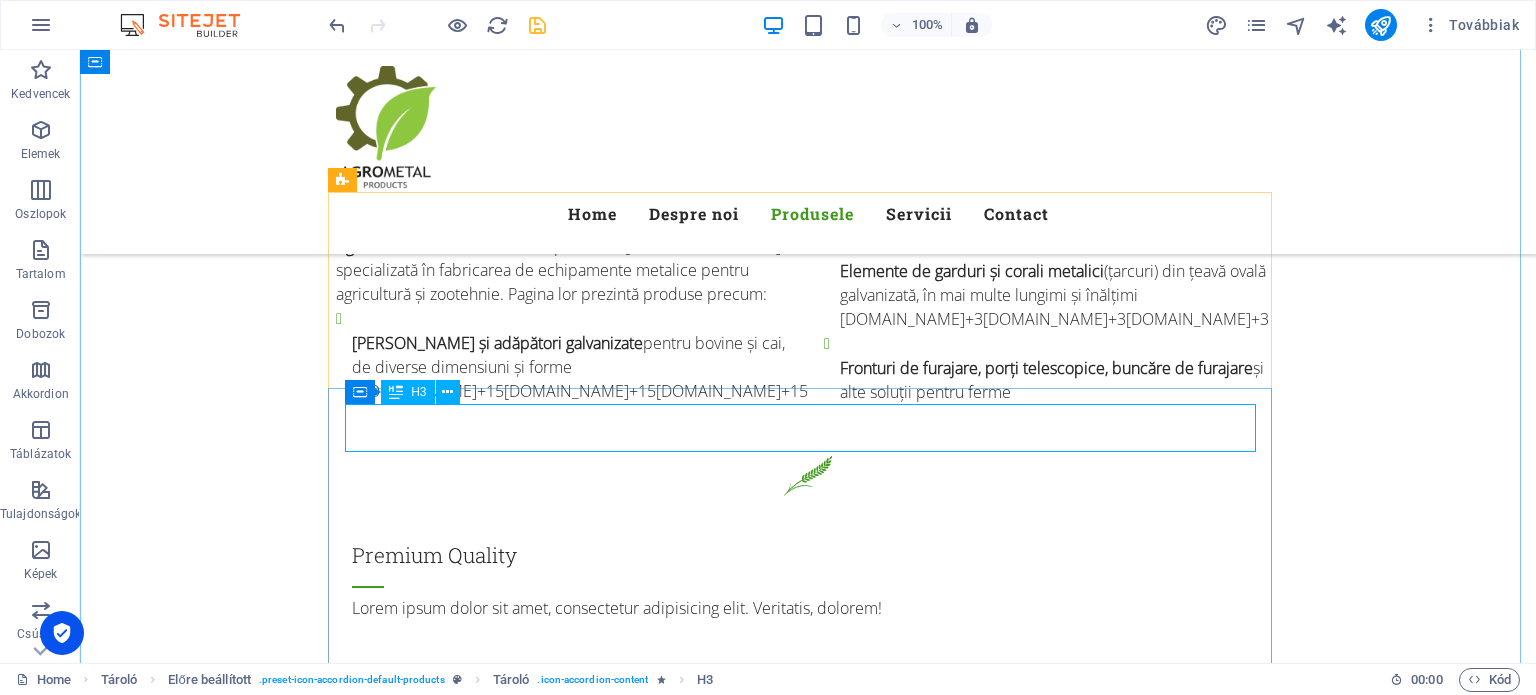 scroll, scrollTop: 1969, scrollLeft: 0, axis: vertical 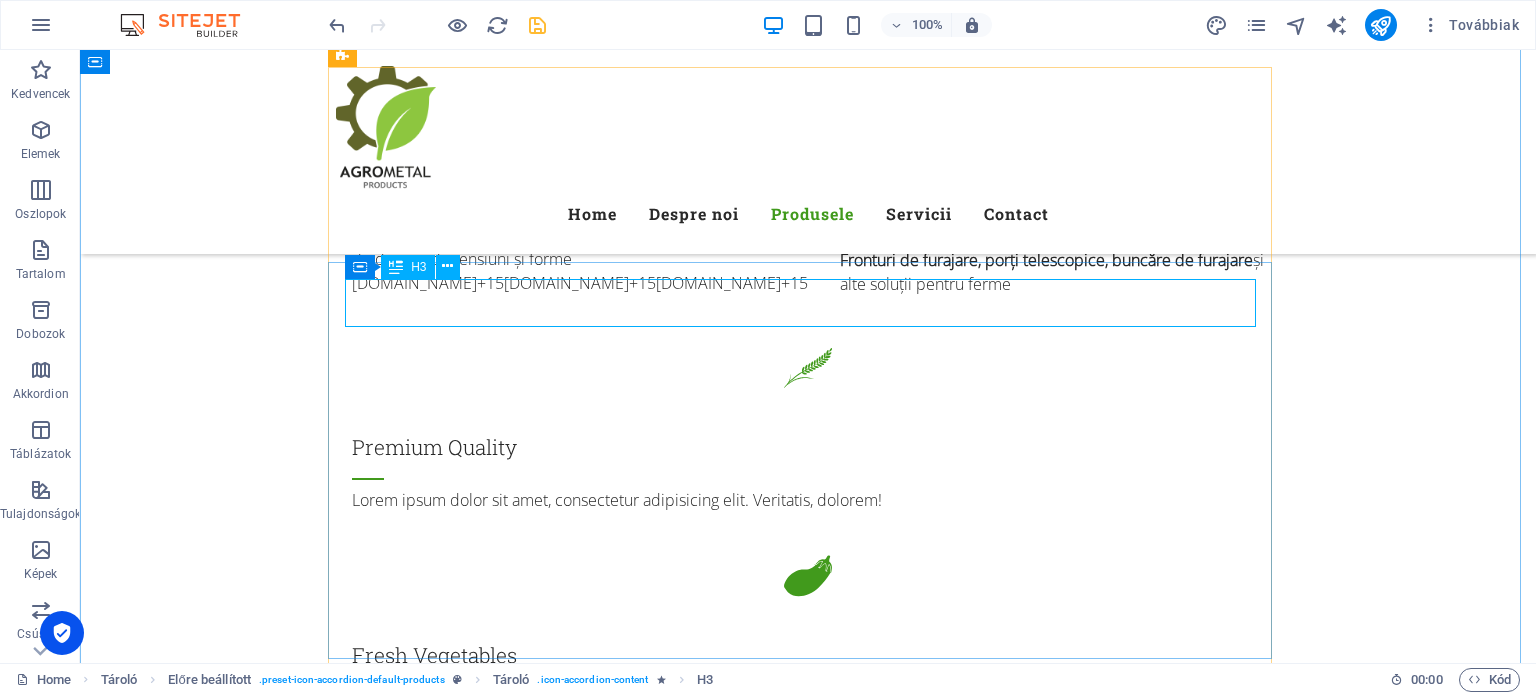 click on "Hrănitori" at bounding box center [808, 1900] 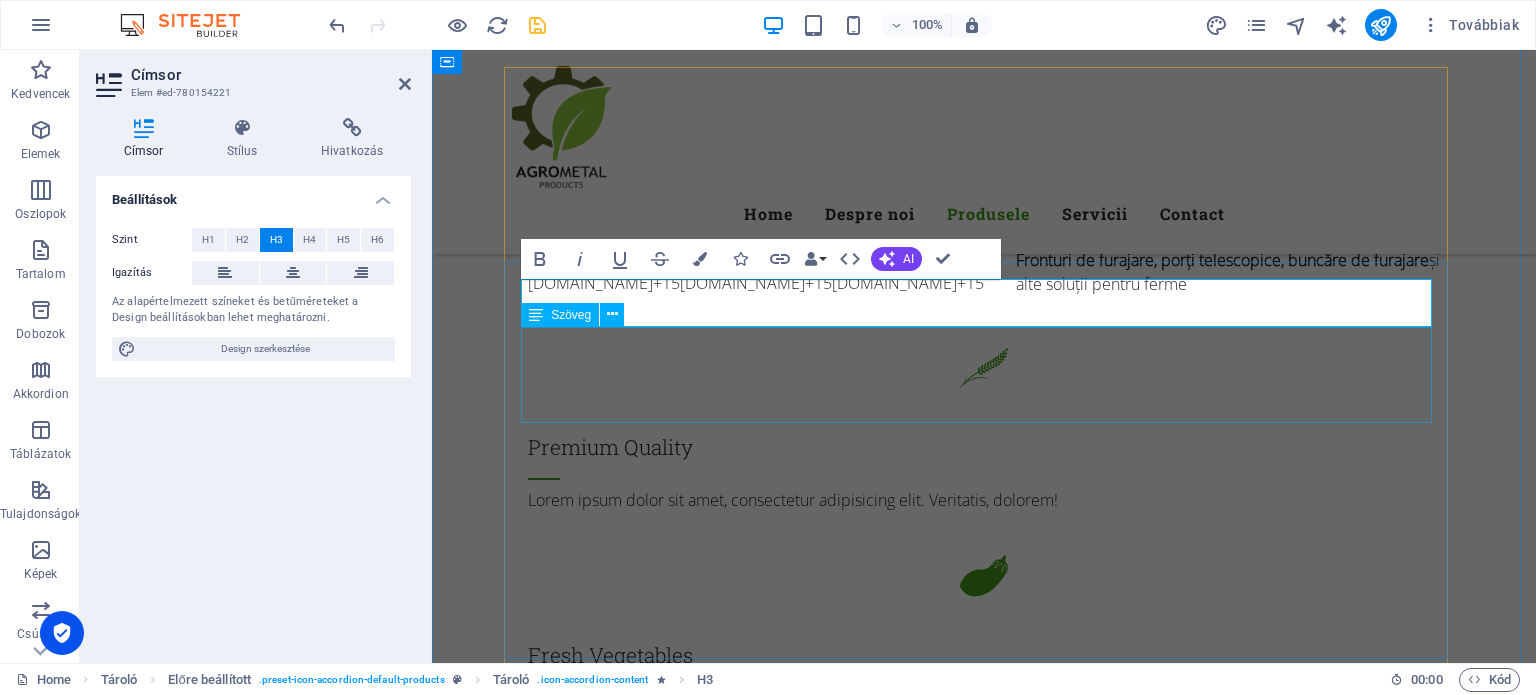 click on "Lorem ipsum dolor sit amet, consectetur adipisicing elit. Natus, dolores, at, nisi eligendi repellat voluptatem minima officia veritatis quasi animi porro laudantium dicta dolor voluptate non maiores ipsum reprehenderit odio fugiat reiciendis consectetur fuga pariatur libero accusantium quod minus odit debitis cumque quo adipisci vel vitae aliquid corrupti perferendis voluptates." at bounding box center [984, 1960] 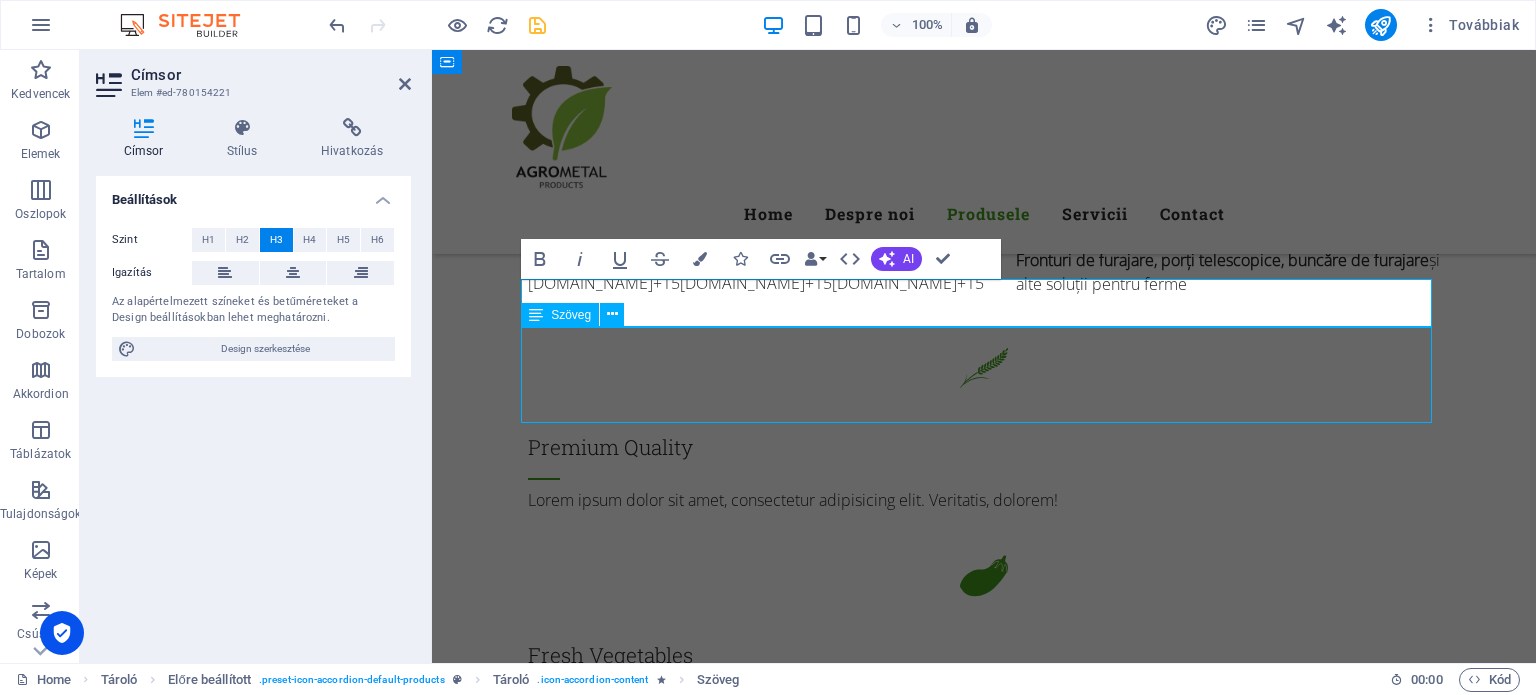 click on "Lorem ipsum dolor sit amet, consectetur adipisicing elit. Natus, dolores, at, nisi eligendi repellat voluptatem minima officia veritatis quasi animi porro laudantium dicta dolor voluptate non maiores ipsum reprehenderit odio fugiat reiciendis consectetur fuga pariatur libero accusantium quod minus odit debitis cumque quo adipisci vel vitae aliquid corrupti perferendis voluptates." at bounding box center (984, 1960) 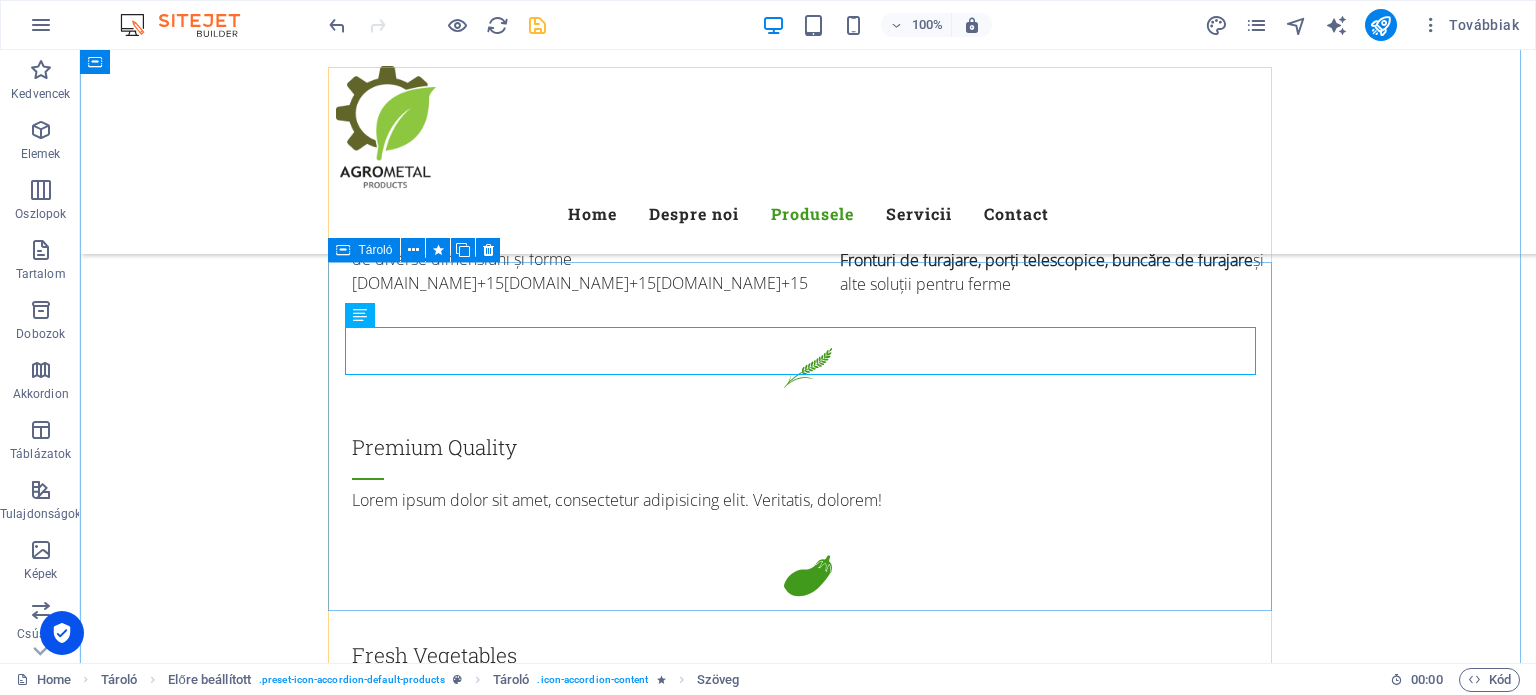 click on "Hrănitori Hrănitorile noastre sunt fabricate în atelierul propriu, din materiale de înaltă calitate, cu sudură precisă și atenție la fiecare detaliu." at bounding box center [808, 2034] 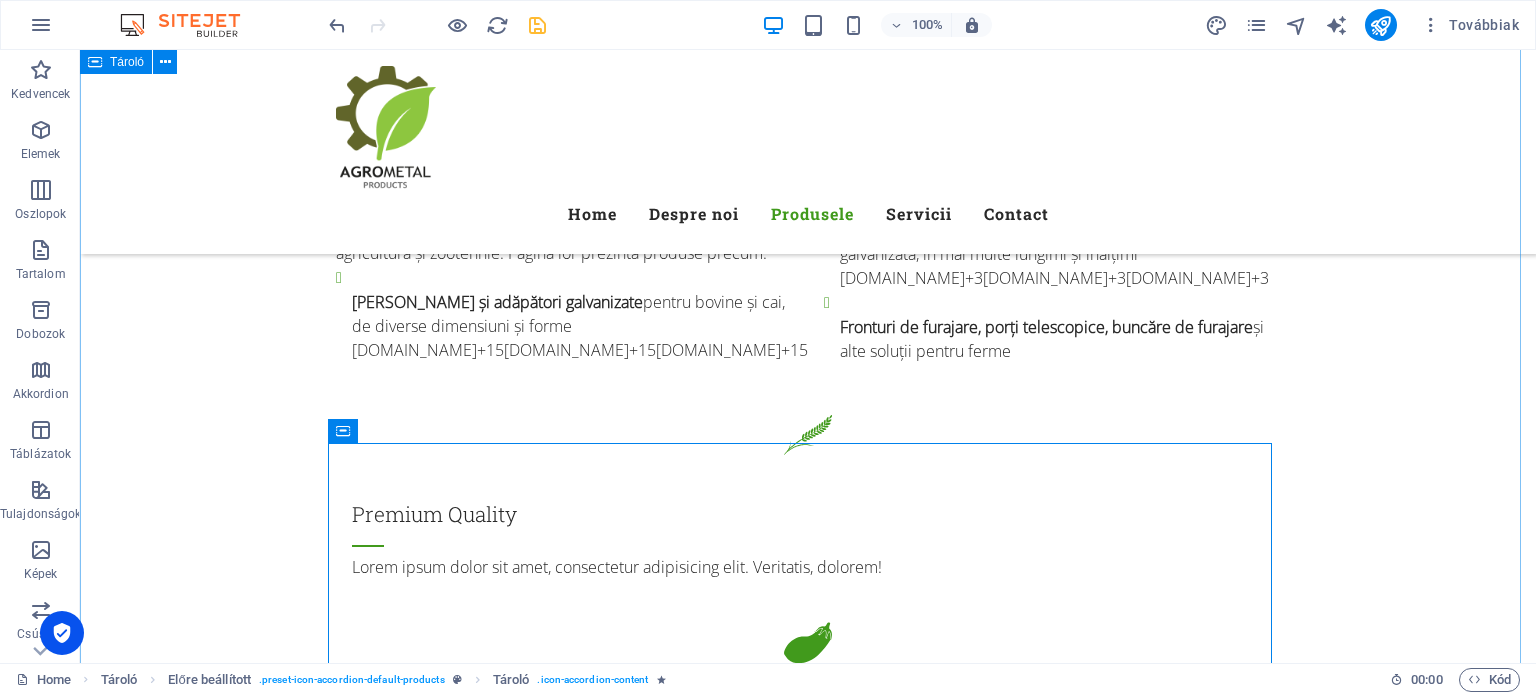 scroll, scrollTop: 1769, scrollLeft: 0, axis: vertical 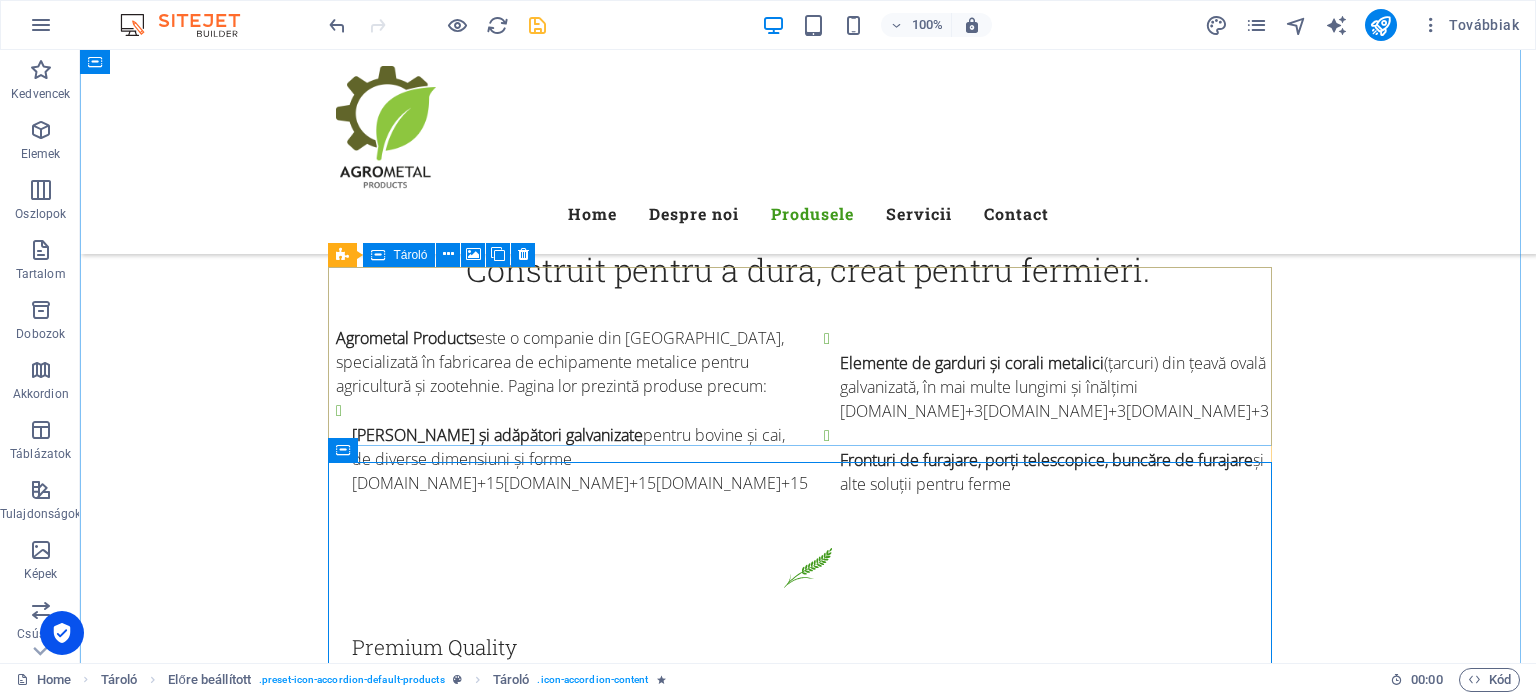 click on "Hrănitori" at bounding box center (808, 1985) 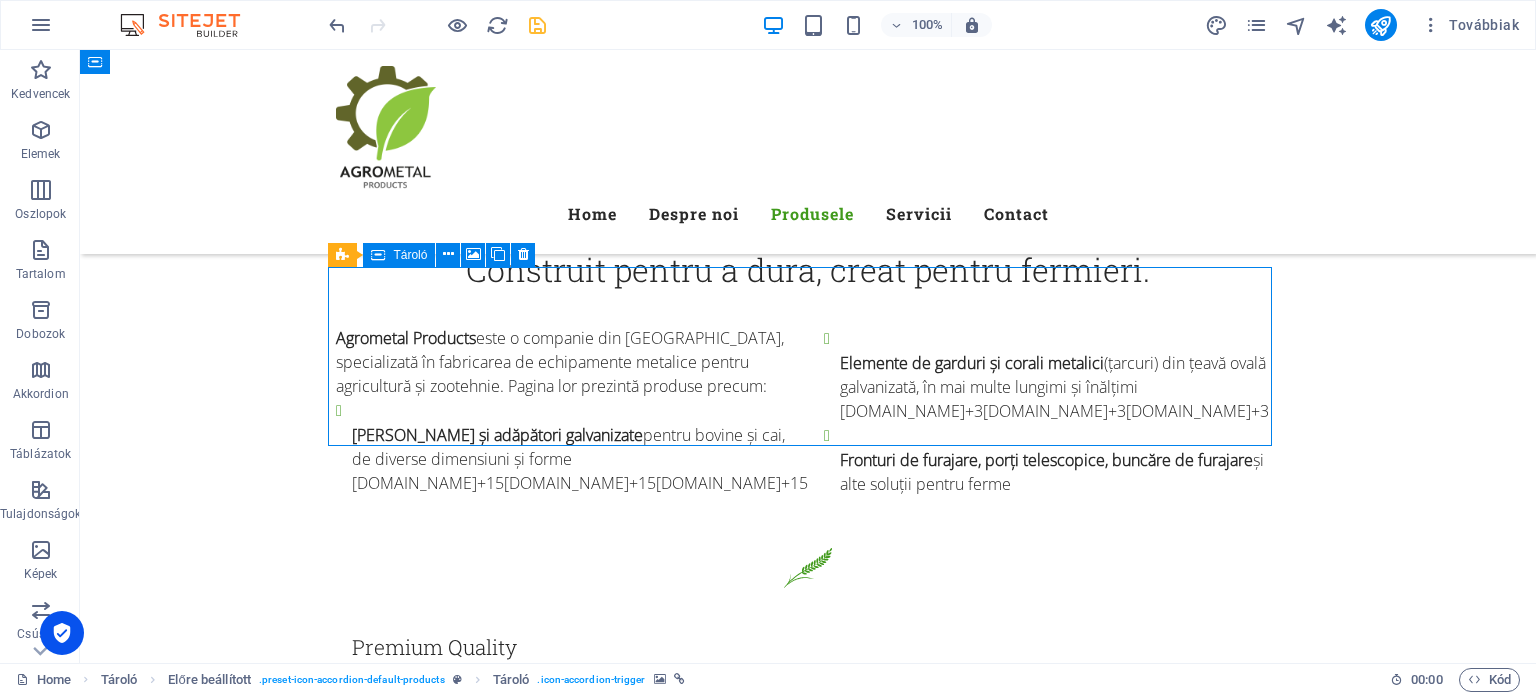 click on "Hrănitori" at bounding box center (808, 1985) 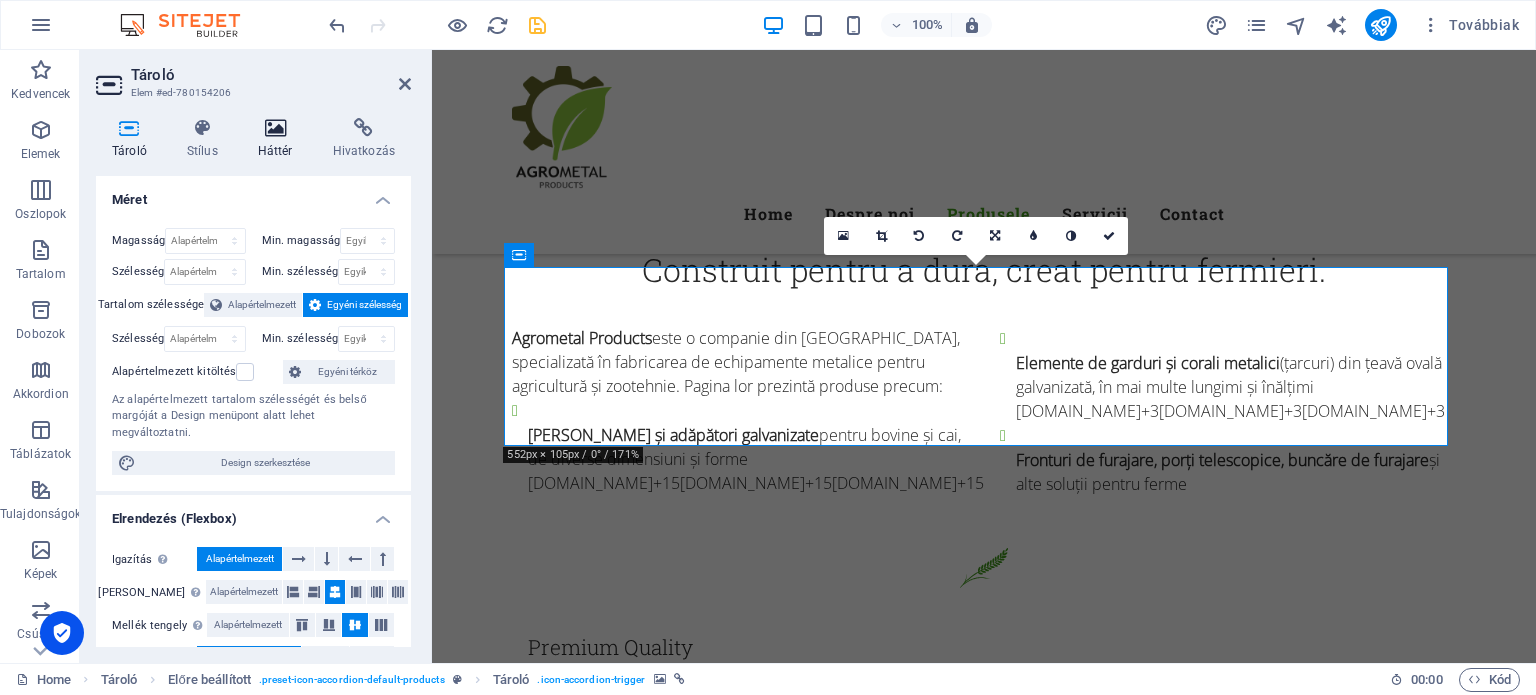 click at bounding box center (275, 128) 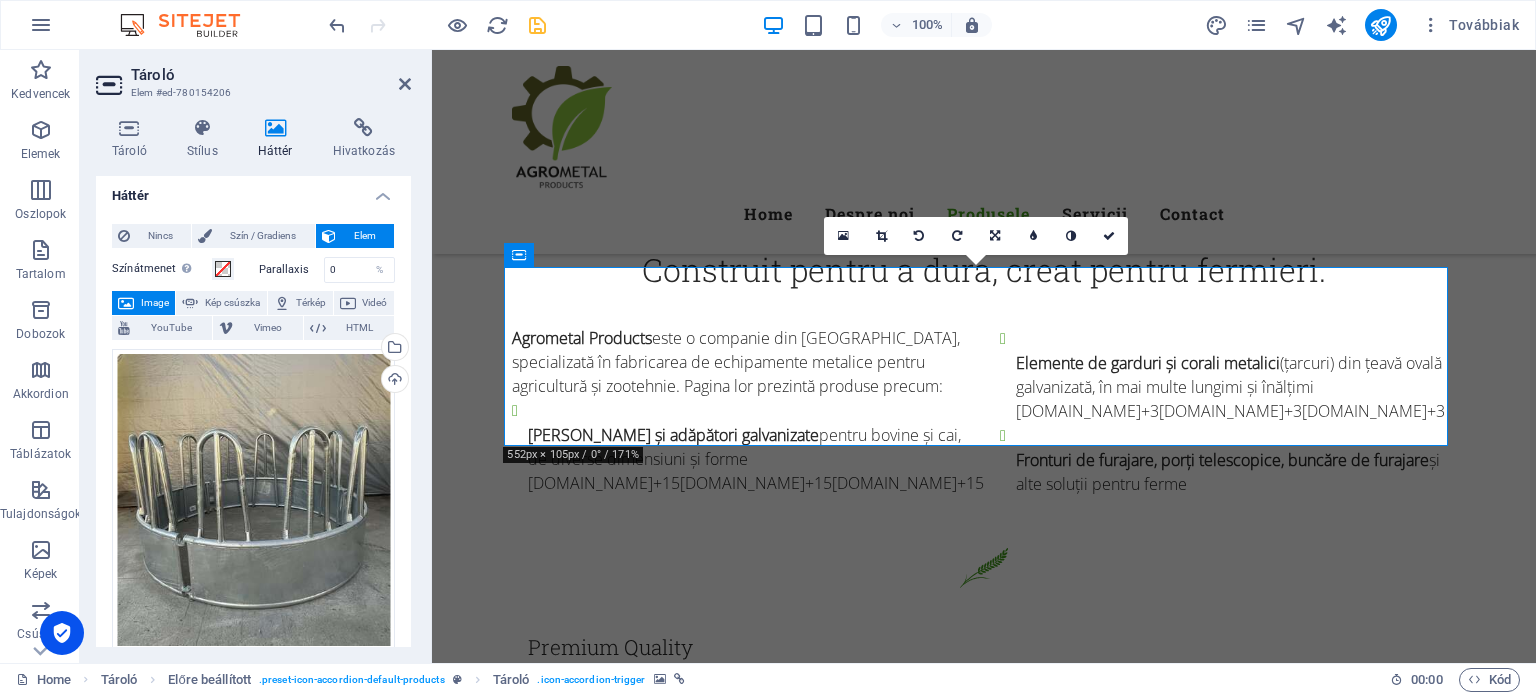 scroll, scrollTop: 4, scrollLeft: 0, axis: vertical 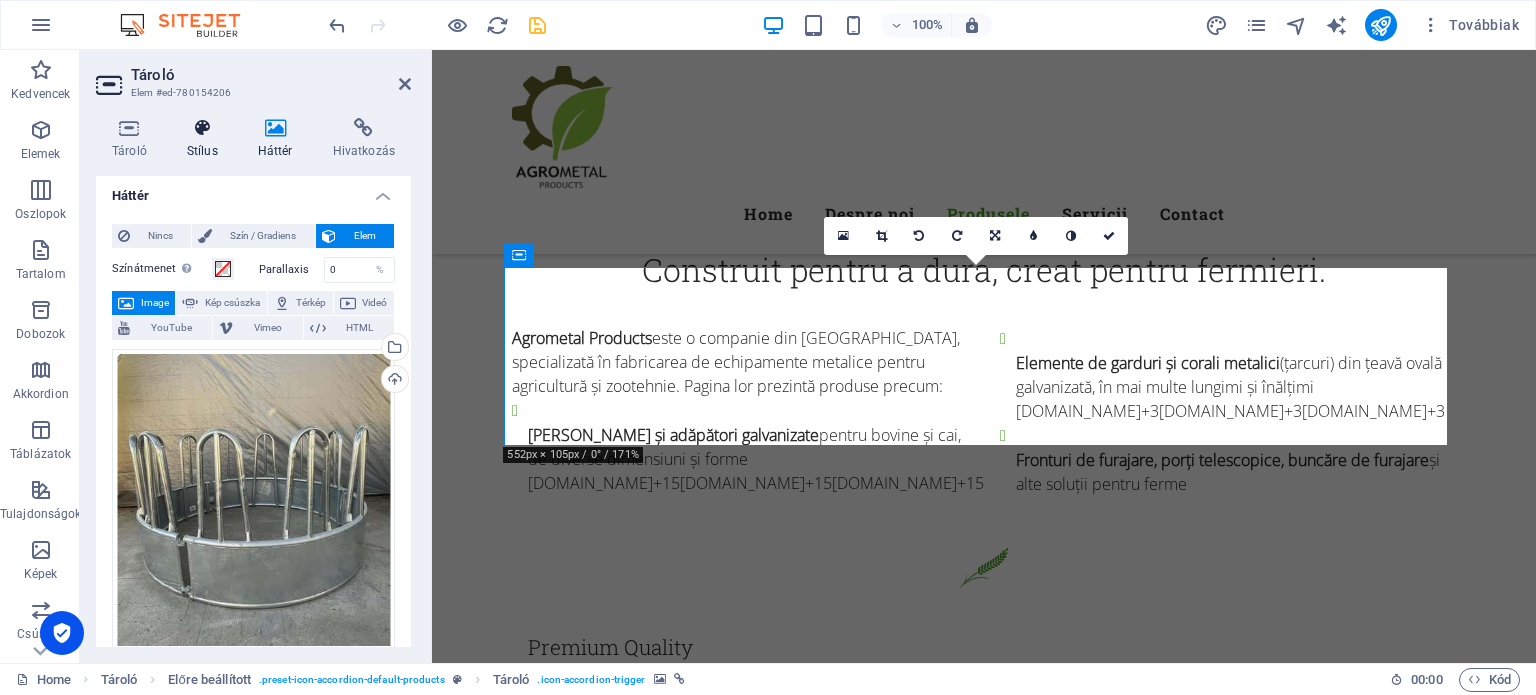 click at bounding box center [202, 128] 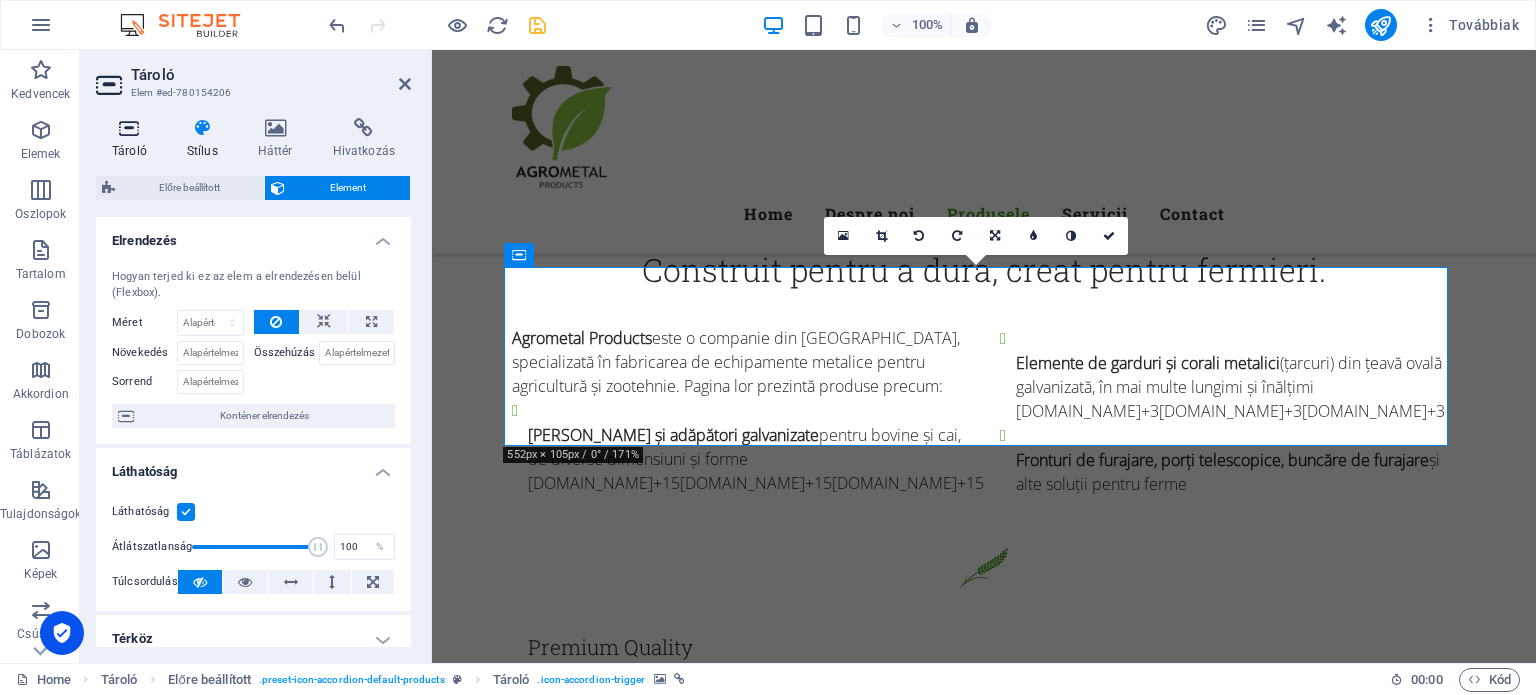 click at bounding box center (129, 128) 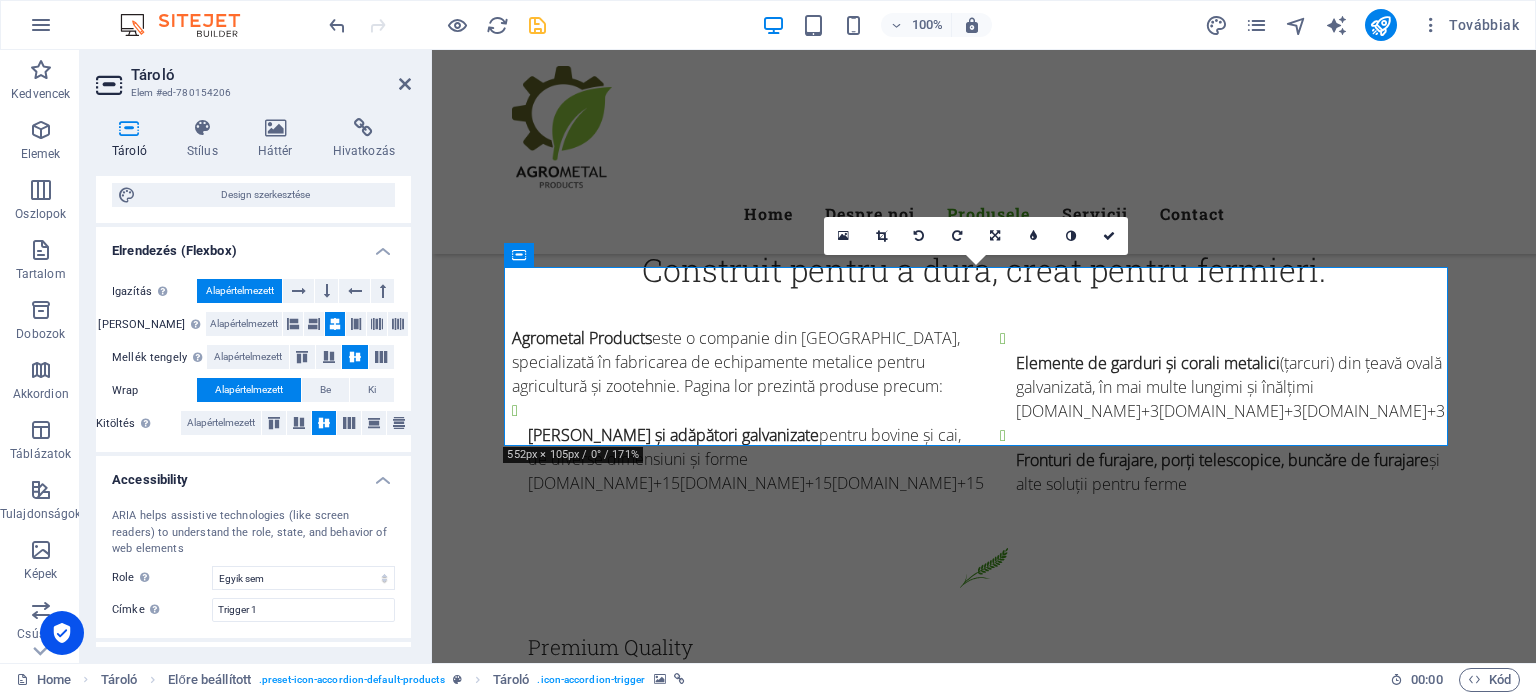 scroll, scrollTop: 336, scrollLeft: 0, axis: vertical 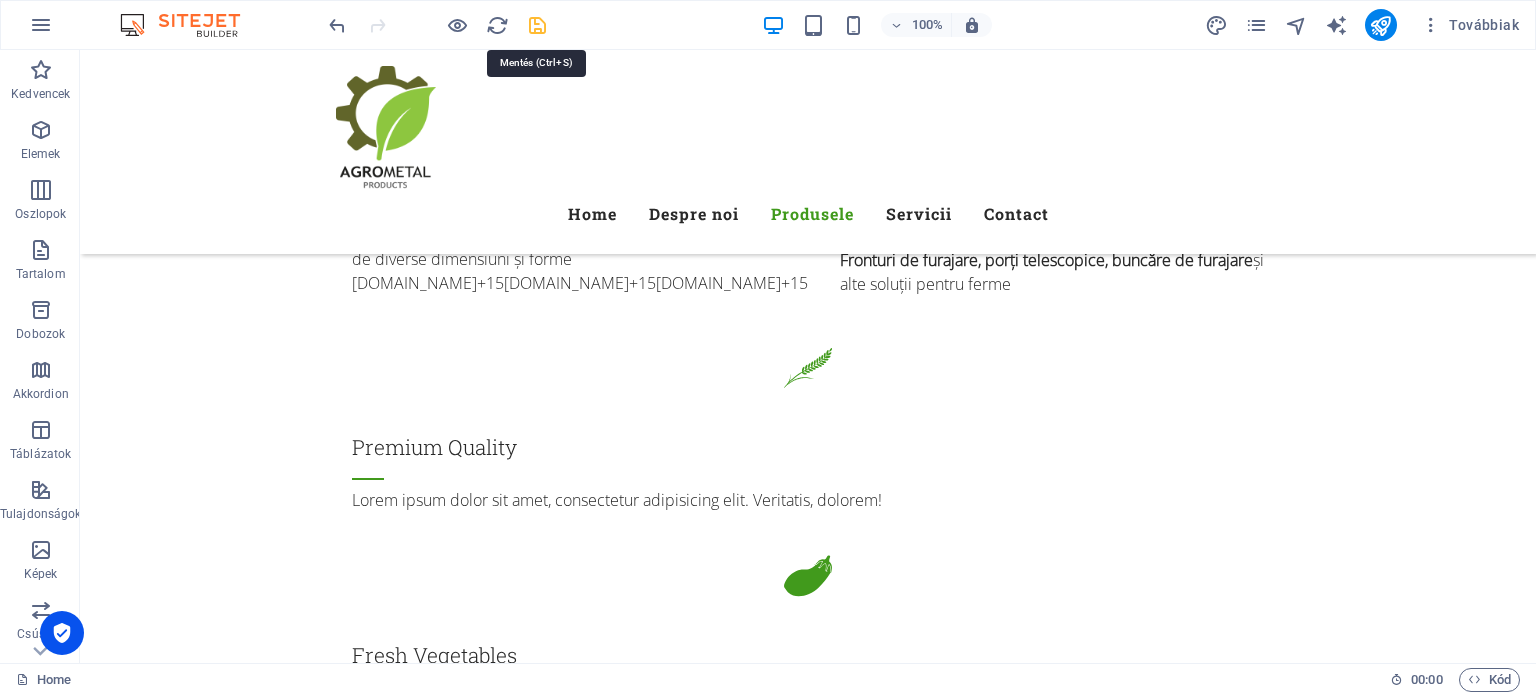 click at bounding box center [537, 25] 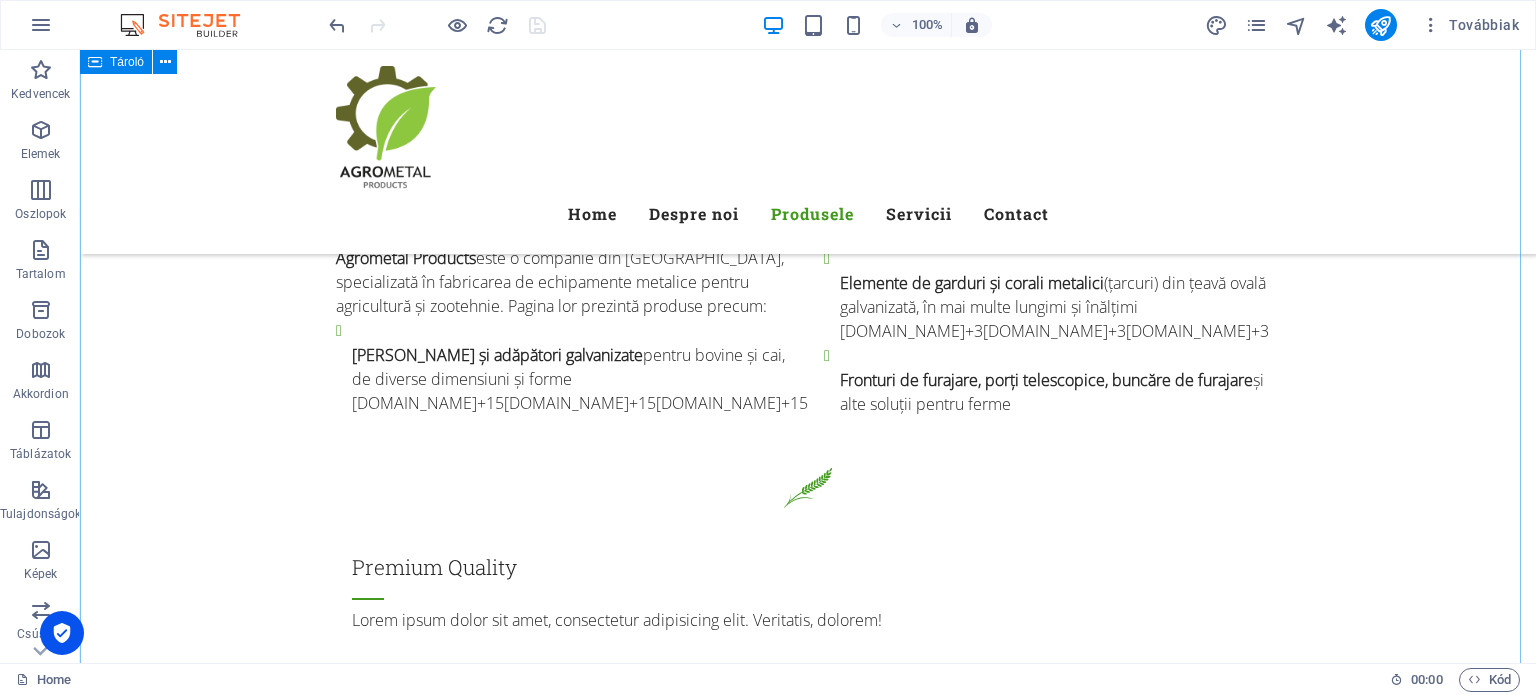 scroll, scrollTop: 1769, scrollLeft: 0, axis: vertical 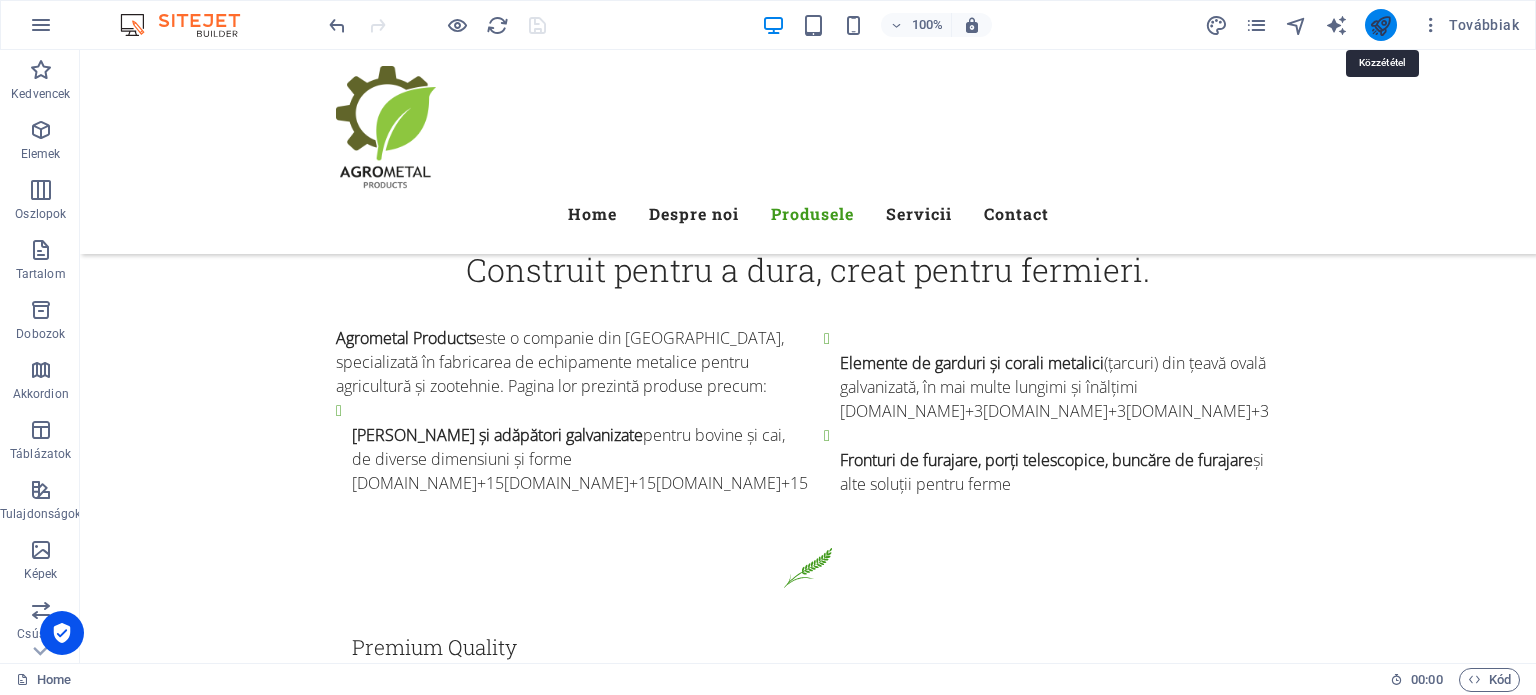 click at bounding box center (1380, 25) 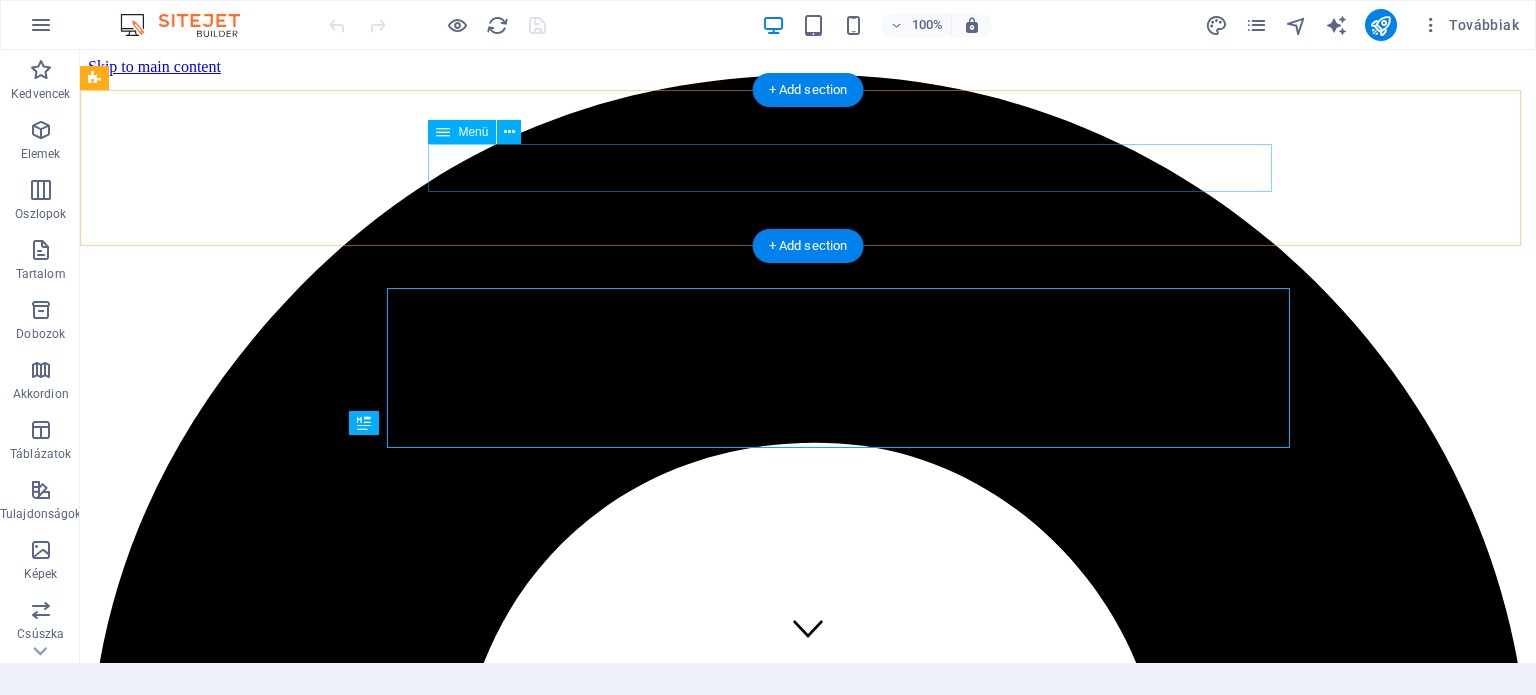 scroll, scrollTop: 0, scrollLeft: 0, axis: both 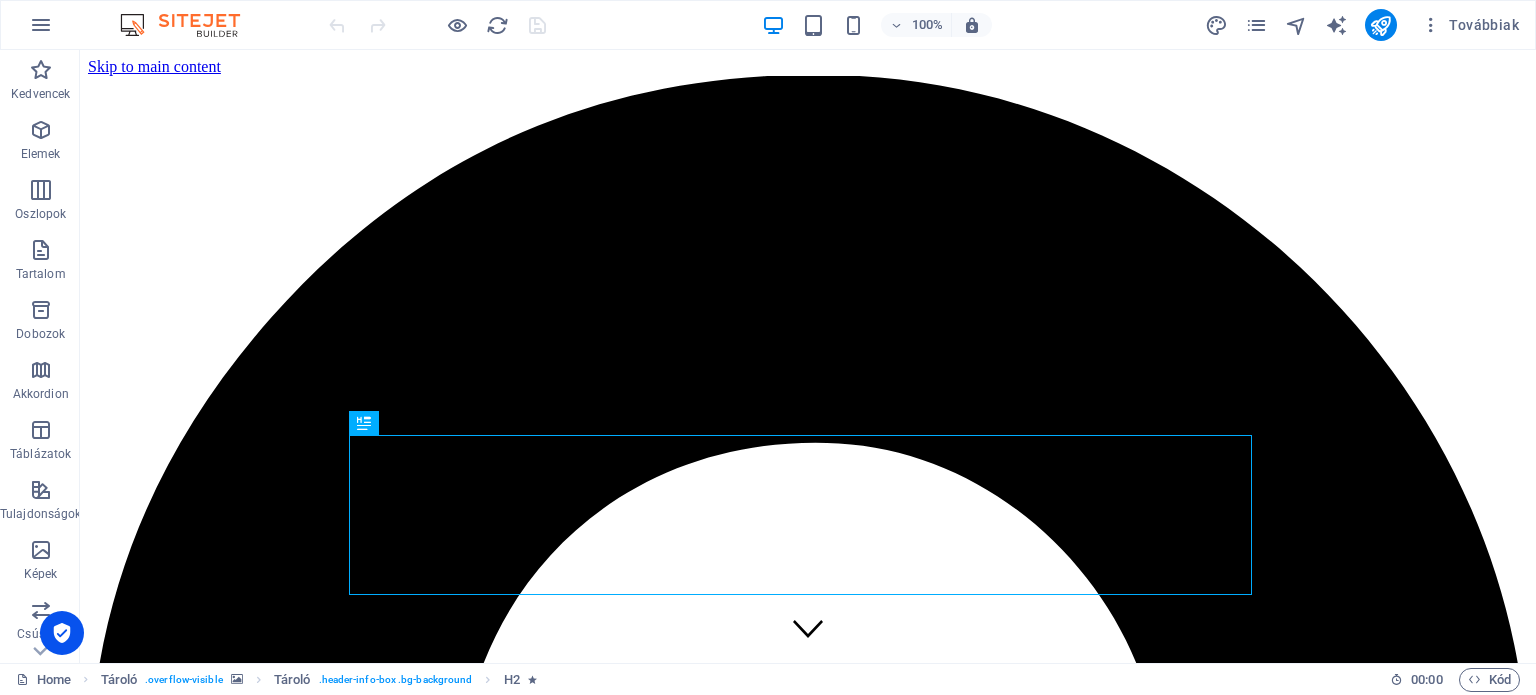 click on "100%" at bounding box center [876, 25] 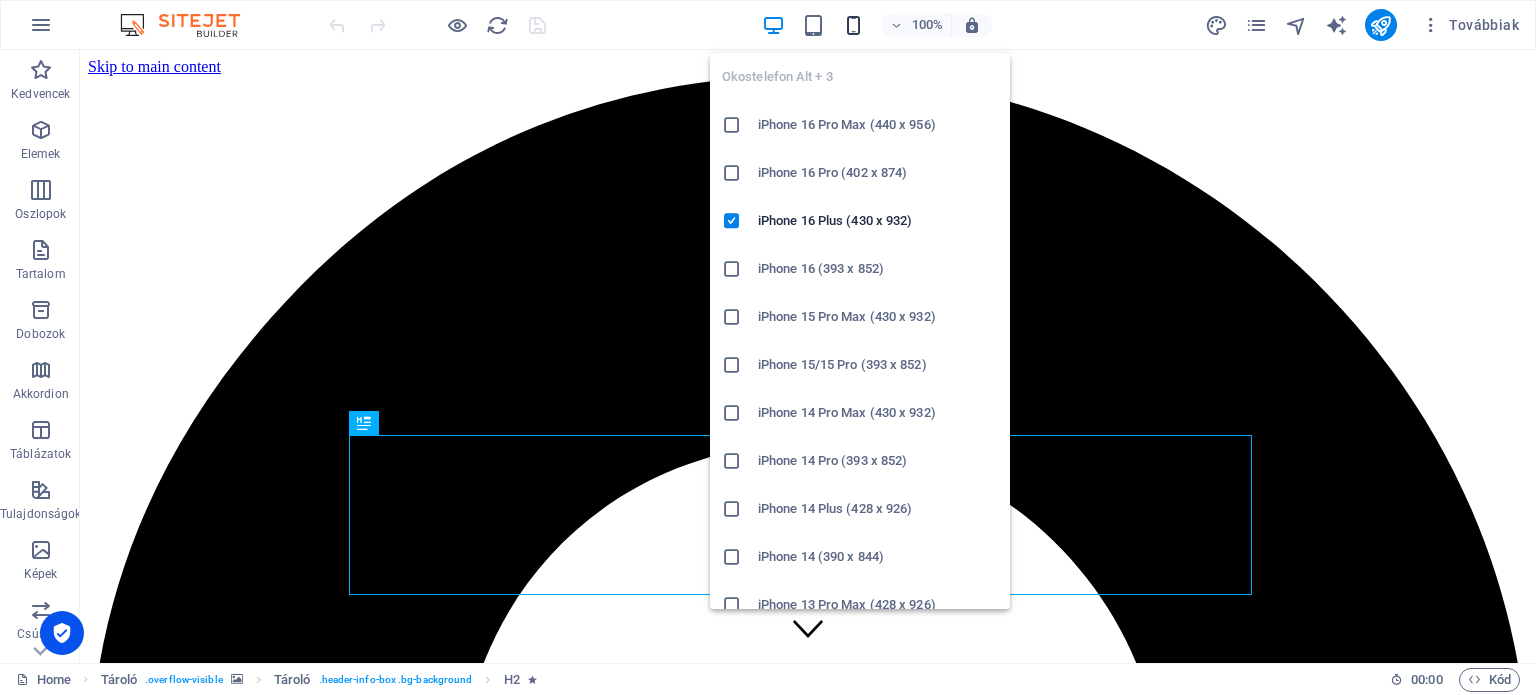 click at bounding box center (853, 25) 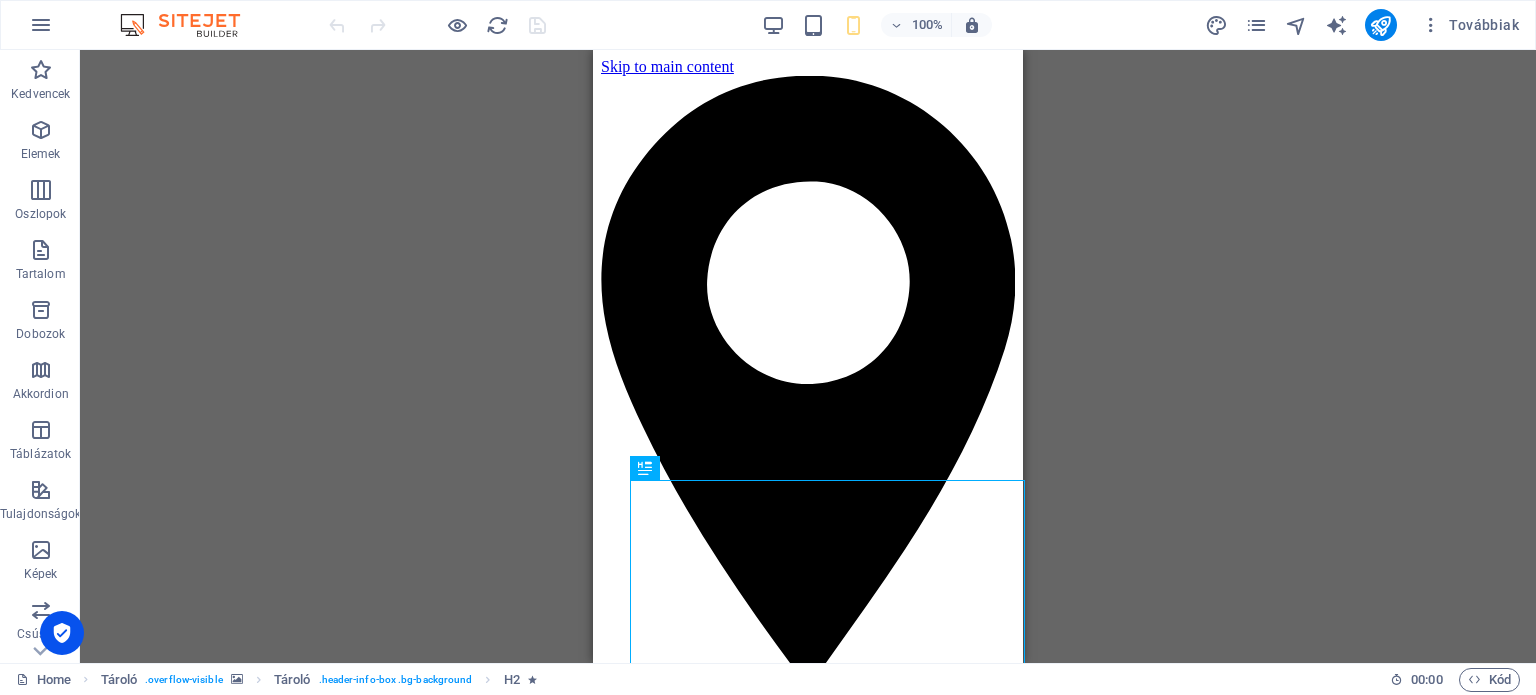 click on "Drag here to replace the existing content. Press “Ctrl” if you want to create a new element.
H2   Tároló   Tároló   Menüsáv   Menü   Banner   Tároló   Banner   Szöveg   Információs sáv   Tároló" at bounding box center (808, 356) 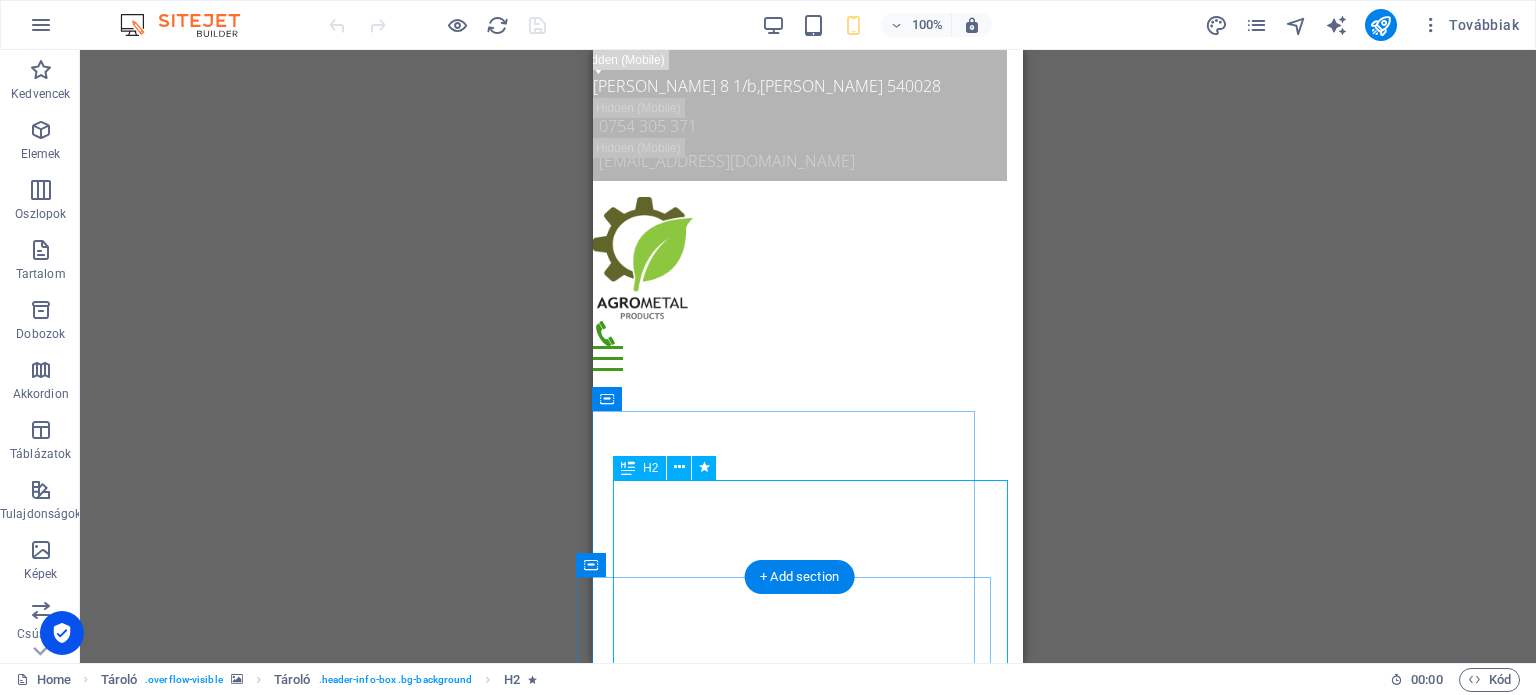 click on "Bine ai venit la site-ul nostru!  Agrometalproducts srl" at bounding box center [792, 1471] 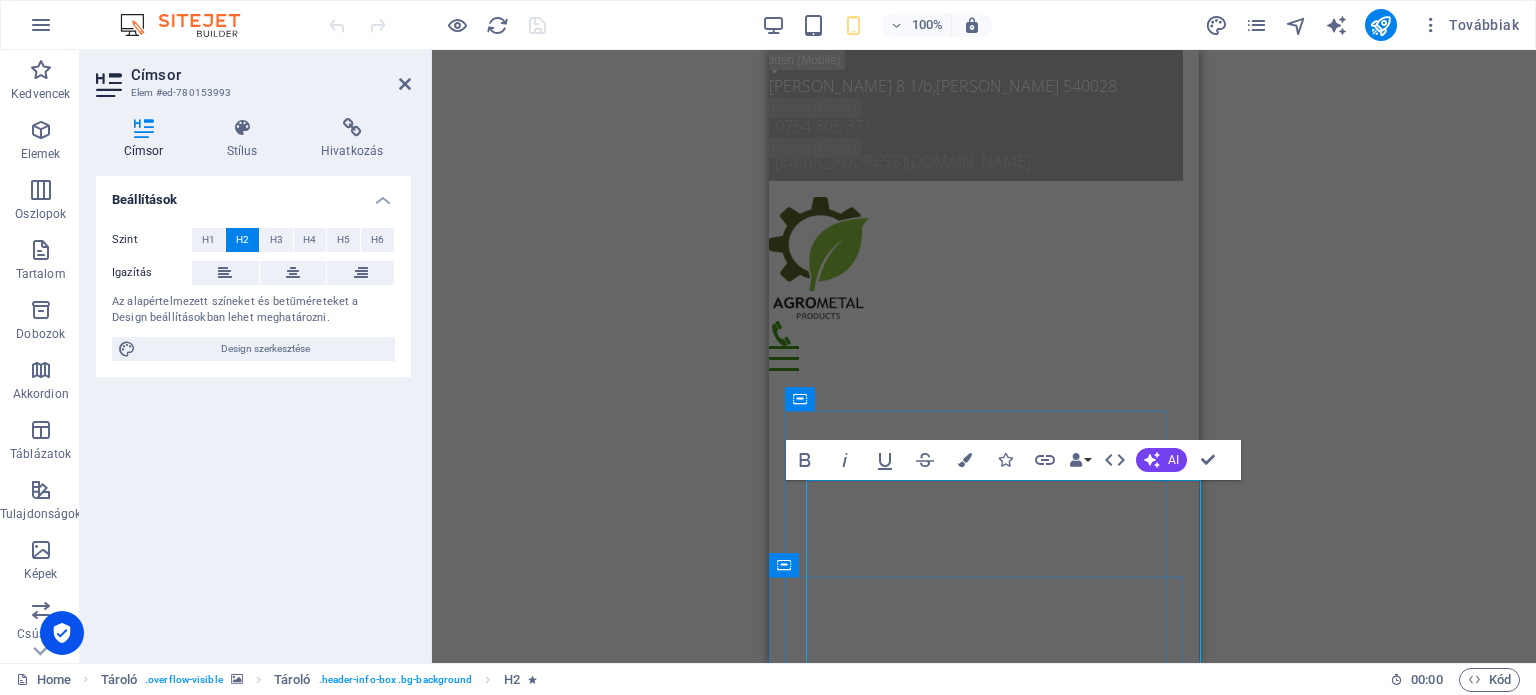 scroll, scrollTop: 0, scrollLeft: 0, axis: both 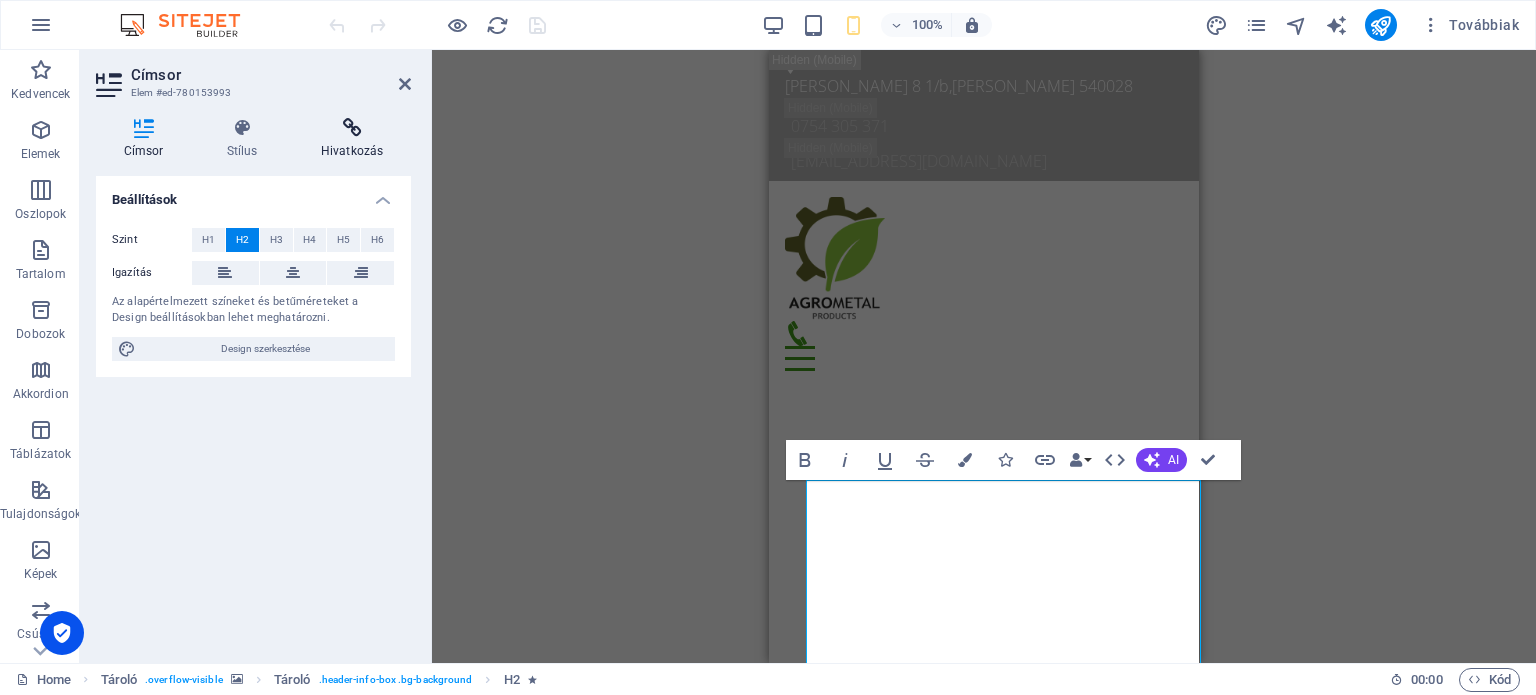 click at bounding box center [352, 128] 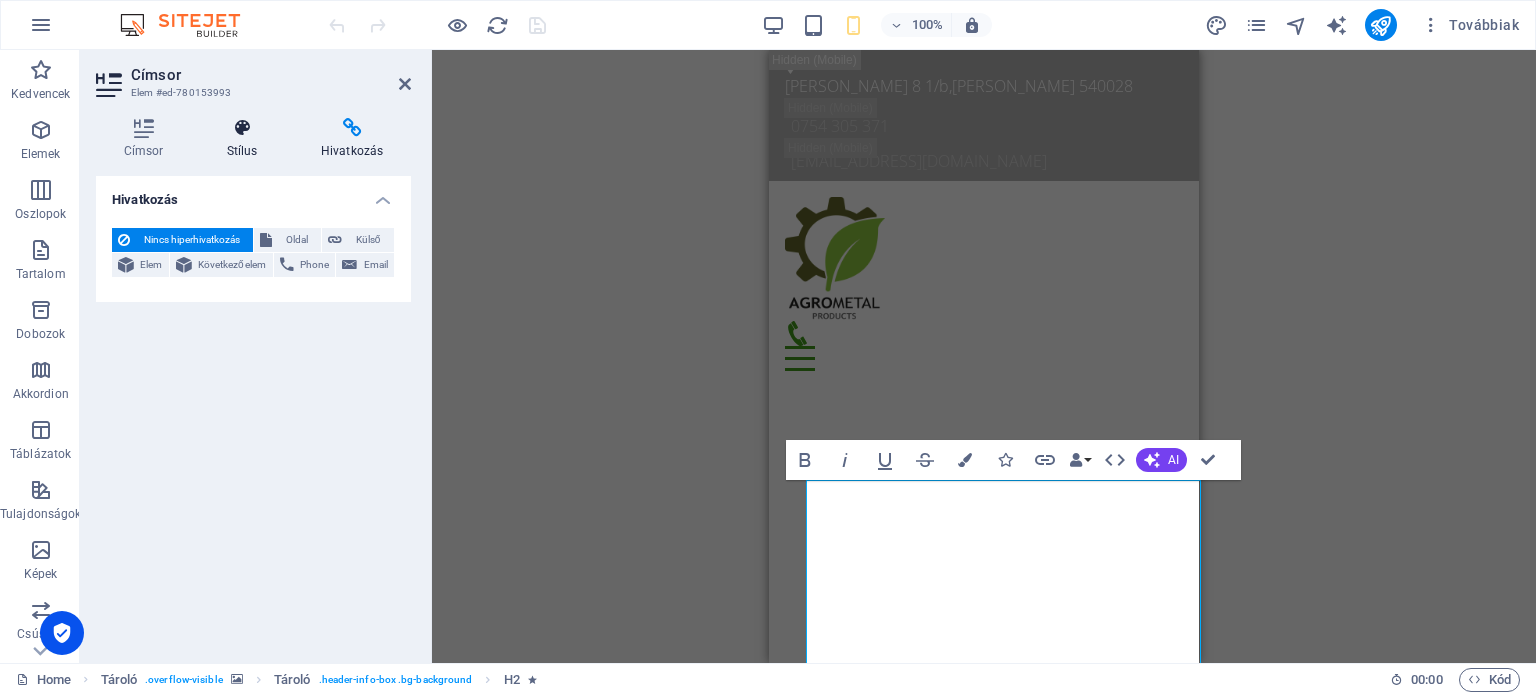 click at bounding box center (242, 128) 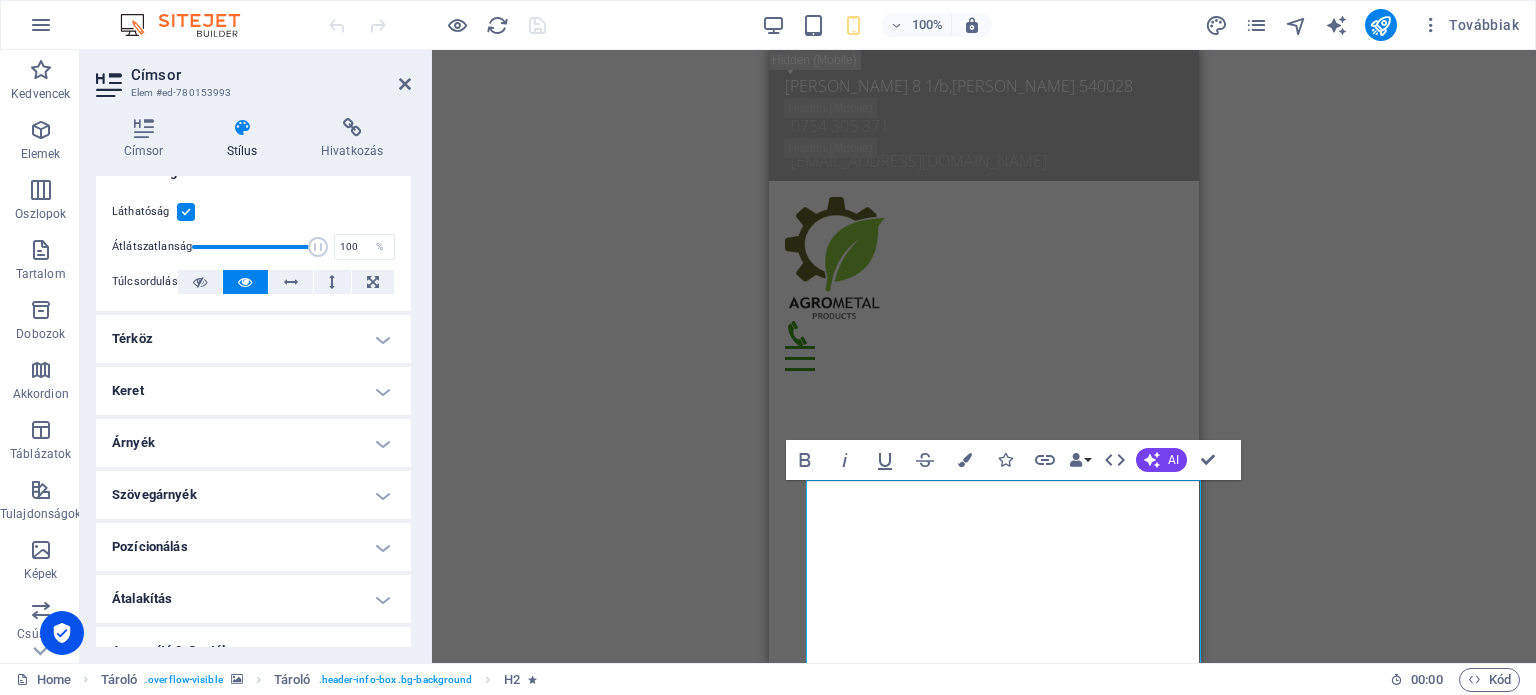 scroll, scrollTop: 0, scrollLeft: 0, axis: both 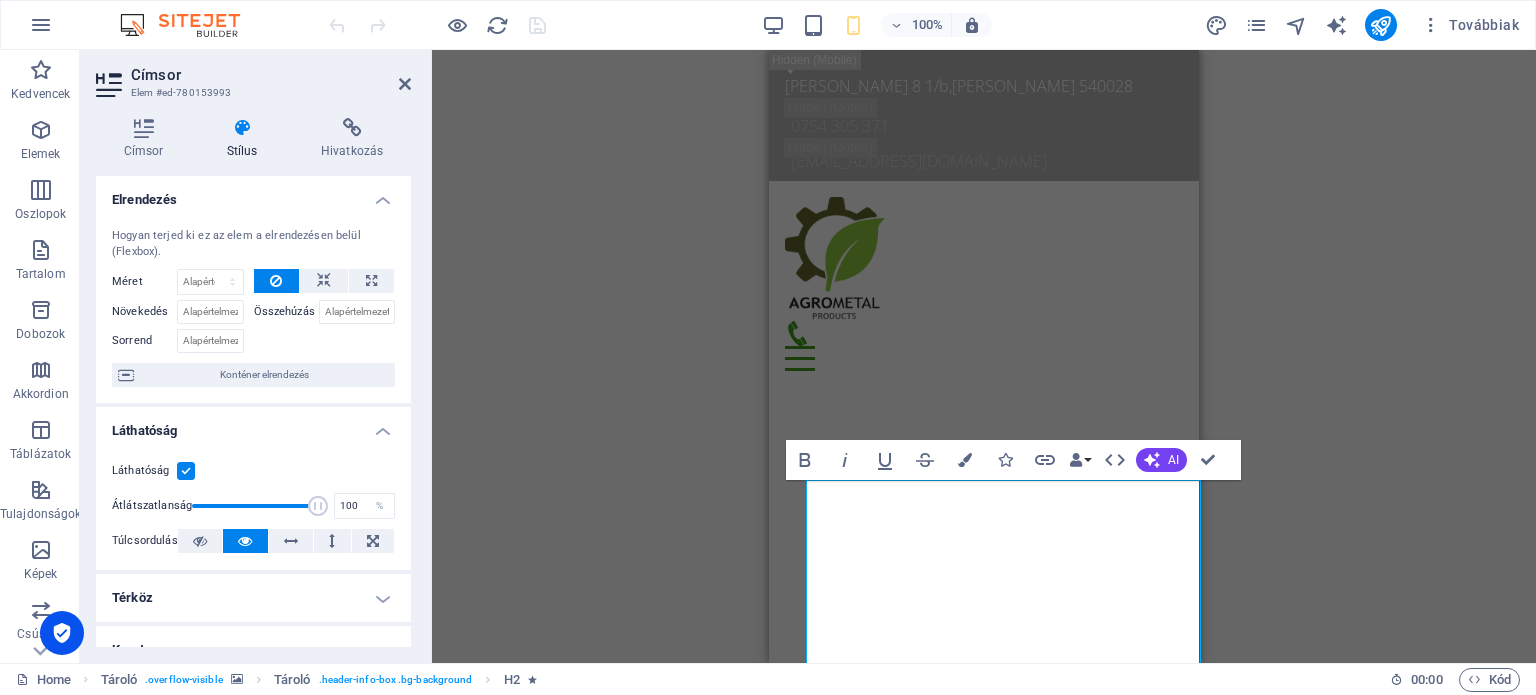 click on "Drag here to replace the existing content. Press “Ctrl” if you want to create a new element.
H2   Tároló   Tároló   Menüsáv   Menü   Banner   Tároló   Banner   Szöveg   Információs sáv   Tároló Bold Italic Underline Strikethrough Colors Icons Link Data Bindings Cég Keresztnév Vezetéknév Utca Irányítószám Város Email Phone Mobil Fax Egyedi mező 1 Egyedi mező 2 Egyedi mező 3 Egyedi mező 4 Egyedi mező 5 Egyedi mező 6 HTML AI Improve Make shorter Make longer Fix spelling & grammar Translate to Romanian Szöveg létrehozása Confirm (Ctrl+⏎)   Előre beállított   Tároló   H3   Előre beállított   Tároló" at bounding box center [984, 356] 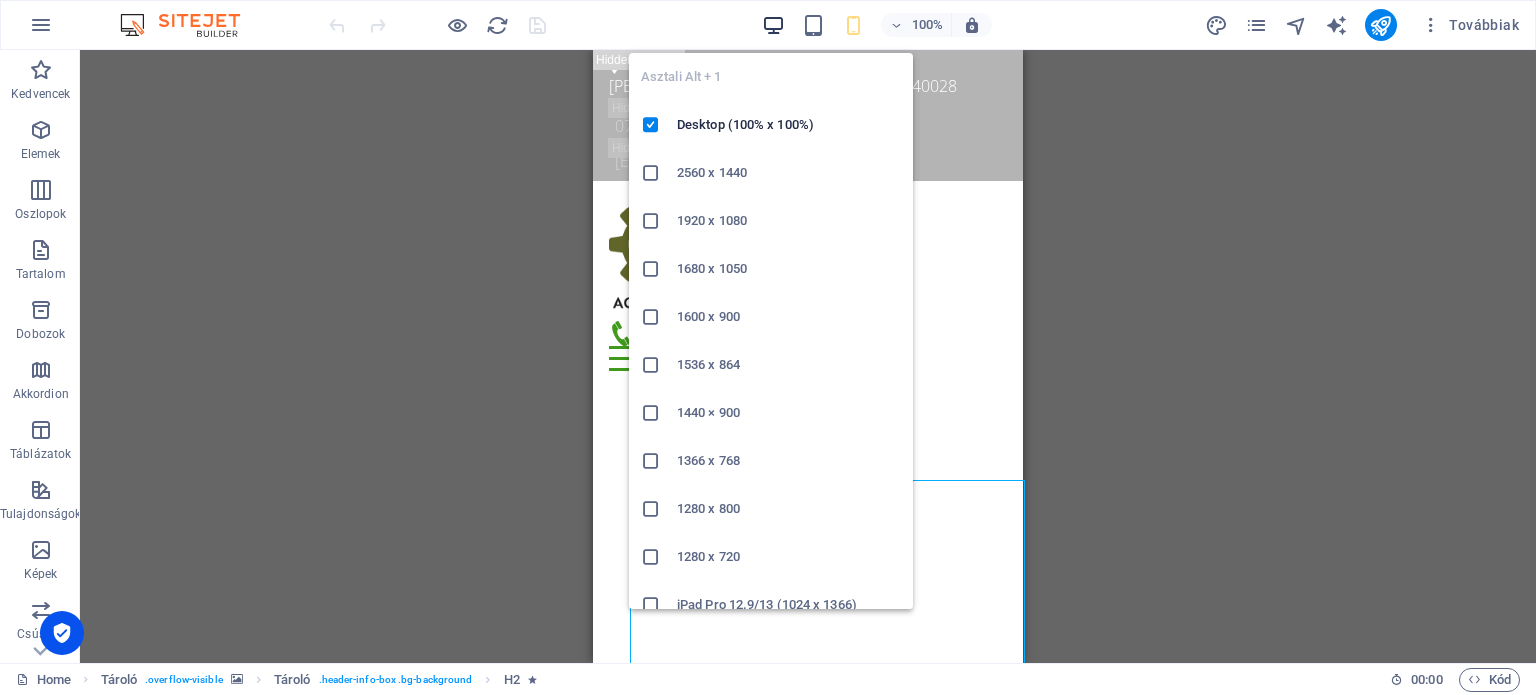 click at bounding box center (773, 25) 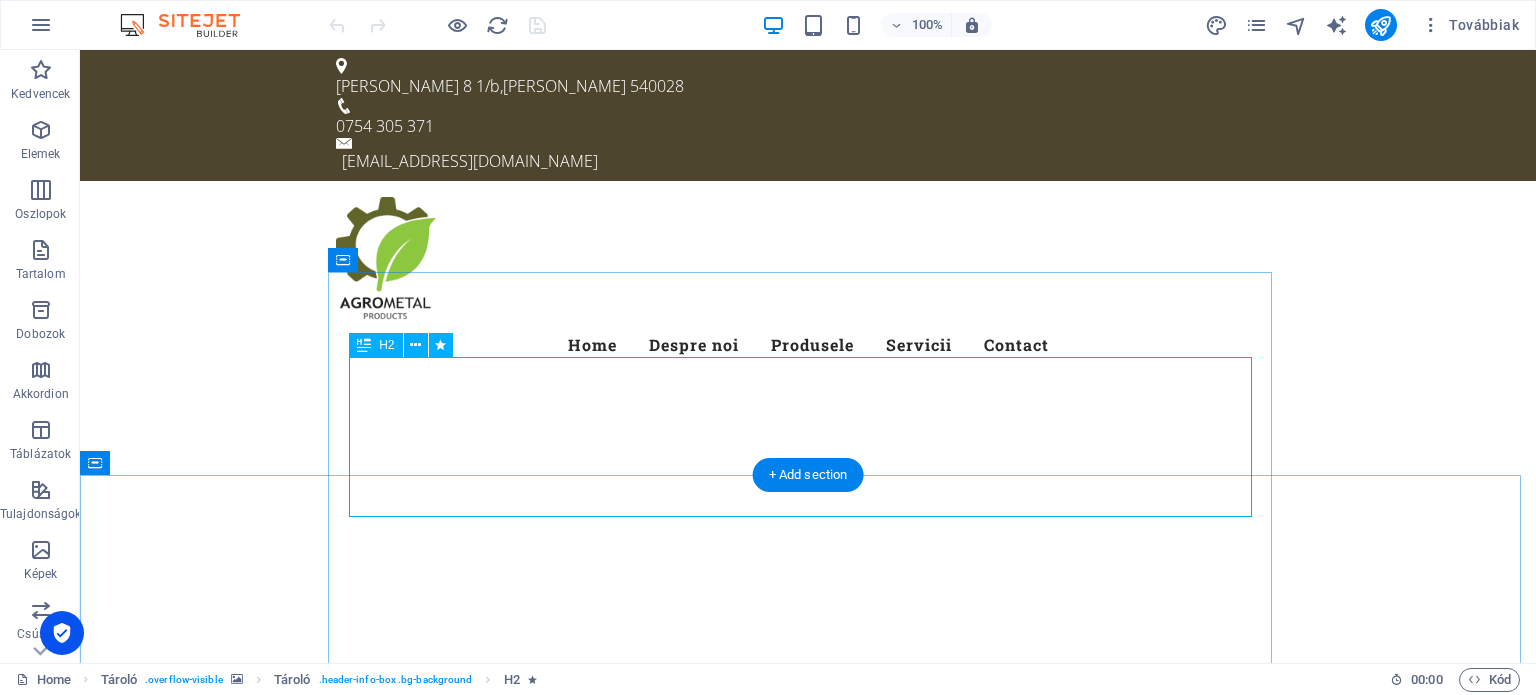 scroll, scrollTop: 200, scrollLeft: 0, axis: vertical 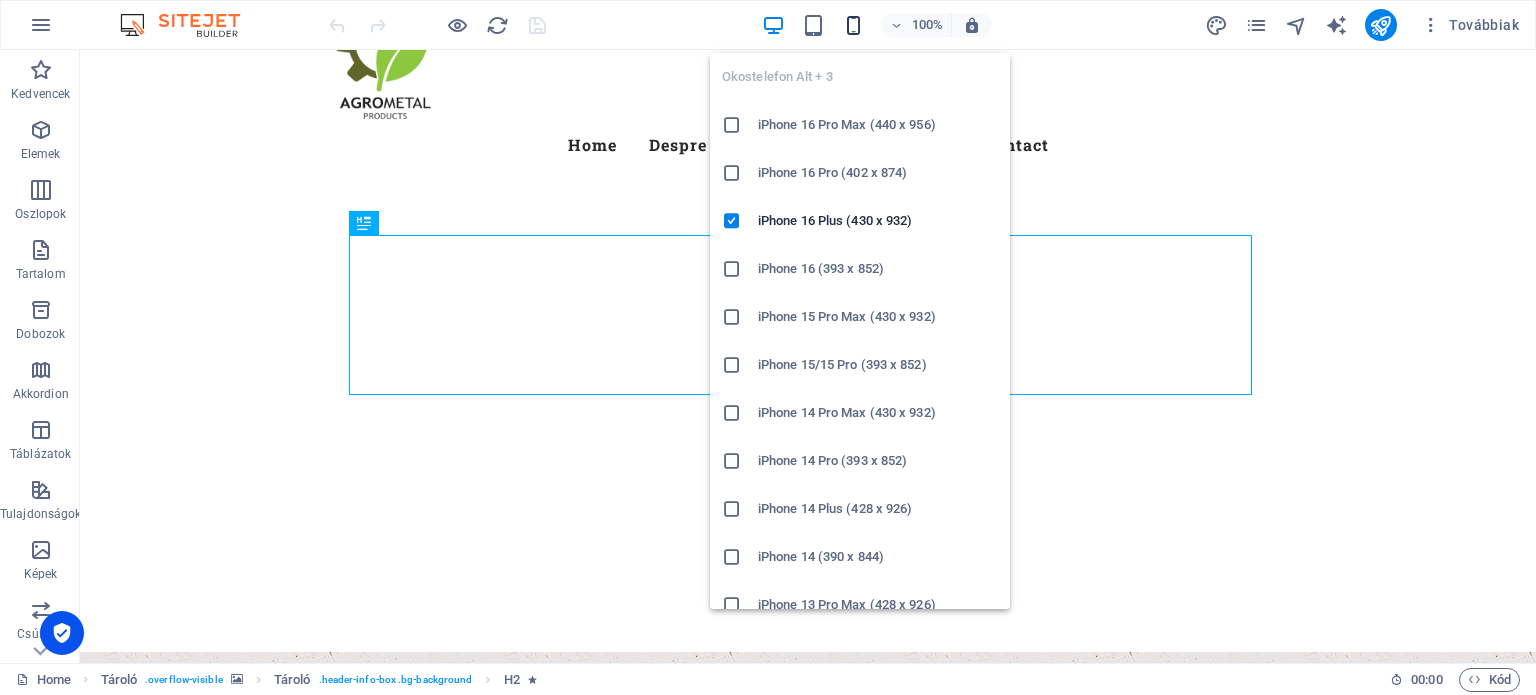 click at bounding box center (853, 25) 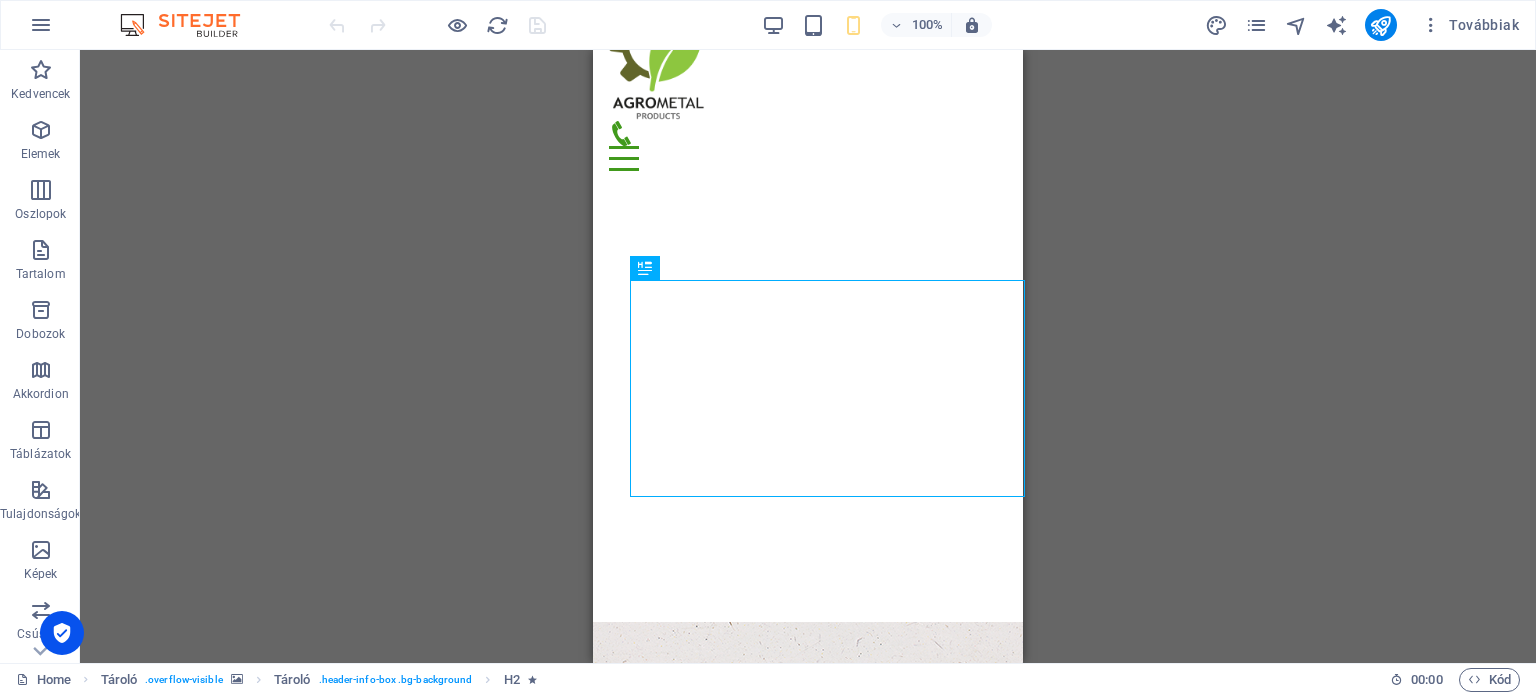 click on "Drag here to replace the existing content. Press “Ctrl” if you want to create a new element.
H2   Tároló   Tároló   Menüsáv   Menü   Banner   Tároló   Banner   Szöveg   Információs sáv   Tároló   Előre beállított   Tároló   H3   Előre beállított   Tároló   Image   Tároló   Szöveg   Tároló   Térköz   Tároló   H3   Tároló" at bounding box center (808, 356) 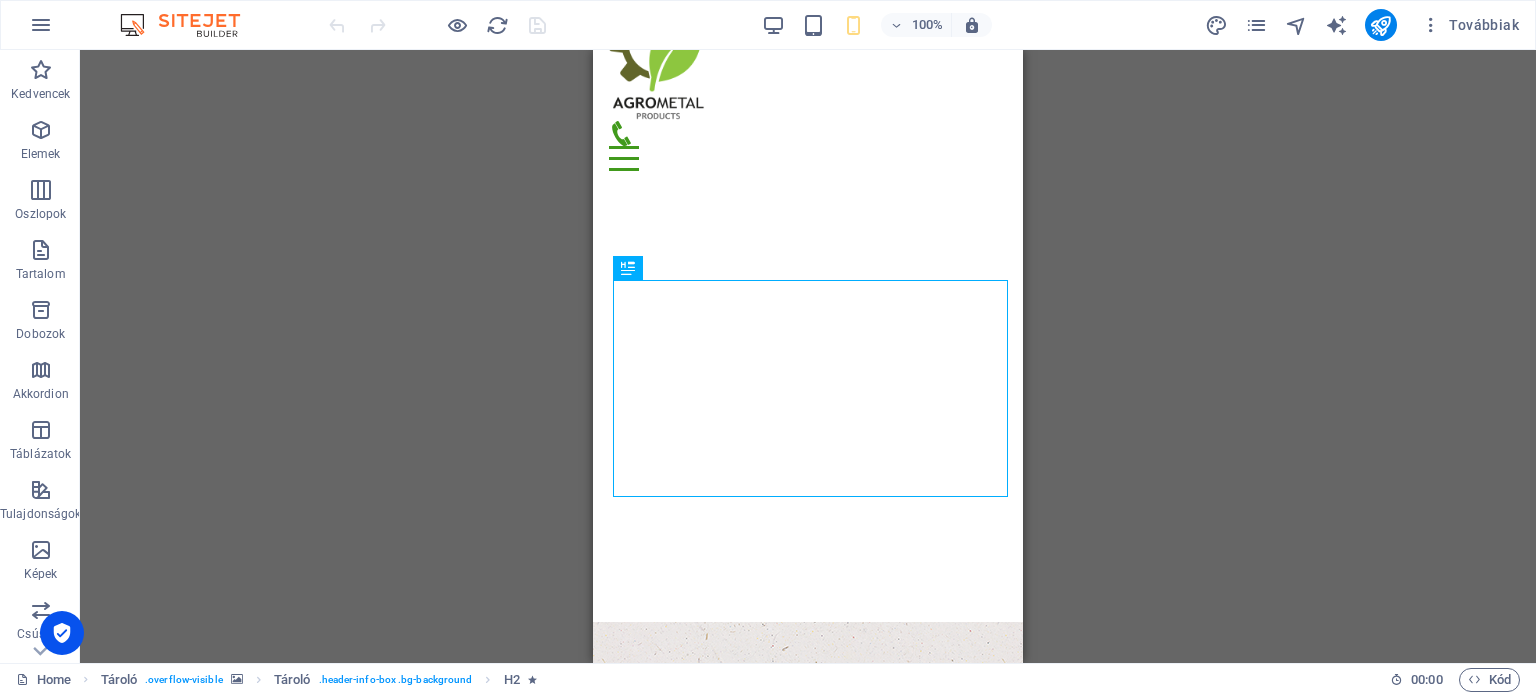 scroll, scrollTop: 200, scrollLeft: 16, axis: both 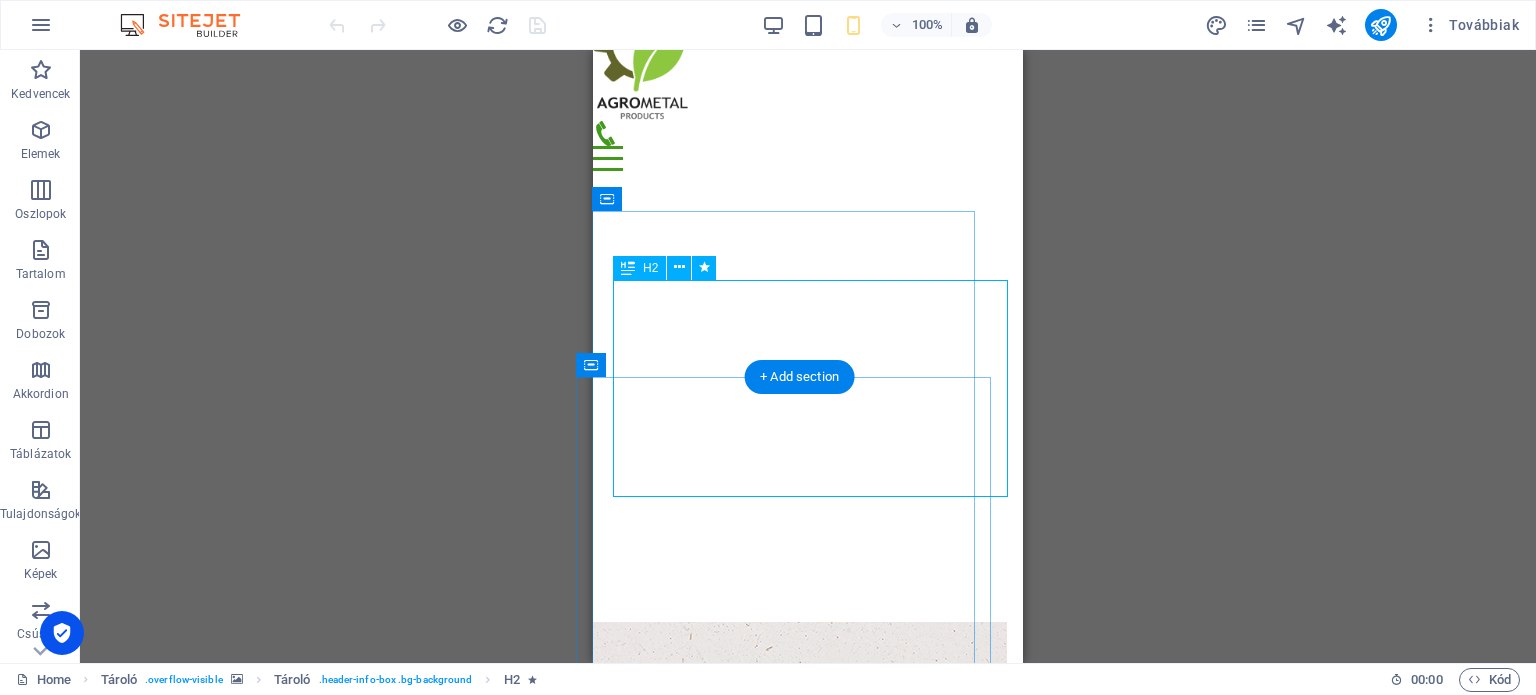 click on "Bine ai venit la site-ul nostru!  Agrometalproducts srl" at bounding box center (792, 1271) 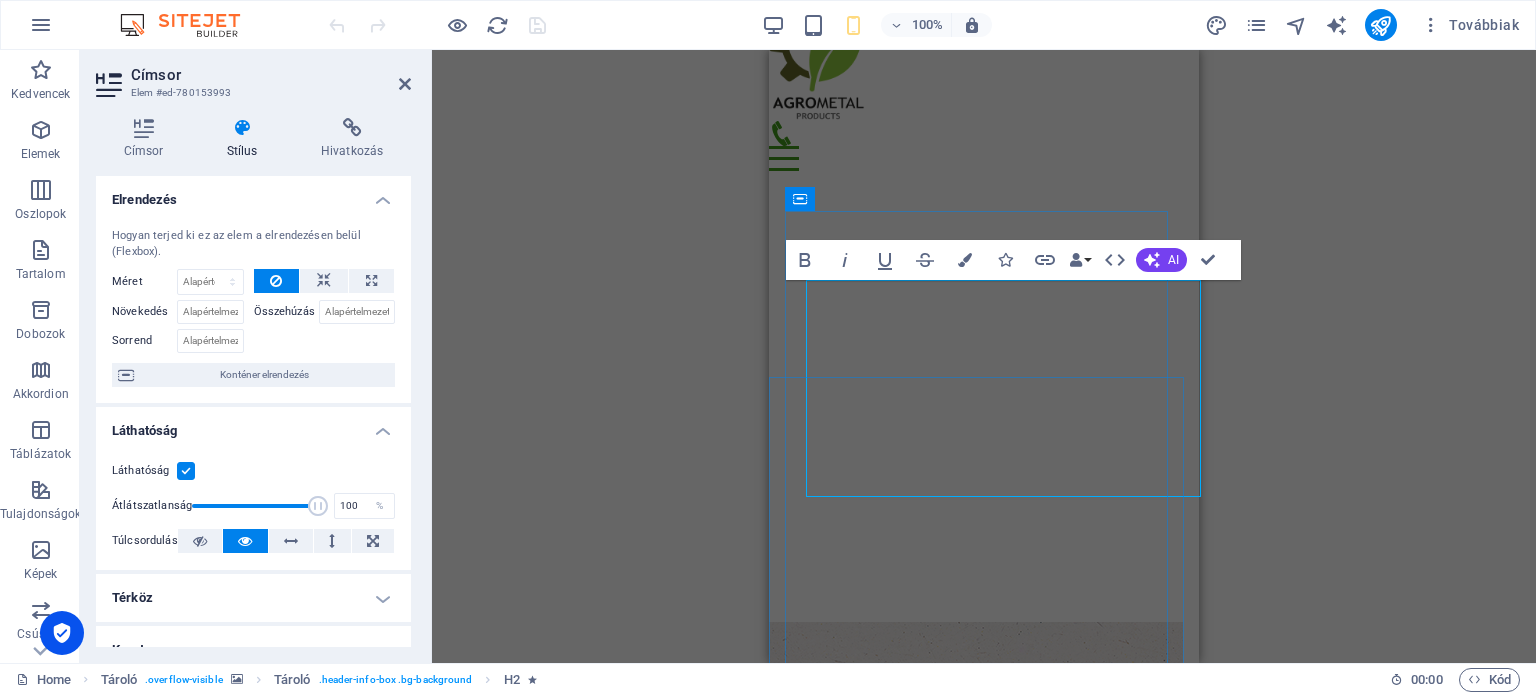 scroll, scrollTop: 200, scrollLeft: 0, axis: vertical 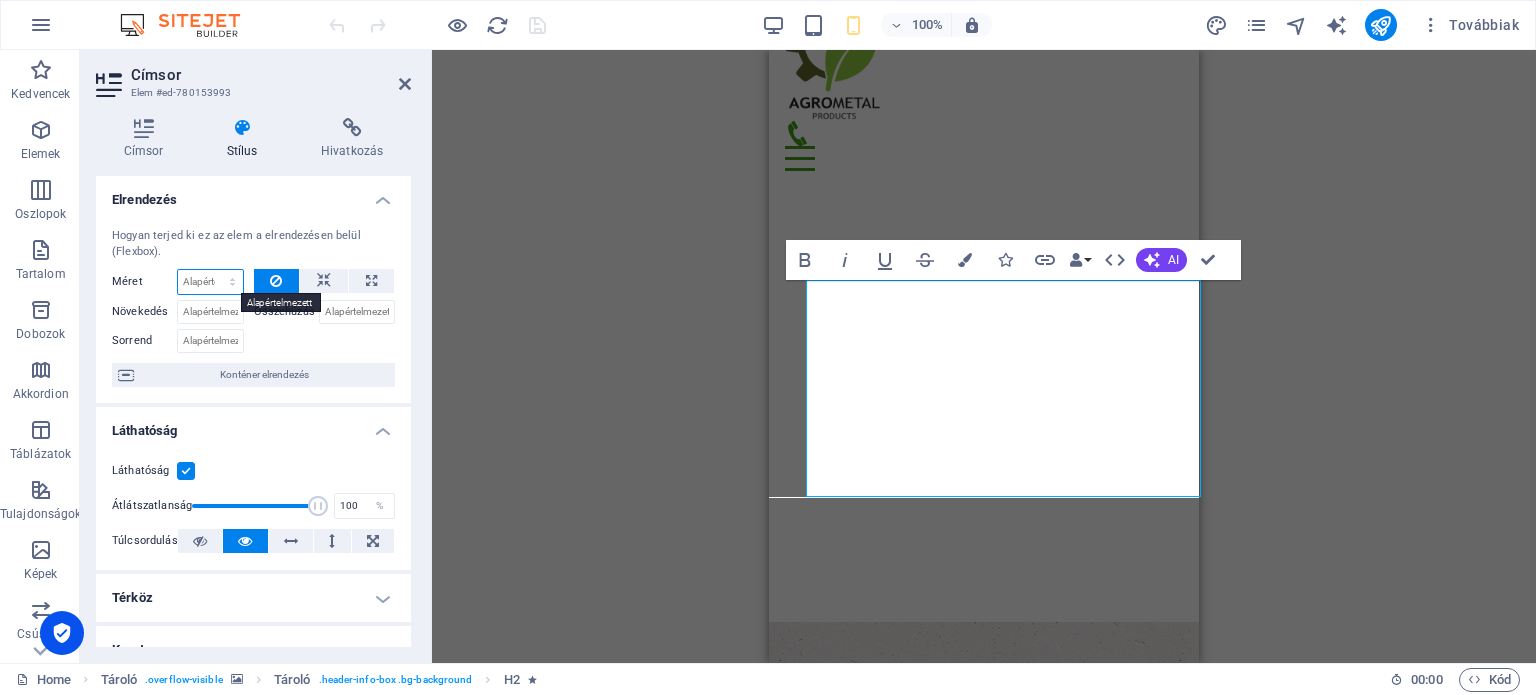 click on "Alapértelmezett automatikus px % 1/1 1/2 1/3 1/4 1/5 1/6 1/7 1/8 1/9 1/10" at bounding box center [210, 282] 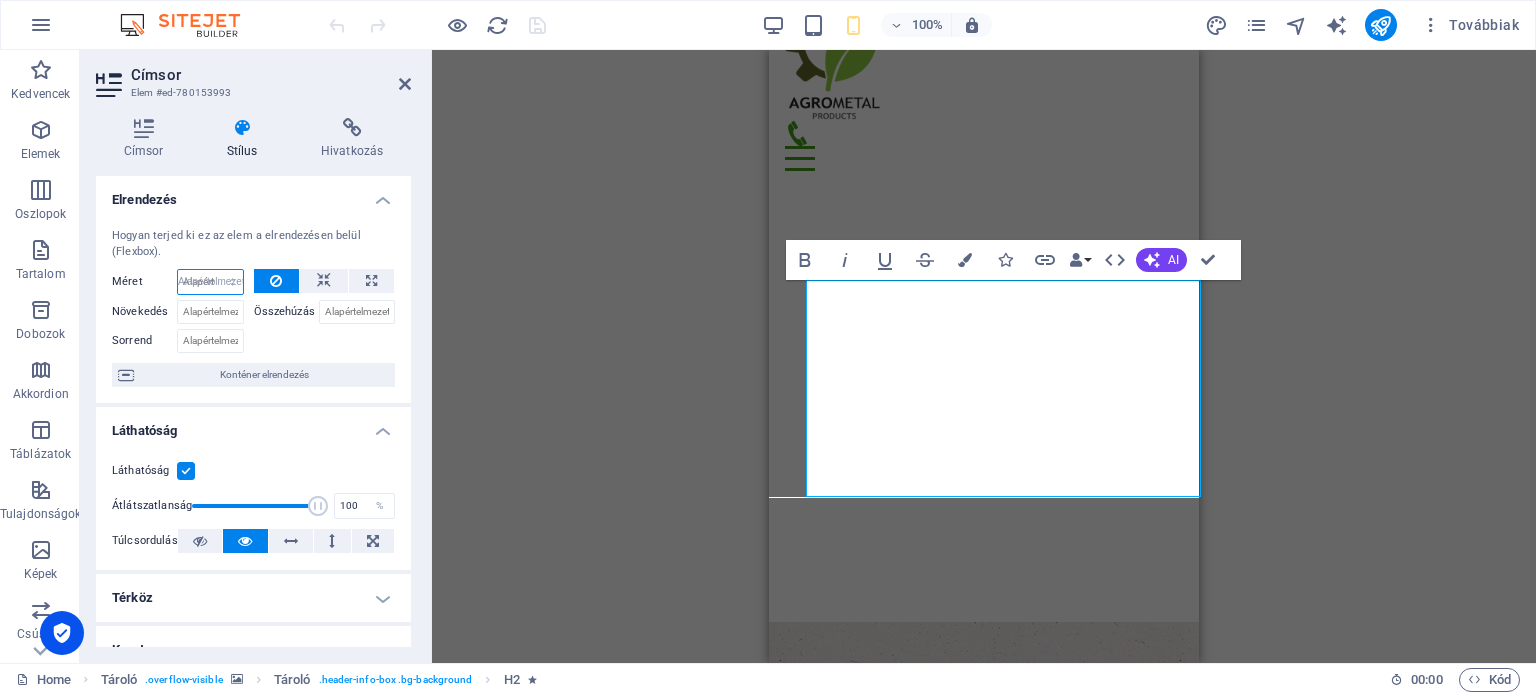 click on "Alapértelmezett automatikus px % 1/1 1/2 1/3 1/4 1/5 1/6 1/7 1/8 1/9 1/10" at bounding box center [210, 282] 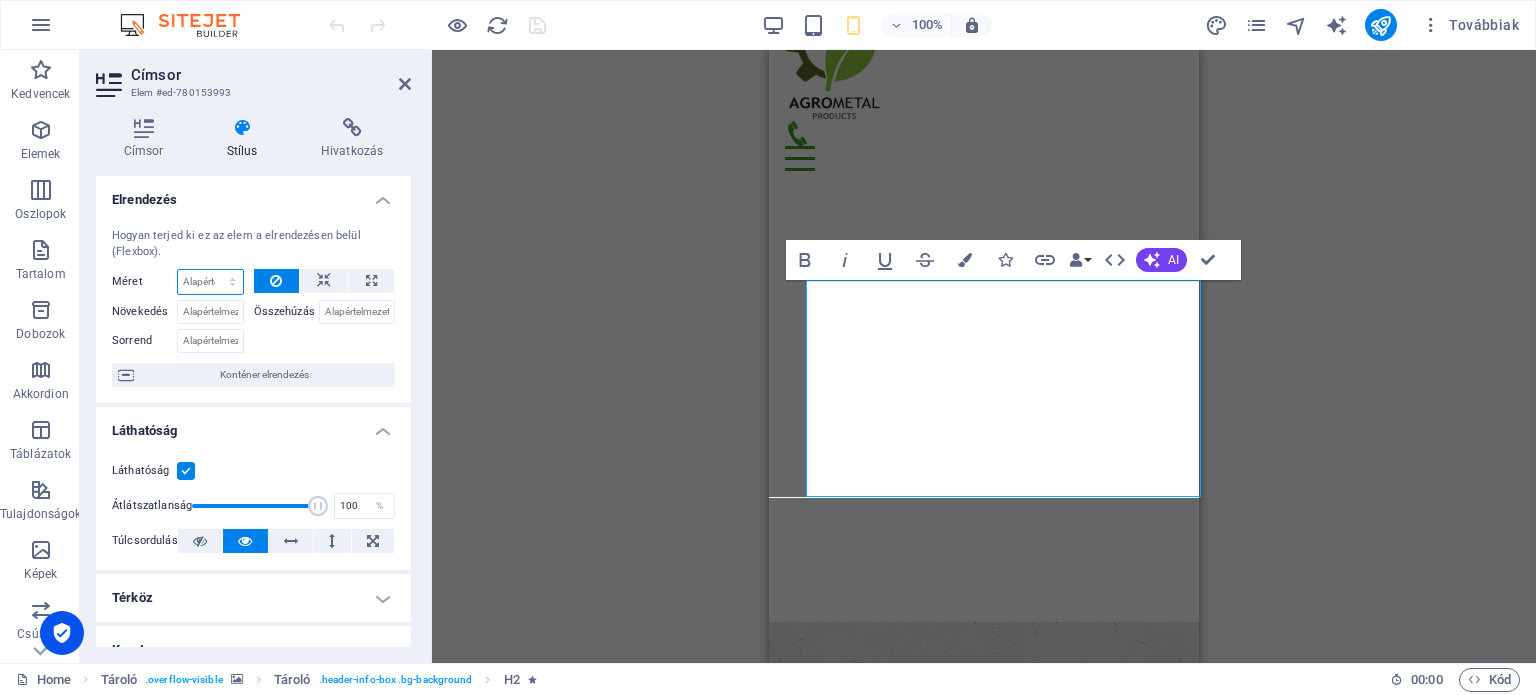 click on "Alapértelmezett automatikus px % 1/1 1/2 1/3 1/4 1/5 1/6 1/7 1/8 1/9 1/10" at bounding box center (210, 282) 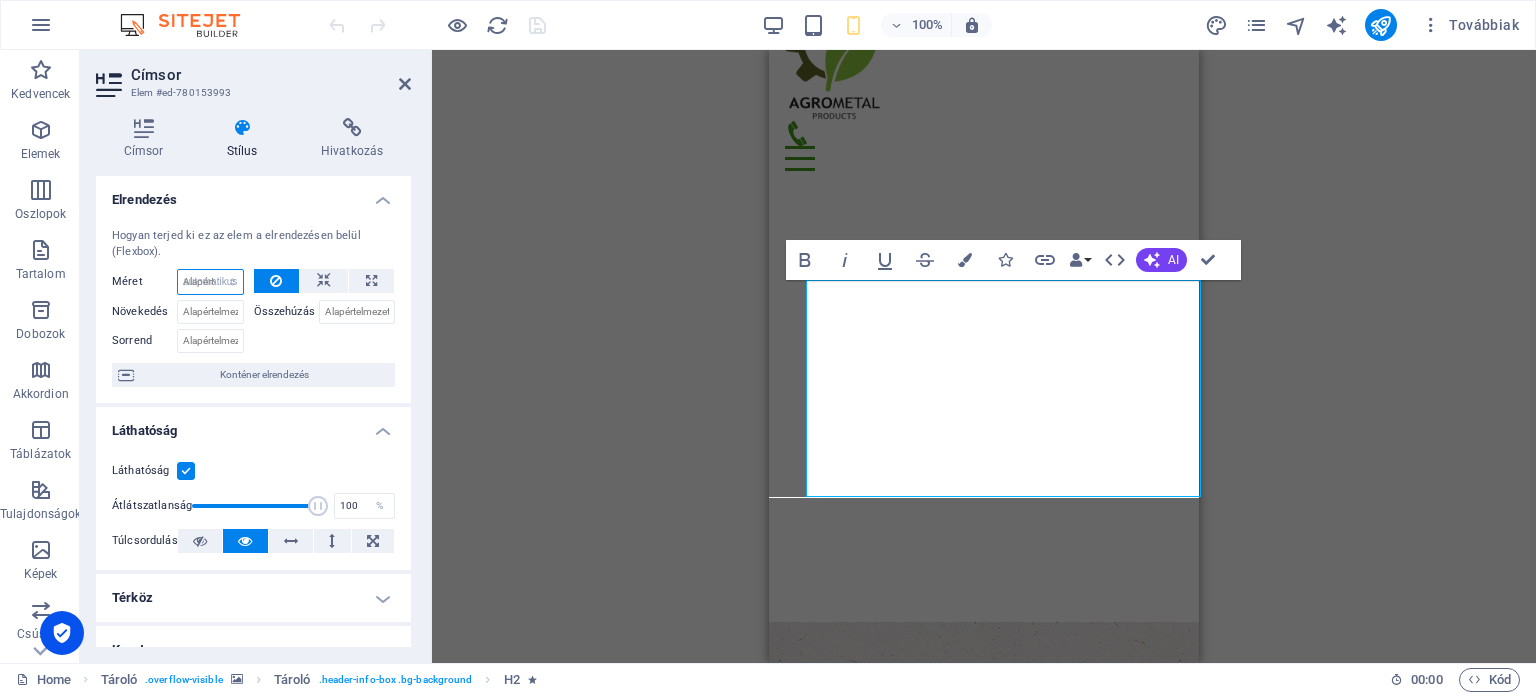 click on "Alapértelmezett automatikus px % 1/1 1/2 1/3 1/4 1/5 1/6 1/7 1/8 1/9 1/10" at bounding box center (210, 282) 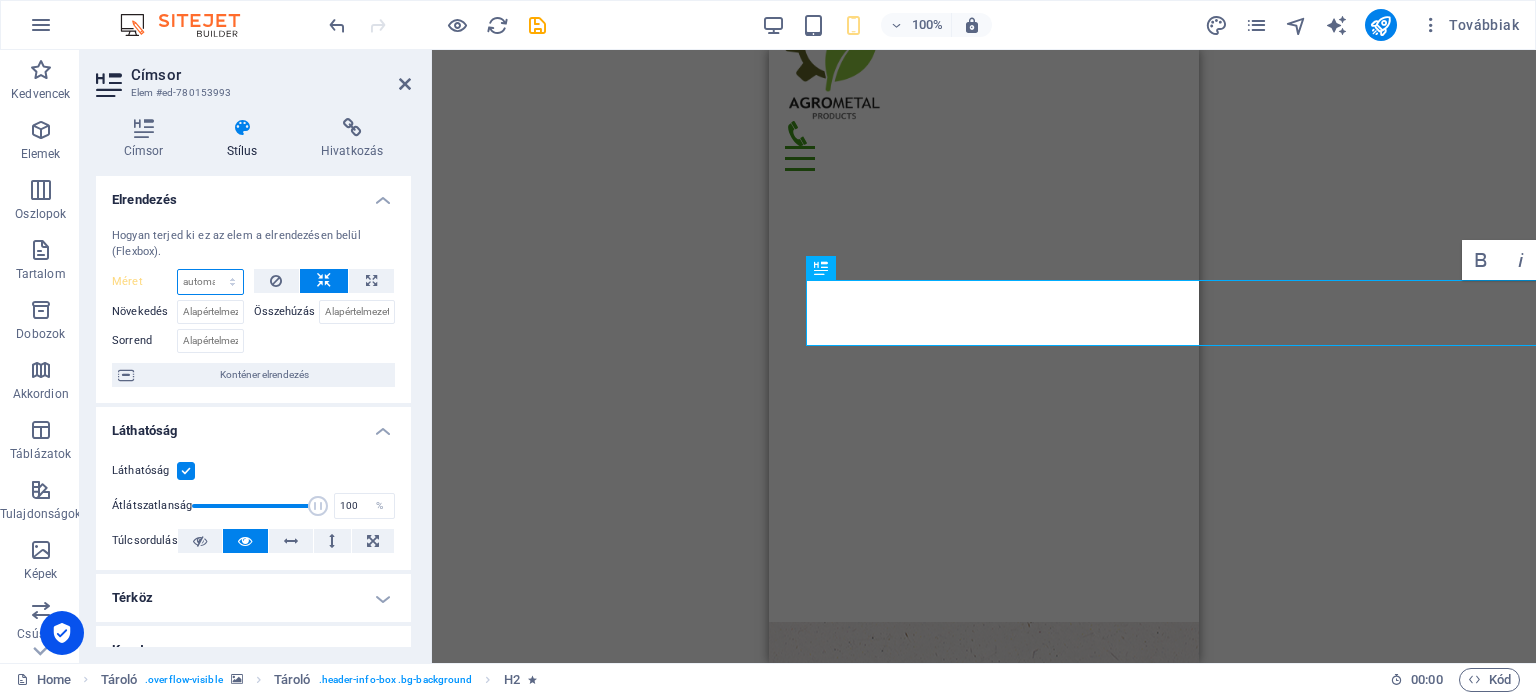 click on "Alapértelmezett automatikus px % 1/1 1/2 1/3 1/4 1/5 1/6 1/7 1/8 1/9 1/10" at bounding box center (210, 282) 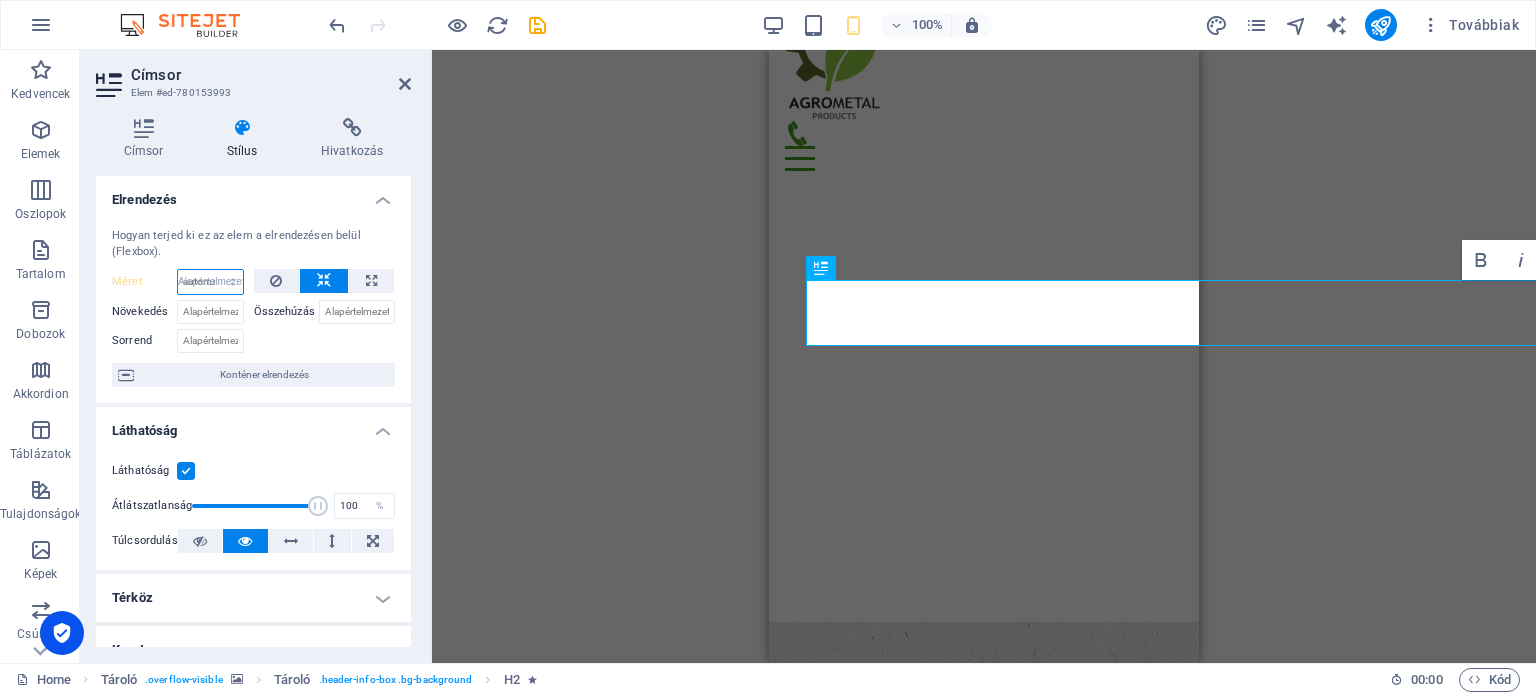 click on "Alapértelmezett automatikus px % 1/1 1/2 1/3 1/4 1/5 1/6 1/7 1/8 1/9 1/10" at bounding box center [210, 282] 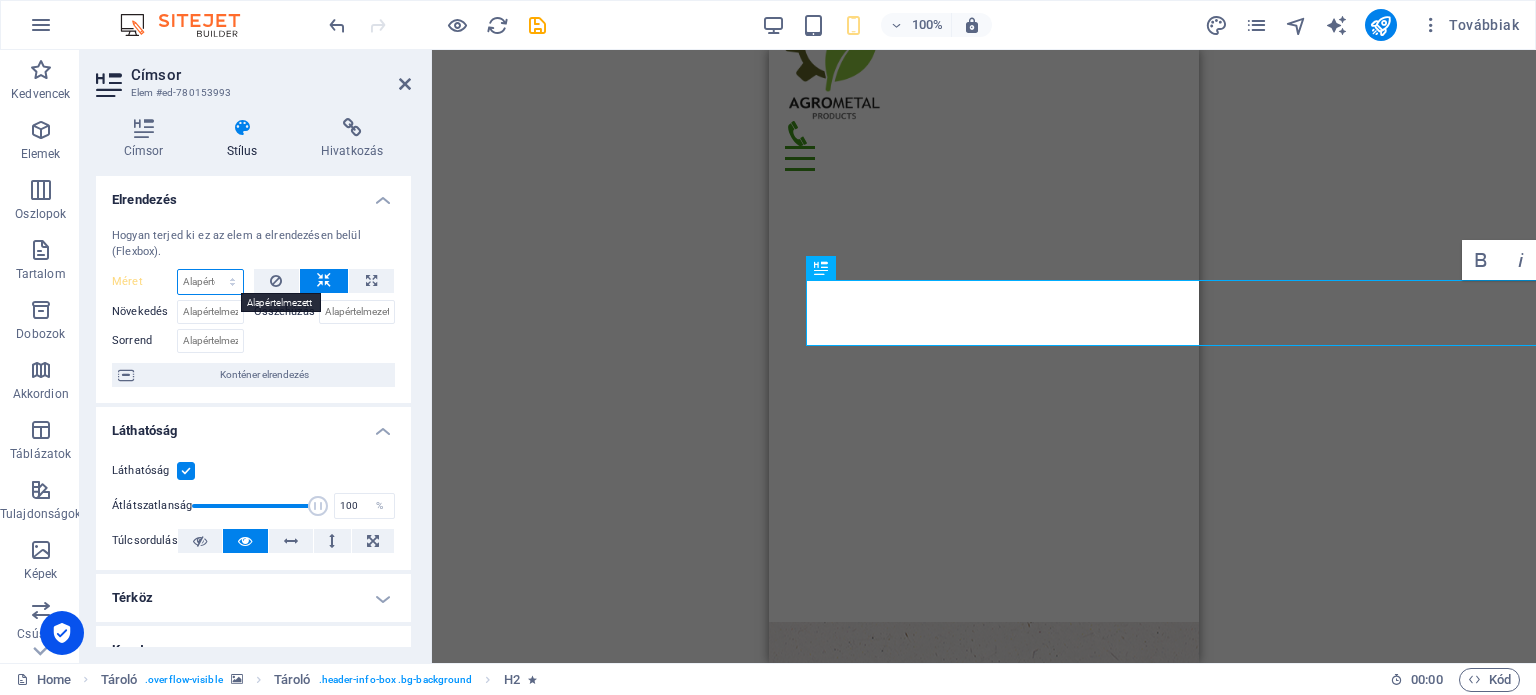 click on "Alapértelmezett automatikus px % 1/1 1/2 1/3 1/4 1/5 1/6 1/7 1/8 1/9 1/10" at bounding box center [210, 282] 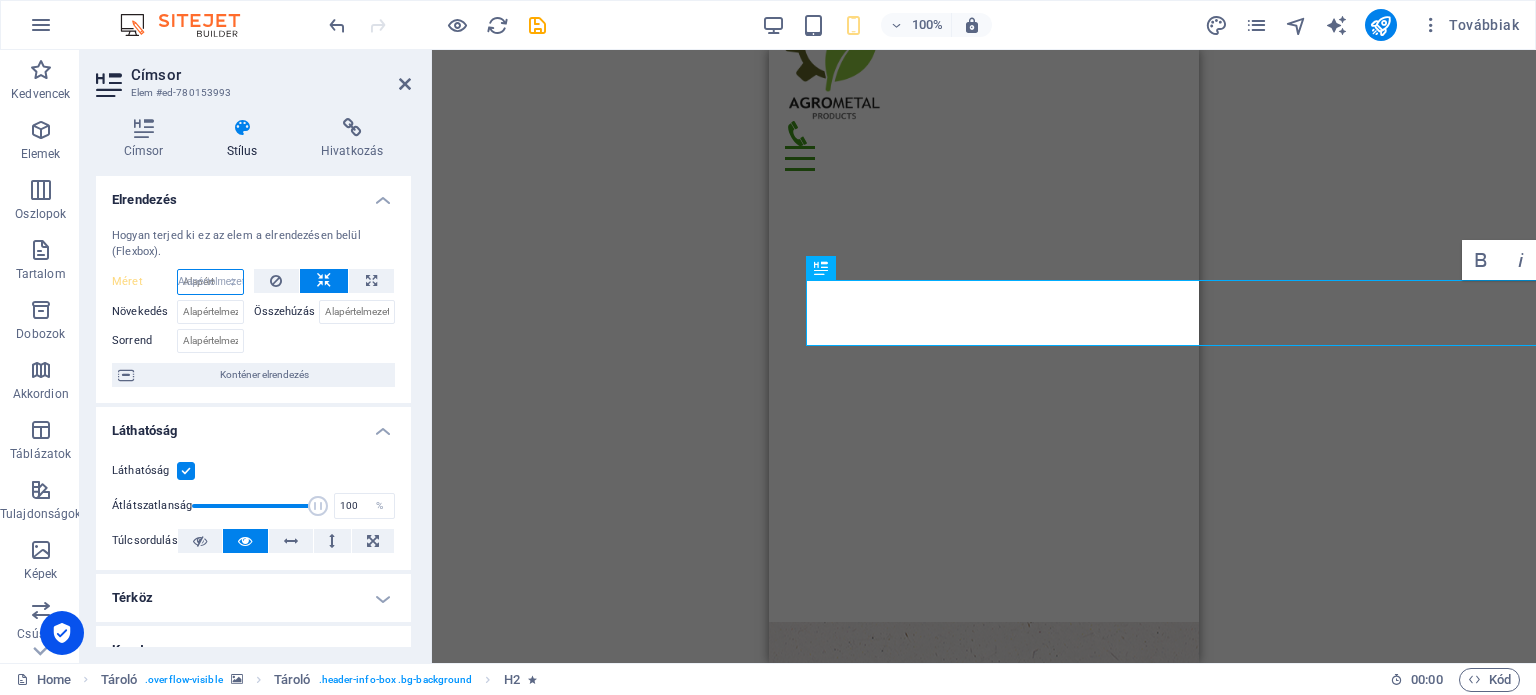 click on "Alapértelmezett automatikus px % 1/1 1/2 1/3 1/4 1/5 1/6 1/7 1/8 1/9 1/10" at bounding box center (210, 282) 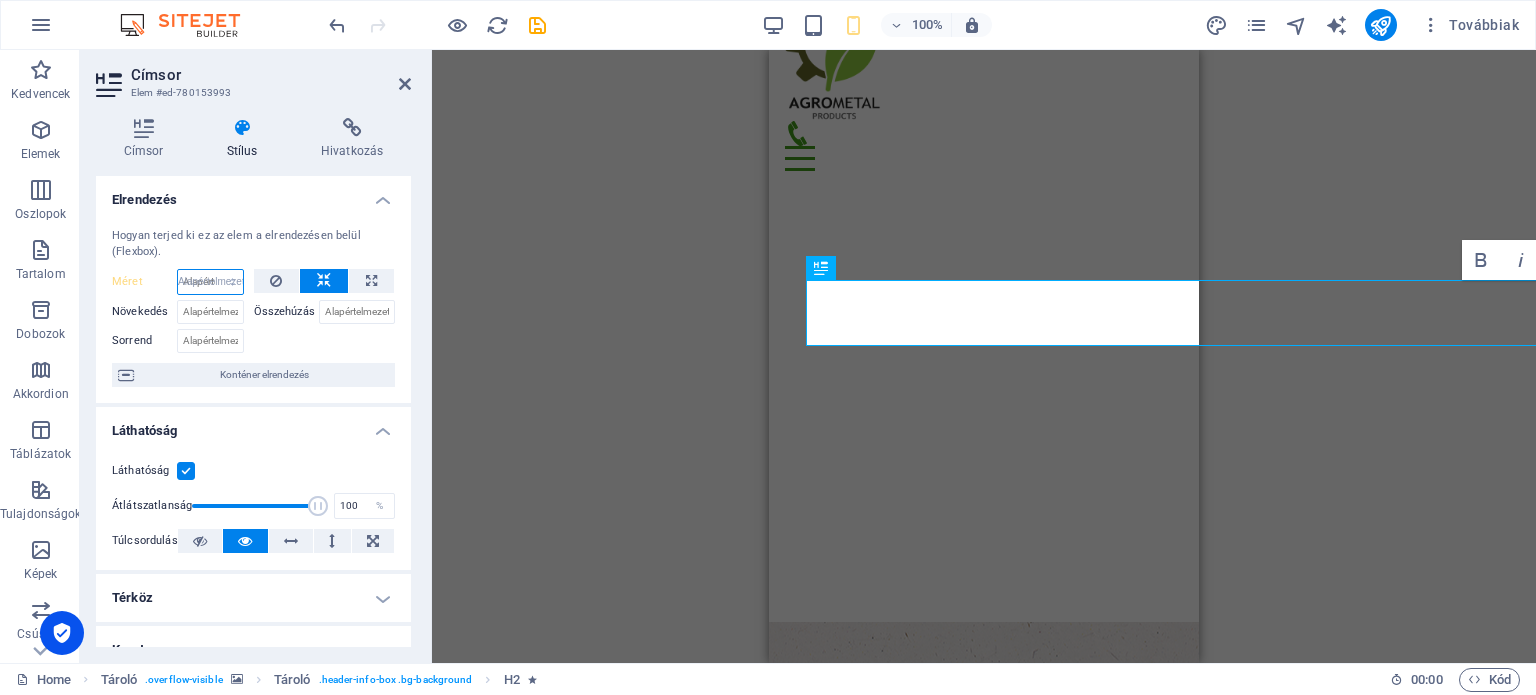 select on "DISABLED_OPTION_VALUE" 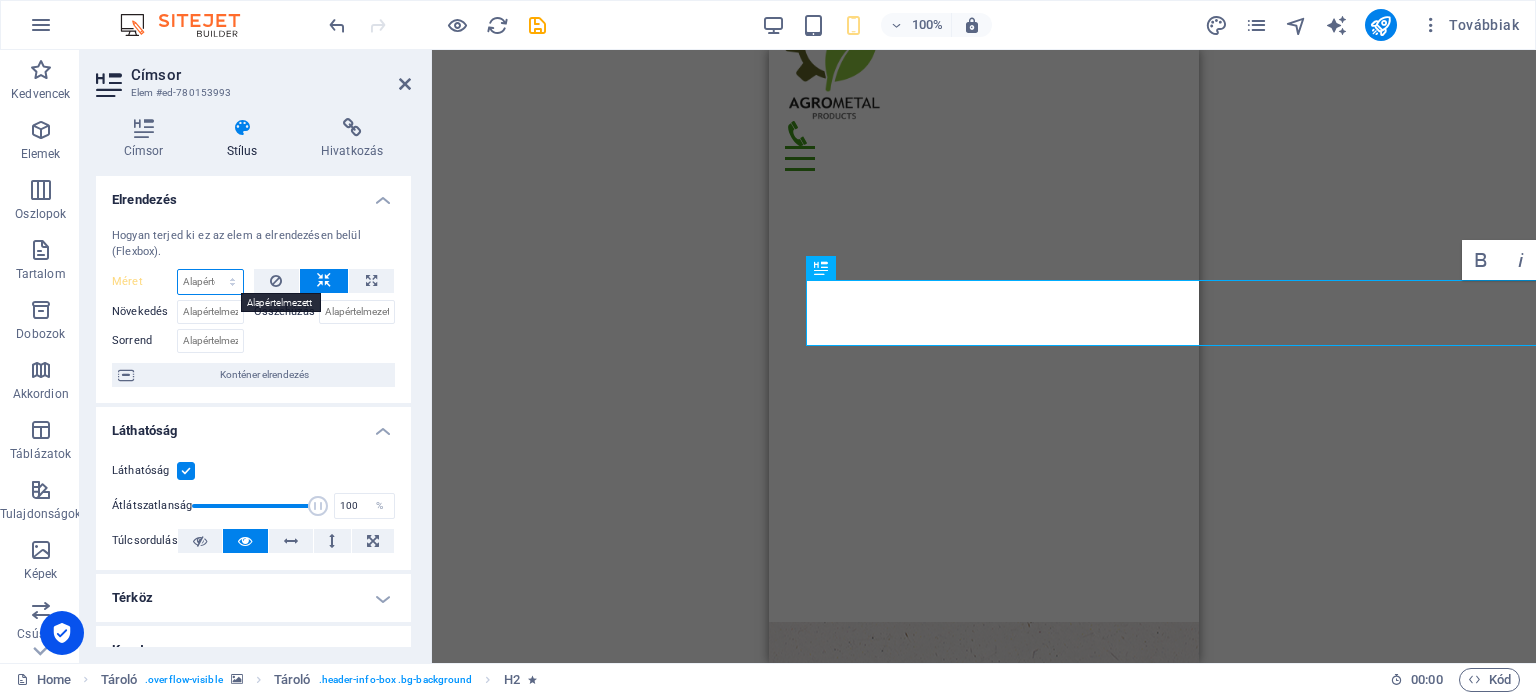 click on "Alapértelmezett automatikus px % 1/1 1/2 1/3 1/4 1/5 1/6 1/7 1/8 1/9 1/10" at bounding box center (210, 282) 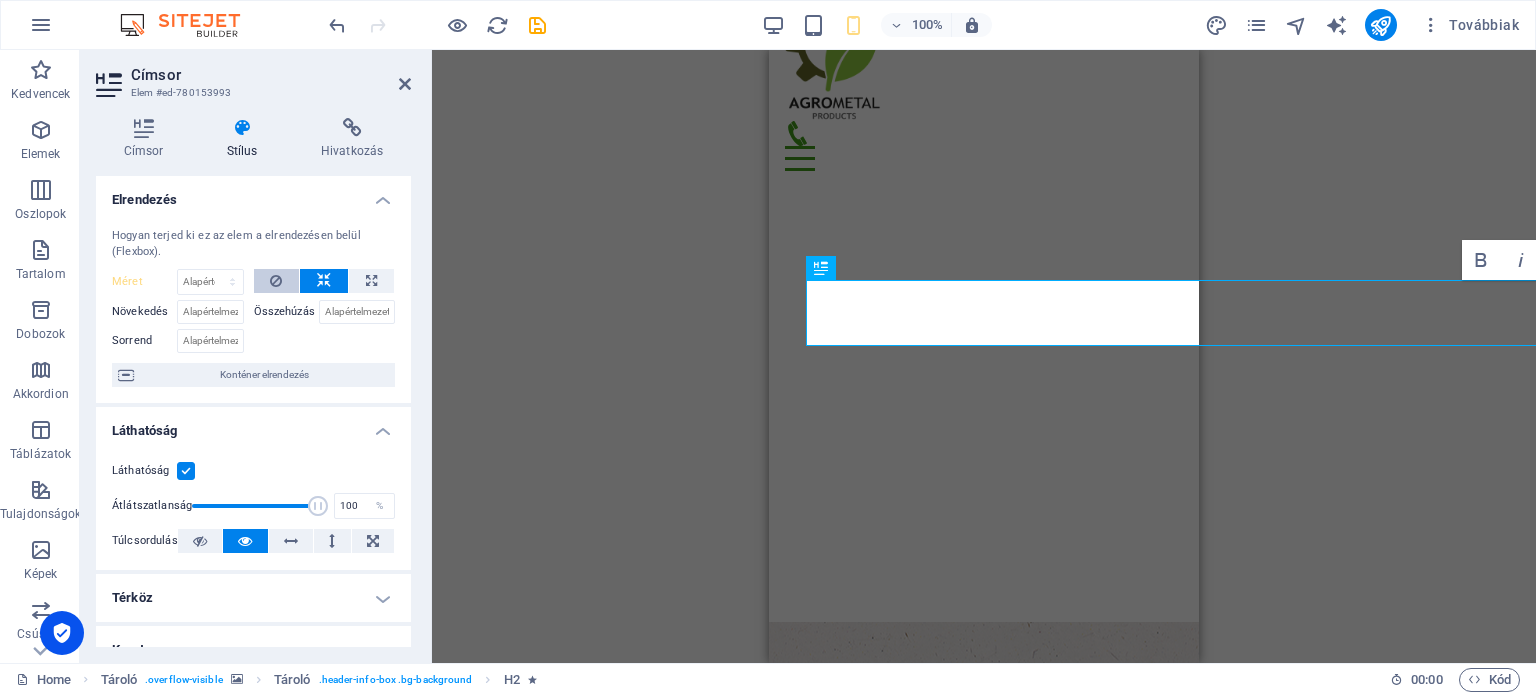 click at bounding box center (277, 281) 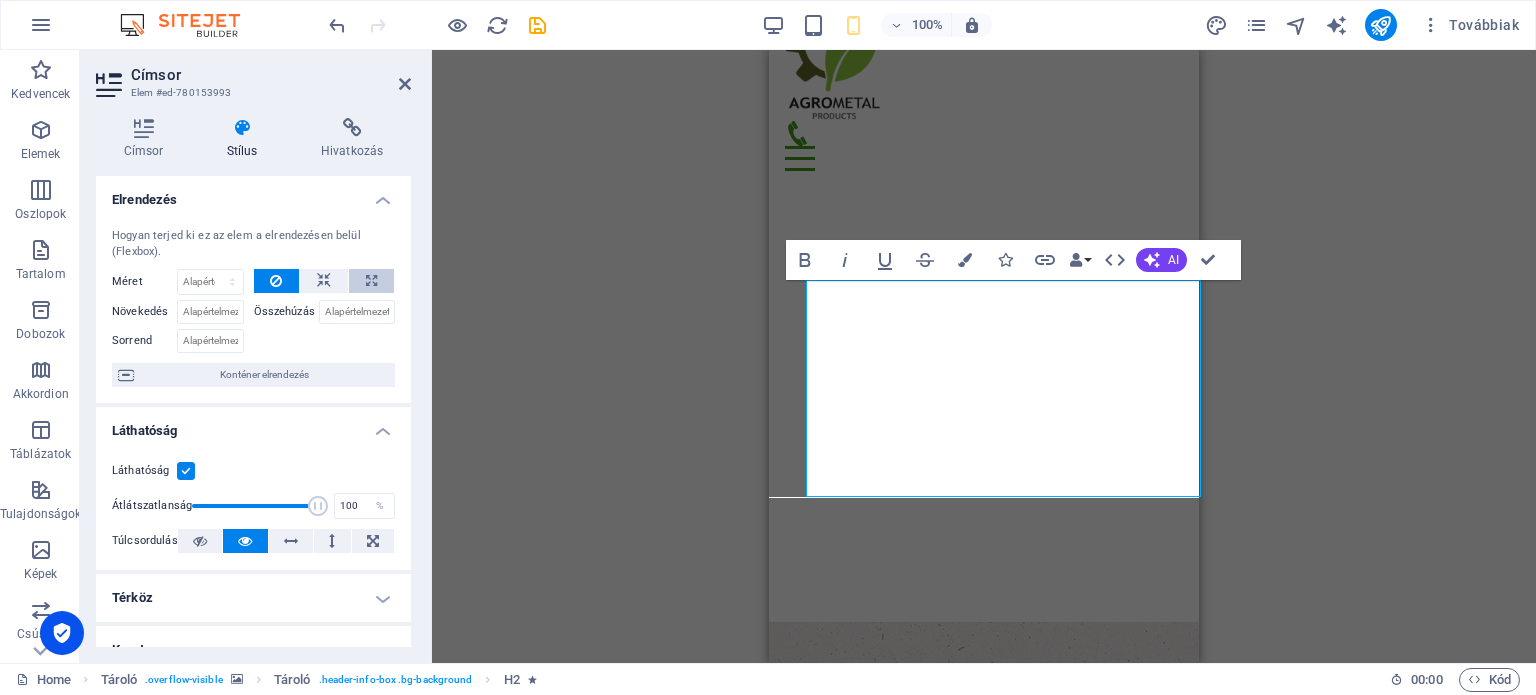 click at bounding box center [371, 281] 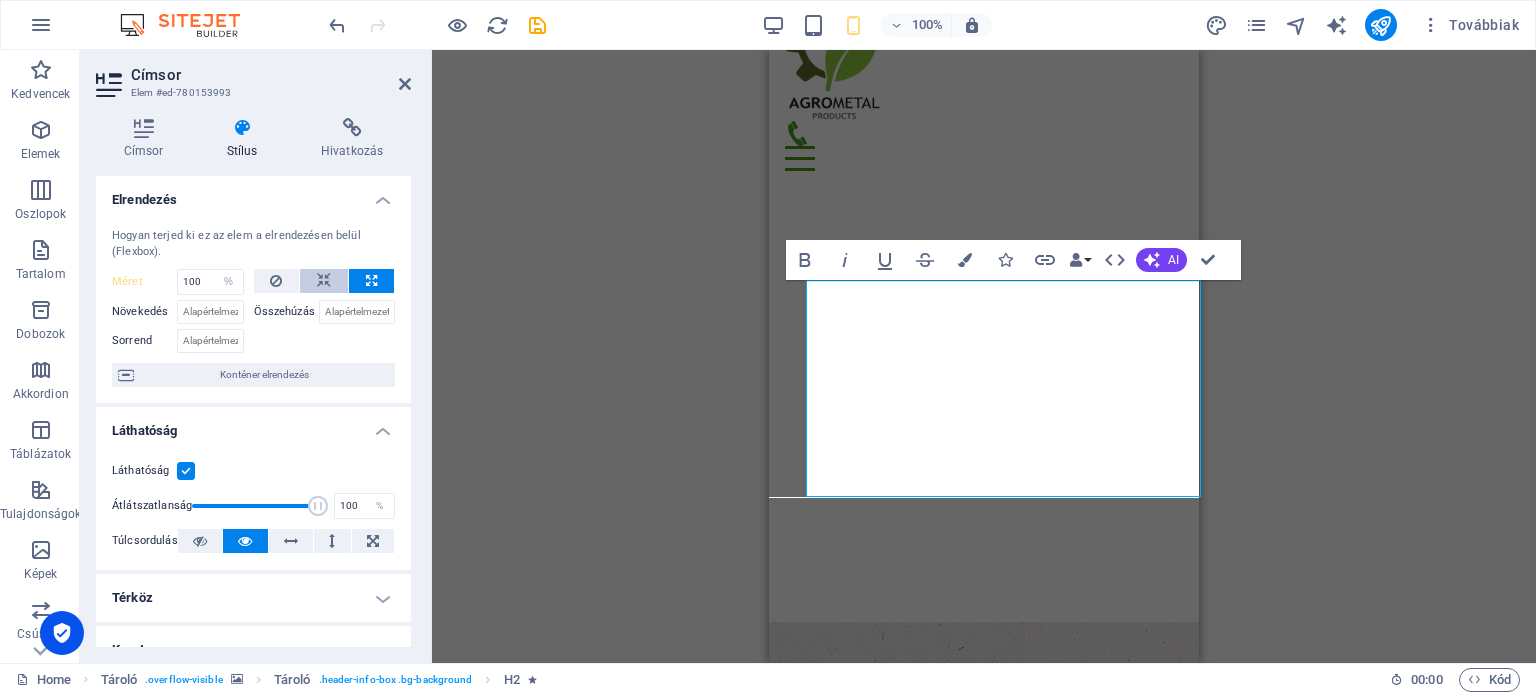 click at bounding box center [324, 281] 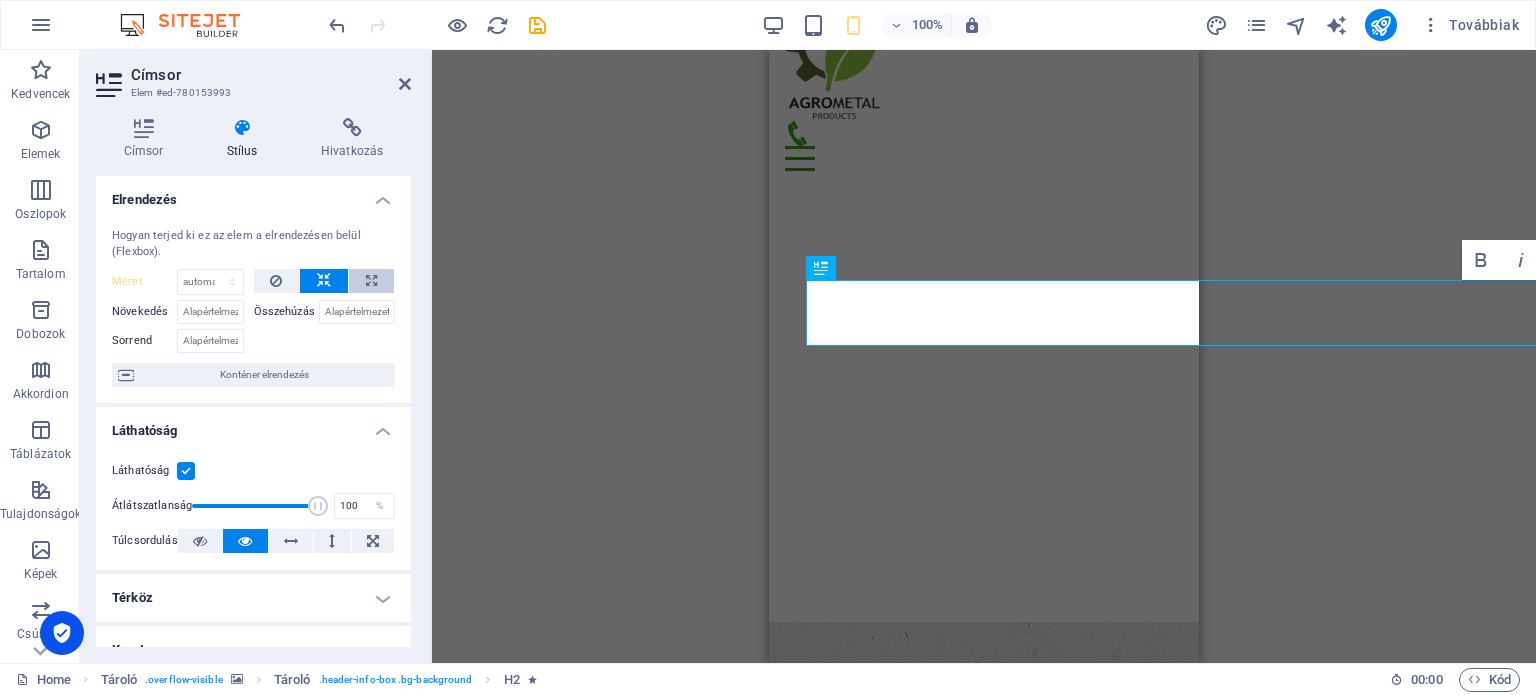 click at bounding box center (371, 281) 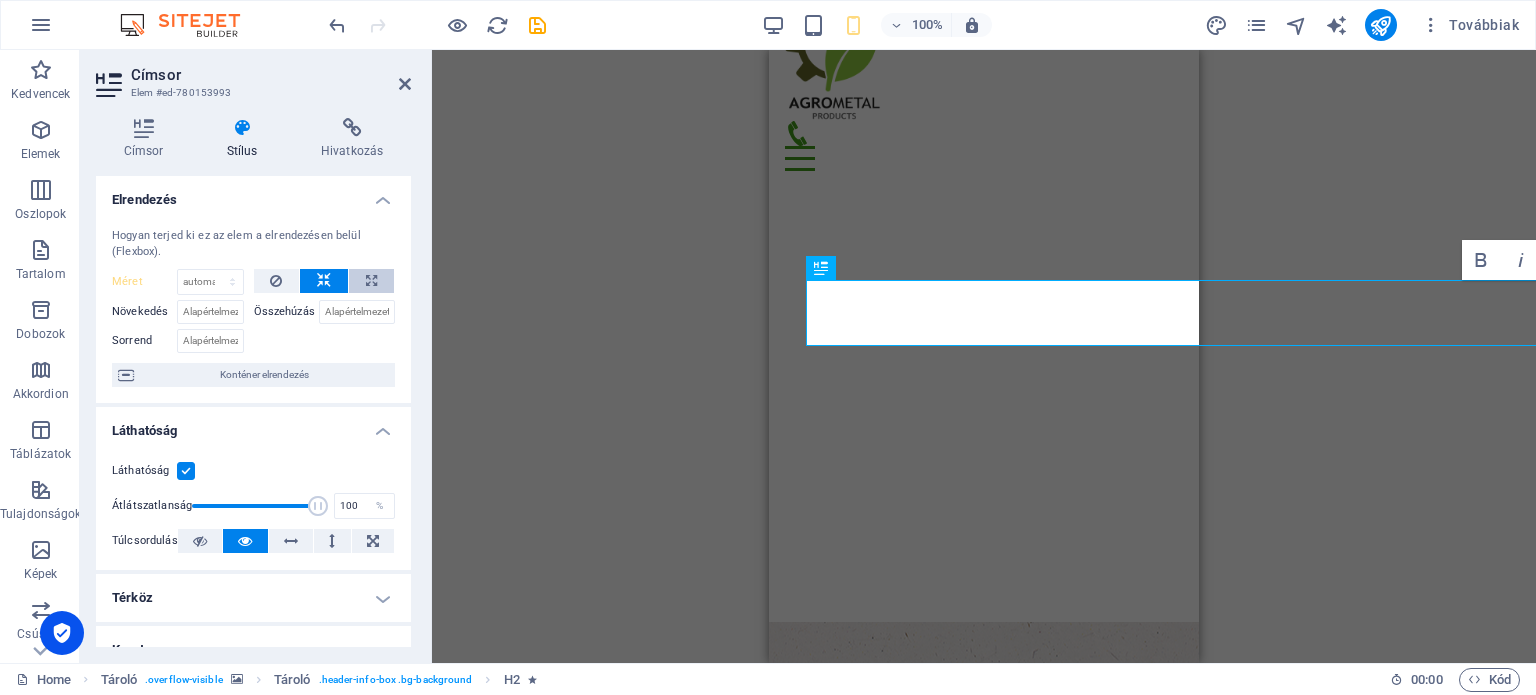 select on "%" 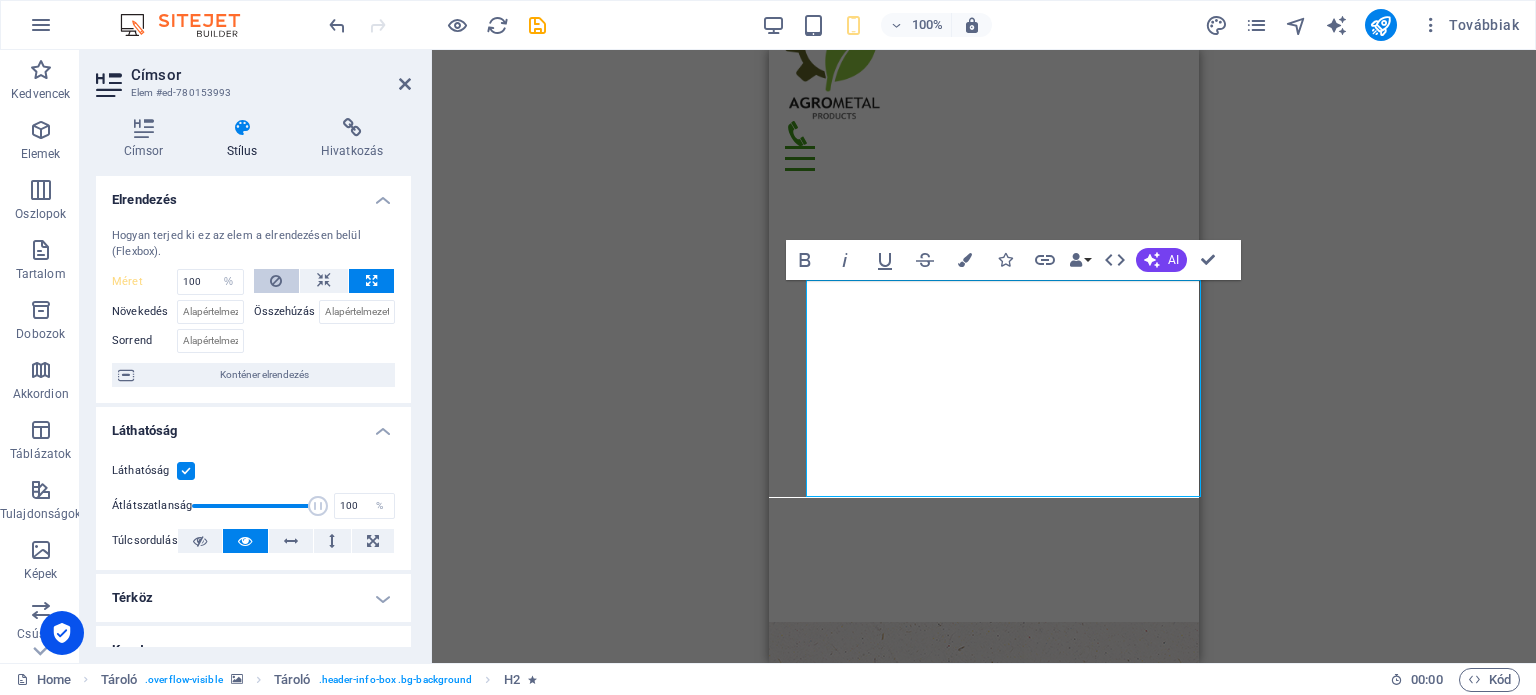click at bounding box center (277, 281) 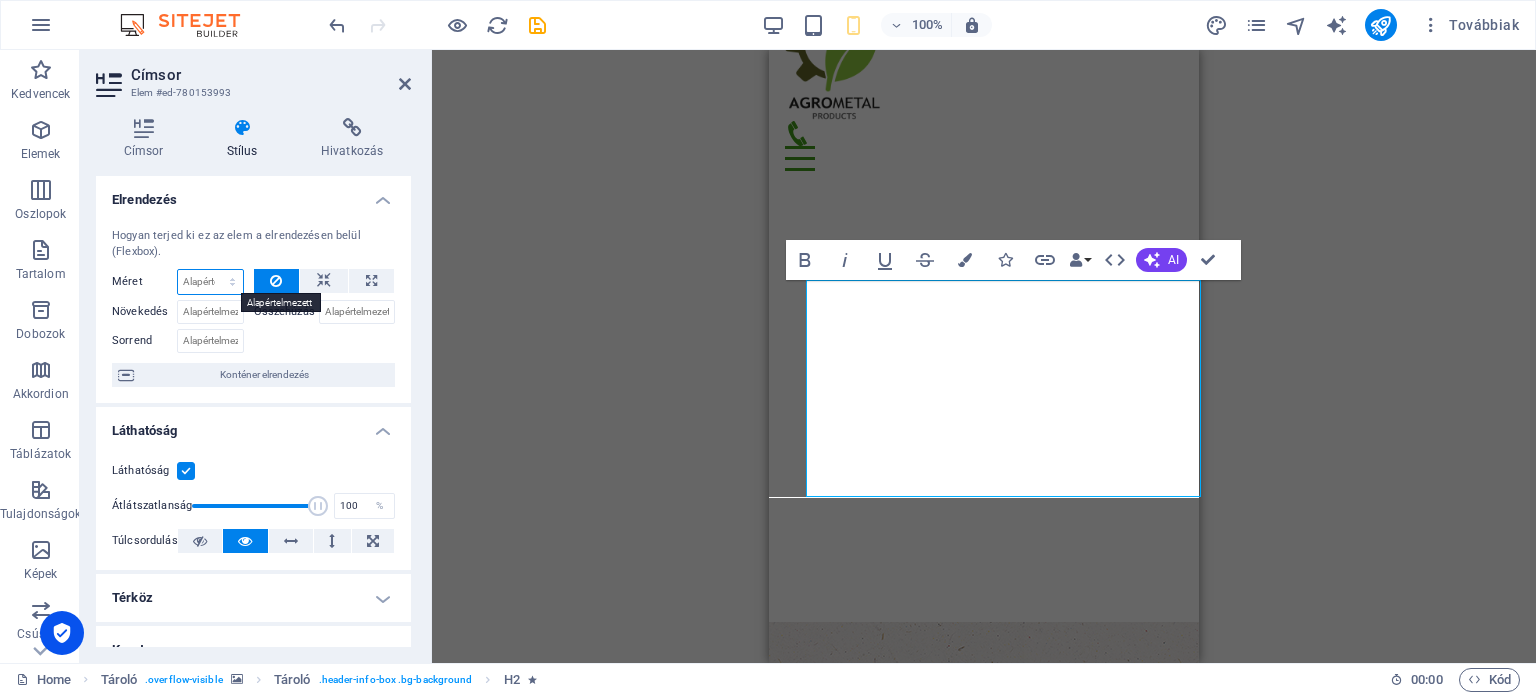 click on "Alapértelmezett automatikus px % 1/1 1/2 1/3 1/4 1/5 1/6 1/7 1/8 1/9 1/10" at bounding box center [210, 282] 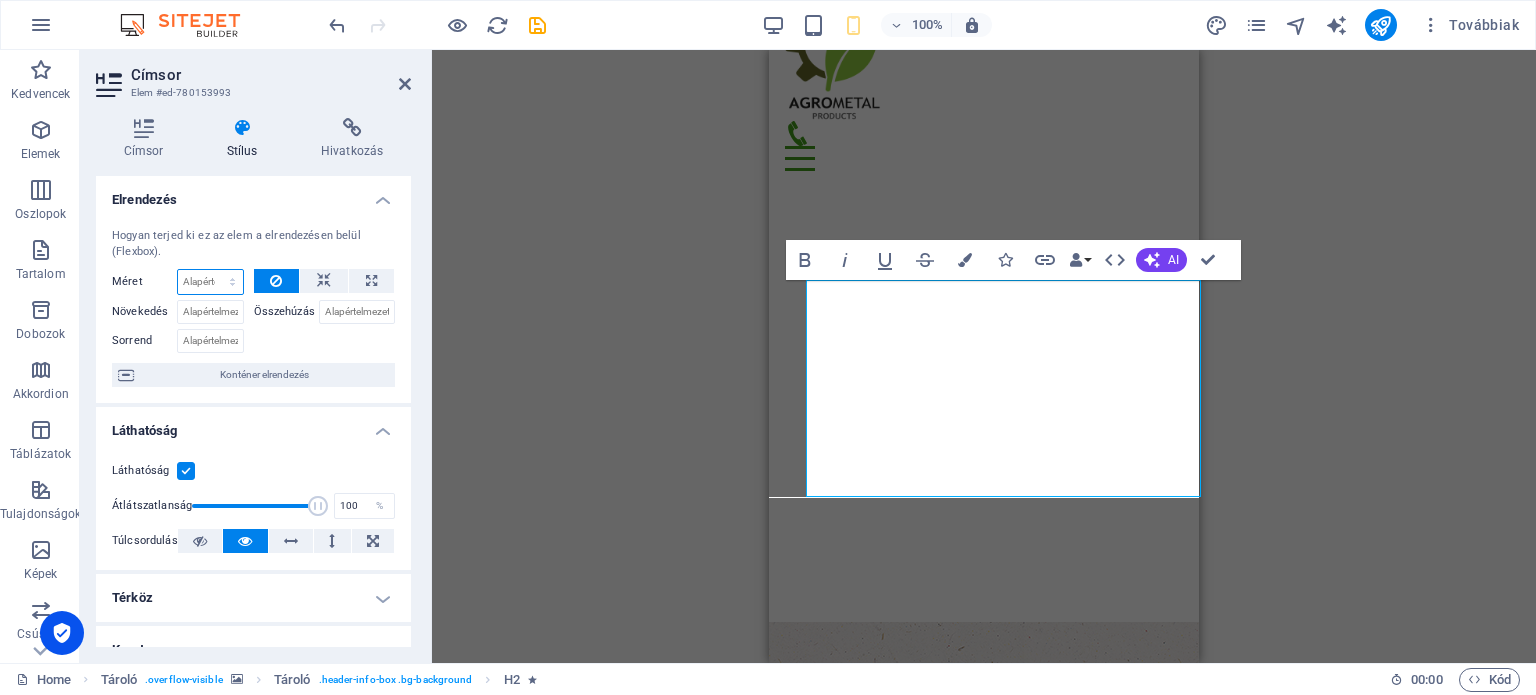 select on "px" 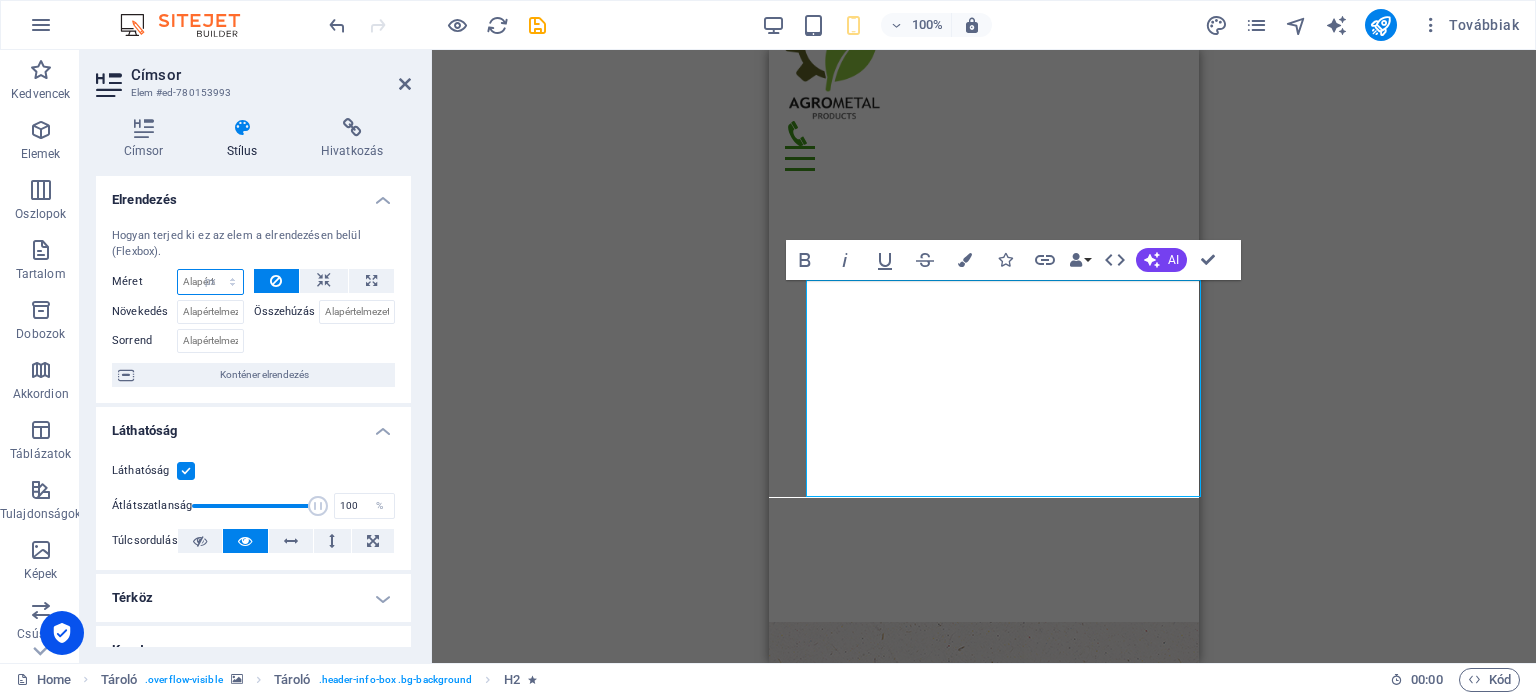 click on "Alapértelmezett automatikus px % 1/1 1/2 1/3 1/4 1/5 1/6 1/7 1/8 1/9 1/10" at bounding box center [210, 282] 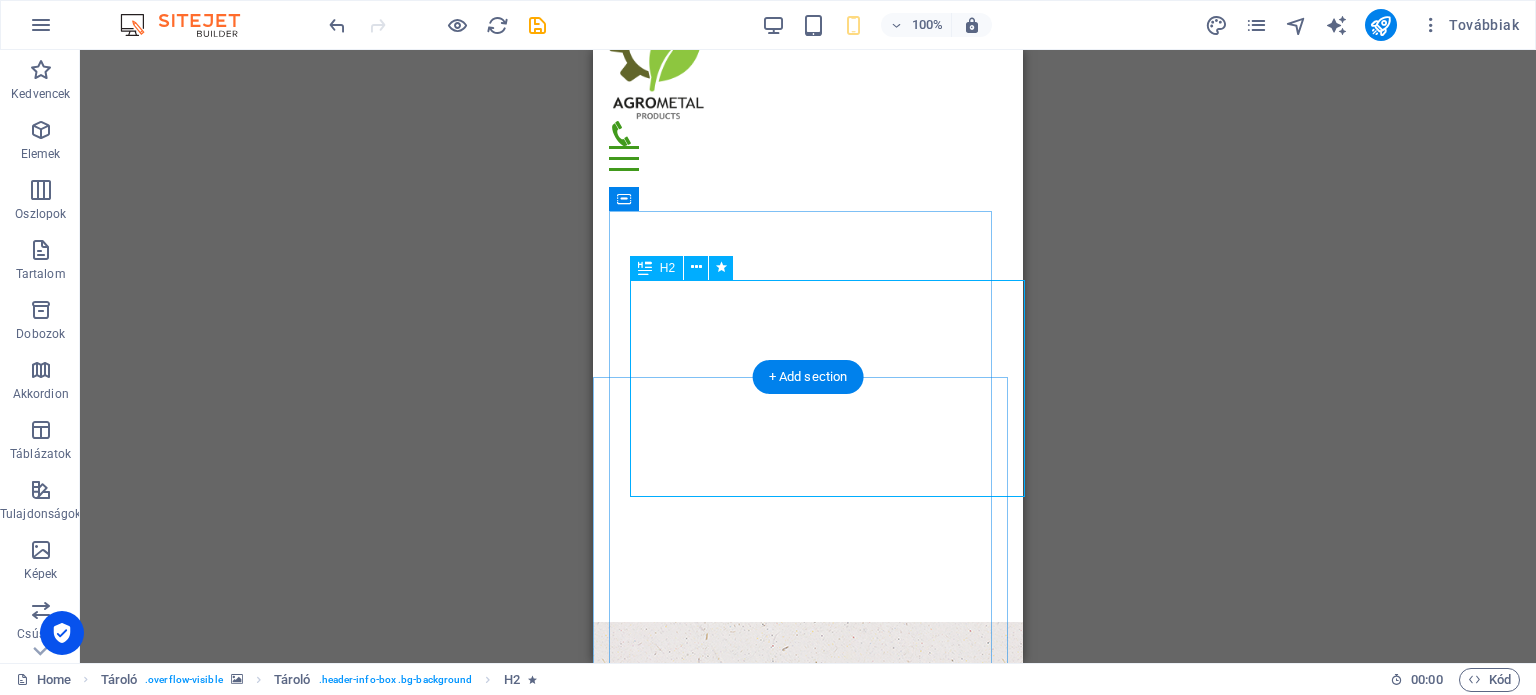 click on "Bine ai venit la site-ul nostru!  Agrometalproducts srl" at bounding box center (808, 1271) 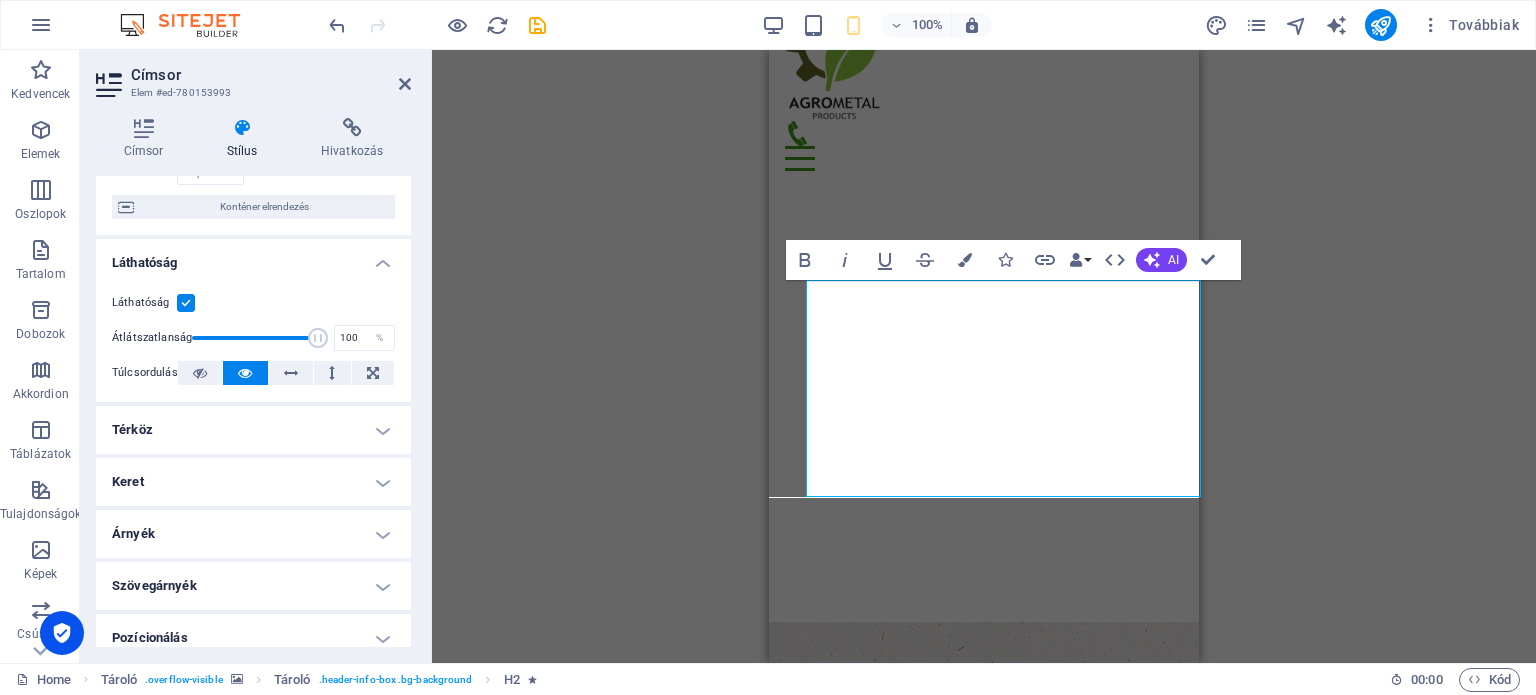 scroll, scrollTop: 200, scrollLeft: 0, axis: vertical 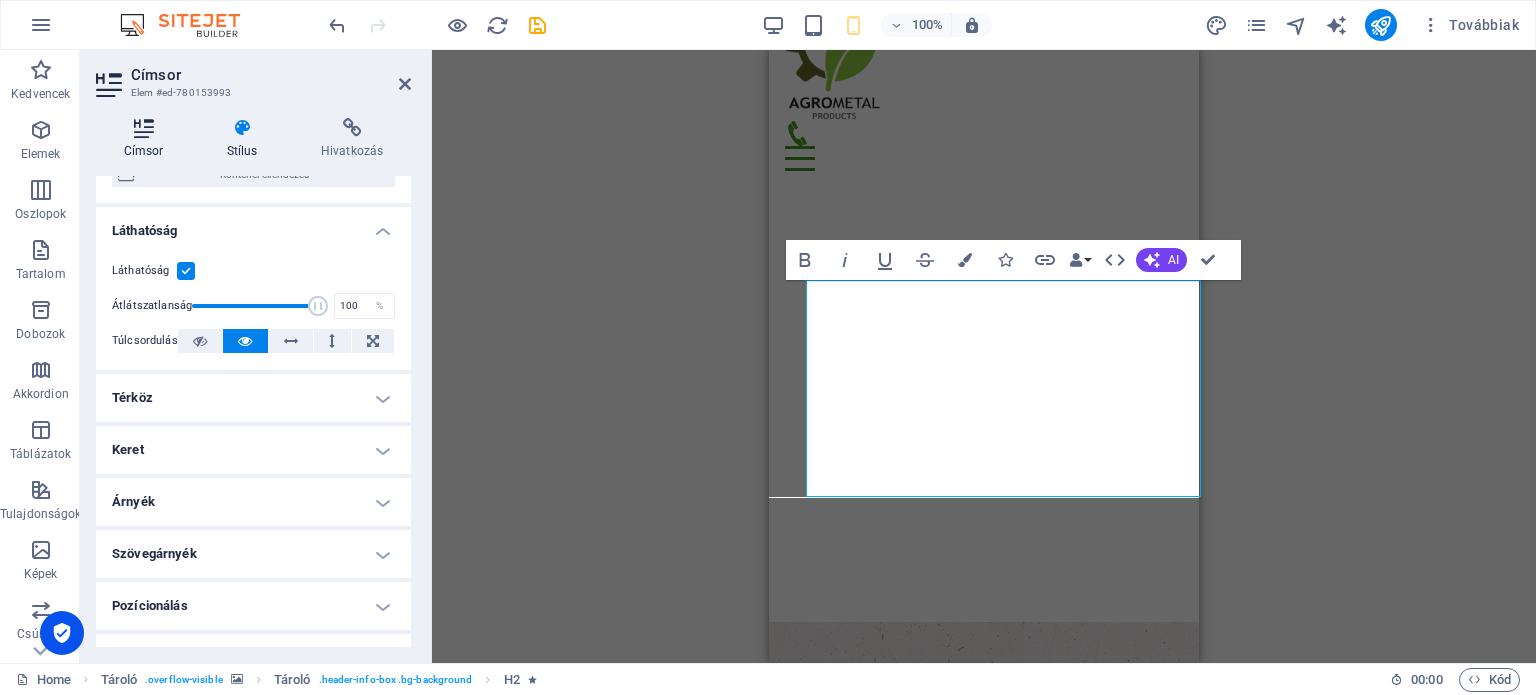 click at bounding box center (143, 128) 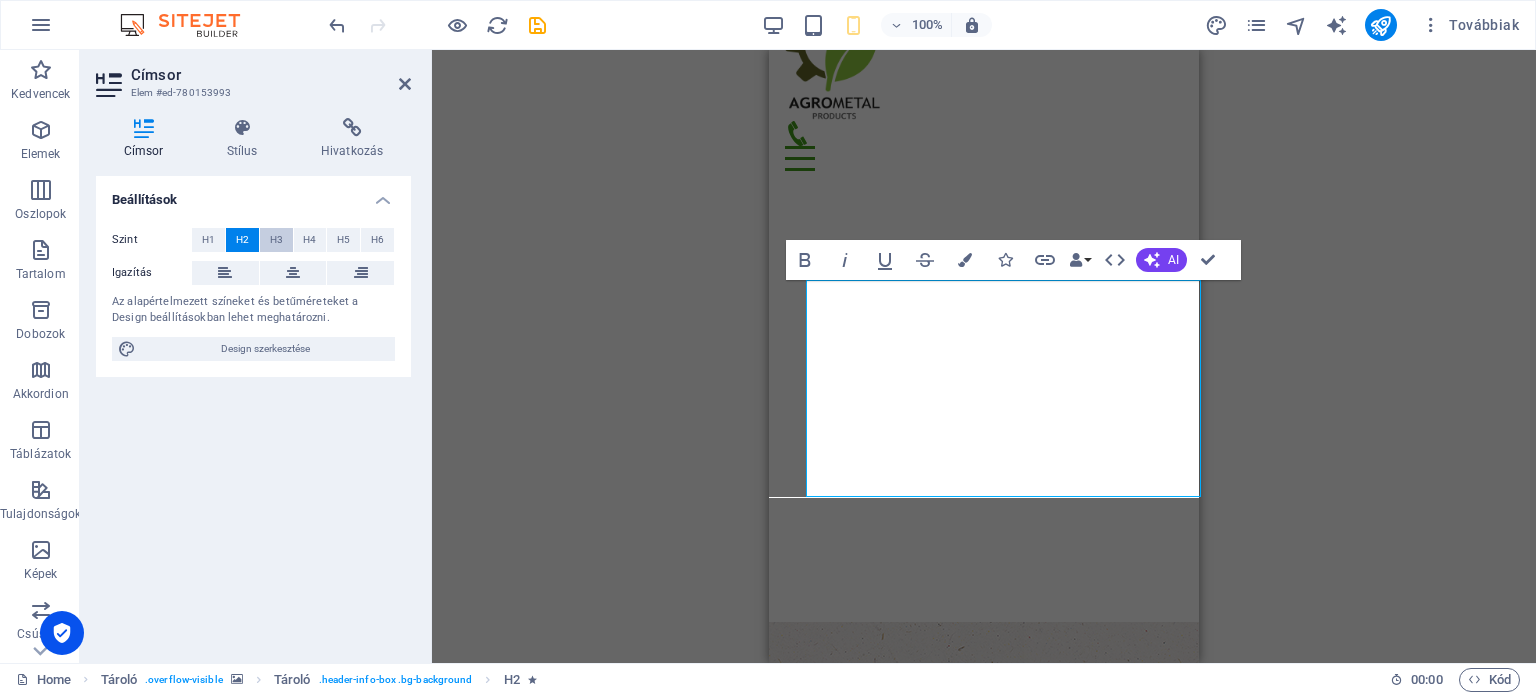 click on "H3" at bounding box center (276, 240) 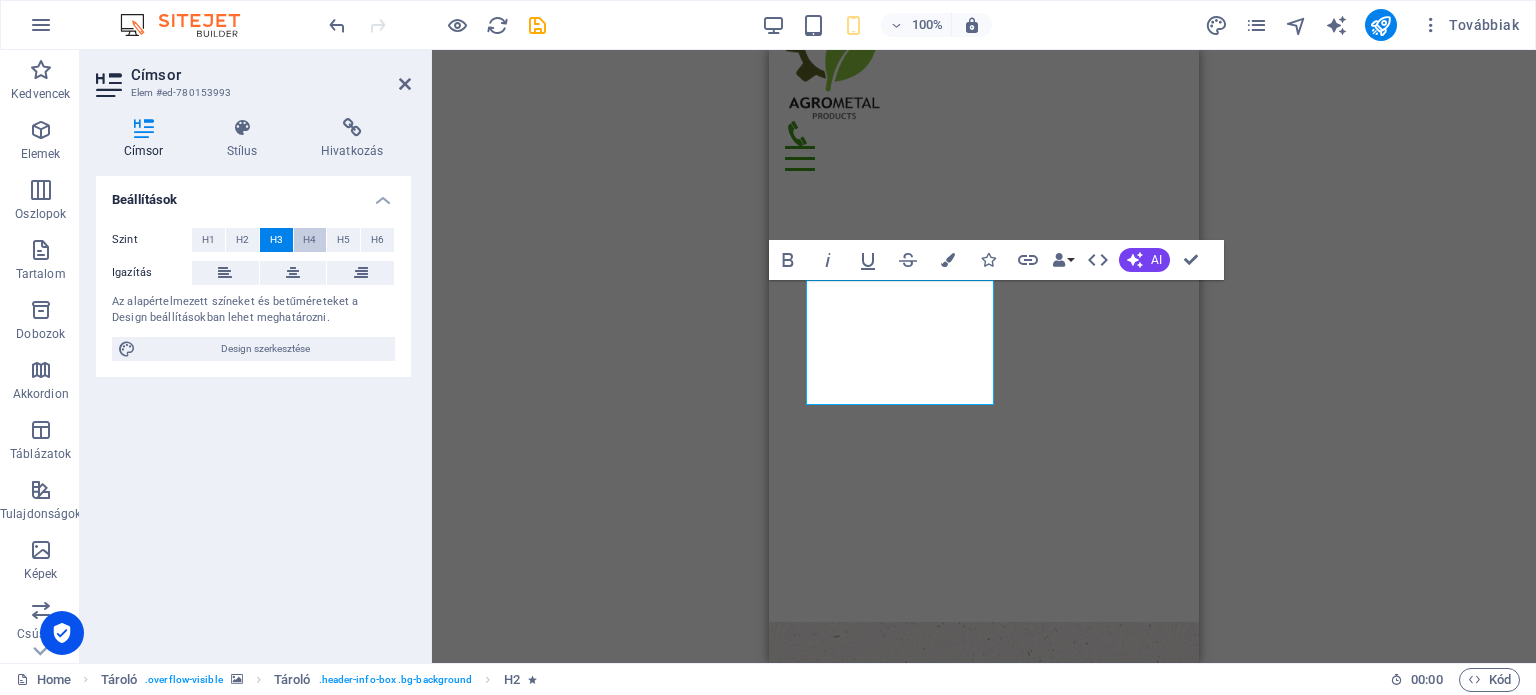 click on "H4" at bounding box center (310, 240) 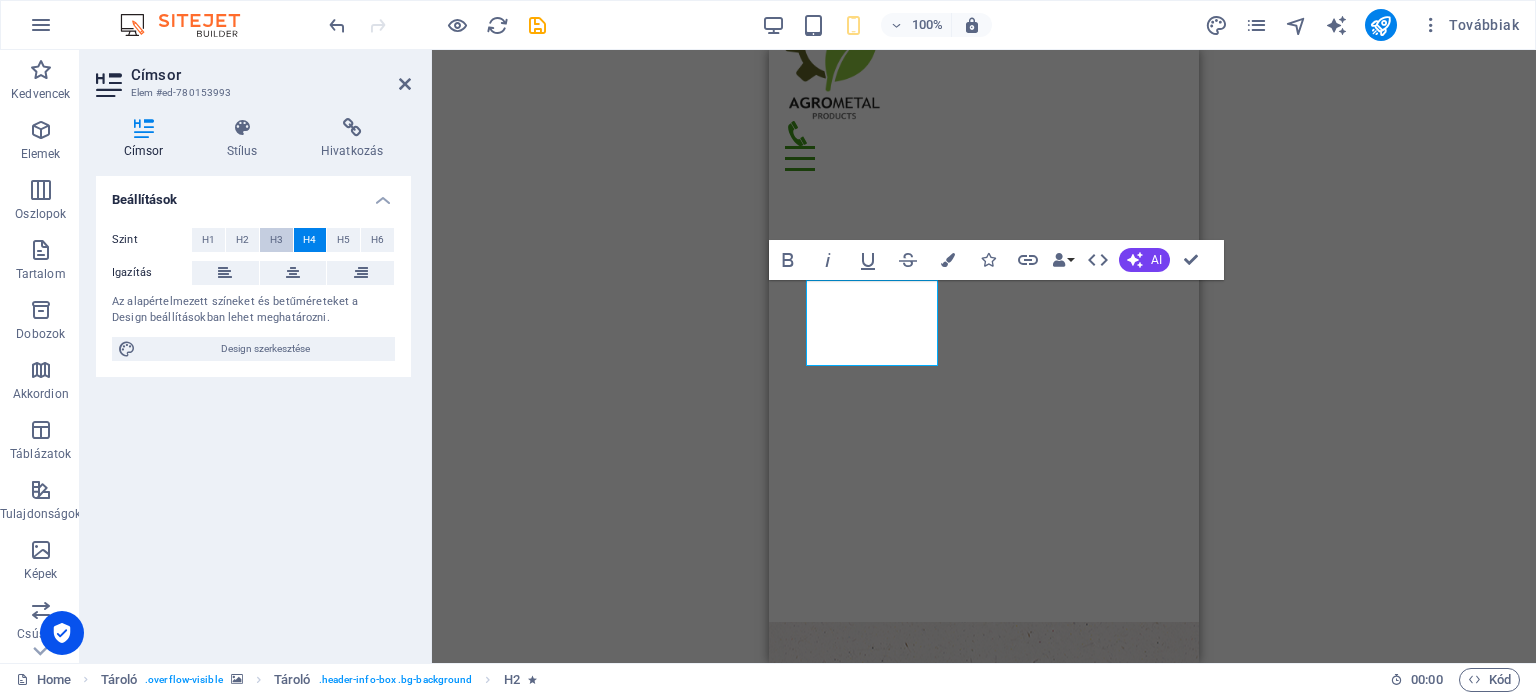 click on "H3" at bounding box center (276, 240) 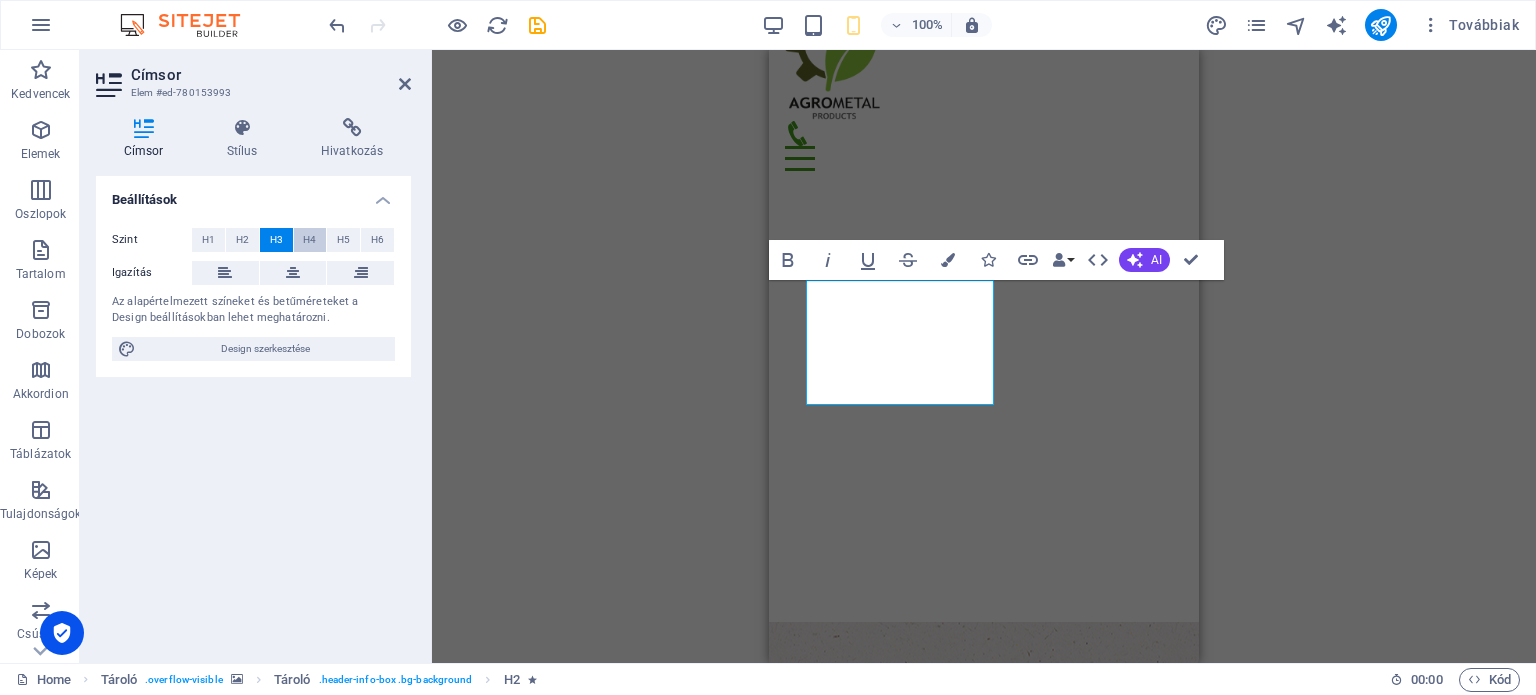 click on "H4" at bounding box center [309, 240] 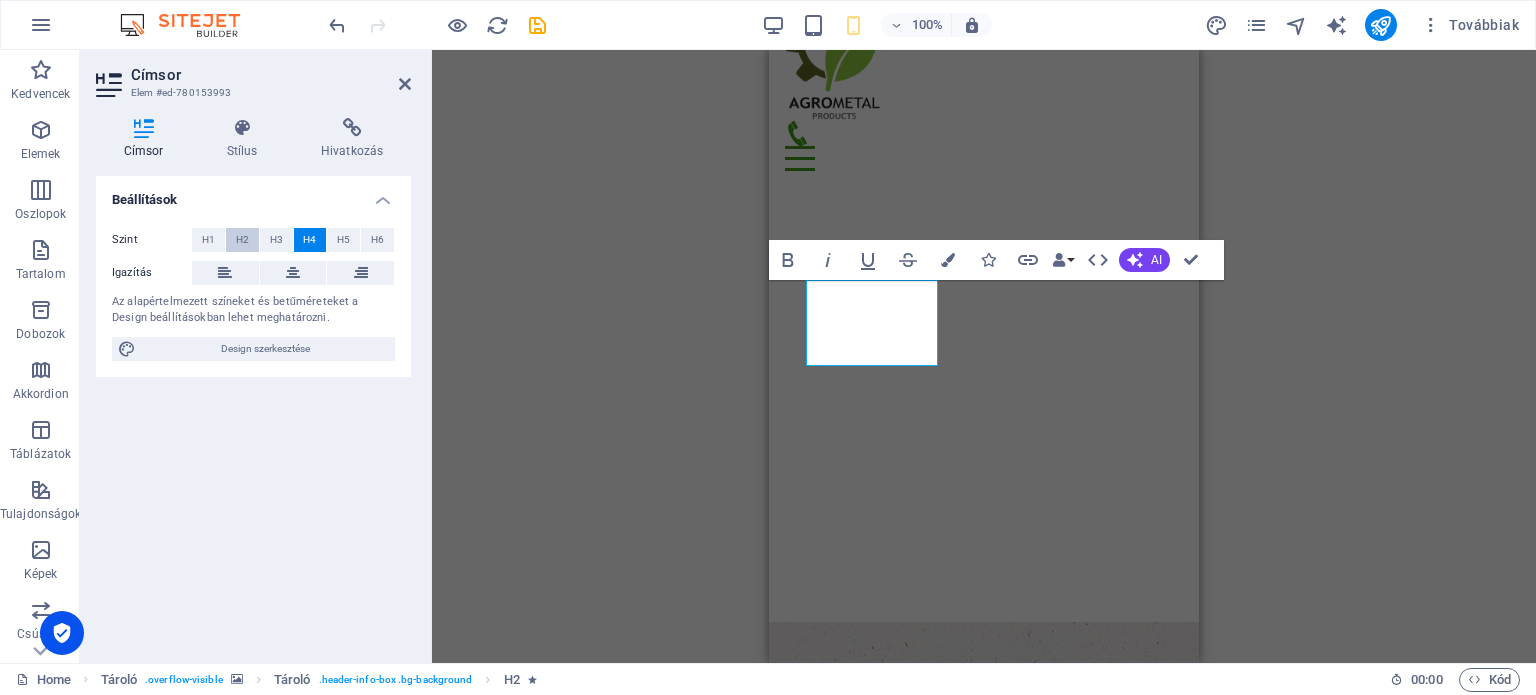 click on "H2" at bounding box center (242, 240) 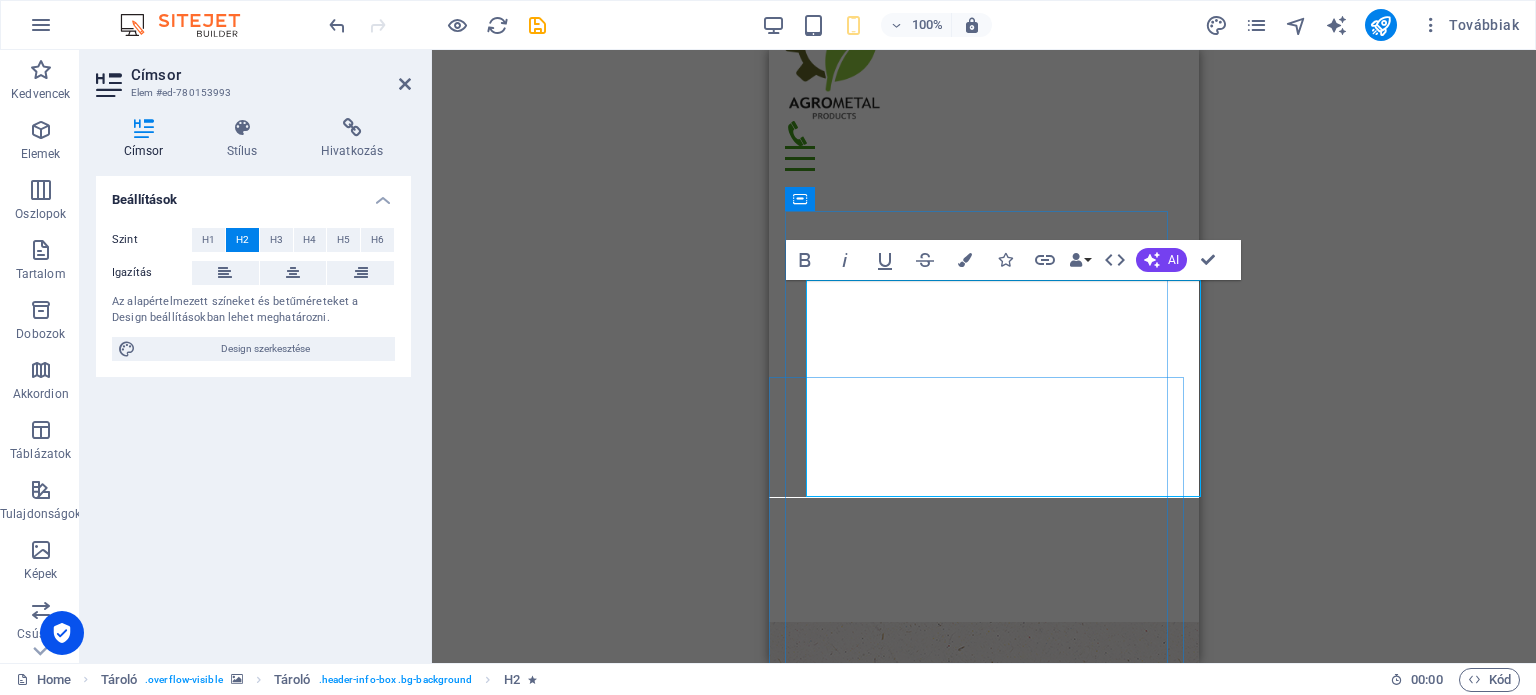 click on "Bine ai venit la site-ul nostru!  Agrometalproducts srl" at bounding box center [984, 1271] 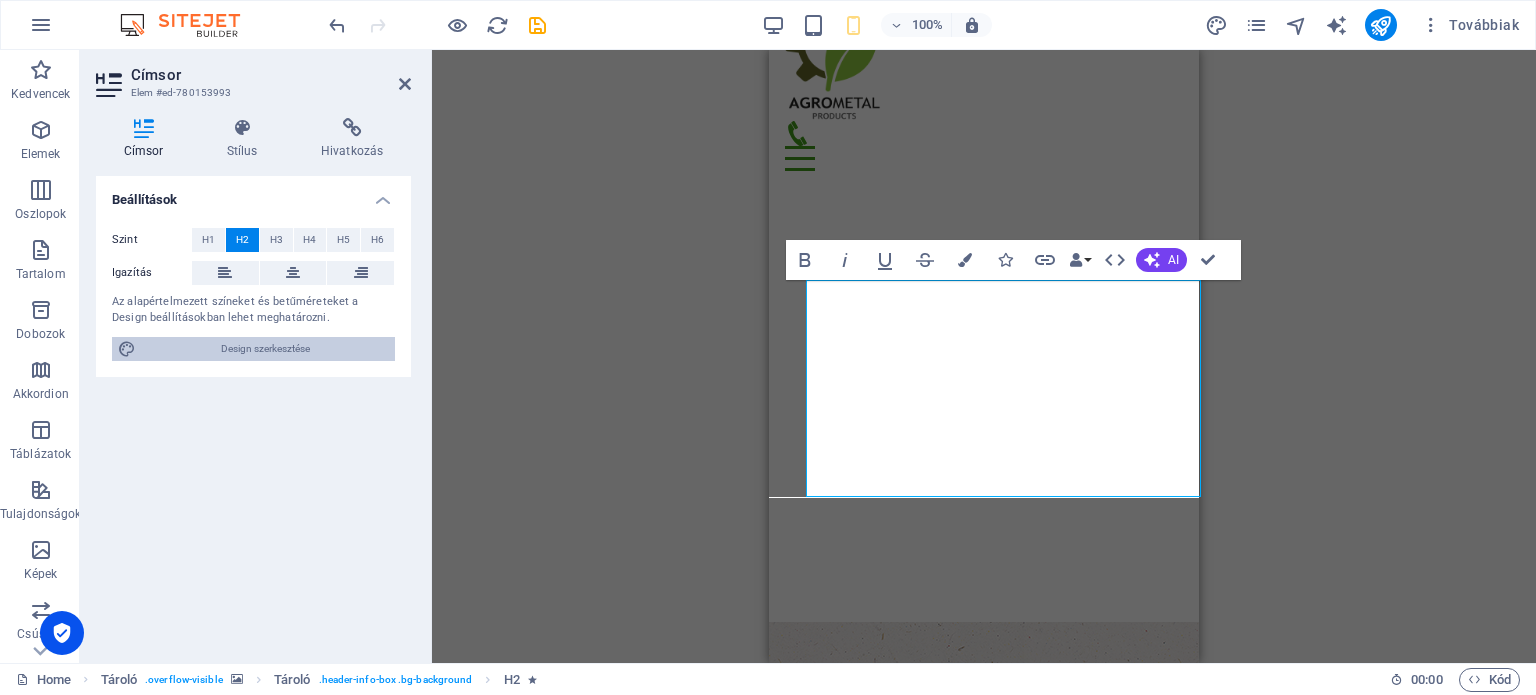 click on "Design szerkesztése" at bounding box center (265, 349) 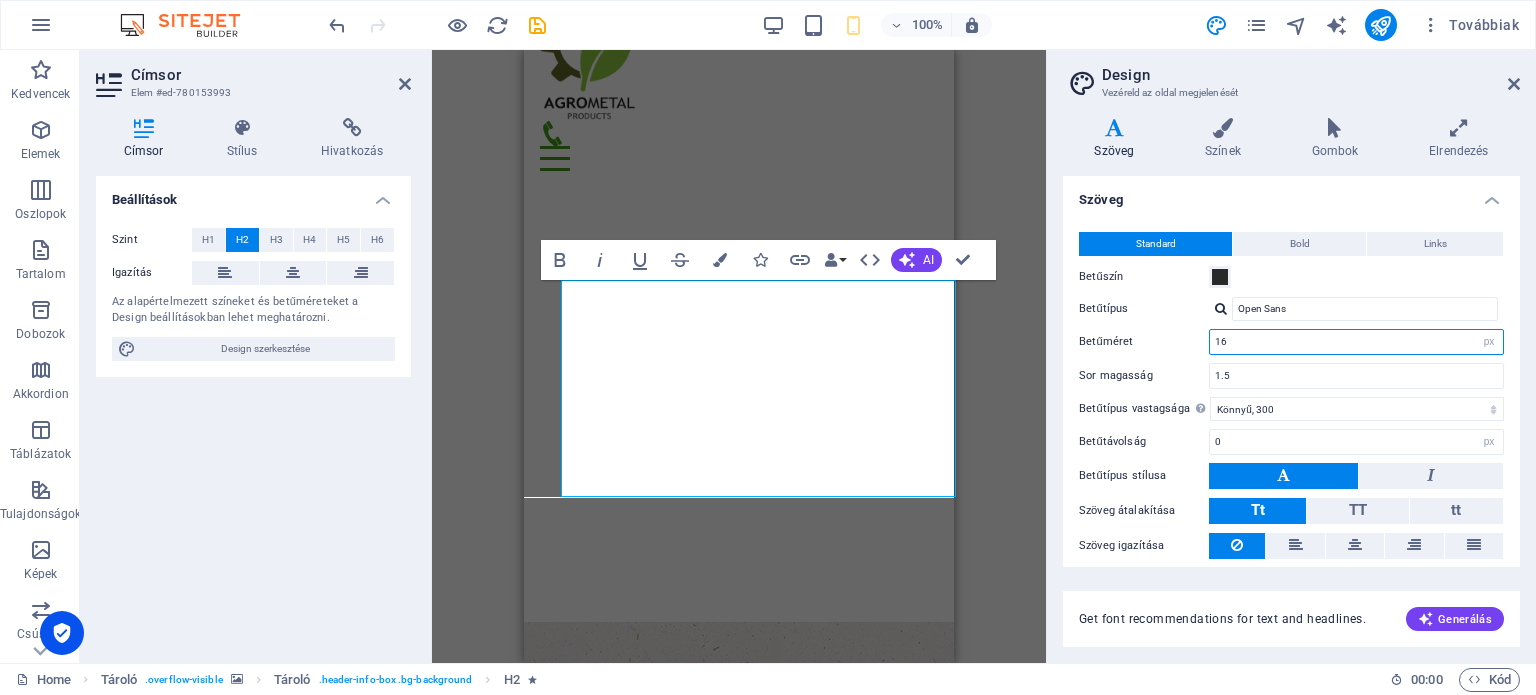 drag, startPoint x: 1238, startPoint y: 344, endPoint x: 1089, endPoint y: 347, distance: 149.0302 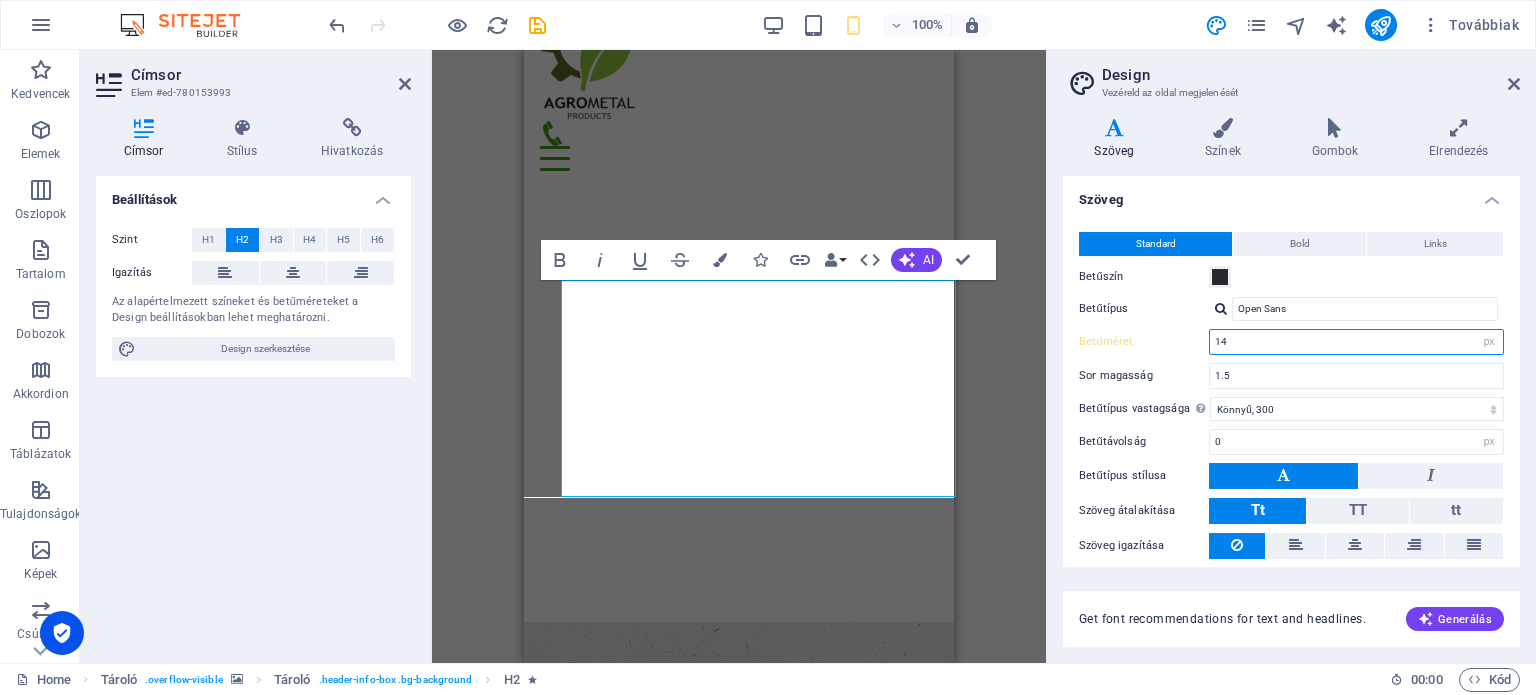 click on "14" at bounding box center (1356, 342) 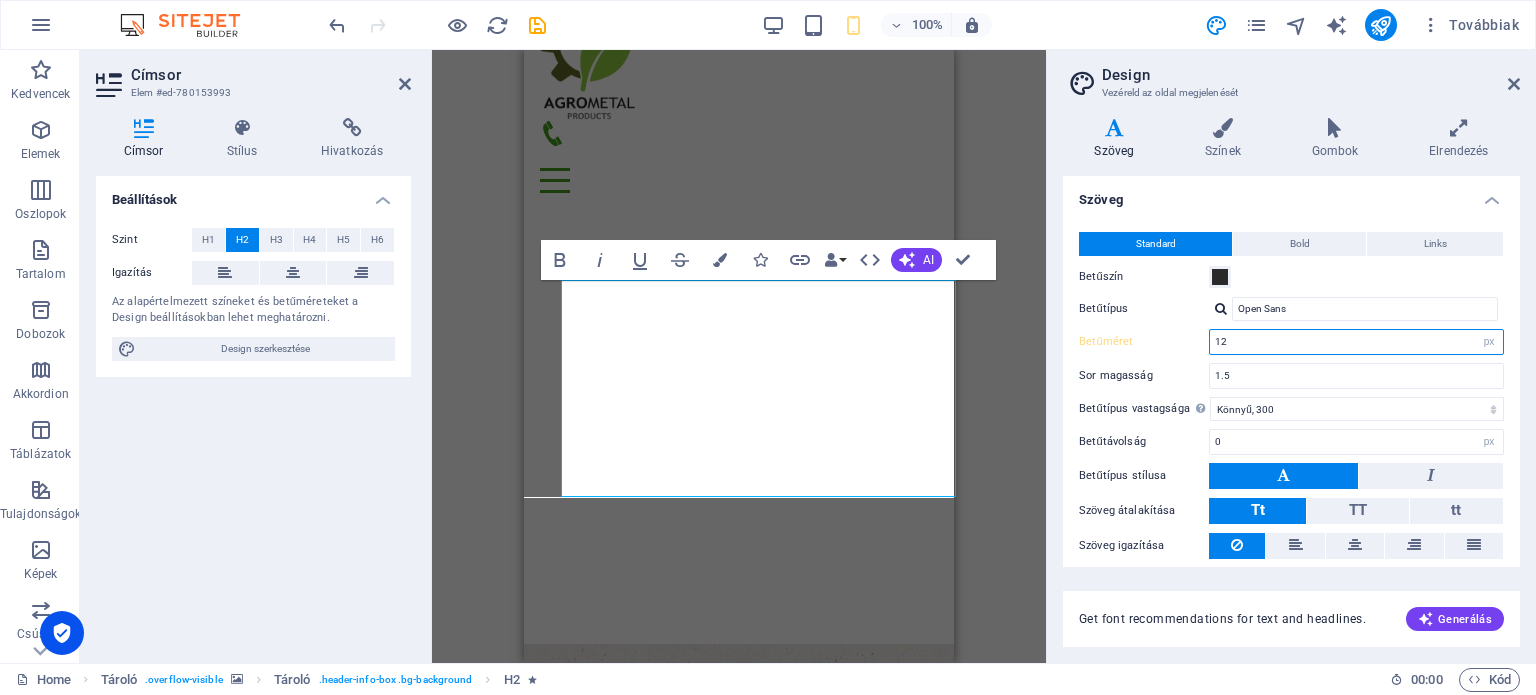 type on "1" 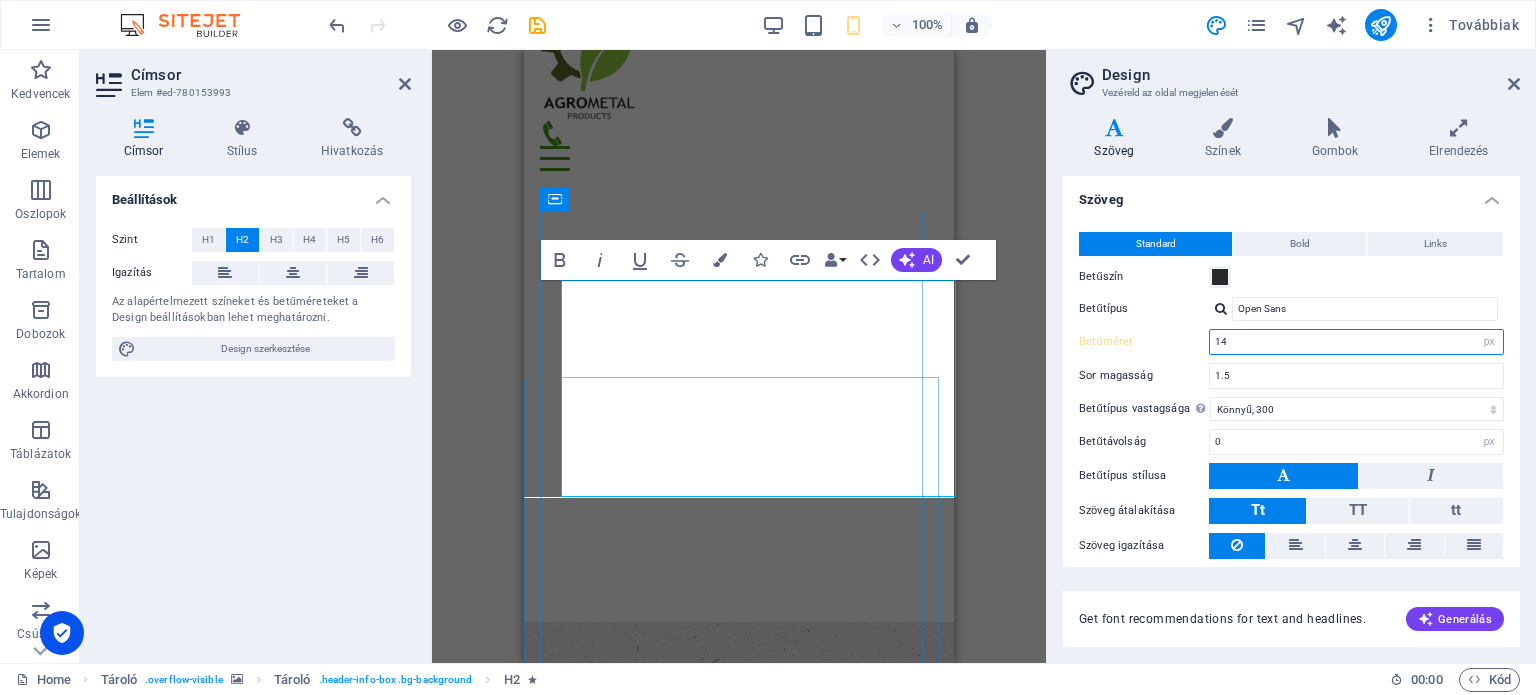 type on "14" 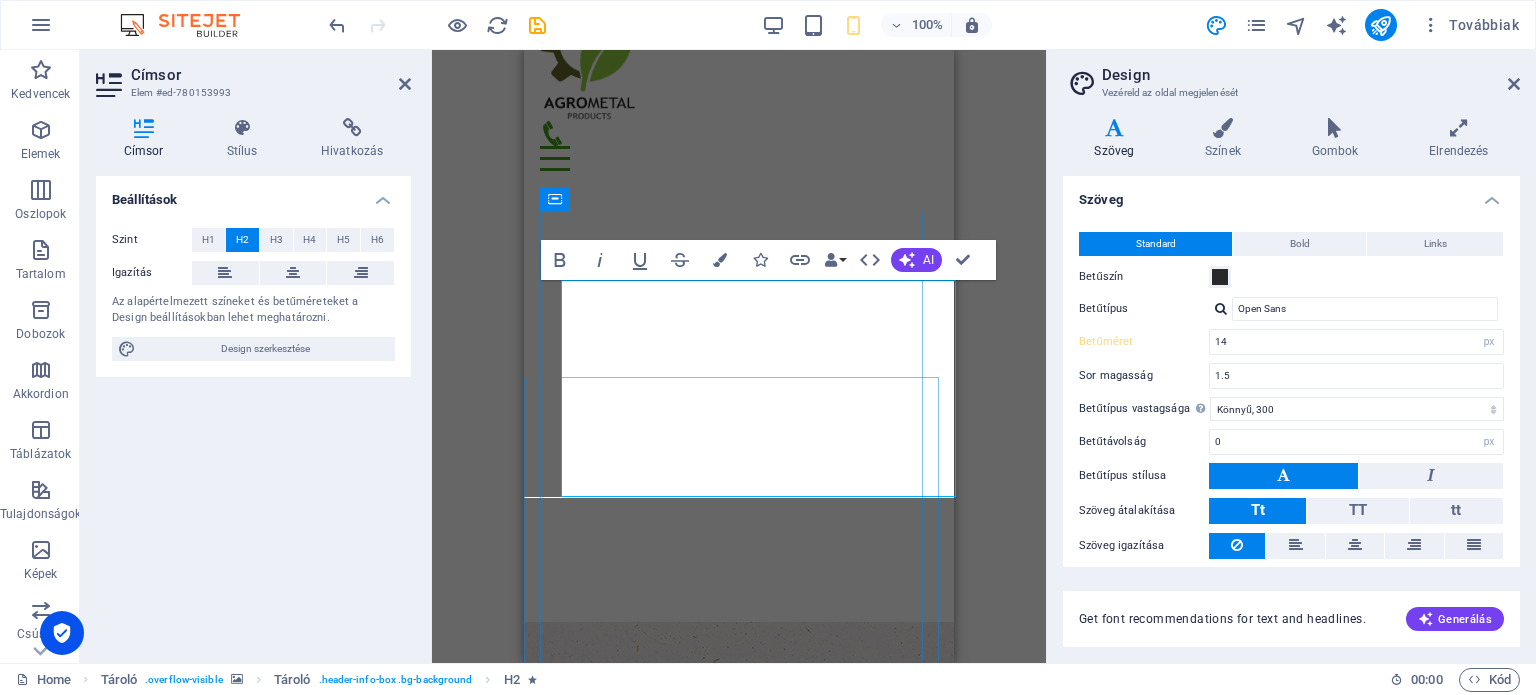 click on "Bine ai venit la site-ul nostru!  Agrometalproducts srl" at bounding box center [739, 2095] 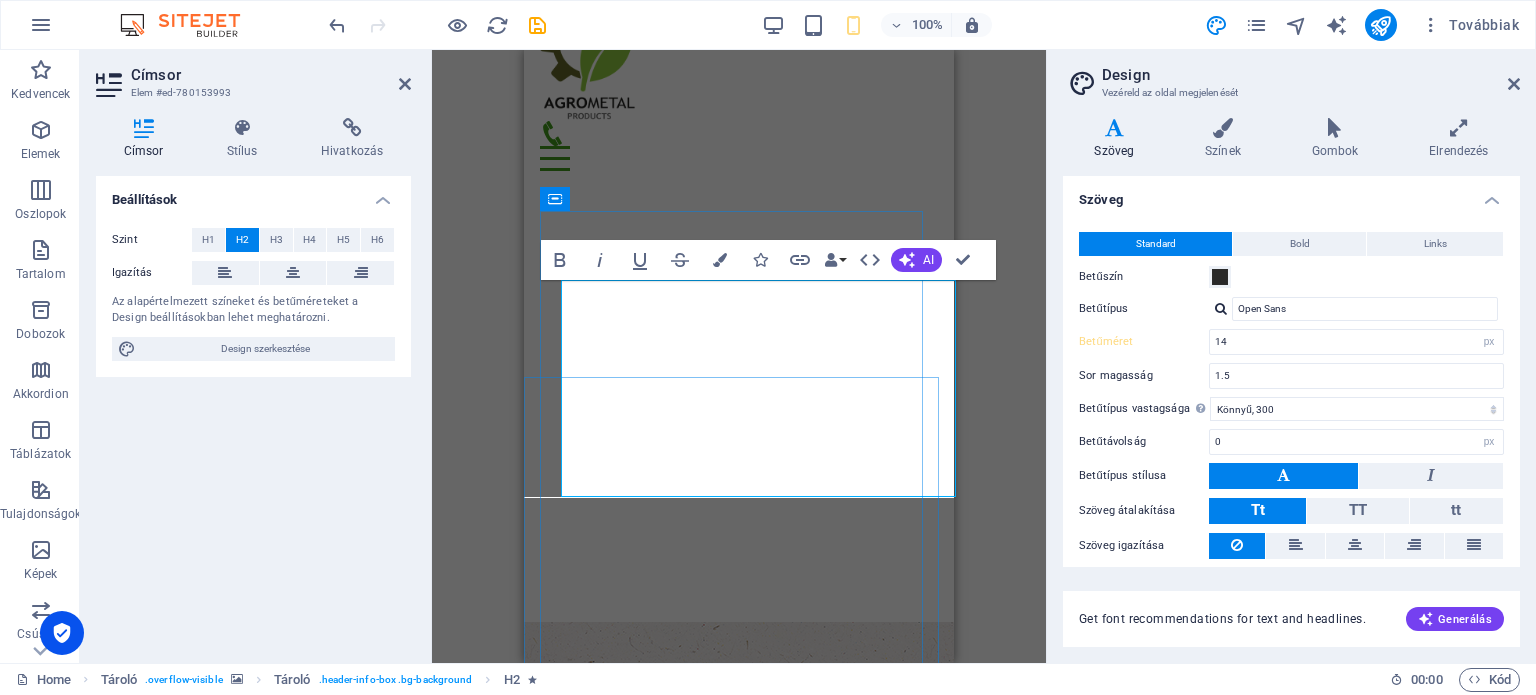 click on "Bine ai venit la site-ul nostru!  Agrometalproducts srl" at bounding box center (739, 1229) 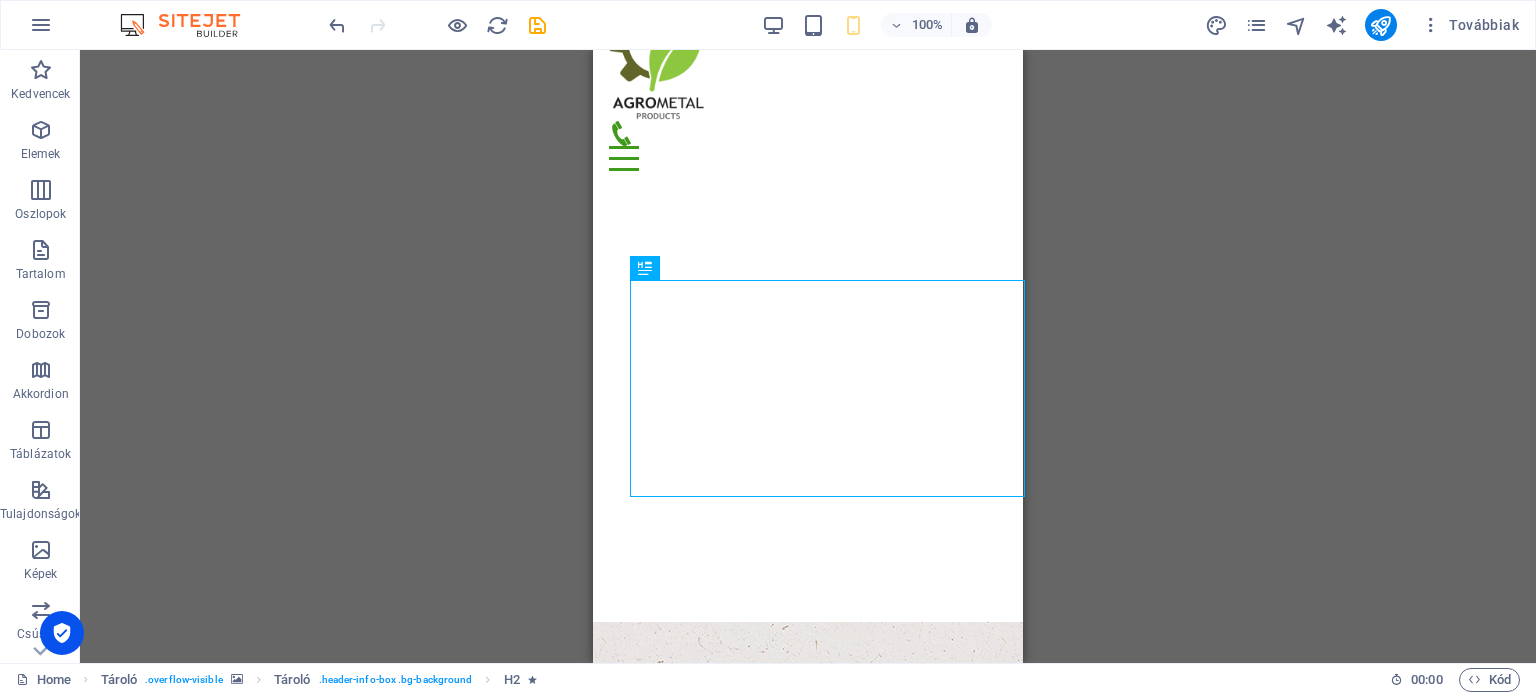click on "Drag here to replace the existing content. Press “Ctrl” if you want to create a new element.
H2   Tároló   Tároló   Menüsáv   Menü   Banner   Tároló   Banner   Szöveg   Információs sáv   Tároló   Előre beállított   Tároló   H3   Előre beállított   Tároló   Image   Tároló   Szöveg   Tároló   Térköz   Tároló   H3   Tároló   Térköz   Tároló   Szöveg" at bounding box center (808, 356) 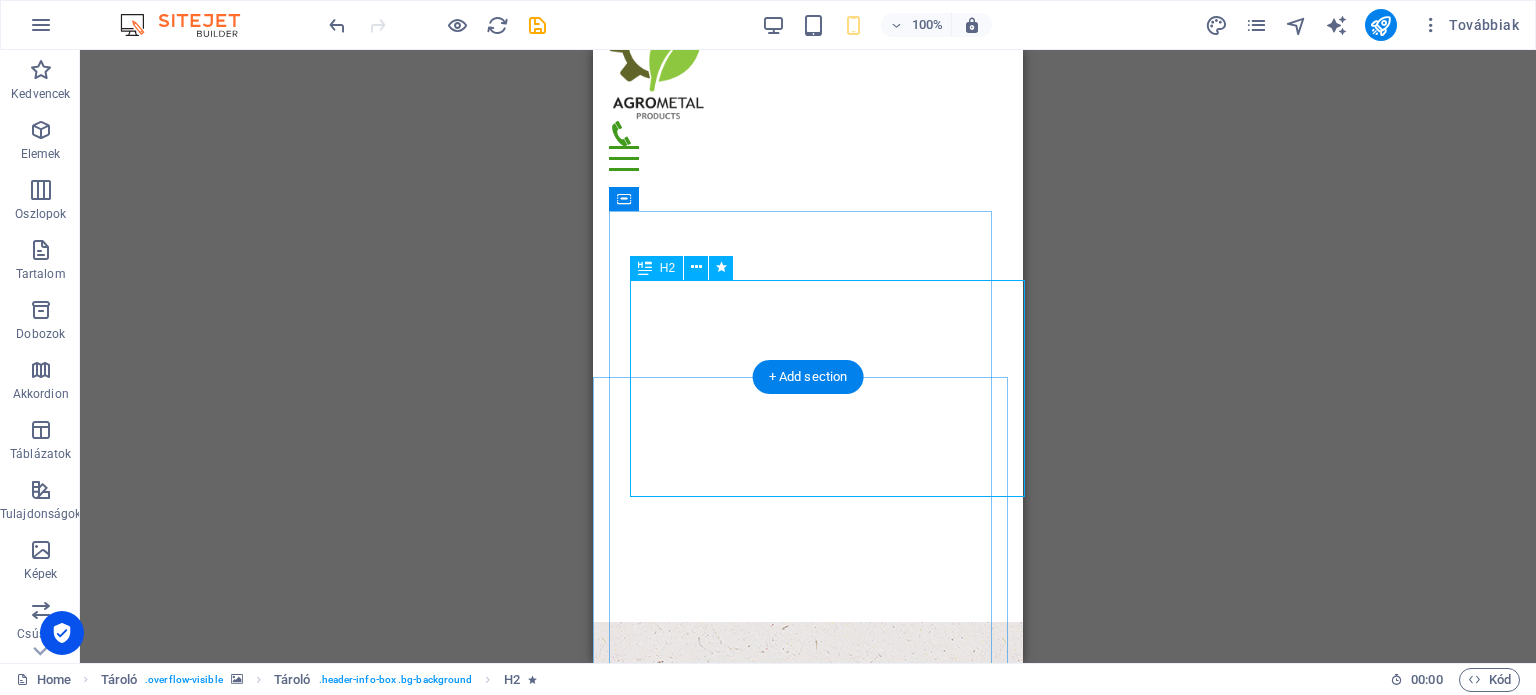 click on "Bine ai venit la site-ul nostru!  Agrometalproducts srl" at bounding box center [808, 1229] 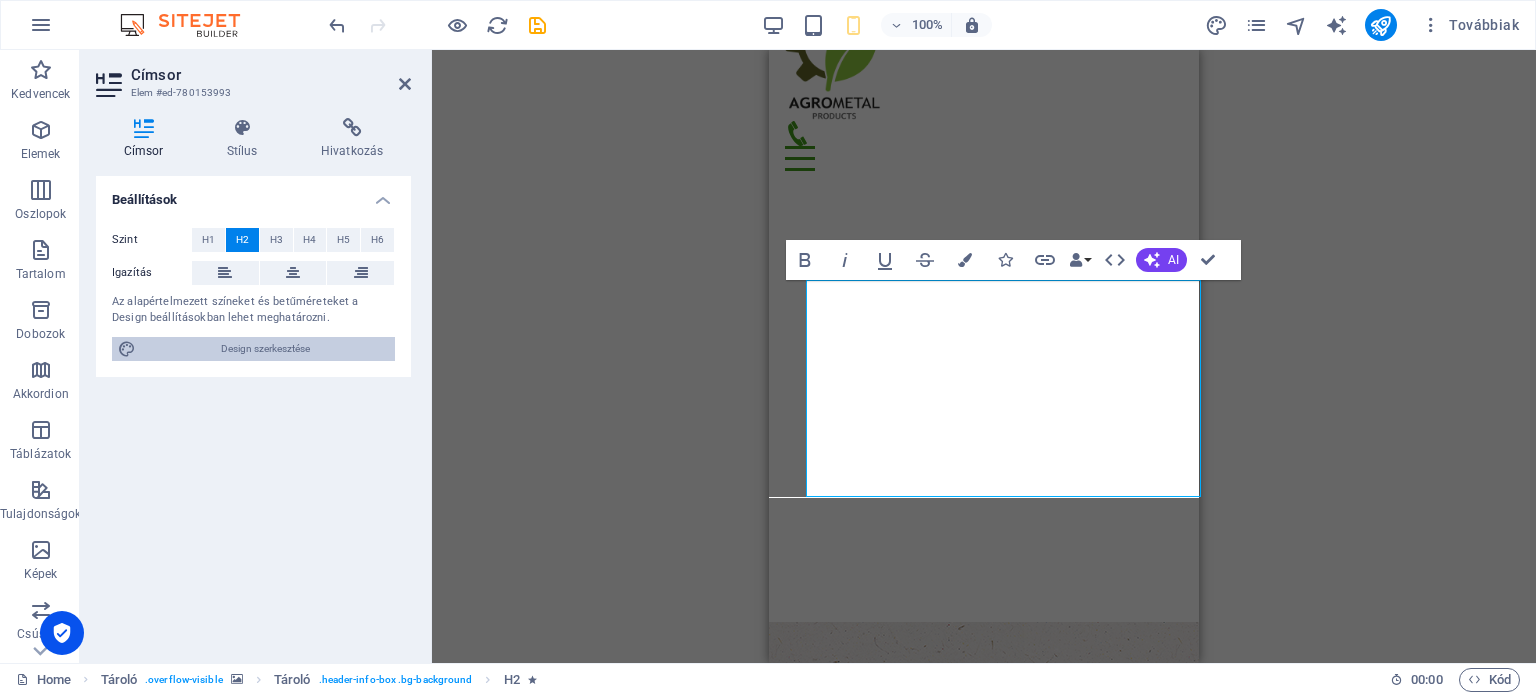 click on "Design szerkesztése" at bounding box center [265, 349] 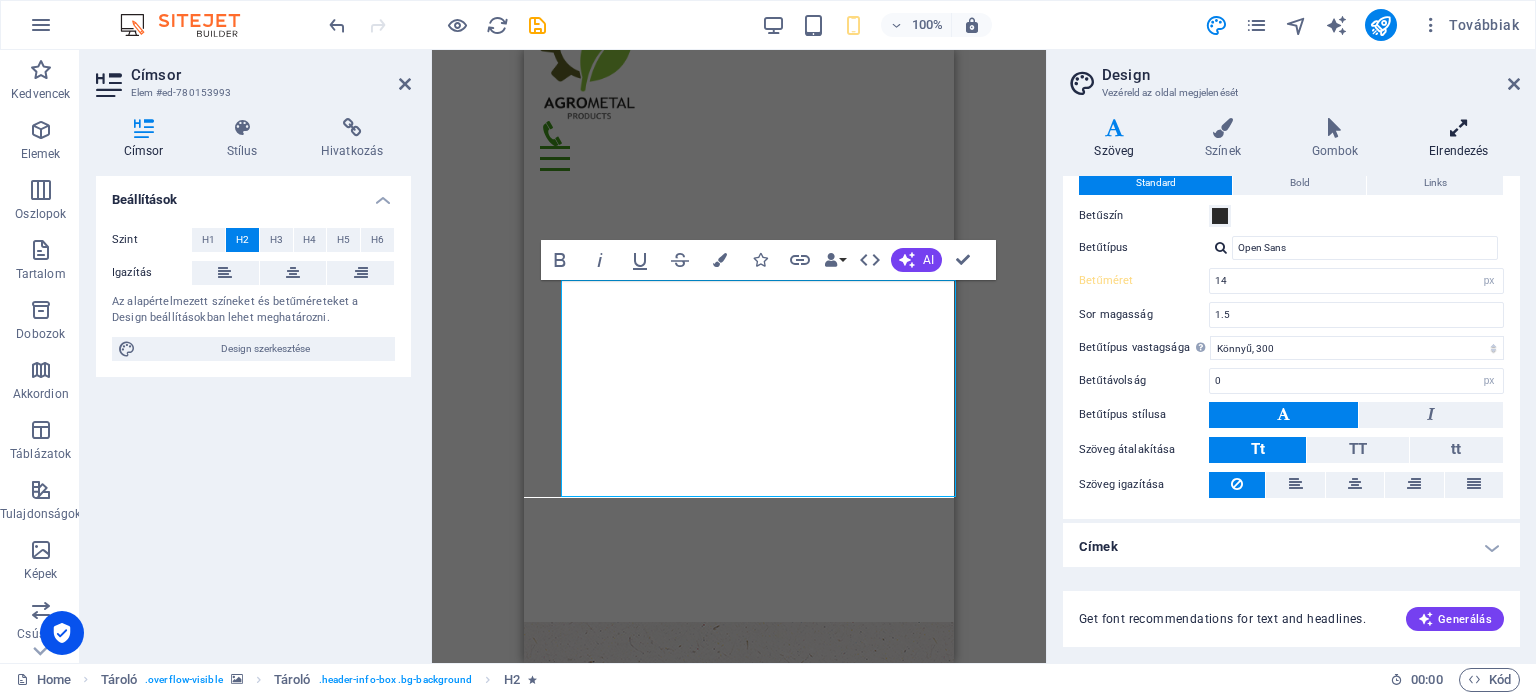scroll, scrollTop: 0, scrollLeft: 0, axis: both 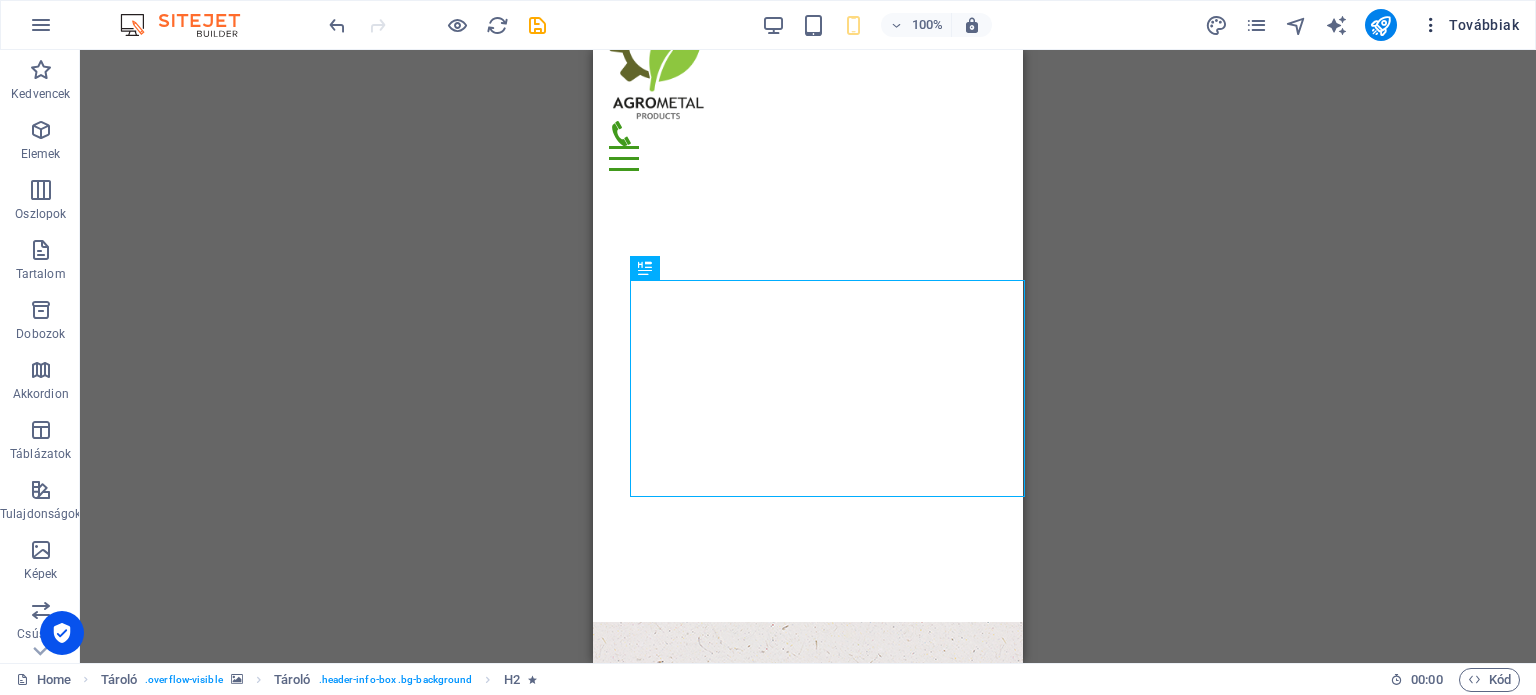 click on "Továbbiak" at bounding box center (1470, 25) 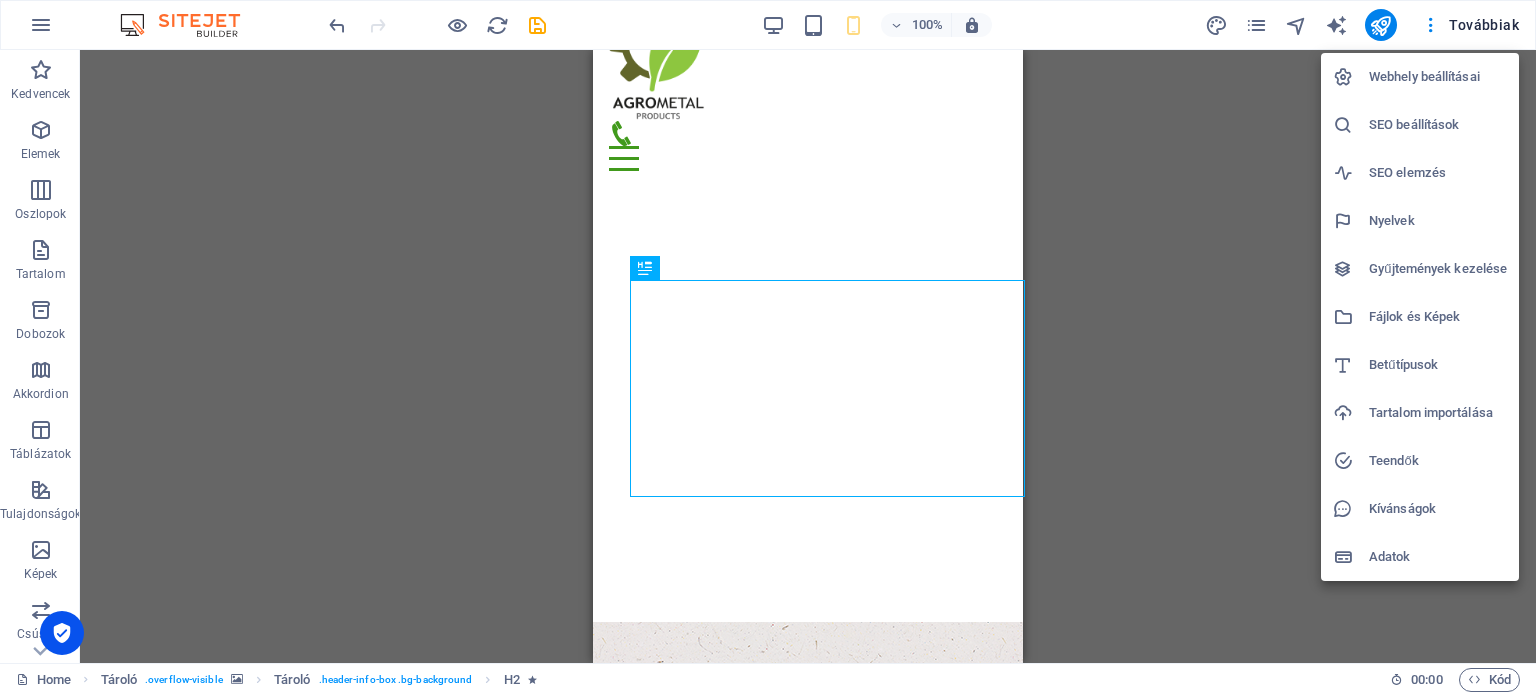 click at bounding box center [768, 347] 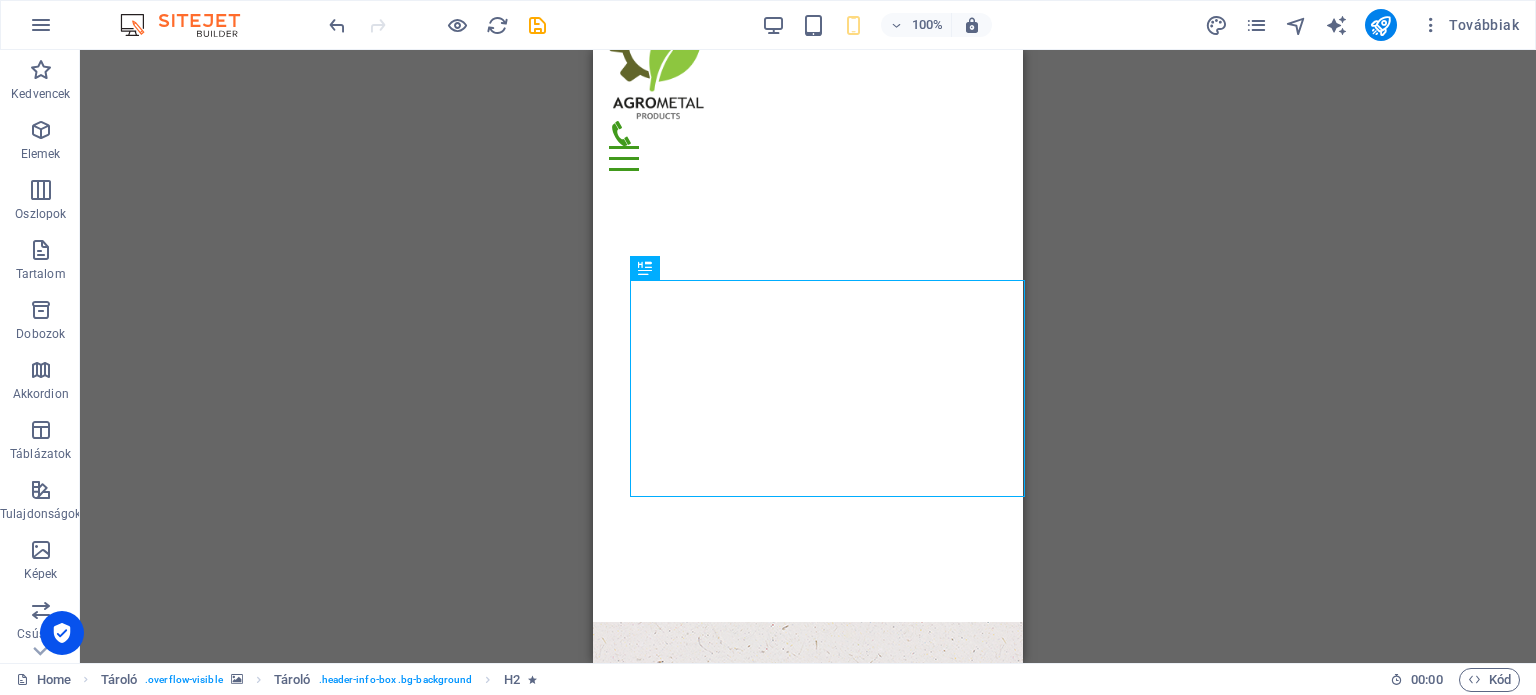 click on "100% Továbbiak" at bounding box center [926, 25] 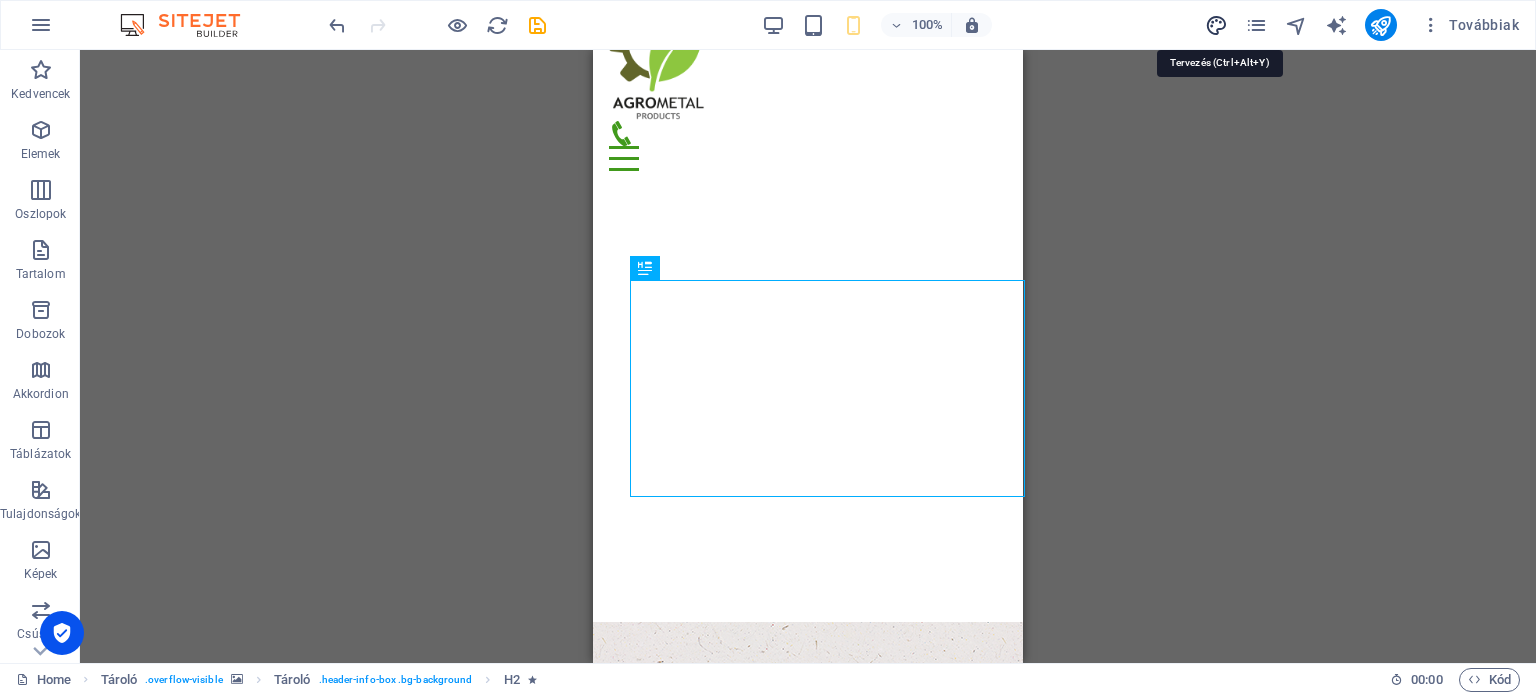 click at bounding box center (1216, 25) 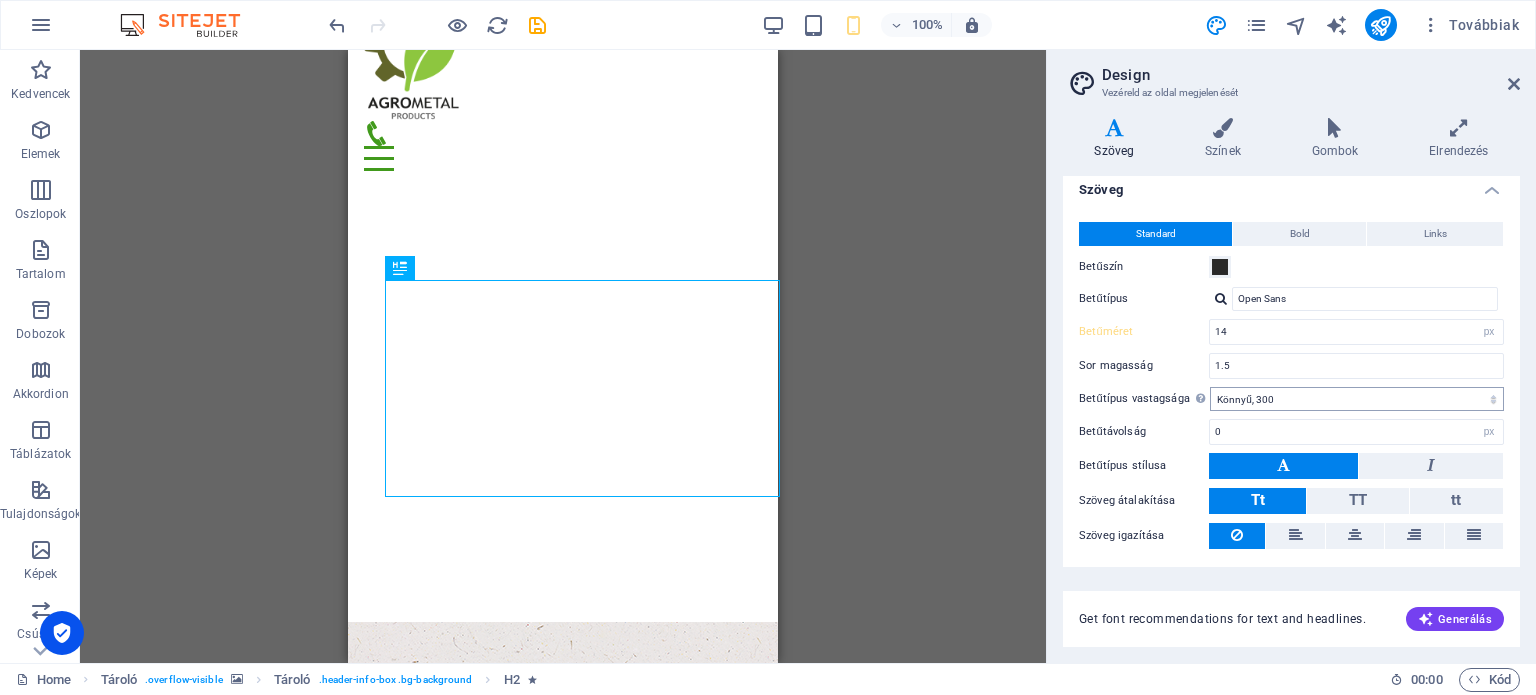 scroll, scrollTop: 0, scrollLeft: 0, axis: both 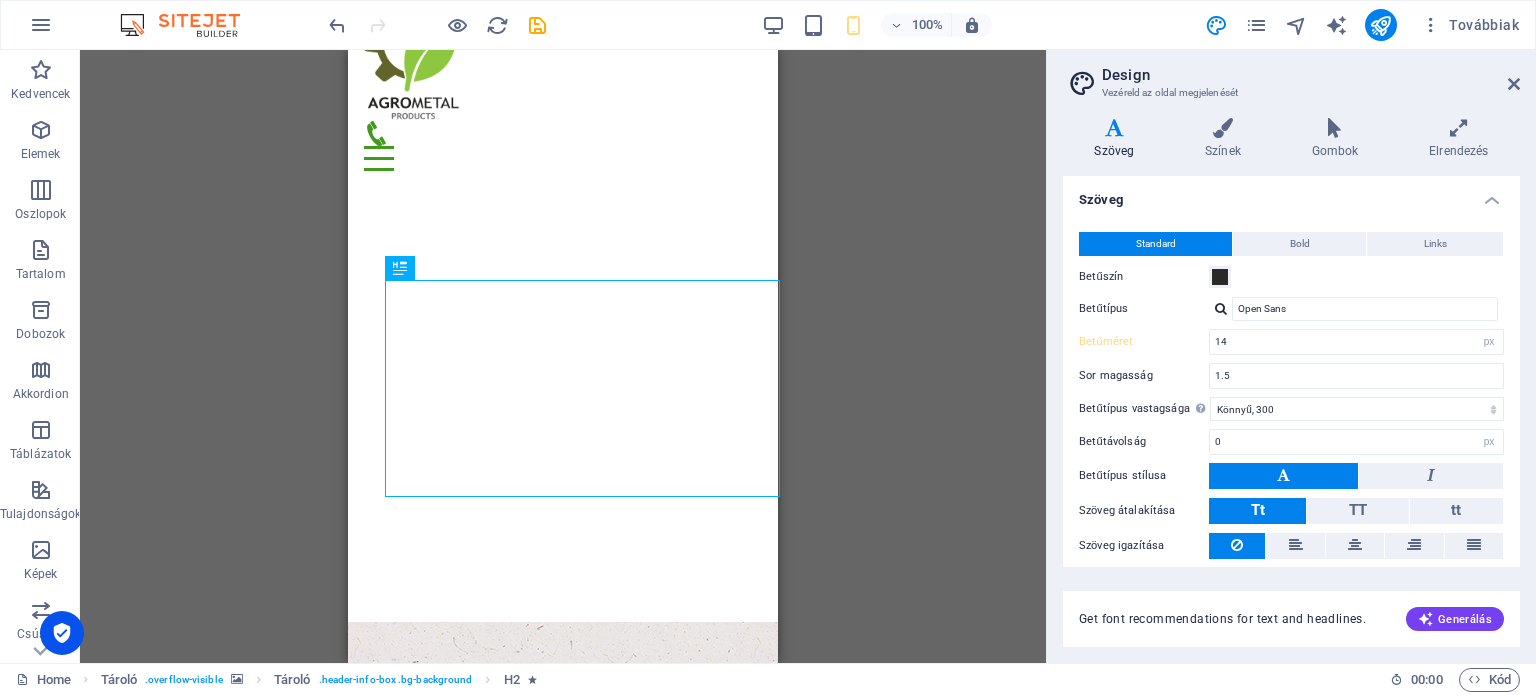 click on "Drag here to replace the existing content. Press “Ctrl” if you want to create a new element.
H2   Tároló   Tároló   Menüsáv   Menü   Banner   Tároló   Banner   Szöveg   Információs sáv   Tároló   Előre beállított   Tároló   H3   Előre beállított   Tároló   Image   Tároló   Szöveg   Tároló   Térköz   Tároló   H3   Tároló   Térköz   Tároló   Szöveg" at bounding box center (563, 356) 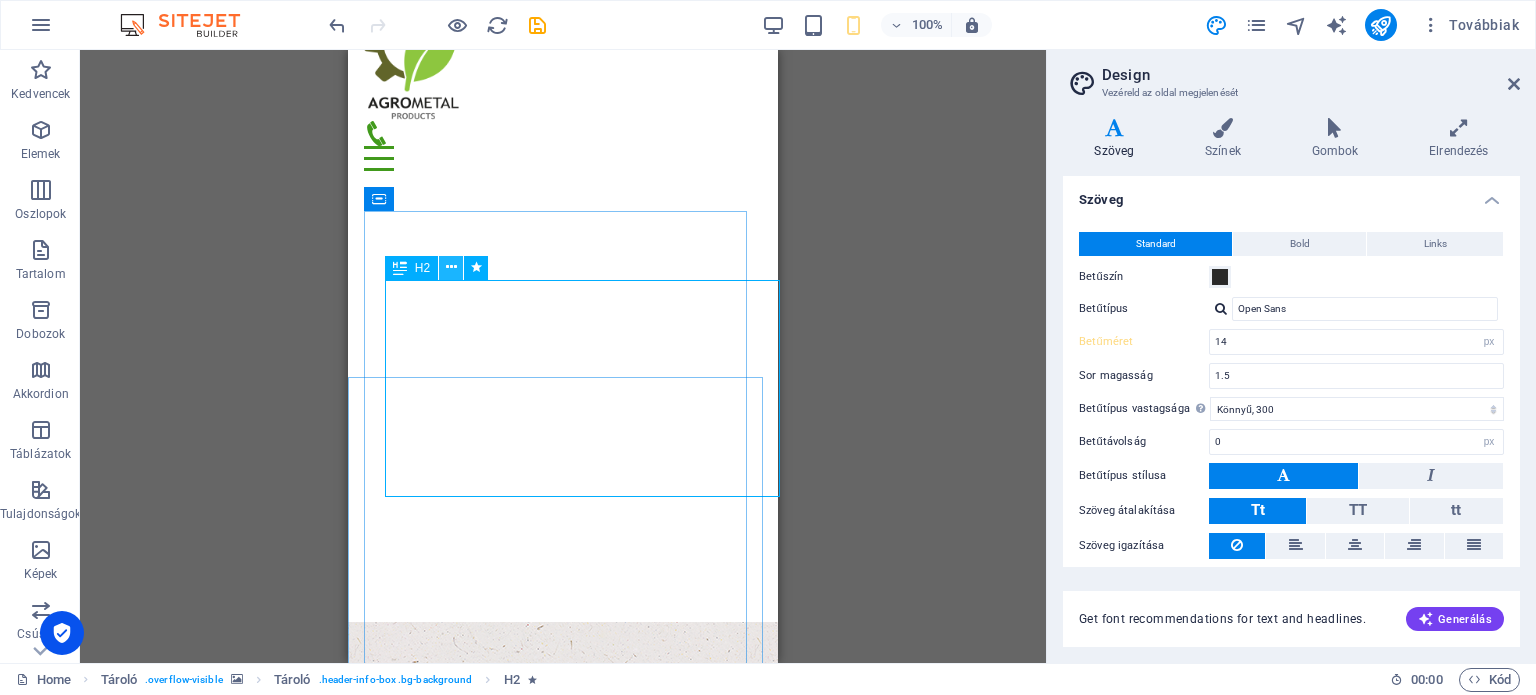 click at bounding box center (451, 267) 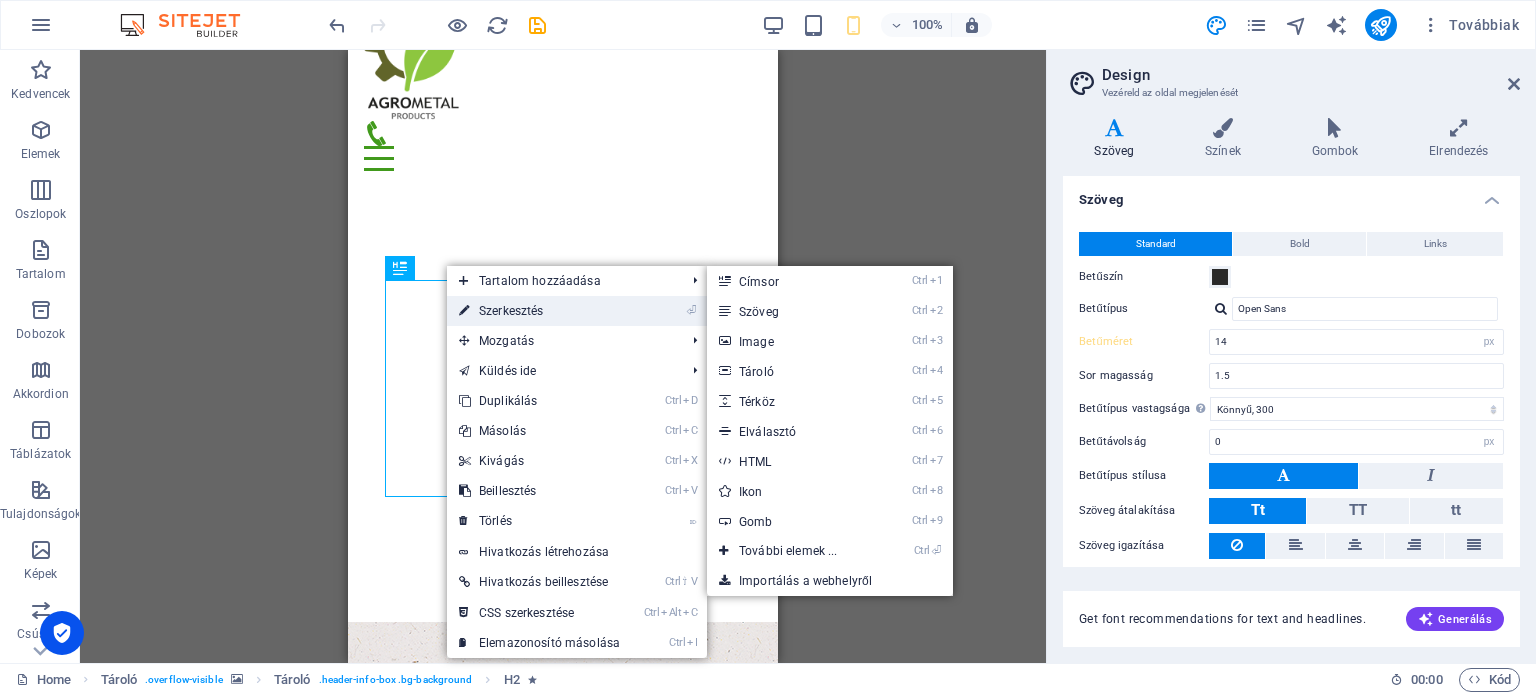 click on "⏎  Szerkesztés" at bounding box center [539, 311] 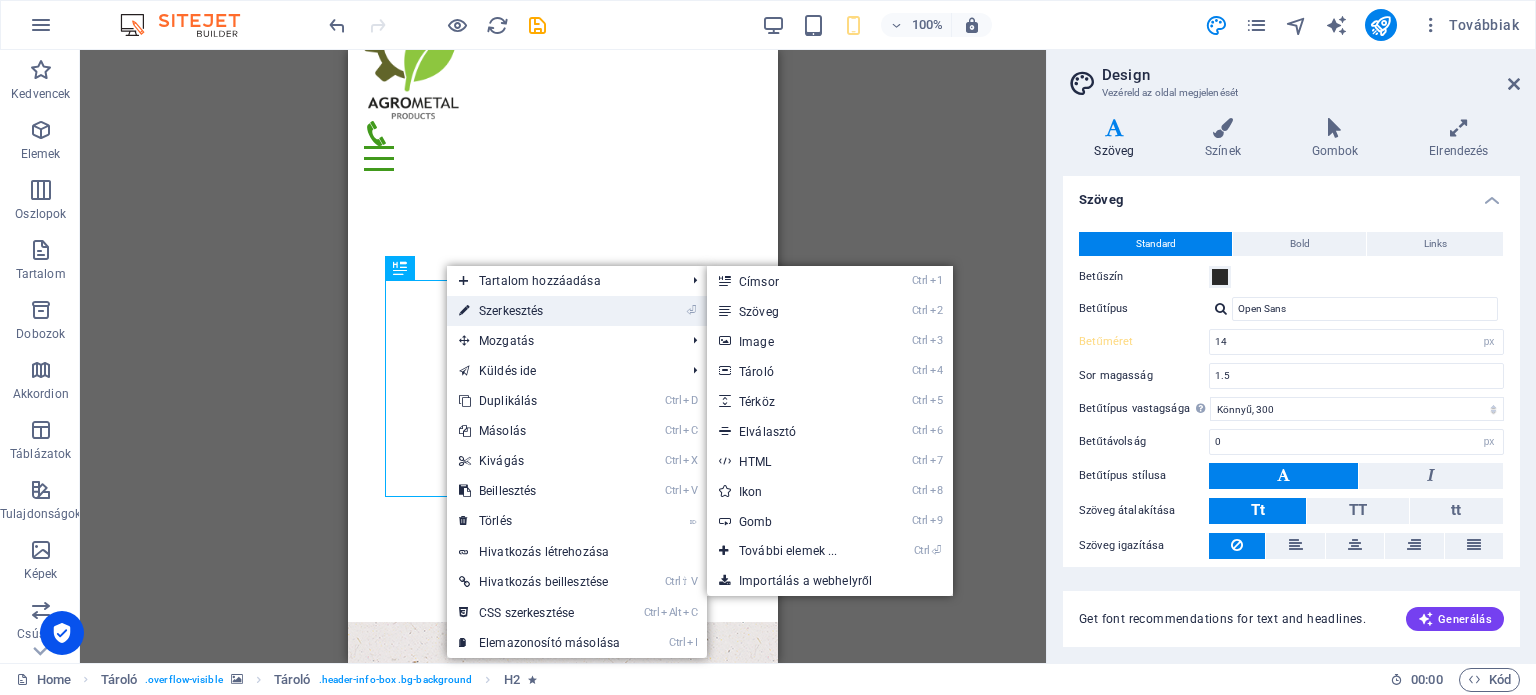 select on "px" 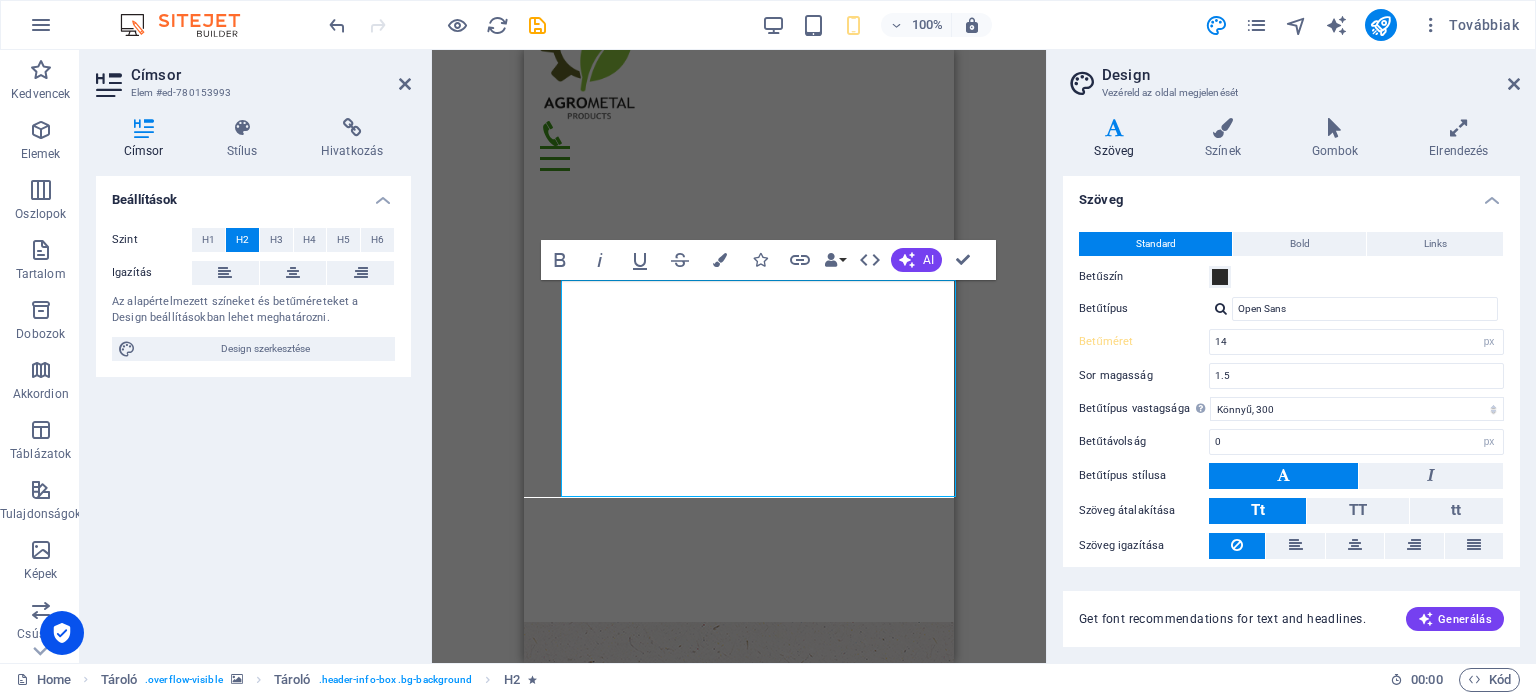 click at bounding box center (143, 128) 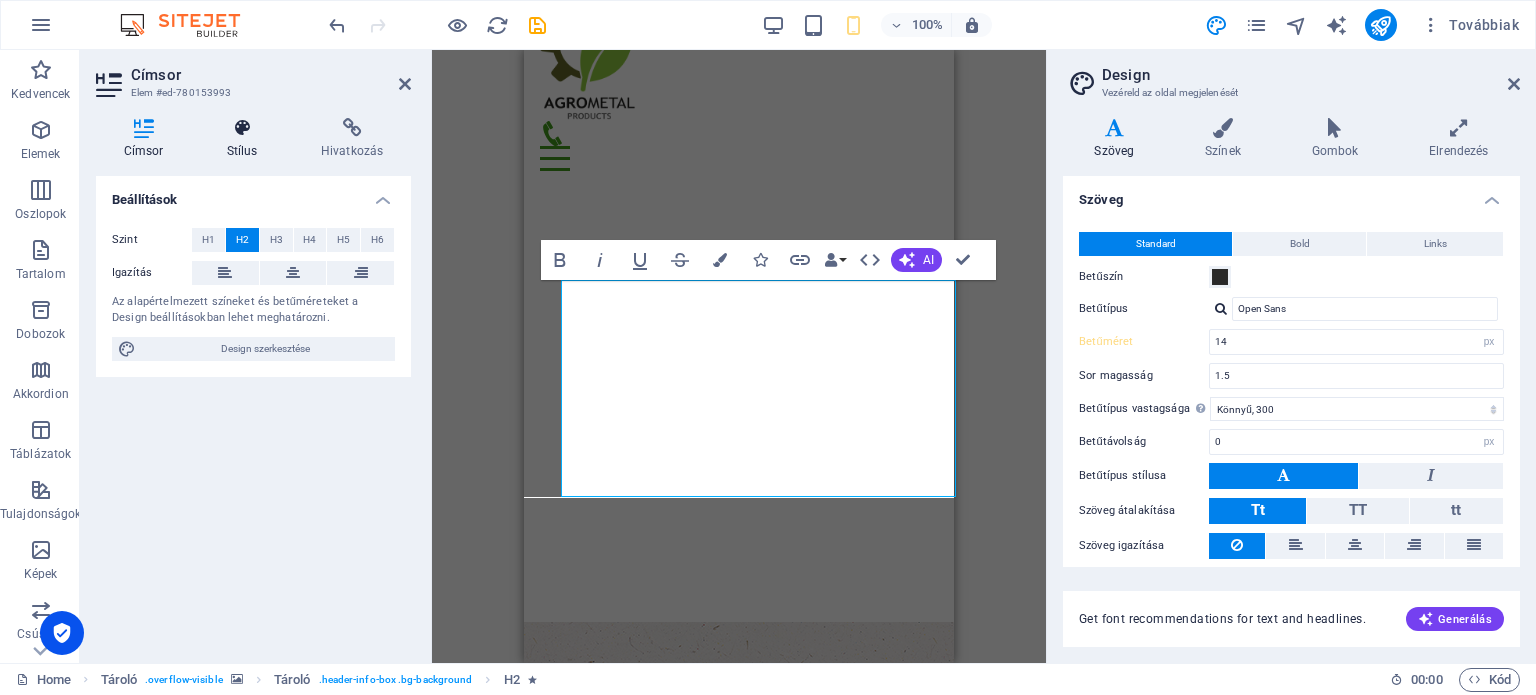 click at bounding box center [242, 128] 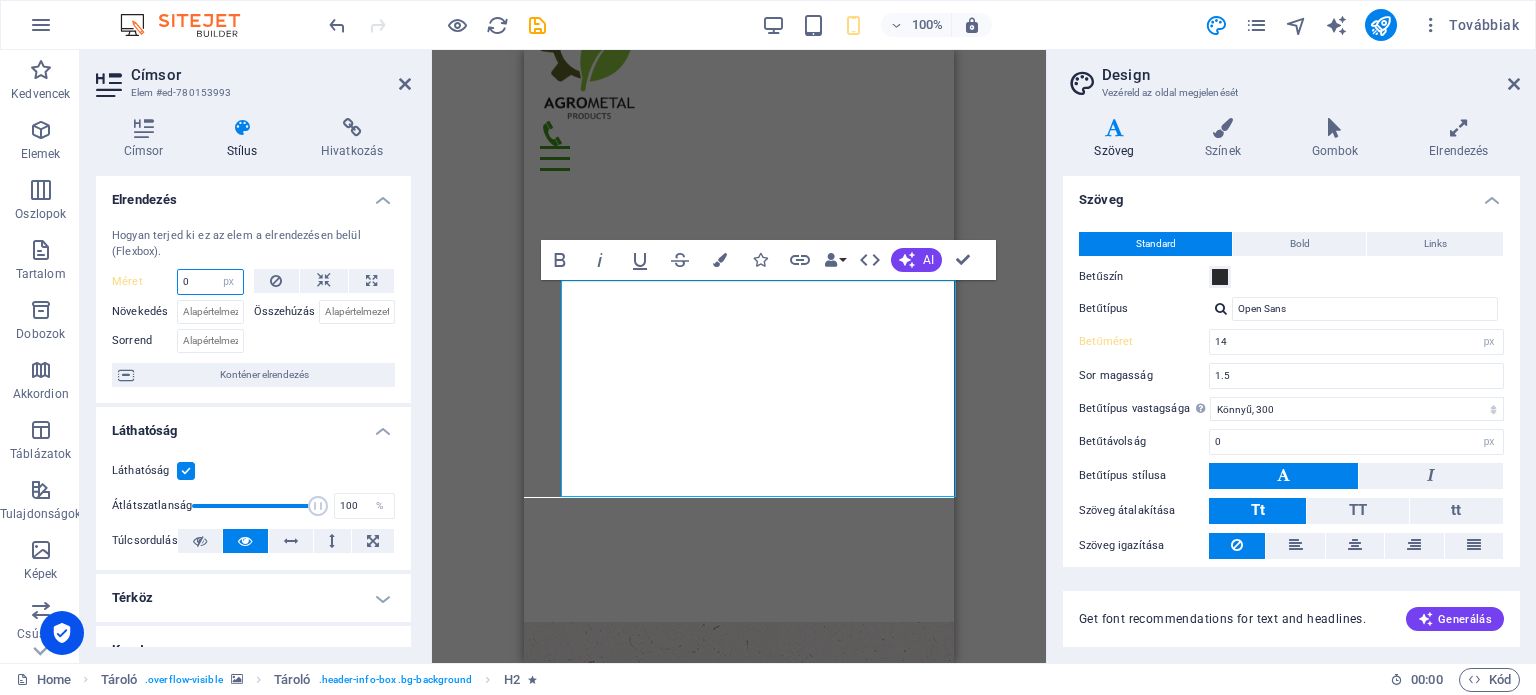 click on "0" at bounding box center (210, 282) 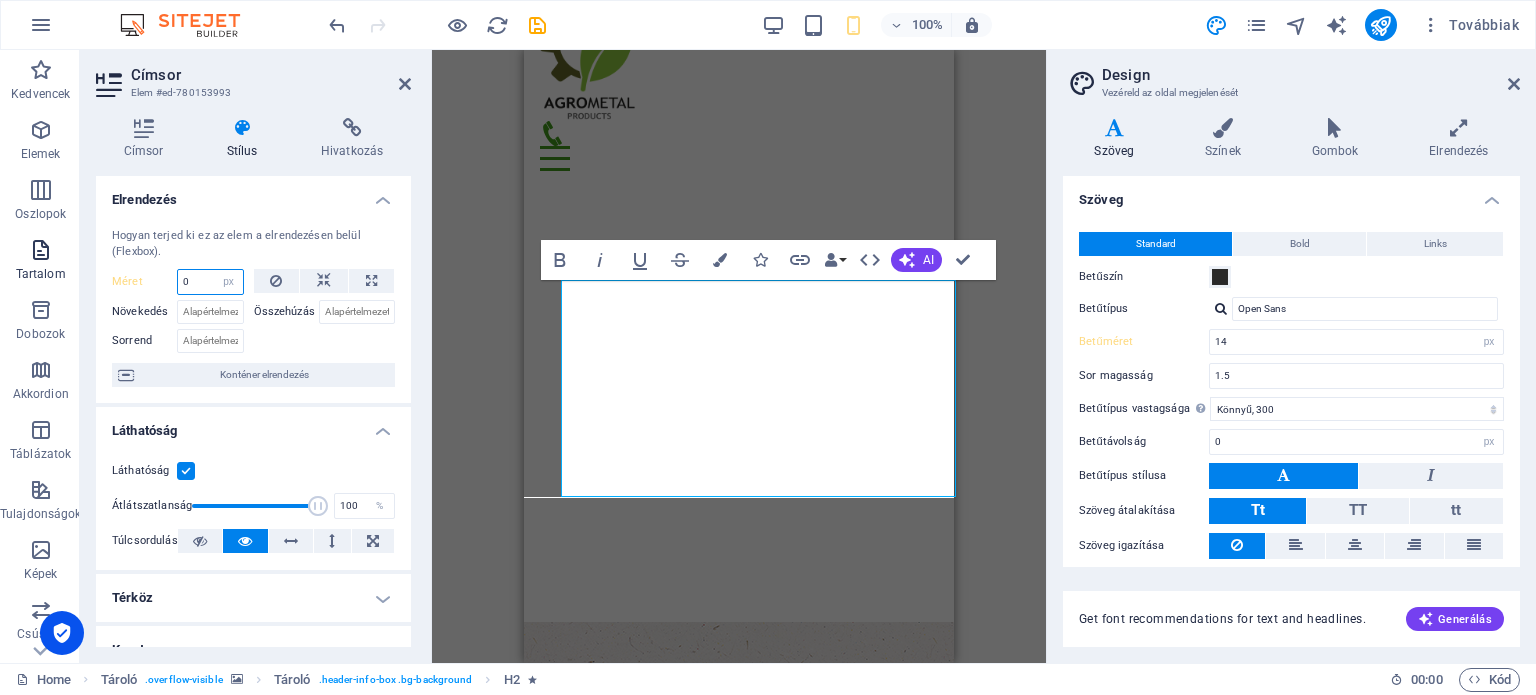 drag, startPoint x: 208, startPoint y: 278, endPoint x: 35, endPoint y: 276, distance: 173.01157 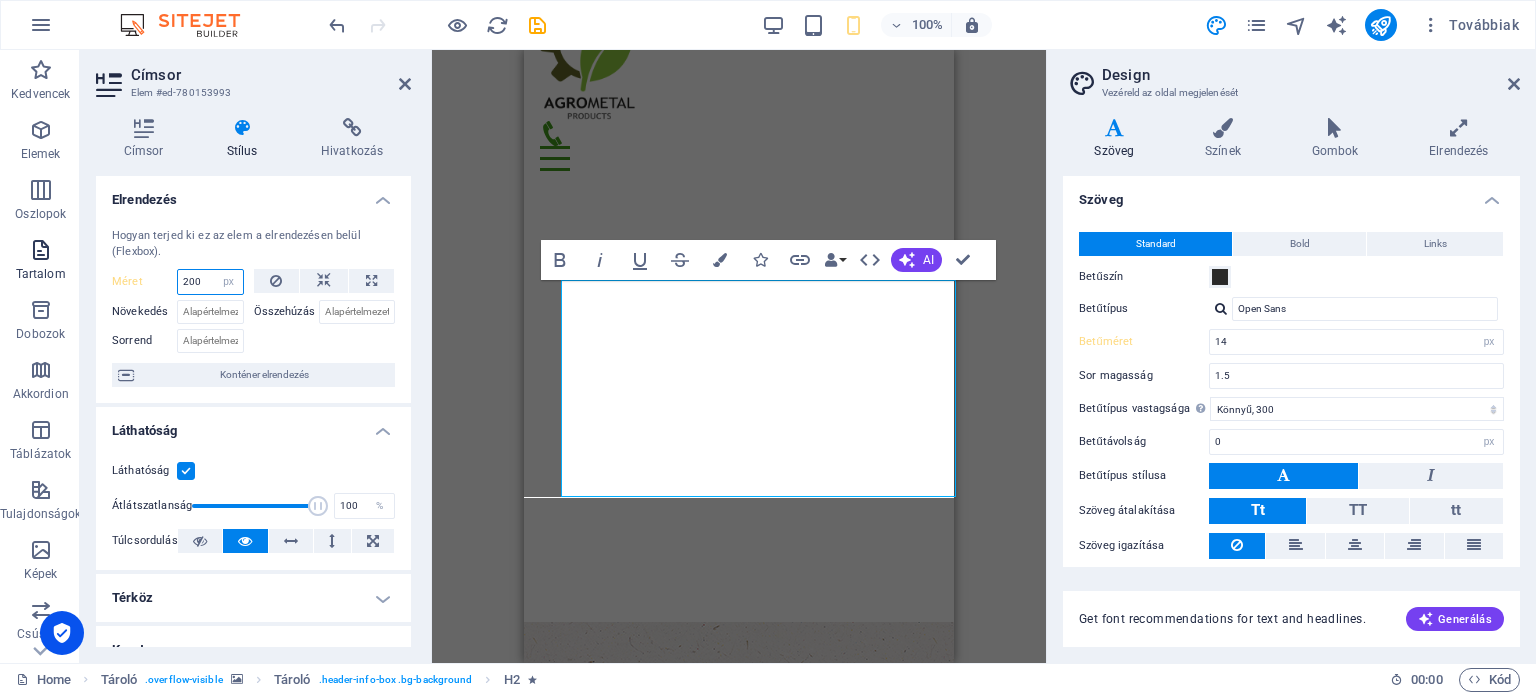 type on "200" 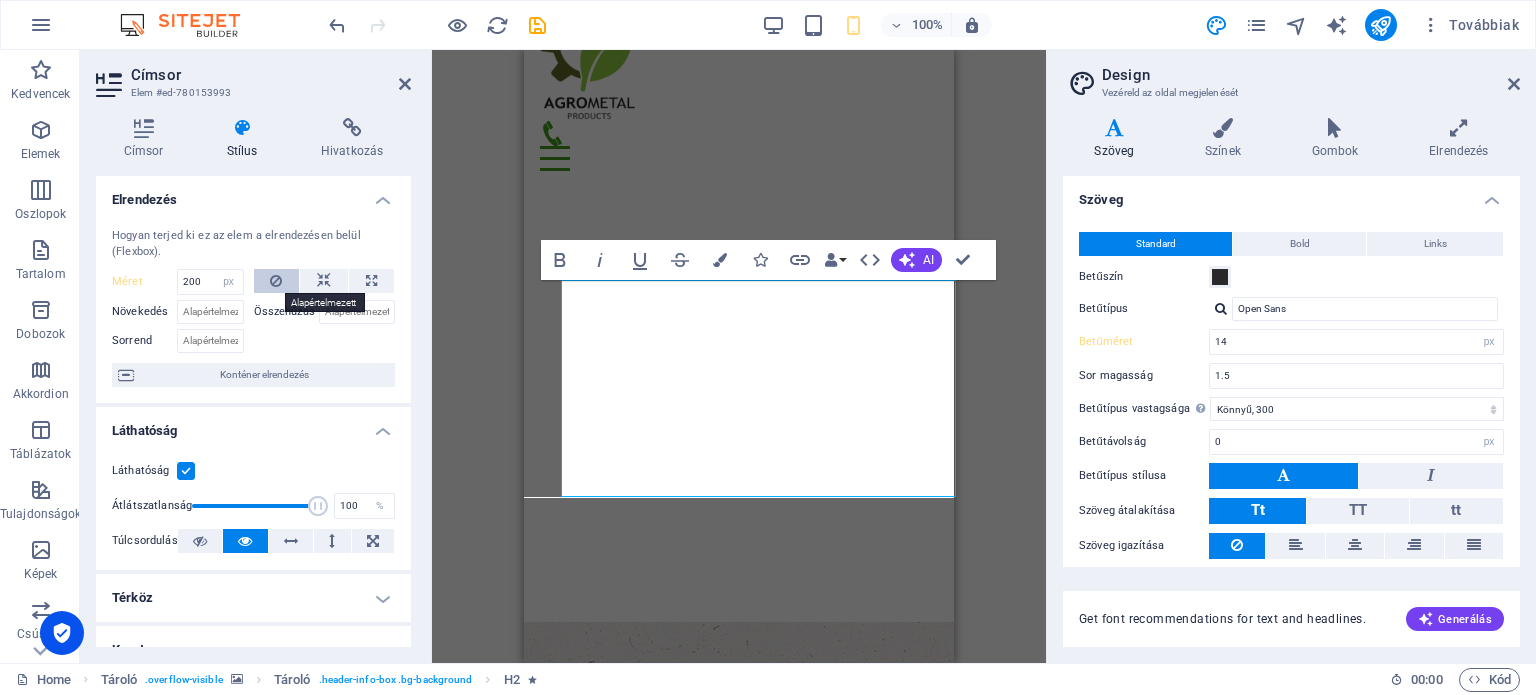 click at bounding box center (276, 281) 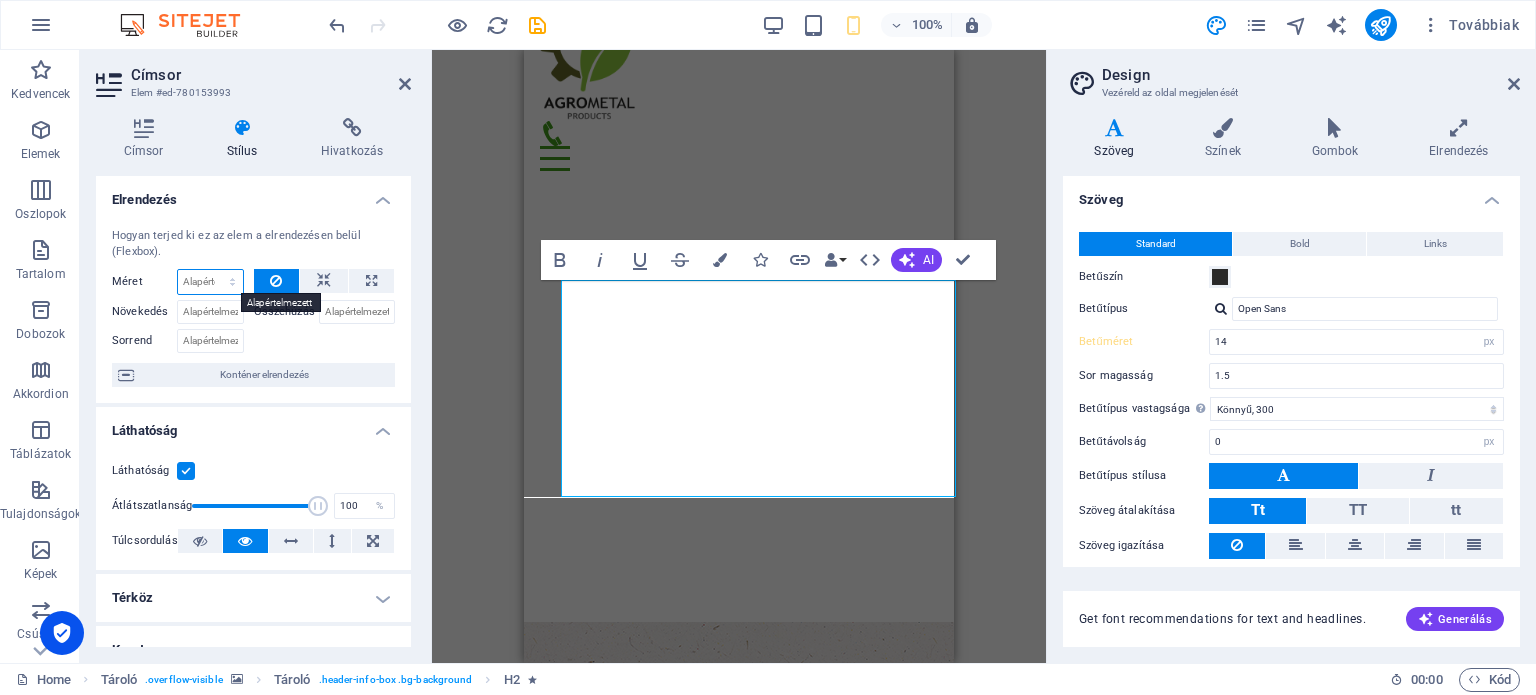 click on "Alapértelmezett automatikus px % 1/1 1/2 1/3 1/4 1/5 1/6 1/7 1/8 1/9 1/10" at bounding box center (210, 282) 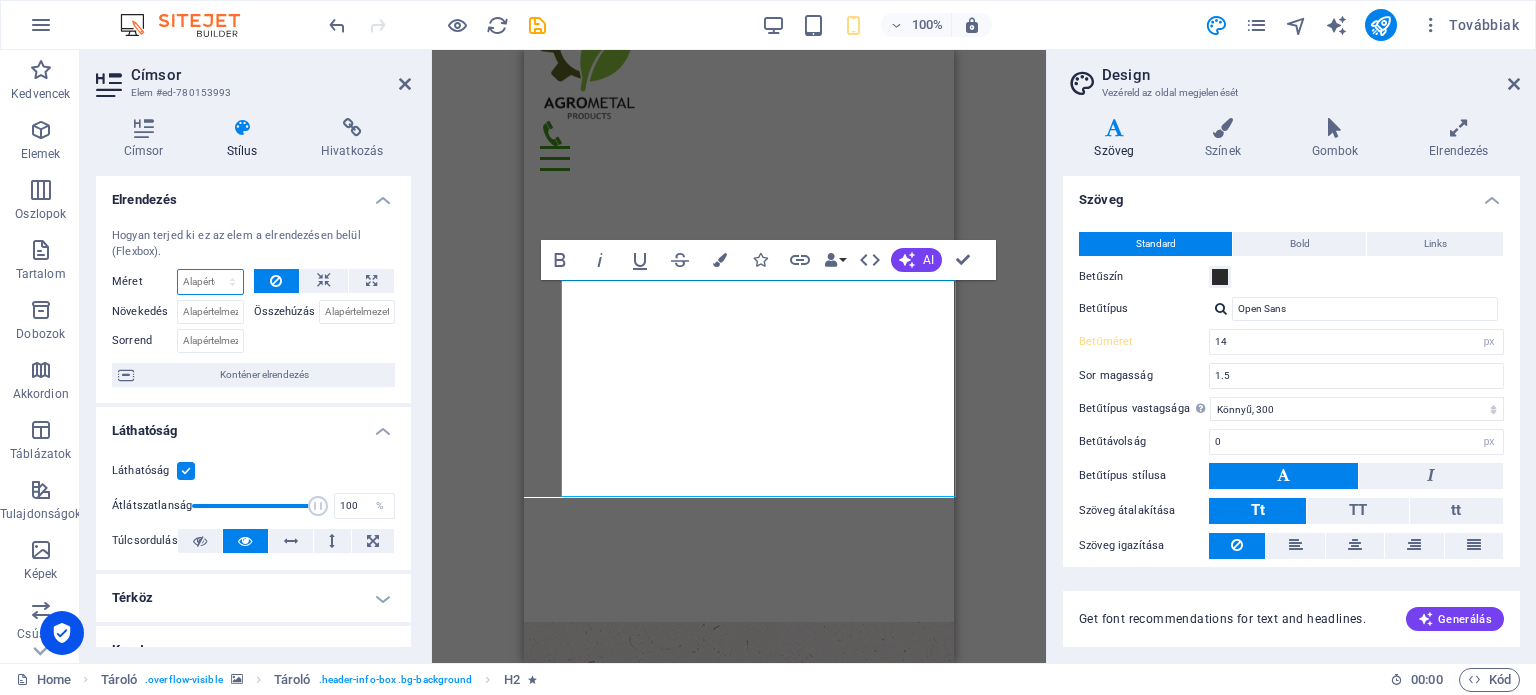 select on "px" 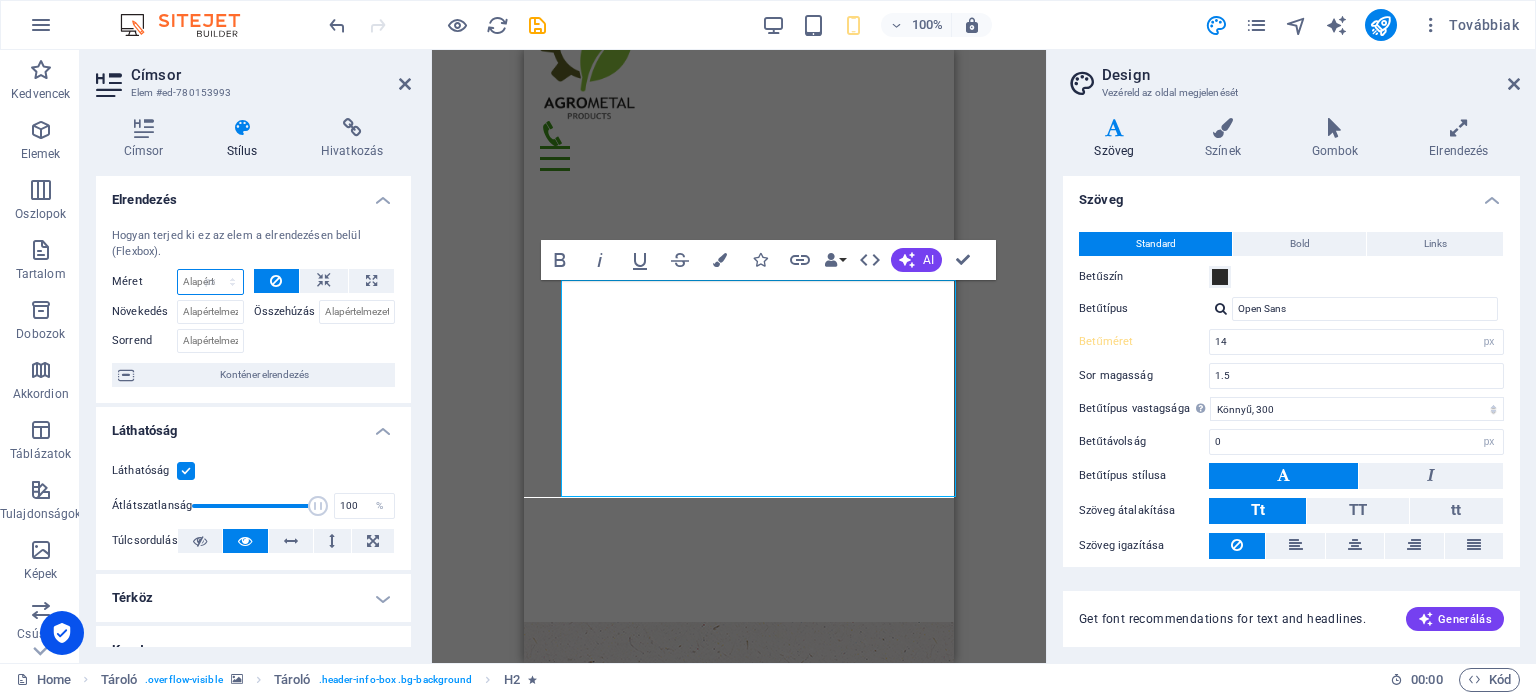 click on "Alapértelmezett automatikus px % 1/1 1/2 1/3 1/4 1/5 1/6 1/7 1/8 1/9 1/10" at bounding box center (210, 282) 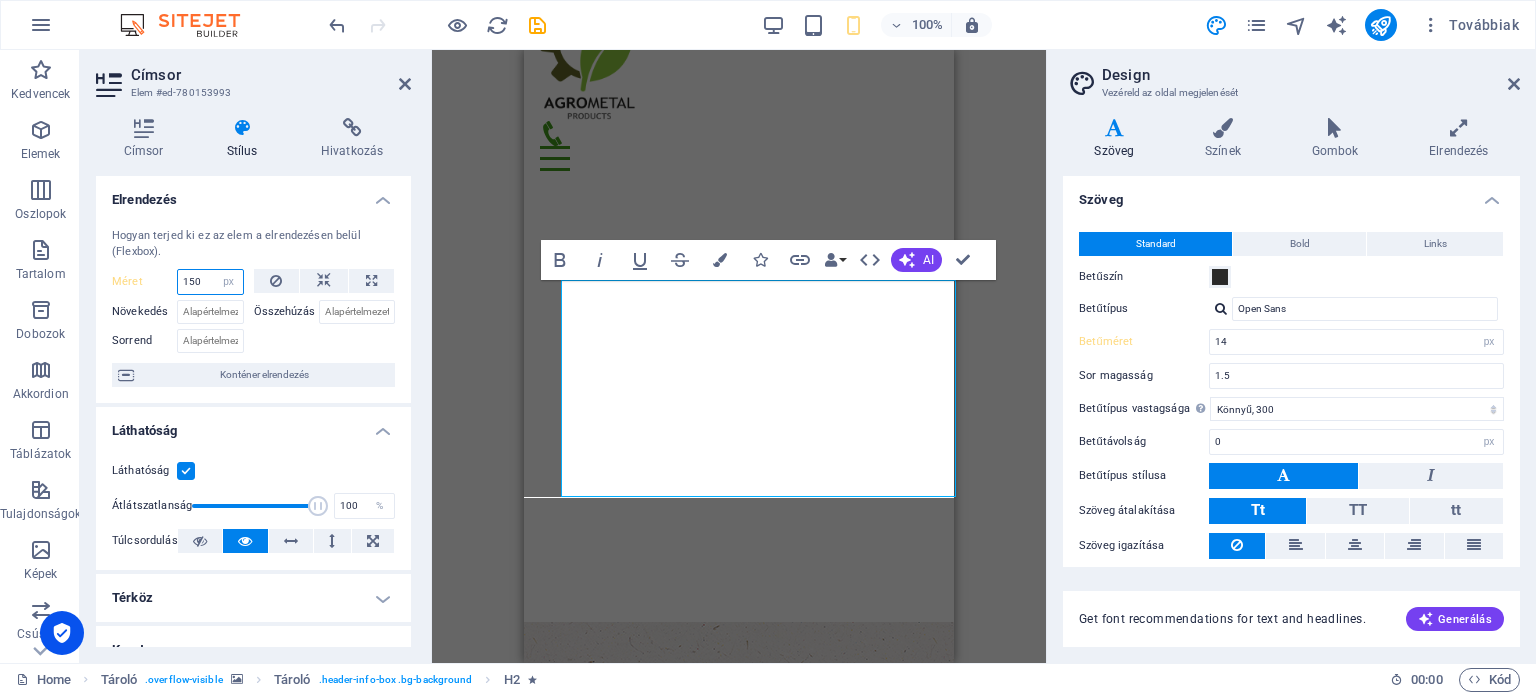 type on "150" 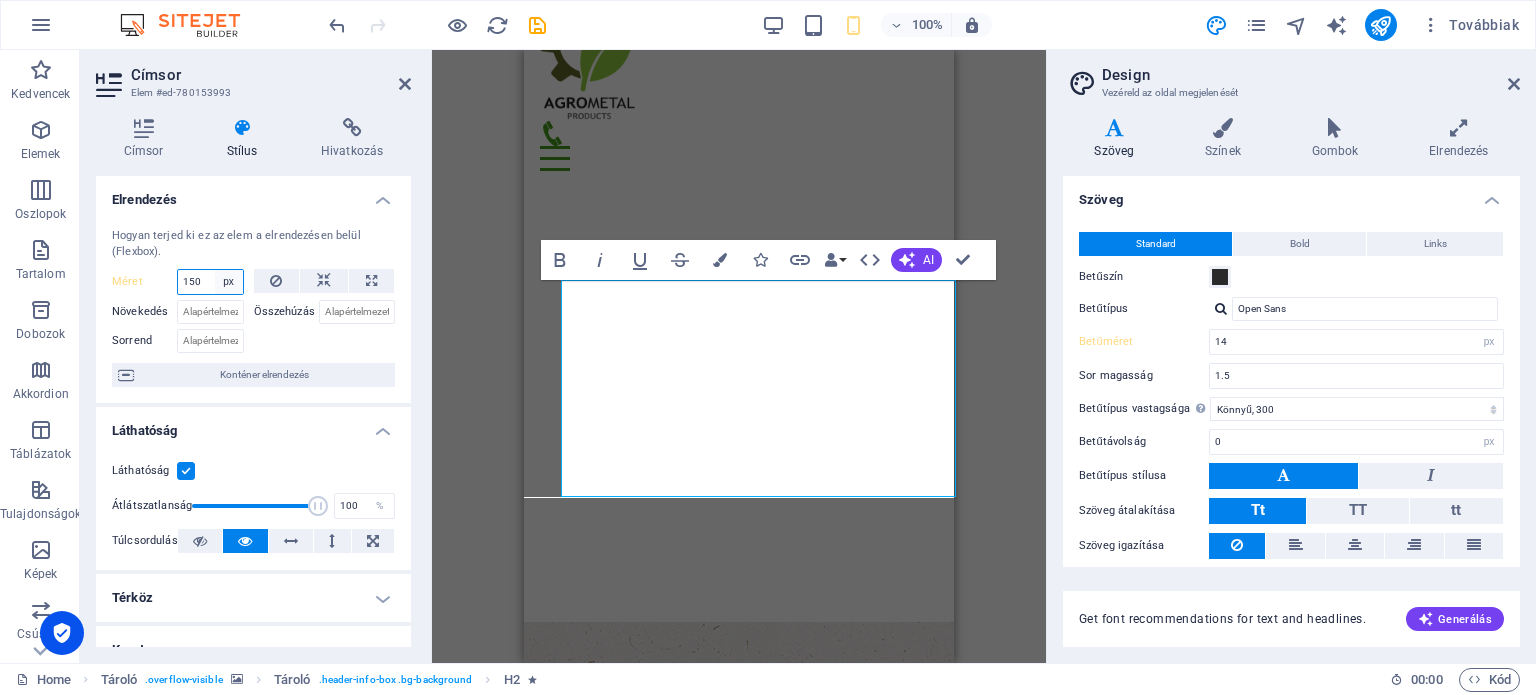 click on "Alapértelmezett automatikus px % 1/1 1/2 1/3 1/4 1/5 1/6 1/7 1/8 1/9 1/10" at bounding box center (229, 282) 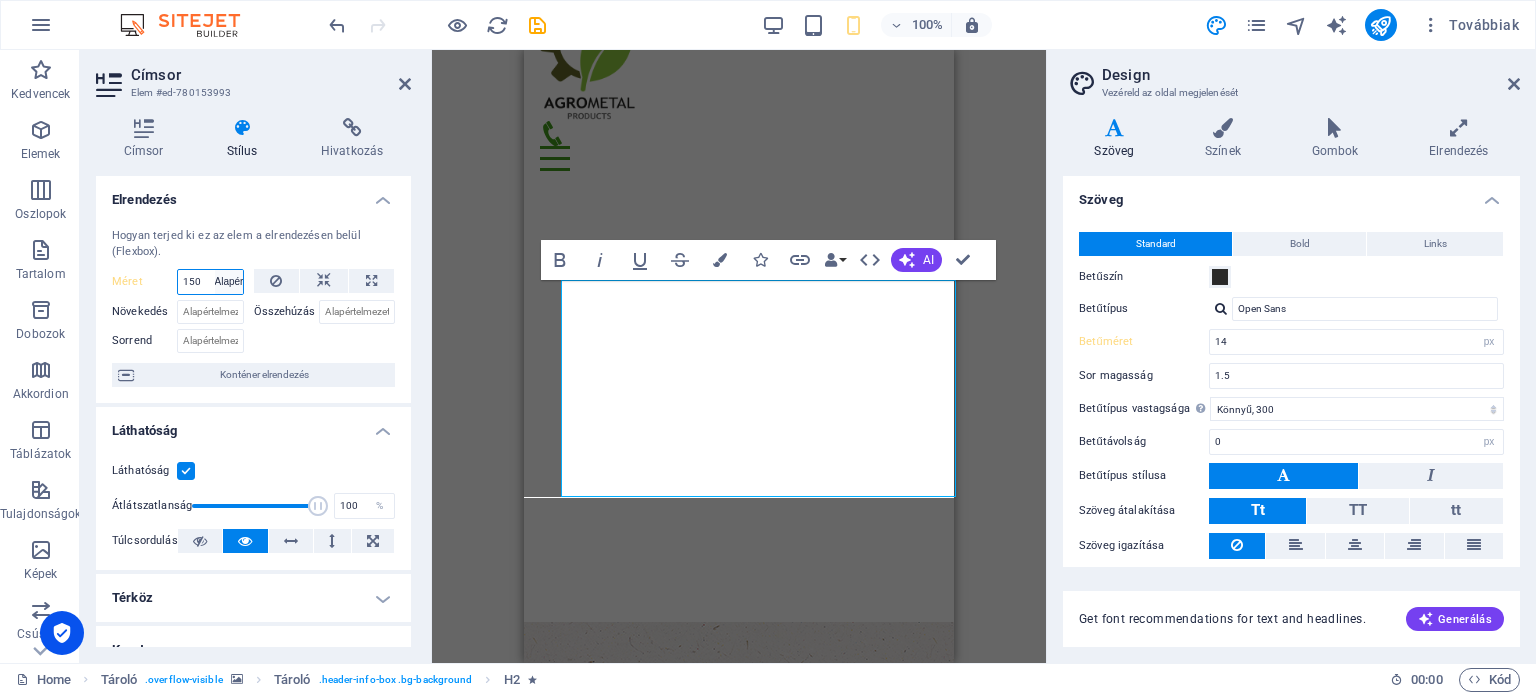 click on "Alapértelmezett automatikus px % 1/1 1/2 1/3 1/4 1/5 1/6 1/7 1/8 1/9 1/10" at bounding box center (229, 282) 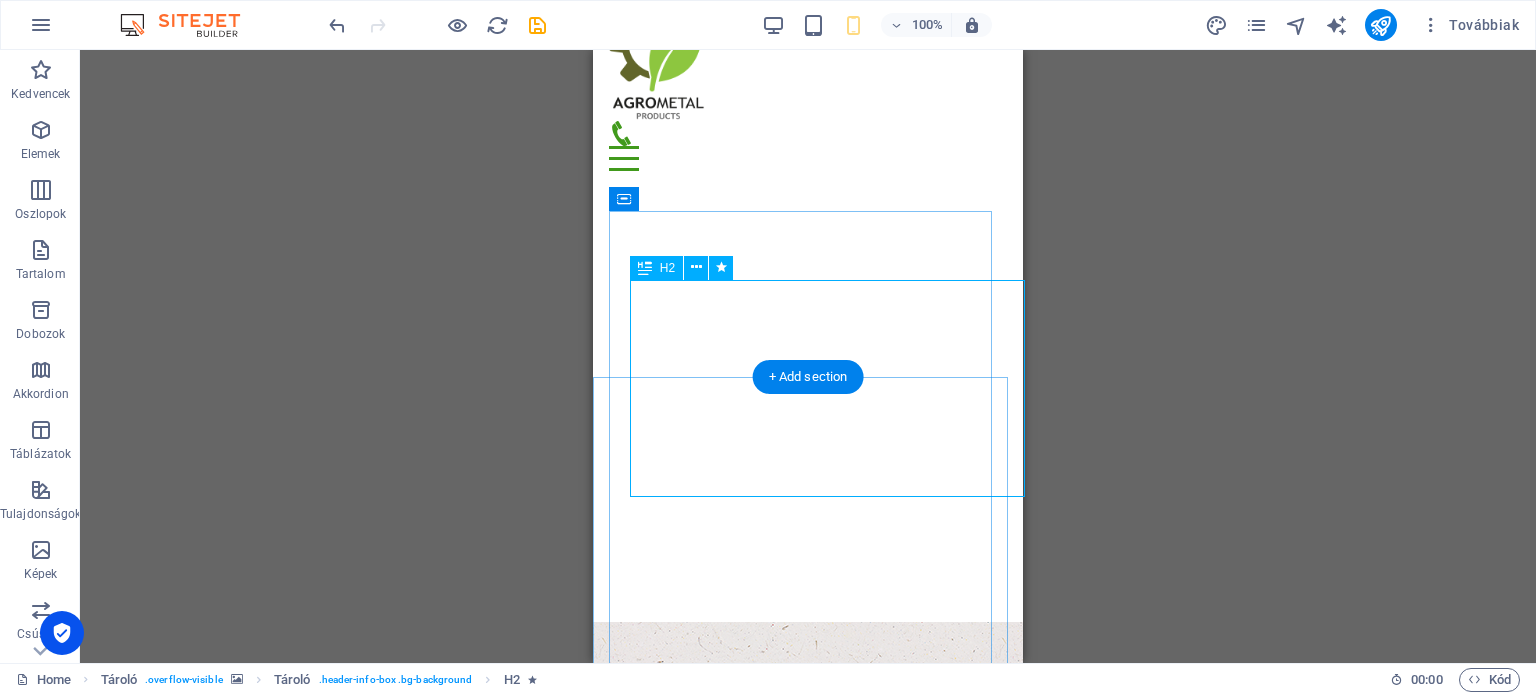 click on "Bine ai venit la site-ul nostru!  Agrometalproducts srl" at bounding box center (808, 1229) 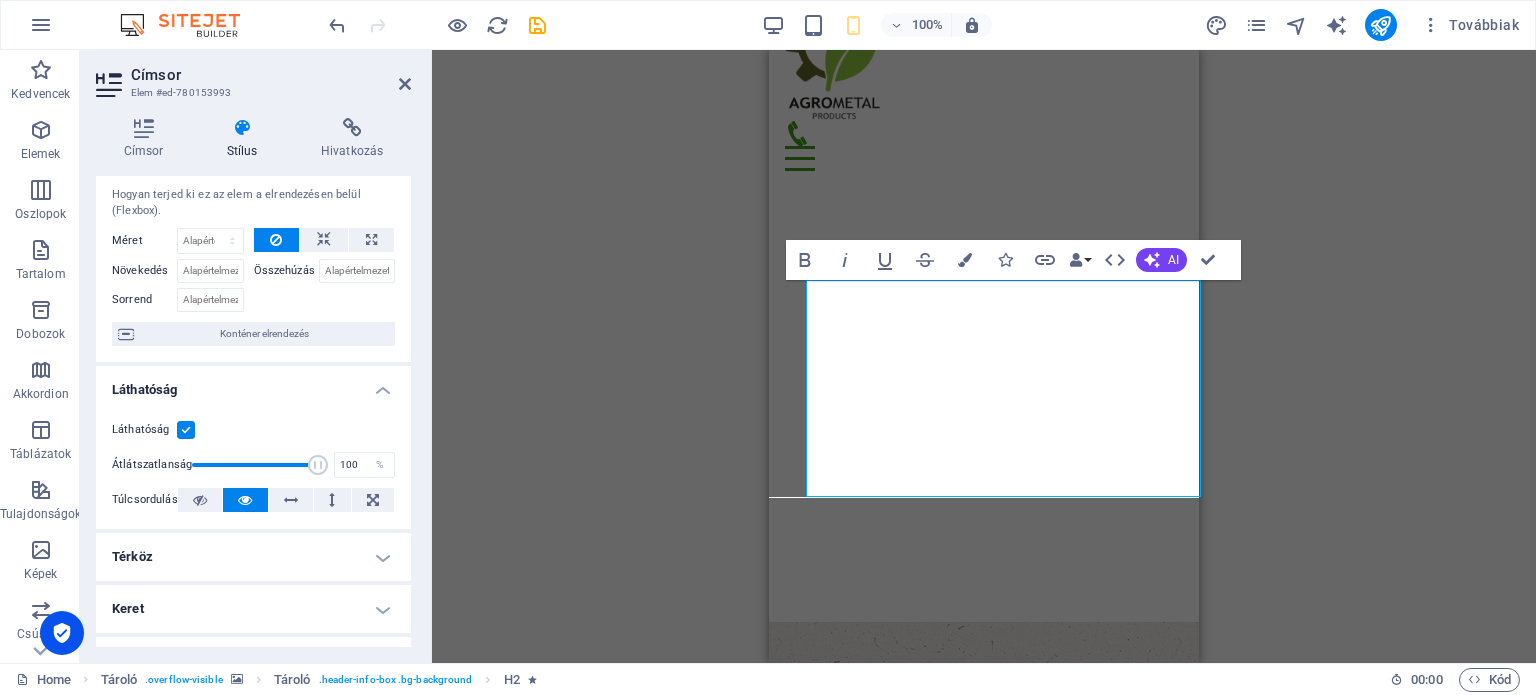 scroll, scrollTop: 0, scrollLeft: 0, axis: both 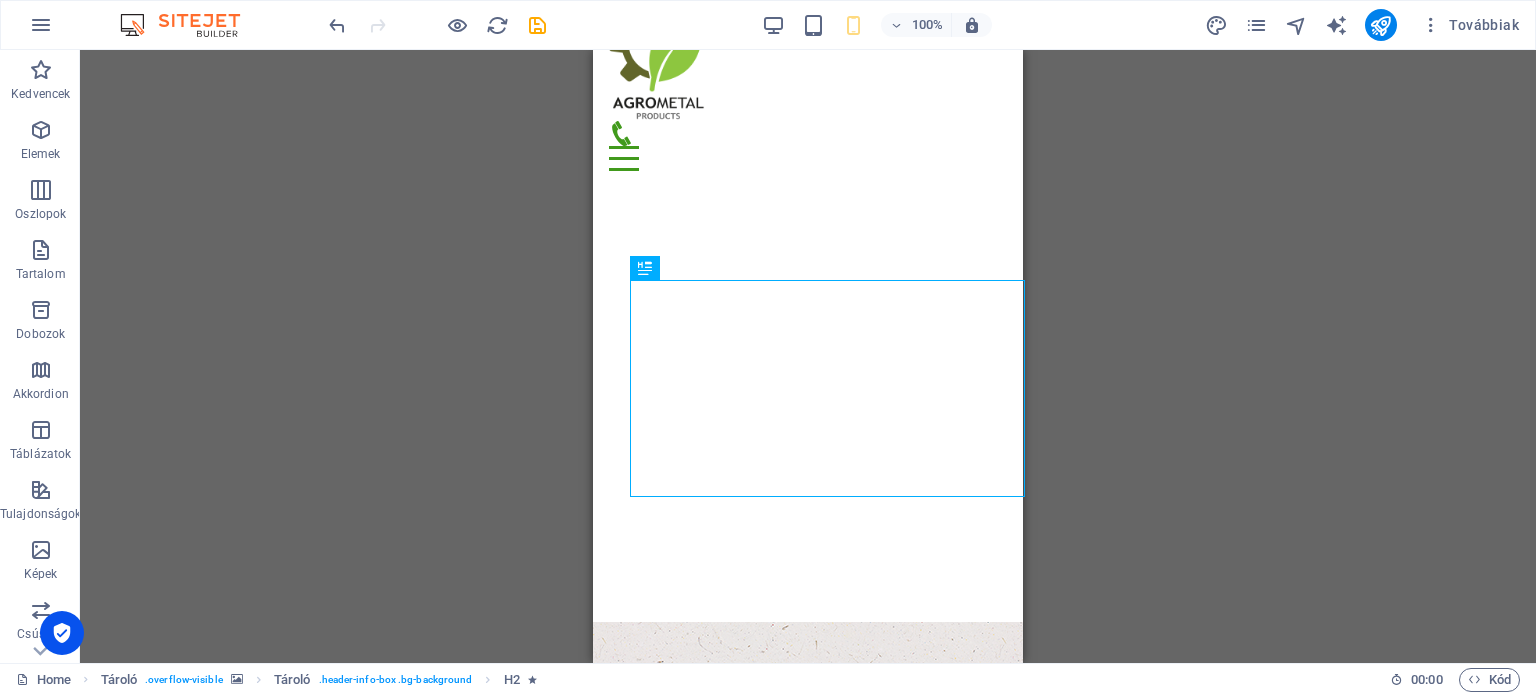 click on "Drag here to replace the existing content. Press “Ctrl” if you want to create a new element.
H2   Tároló   Tároló   Menüsáv   Menü   Banner   Tároló   Banner   Szöveg   Információs sáv   Tároló   Előre beállított   Tároló   H3   Előre beállított   Tároló   Image   Tároló   Szöveg   Tároló   Térköz   Tároló   H3   Tároló   Térköz   Tároló   Szöveg" at bounding box center (808, 356) 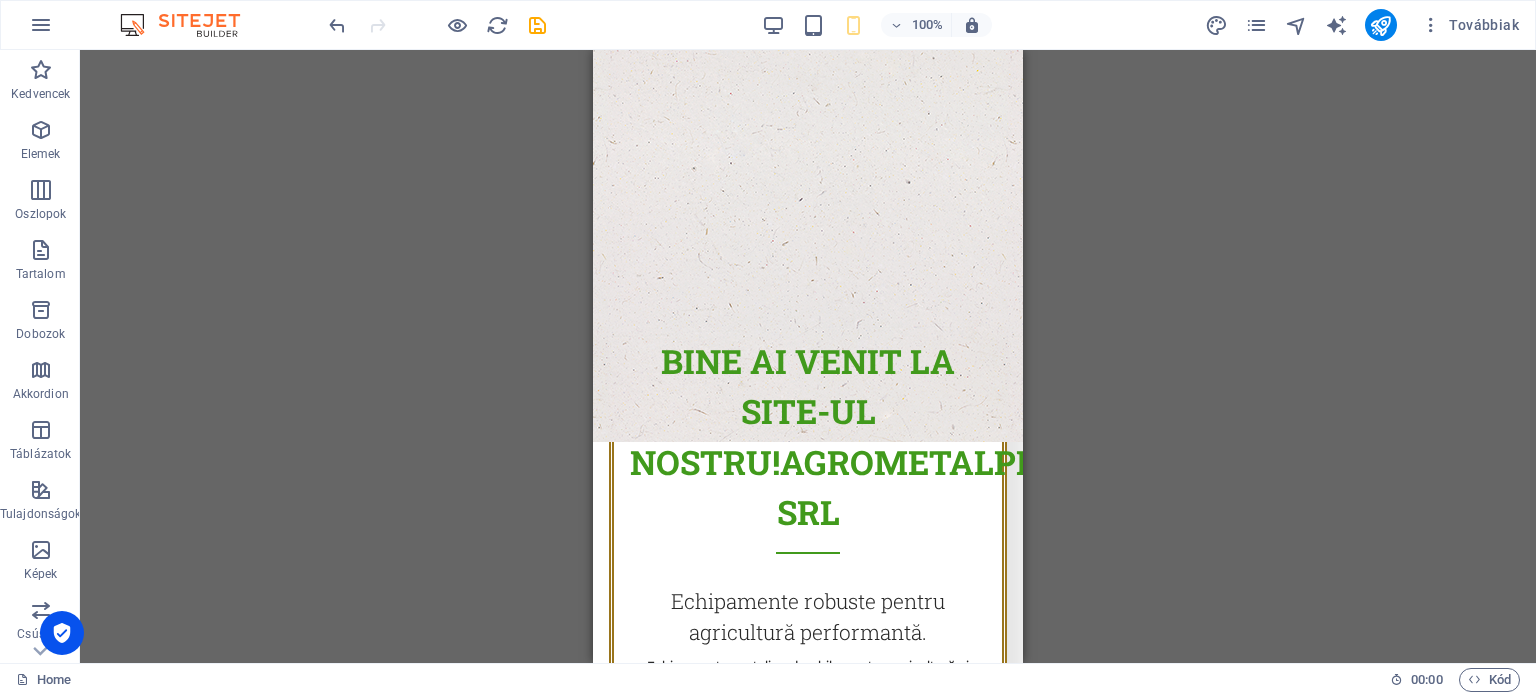 scroll, scrollTop: 136, scrollLeft: 0, axis: vertical 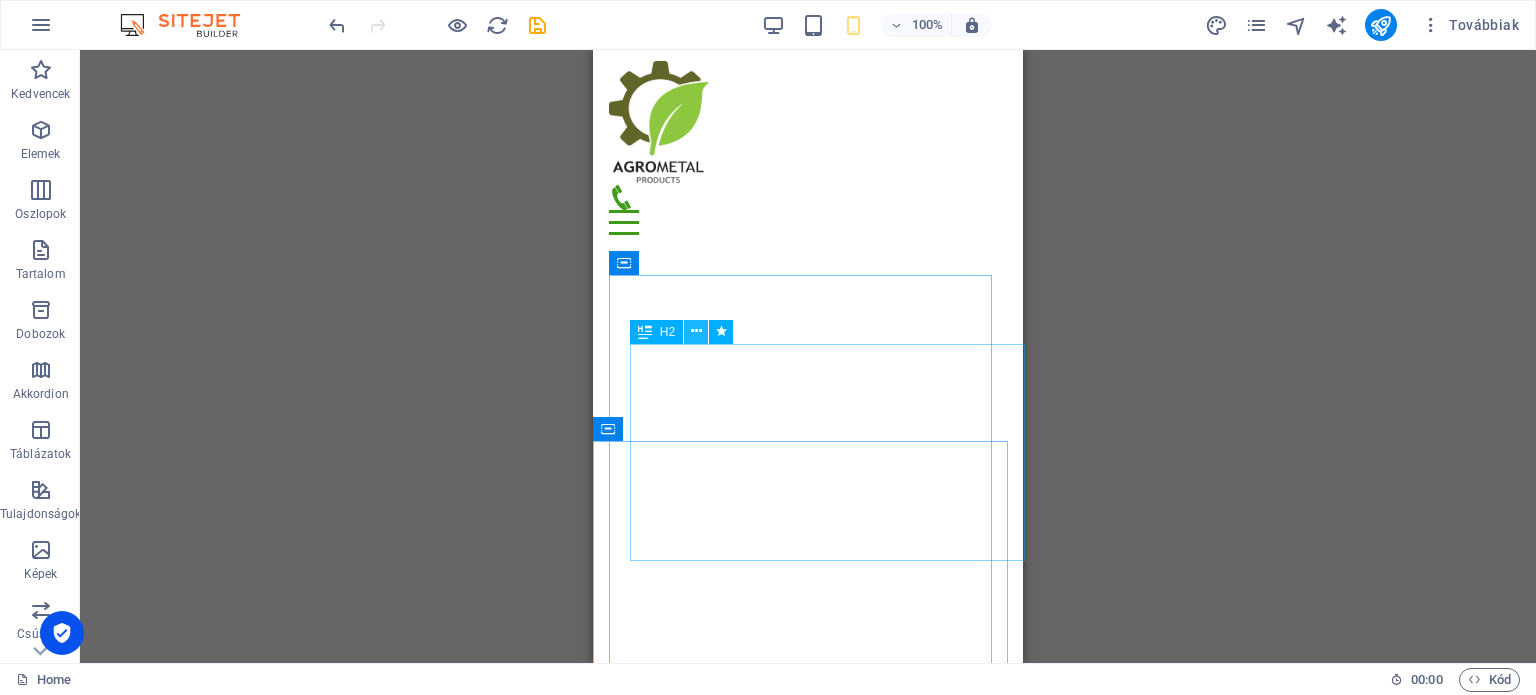 click at bounding box center [696, 331] 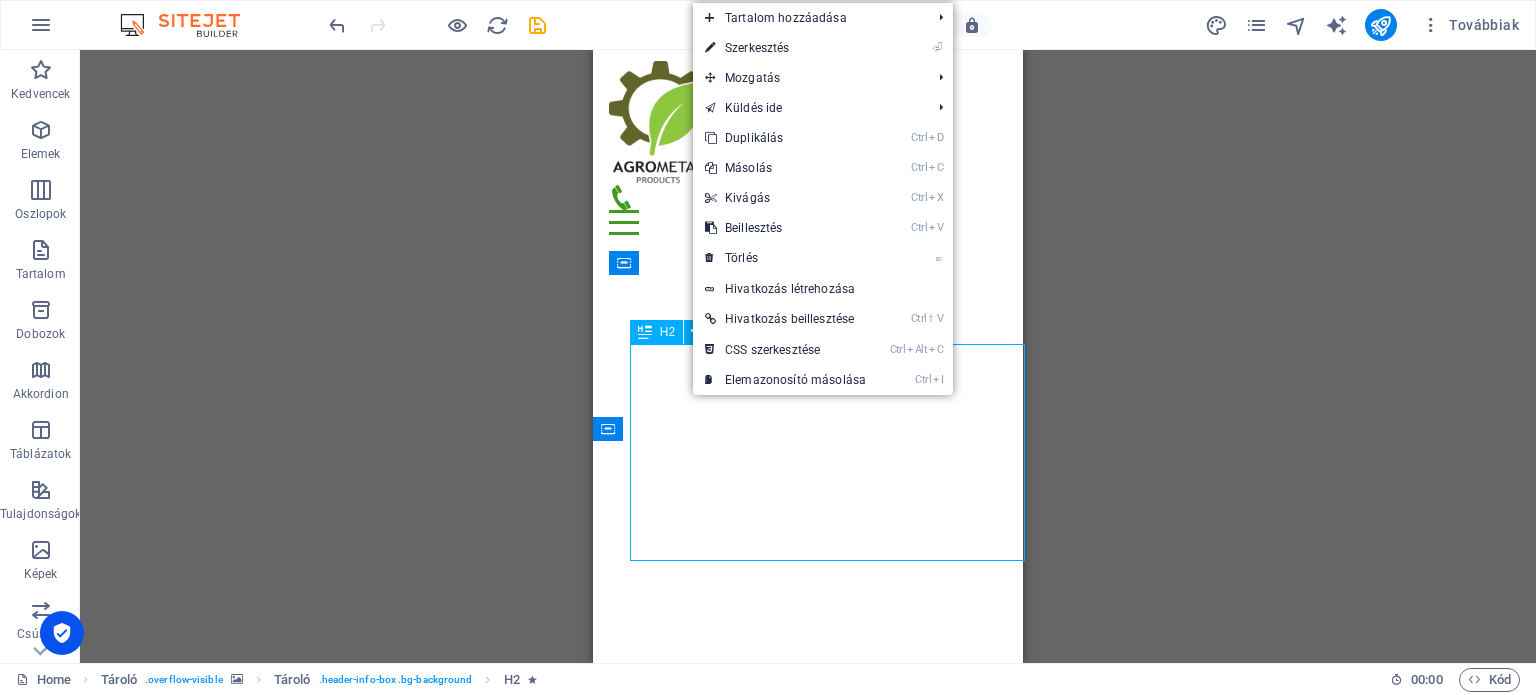 click on "H2" at bounding box center [667, 332] 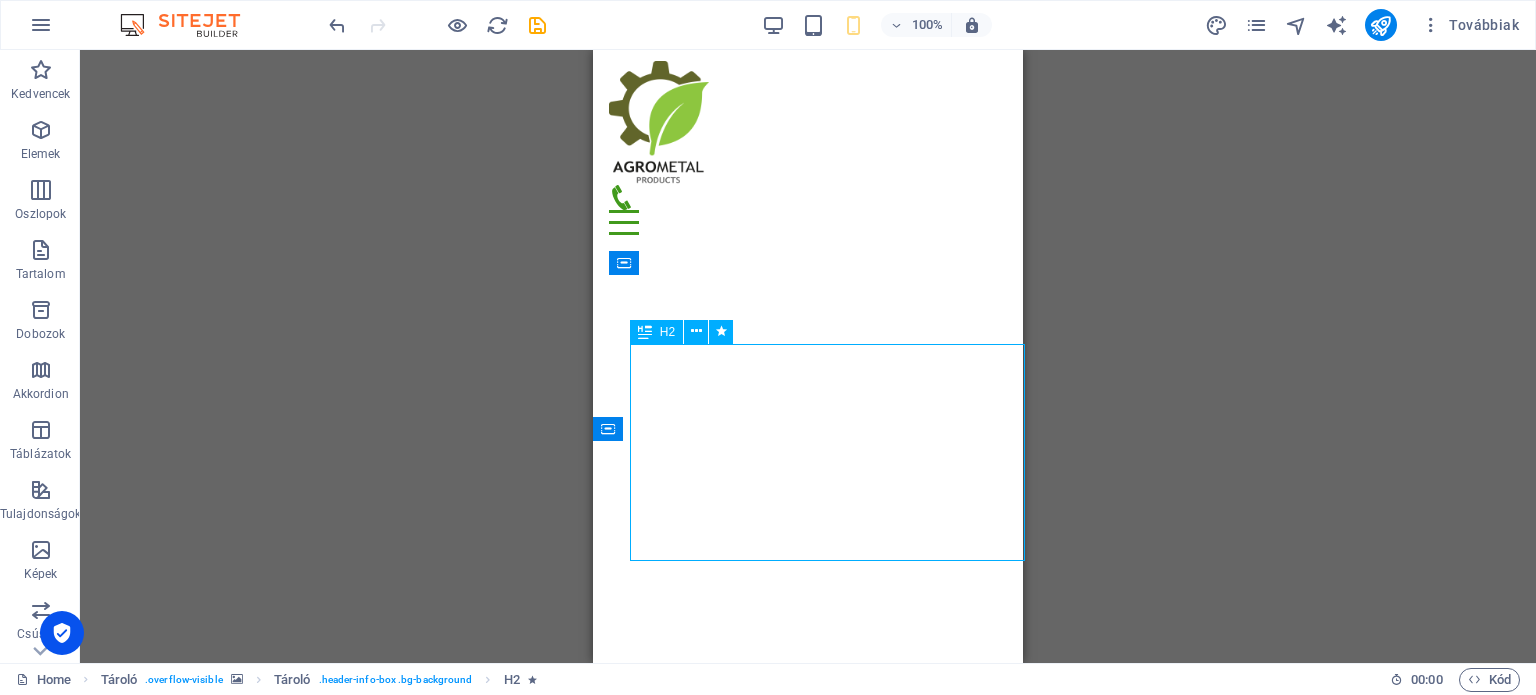 click on "H2" at bounding box center (656, 332) 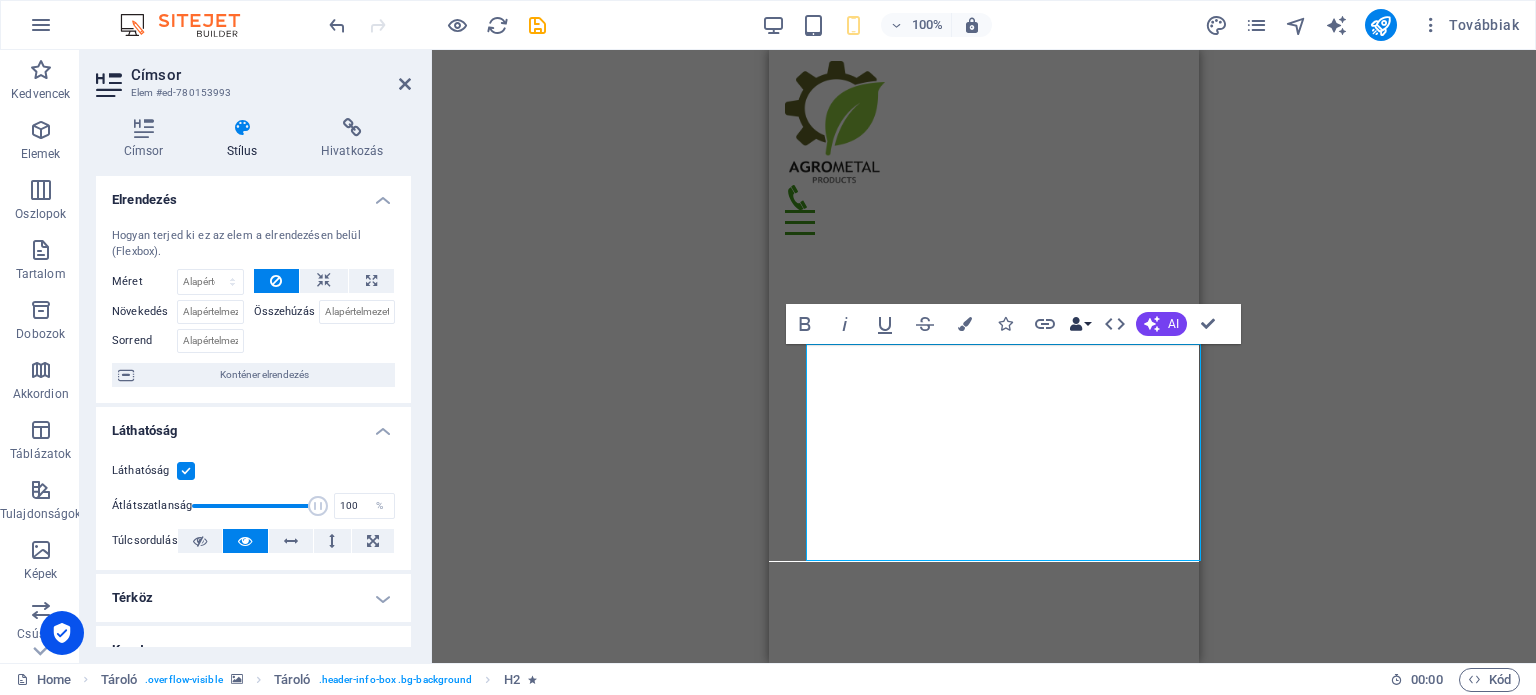 click on "Data Bindings" at bounding box center (1080, 324) 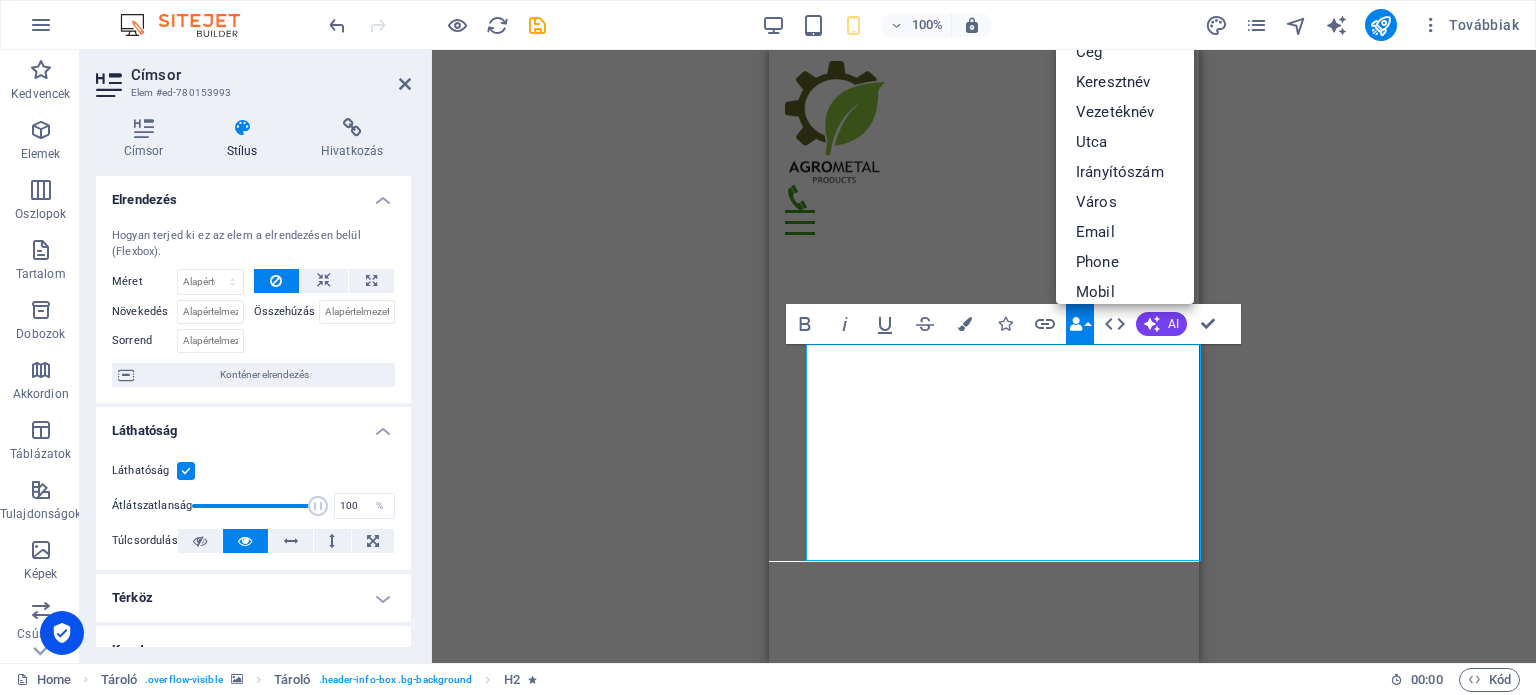 click on "Data Bindings" at bounding box center (1080, 324) 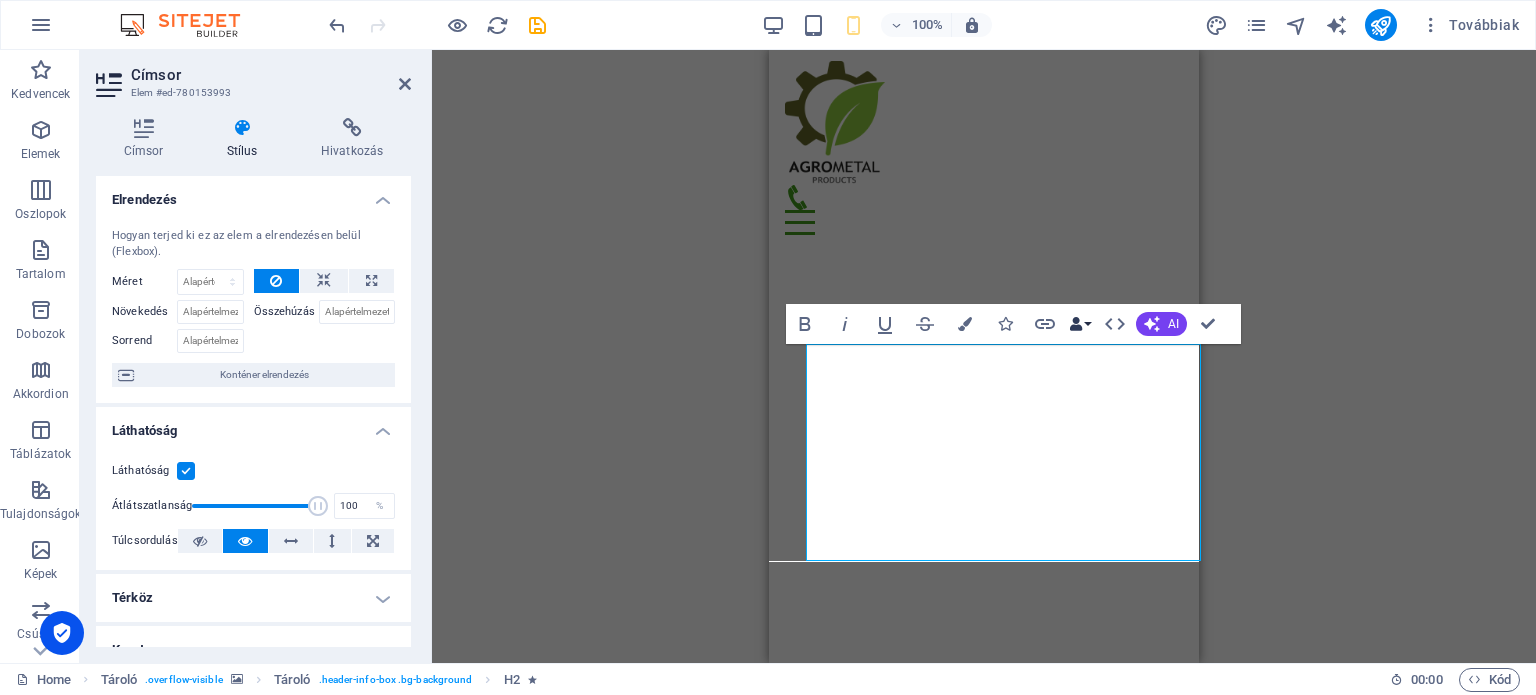 click at bounding box center (1076, 324) 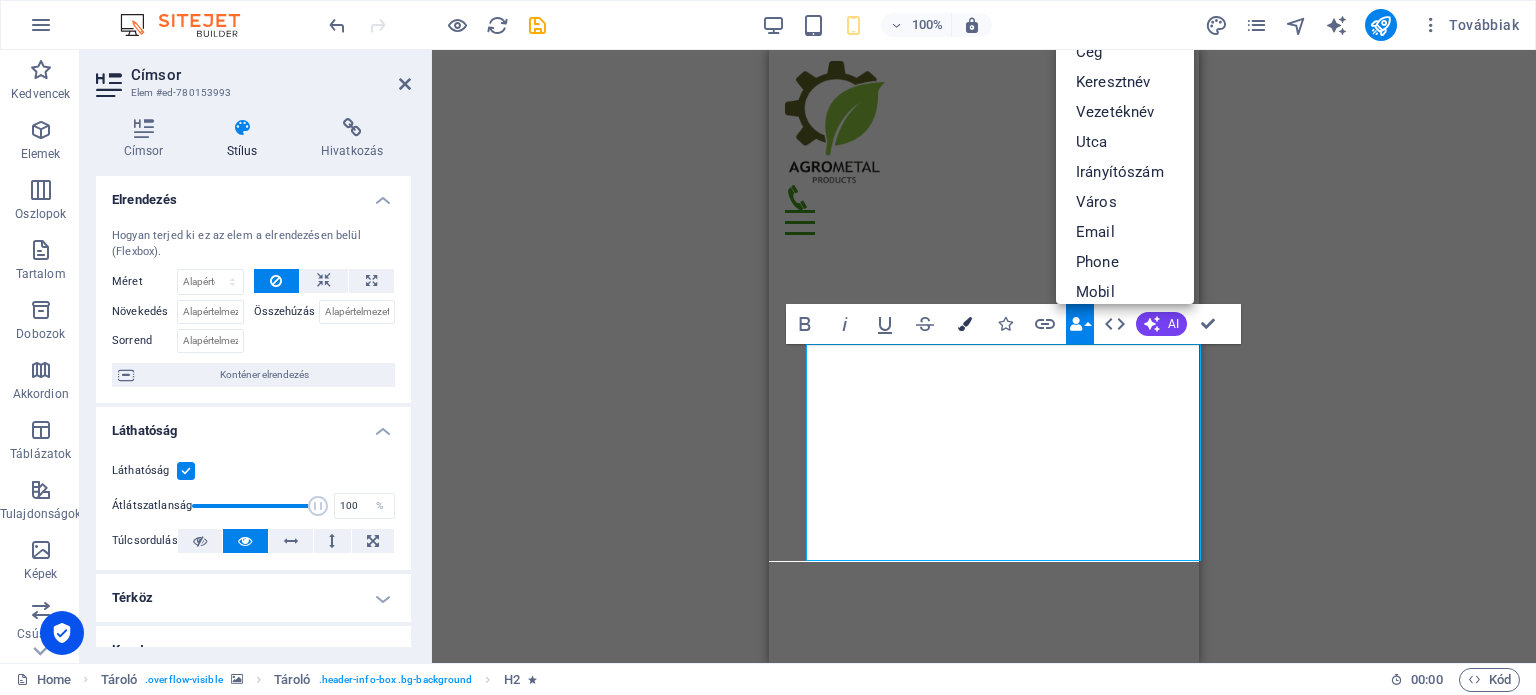click at bounding box center [965, 324] 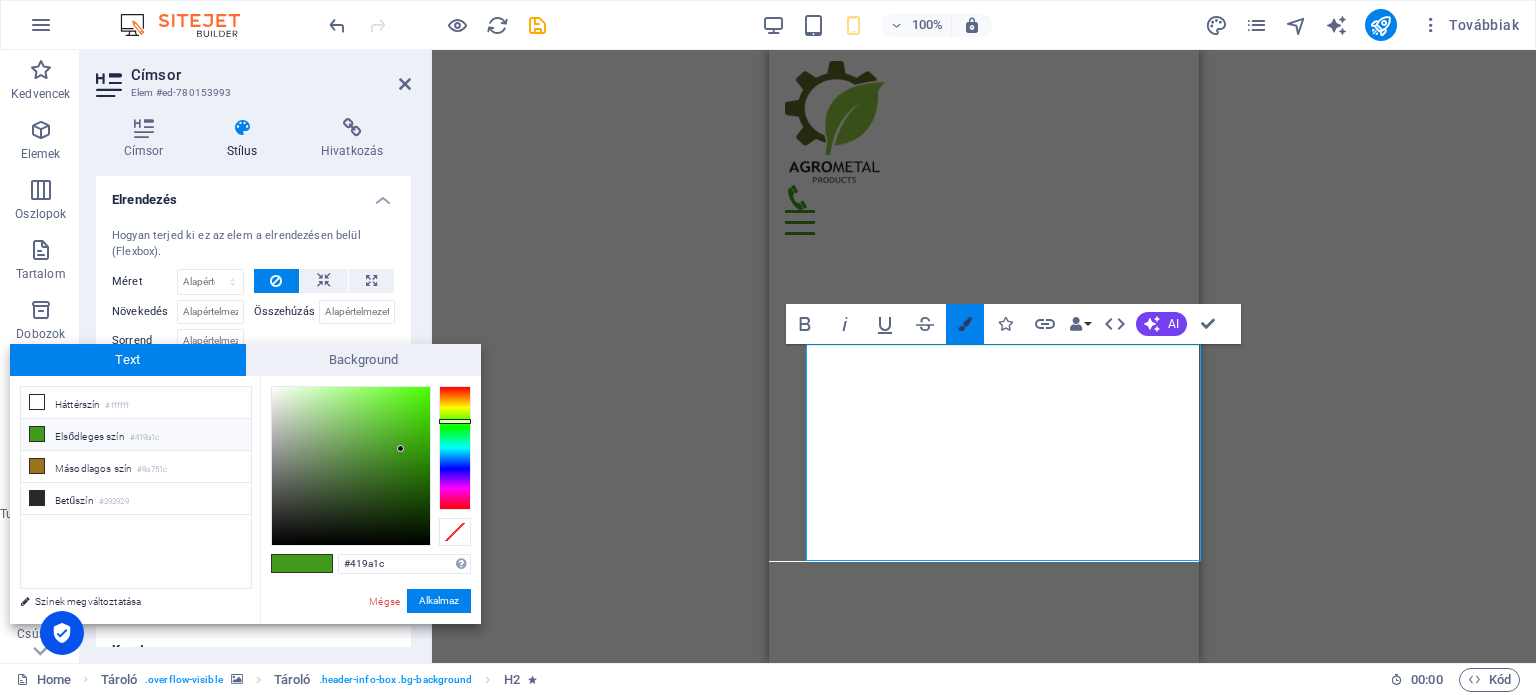 click at bounding box center (965, 324) 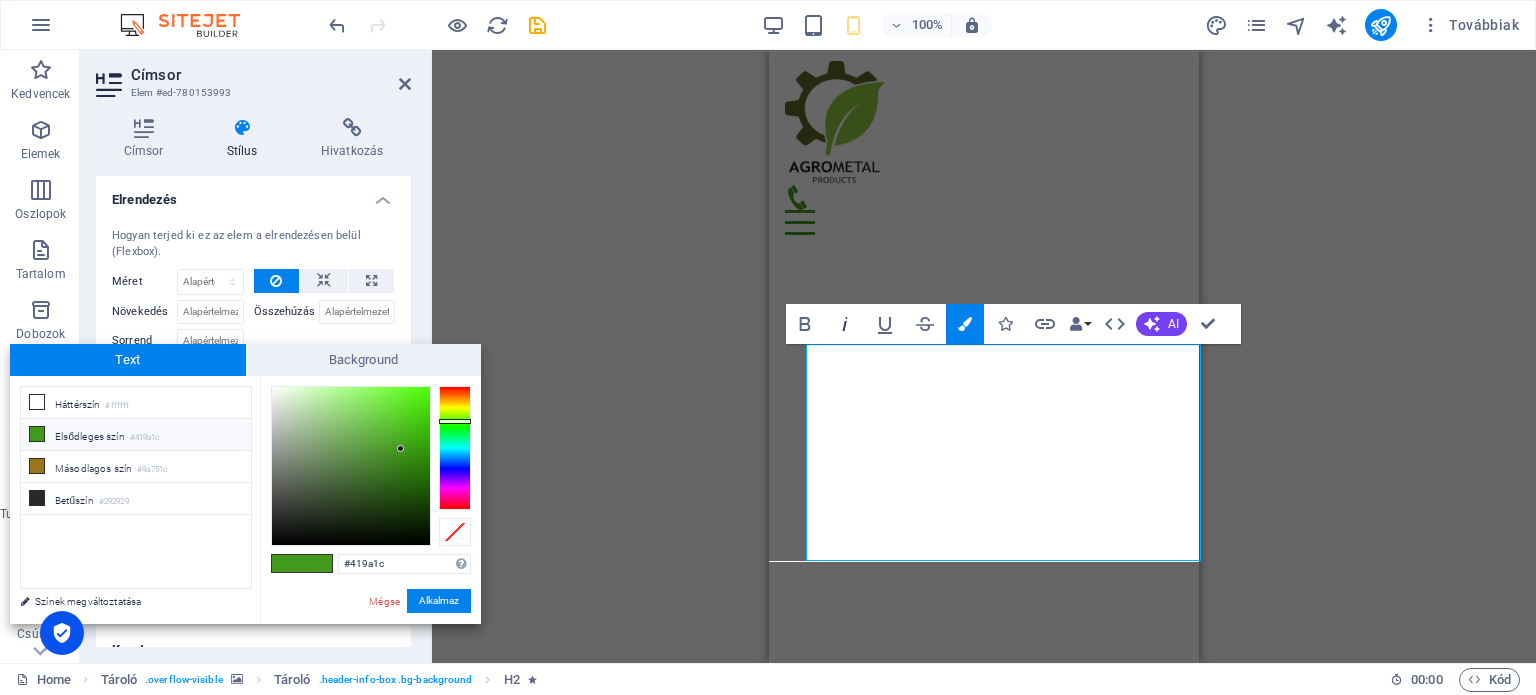 click 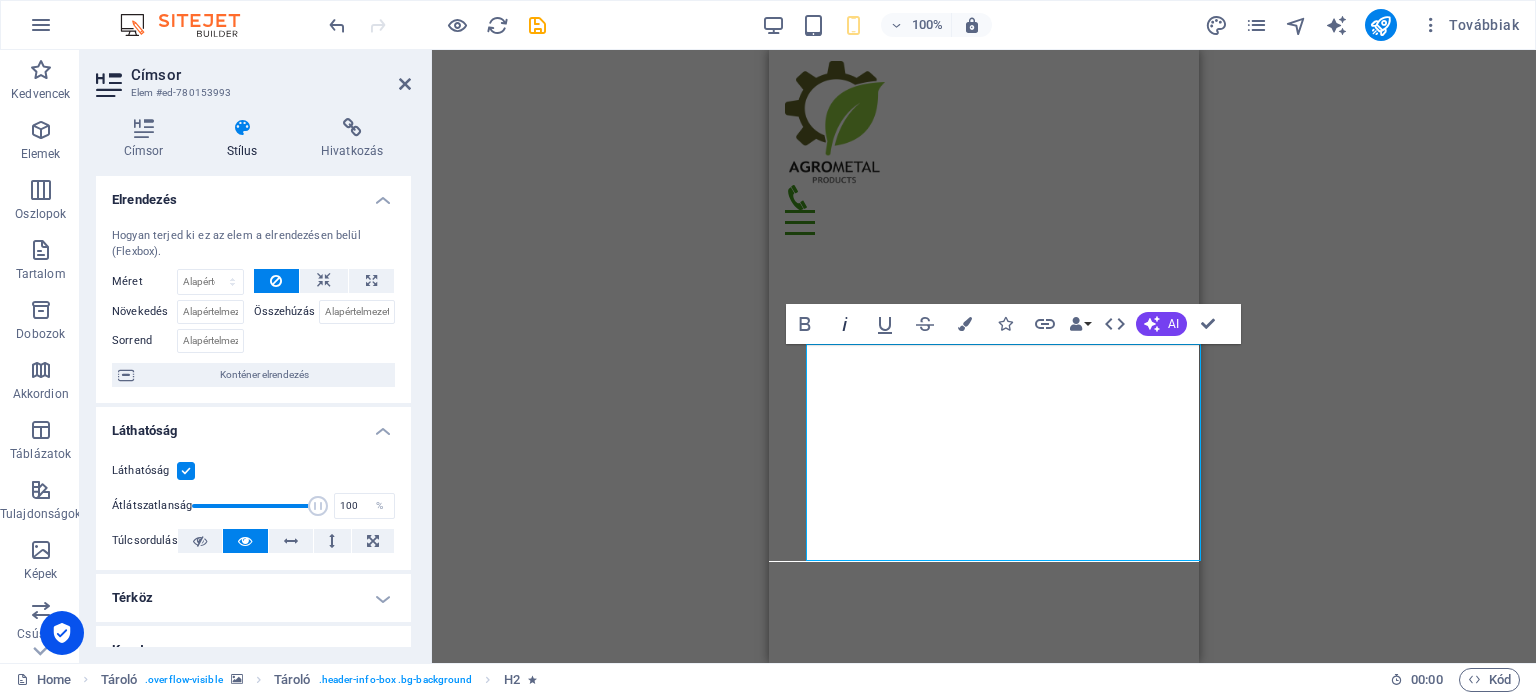 click 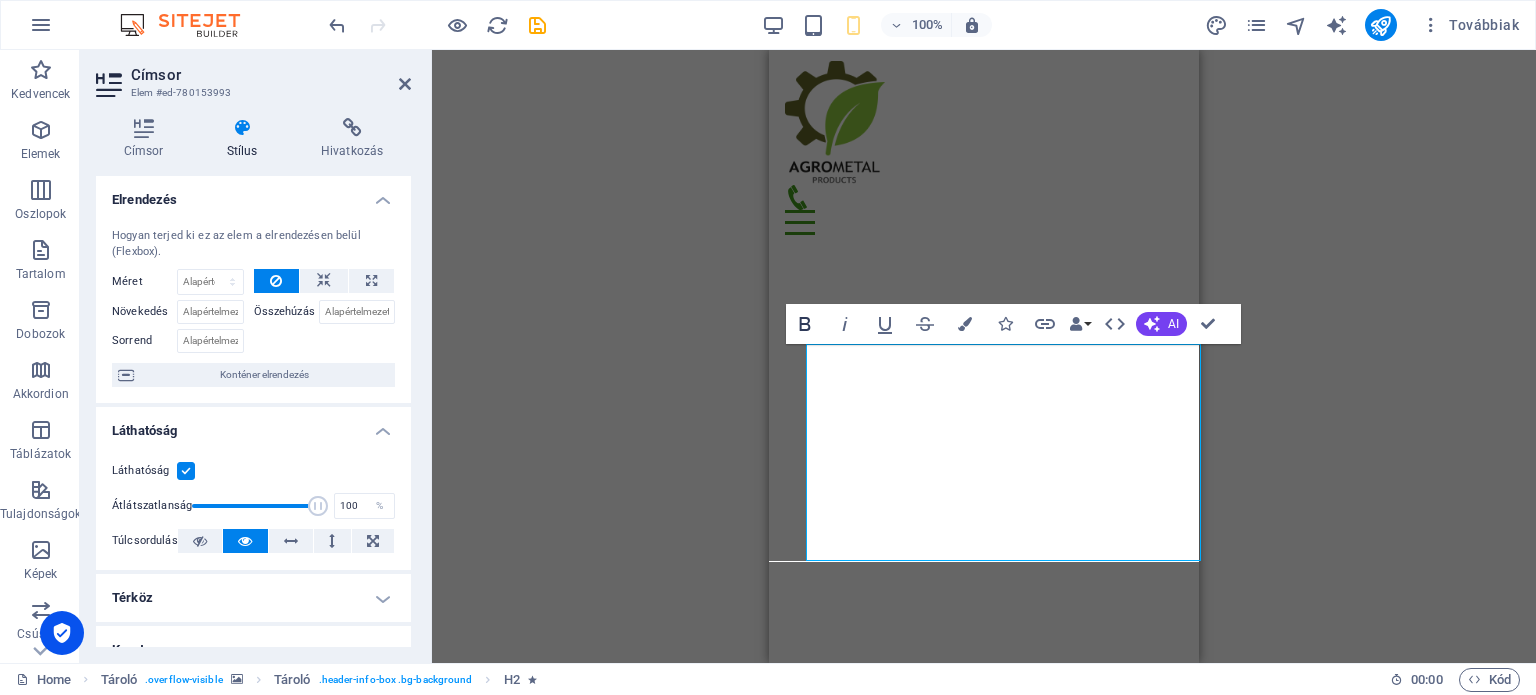 click 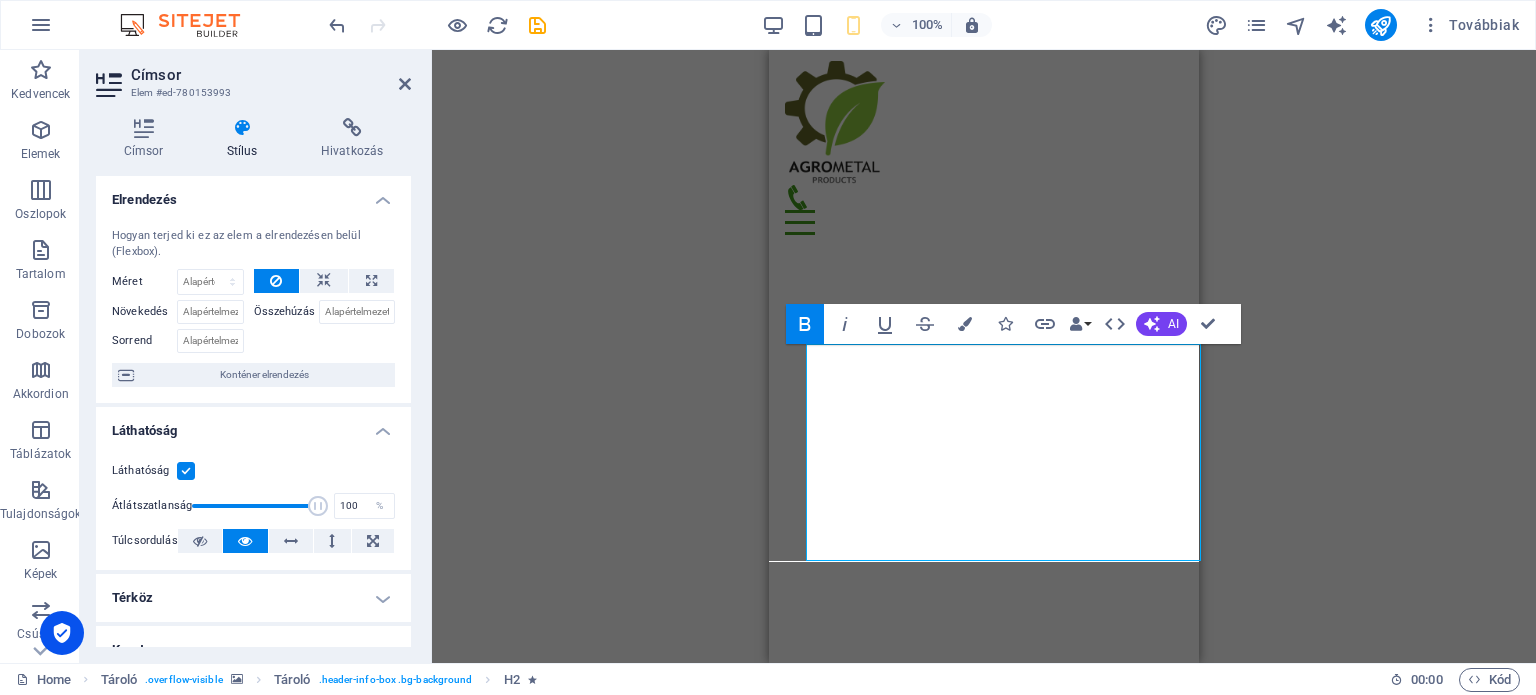 click 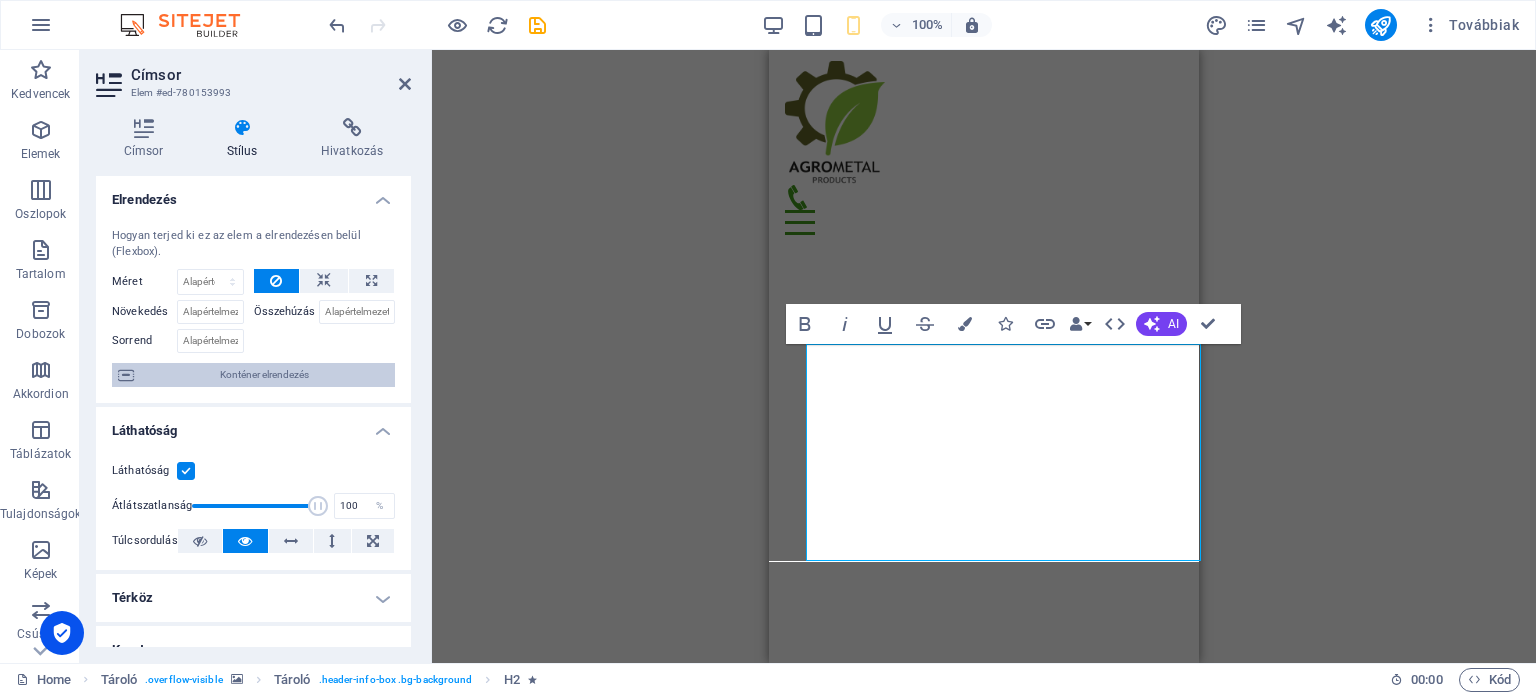 click on "Konténer elrendezés" at bounding box center [264, 375] 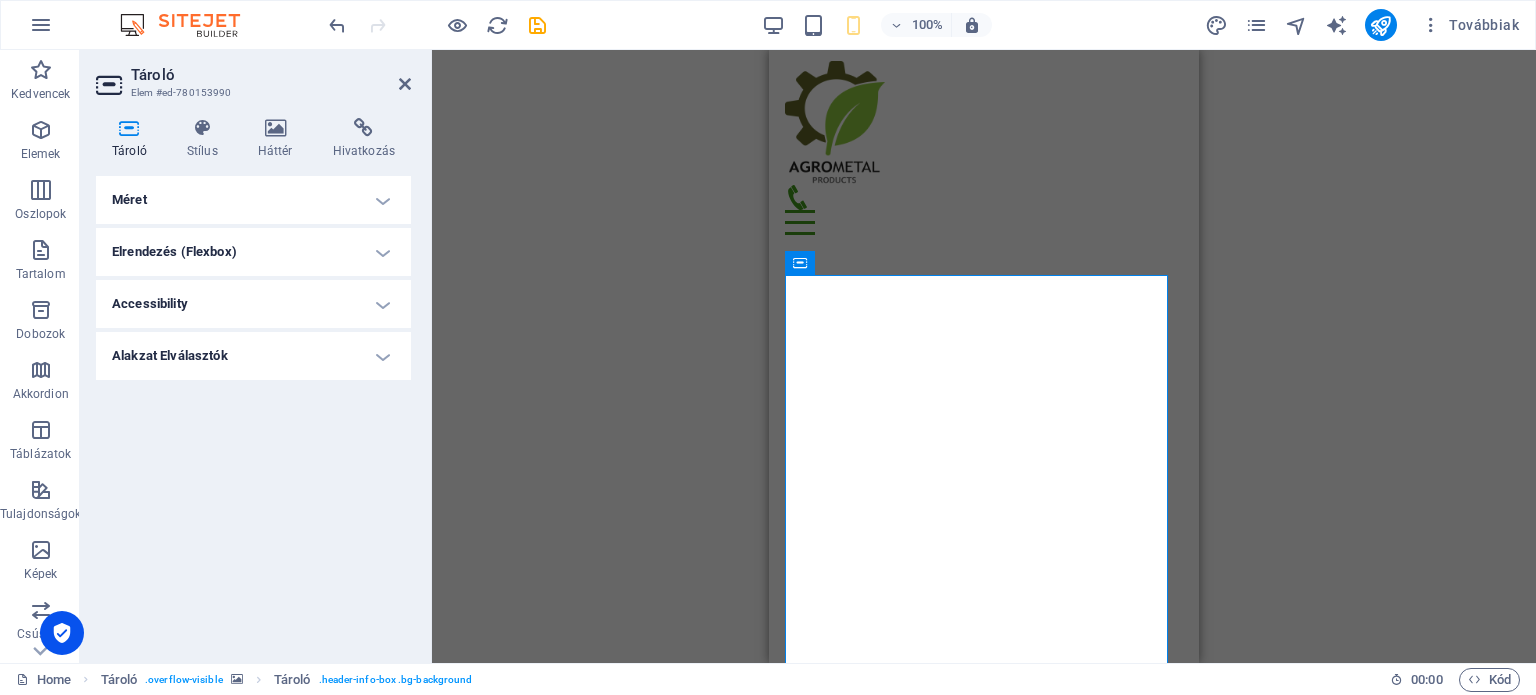 click on "Méret" at bounding box center (253, 200) 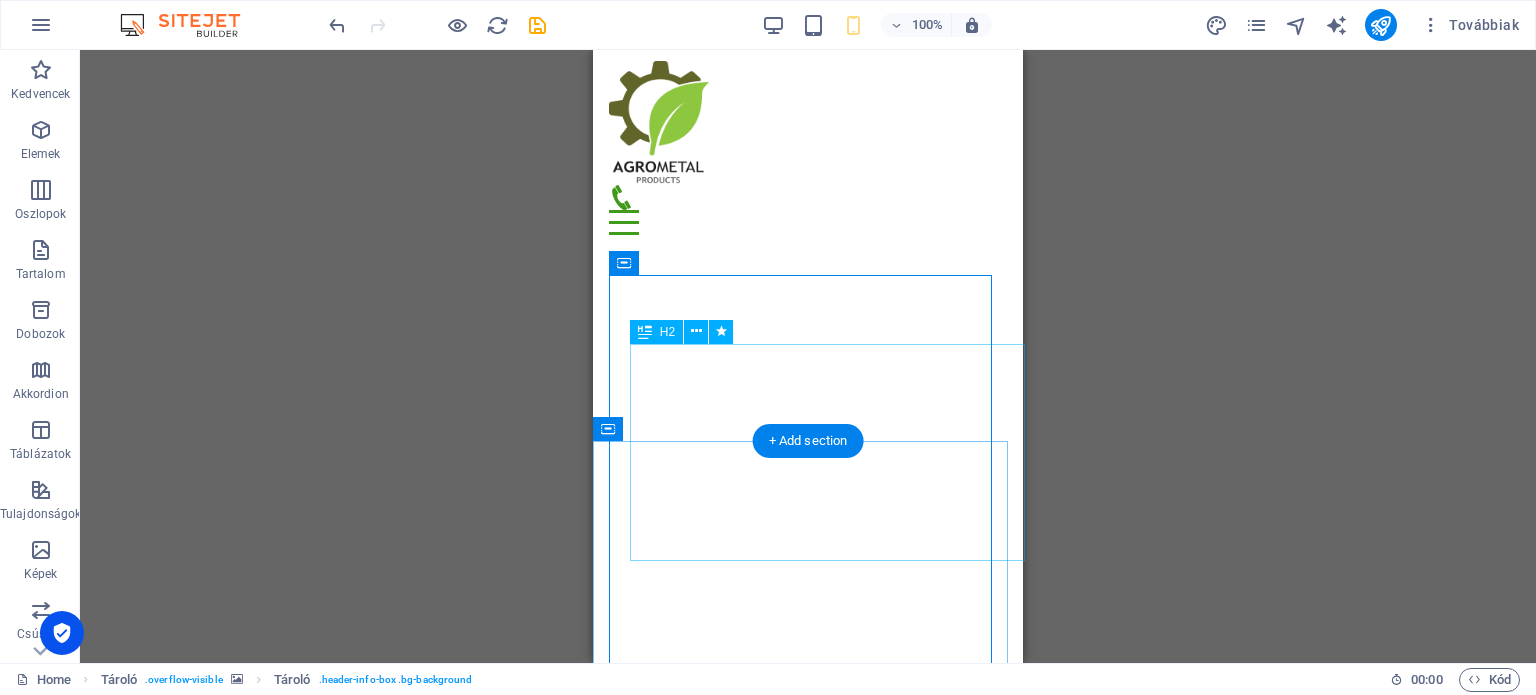 click on "Bine ai venit la site-ul nostru!  Agrometalproducts srl" at bounding box center (808, 1293) 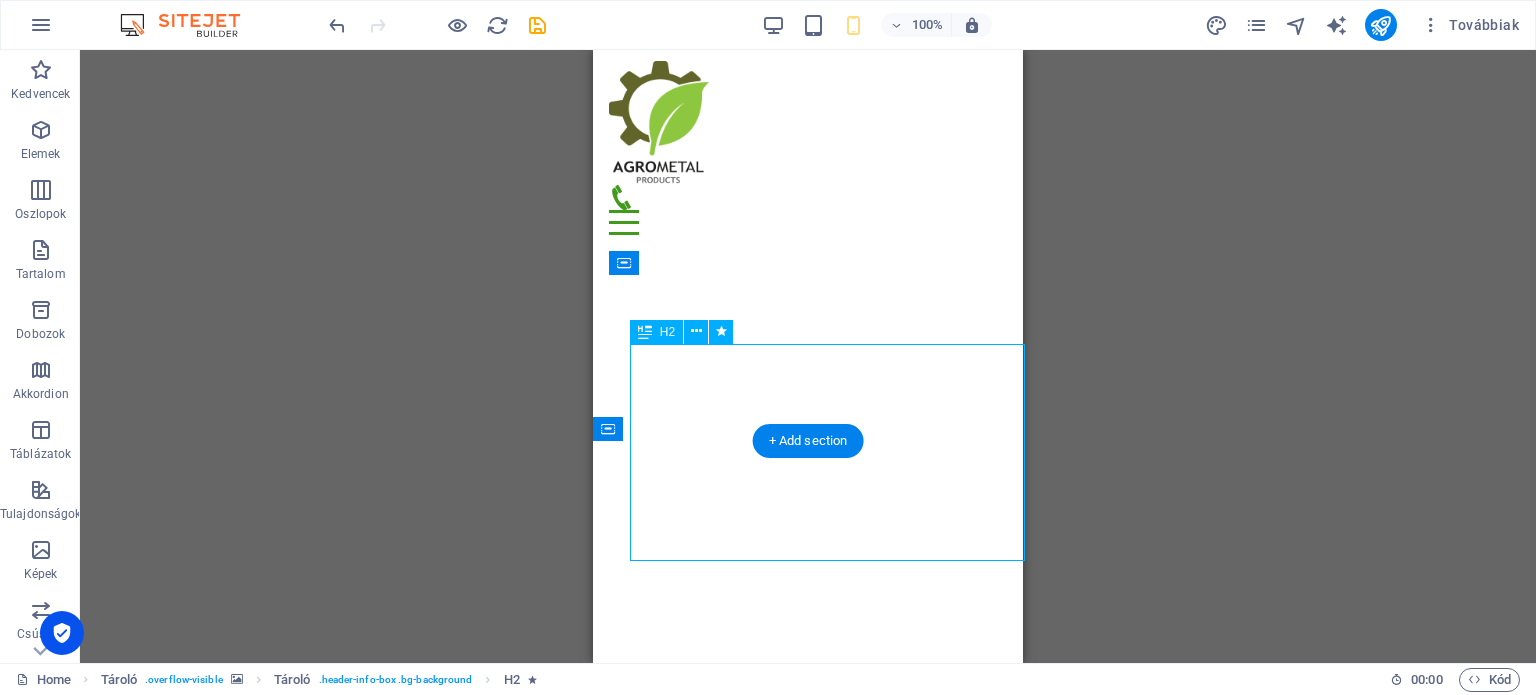 click on "Bine ai venit la site-ul nostru!  Agrometalproducts srl" at bounding box center [808, 1293] 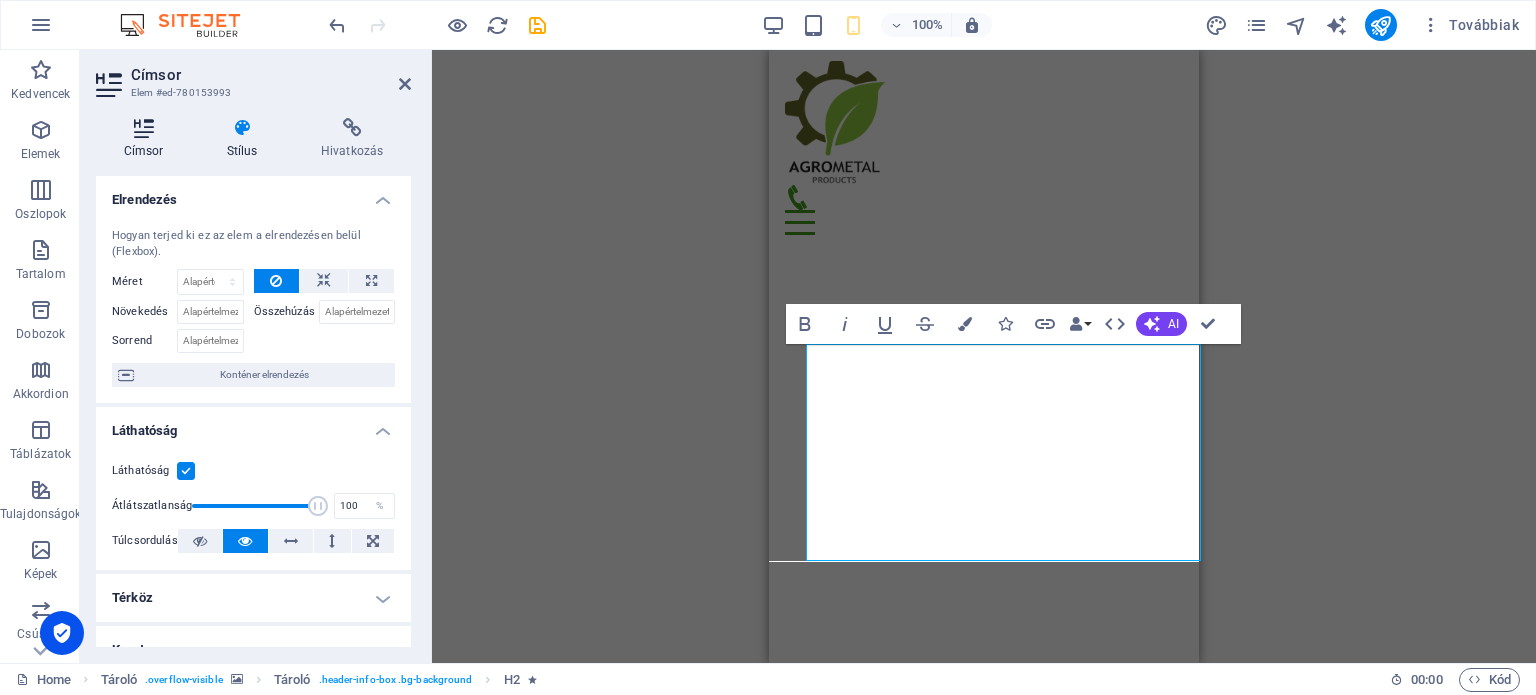 click at bounding box center [143, 128] 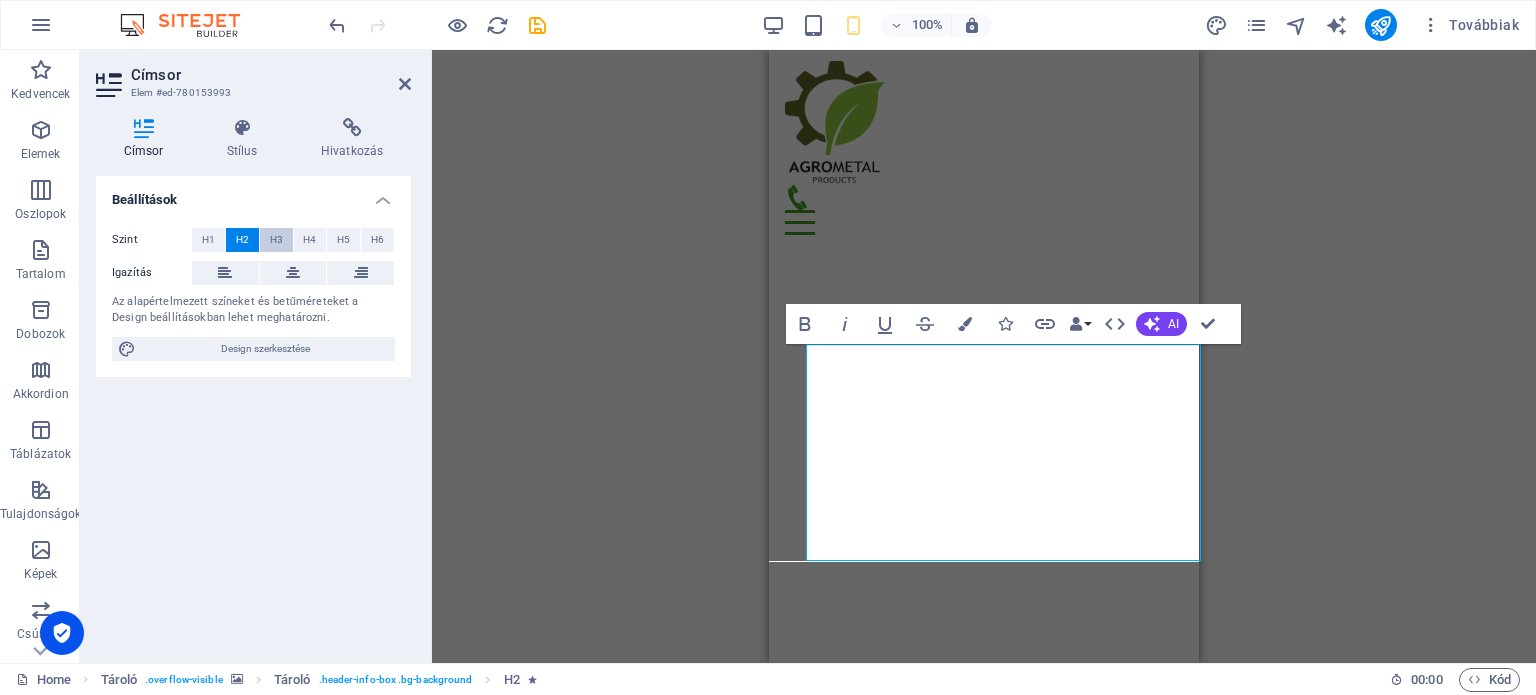 click on "H3" at bounding box center [276, 240] 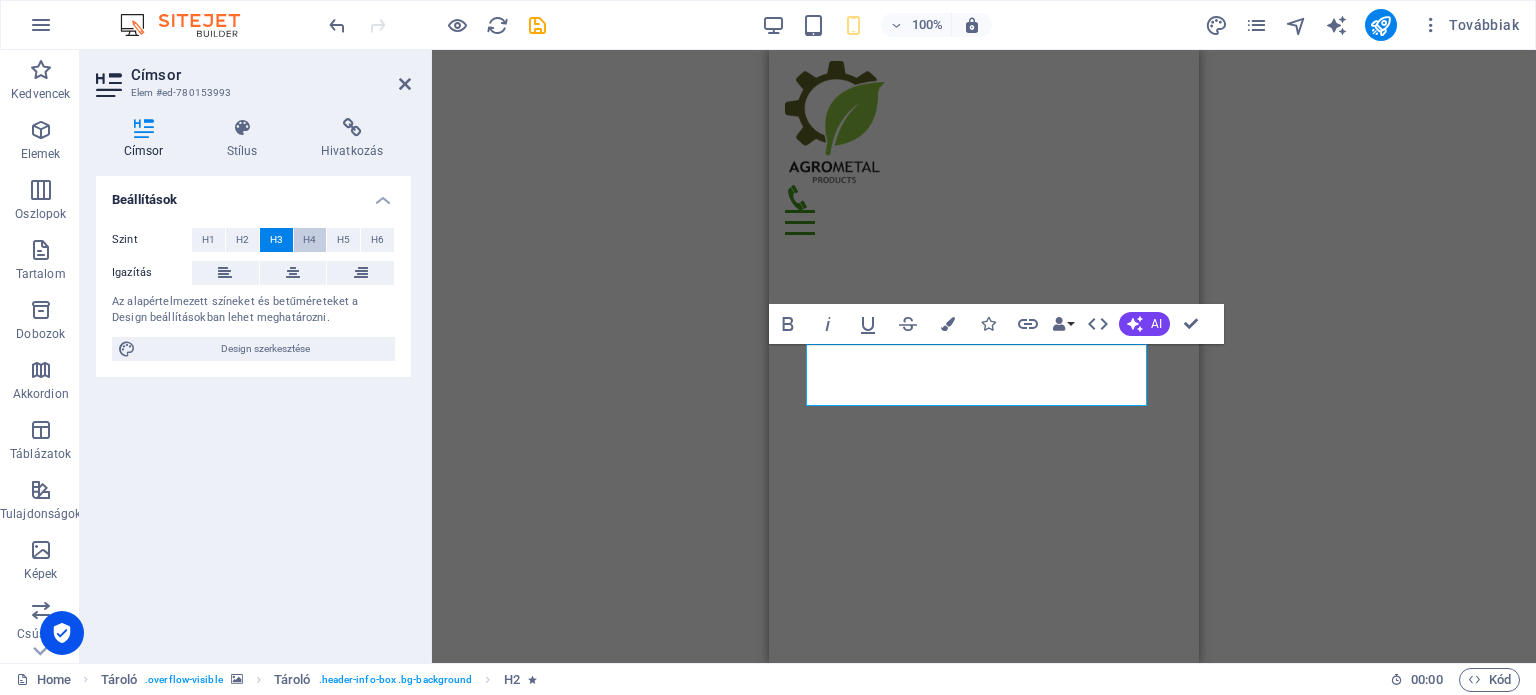 click on "H4" at bounding box center (309, 240) 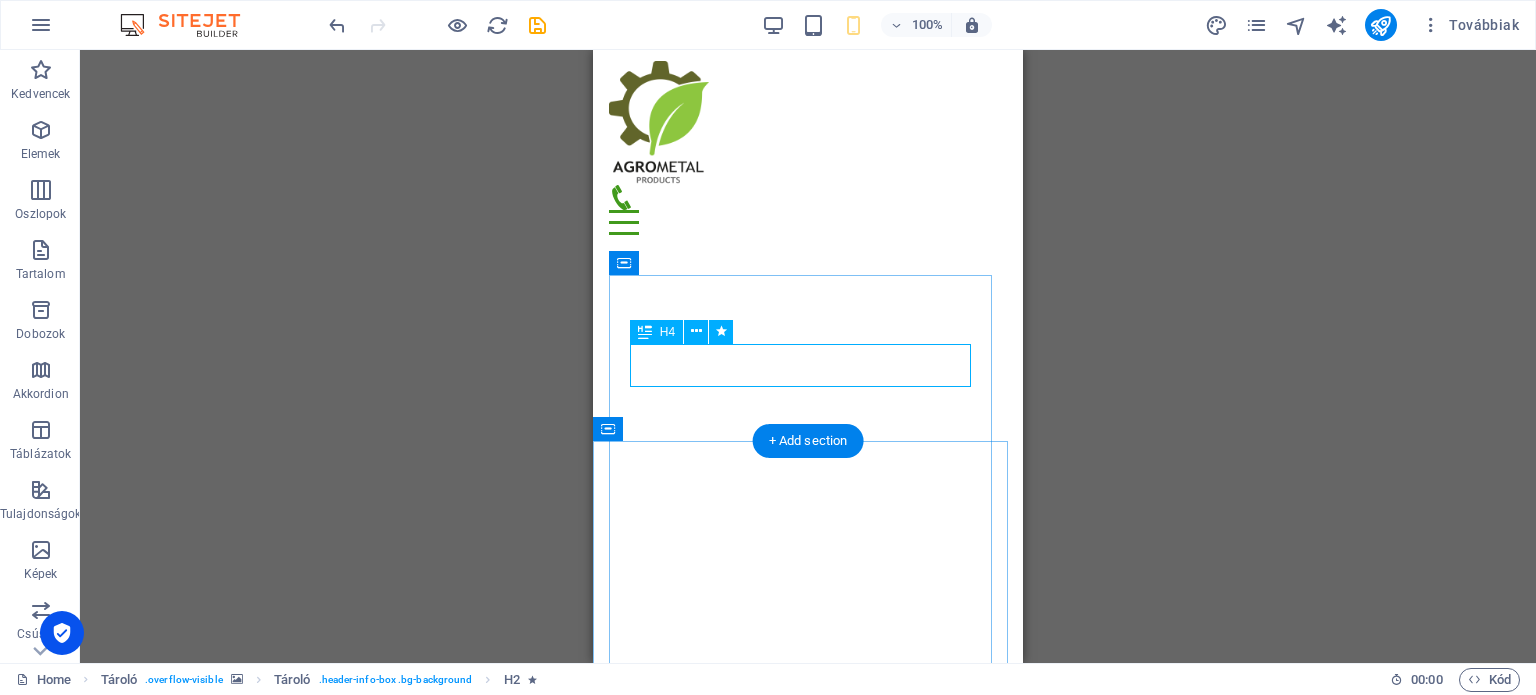 click on "Bine ai venit la site-ul nostru!  Agrometalproducts srl" at bounding box center (808, 1031) 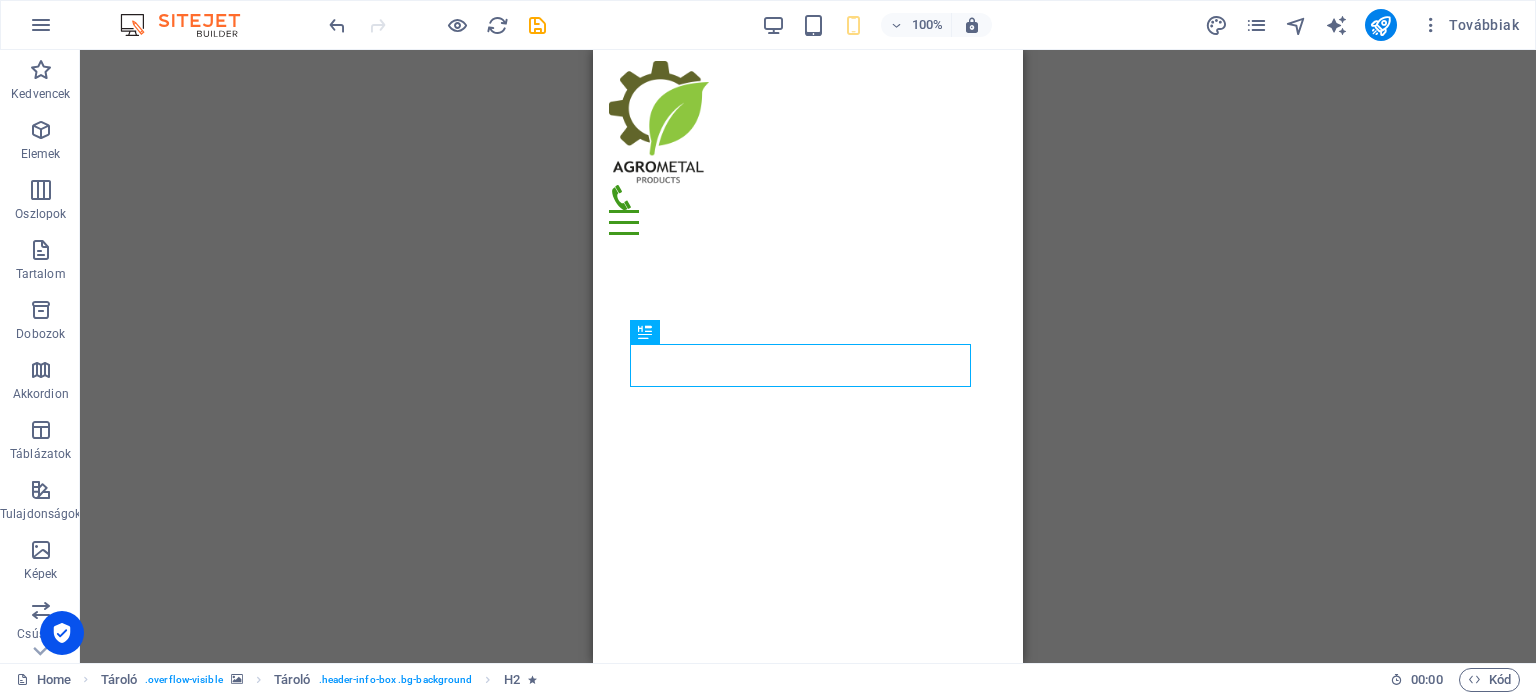 click on "H4   Tároló   Tároló   Menüsáv   Menü   Banner   Tároló   Banner   Szöveg   Információs sáv   Tároló   Előre beállított   Tároló   H3   Előre beállított   Tároló   Image   Tároló   Szöveg   Tároló   Térköz   Tároló   H3   Tároló   Térköz   Szöveg   Térköz   Tároló   H2   Térköz   Előre beállított   Szöveg   Előre beállított   Térköz   Előre beállított   Tároló   Ikon   Előre beállított   Tároló   Tároló   Tároló   H3   Szöveg   Tároló   Ikon   Tároló   Tároló   H3   Tároló   Szöveg   Tároló   Ikon   Tároló   Tároló   Tároló   H3   Tároló   Ikon   Tároló   H3   Tároló   Szöveg   Tároló   H2   H3   Tároló   Tároló   Előre beállított   H3   Tároló   Tároló   H3   Szöveg   Előre beállított   Galéria   Előre beállított   Tároló   Ikon   Szöveg   Előre beállított   Tároló   Tároló   Térköz   Előre beállított   Galéria   Előre beállított   Ikon   Tároló   Szöveg" at bounding box center [808, 356] 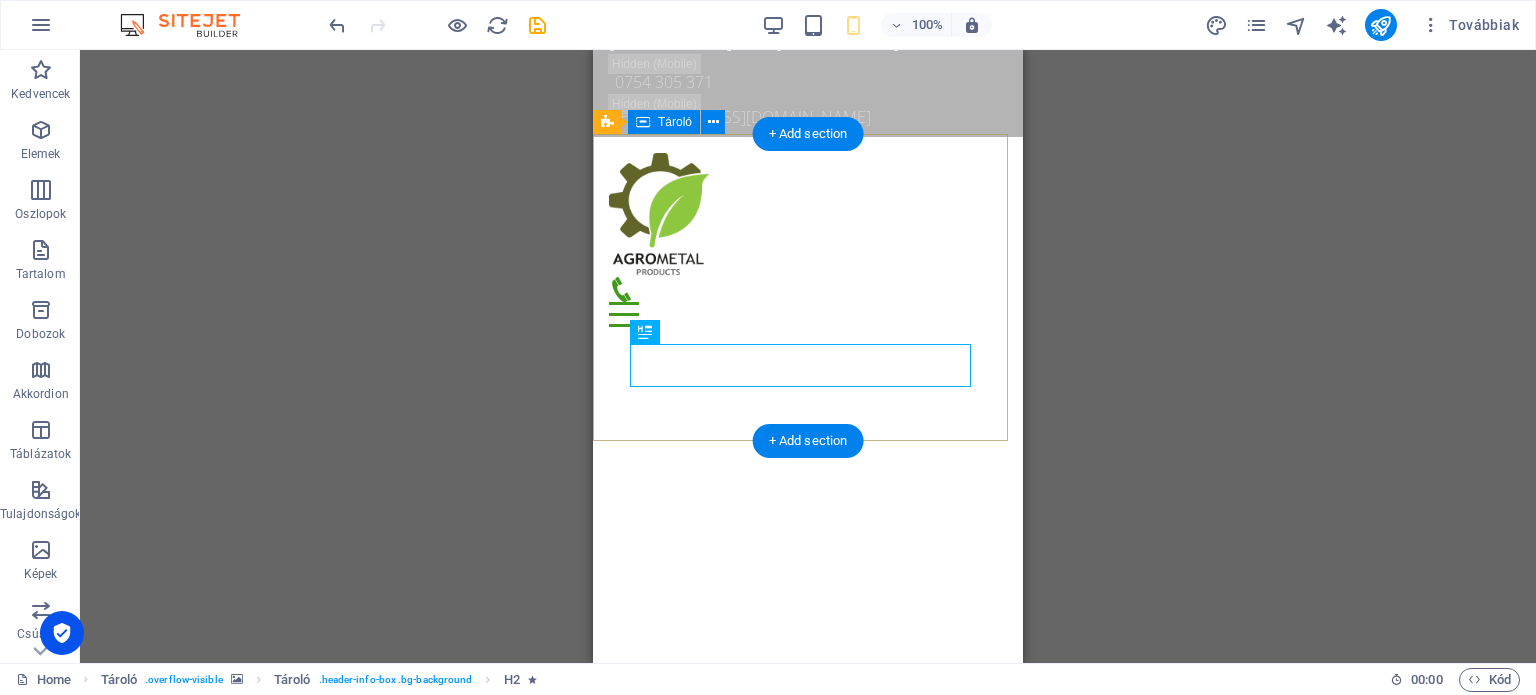 scroll, scrollTop: 0, scrollLeft: 0, axis: both 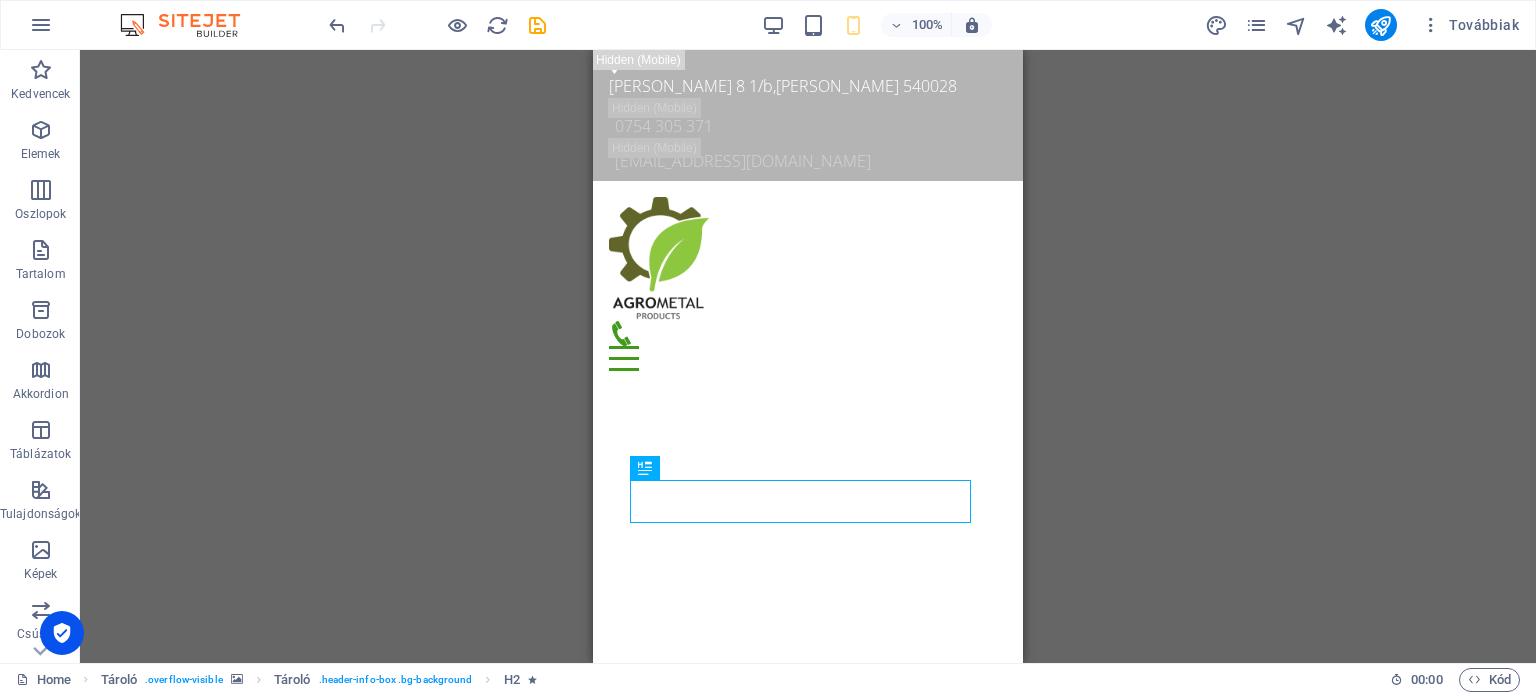click on "100%" at bounding box center [876, 25] 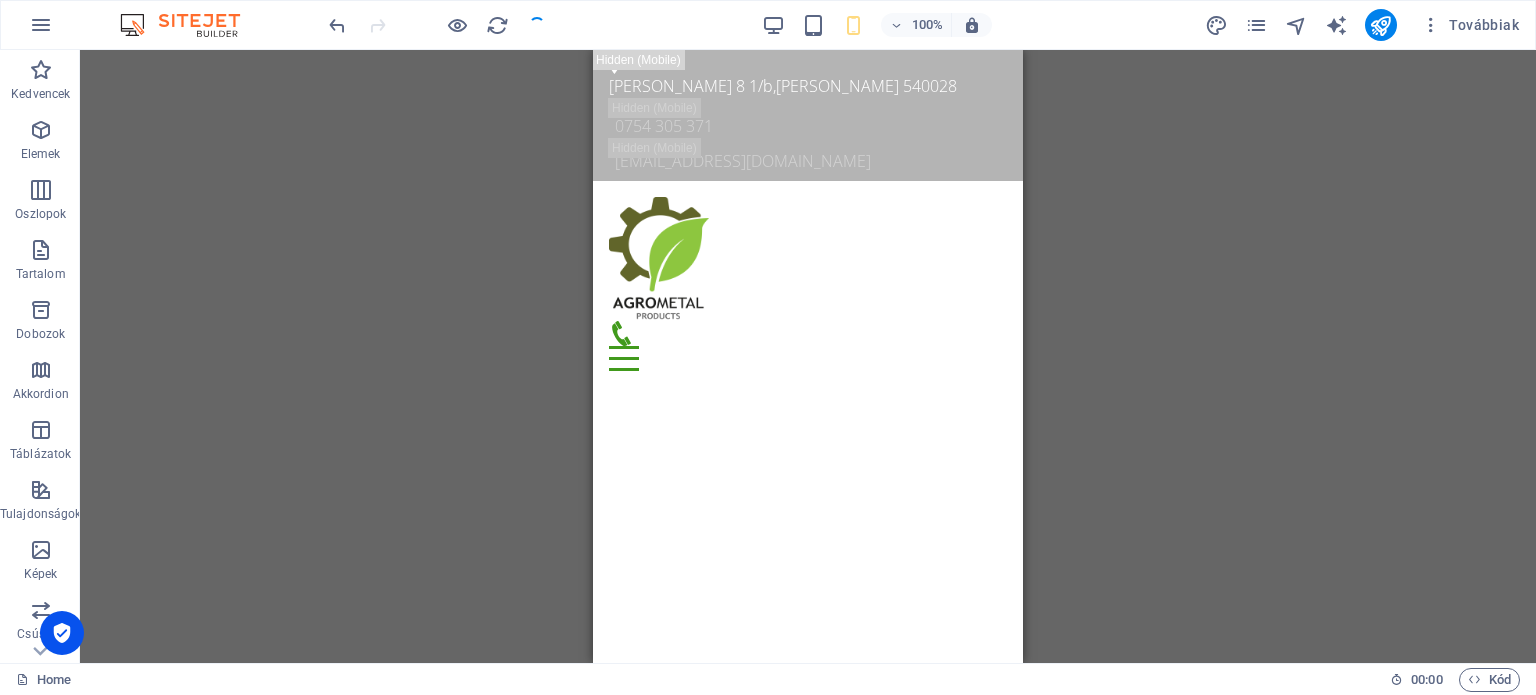 click at bounding box center [437, 25] 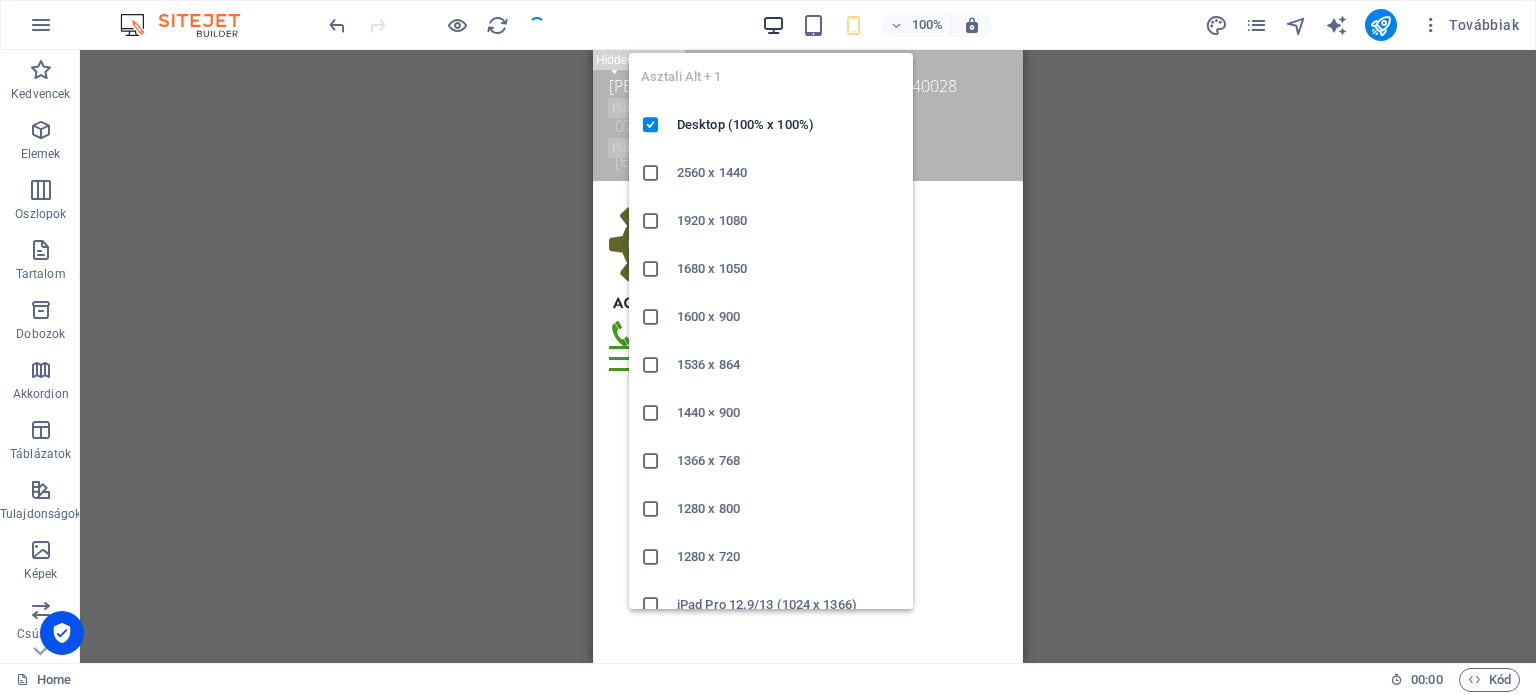 click at bounding box center (773, 25) 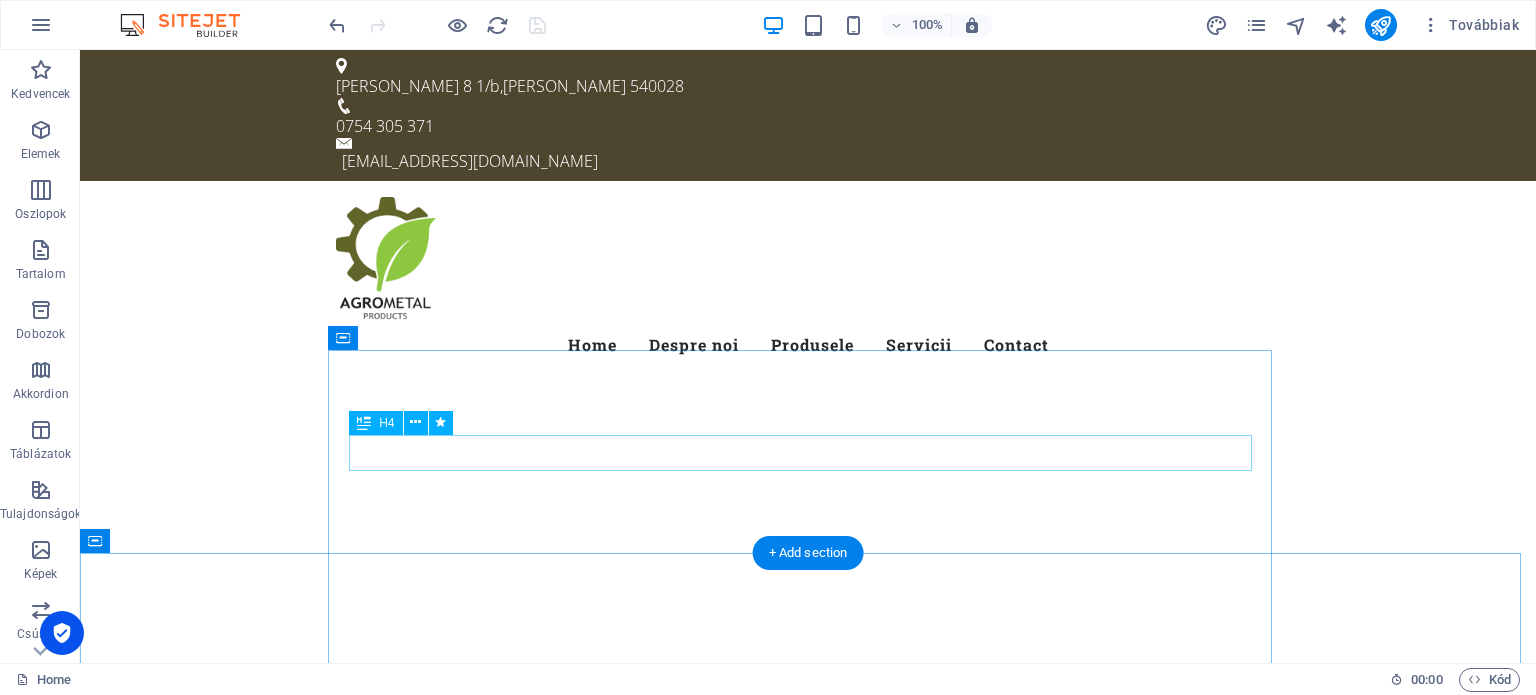 click on "Agrometalproducts srl" at bounding box center [979, 1182] 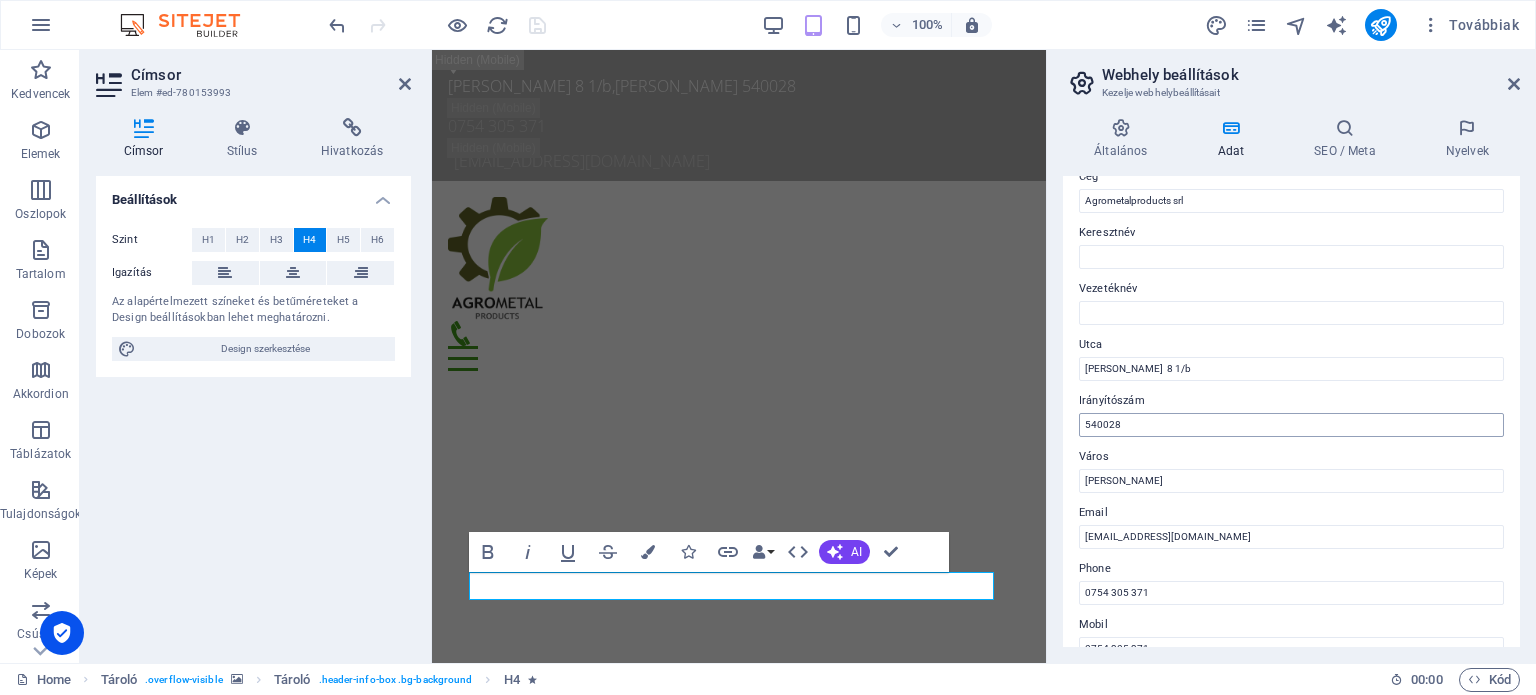 scroll, scrollTop: 100, scrollLeft: 0, axis: vertical 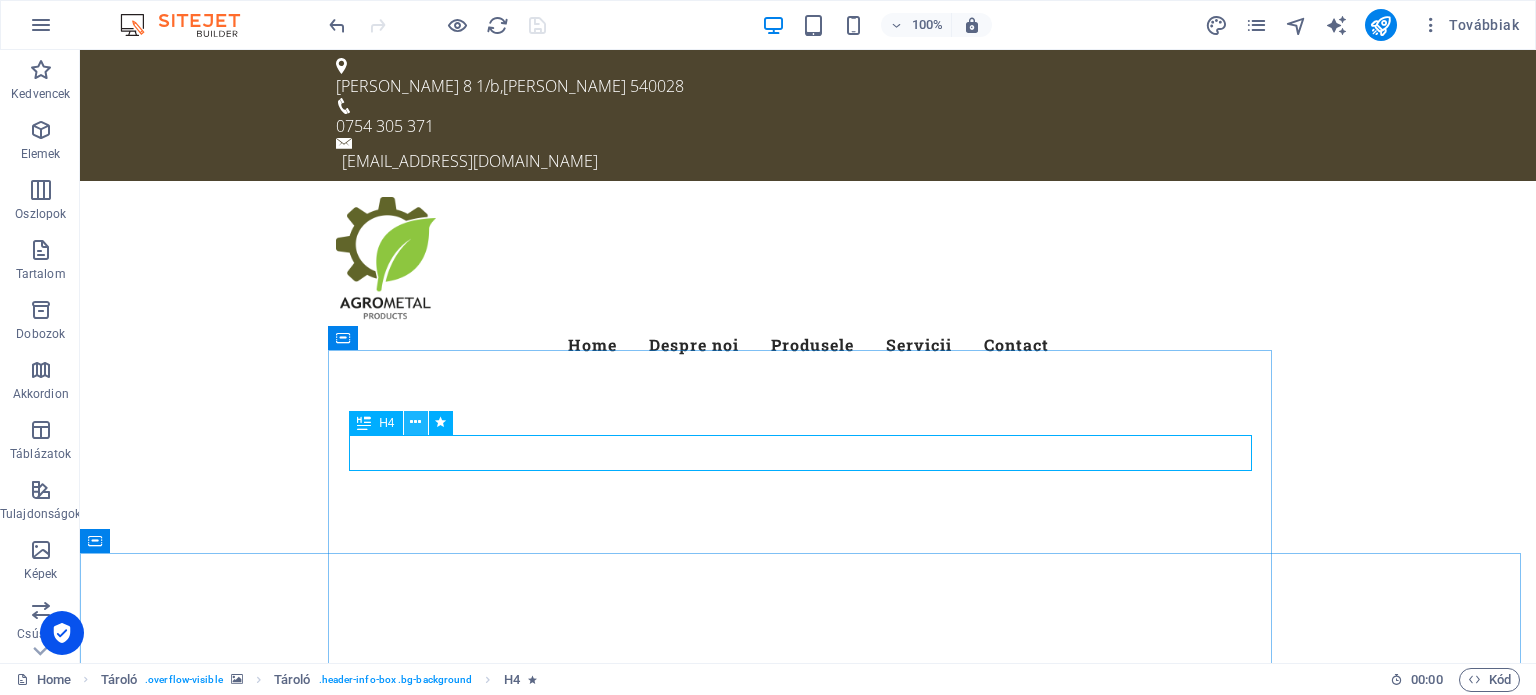 click at bounding box center (415, 422) 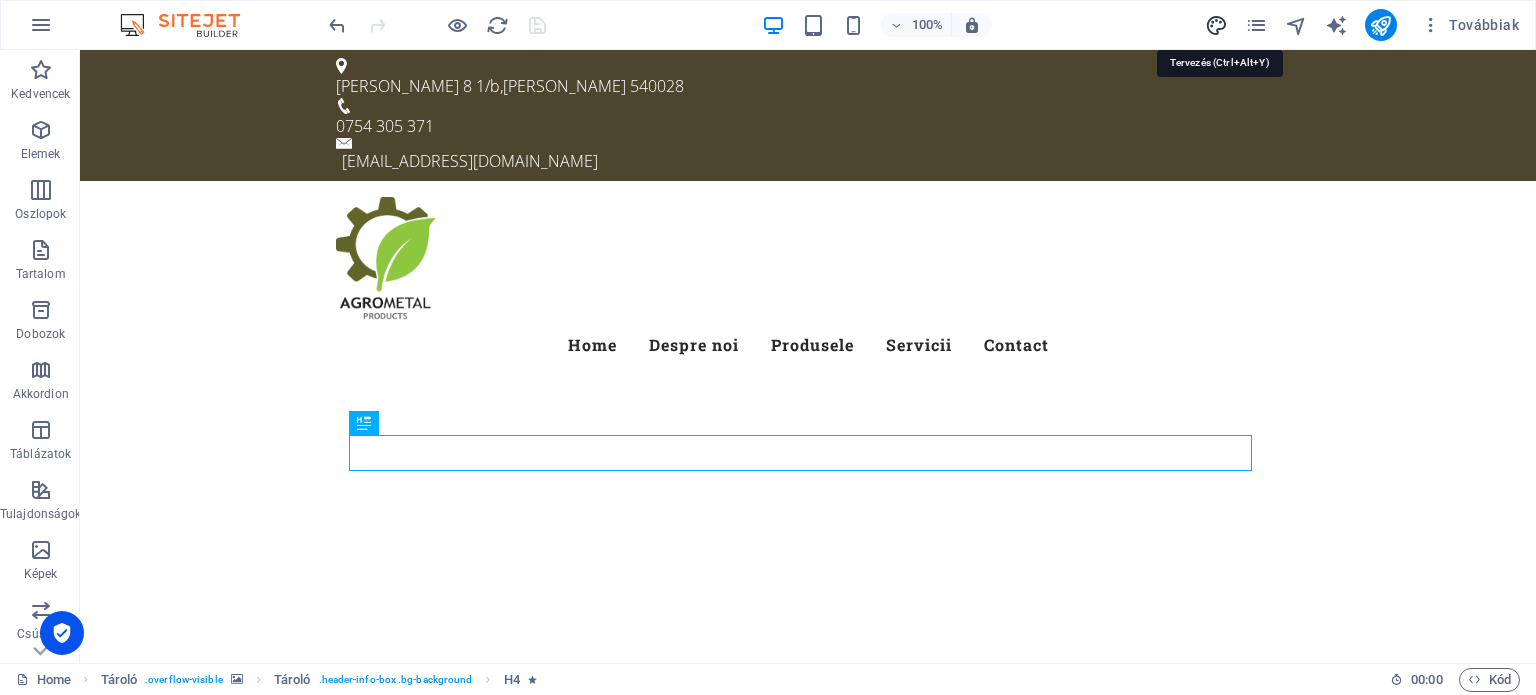 click at bounding box center [1216, 25] 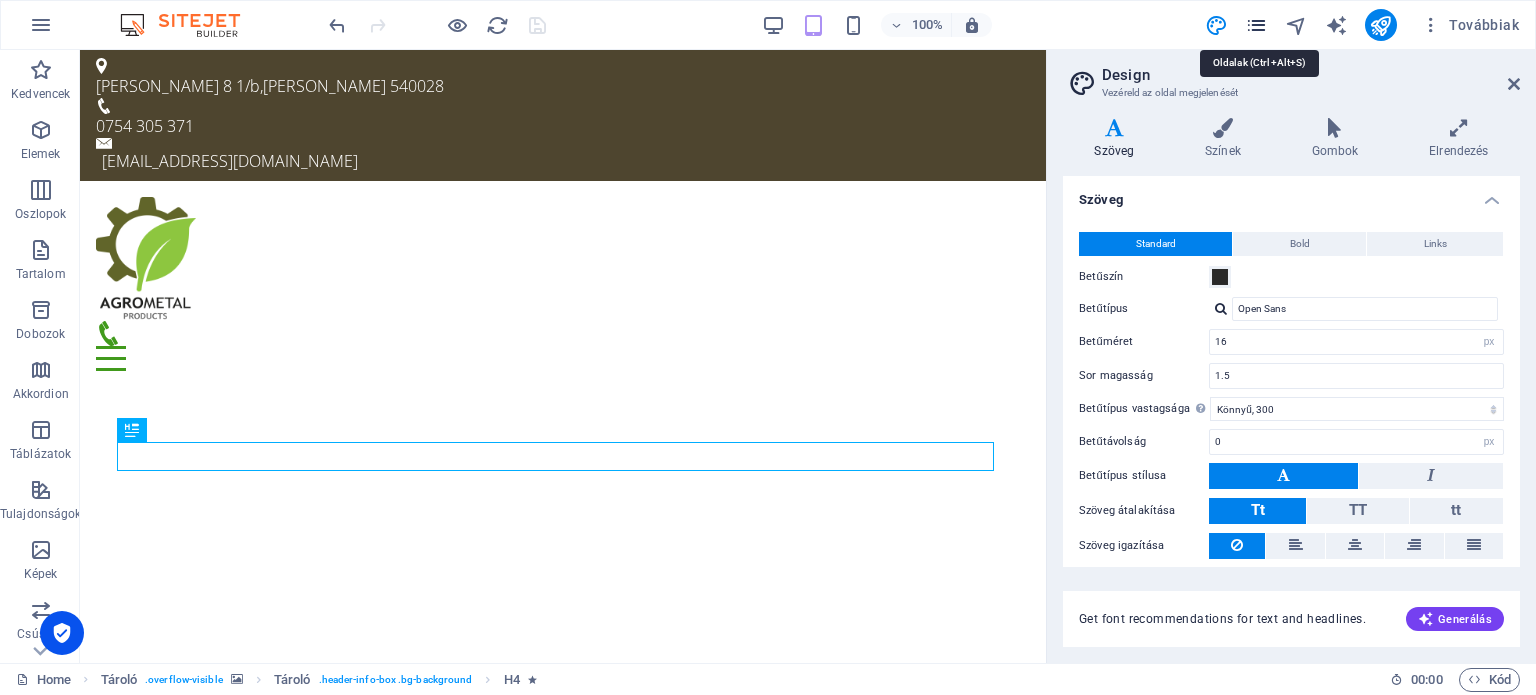click at bounding box center (1256, 25) 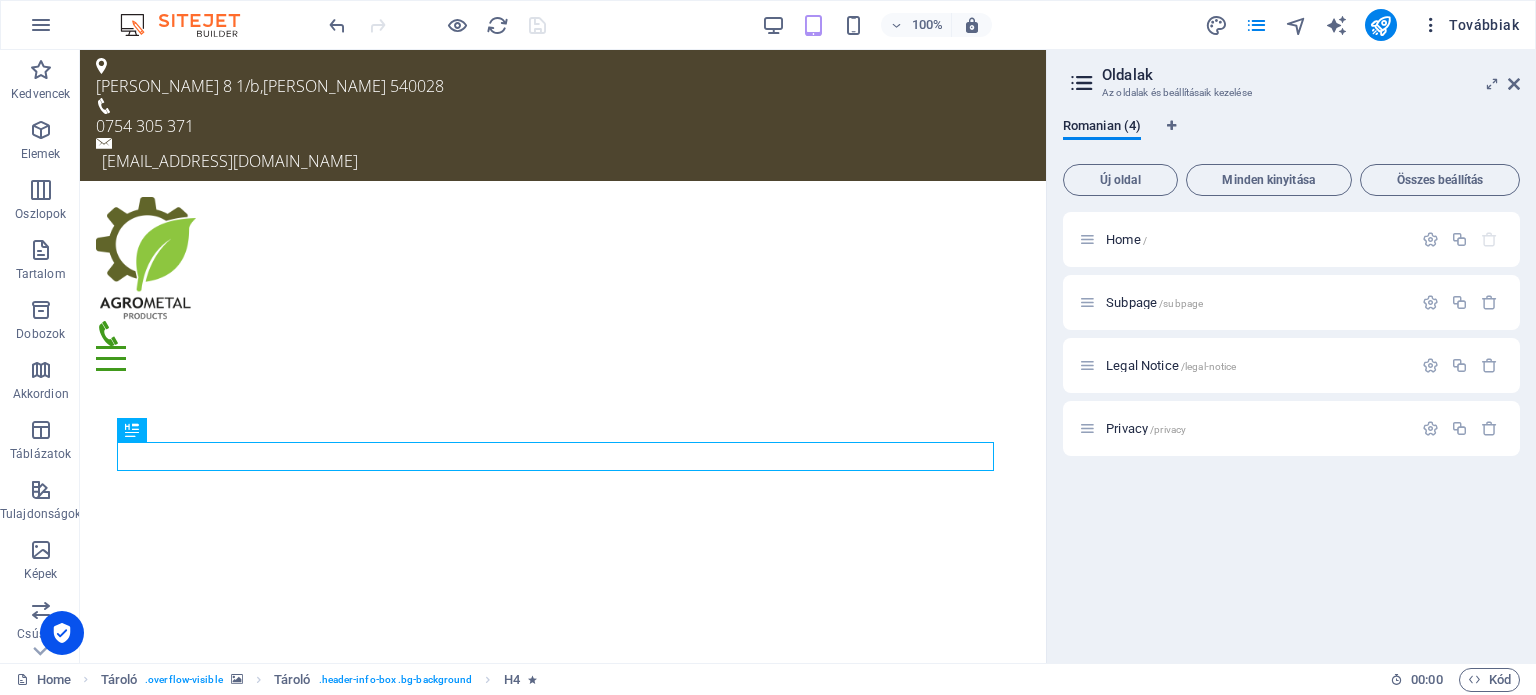 click on "Továbbiak" at bounding box center (1470, 25) 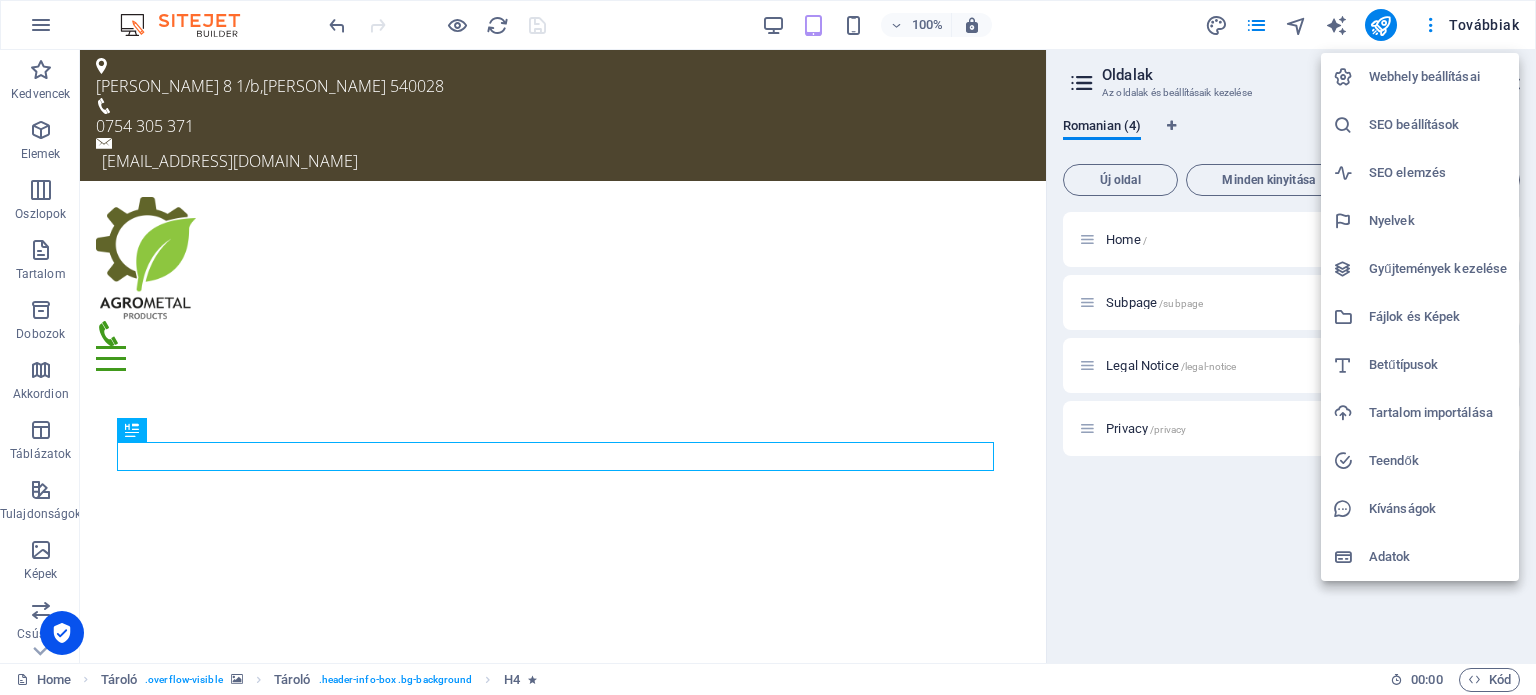 click on "Betűtípusok" at bounding box center (1438, 365) 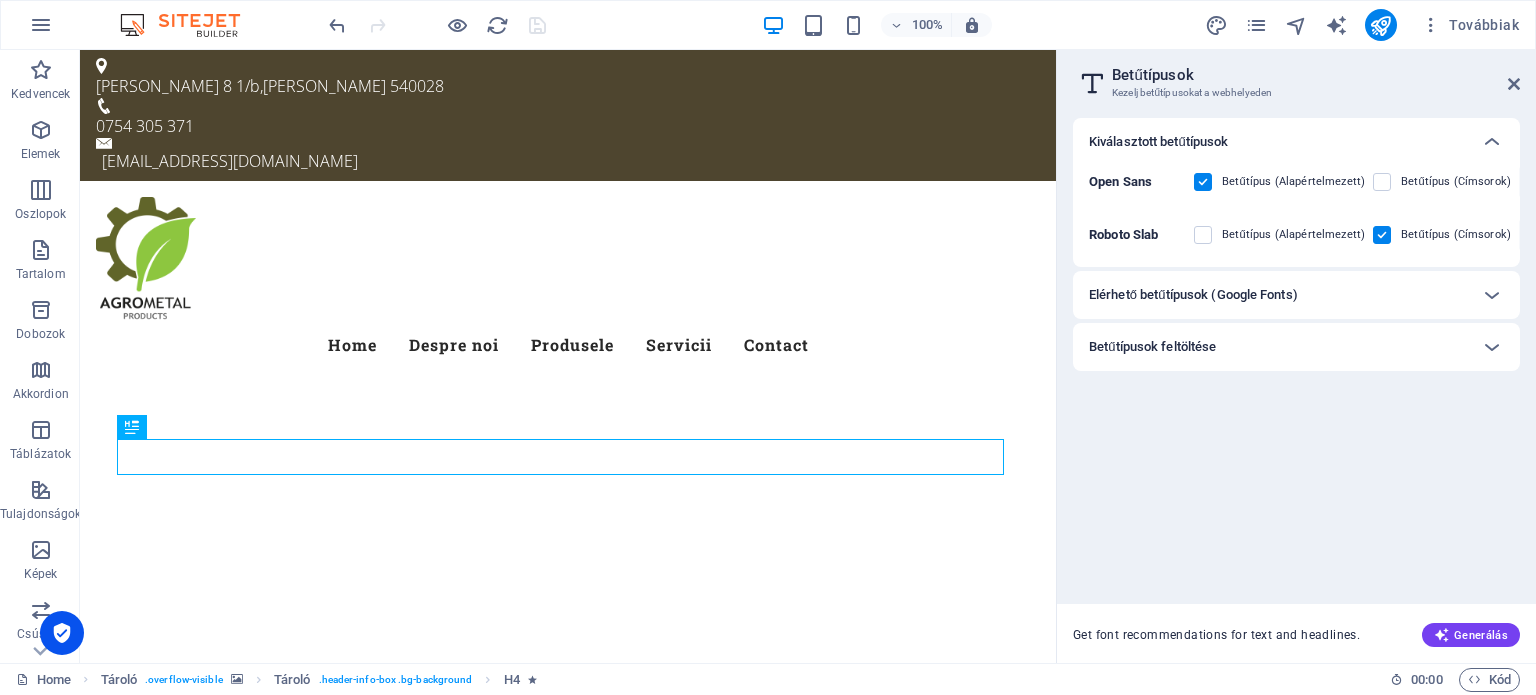 click on "Elérhető betűtípusok (Google Fonts)" at bounding box center [1193, 295] 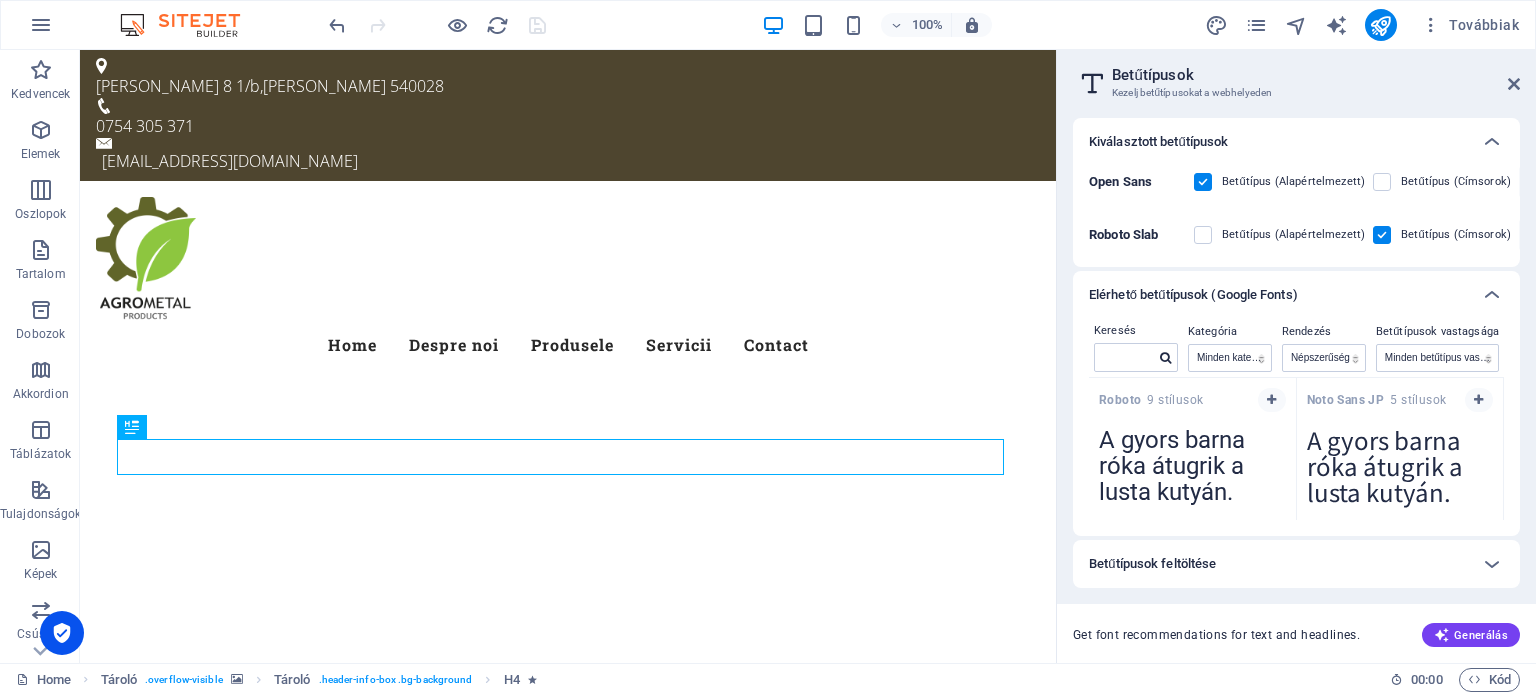 click on "Elérhető betűtípusok (Google Fonts)" at bounding box center [1193, 295] 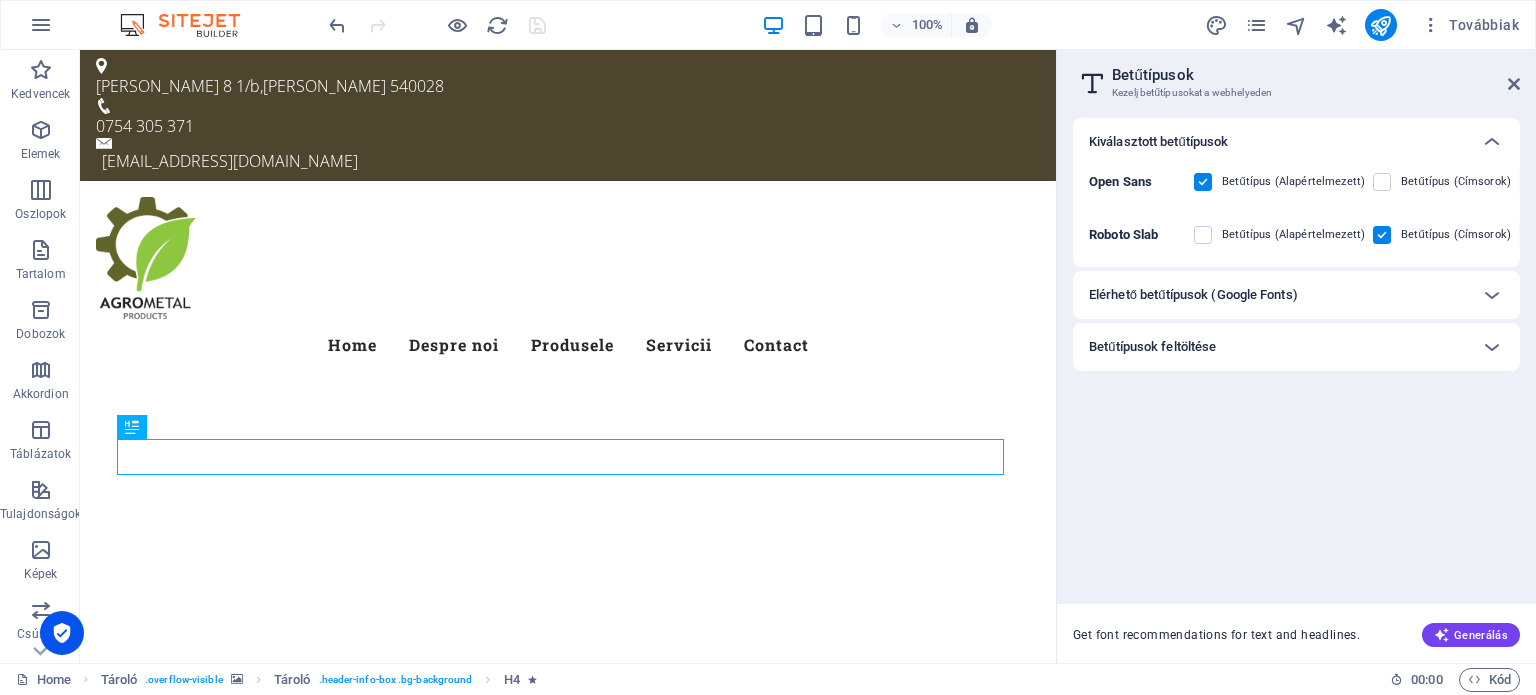 click on "Betűtípusok feltöltése" at bounding box center (1296, 347) 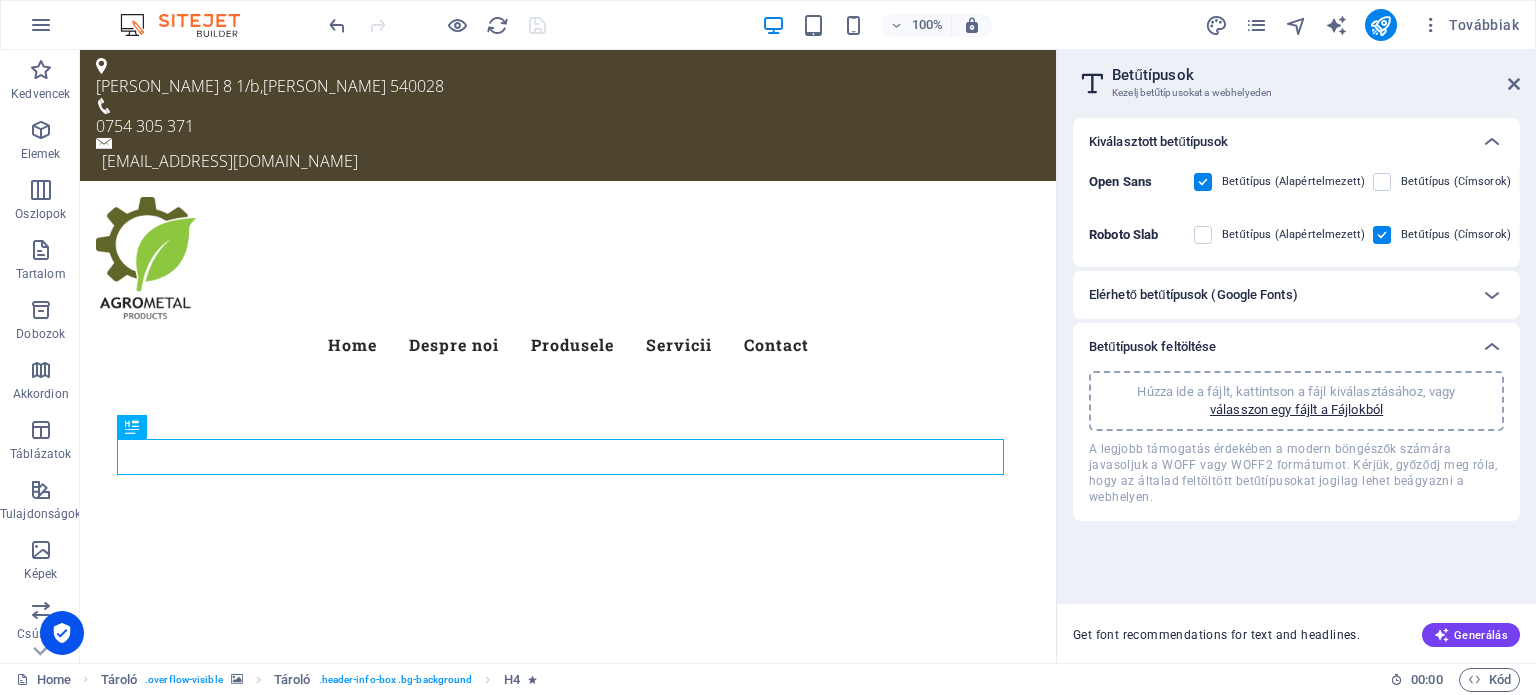 click on "Betűtípusok feltöltése" at bounding box center (1296, 347) 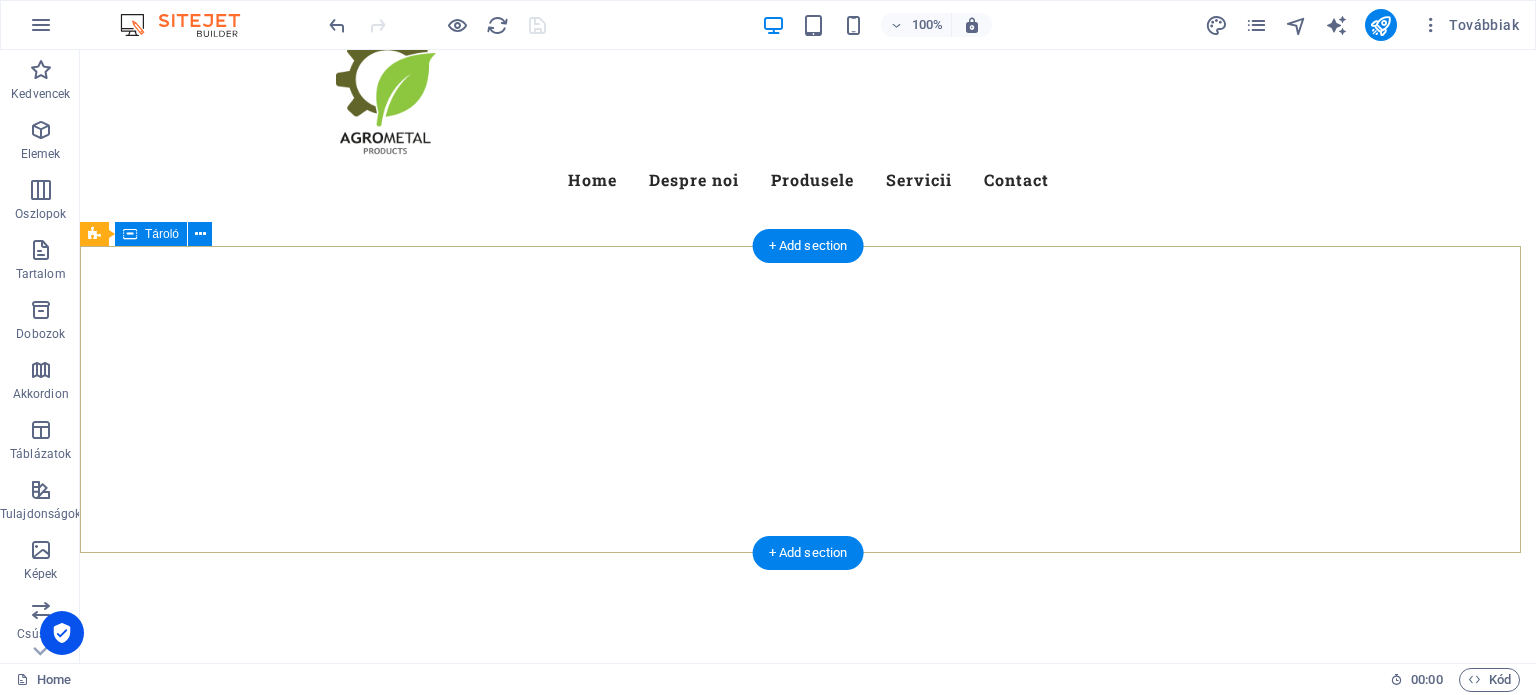 scroll, scrollTop: 0, scrollLeft: 0, axis: both 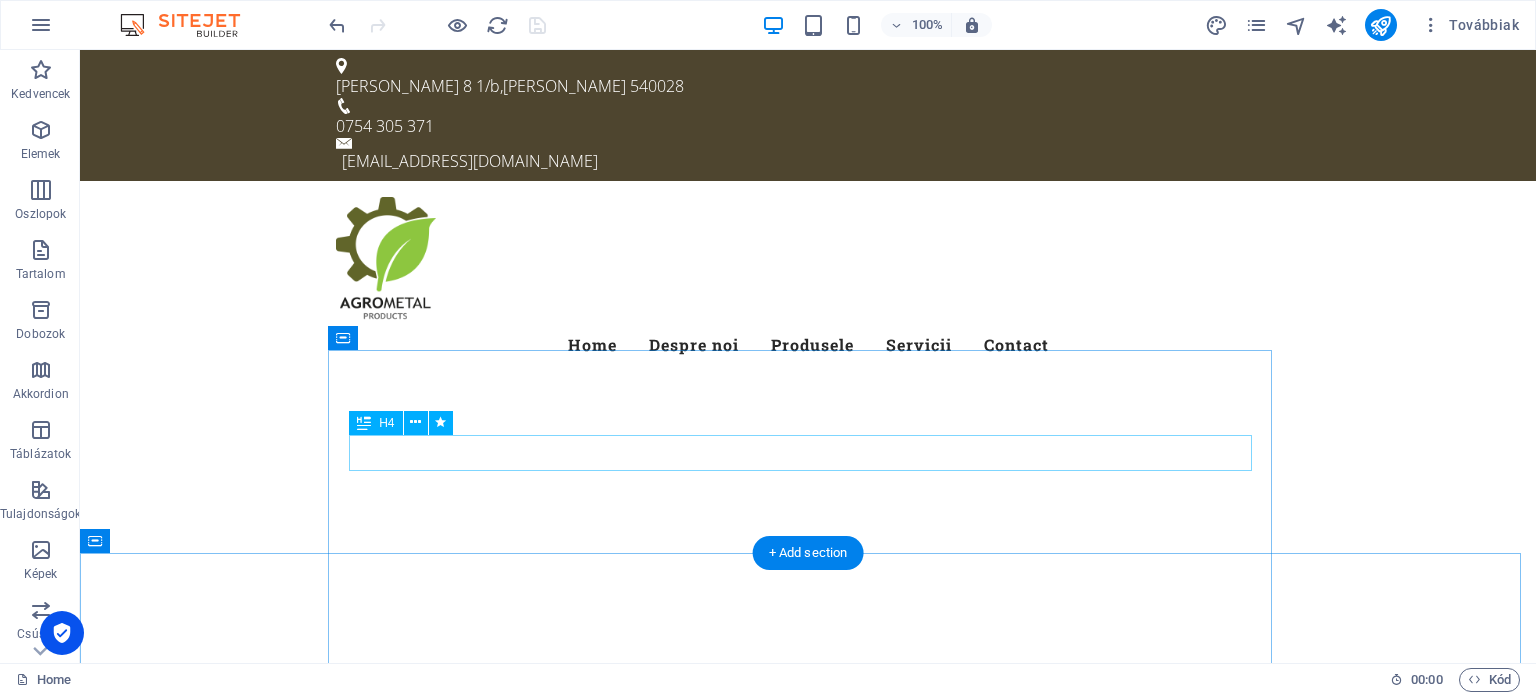 click on "Bine ai venit la site-ul nostru!  Agrometalproducts srl" at bounding box center [808, 1100] 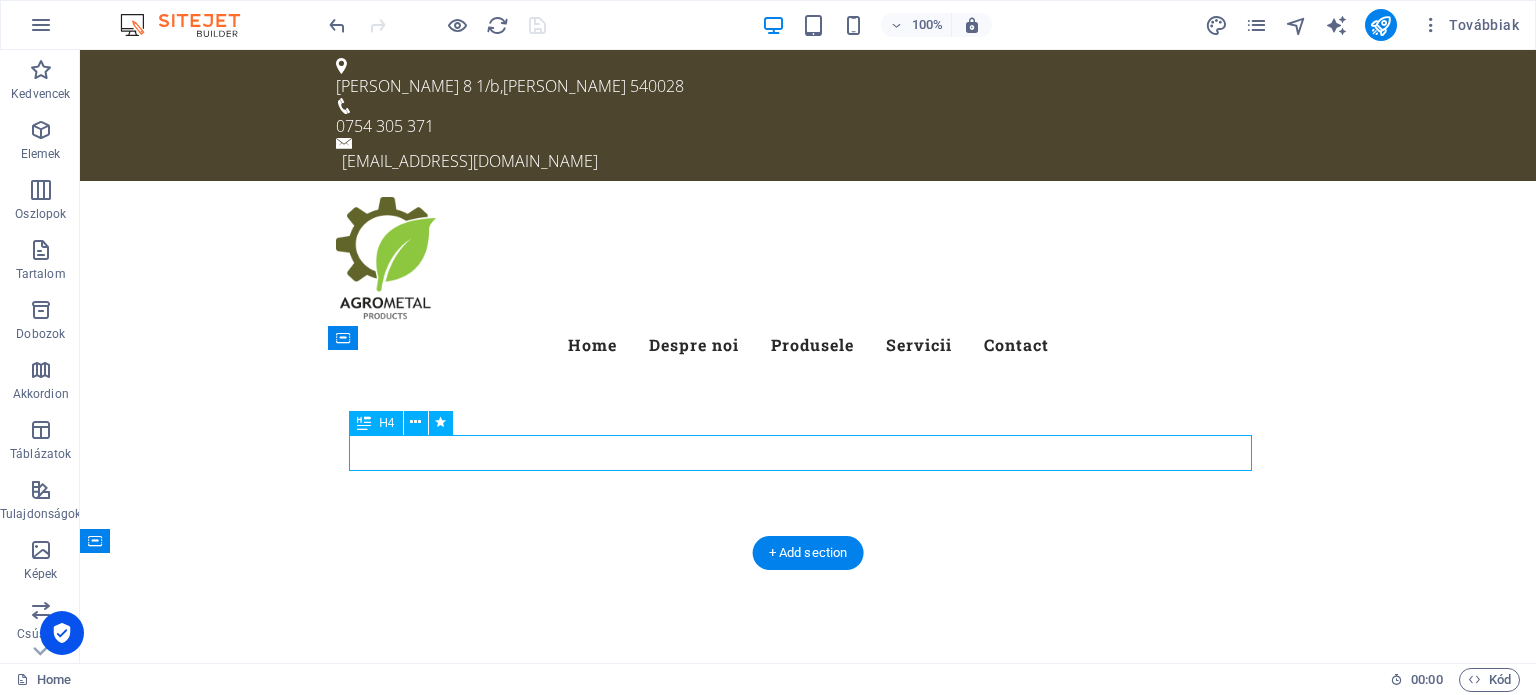 click on "Bine ai venit la site-ul nostru!  Agrometalproducts srl" at bounding box center [808, 1100] 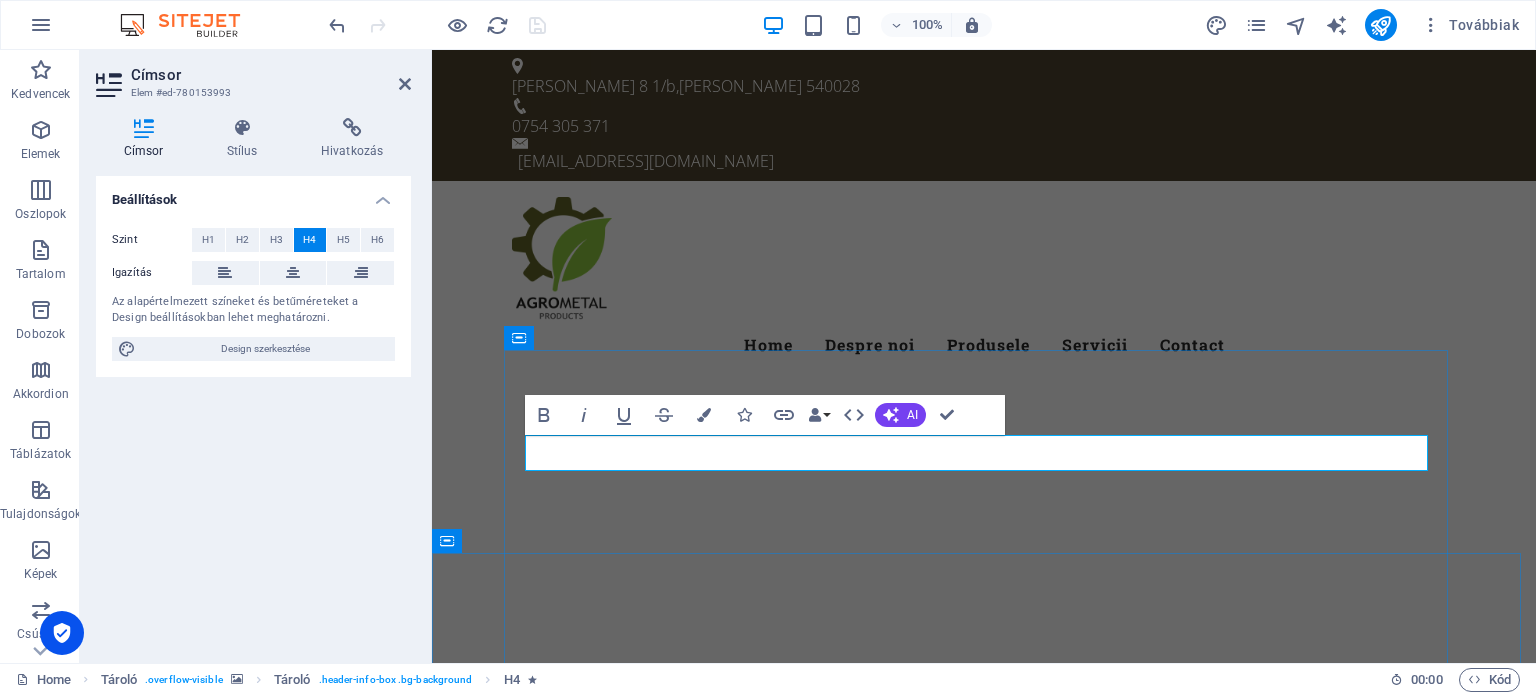 click on "Bine ai venit la site-ul nostru!  Agrometalproducts srl" at bounding box center (984, 1100) 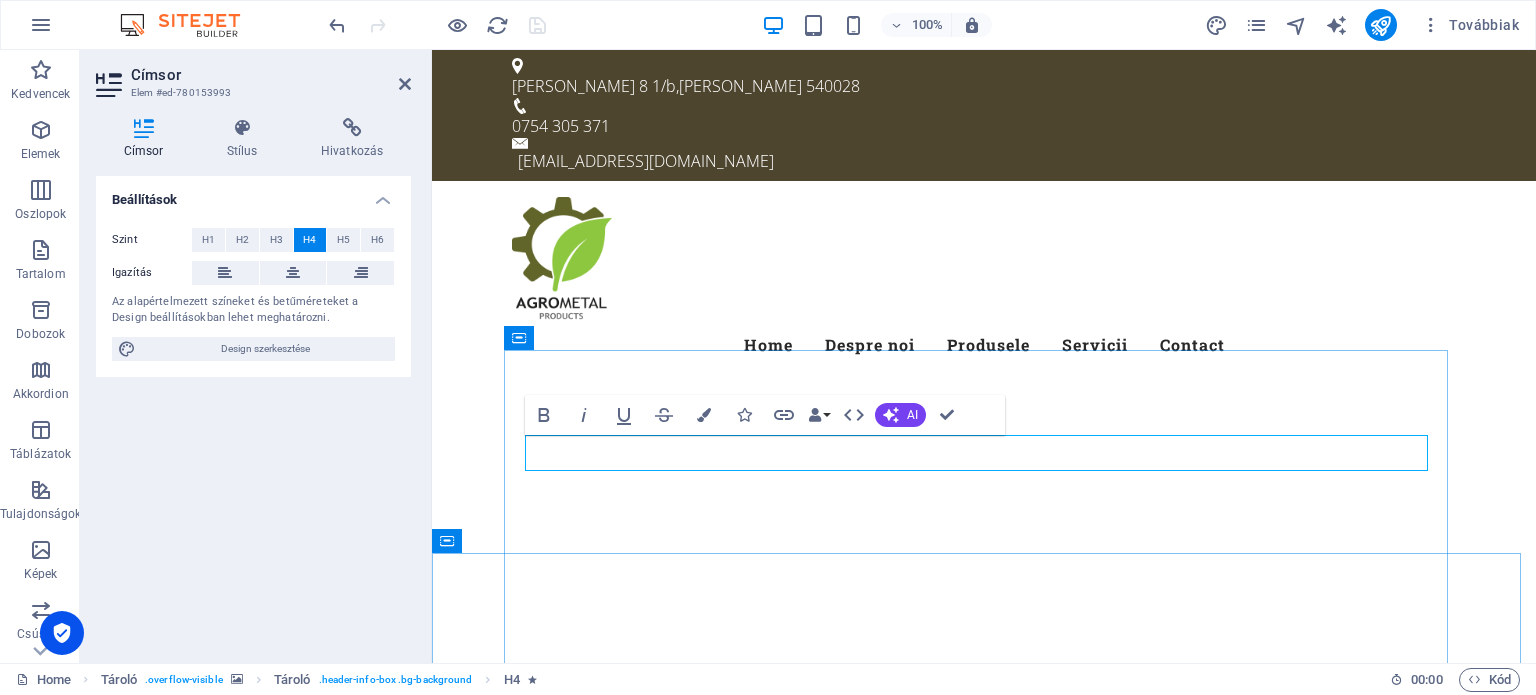 click on "Bine ai venit la site-ul nostru!  ​" at bounding box center [984, 1100] 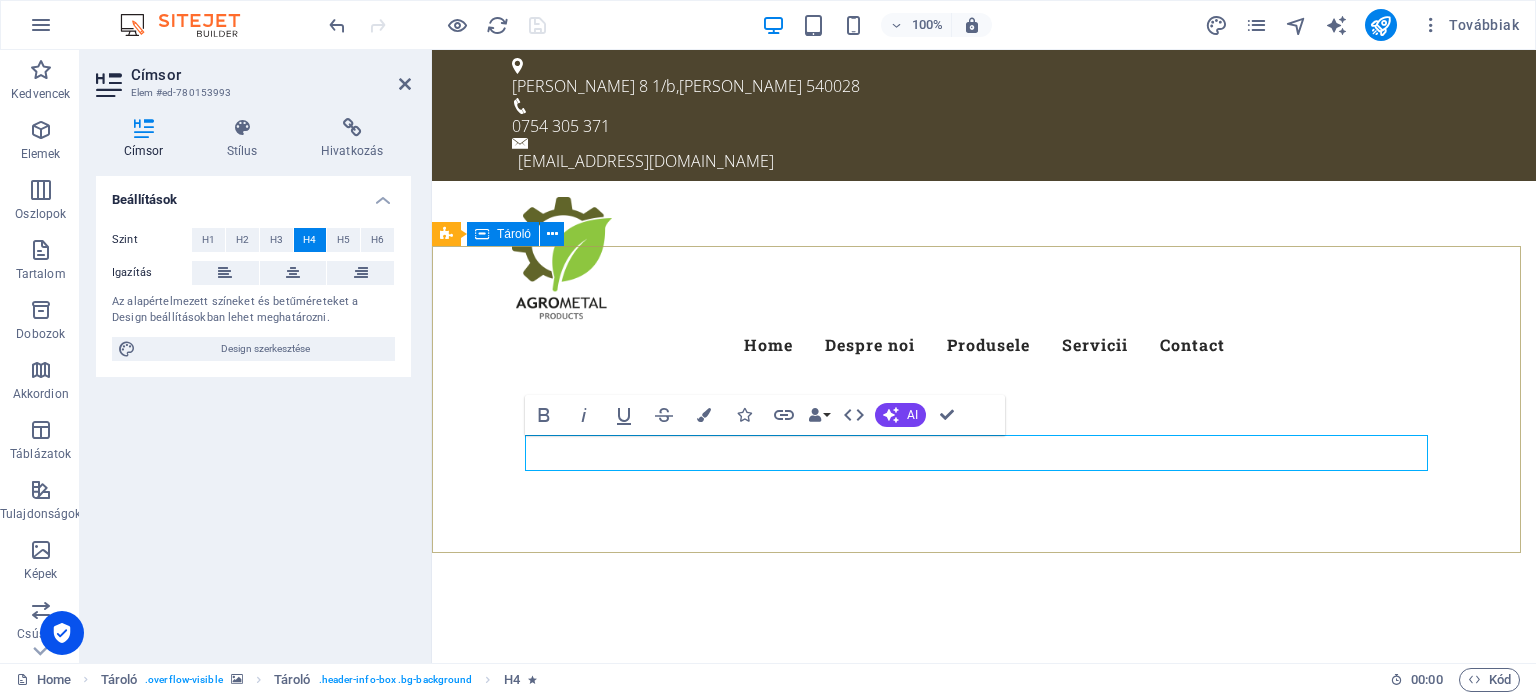 click at bounding box center [984, 772] 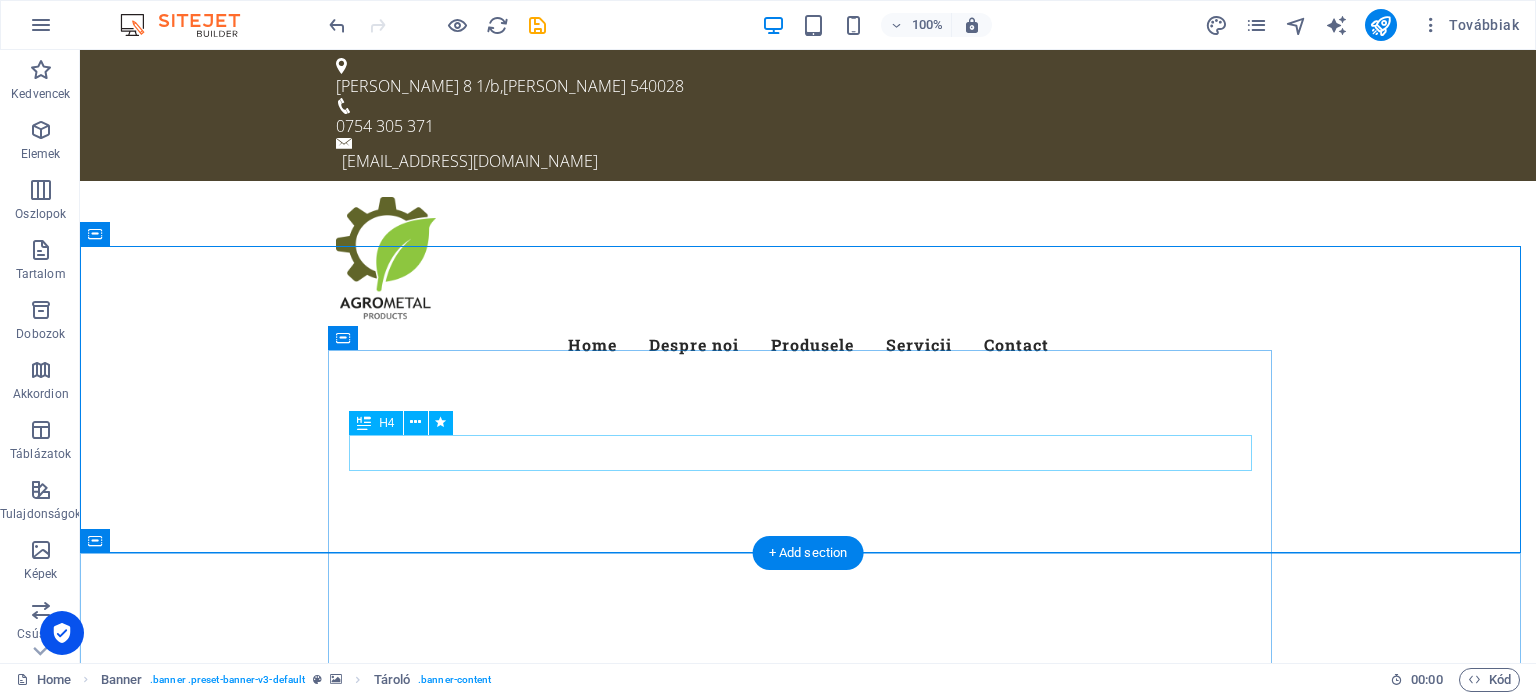 click on "Bine ai venit la site-ul nostru!" at bounding box center (808, 1100) 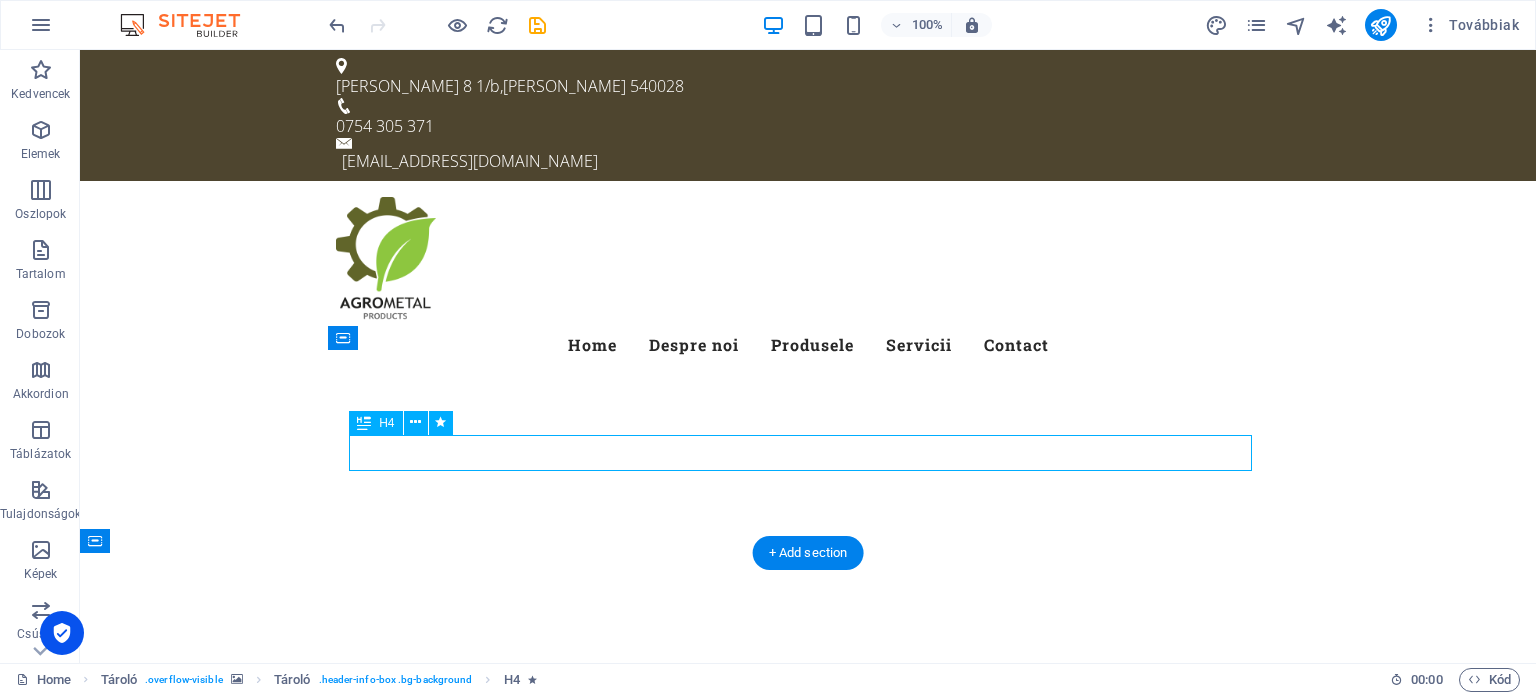 click on "Bine ai venit la site-ul nostru!" at bounding box center (808, 1100) 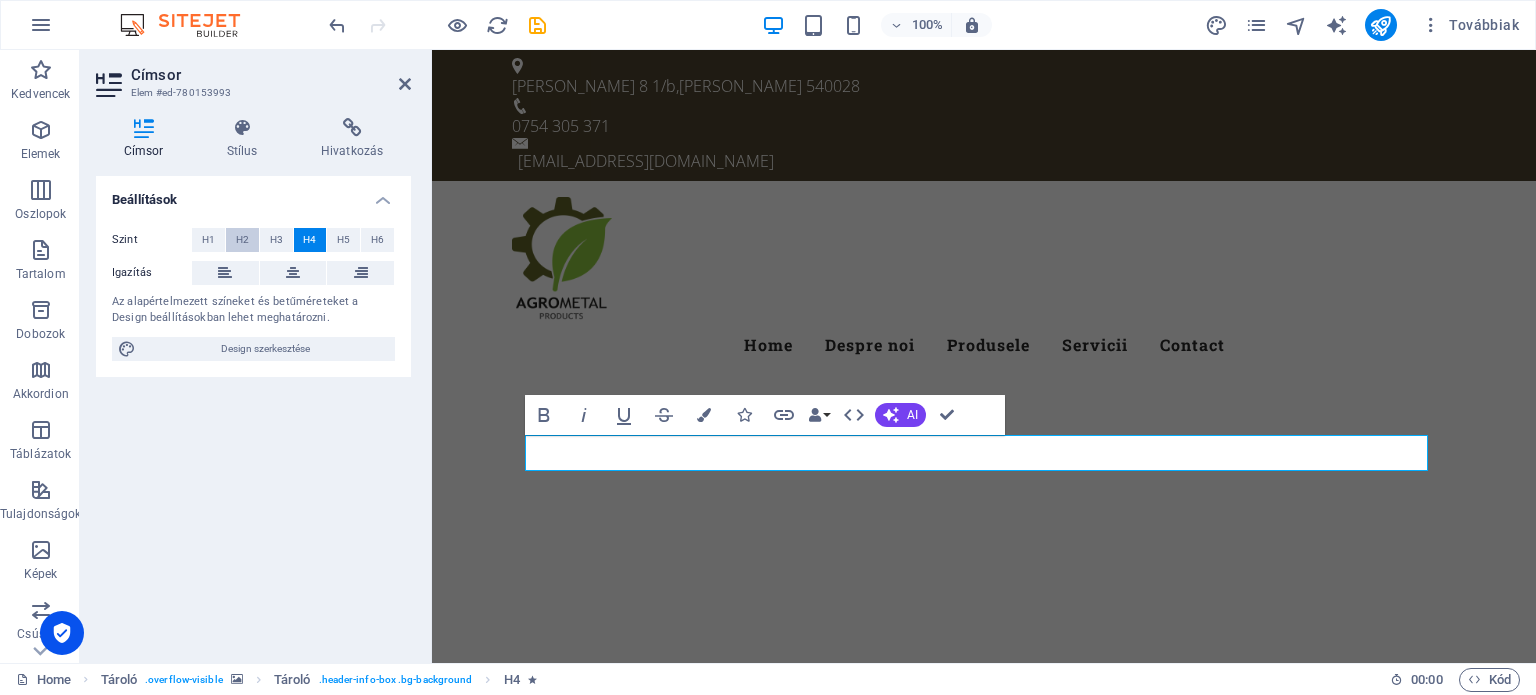 click on "H2" at bounding box center (242, 240) 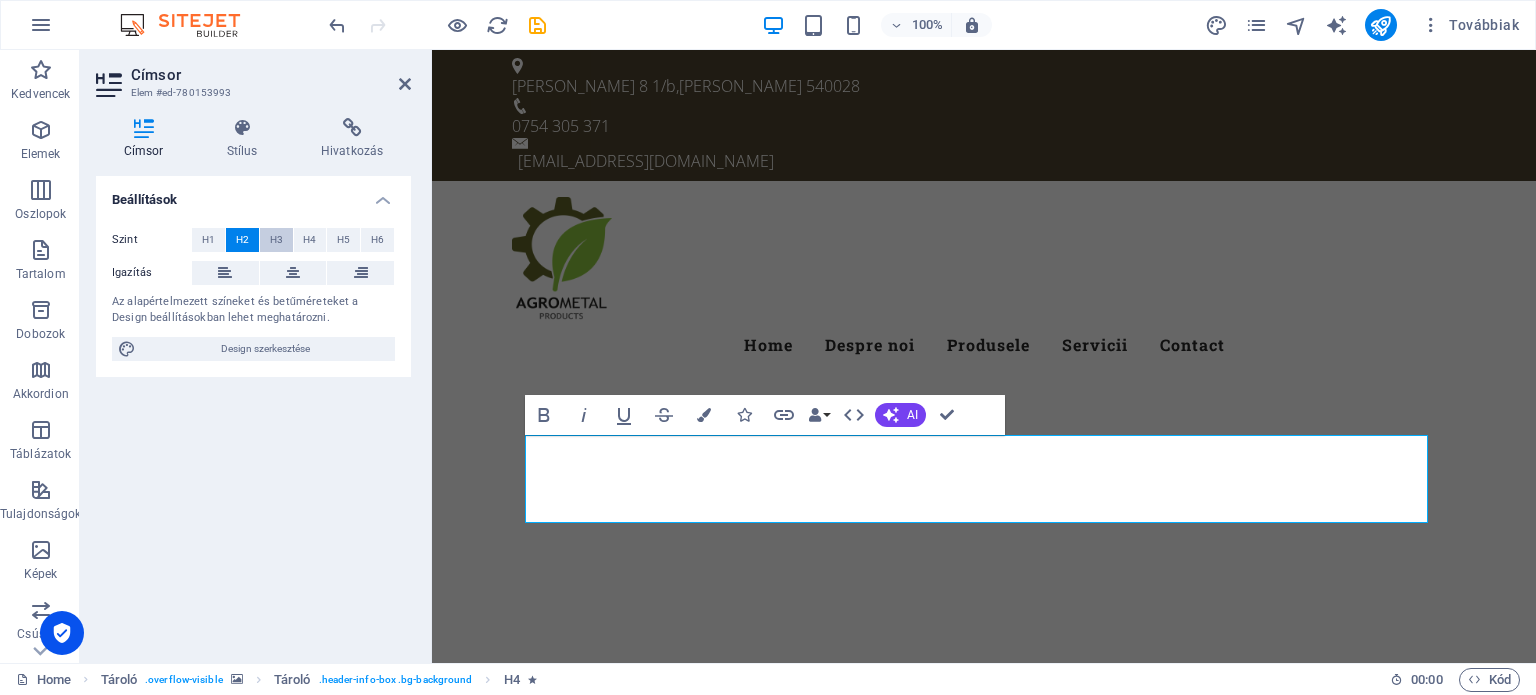 click on "H3" at bounding box center [276, 240] 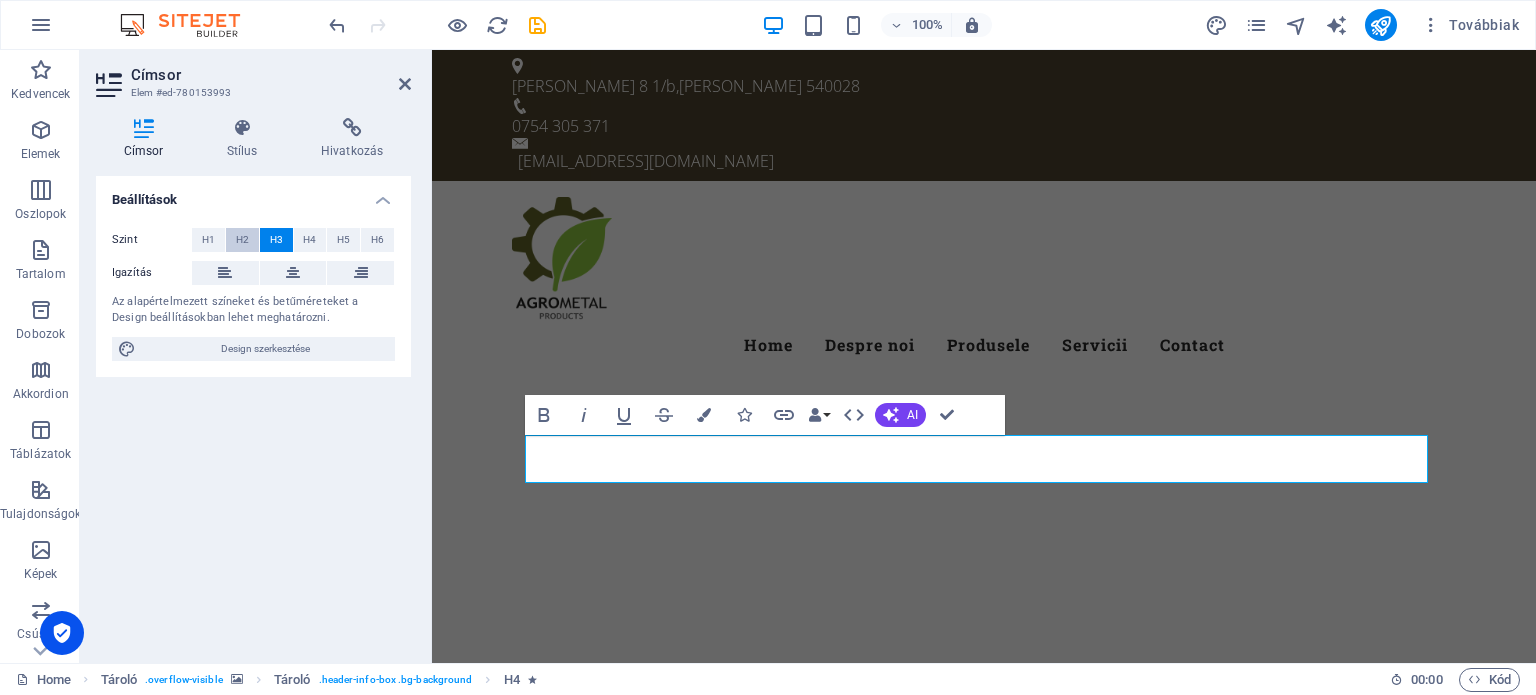click on "H2" at bounding box center (242, 240) 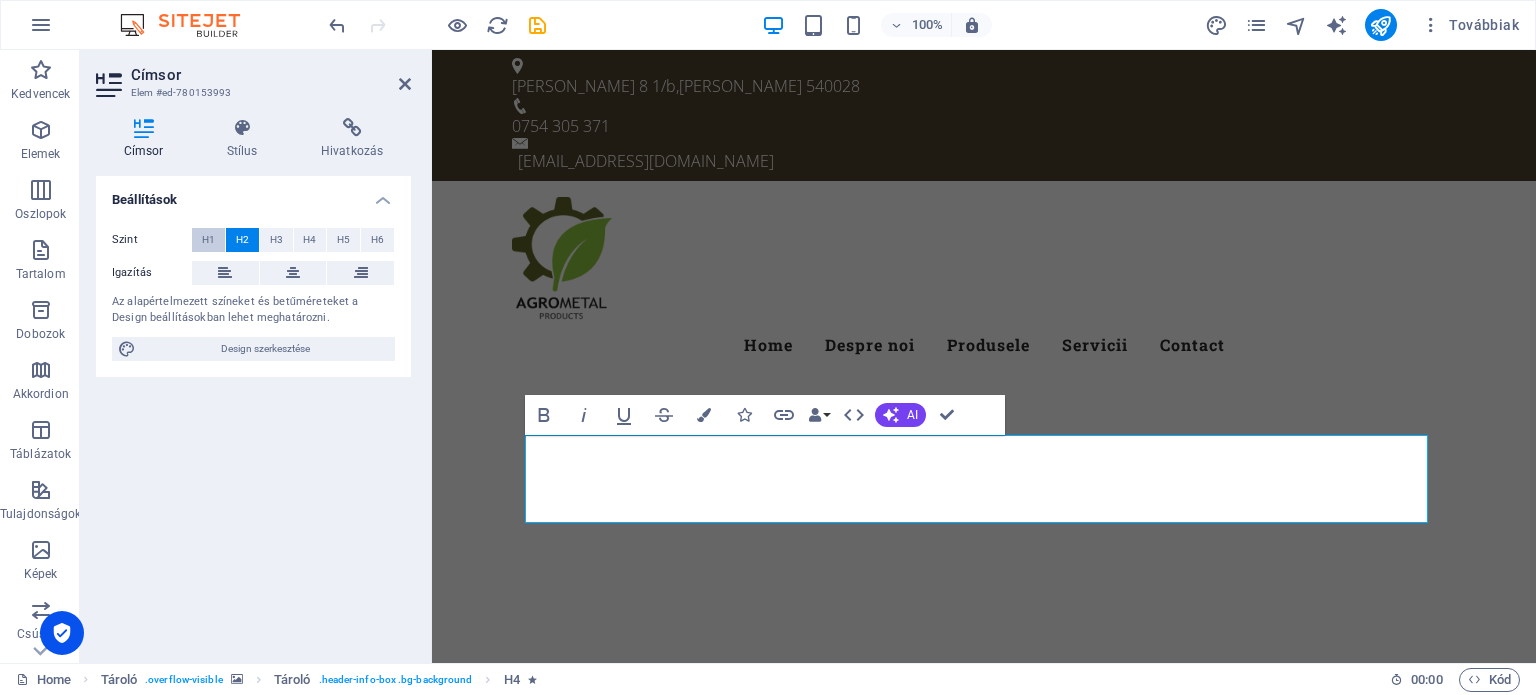 click on "H1" at bounding box center [208, 240] 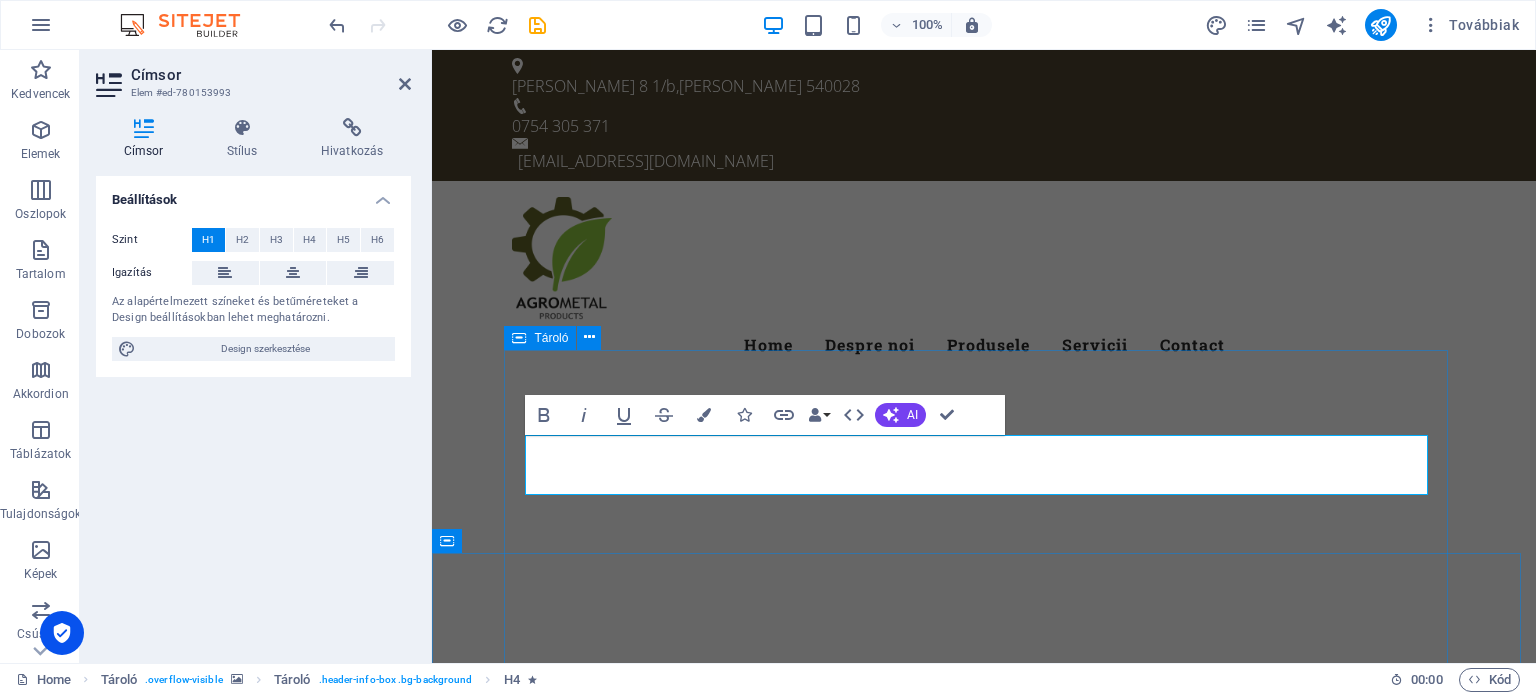 type 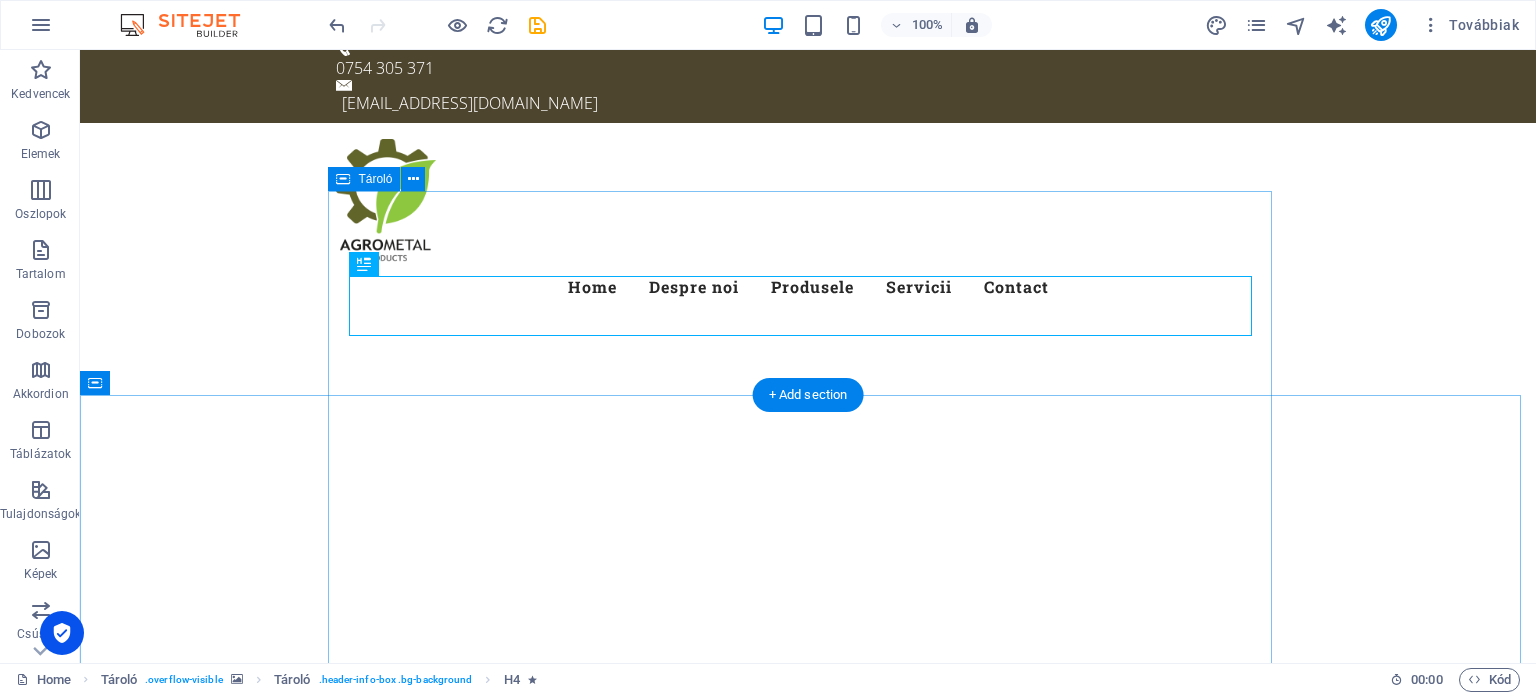 scroll, scrollTop: 0, scrollLeft: 0, axis: both 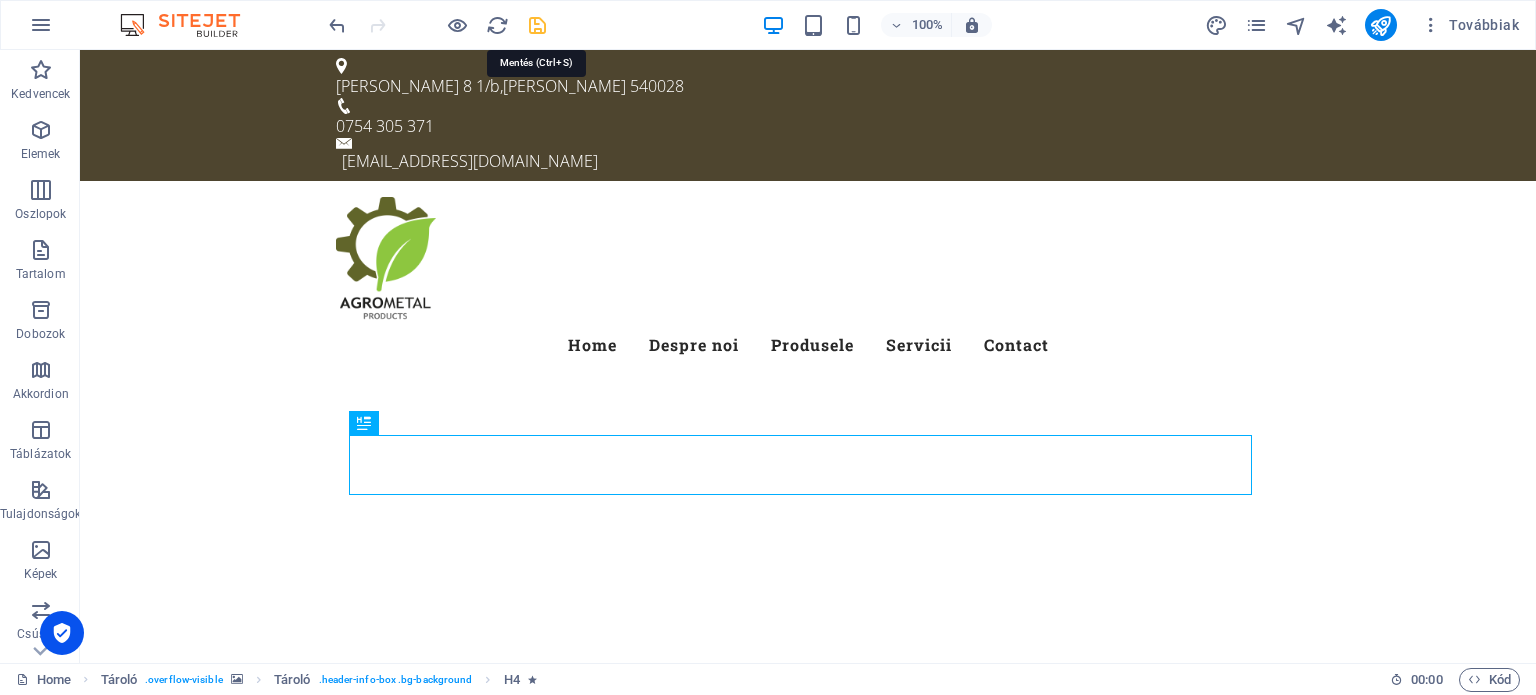 click at bounding box center (537, 25) 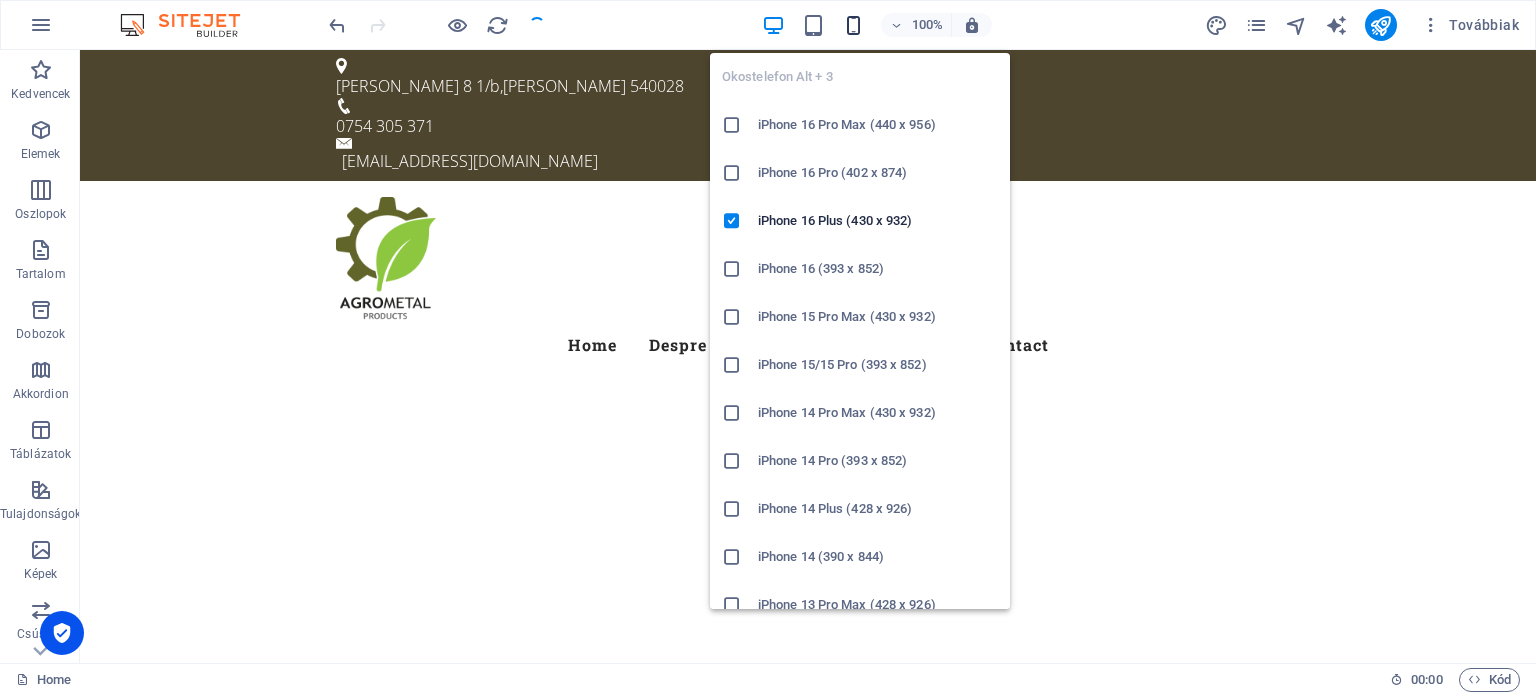 click at bounding box center [853, 25] 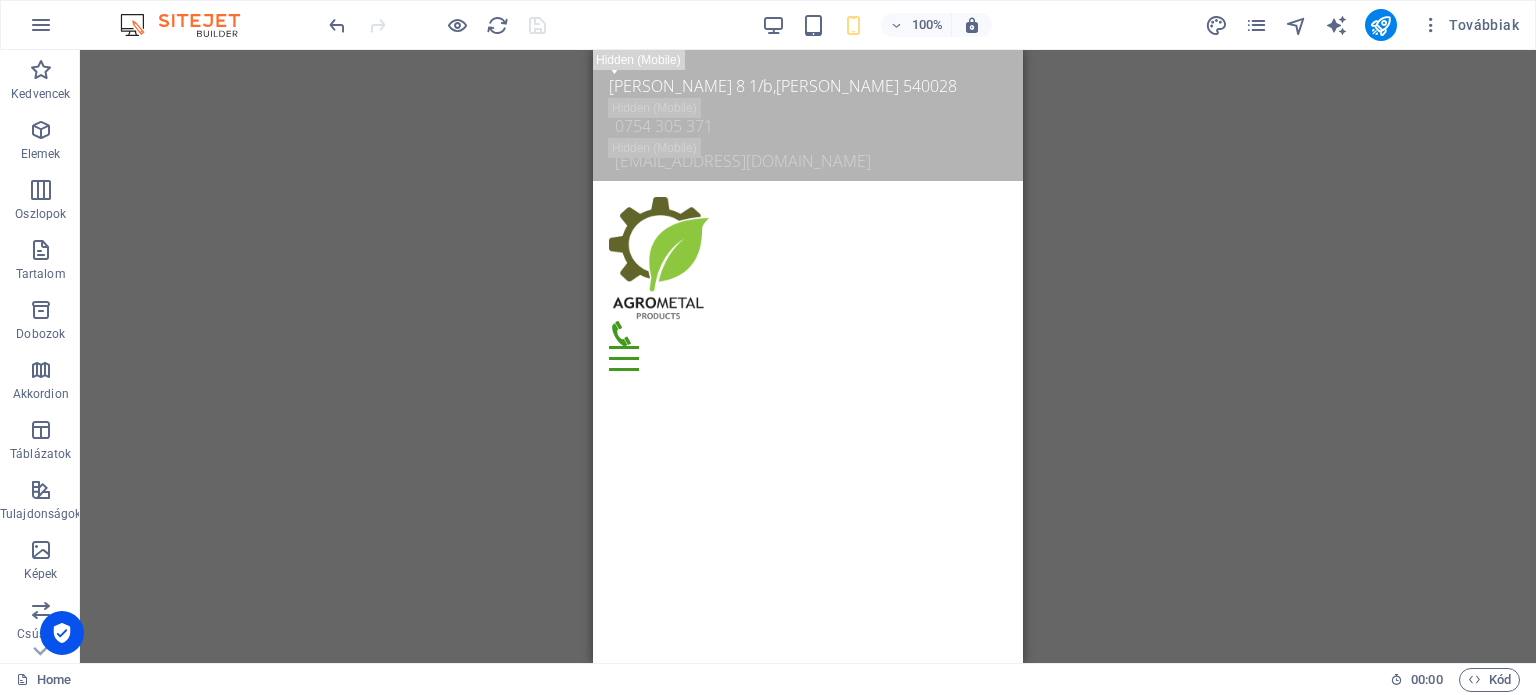 click on "H1   Tároló   Tároló   Menüsáv   Menü   Banner   Tároló   Banner   Szöveg   Információs sáv   Tároló   Előre beállított   Tároló   H3   Előre beállított   Előre beállított   Tároló   Image   Tároló   Szöveg   Tároló   Térköz   Tároló   H3   Tároló   Térköz   Szöveg   Térköz   Tároló   H2   Térköz   Előre beállított   Szöveg   Előre beállított   Térköz   Előre beállított   Tároló   Ikon   Előre beállított   Előre beállított   Tároló   Tároló   Tároló   H3   Szöveg   Tároló   Ikon   Tároló   Tároló   H3   Tároló   Szöveg   Tároló   Ikon   Tároló   Tároló   Tároló   H3   Tároló   Ikon   Tároló   H3   Tároló   Szöveg   Tároló   H2   H3   Tároló   Tároló   Előre beállított   H3   Tároló   Tároló   H3   Szöveg   Előre beállított   Galéria   Előre beállított   Tároló   Ikon   Szöveg   Előre beállított   Tároló   Tároló   Térköz   Előre beállított   Galéria" at bounding box center [808, 356] 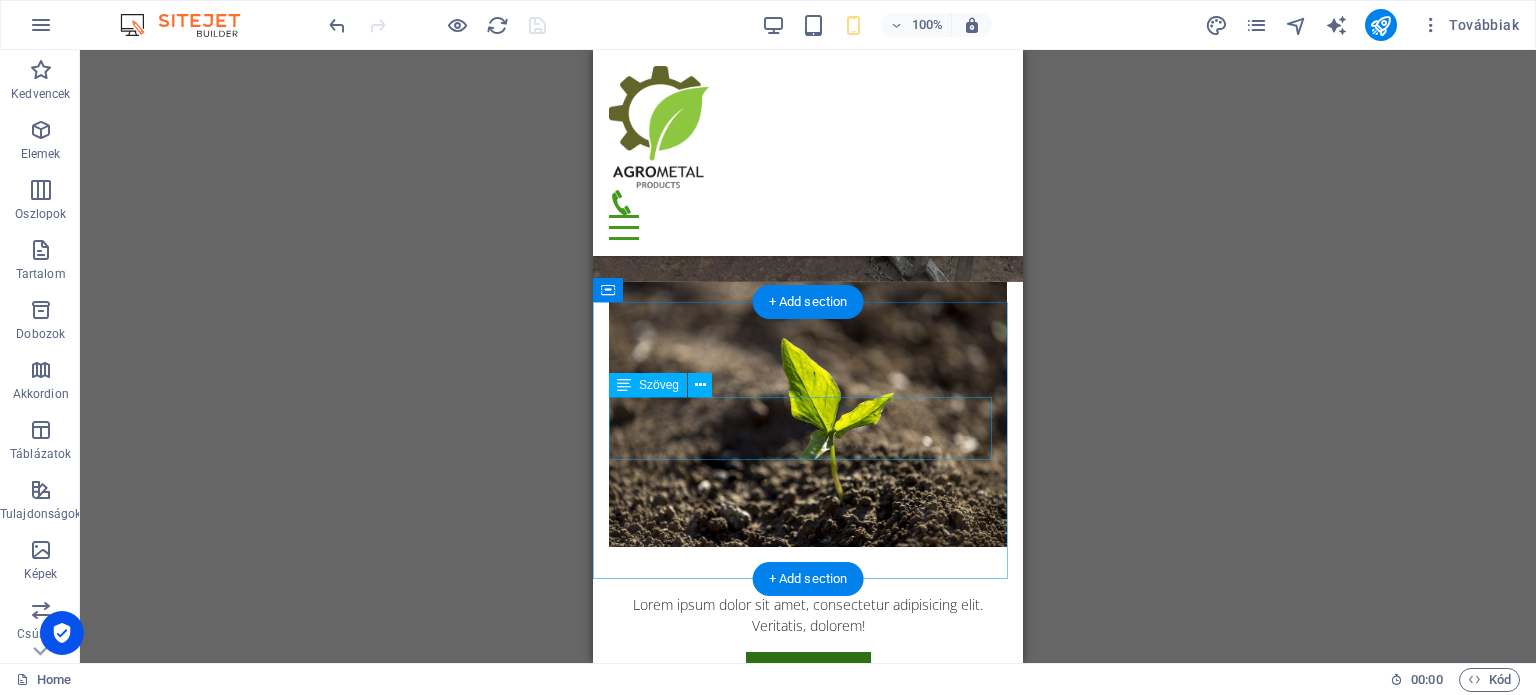scroll, scrollTop: 8355, scrollLeft: 0, axis: vertical 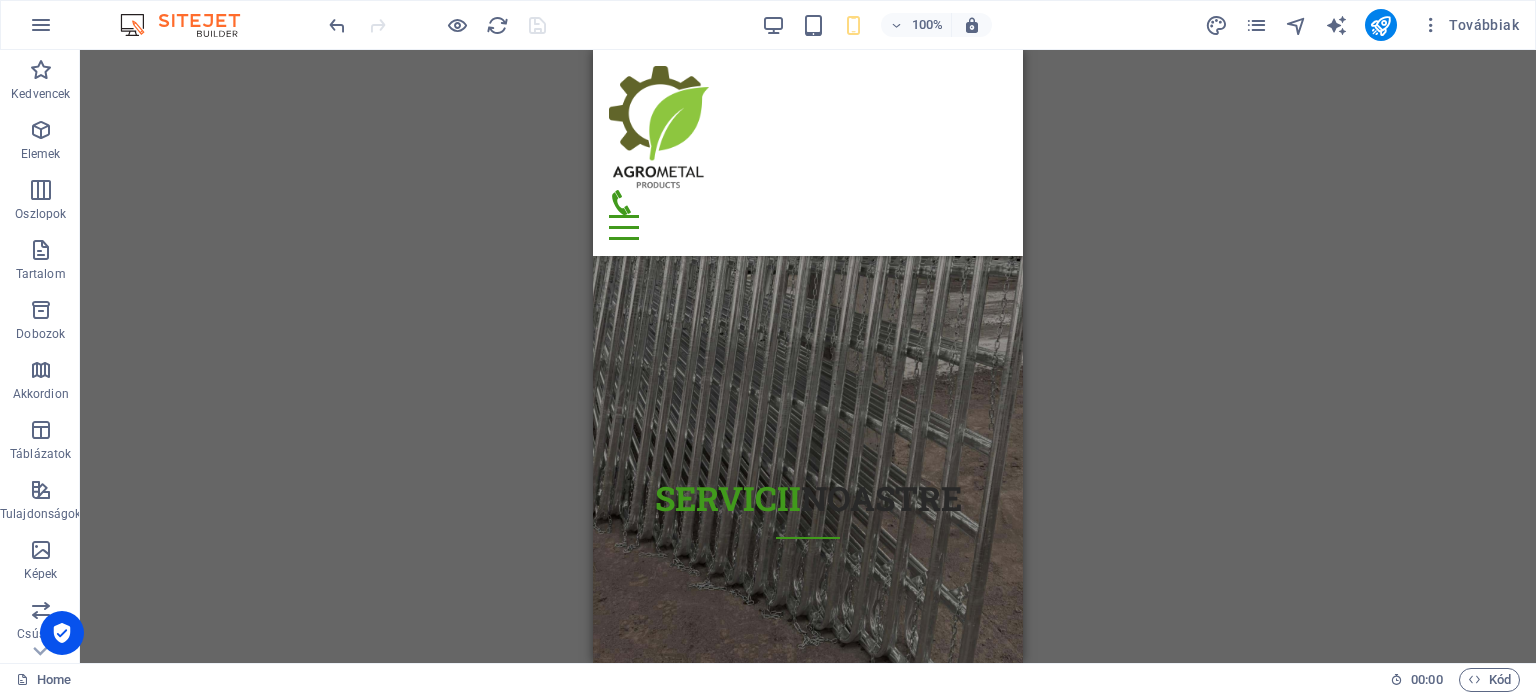 click on "H1   Tároló   Tároló   Menüsáv   Menü   Banner   Tároló   Banner   Szöveg   Információs sáv   Információs sáv   Tároló   Előre beállított   Tároló   H3   Előre beállított   Előre beállított   Tároló   Image   Tároló   Szöveg   Tároló   Tároló   Térköz   Tároló   H3   Tároló   Térköz   Szöveg   Térköz   Tároló   H2   Térköz   Előre beállított   Szöveg   Előre beállított   Térköz   Előre beállított   Tároló   Ikon   Előre beállított   Tároló   Tároló   H3   Szöveg   Tároló   Ikon   Tároló   H3   Tároló   Szöveg   Tároló   Ikon   Tároló   Tároló   Tároló   H3   Tároló   Ikon   Tároló   Tároló   H3   Tároló   Szöveg   Tároló   H2   H3   Előre beállított   Tároló   Tároló   Előre beállított   H3   Előre beállított   Tároló   Tároló   H3   Szöveg   Előre beállított   Galéria   Előre beállított   Tároló   Ikon   Szöveg   Tároló   Tároló   Térköz     Galéria" at bounding box center (808, 356) 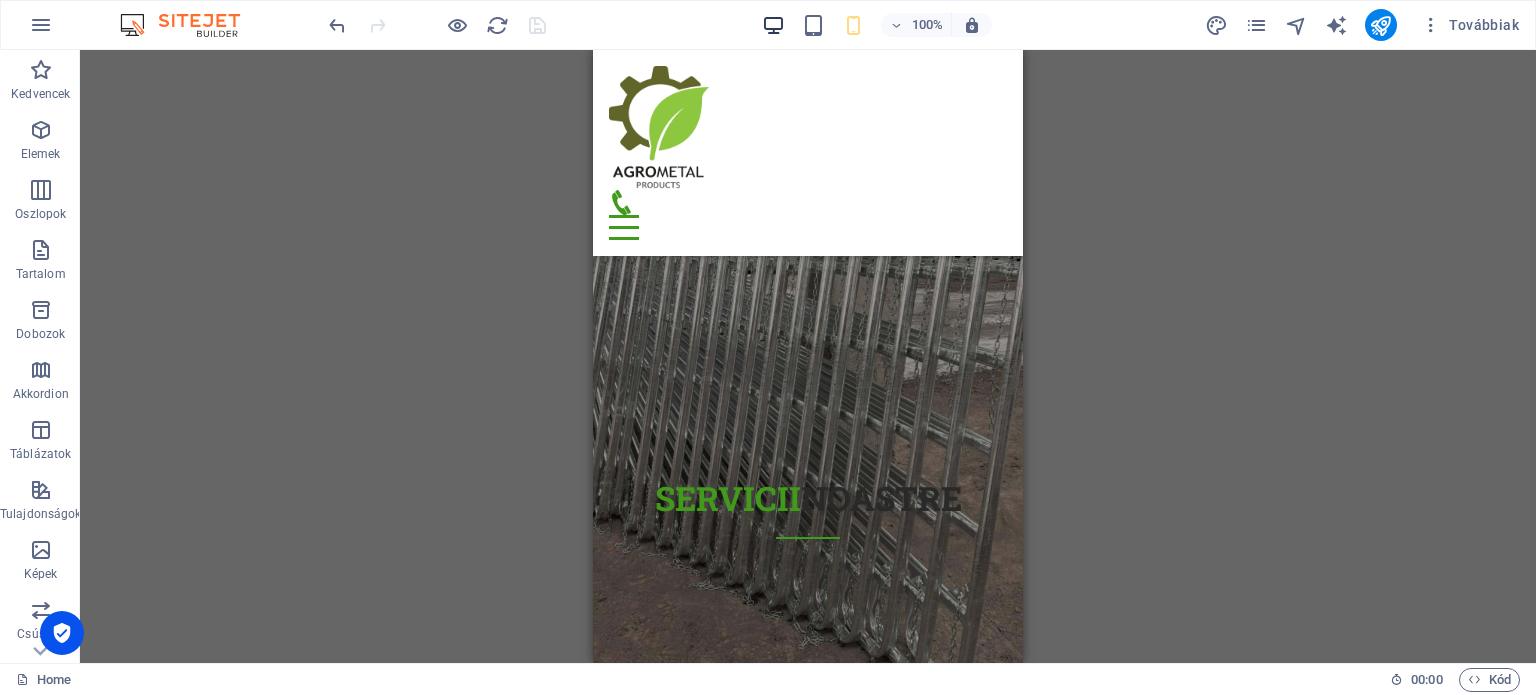click at bounding box center [773, 25] 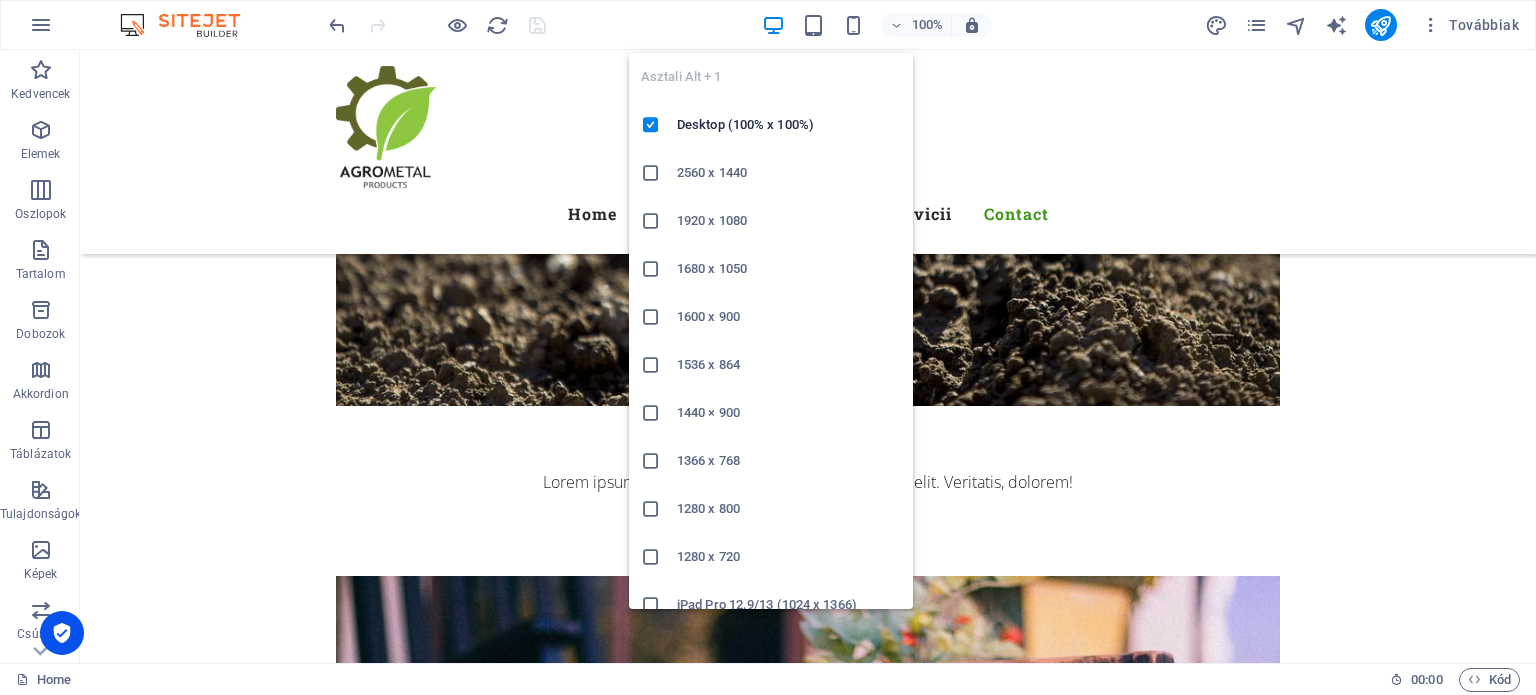 scroll, scrollTop: 7136, scrollLeft: 0, axis: vertical 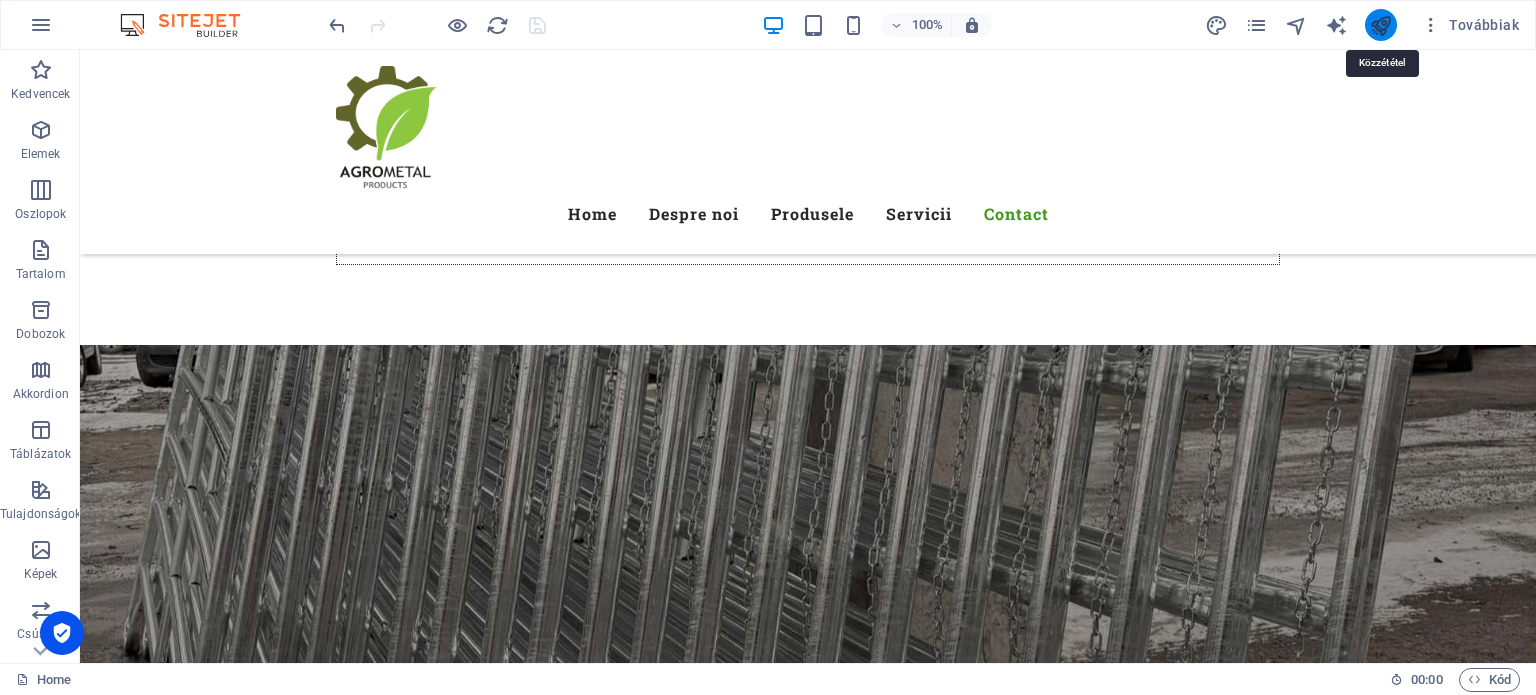 click at bounding box center (1380, 25) 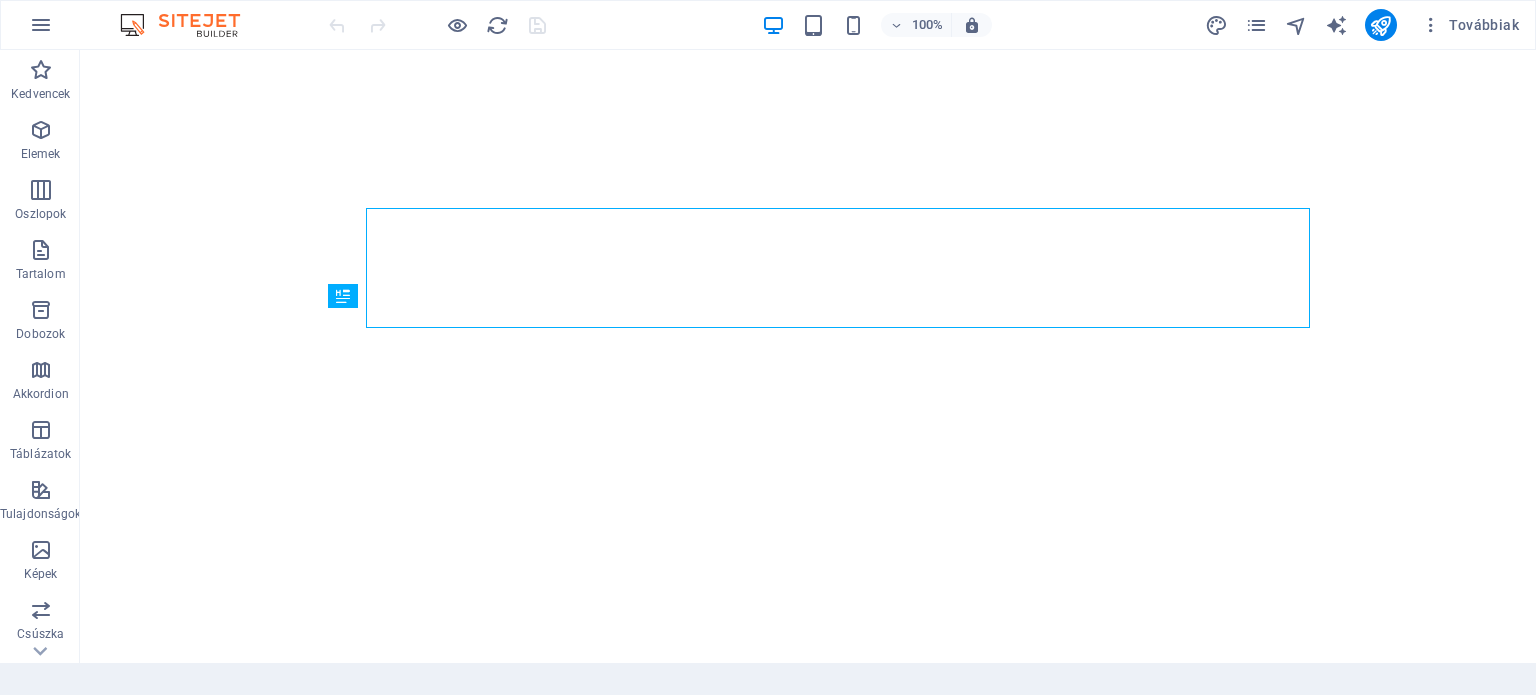 scroll, scrollTop: 0, scrollLeft: 0, axis: both 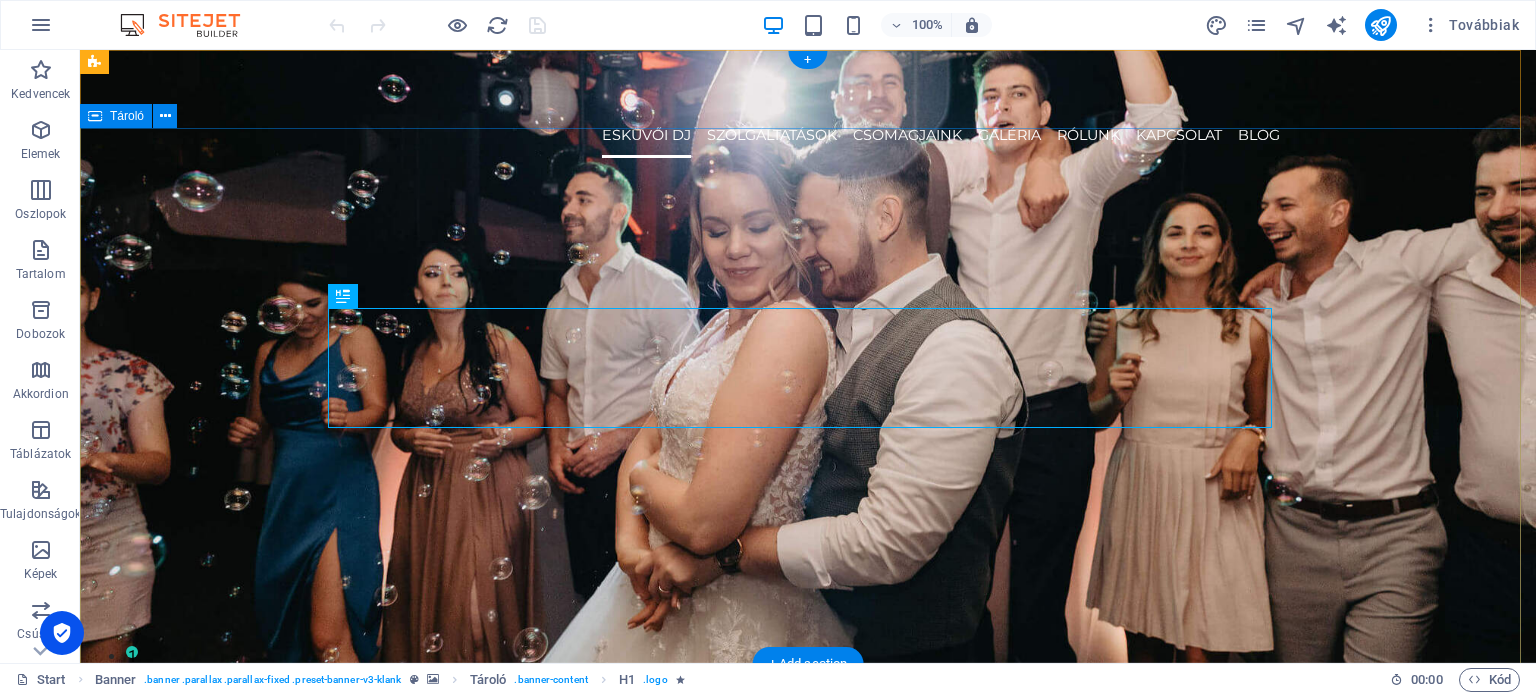 click on "Együtt hozzuk létre az emlékezetes estét! DJ szolgáltatás esküvőkre, rendezvényekre és felejthetetlen bulikra." at bounding box center [808, 342] 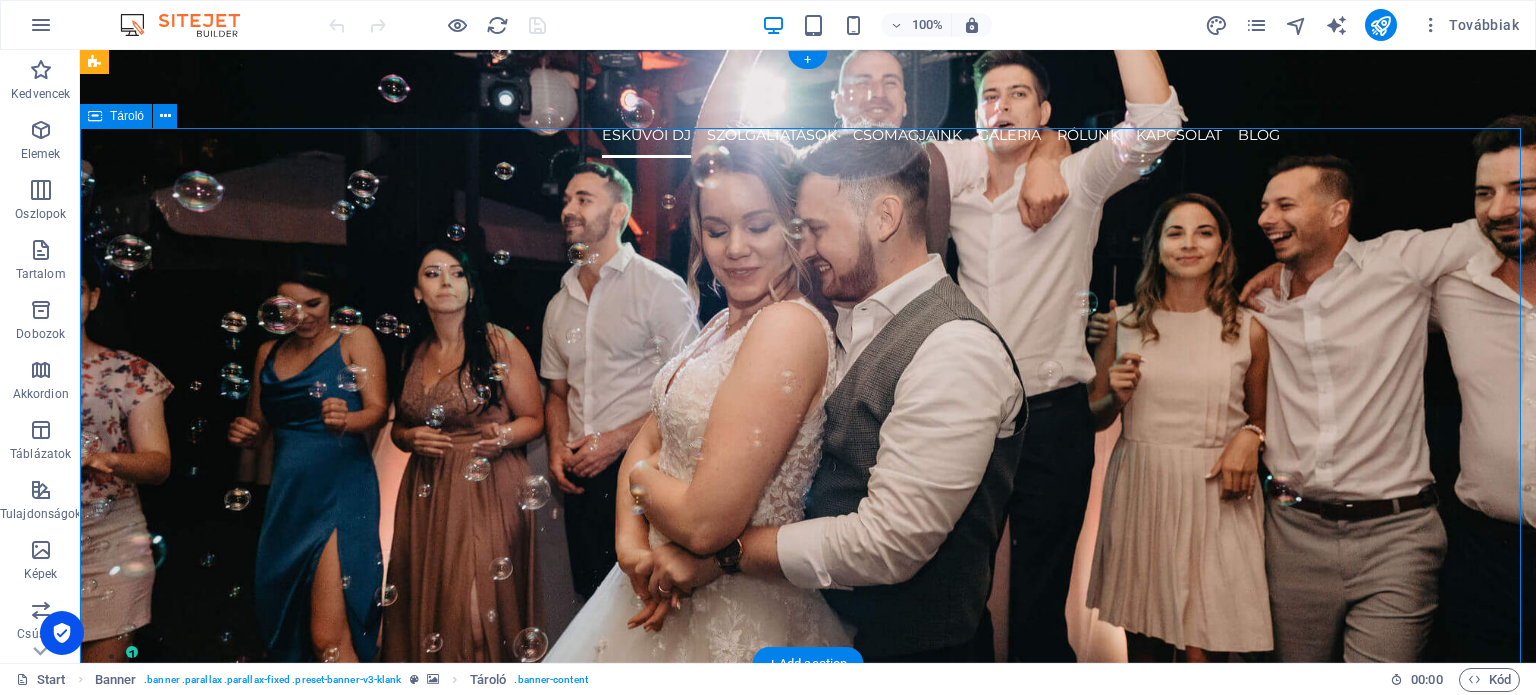 click on "Együtt hozzuk létre az emlékezetes estét! DJ szolgáltatás esküvőkre, rendezvényekre és felejthetetlen bulikra." at bounding box center (808, 342) 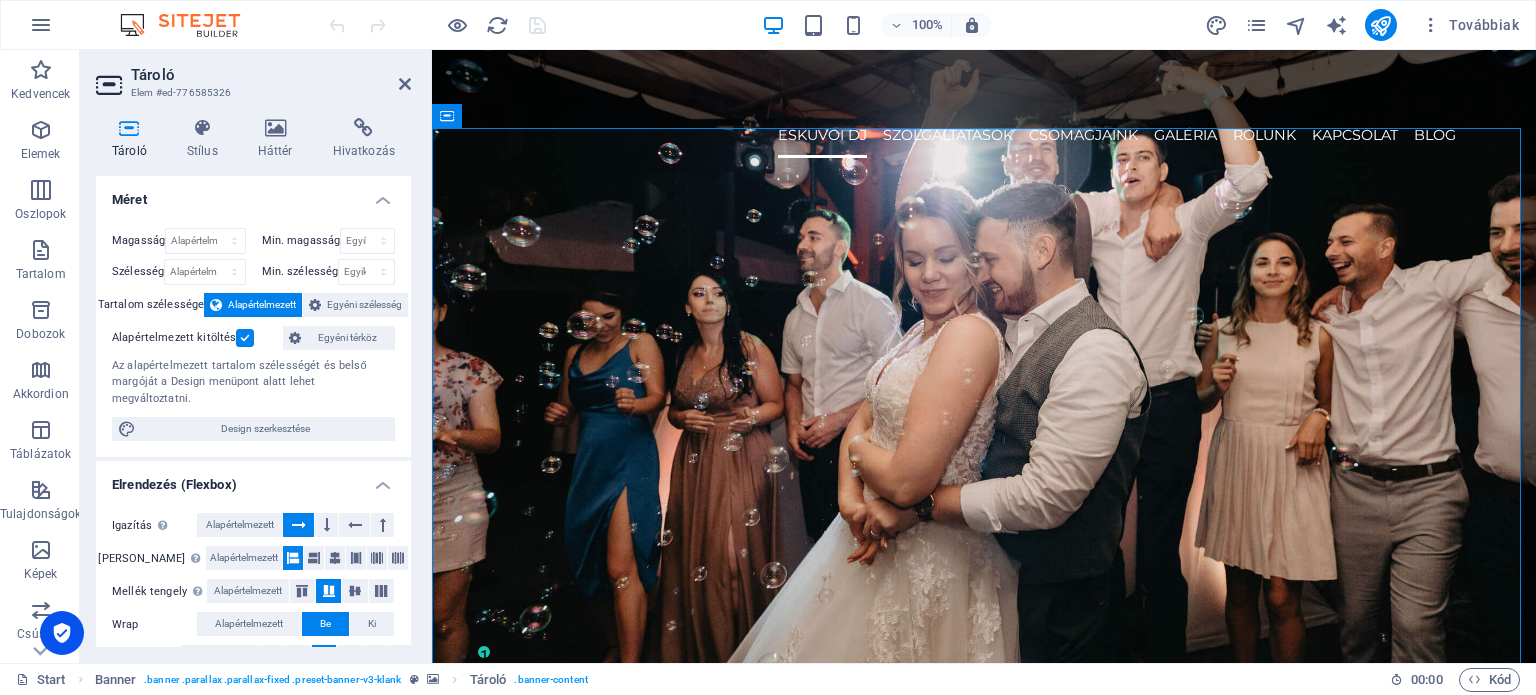 scroll, scrollTop: 100, scrollLeft: 0, axis: vertical 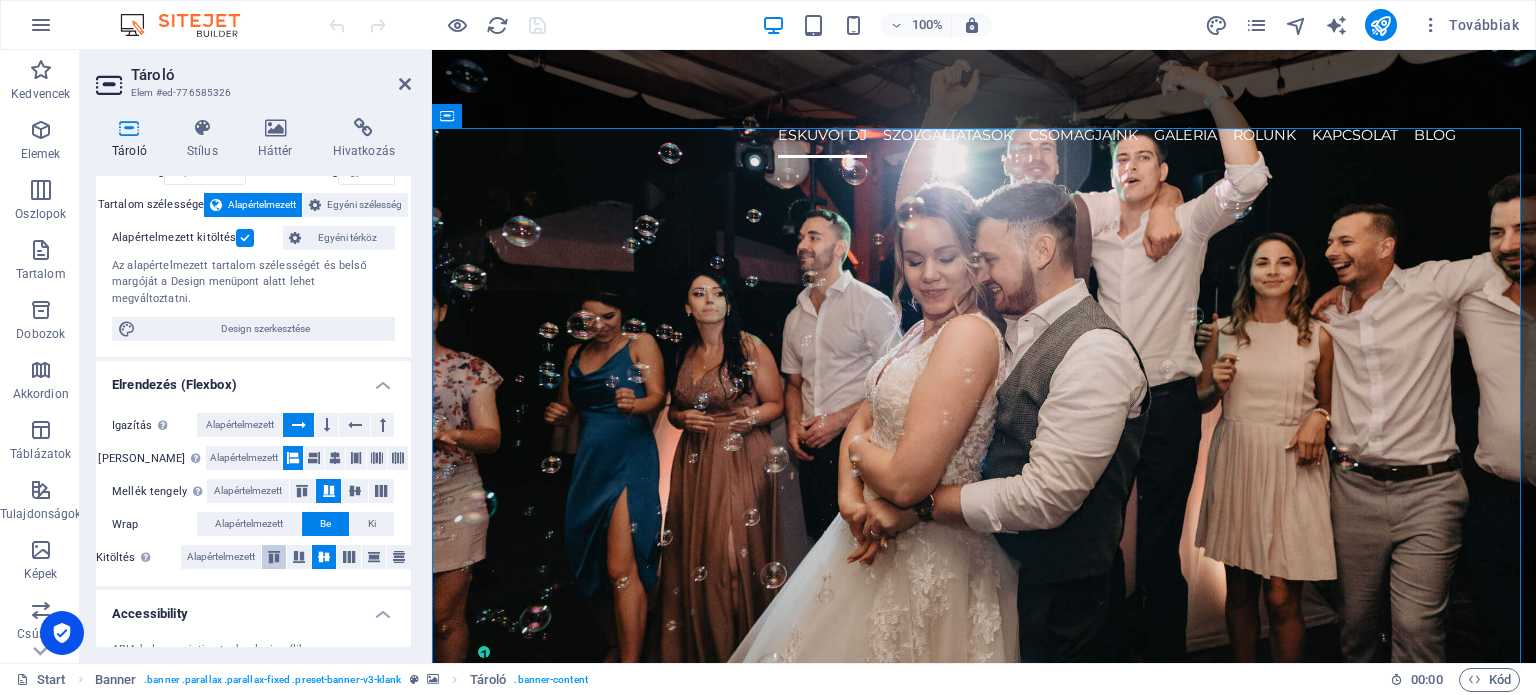 click at bounding box center [274, 557] 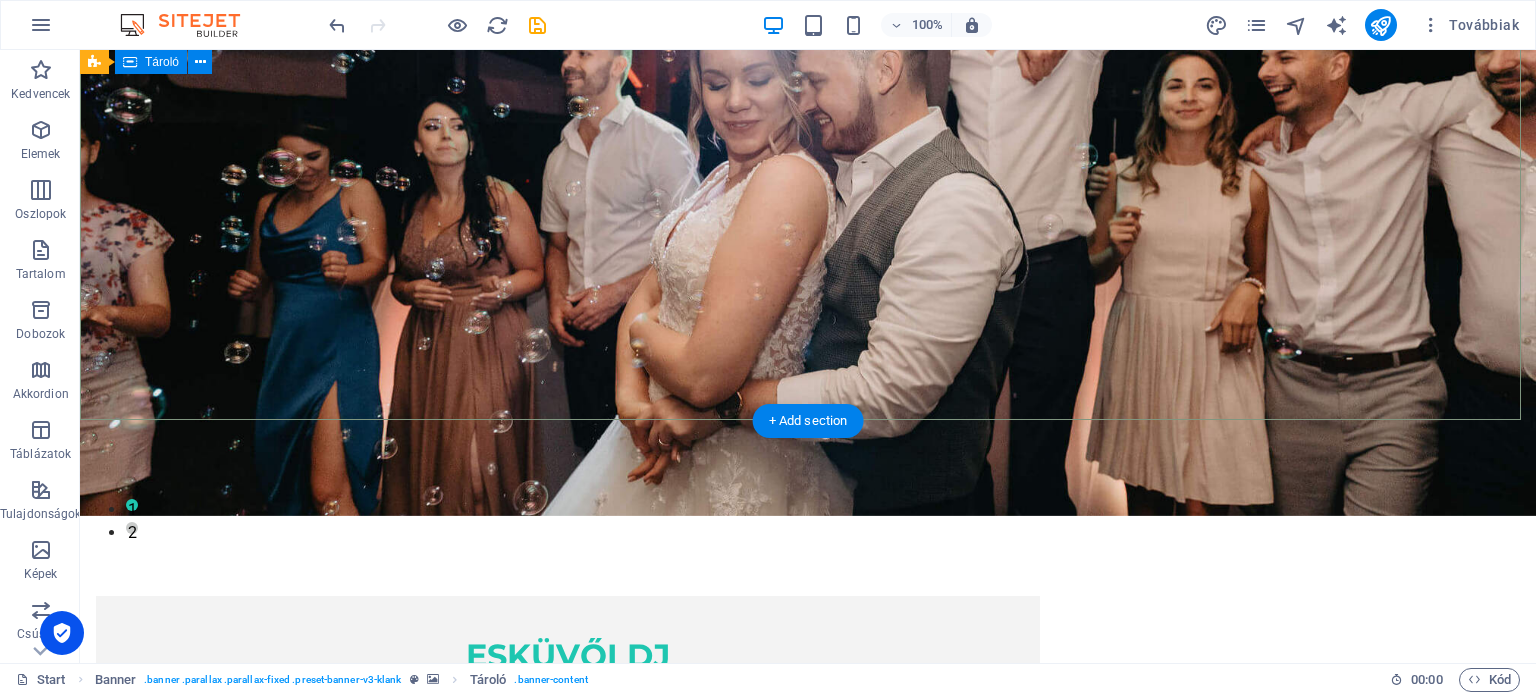 scroll, scrollTop: 100, scrollLeft: 0, axis: vertical 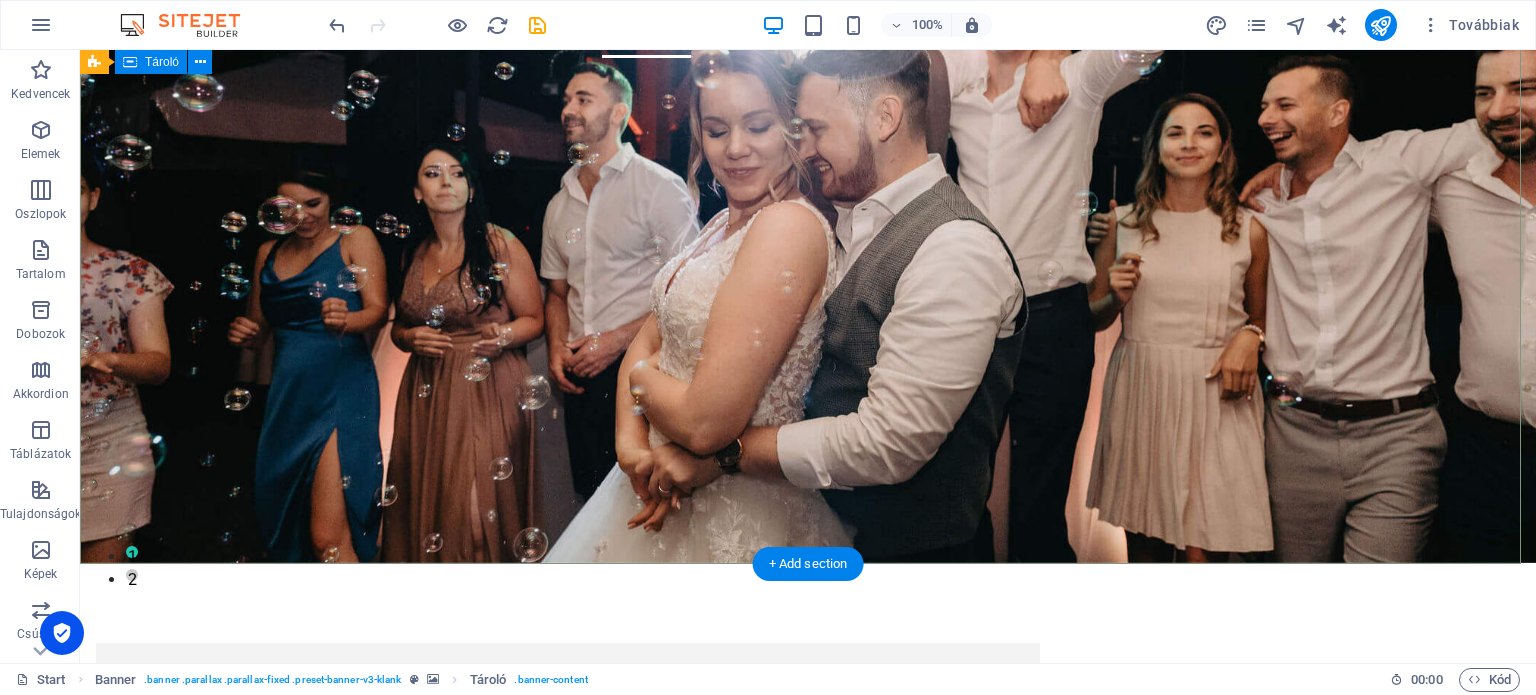click on "Együtt hozzuk létre az emlékezetes estét! DJ szolgáltatás esküvőkre, rendezvényekre és felejthetetlen bulikra." at bounding box center [808, 242] 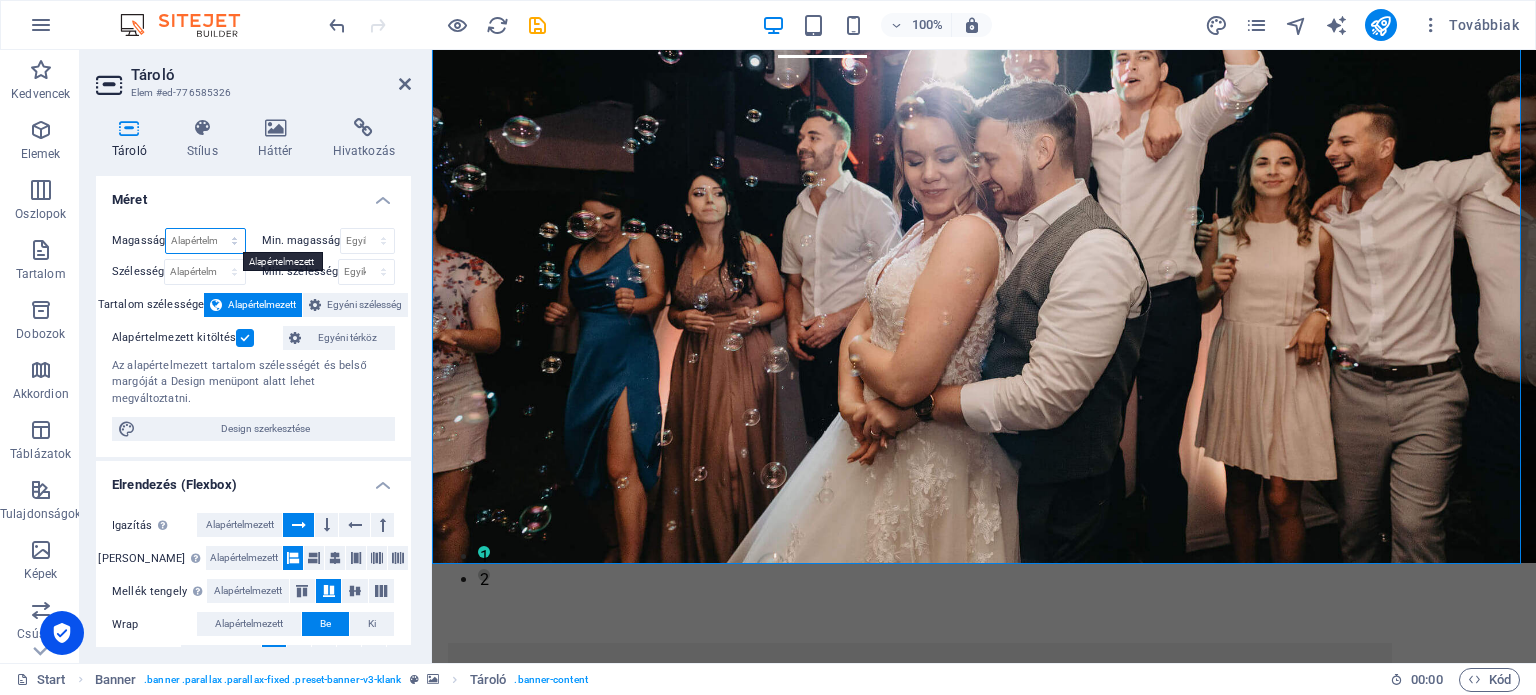 click on "Alapértelmezett px rem % vh vw" at bounding box center (205, 241) 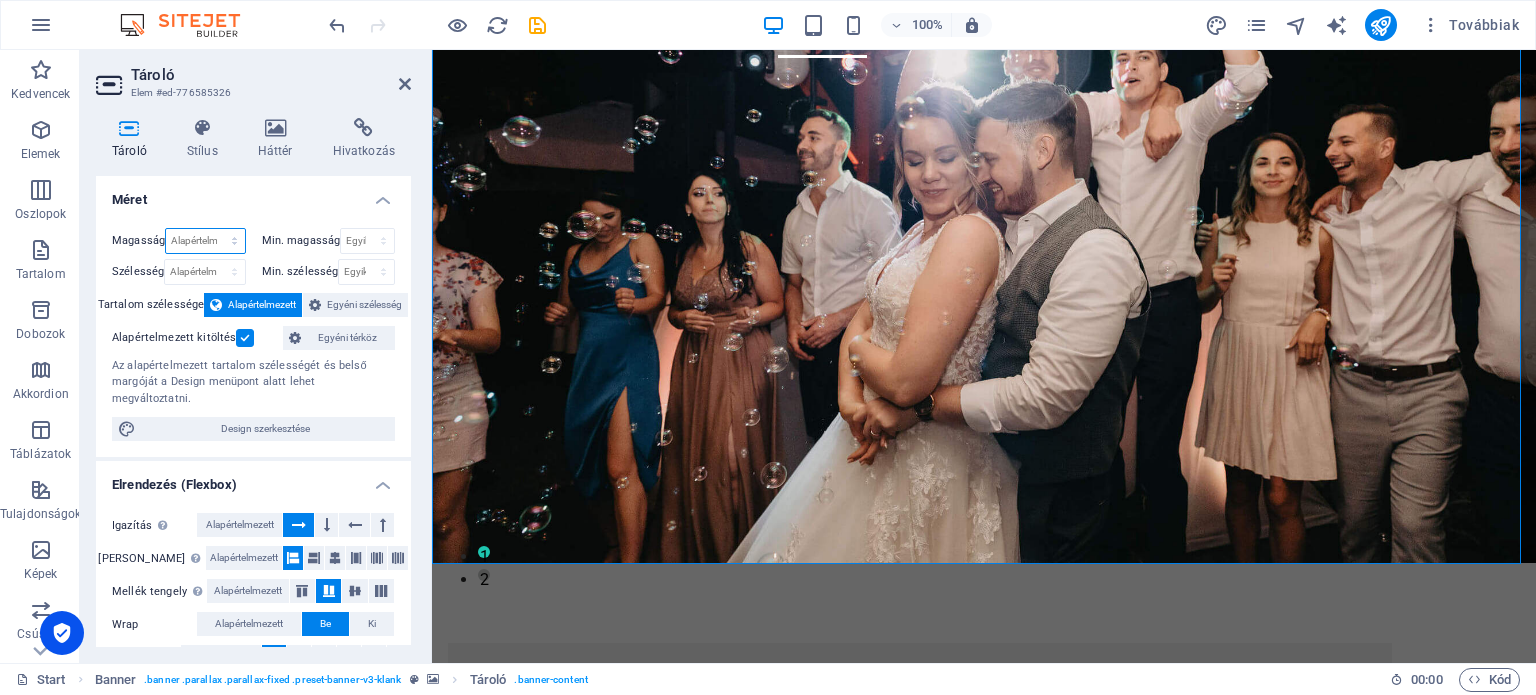 select on "px" 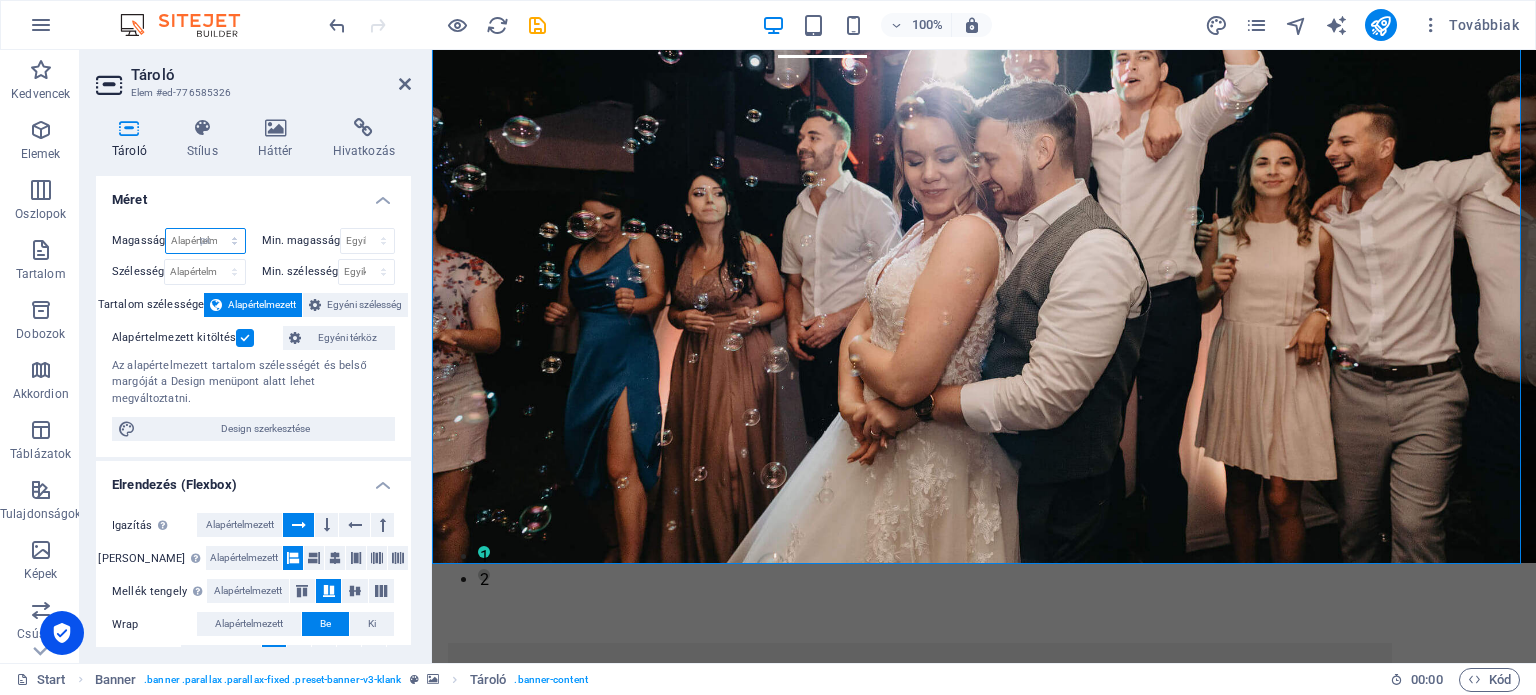 click on "Alapértelmezett px rem % vh vw" at bounding box center [205, 241] 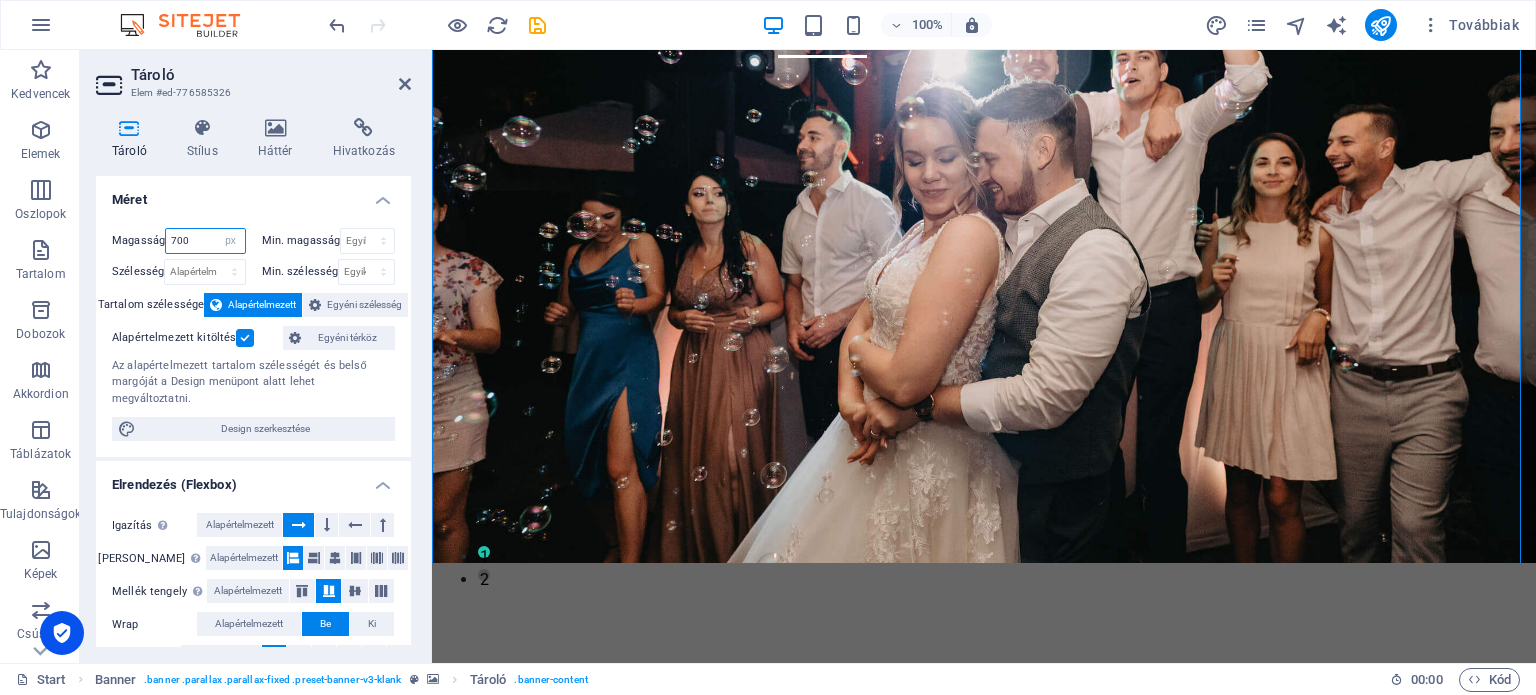 type on "700" 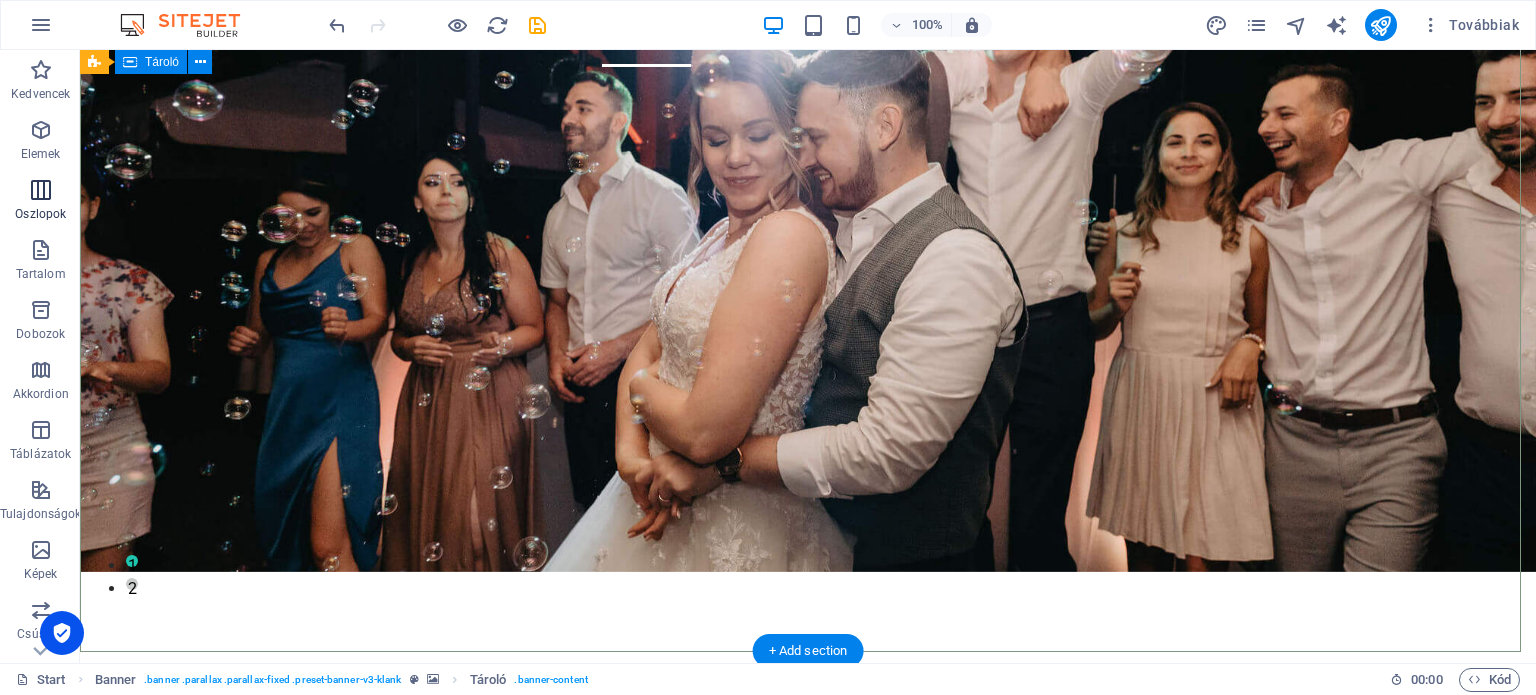 scroll, scrollTop: 0, scrollLeft: 0, axis: both 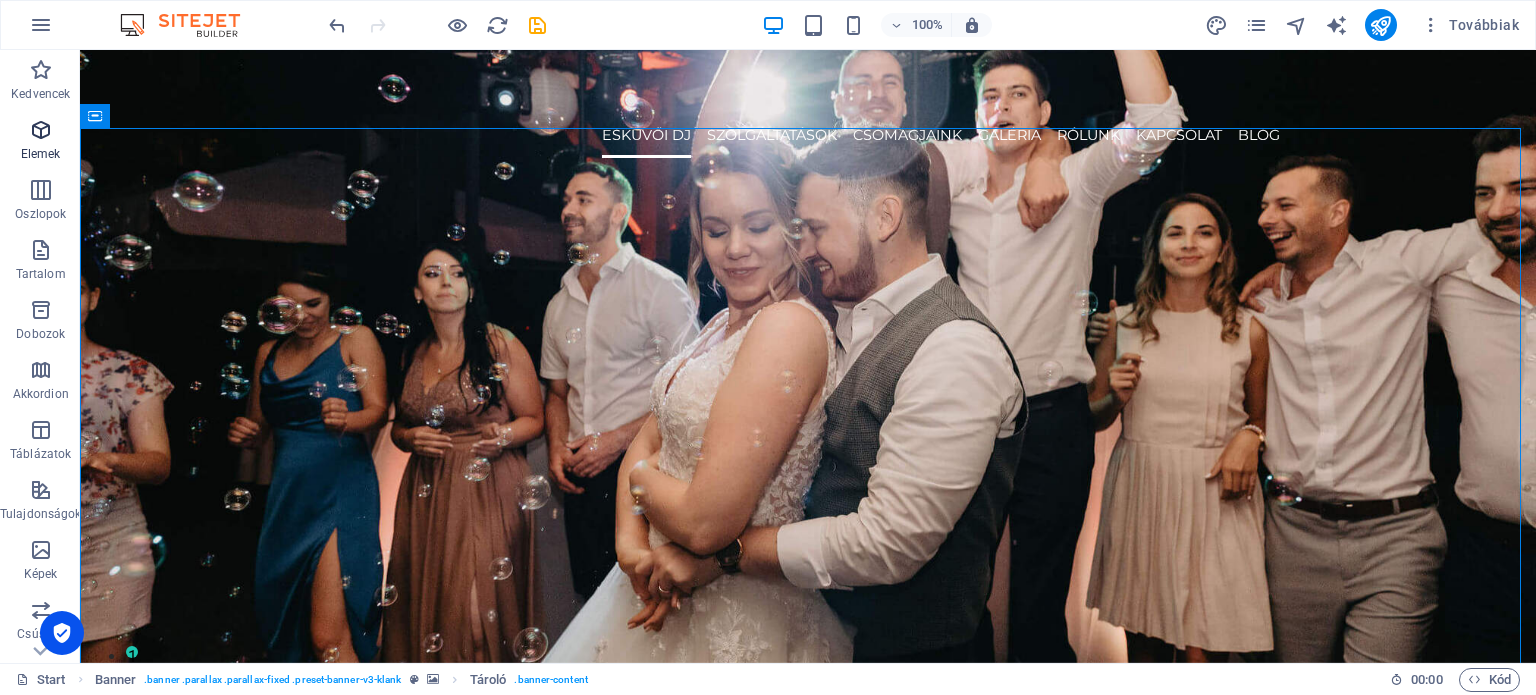 click at bounding box center (41, 130) 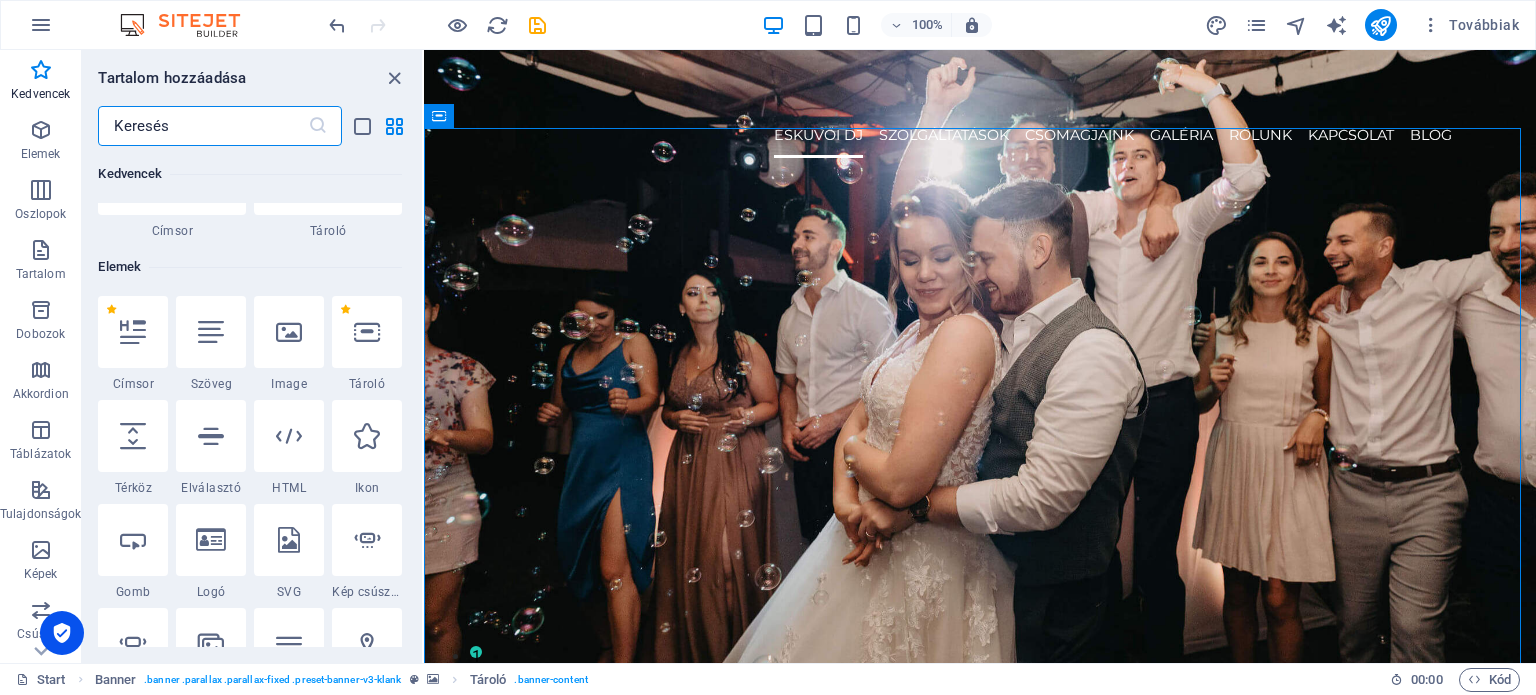 scroll, scrollTop: 12, scrollLeft: 0, axis: vertical 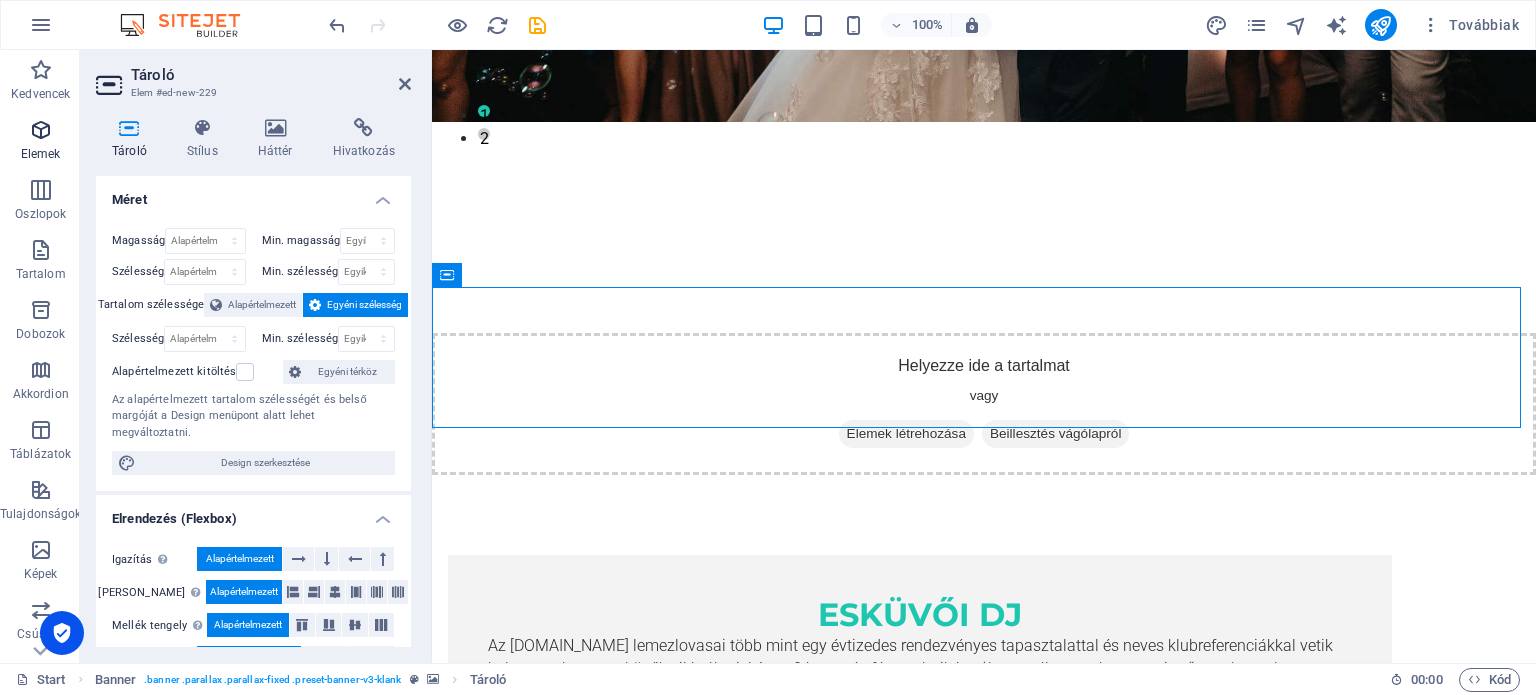 click on "Elemek" at bounding box center [41, 154] 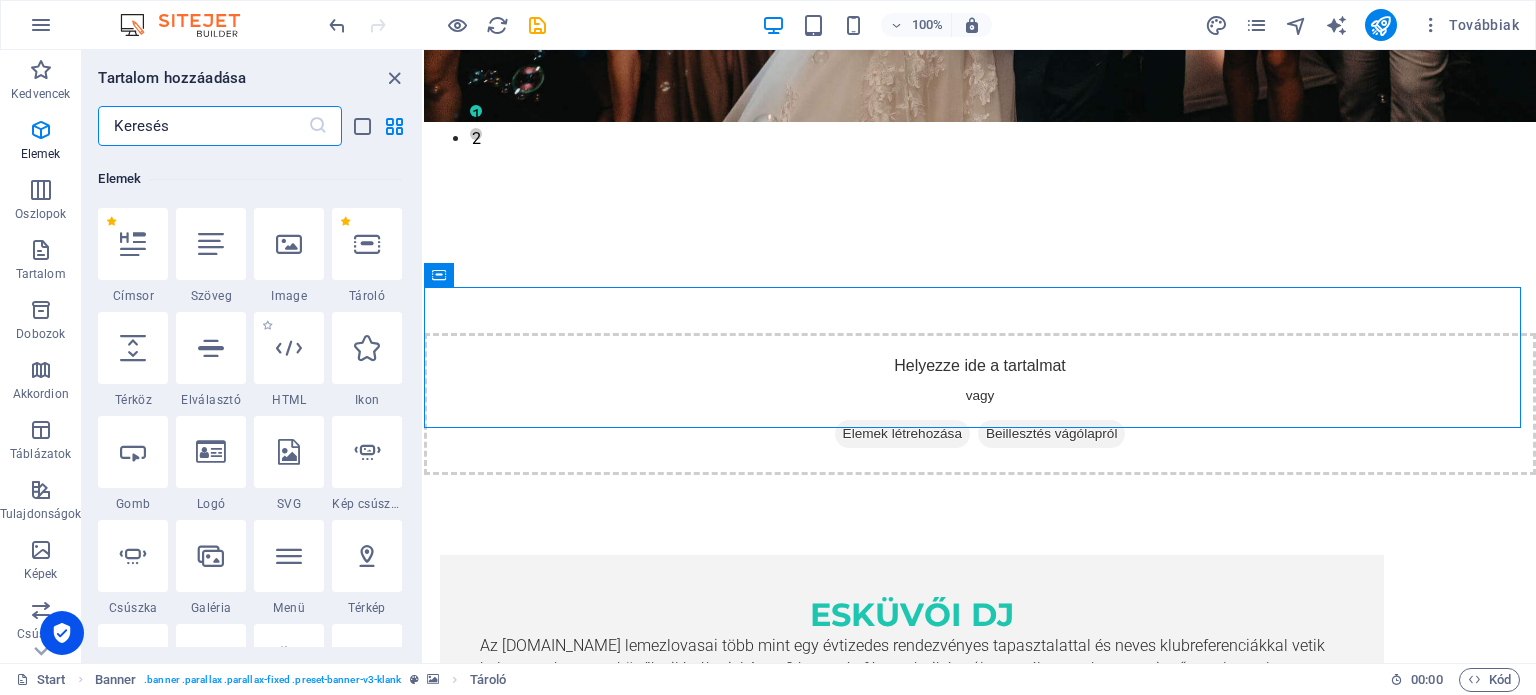 scroll, scrollTop: 212, scrollLeft: 0, axis: vertical 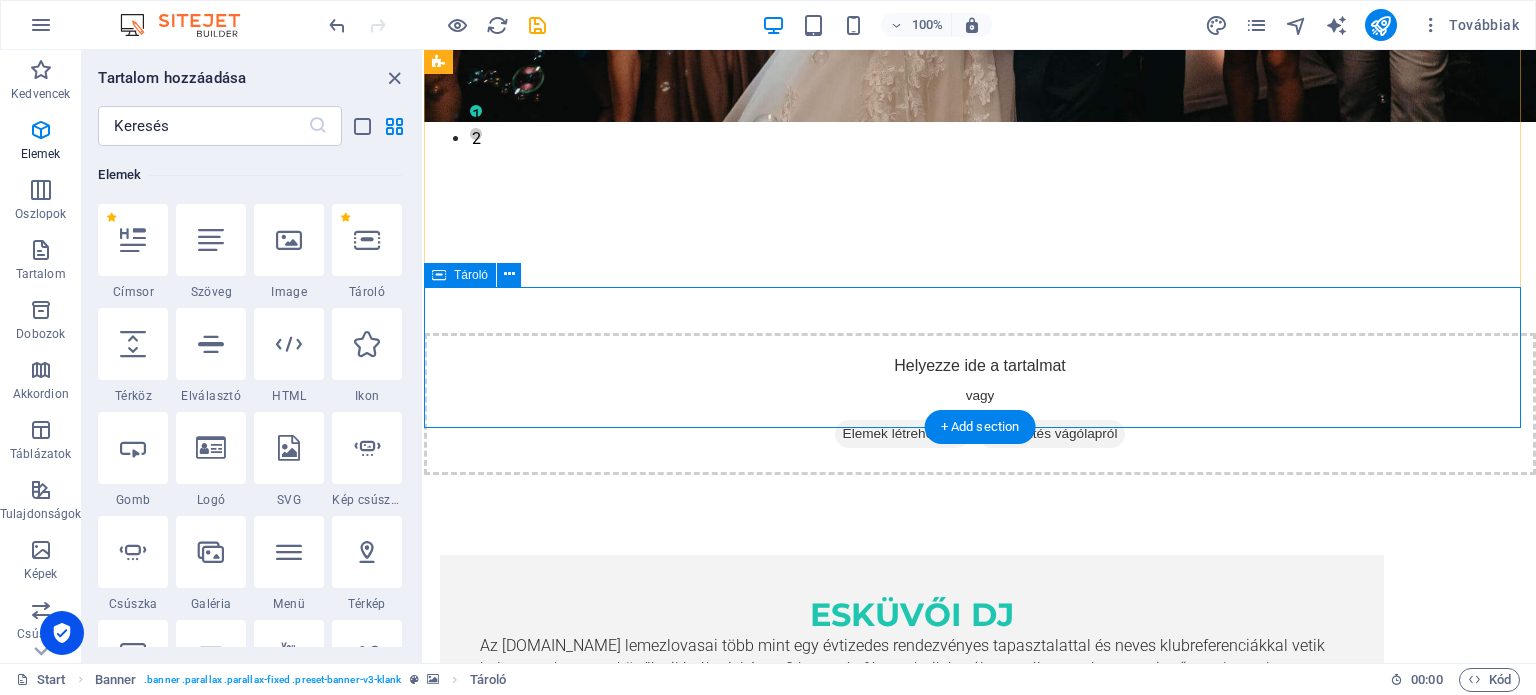 click on "Helyezze ide a tartalmat vagy  Elemek létrehozása  Beillesztés vágólapról" at bounding box center [980, 404] 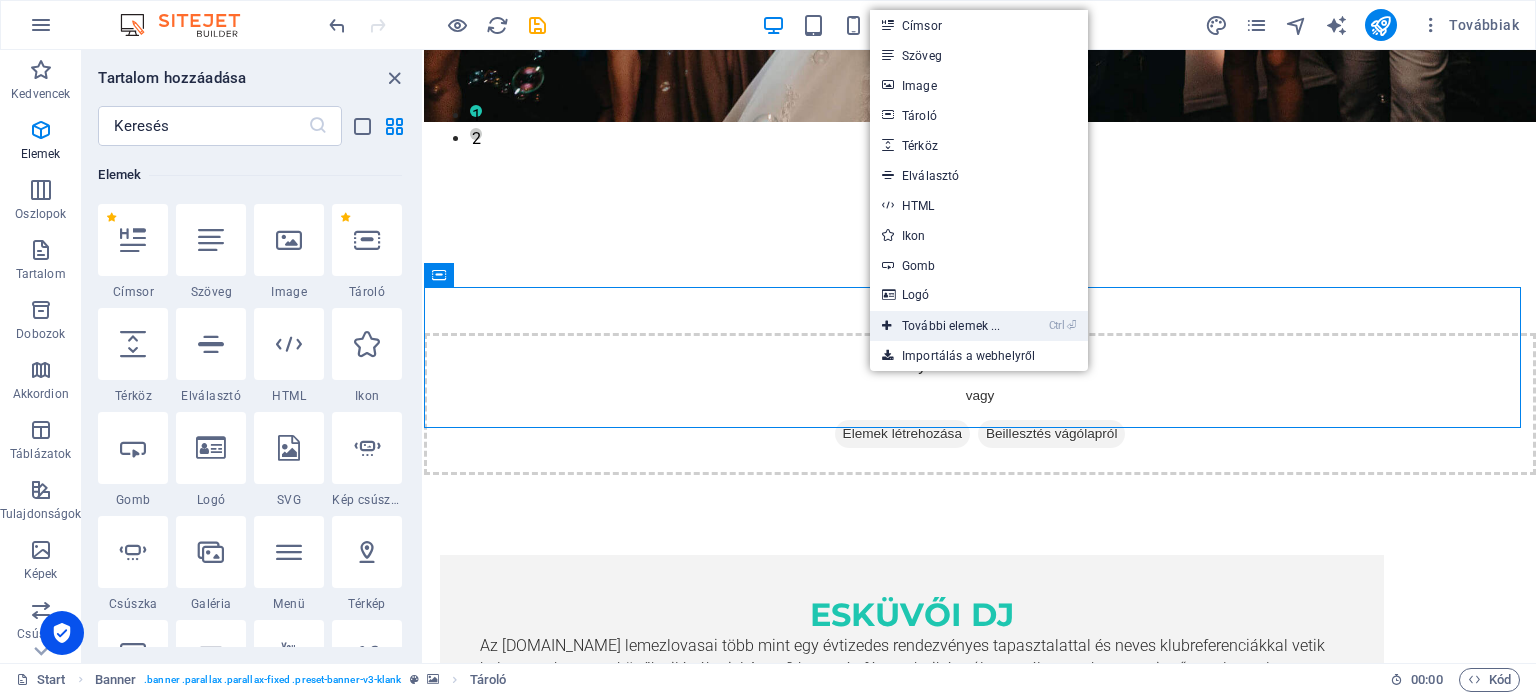 drag, startPoint x: 950, startPoint y: 335, endPoint x: 56, endPoint y: 219, distance: 901.4943 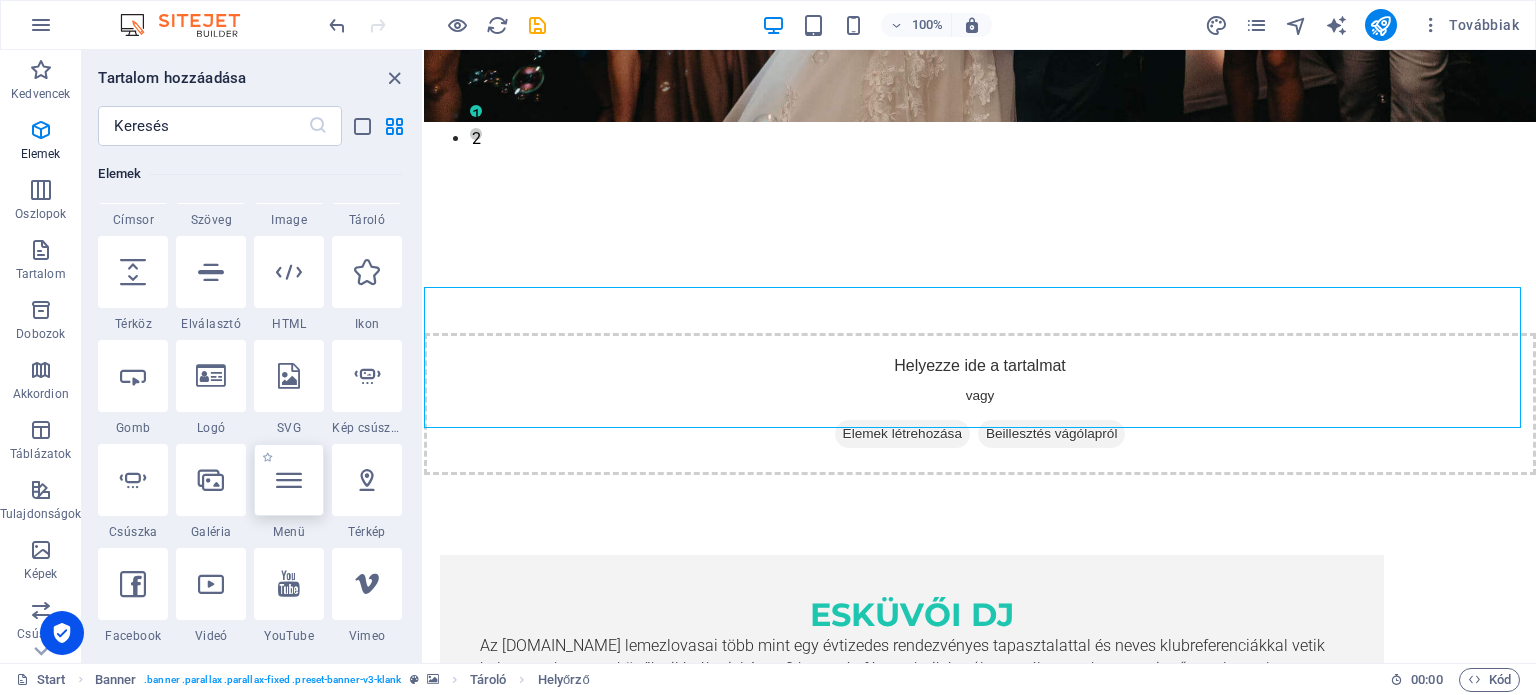 scroll, scrollTop: 312, scrollLeft: 0, axis: vertical 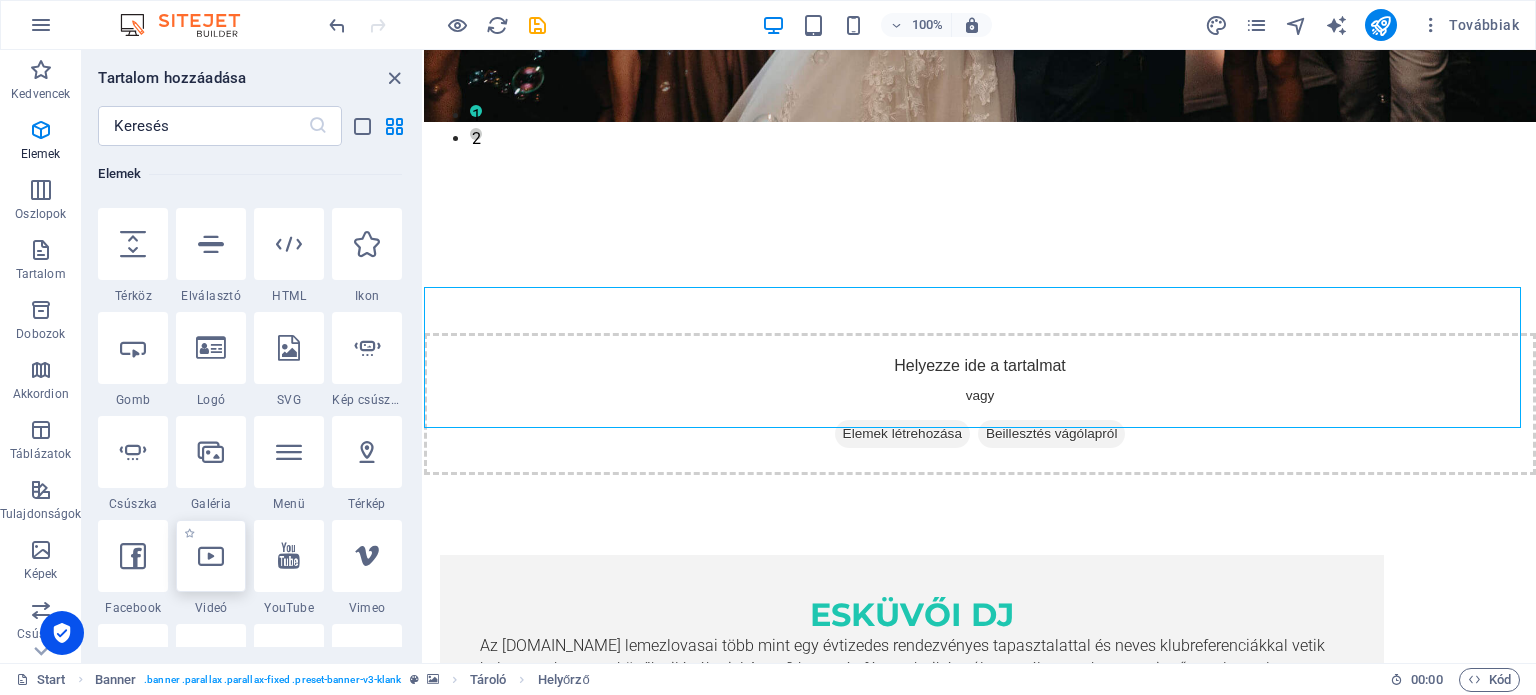 click at bounding box center (211, 556) 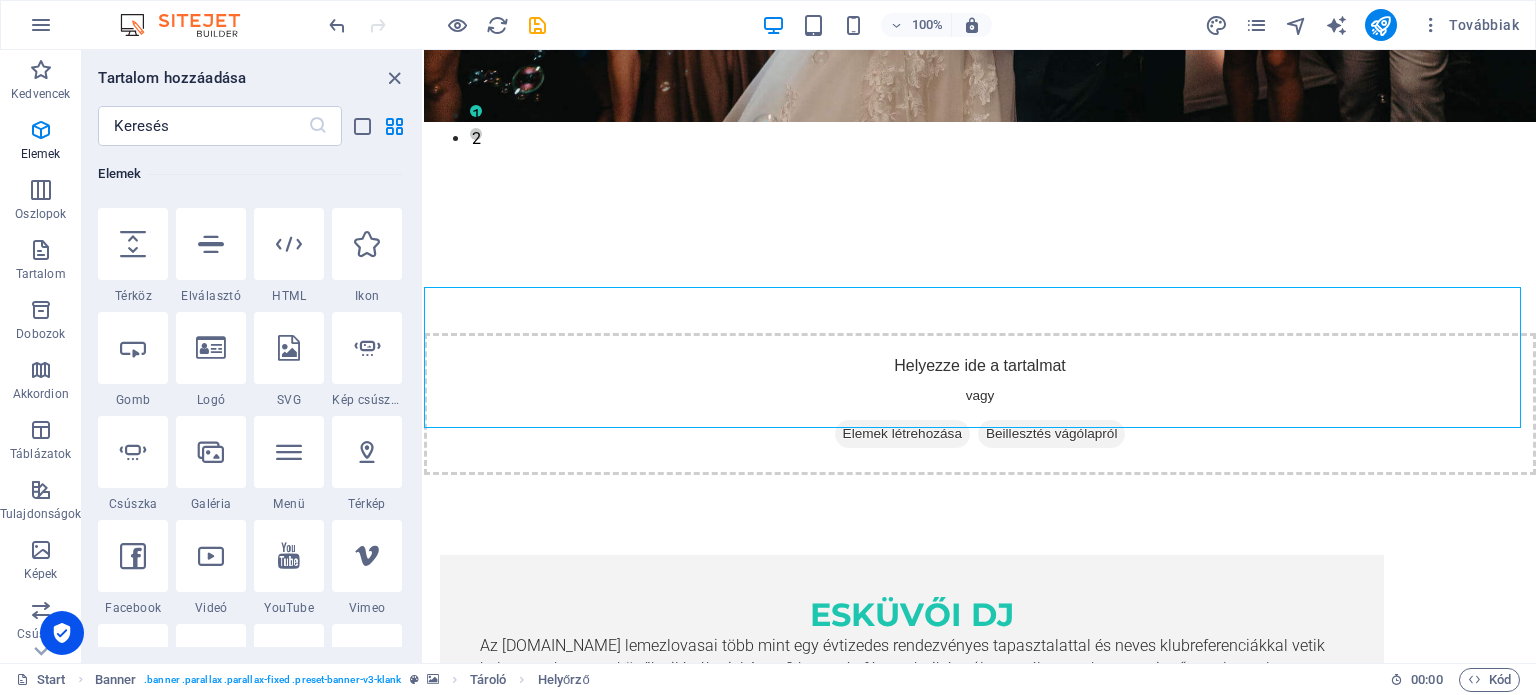 select on "%" 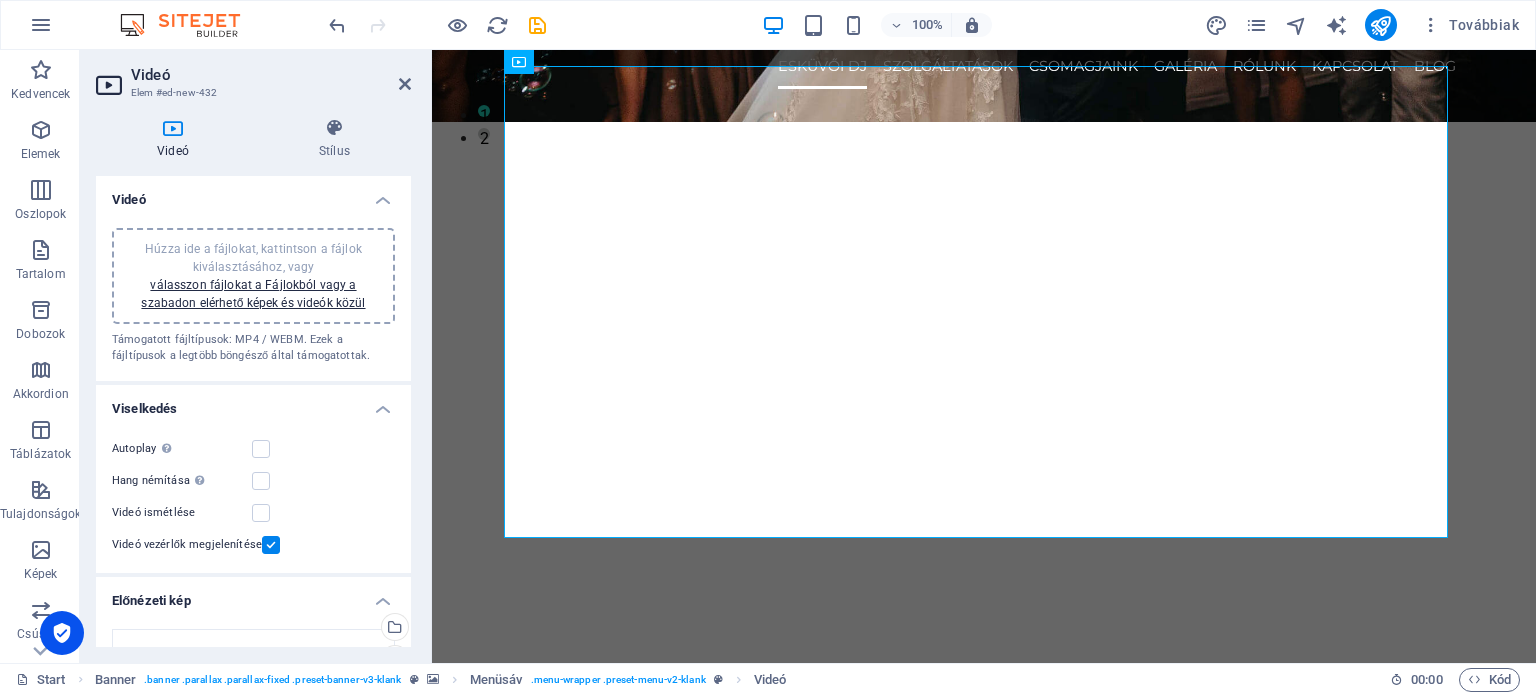 scroll, scrollTop: 0, scrollLeft: 0, axis: both 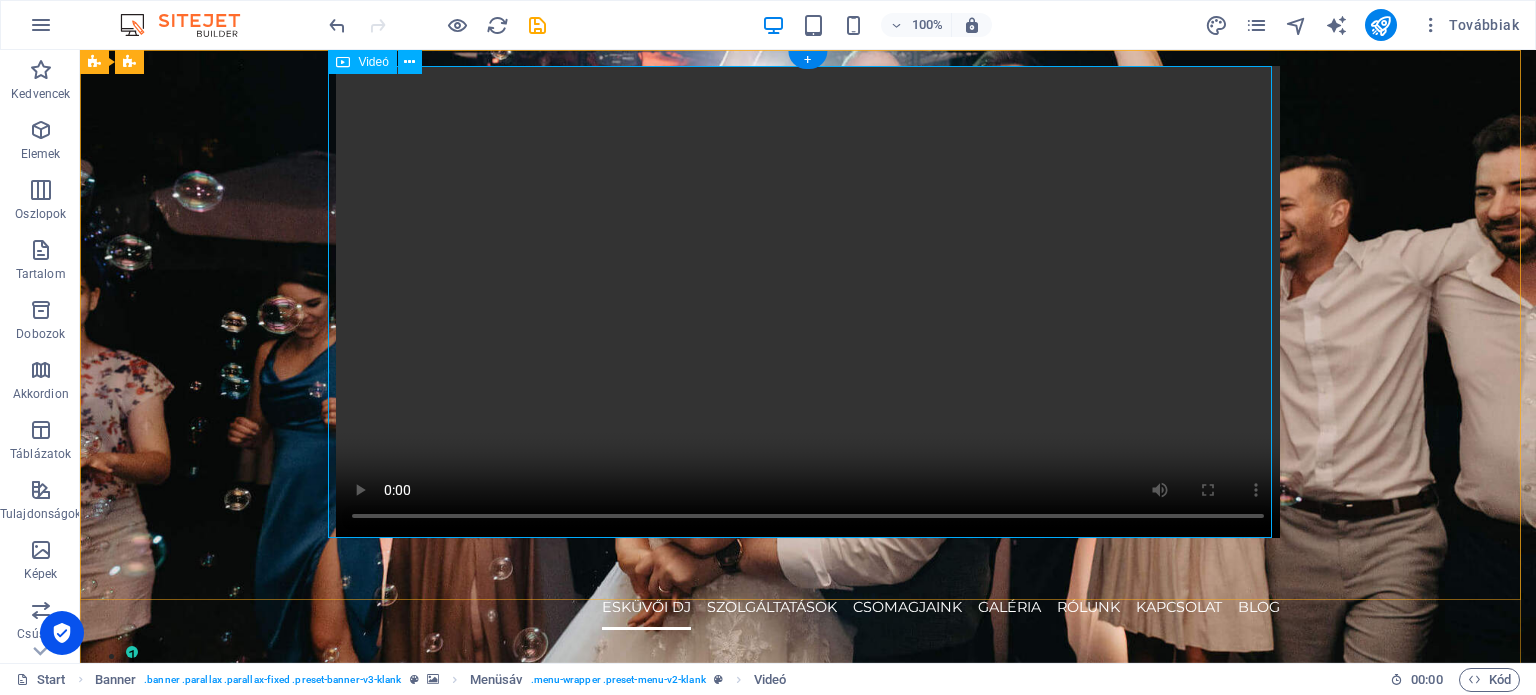 click at bounding box center [808, 302] 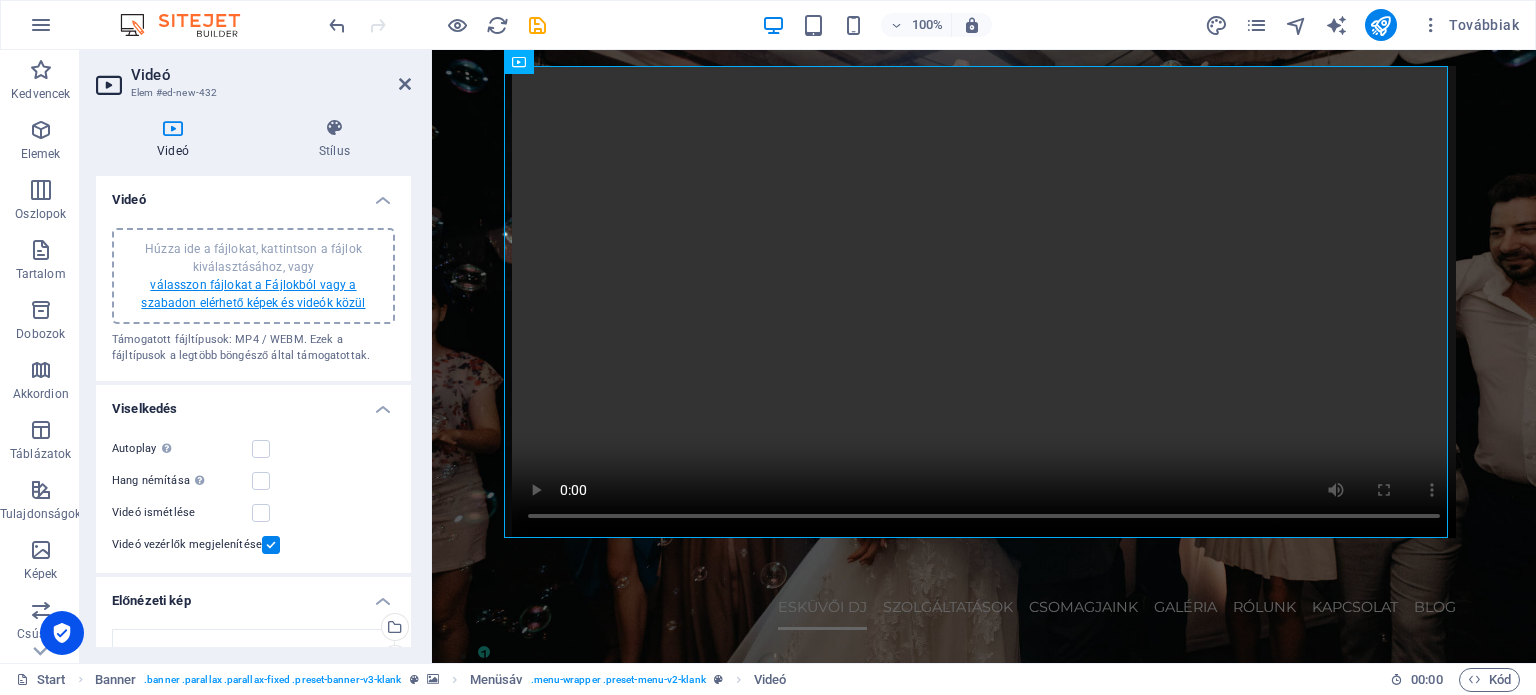 click on "válasszon fájlokat a Fájlokból vagy a szabadon elérhető képek és videók közül" at bounding box center [253, 294] 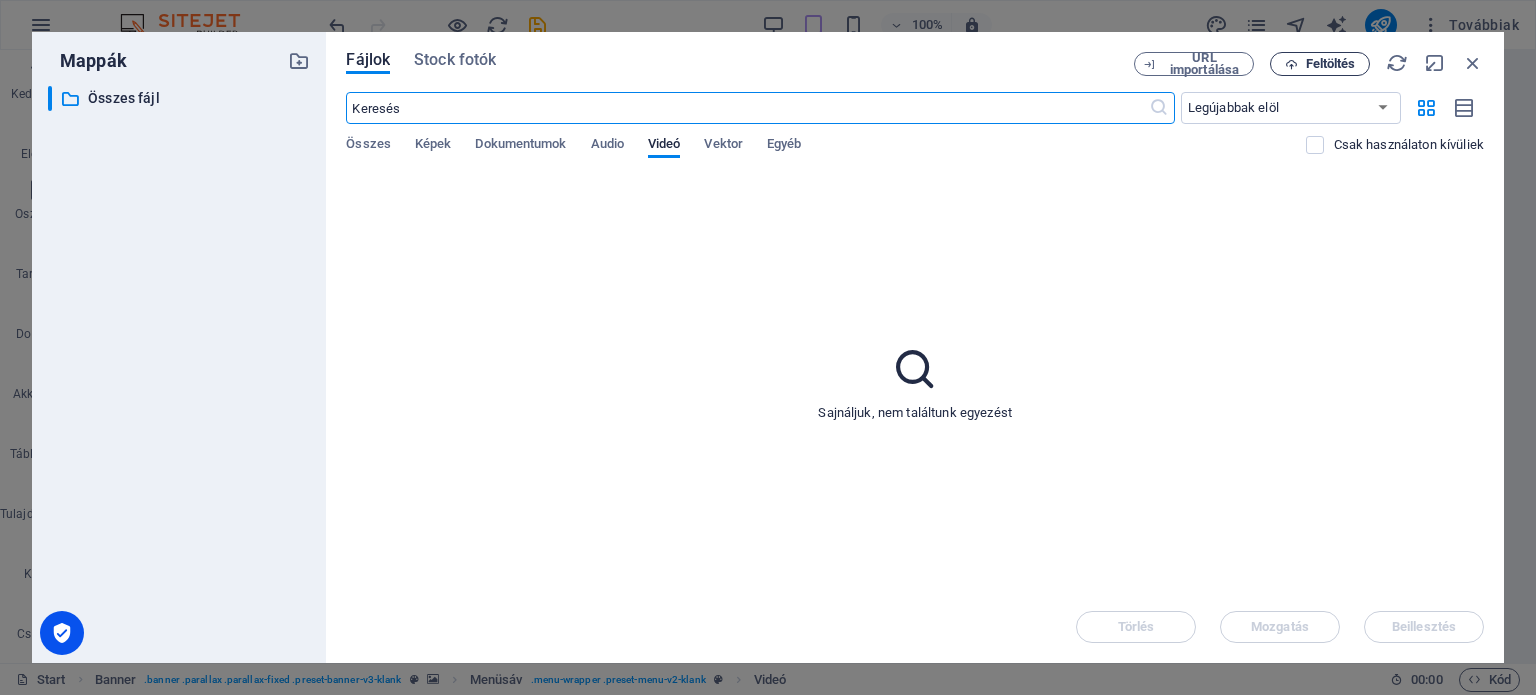 click on "Feltöltés" at bounding box center [1331, 64] 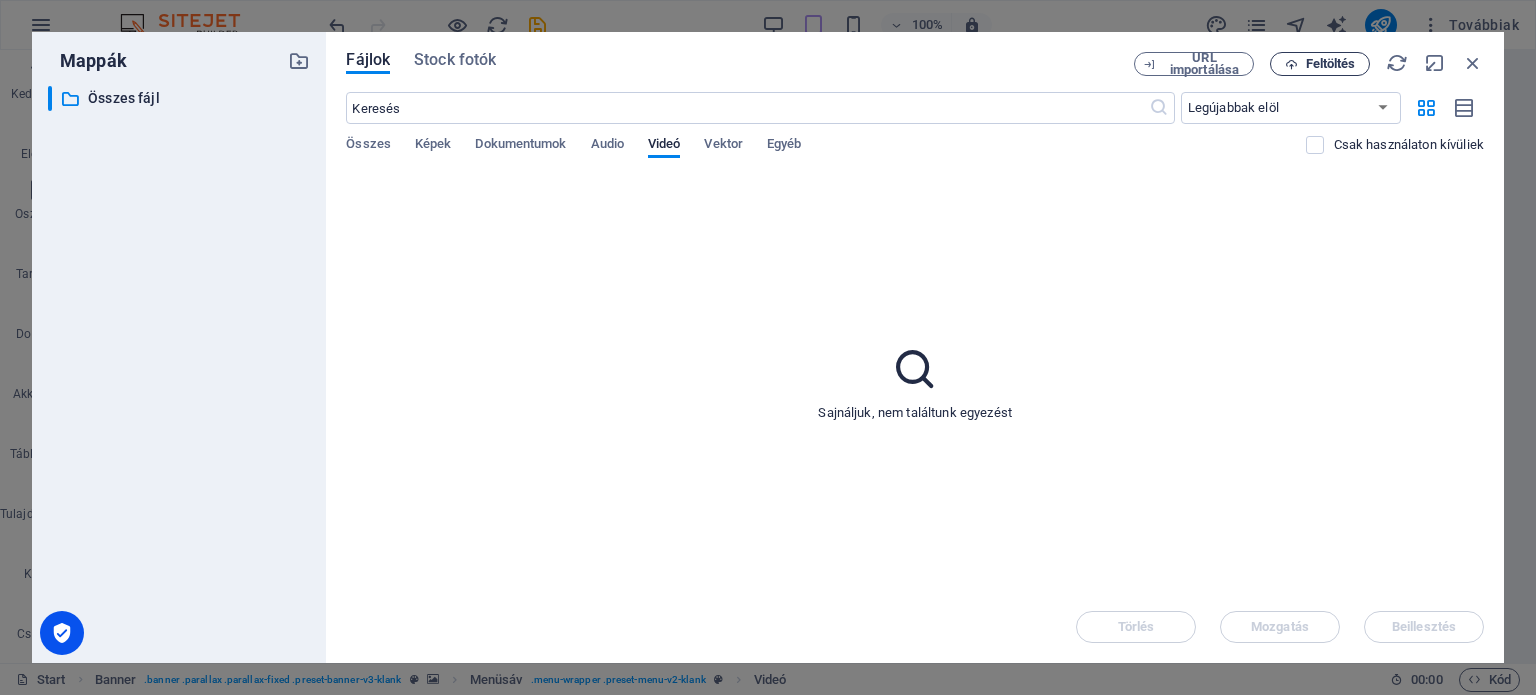 click on "Feltöltés" at bounding box center (1331, 64) 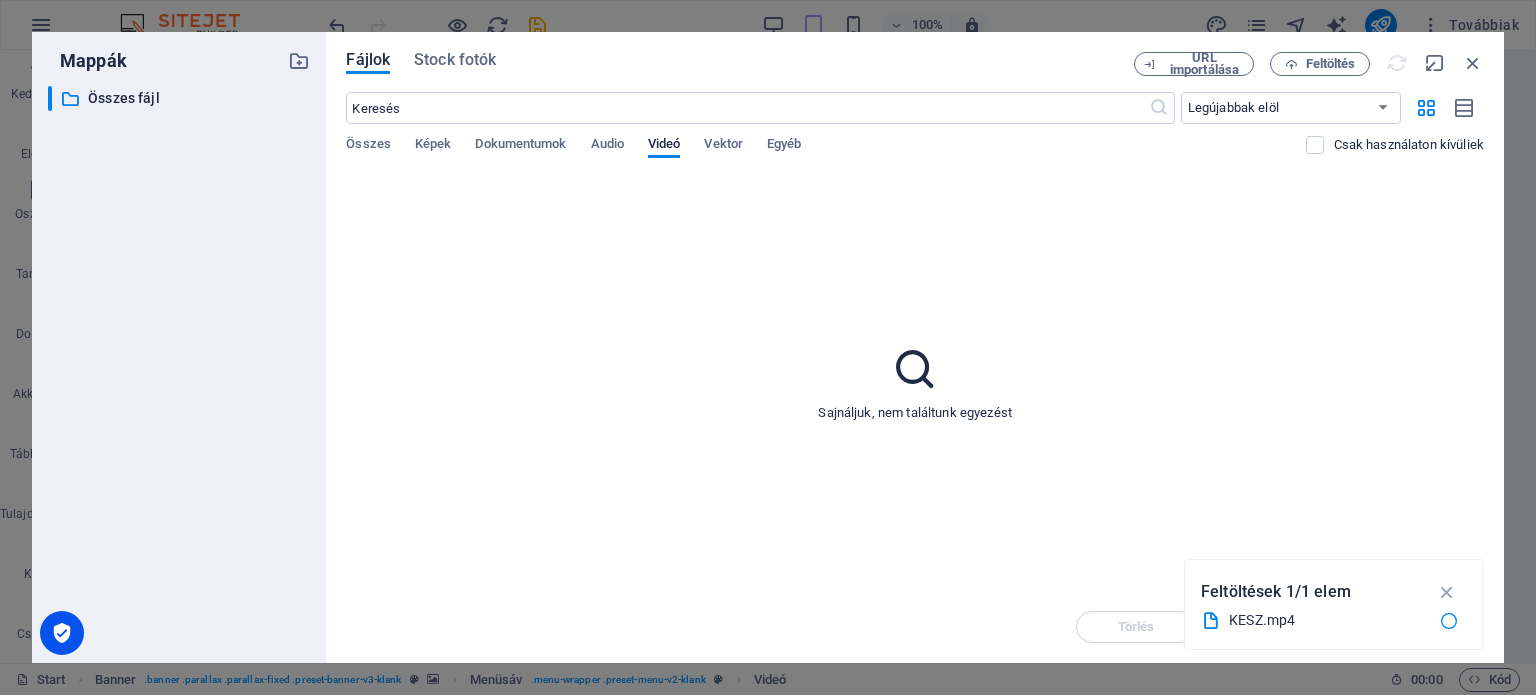 click on "Sajnáljuk, nem találtunk egyezést" at bounding box center [915, 382] 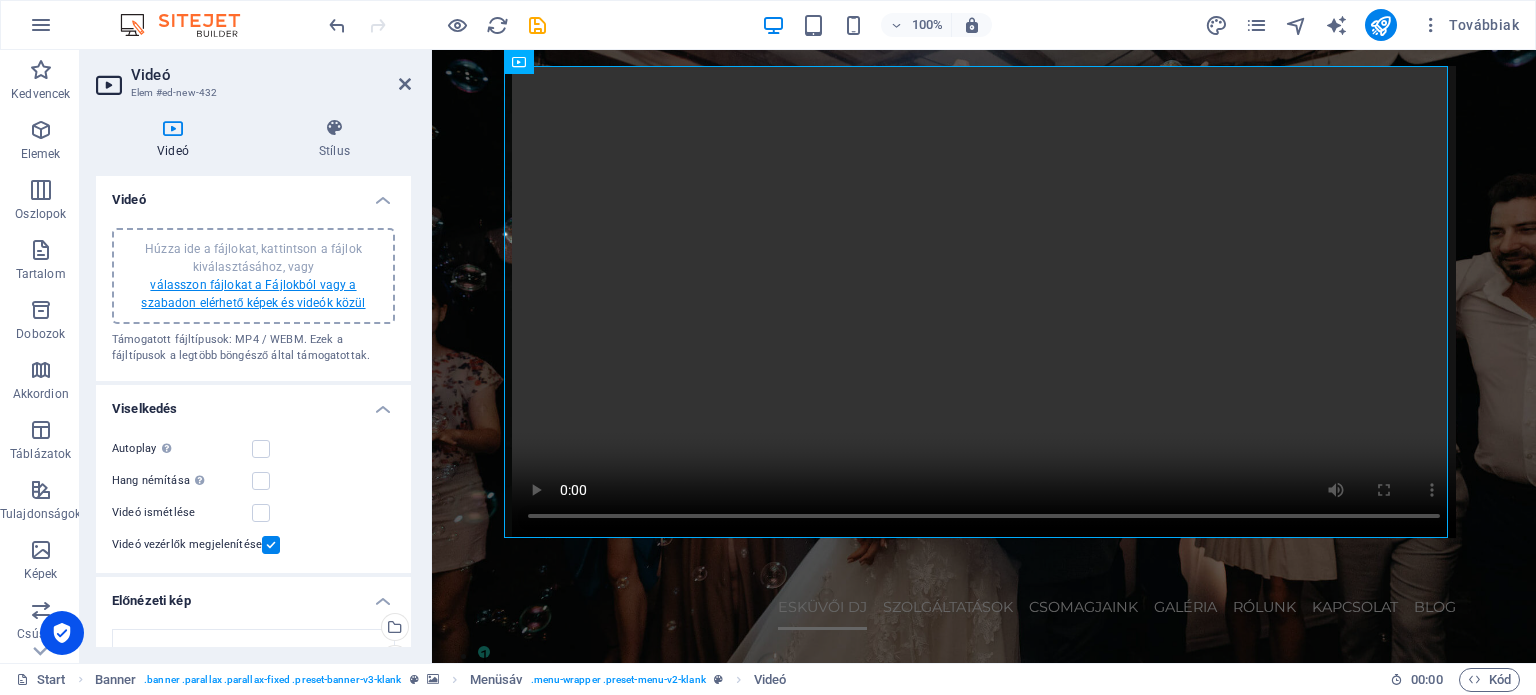 click on "válasszon fájlokat a Fájlokból vagy a szabadon elérhető képek és videók közül" at bounding box center [253, 294] 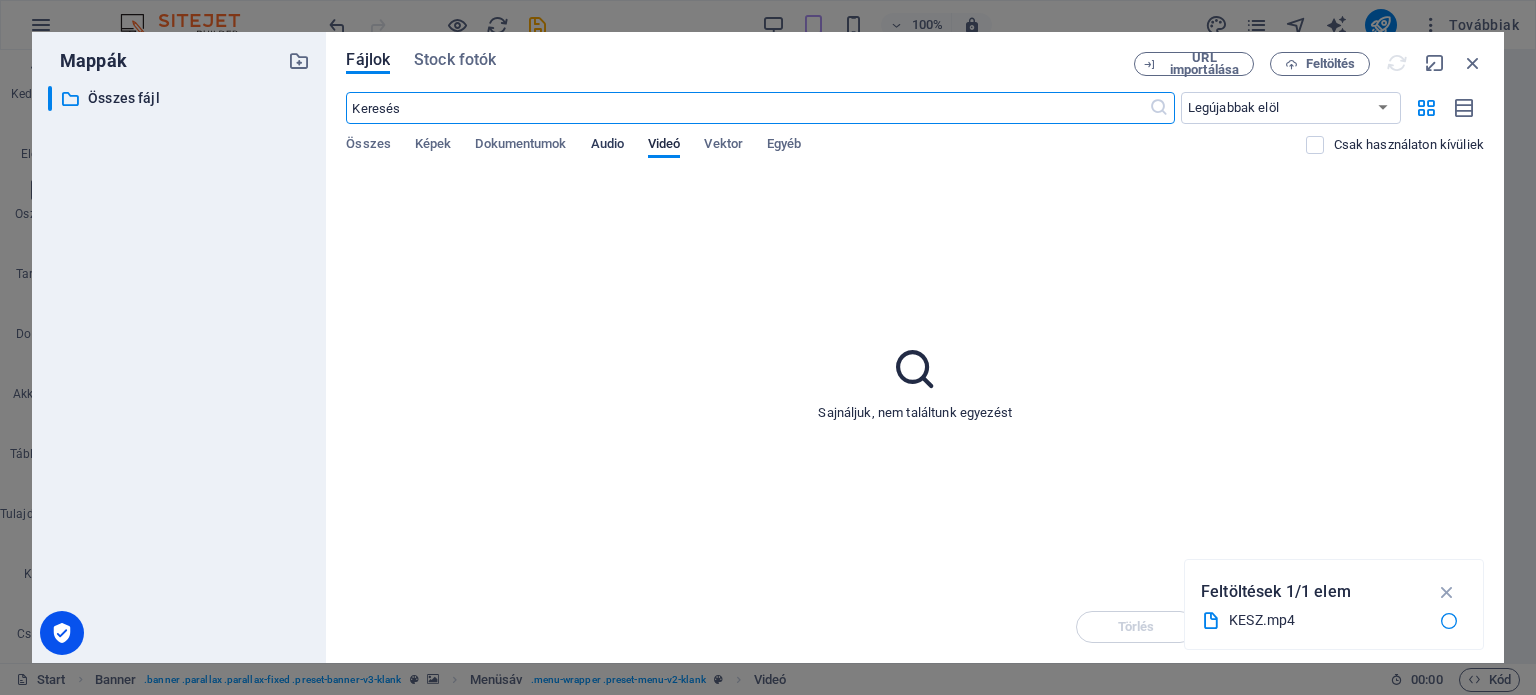 click on "Audio" at bounding box center (607, 146) 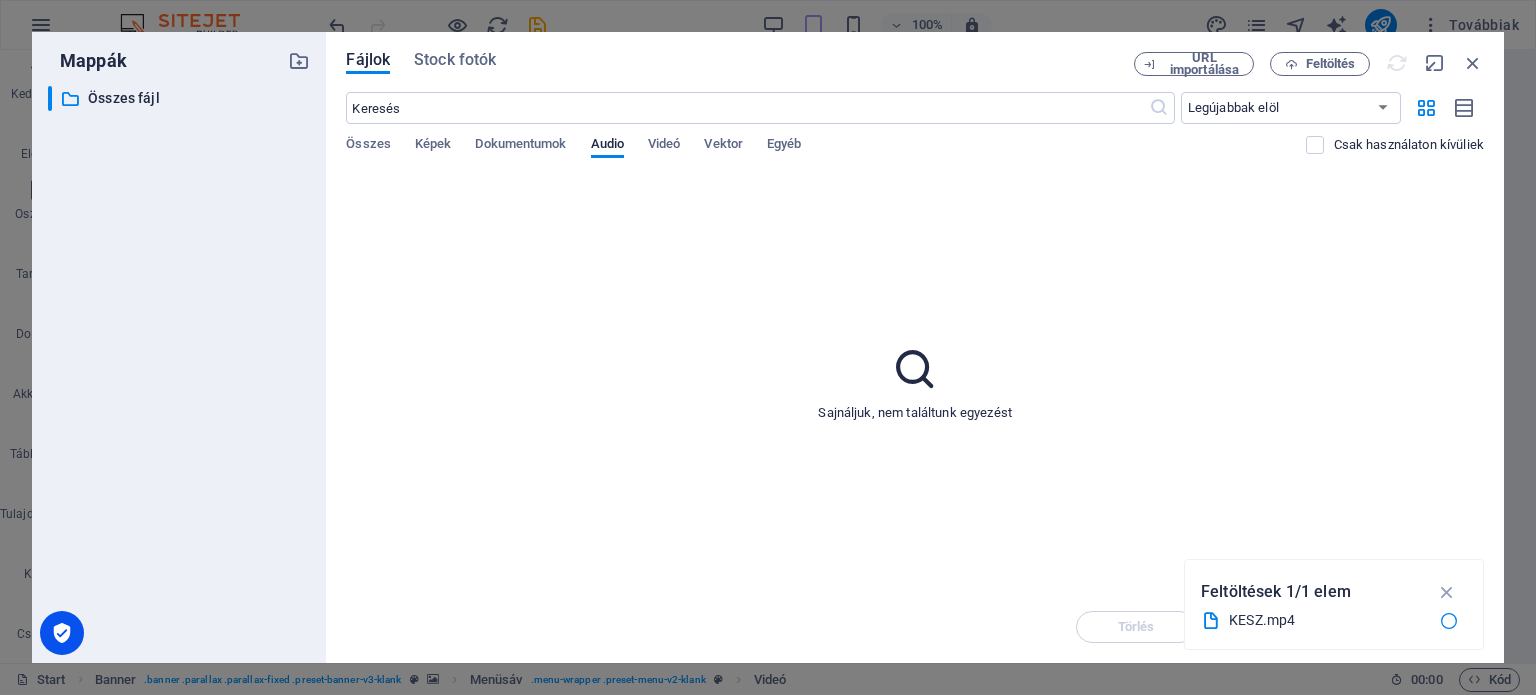 click on "Összes Képek Dokumentumok Audio Videó Vektor Egyéb" at bounding box center [825, 155] 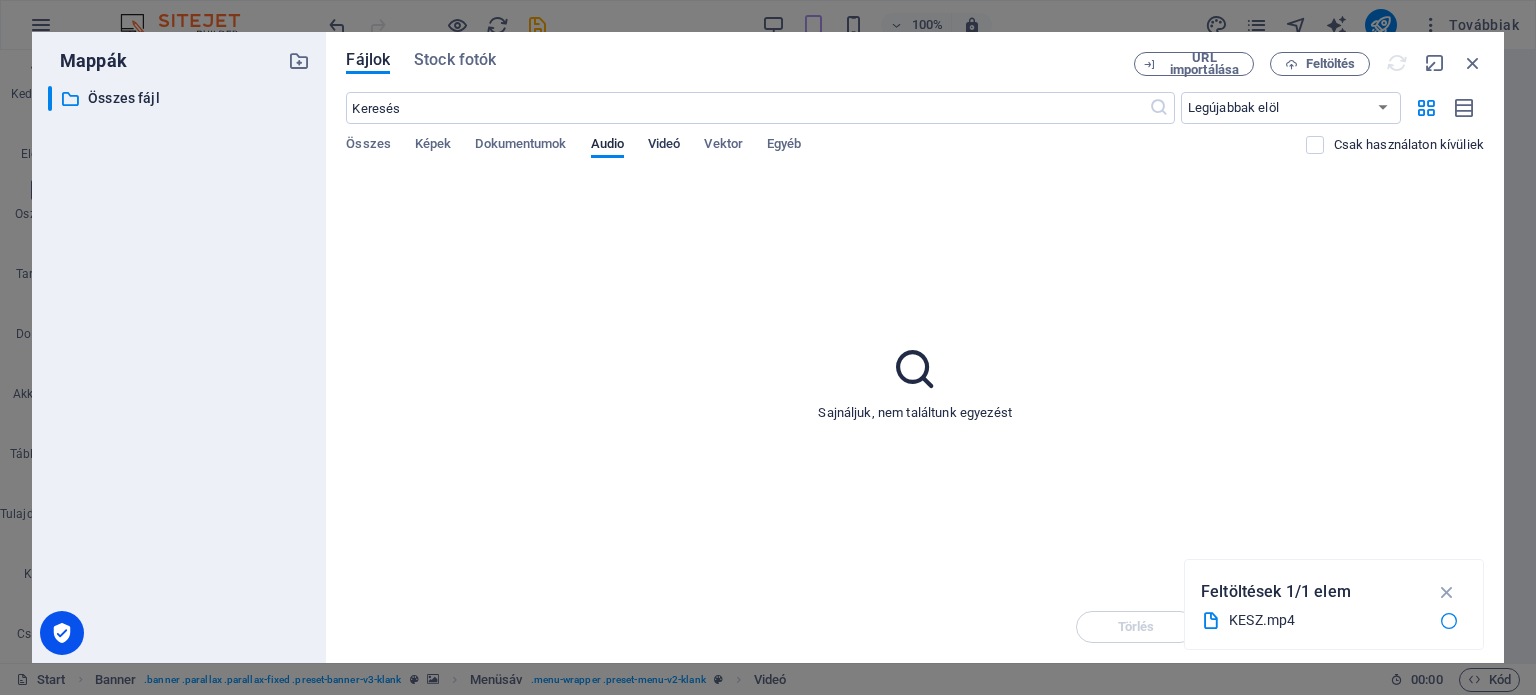 click on "Videó" at bounding box center (664, 146) 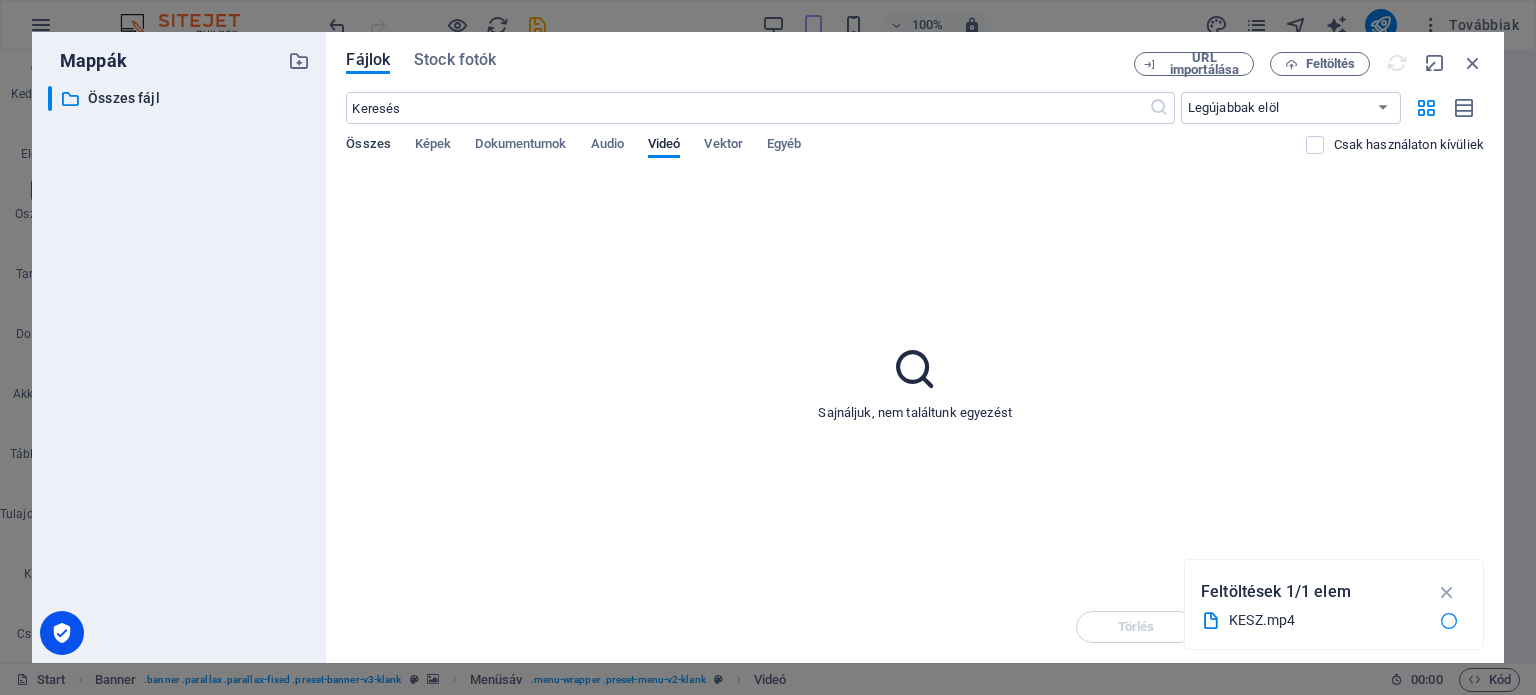 click on "Összes" at bounding box center [368, 146] 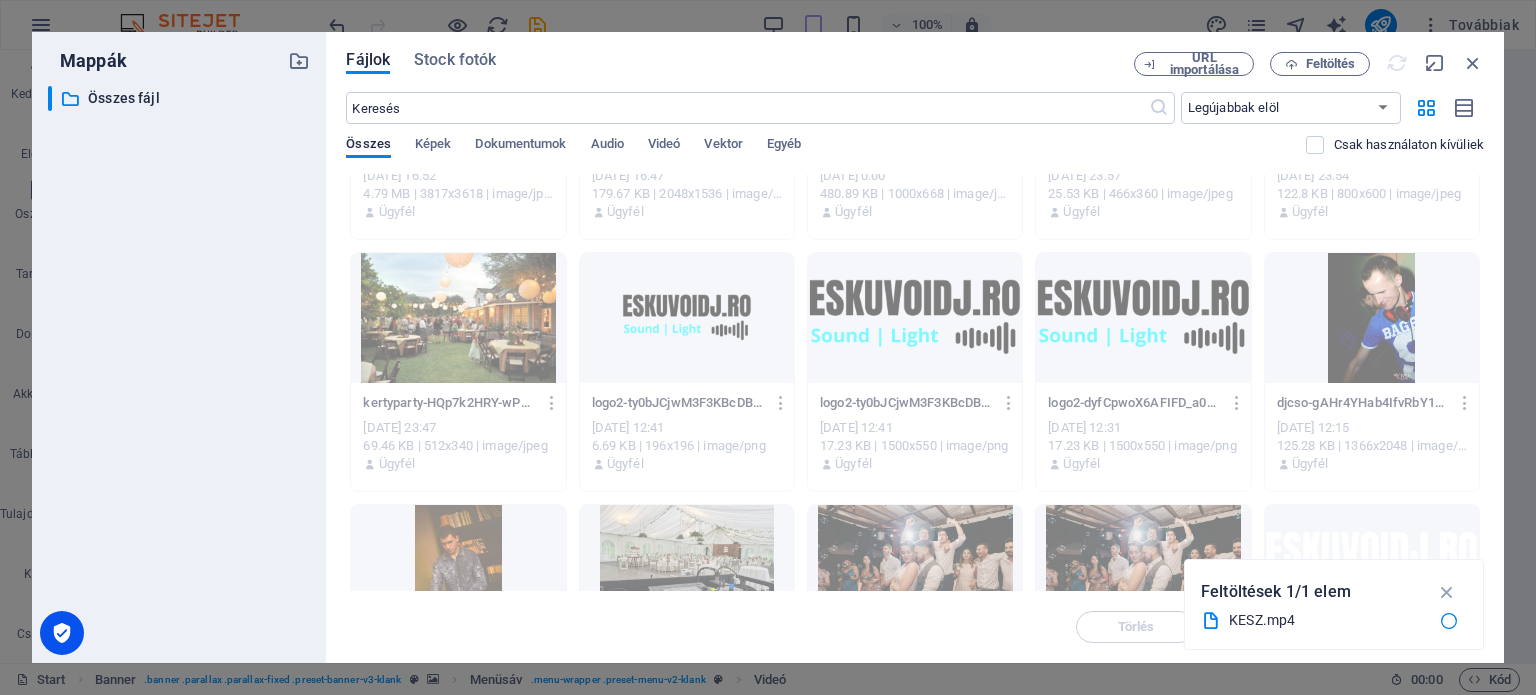 scroll, scrollTop: 1334, scrollLeft: 0, axis: vertical 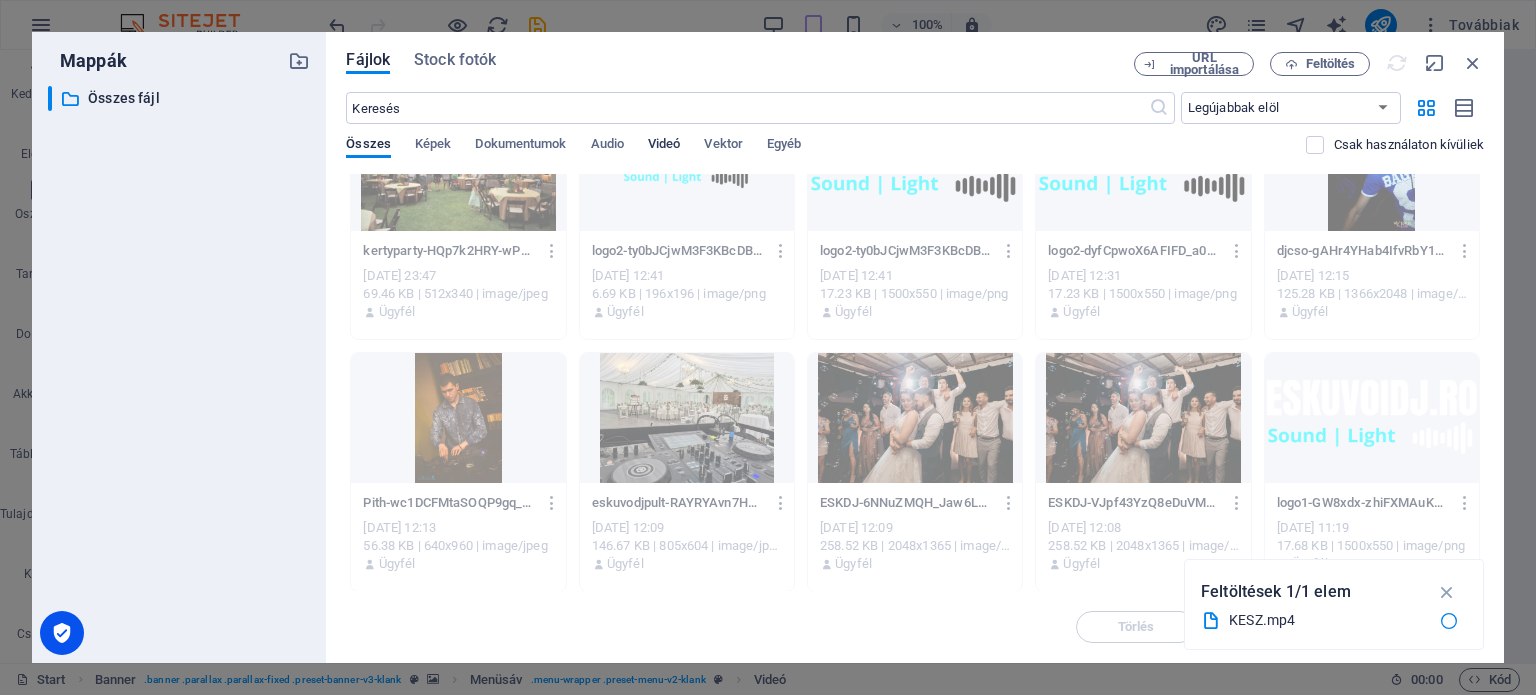 click on "Videó" at bounding box center [664, 146] 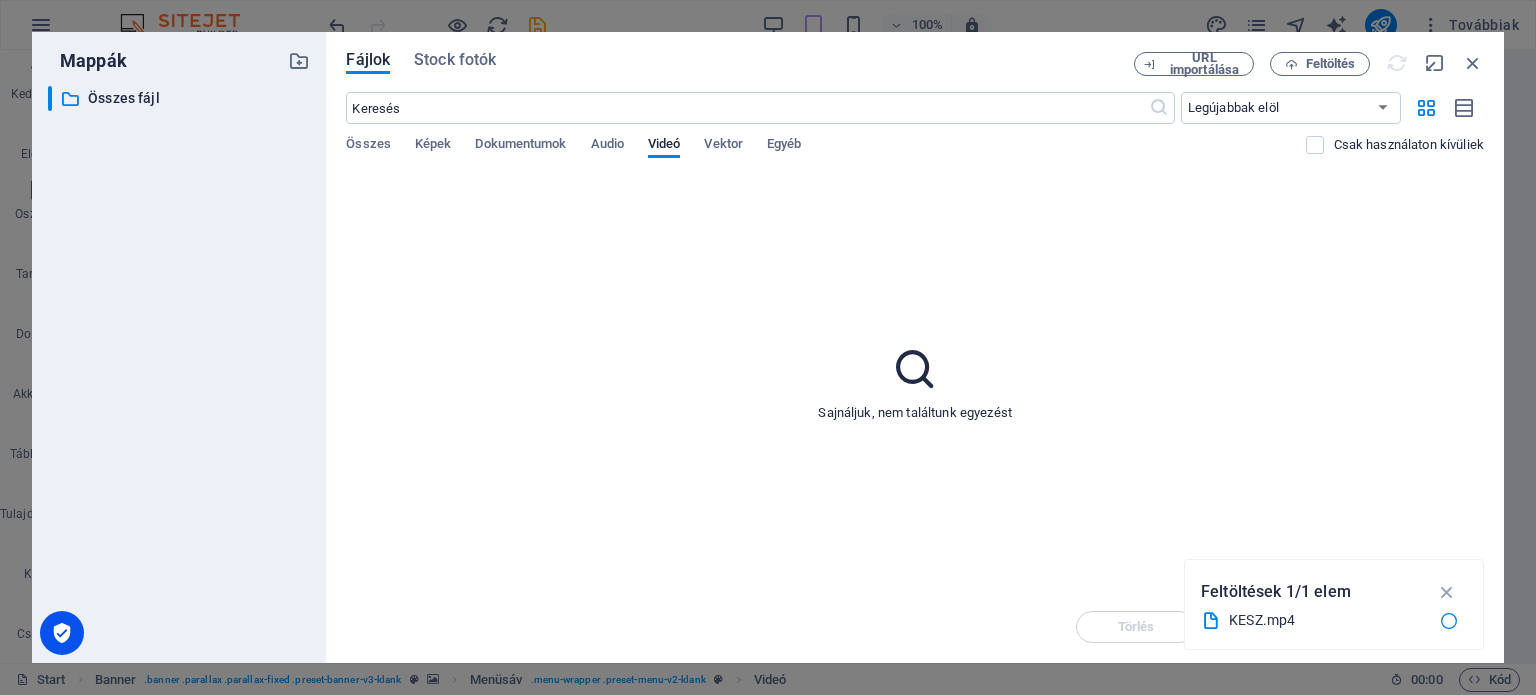 scroll, scrollTop: 0, scrollLeft: 0, axis: both 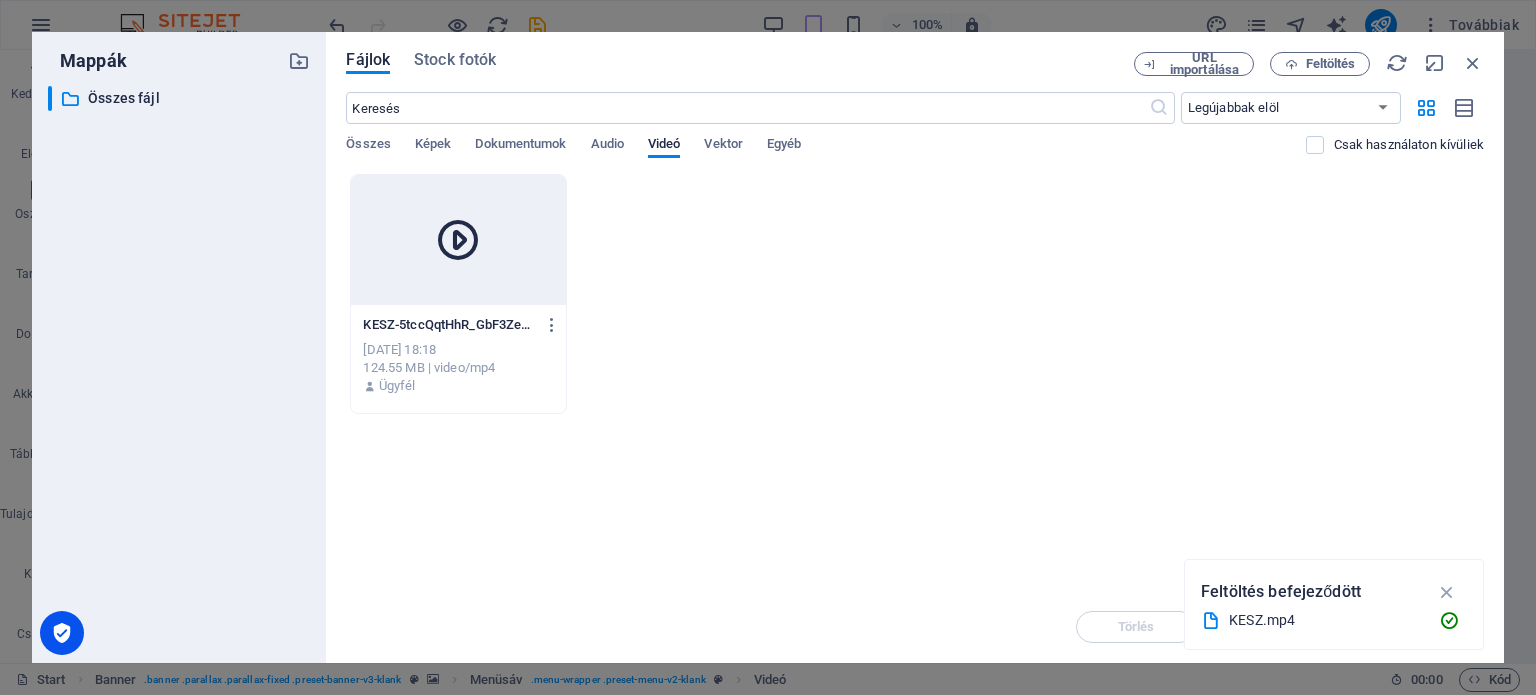 click at bounding box center [458, 240] 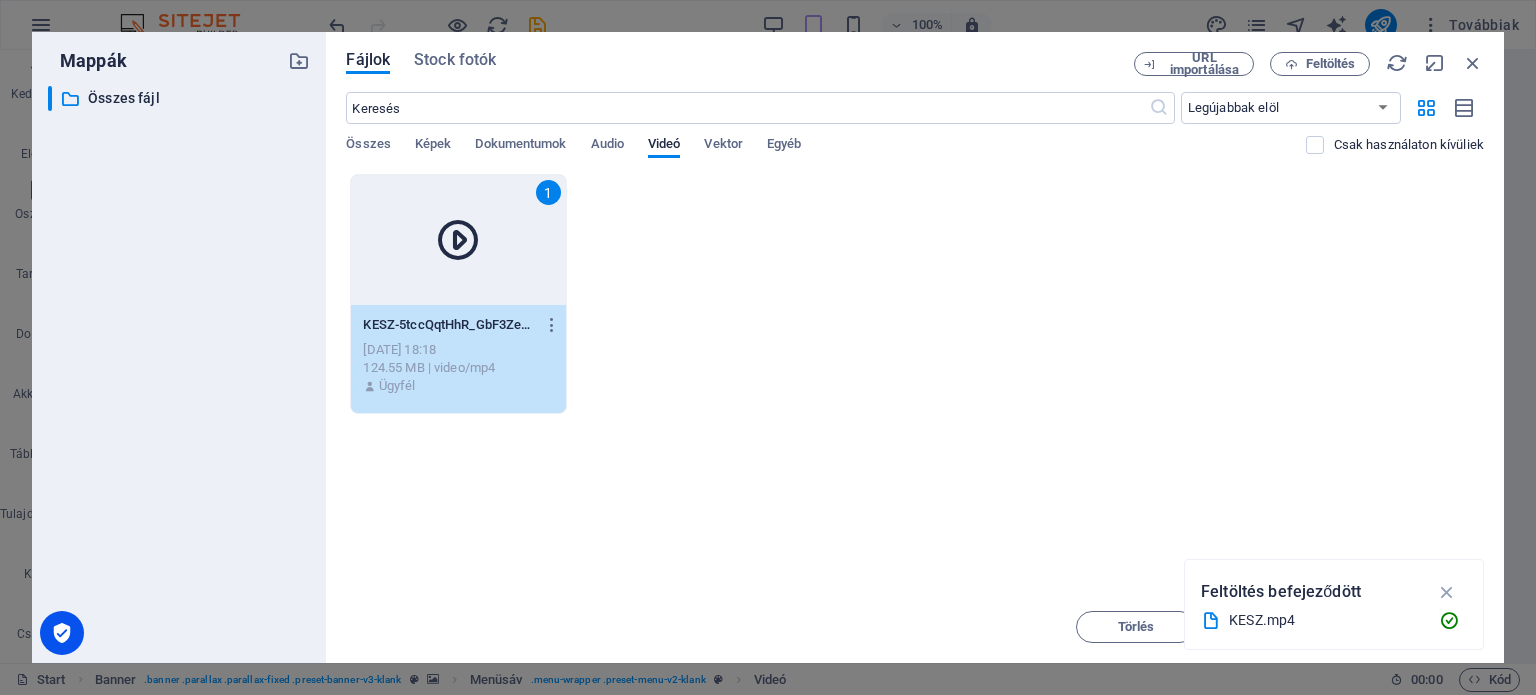 click at bounding box center [1447, 592] 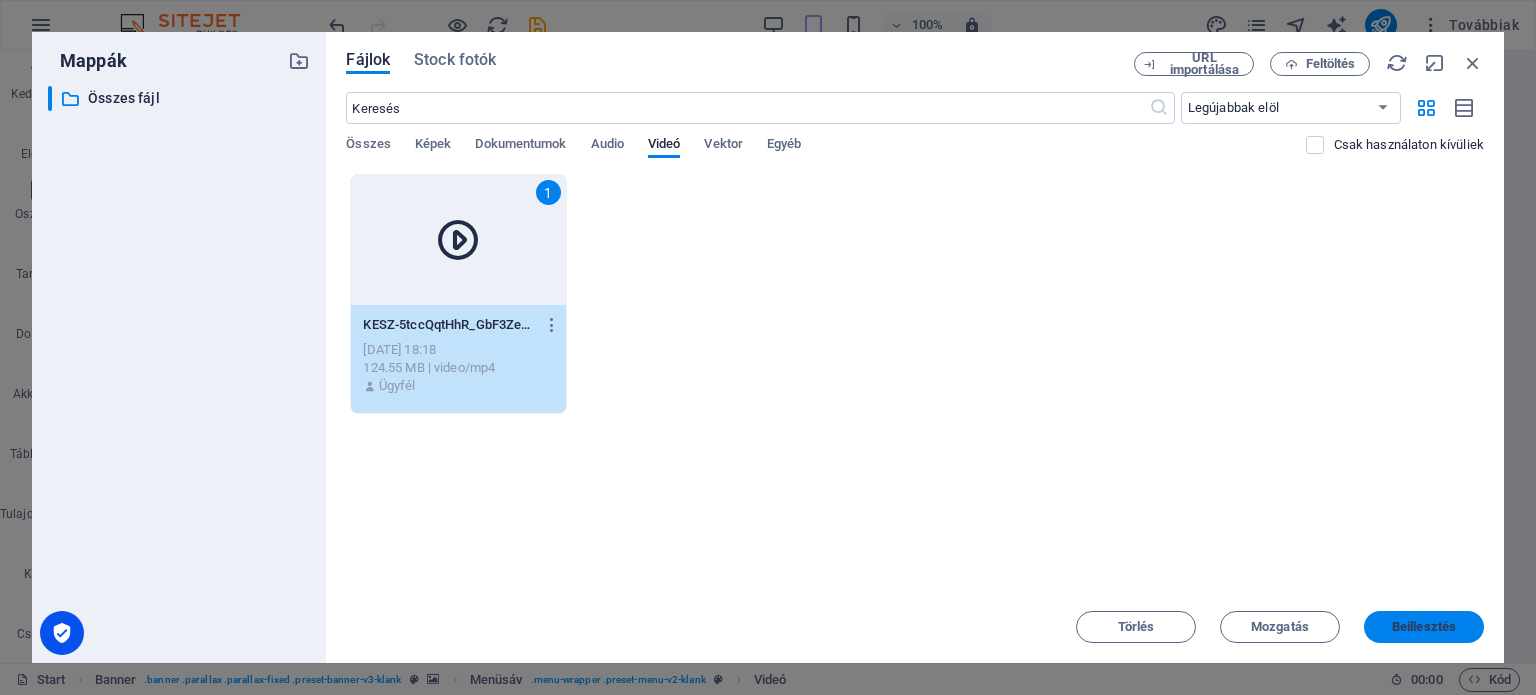 click on "Beillesztés" at bounding box center (1424, 627) 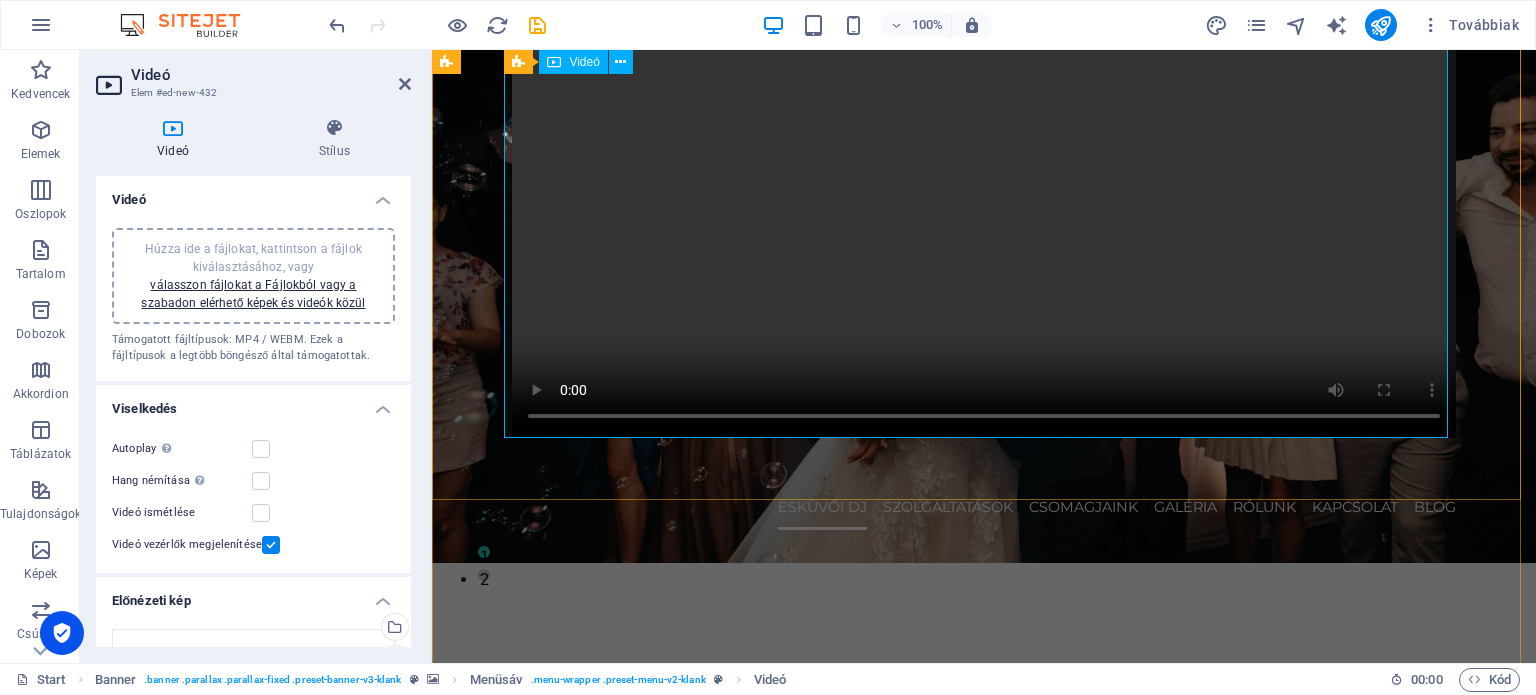 scroll, scrollTop: 0, scrollLeft: 0, axis: both 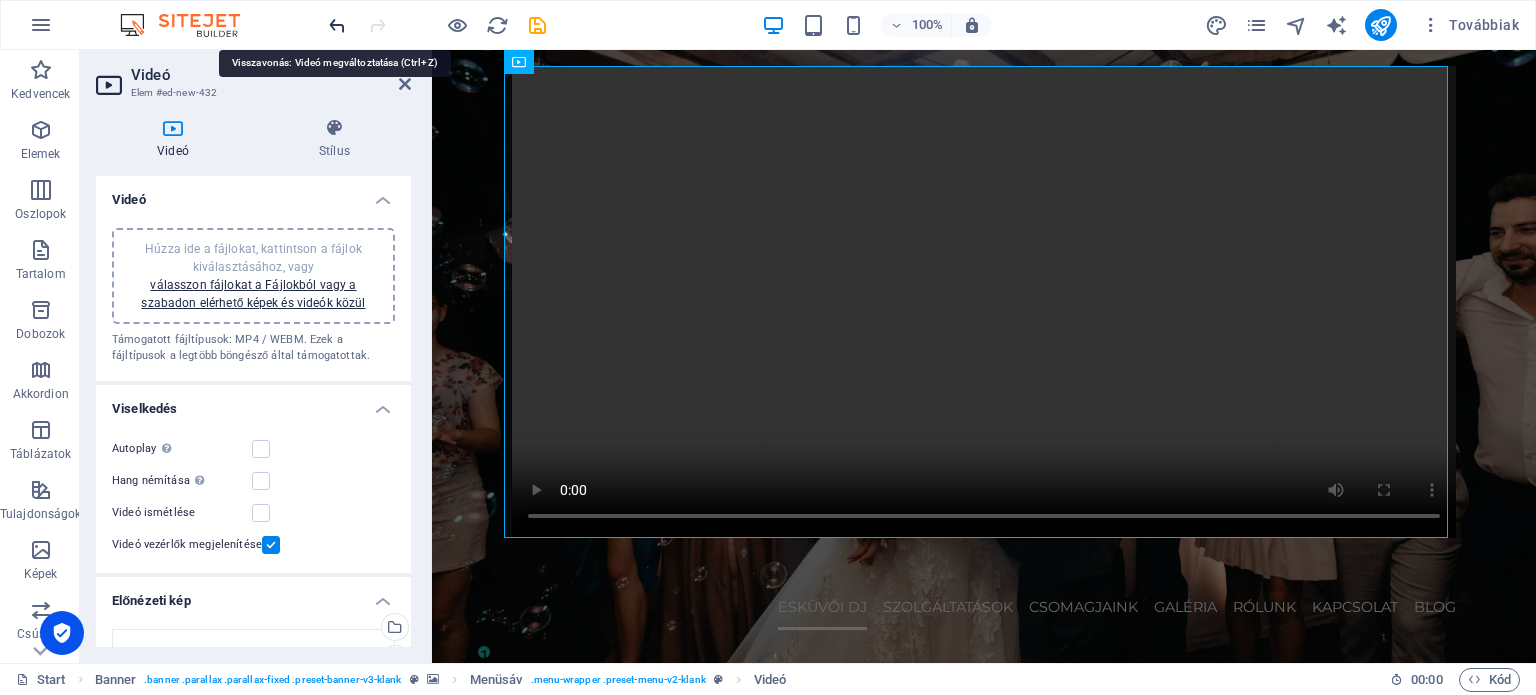 click at bounding box center [337, 25] 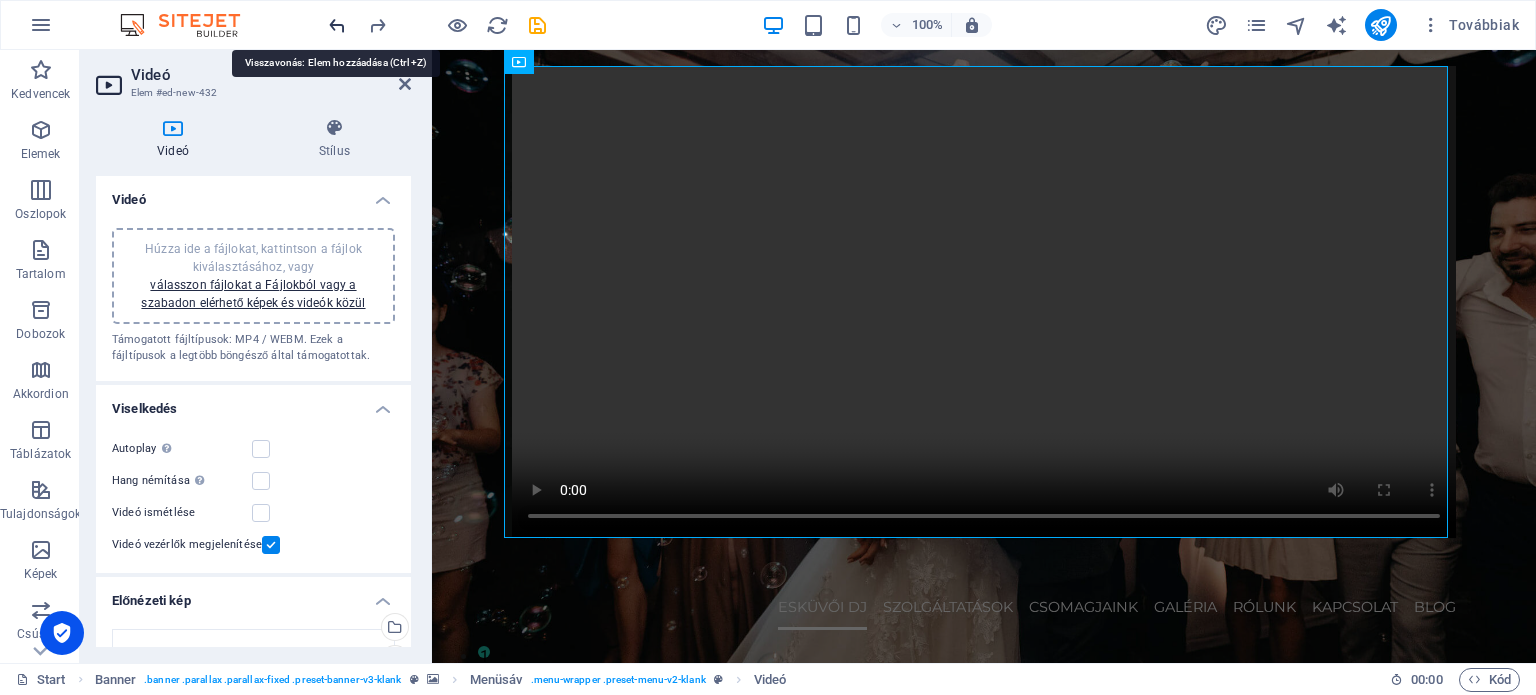 click at bounding box center [337, 25] 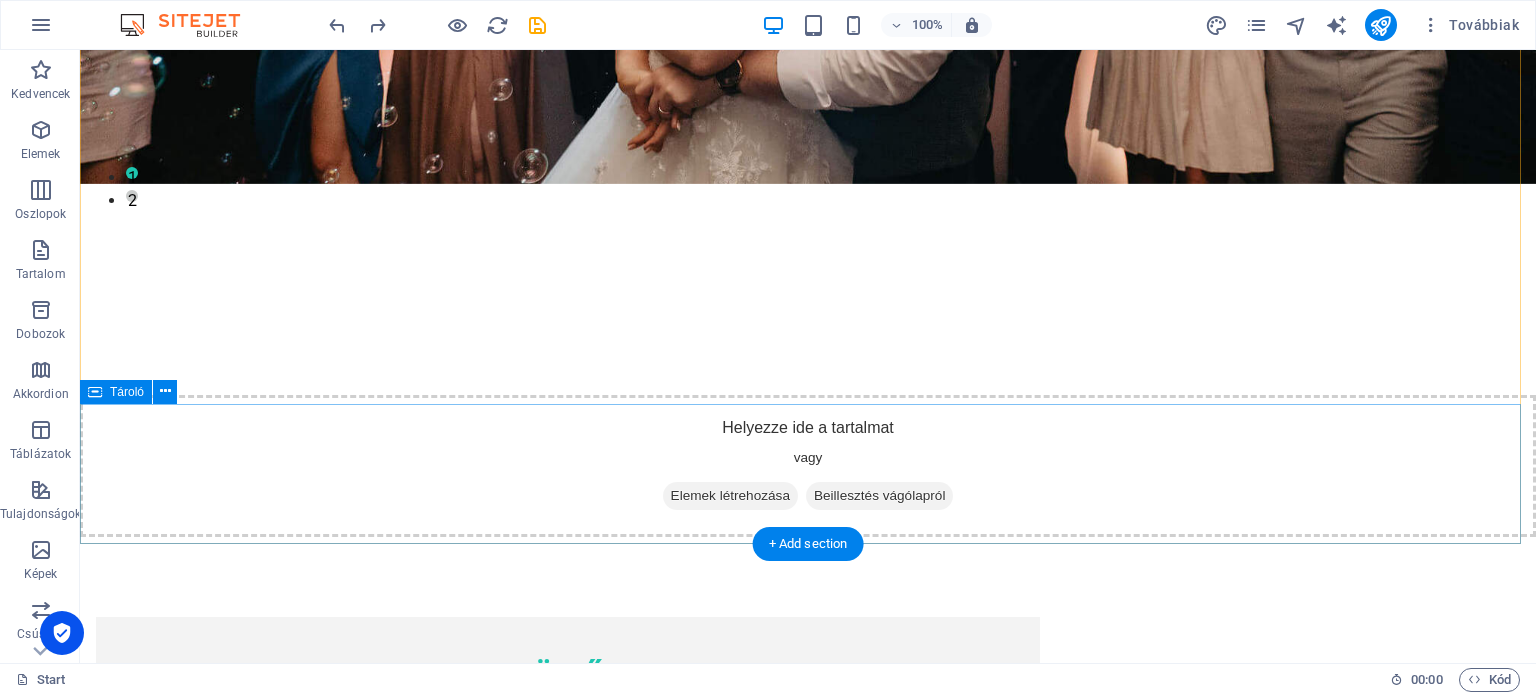 scroll, scrollTop: 500, scrollLeft: 0, axis: vertical 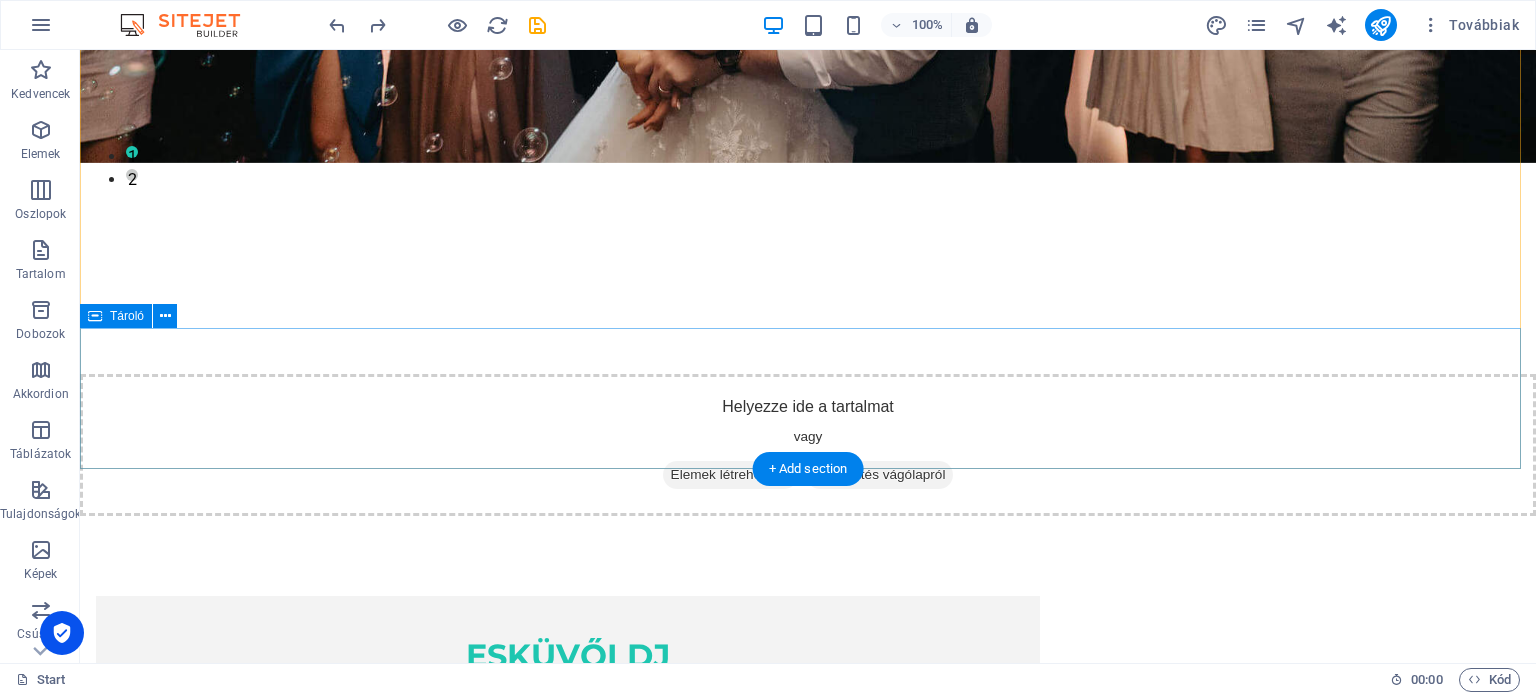 click on "Elemek létrehozása" at bounding box center (730, 475) 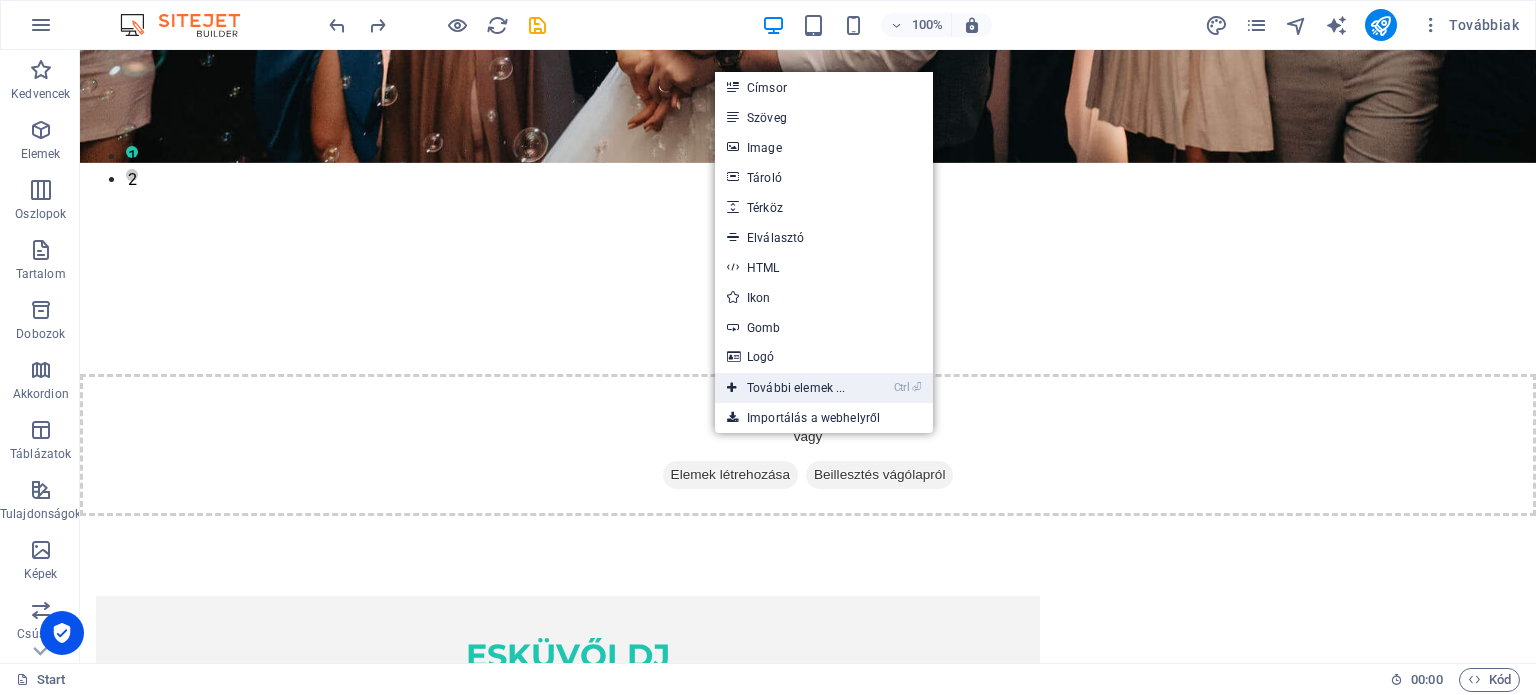 drag, startPoint x: 797, startPoint y: 391, endPoint x: 200, endPoint y: 312, distance: 602.2043 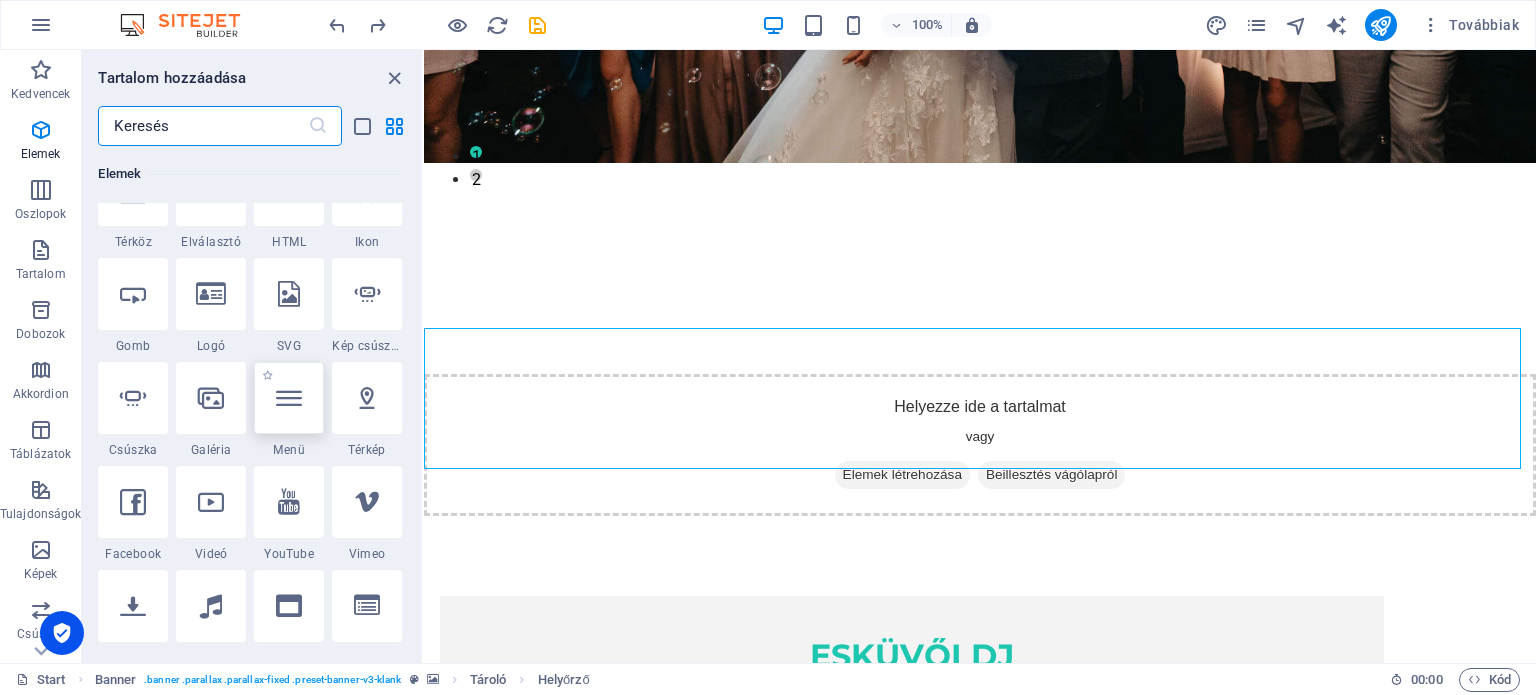 scroll, scrollTop: 412, scrollLeft: 0, axis: vertical 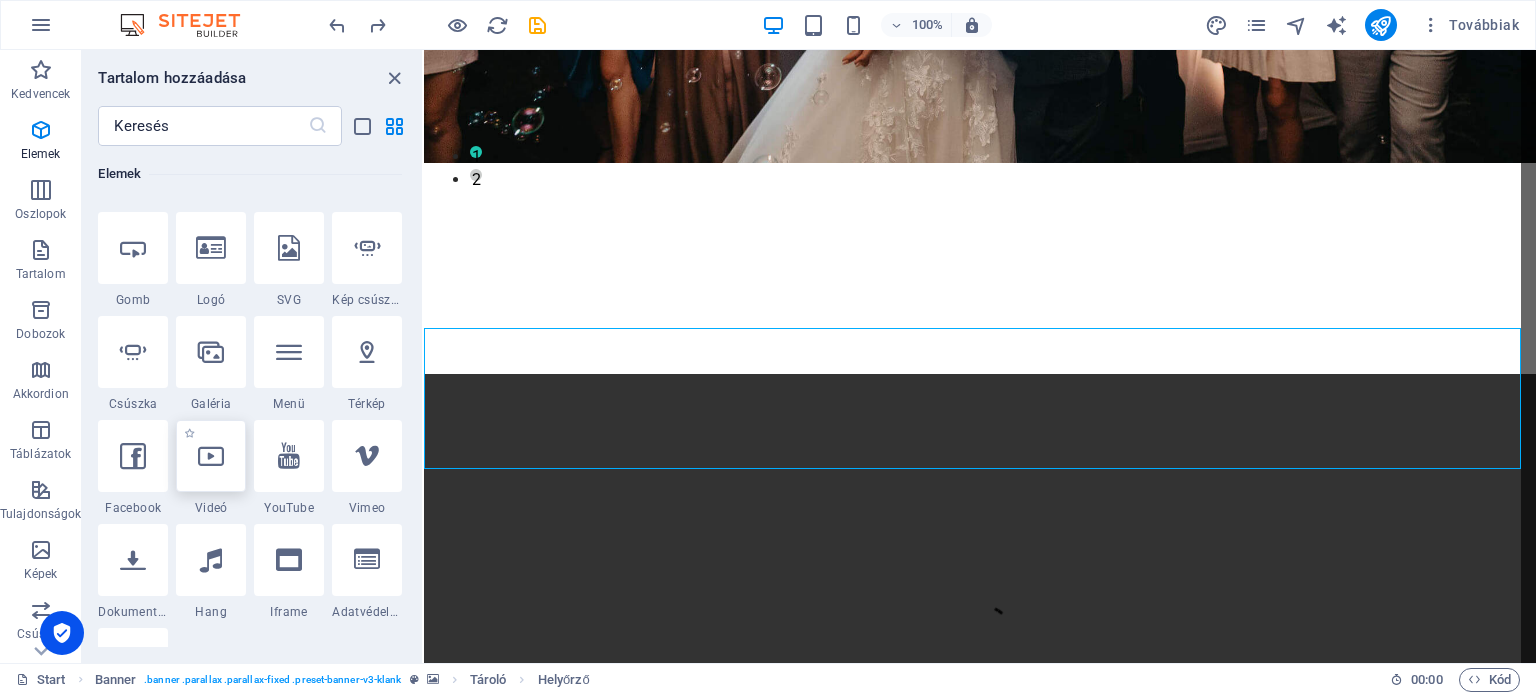 select on "%" 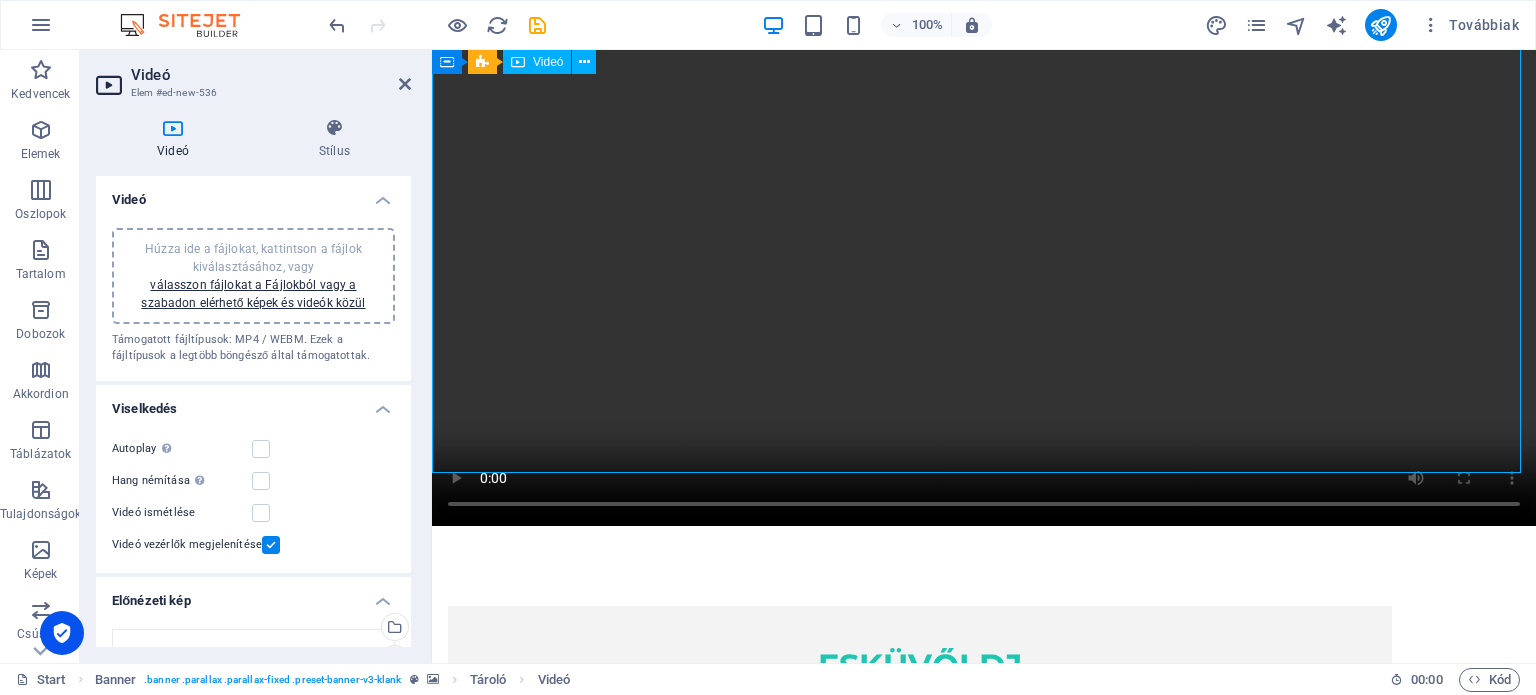 scroll, scrollTop: 700, scrollLeft: 0, axis: vertical 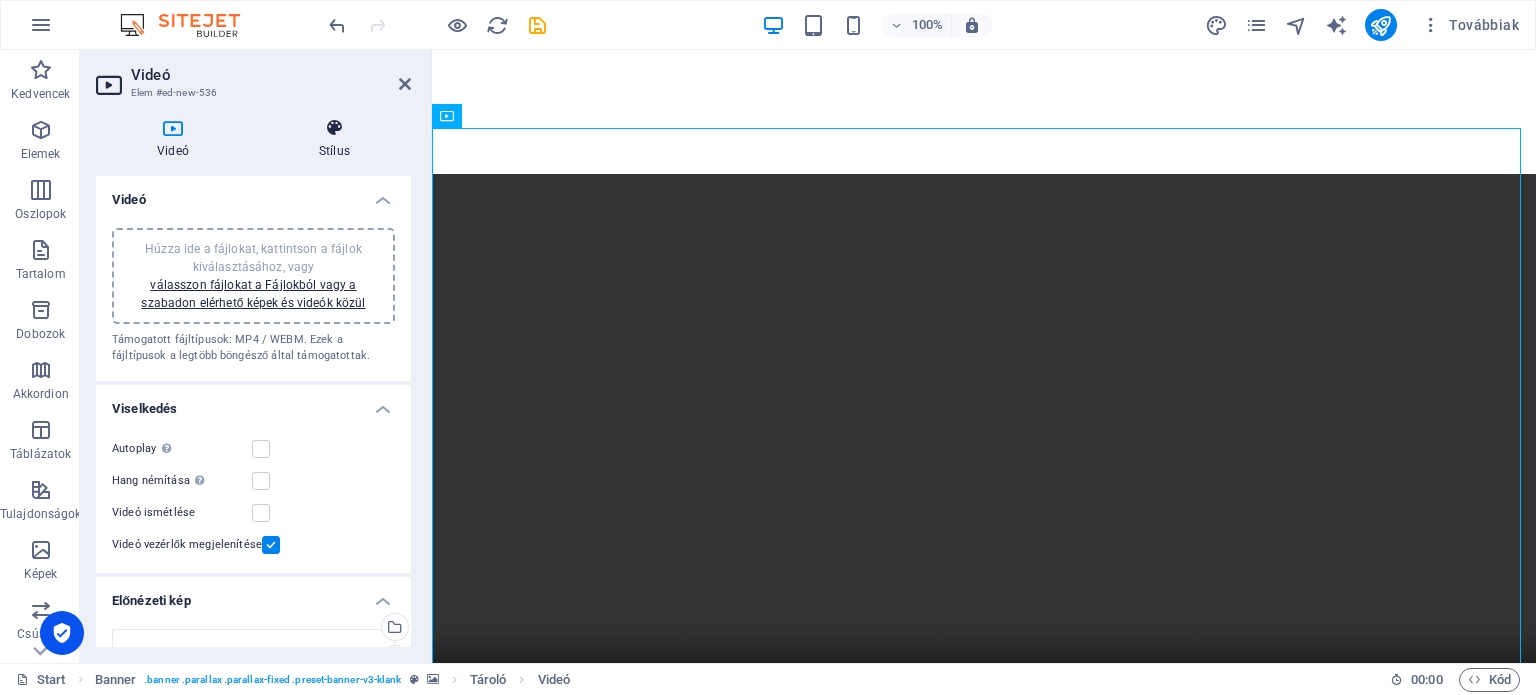 click on "Stílus" at bounding box center [334, 139] 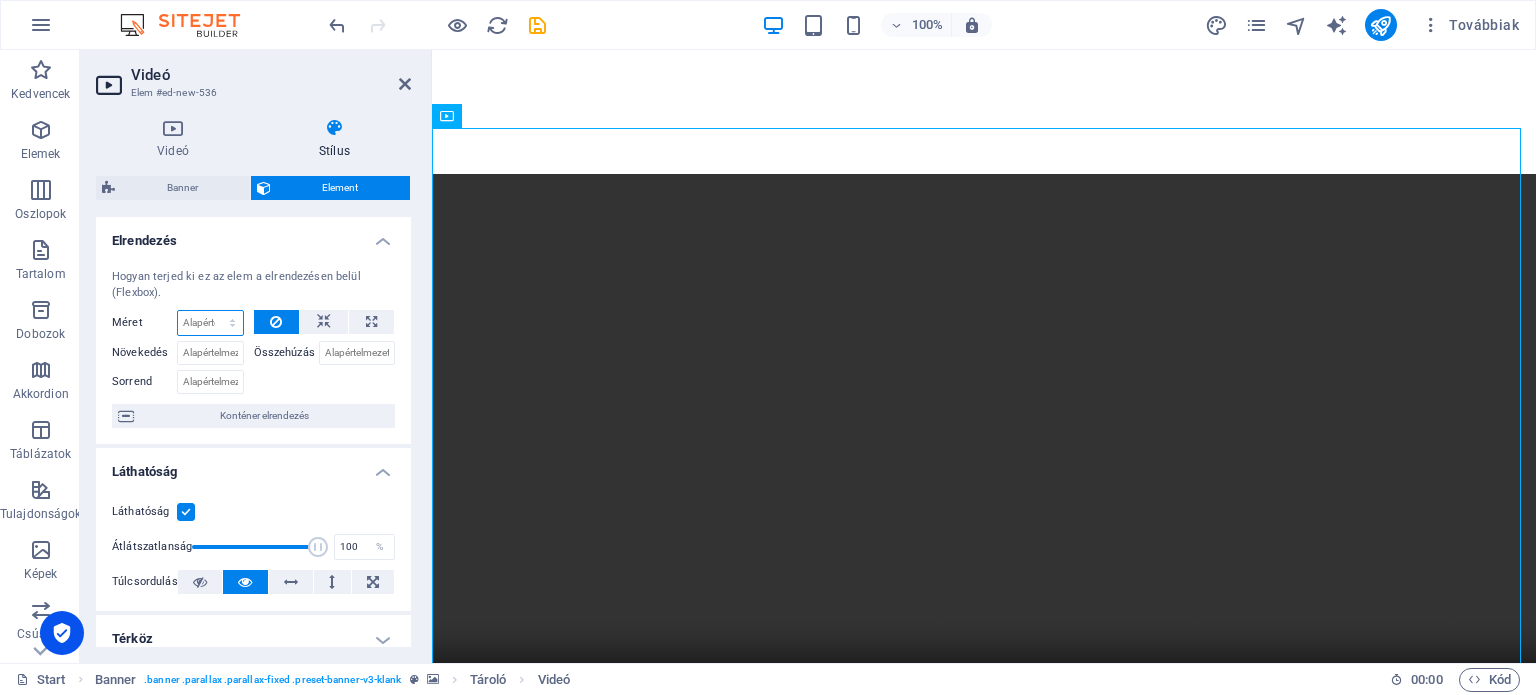 click on "Alapértelmezett automatikus px % 1/1 1/2 1/3 1/4 1/5 1/6 1/7 1/8 1/9 1/10" at bounding box center (210, 323) 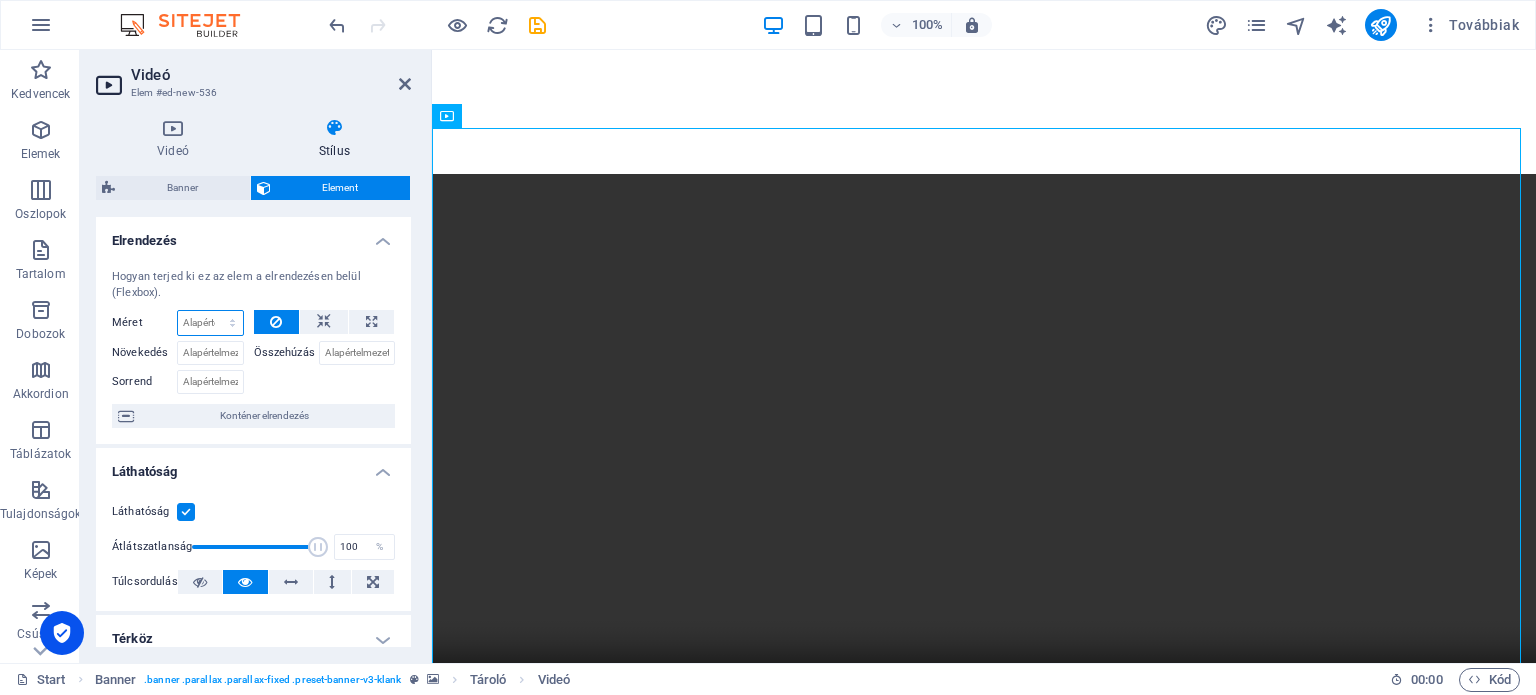 select on "px" 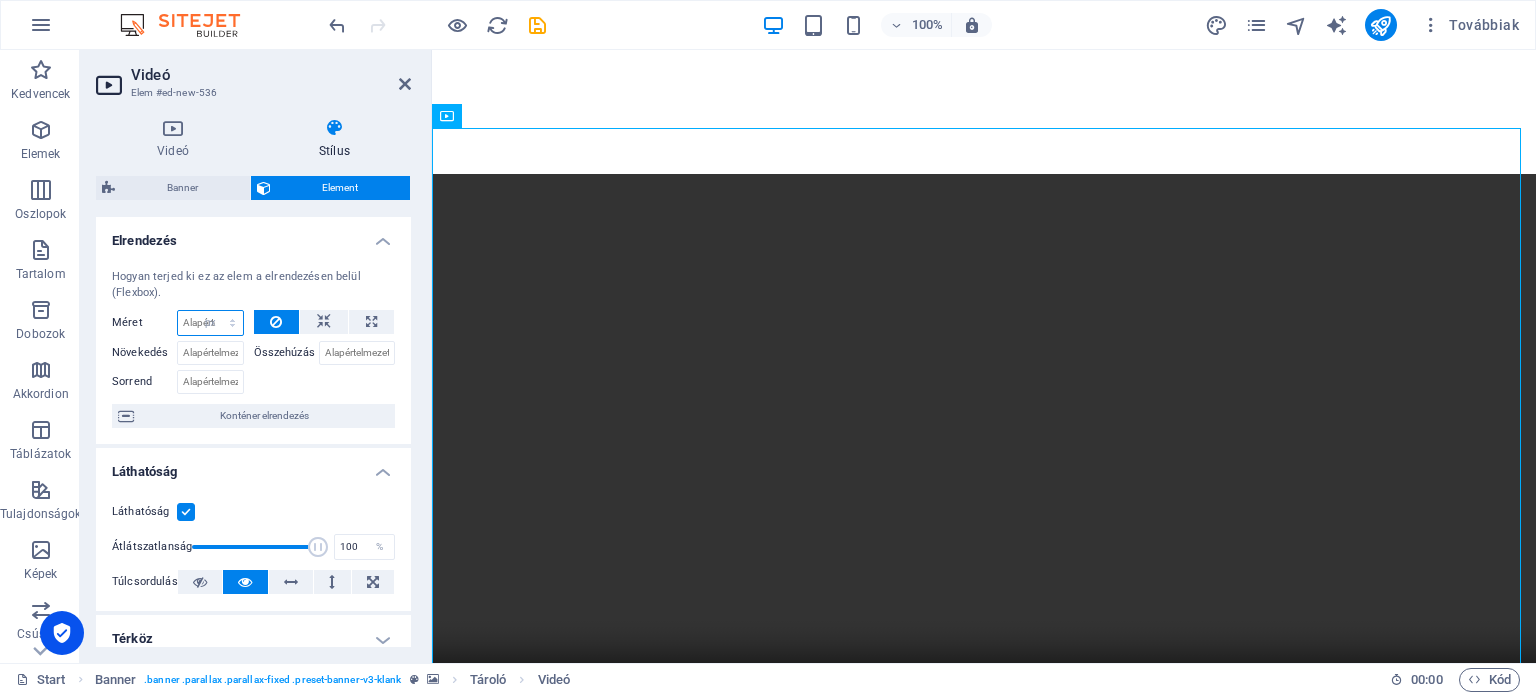 click on "Alapértelmezett automatikus px % 1/1 1/2 1/3 1/4 1/5 1/6 1/7 1/8 1/9 1/10" at bounding box center (210, 323) 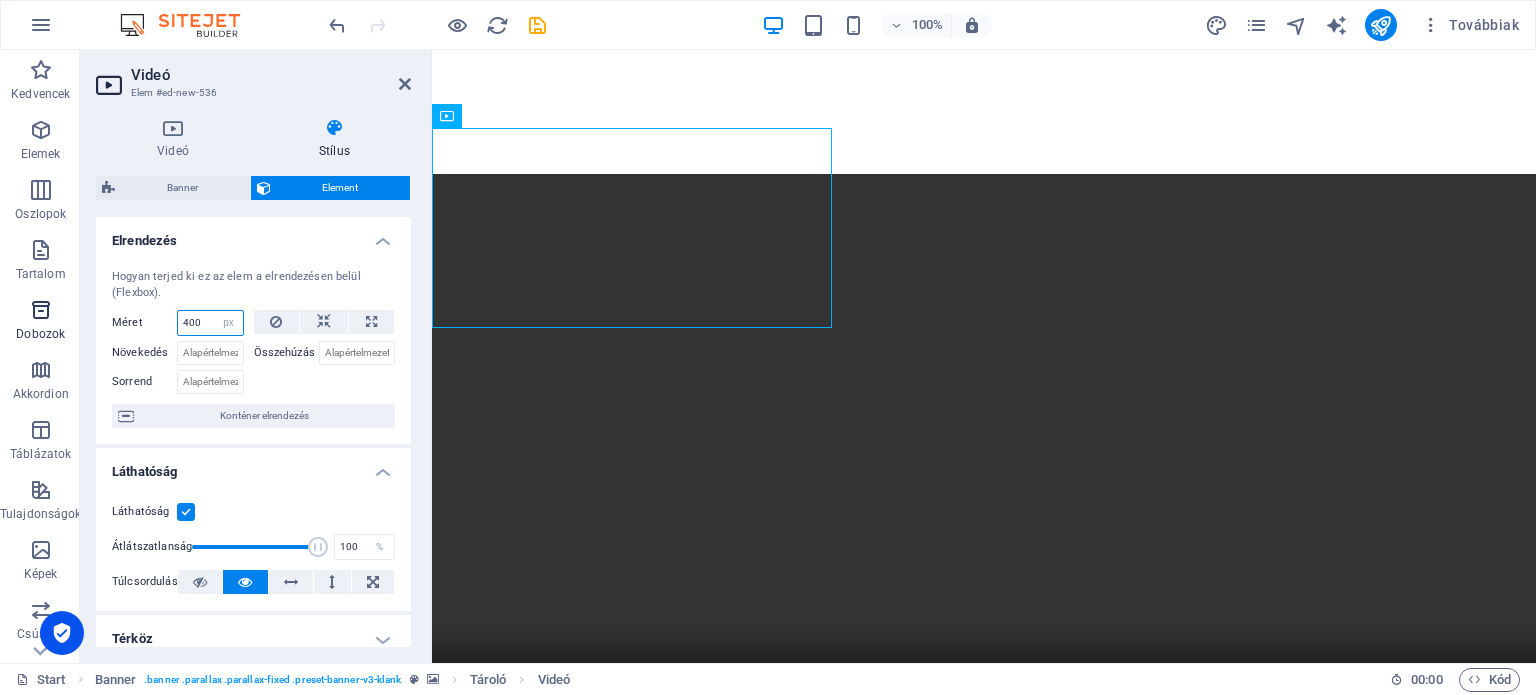 drag, startPoint x: 197, startPoint y: 321, endPoint x: 0, endPoint y: 308, distance: 197.42847 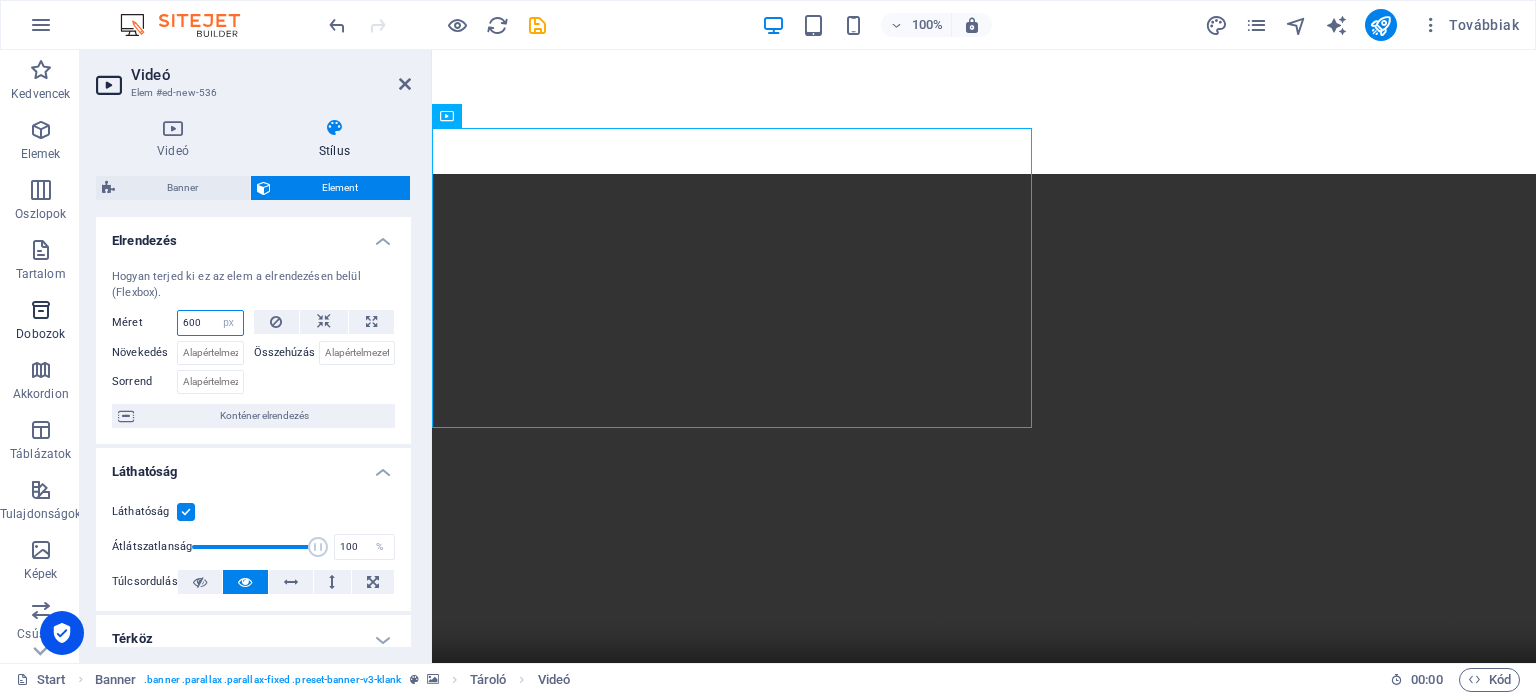 drag, startPoint x: 208, startPoint y: 316, endPoint x: 0, endPoint y: 315, distance: 208.00241 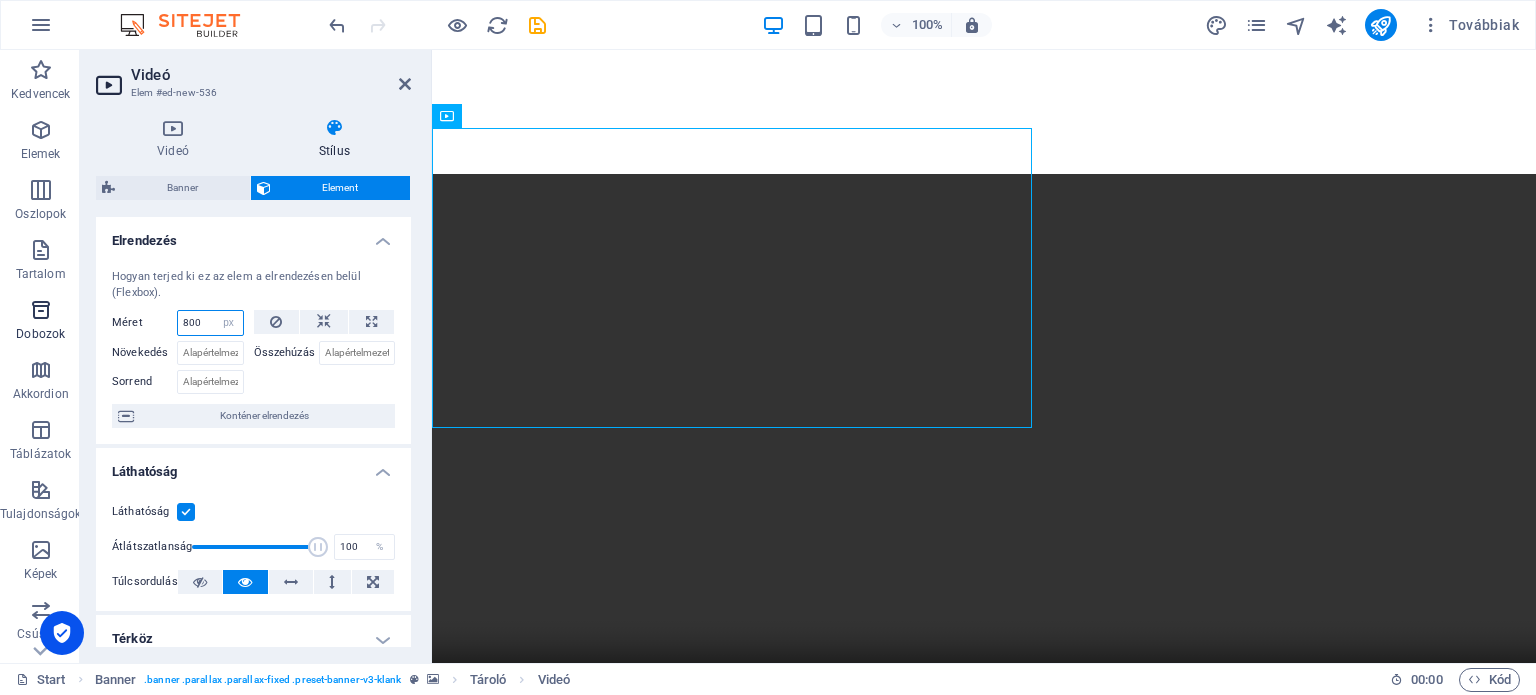 type on "800" 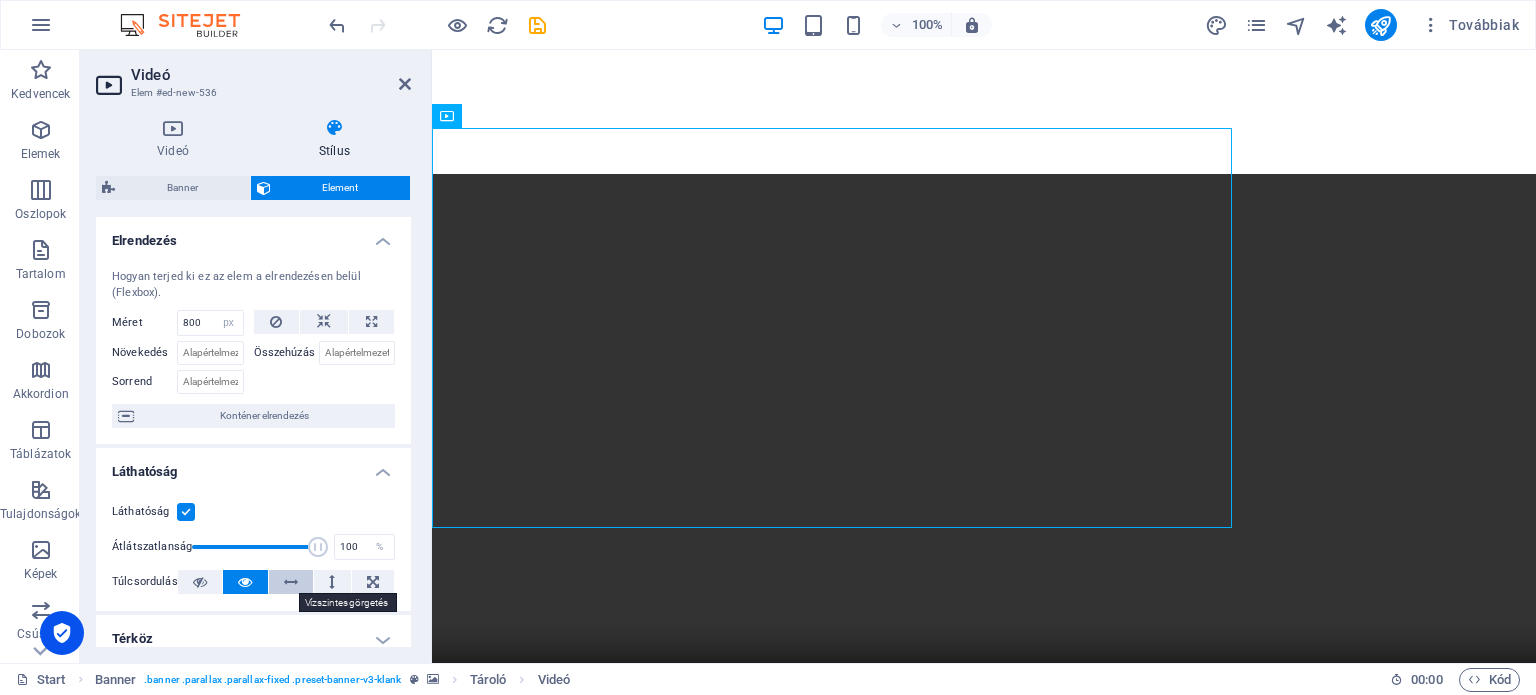 click at bounding box center [291, 582] 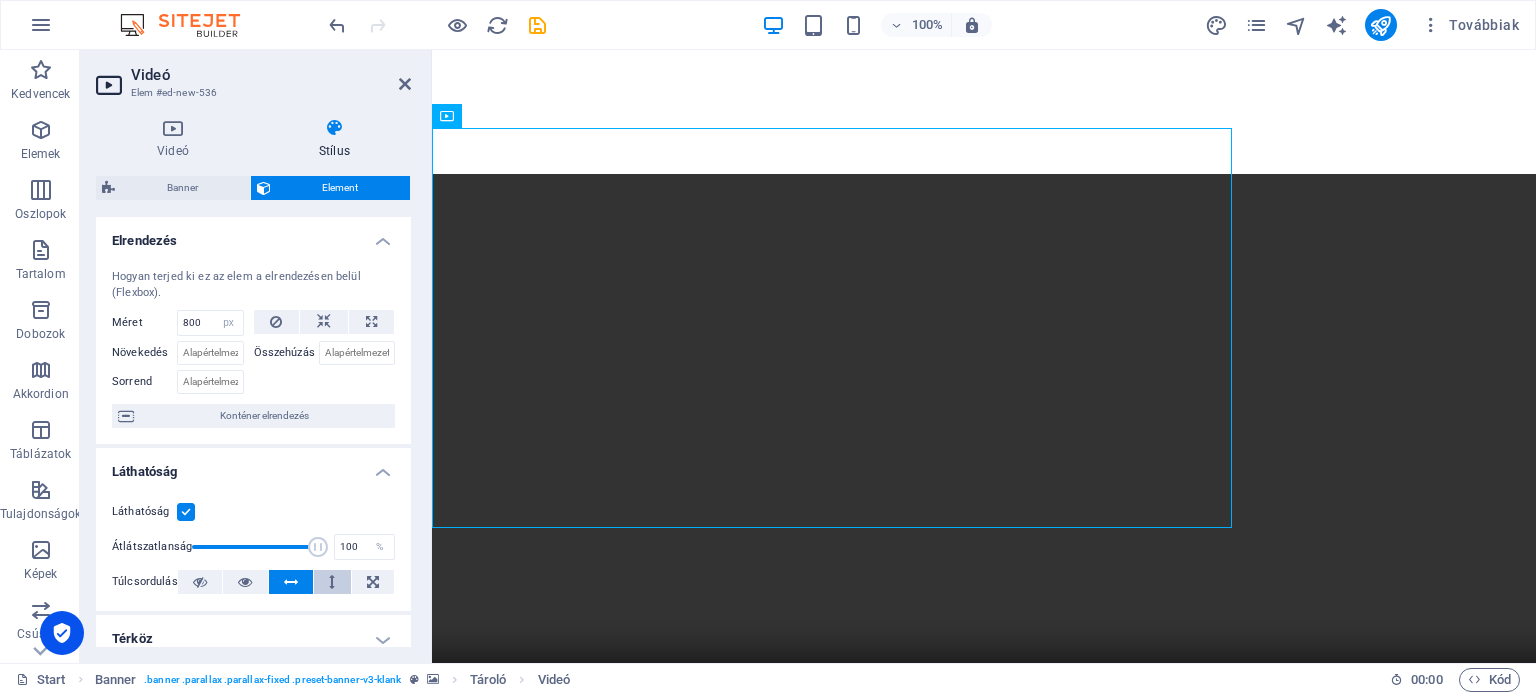 click at bounding box center (332, 582) 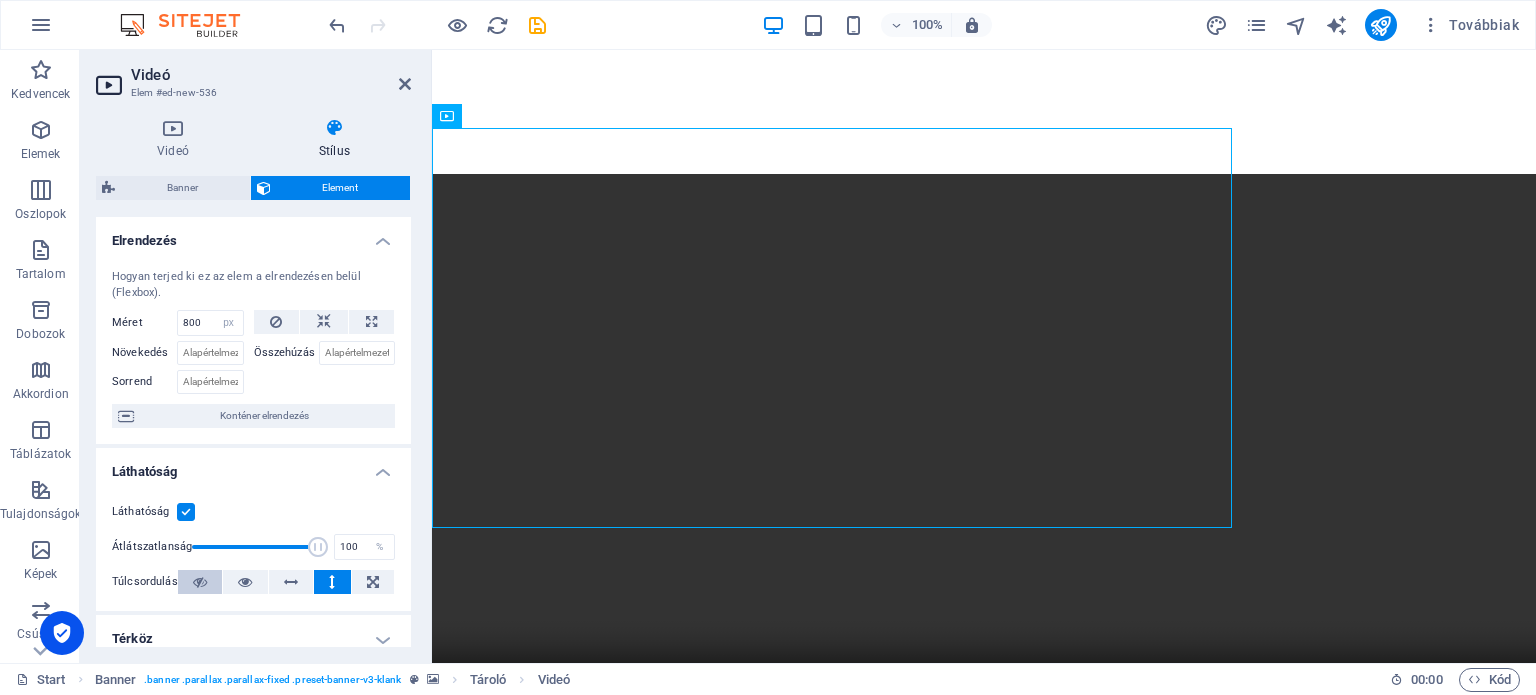 click at bounding box center [200, 582] 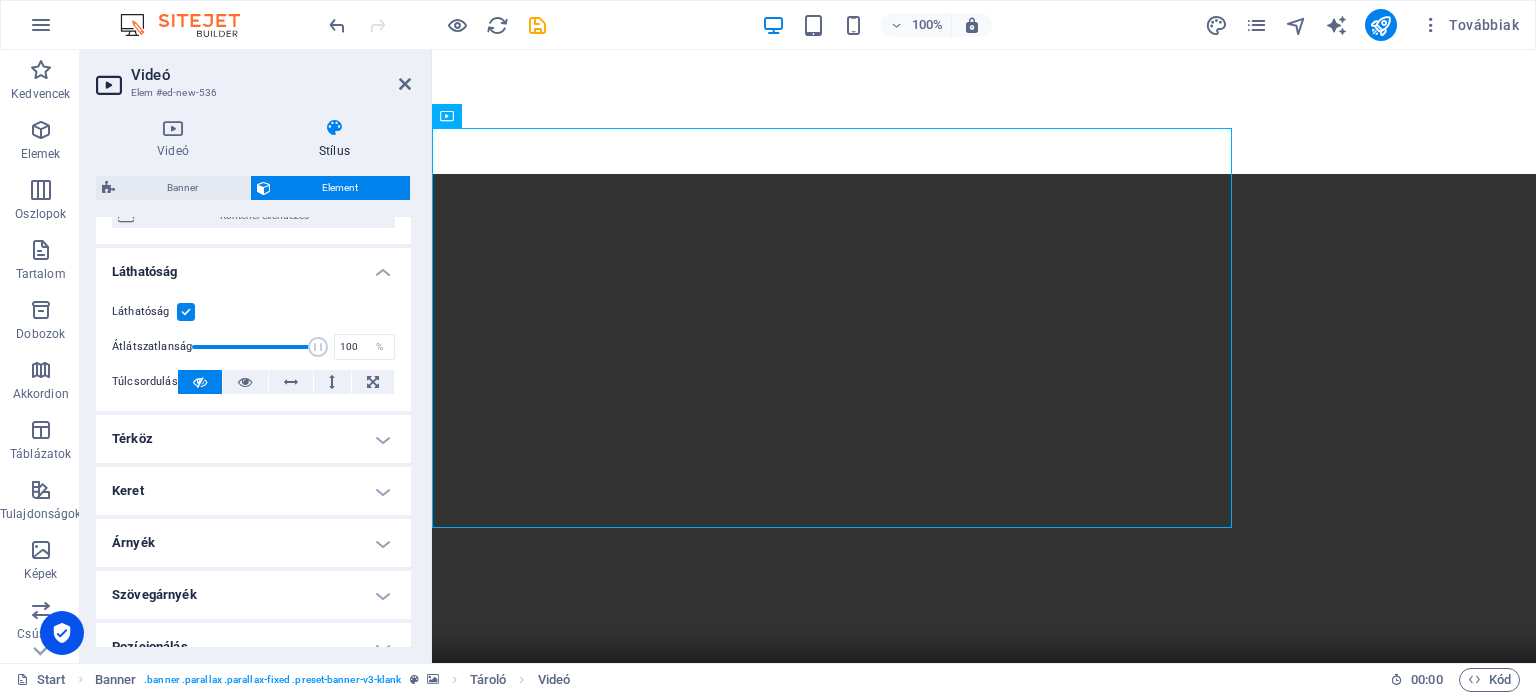 scroll, scrollTop: 0, scrollLeft: 0, axis: both 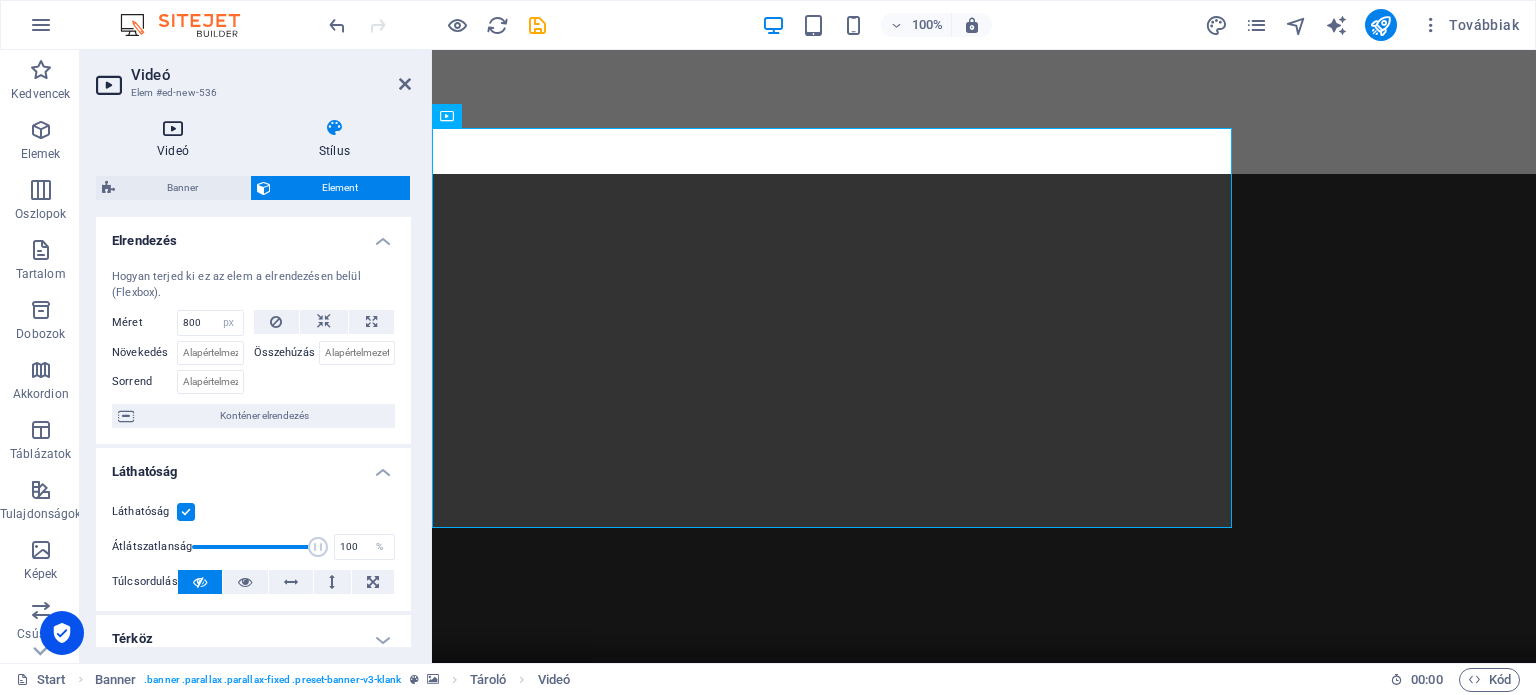 click at bounding box center [173, 128] 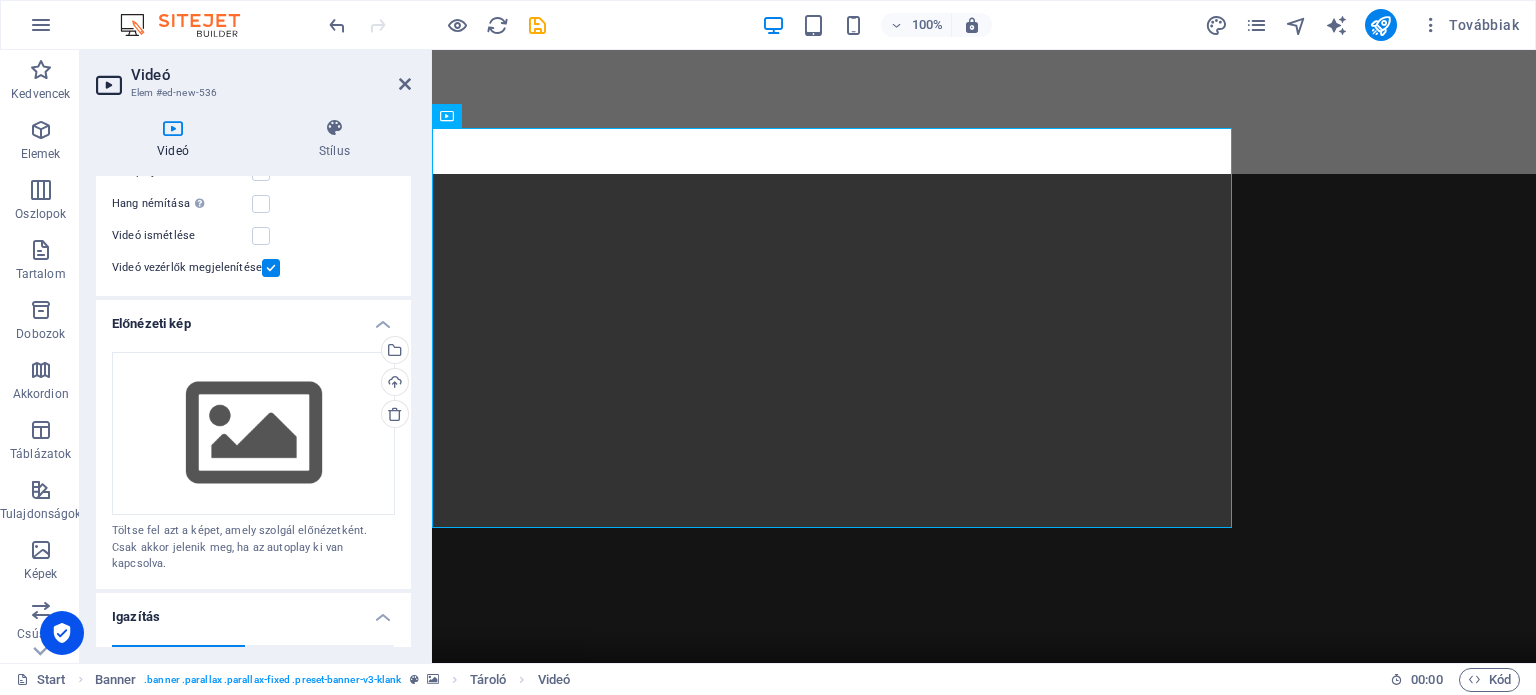 scroll, scrollTop: 300, scrollLeft: 0, axis: vertical 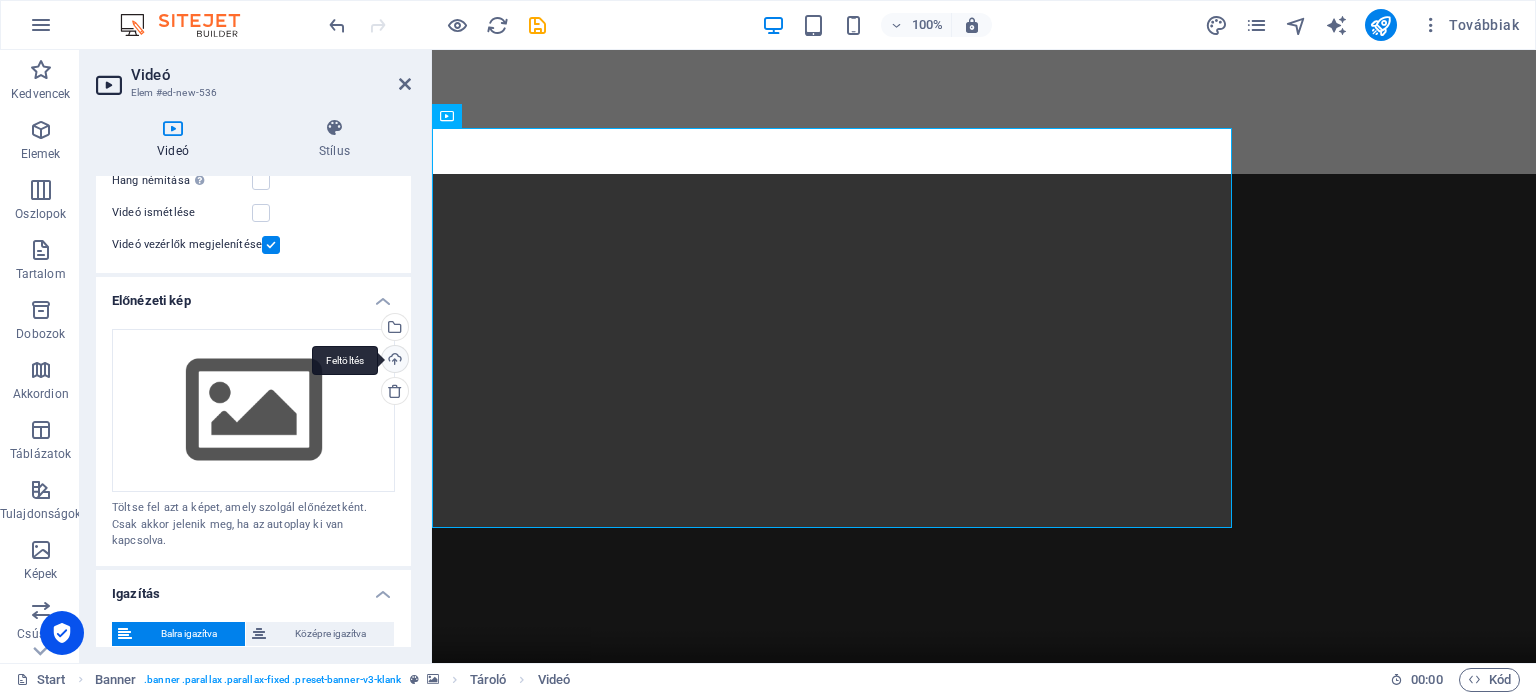 click on "Feltöltés" at bounding box center (393, 361) 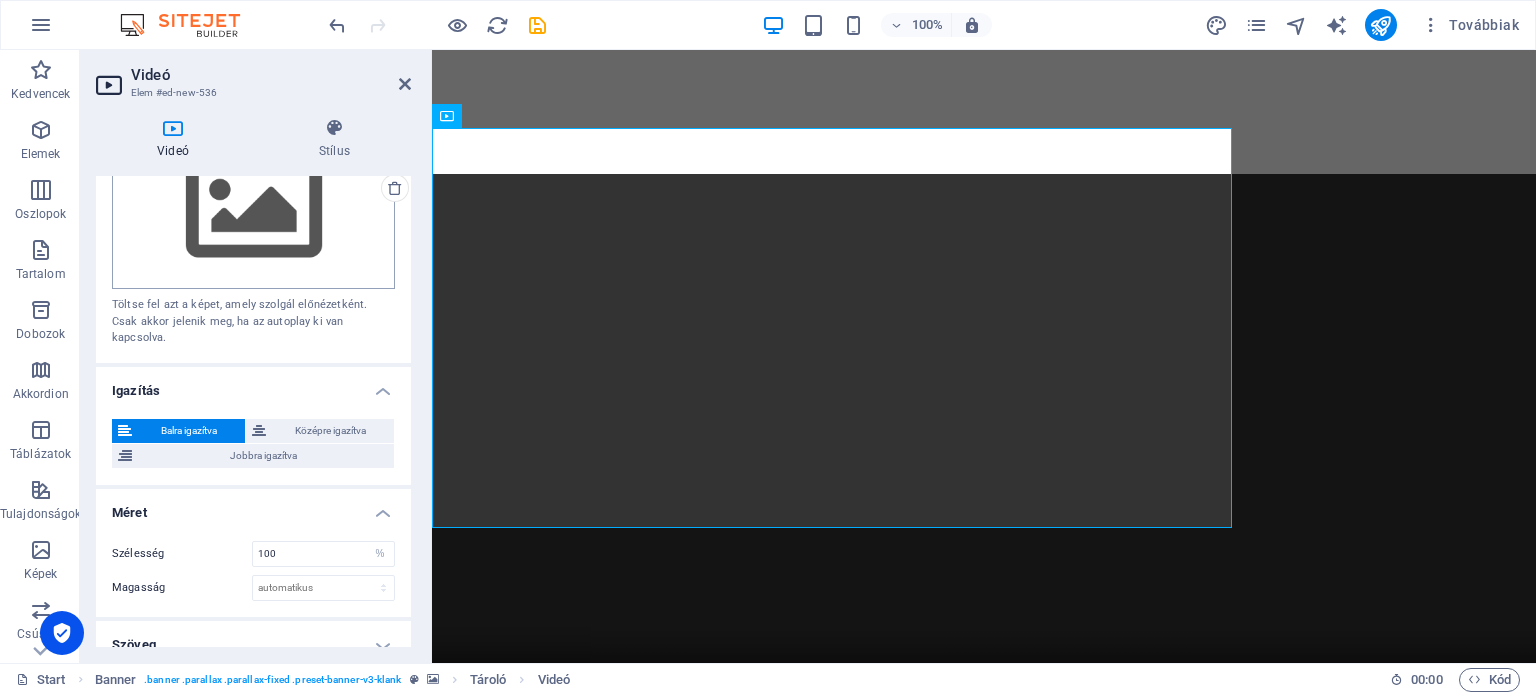 scroll, scrollTop: 504, scrollLeft: 0, axis: vertical 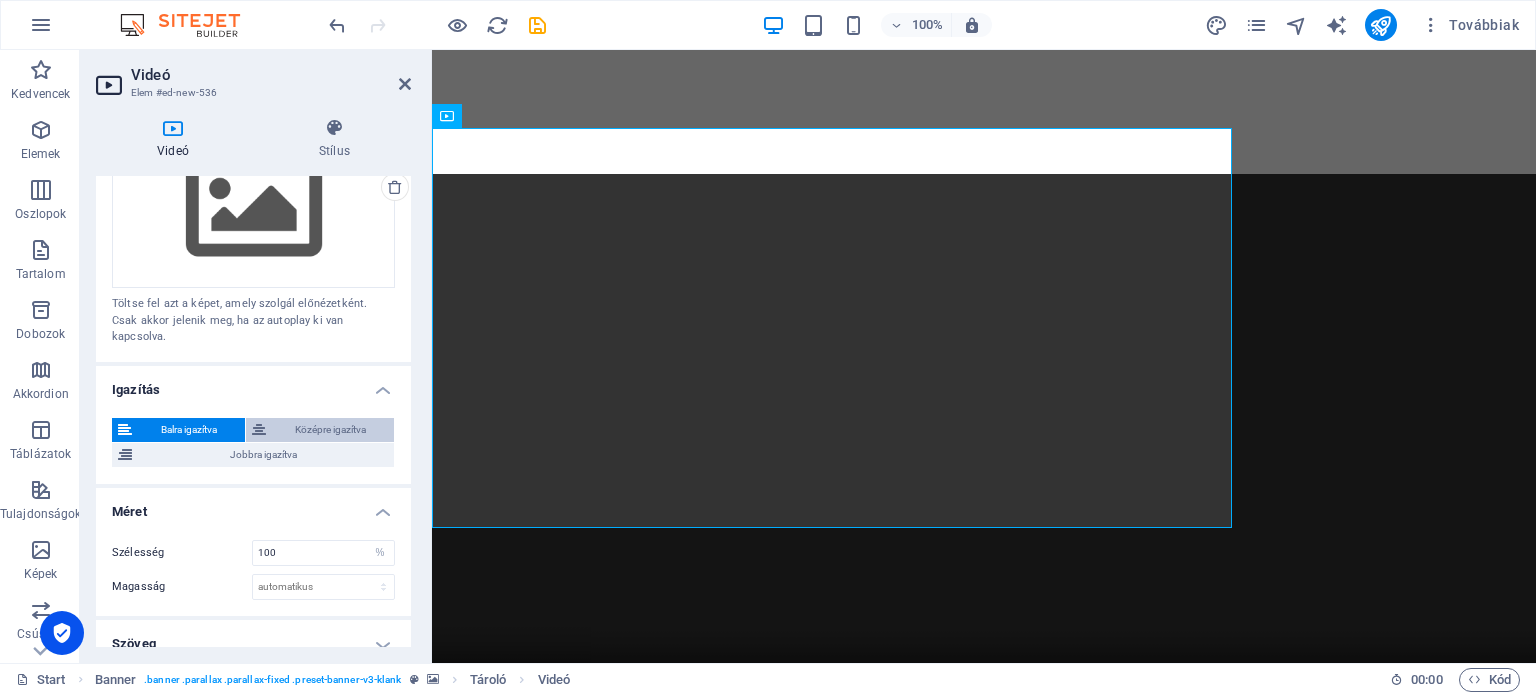 click at bounding box center [259, 430] 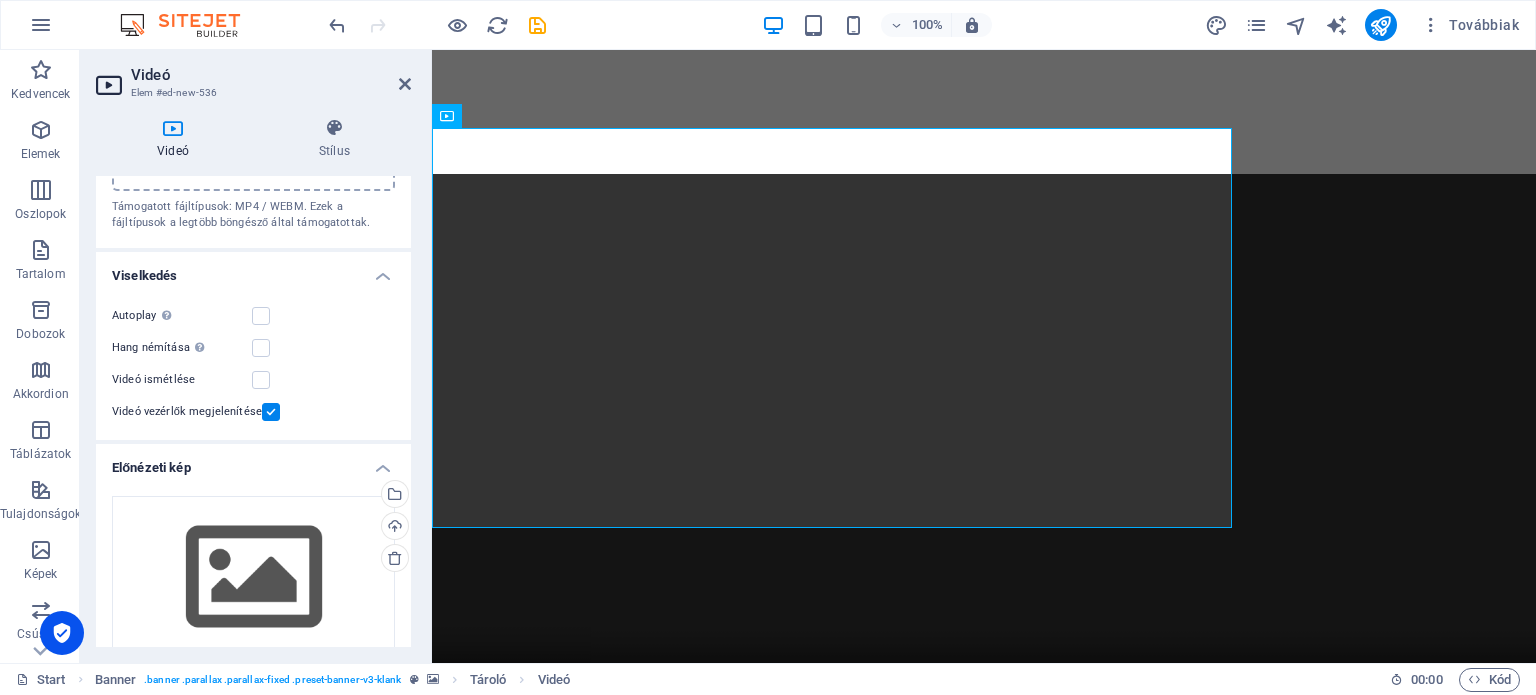 scroll, scrollTop: 0, scrollLeft: 0, axis: both 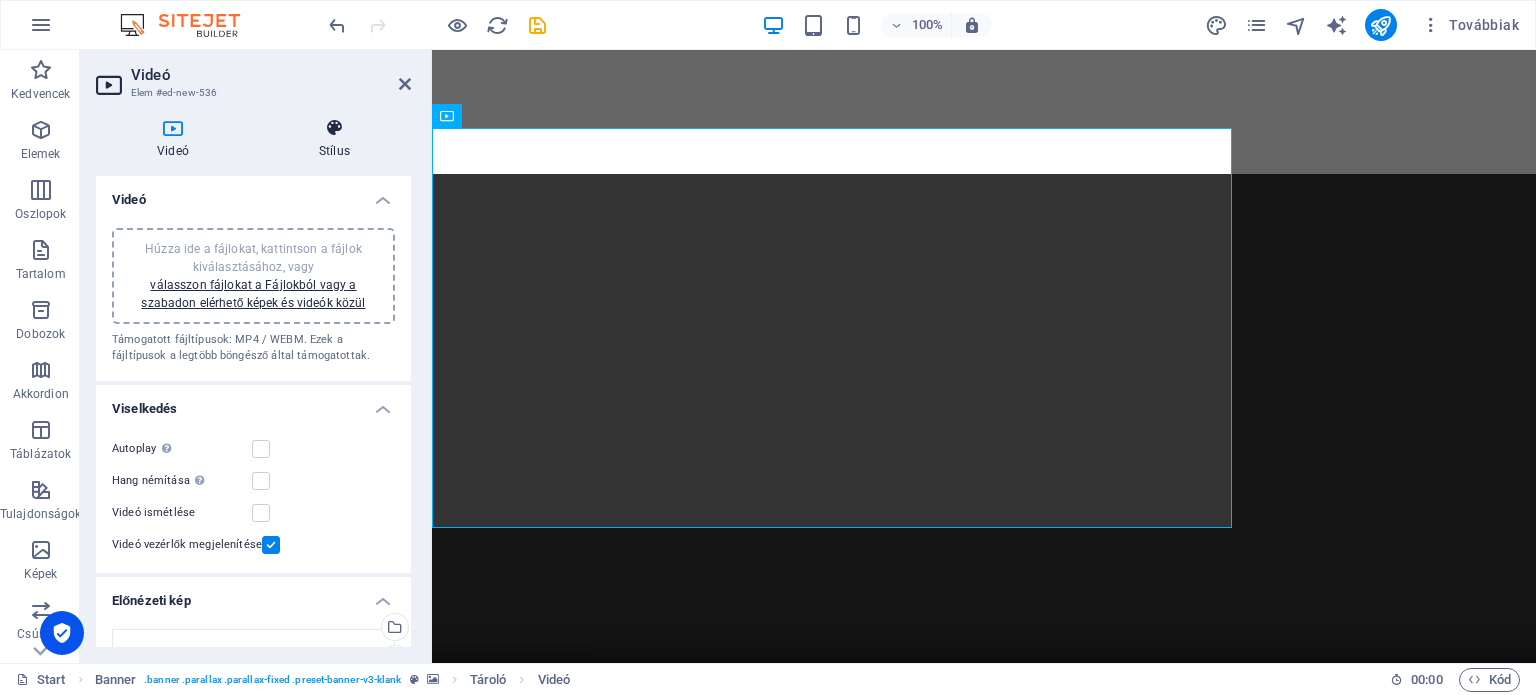 click at bounding box center (334, 128) 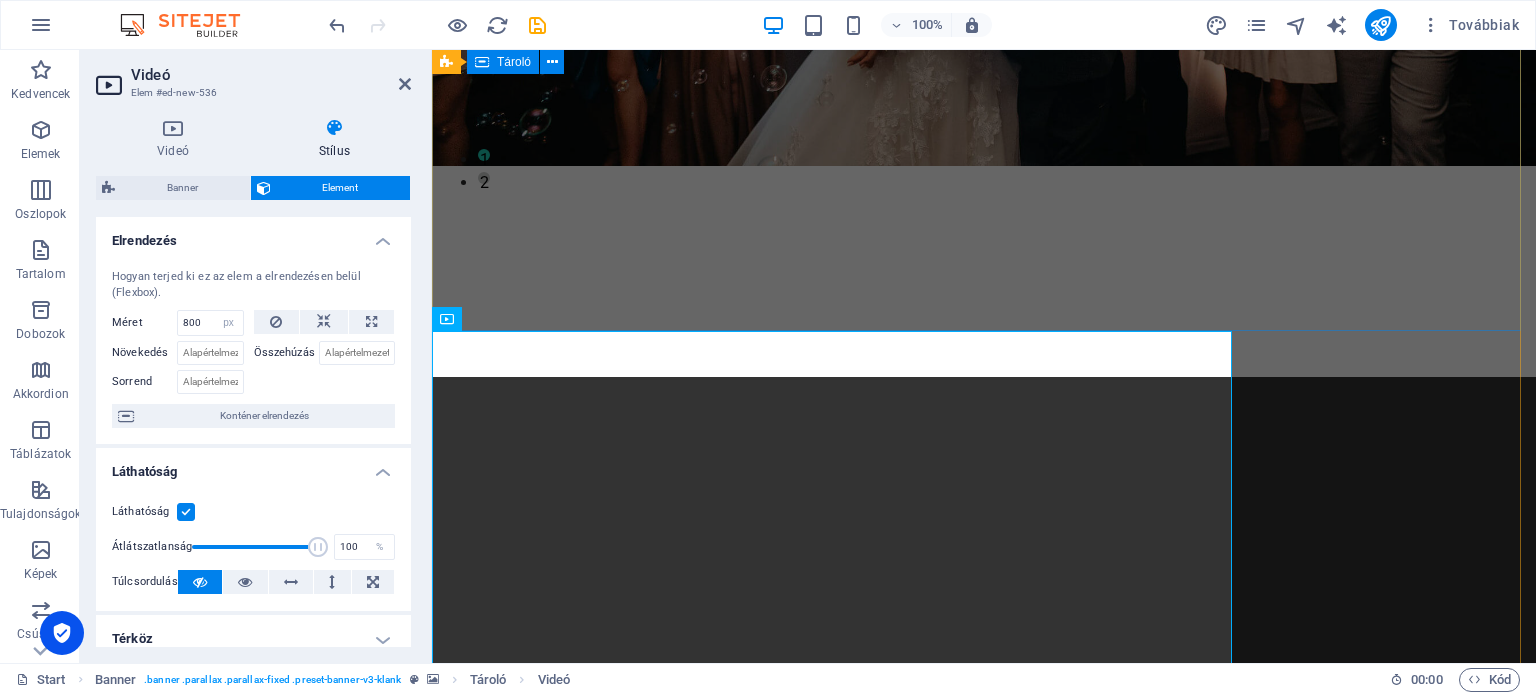 scroll, scrollTop: 400, scrollLeft: 0, axis: vertical 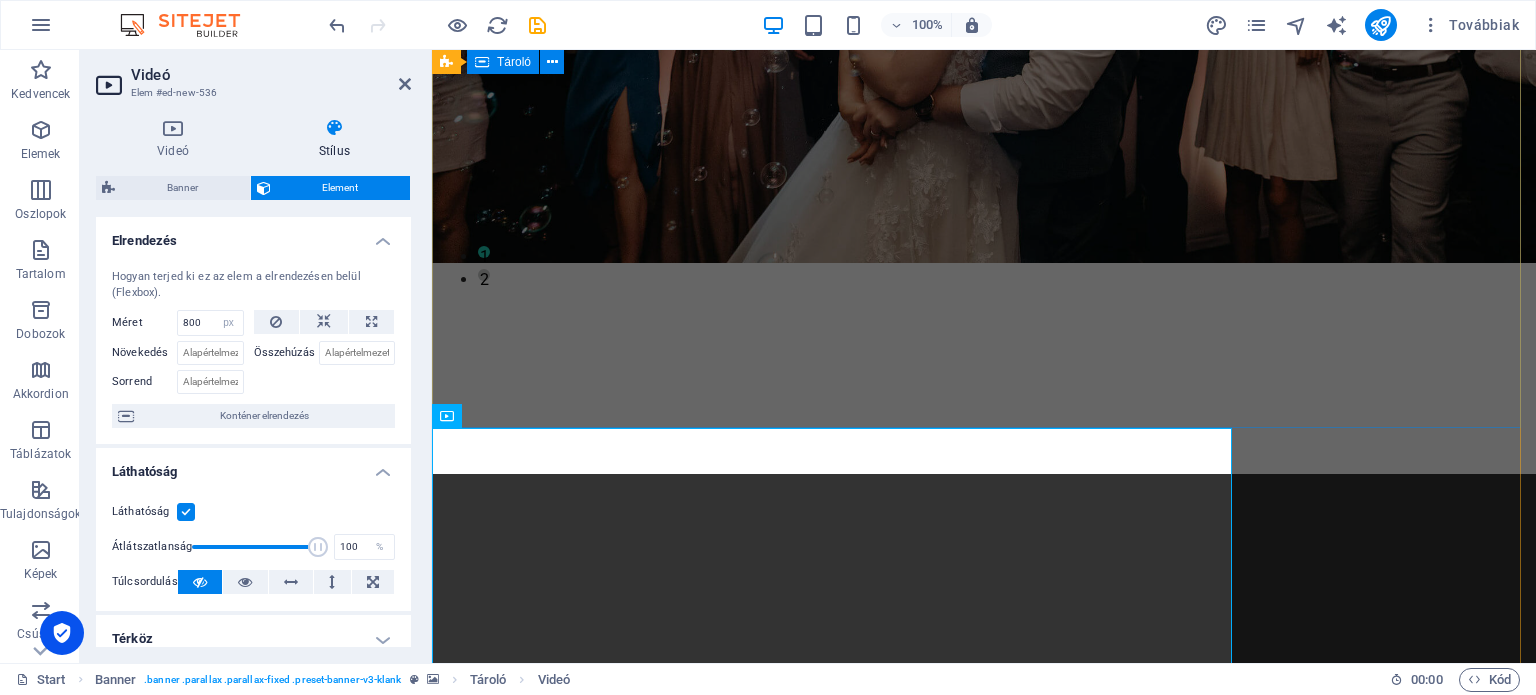click on "Együtt hozzuk létre az emlékezetes estét! DJ szolgáltatás esküvőkre, rendezvényekre és felejthetetlen bulikra." at bounding box center [984, 124] 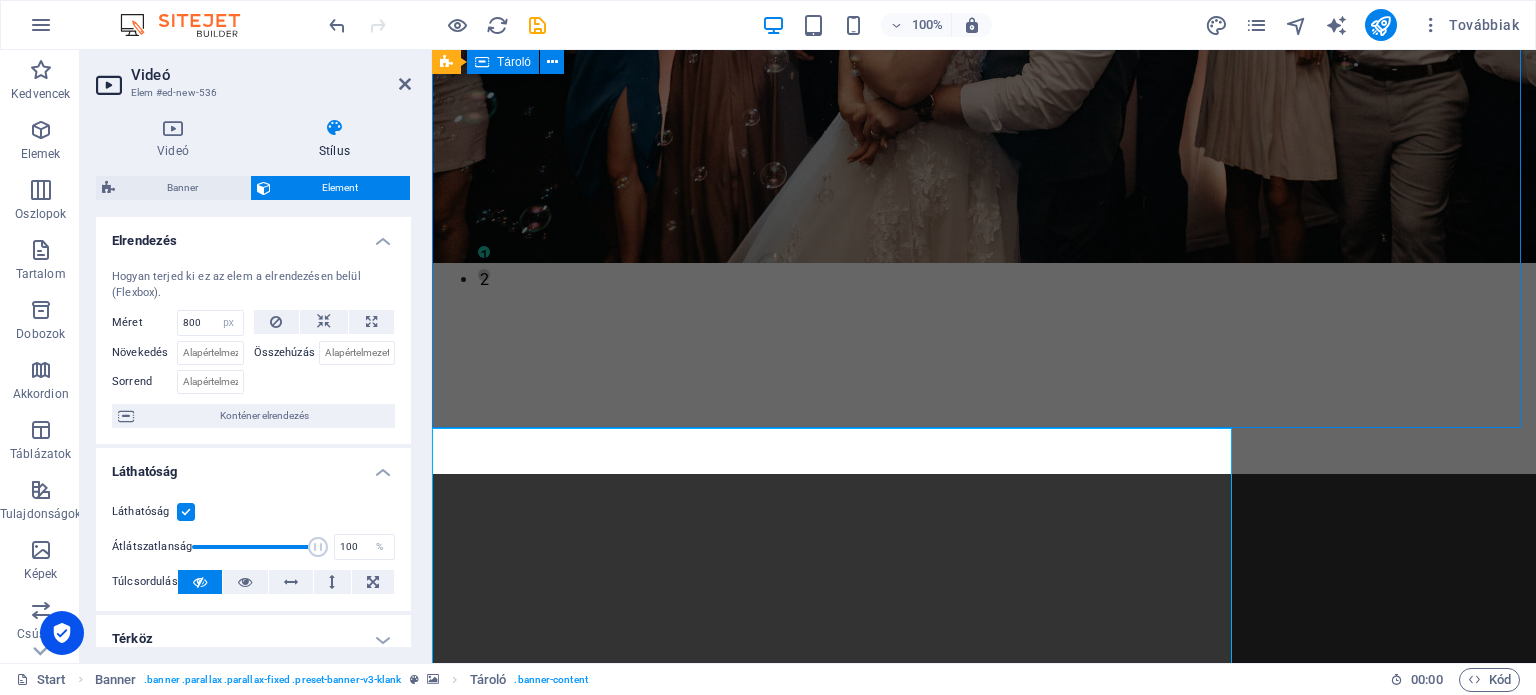 click on "Együtt hozzuk létre az emlékezetes estét! DJ szolgáltatás esküvőkre, rendezvényekre és felejthetetlen bulikra." at bounding box center (984, 124) 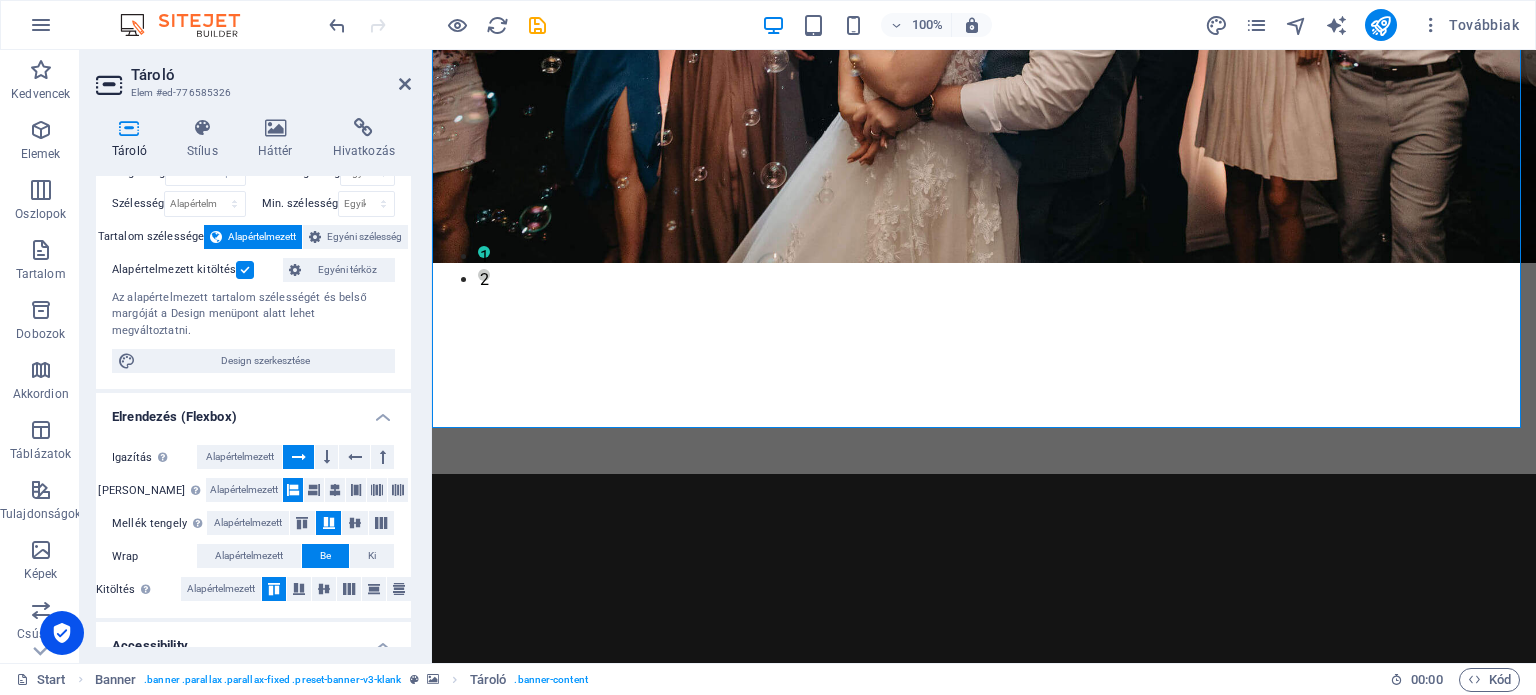 scroll, scrollTop: 100, scrollLeft: 0, axis: vertical 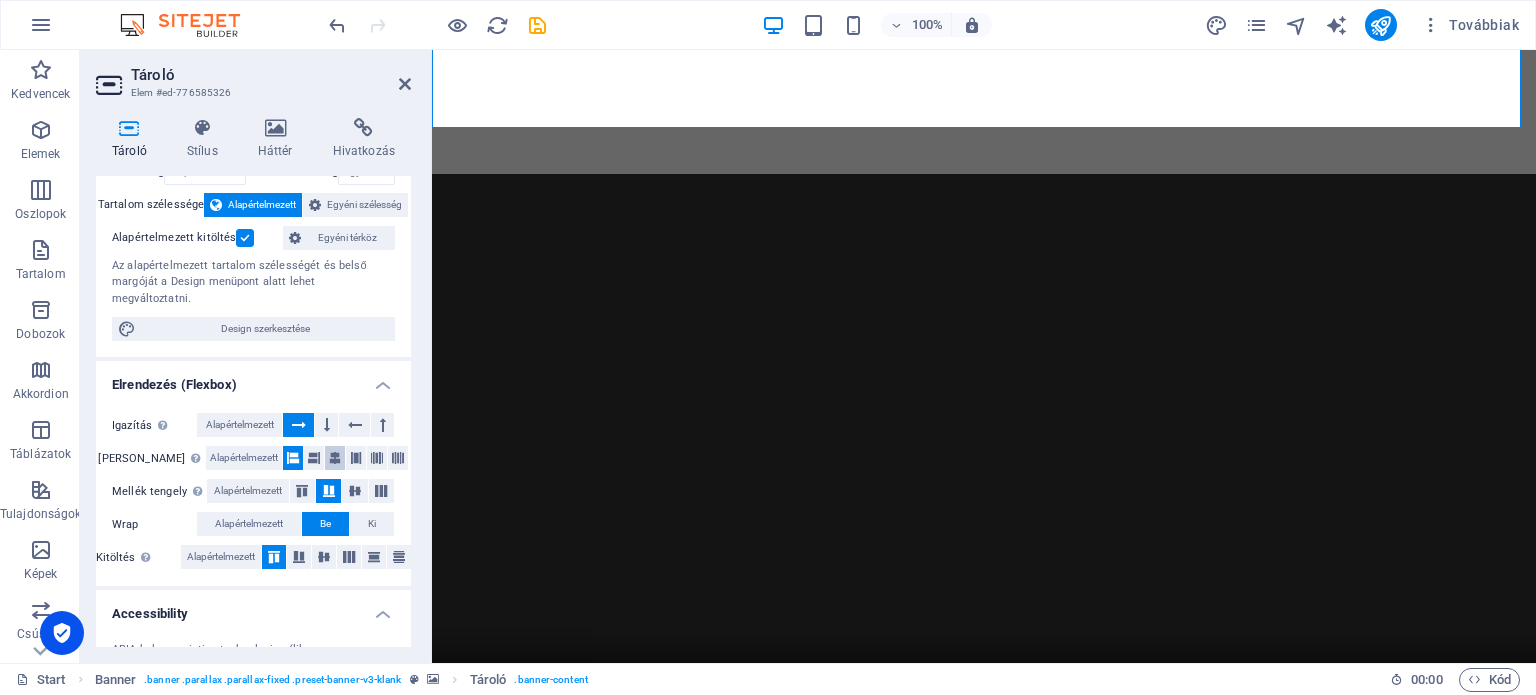 click at bounding box center (335, 458) 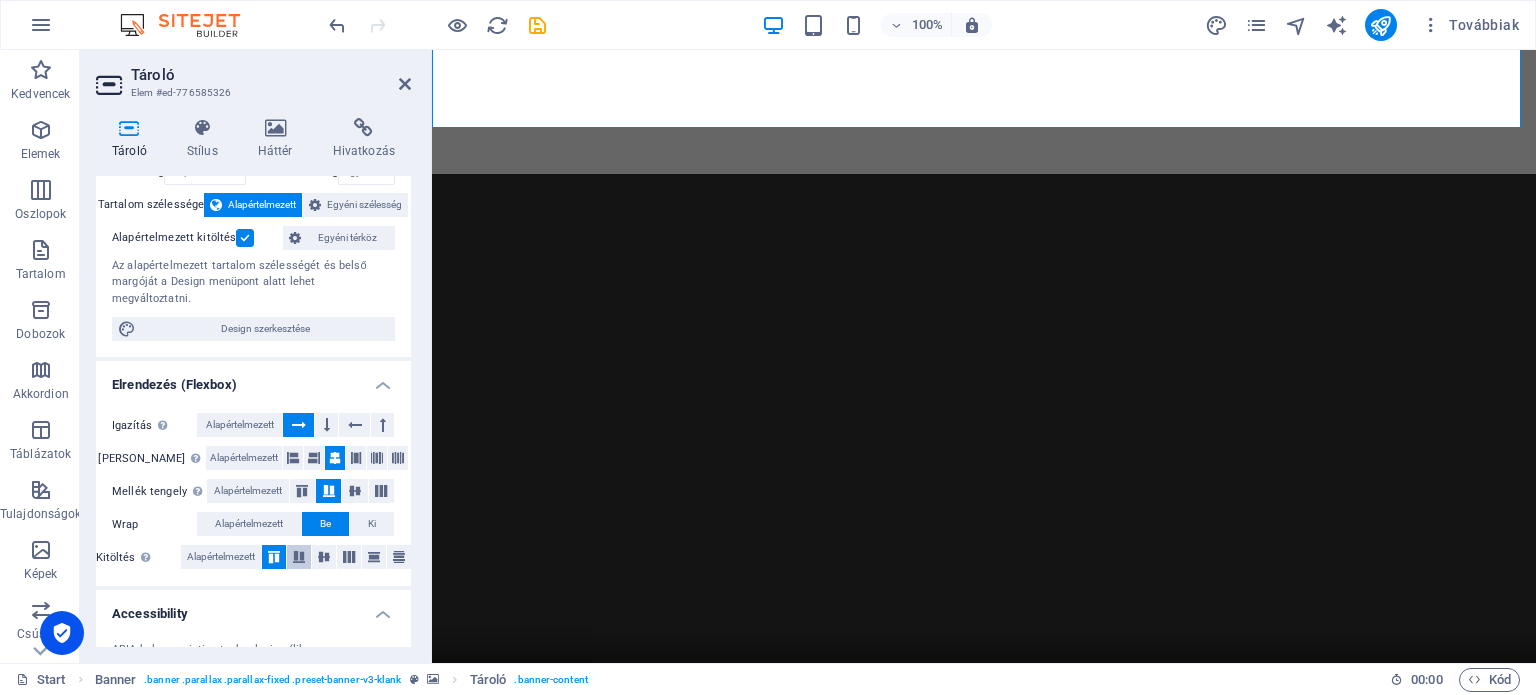 click at bounding box center [299, 557] 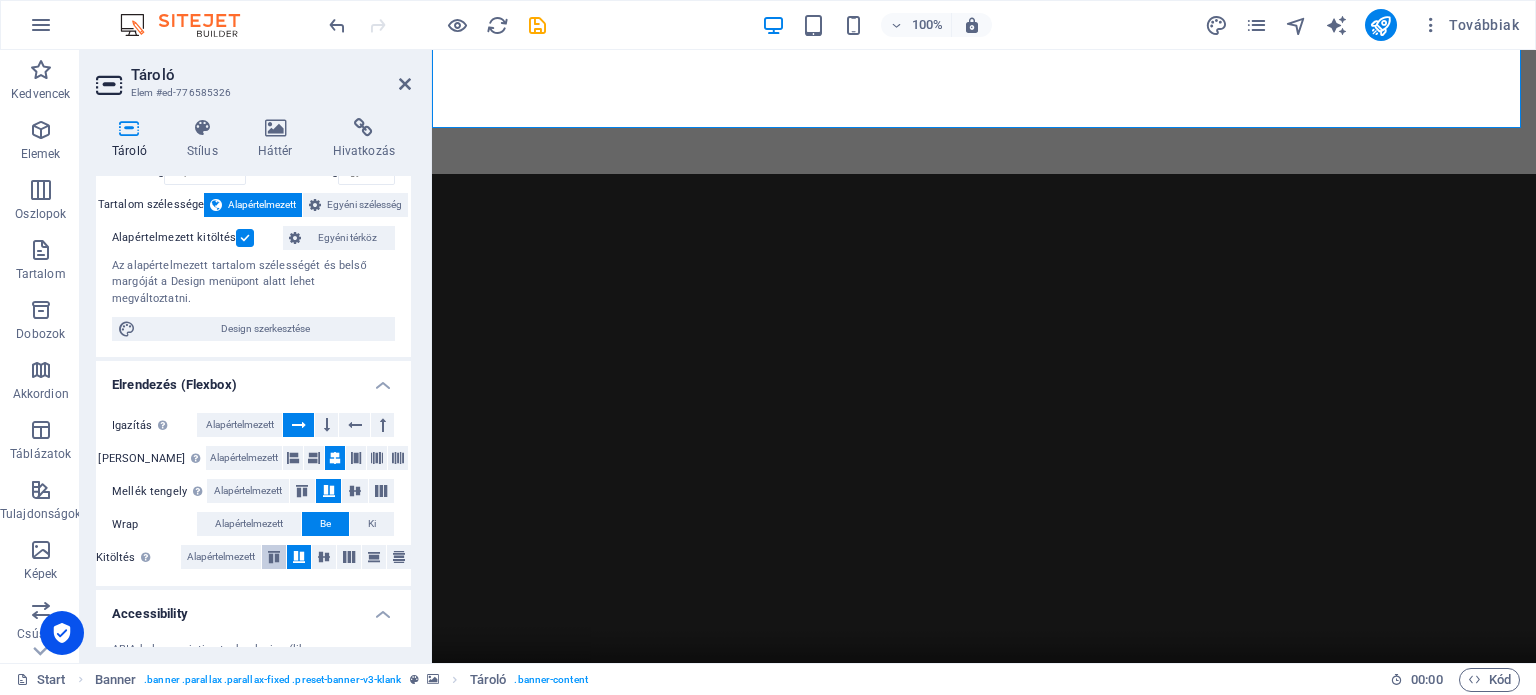 click at bounding box center [274, 557] 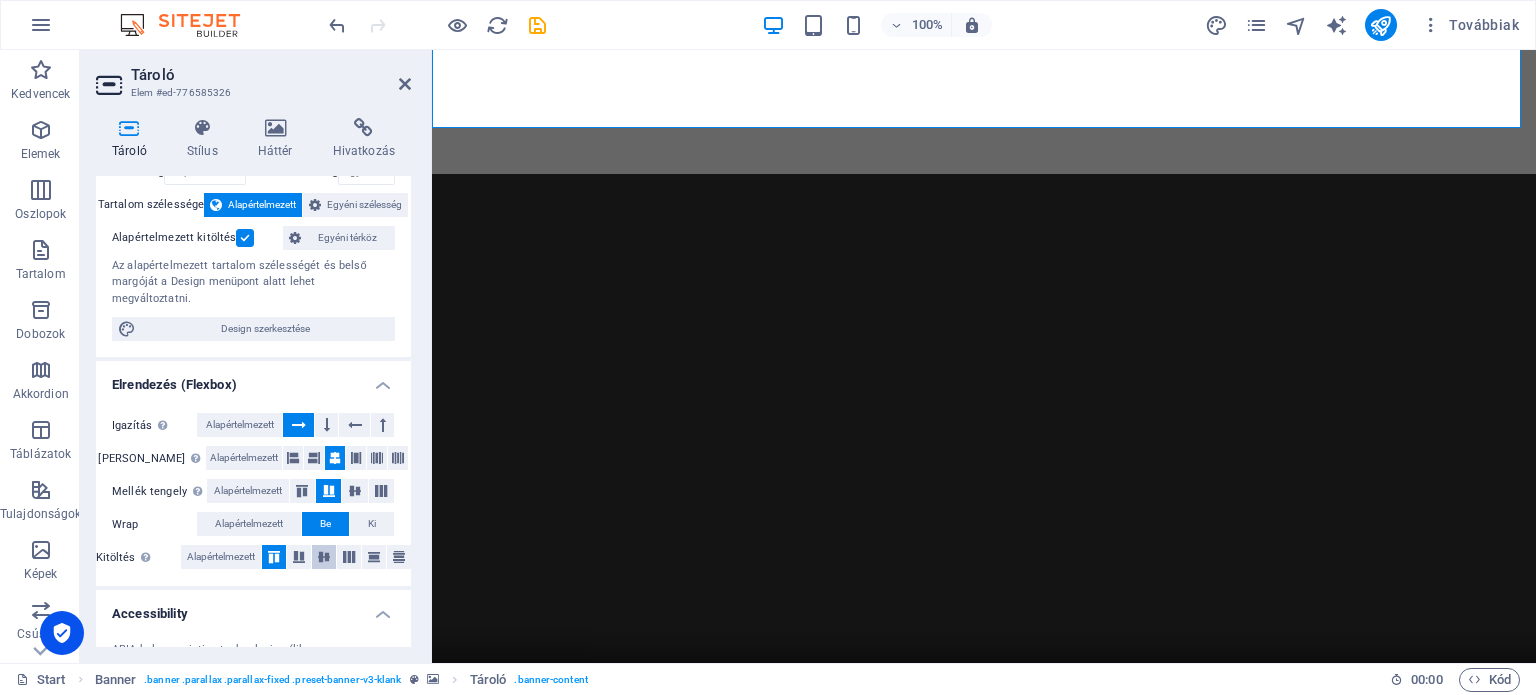 click at bounding box center (324, 557) 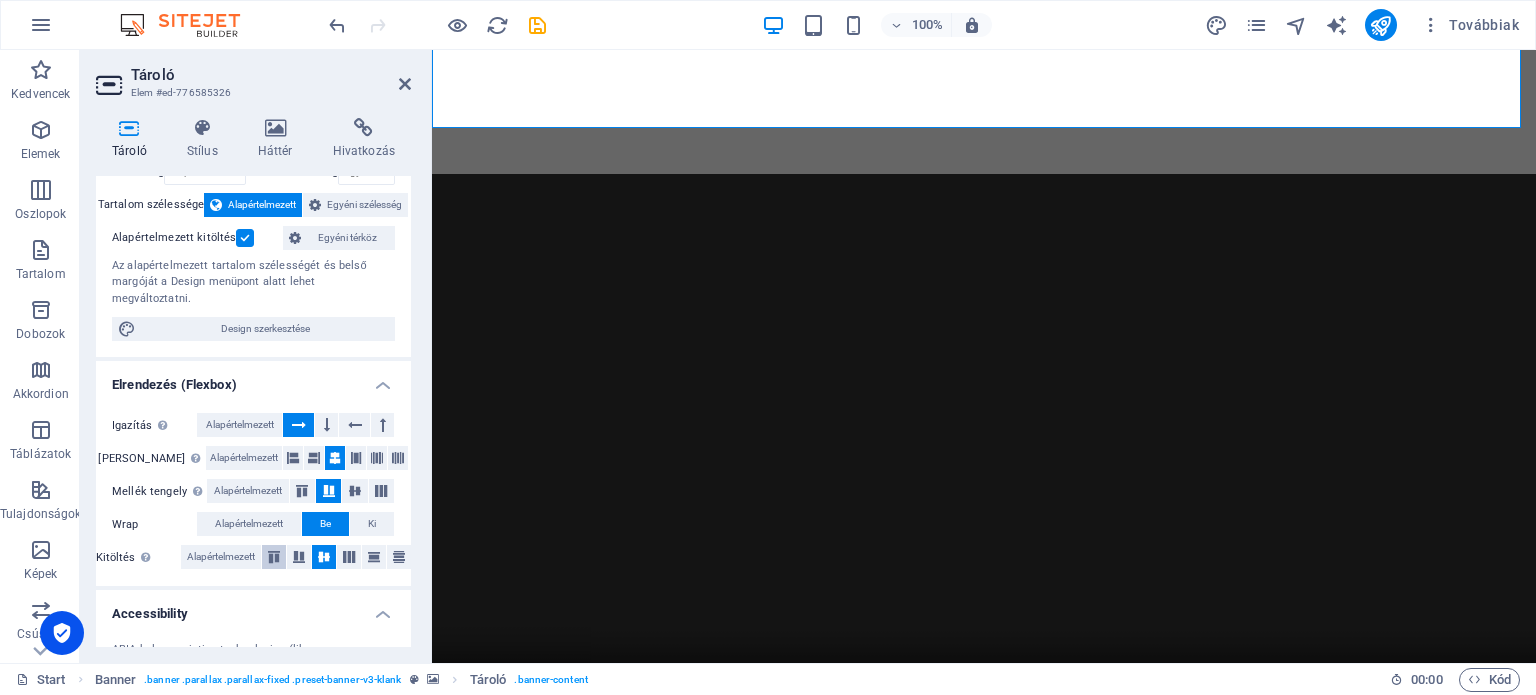 click at bounding box center (274, 557) 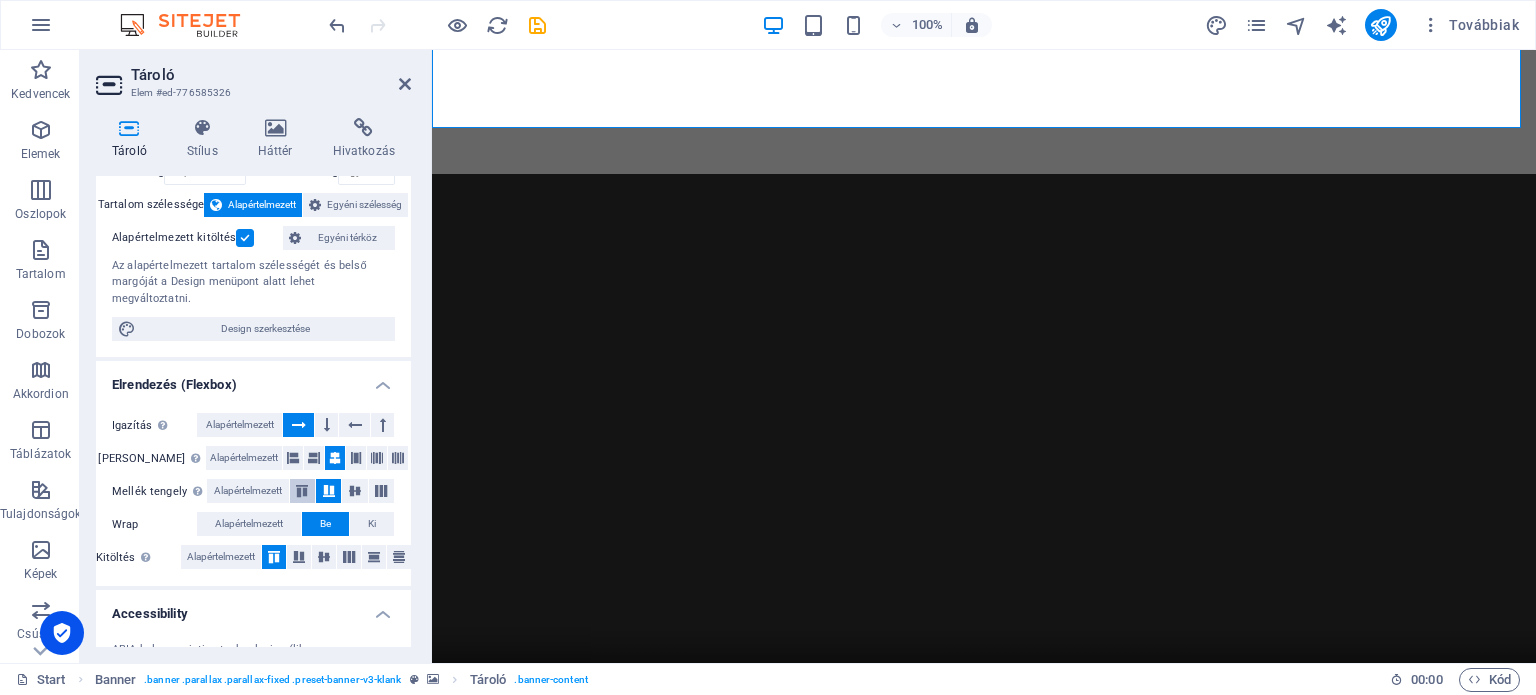click at bounding box center [302, 491] 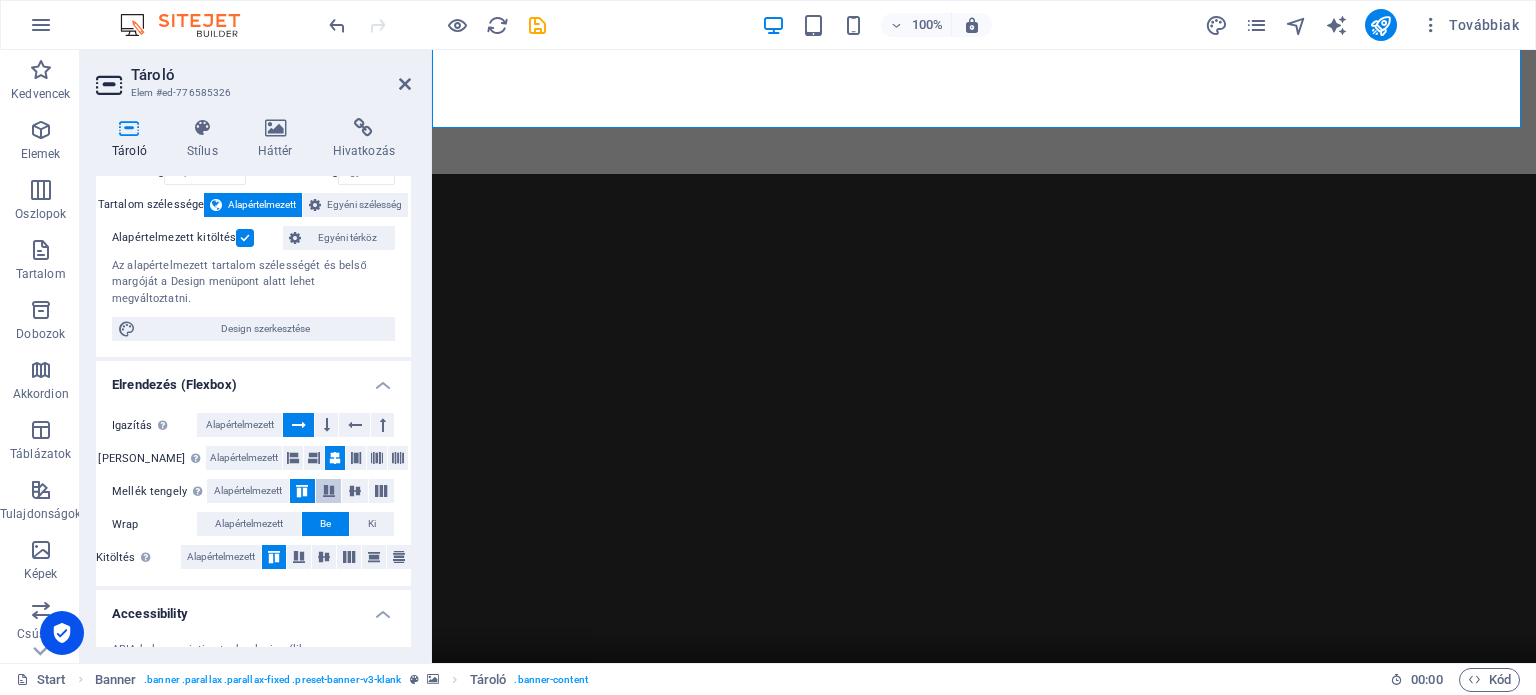 click at bounding box center [329, 491] 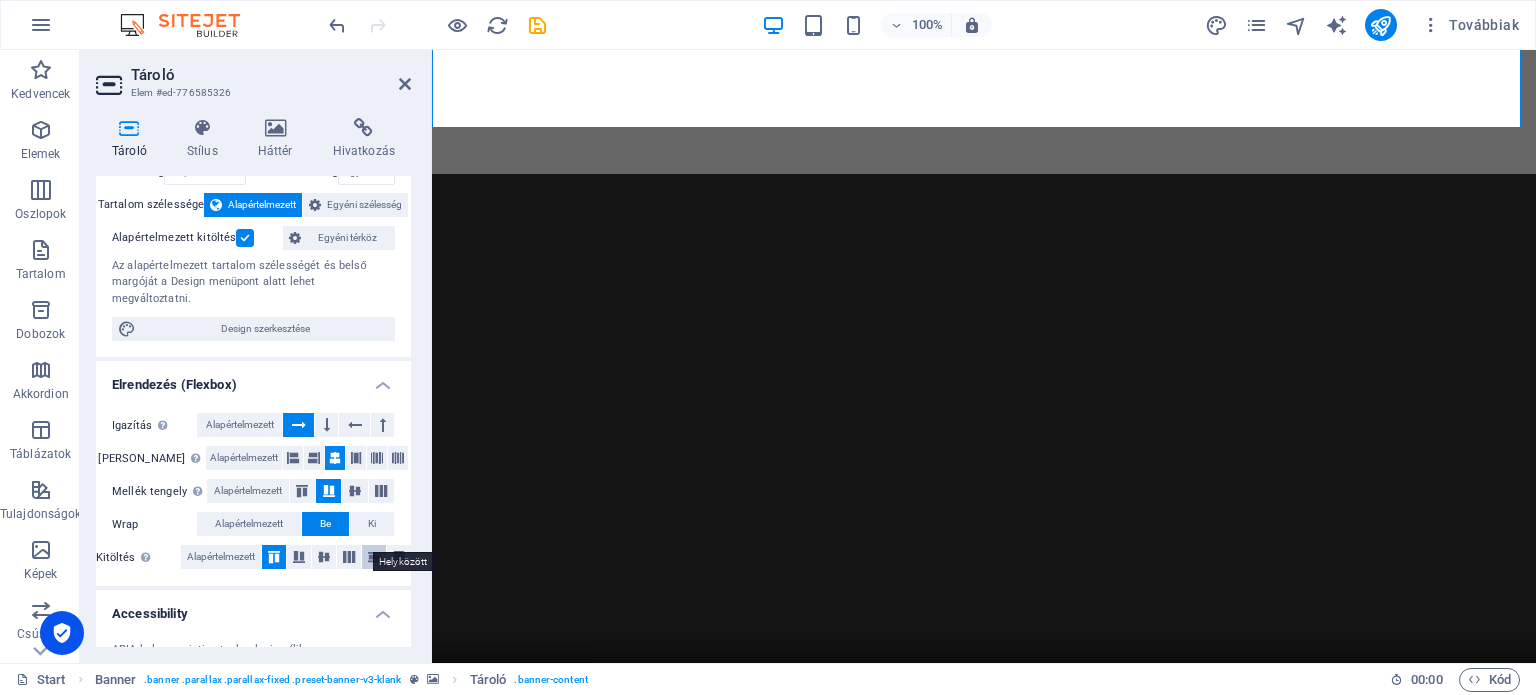 click at bounding box center [374, 557] 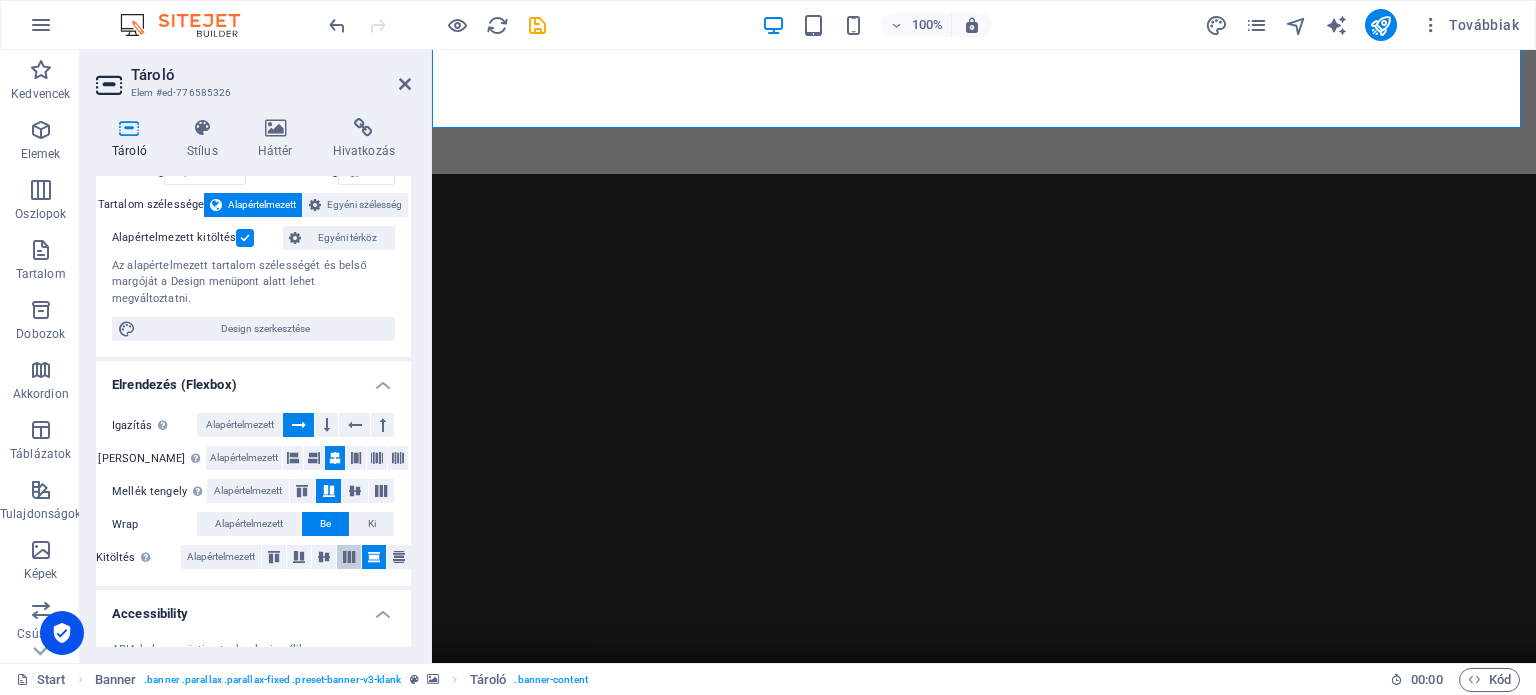 click at bounding box center (349, 557) 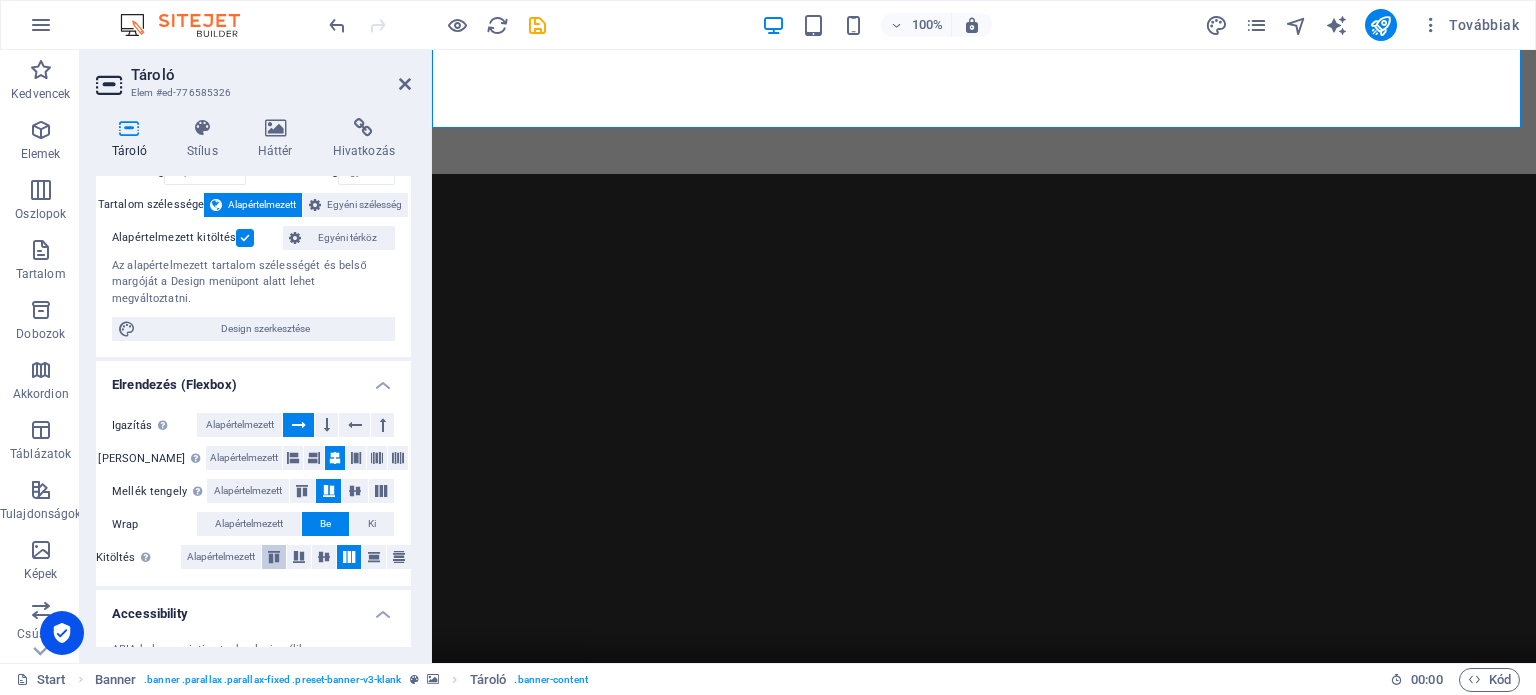 click at bounding box center [274, 557] 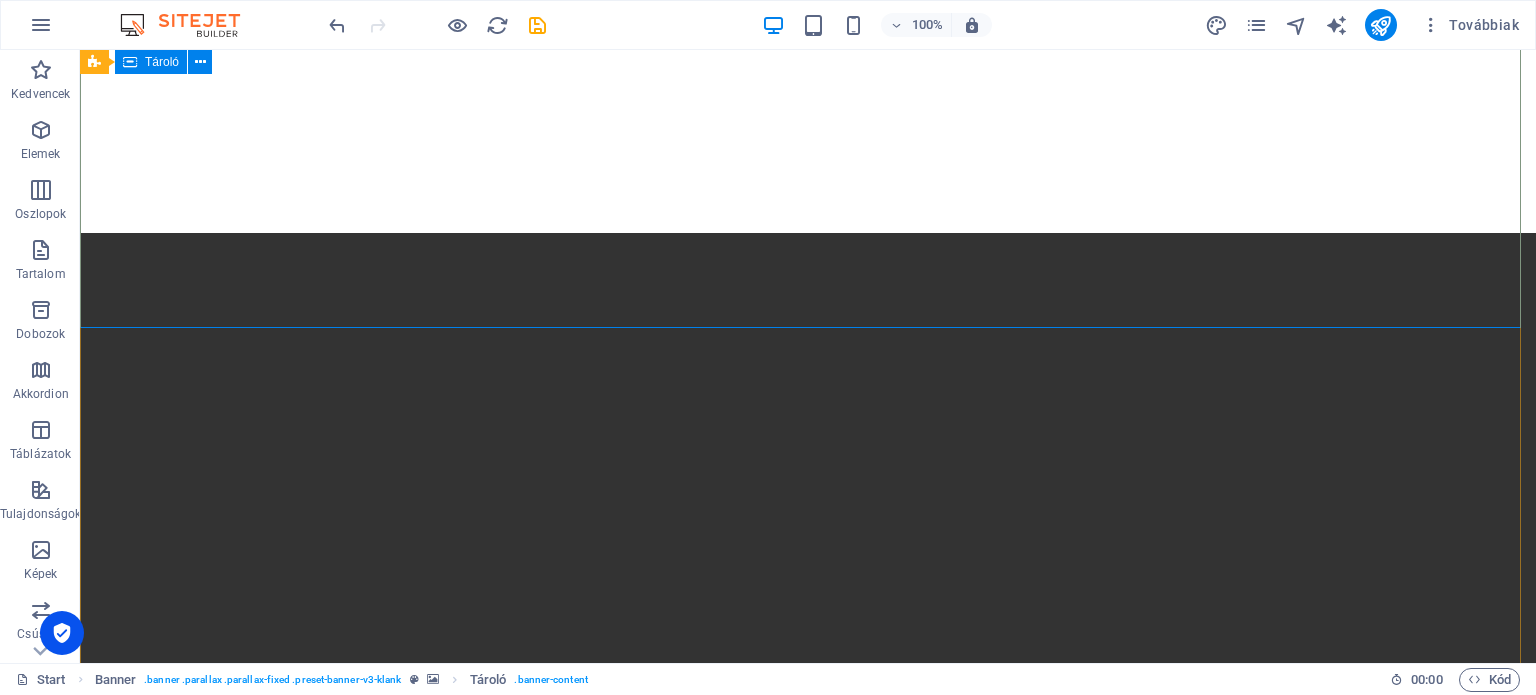 scroll, scrollTop: 700, scrollLeft: 0, axis: vertical 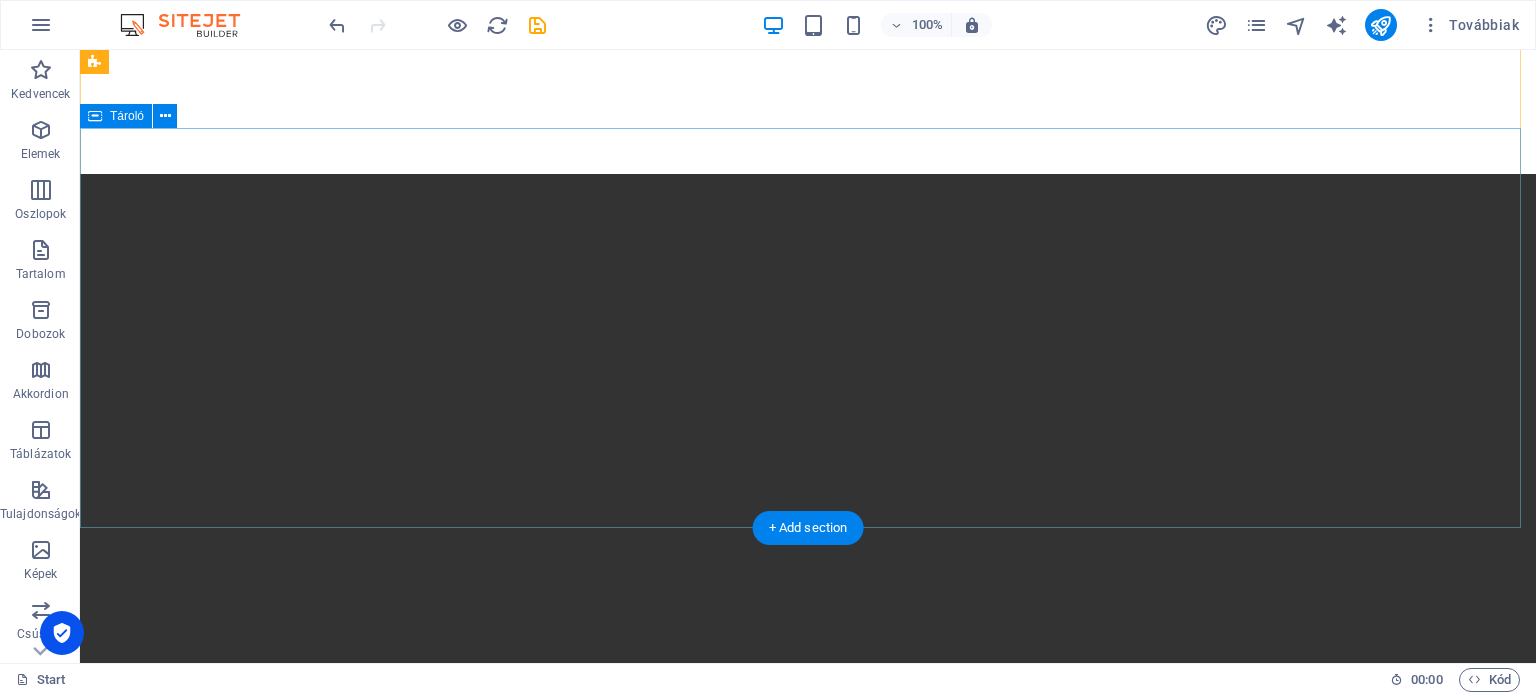 click at bounding box center (808, 538) 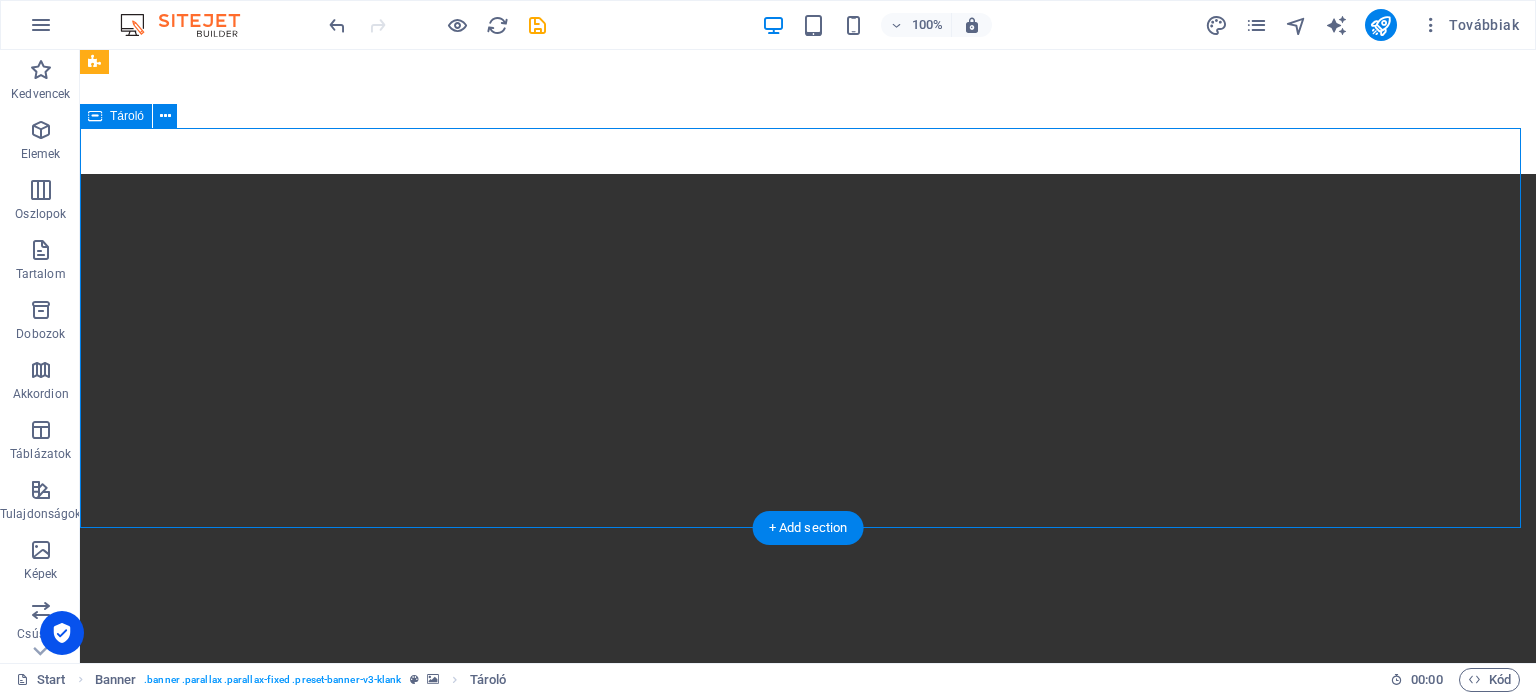 click at bounding box center (808, 538) 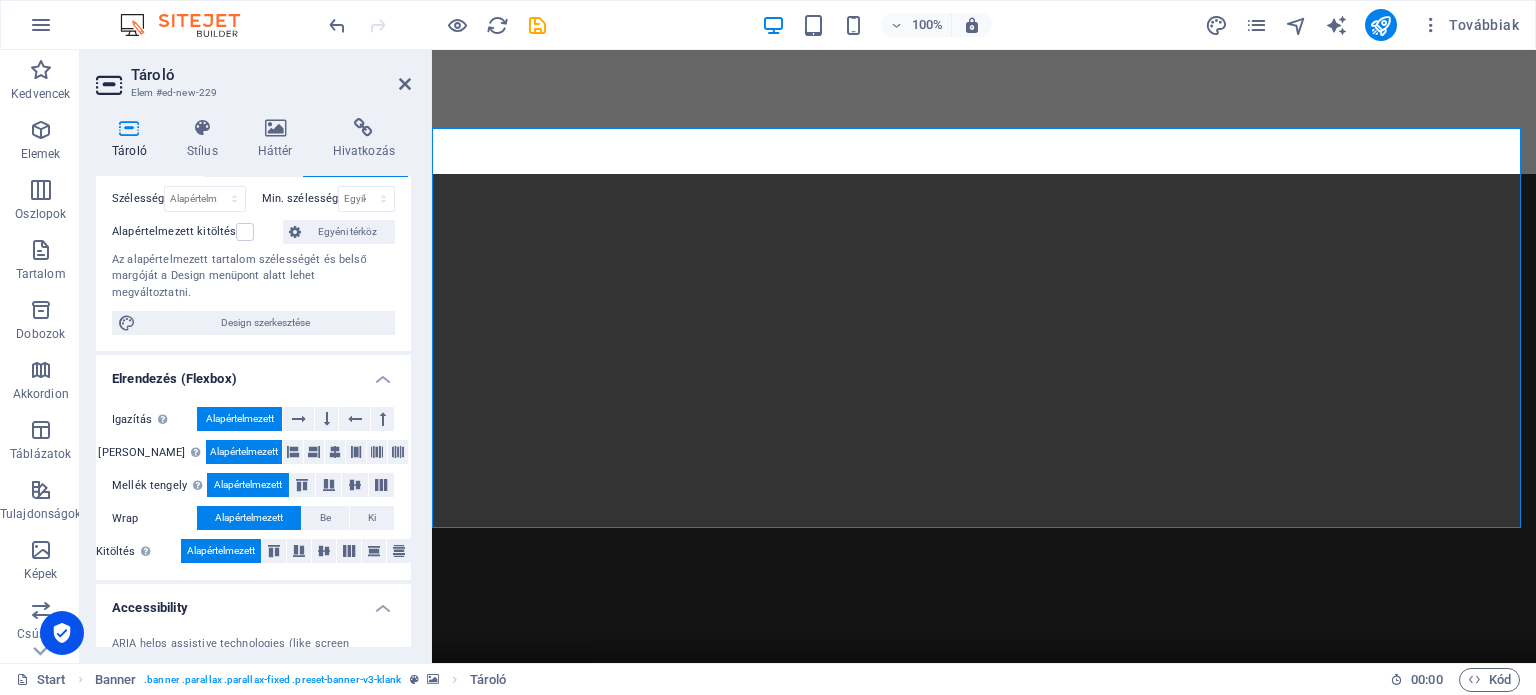 scroll, scrollTop: 200, scrollLeft: 0, axis: vertical 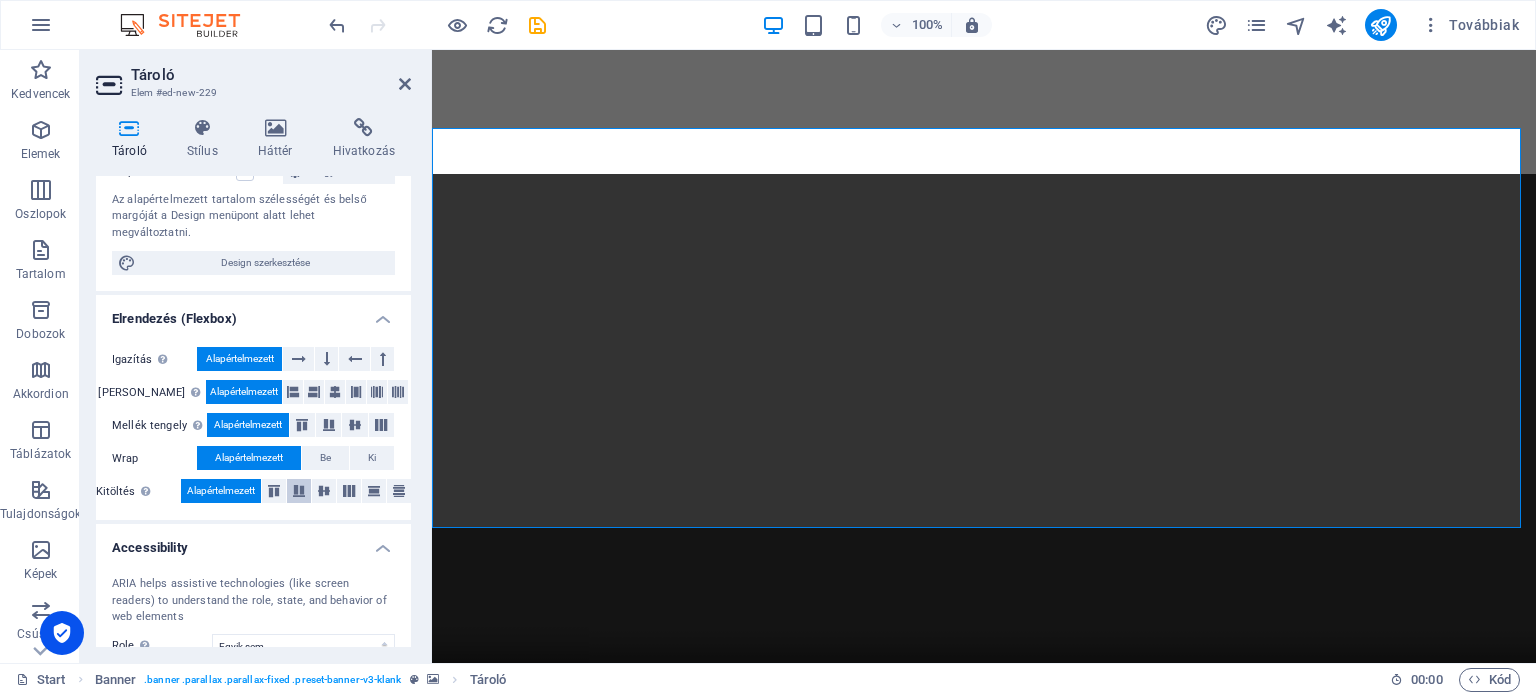 click at bounding box center (299, 491) 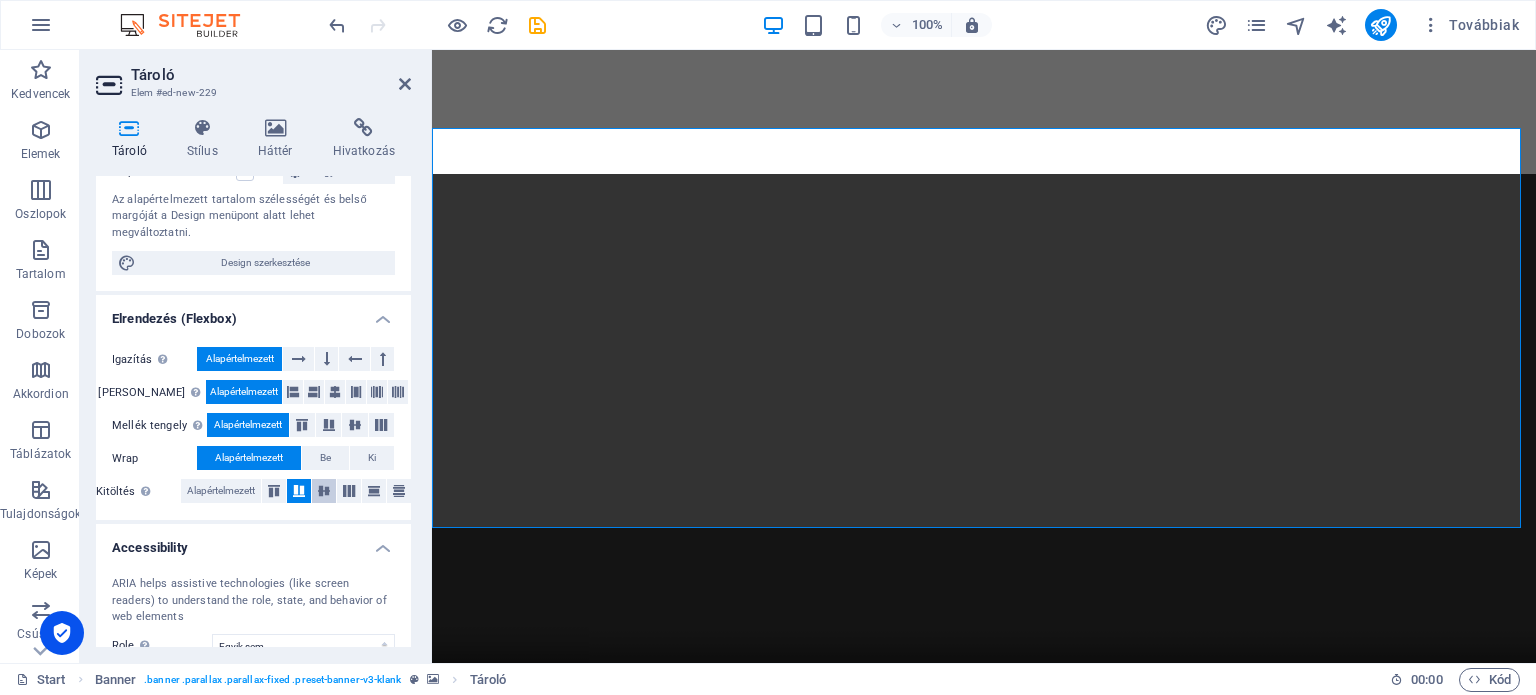 click at bounding box center [324, 491] 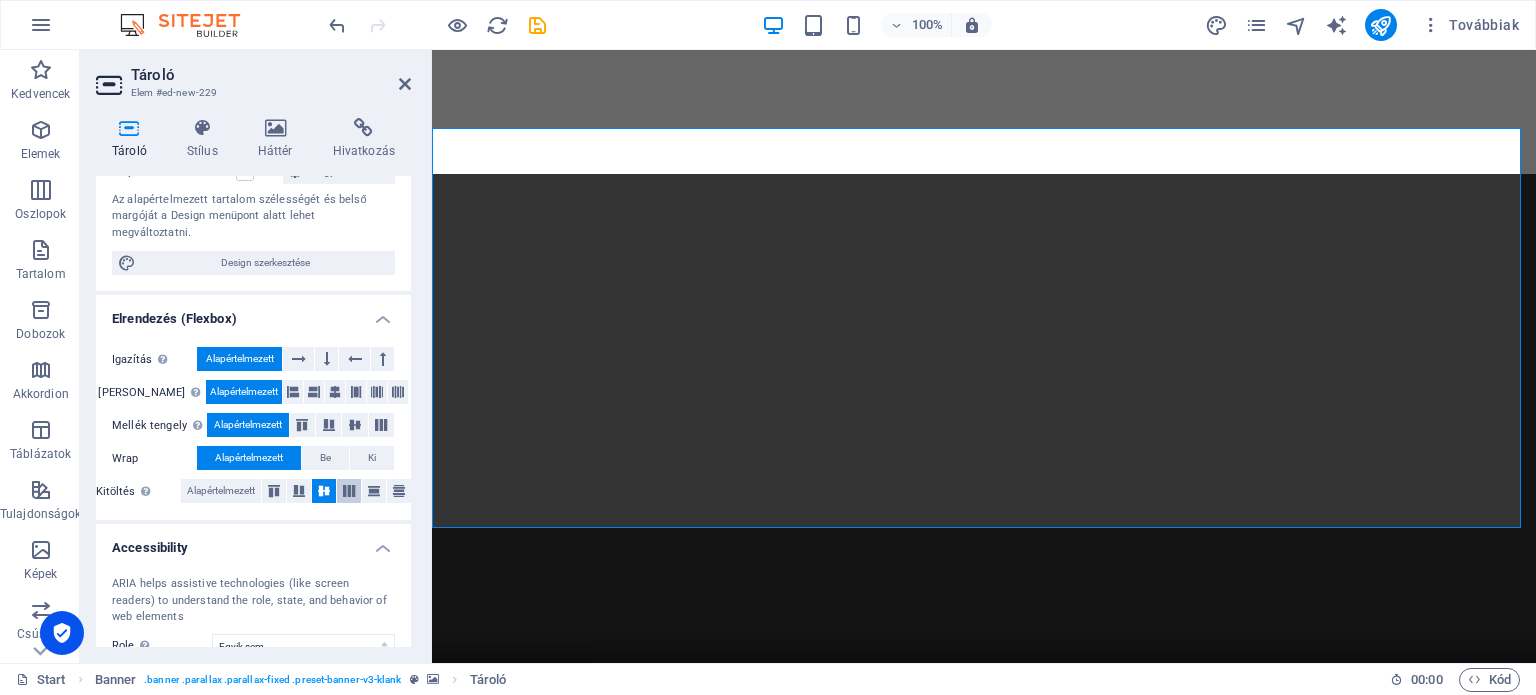 click at bounding box center (349, 491) 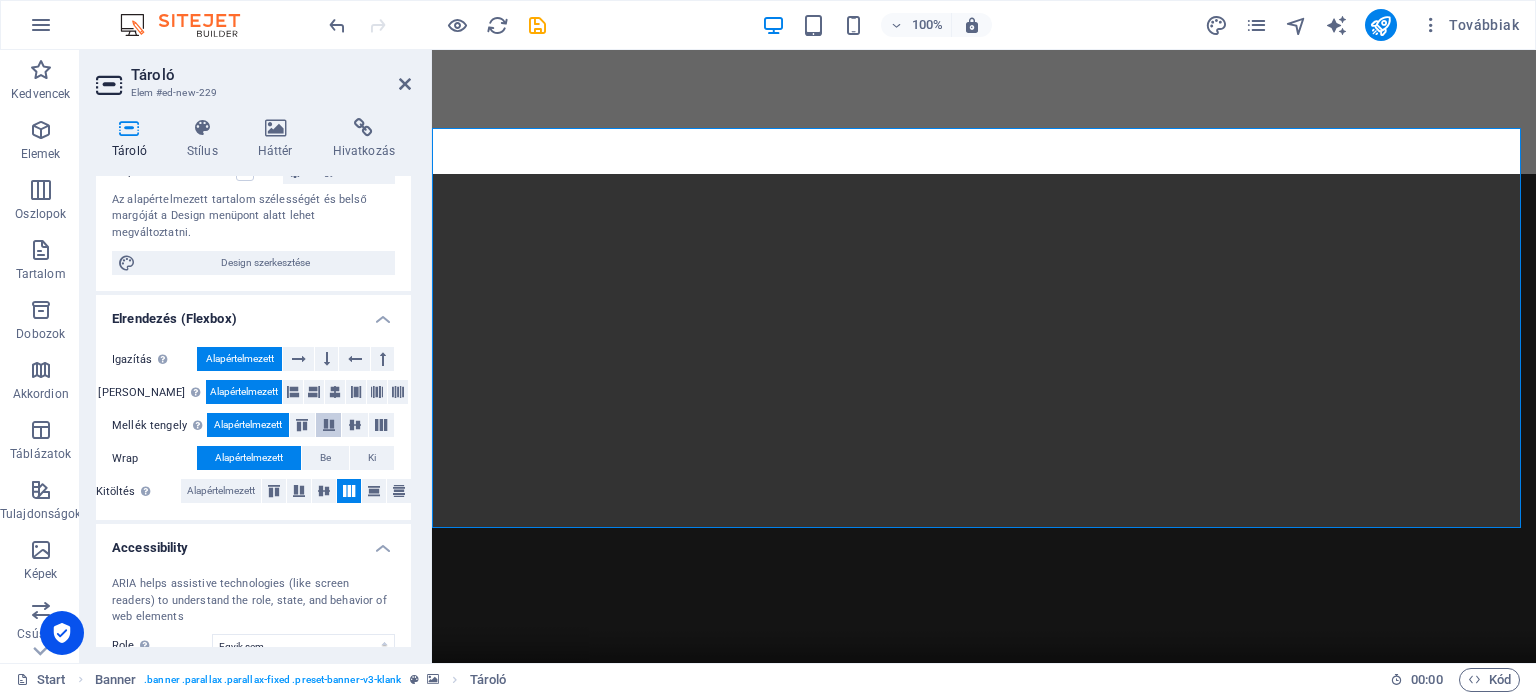 click at bounding box center (328, 425) 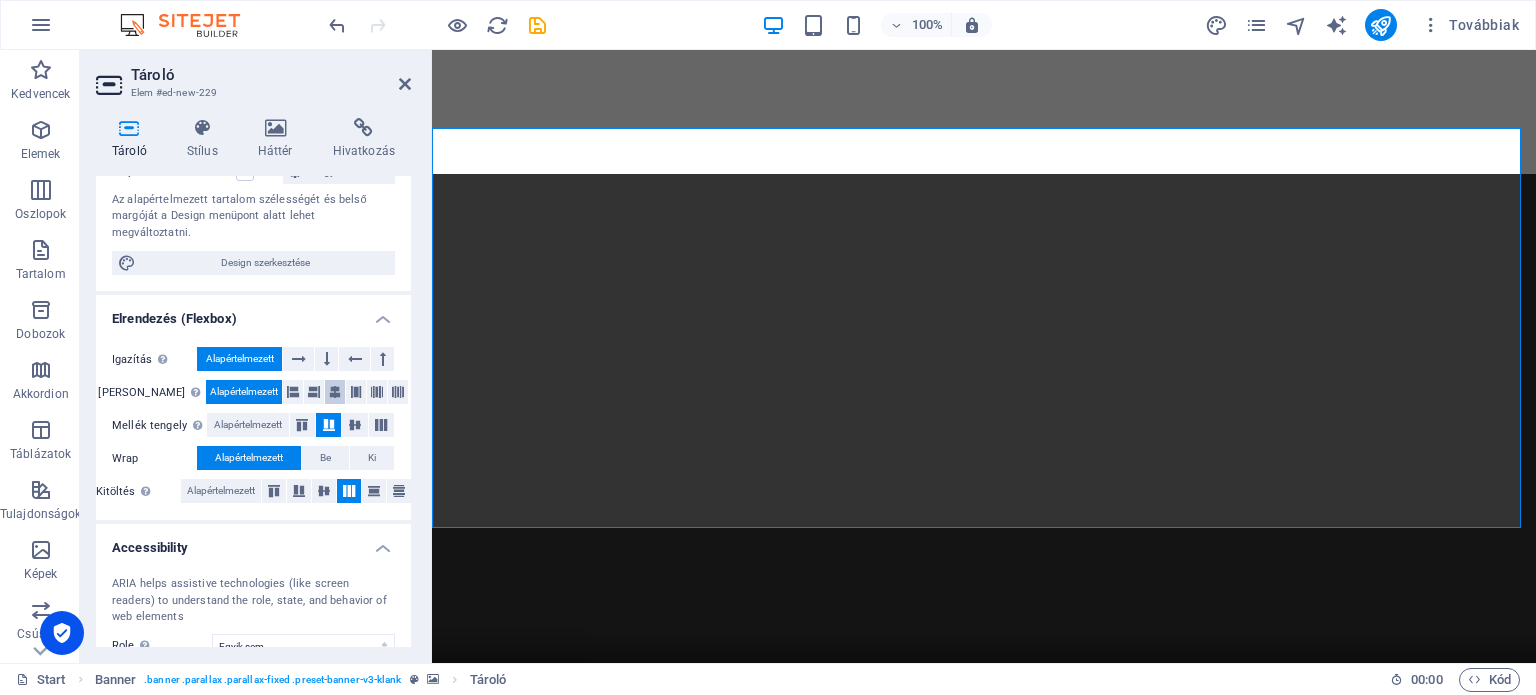 click at bounding box center [335, 392] 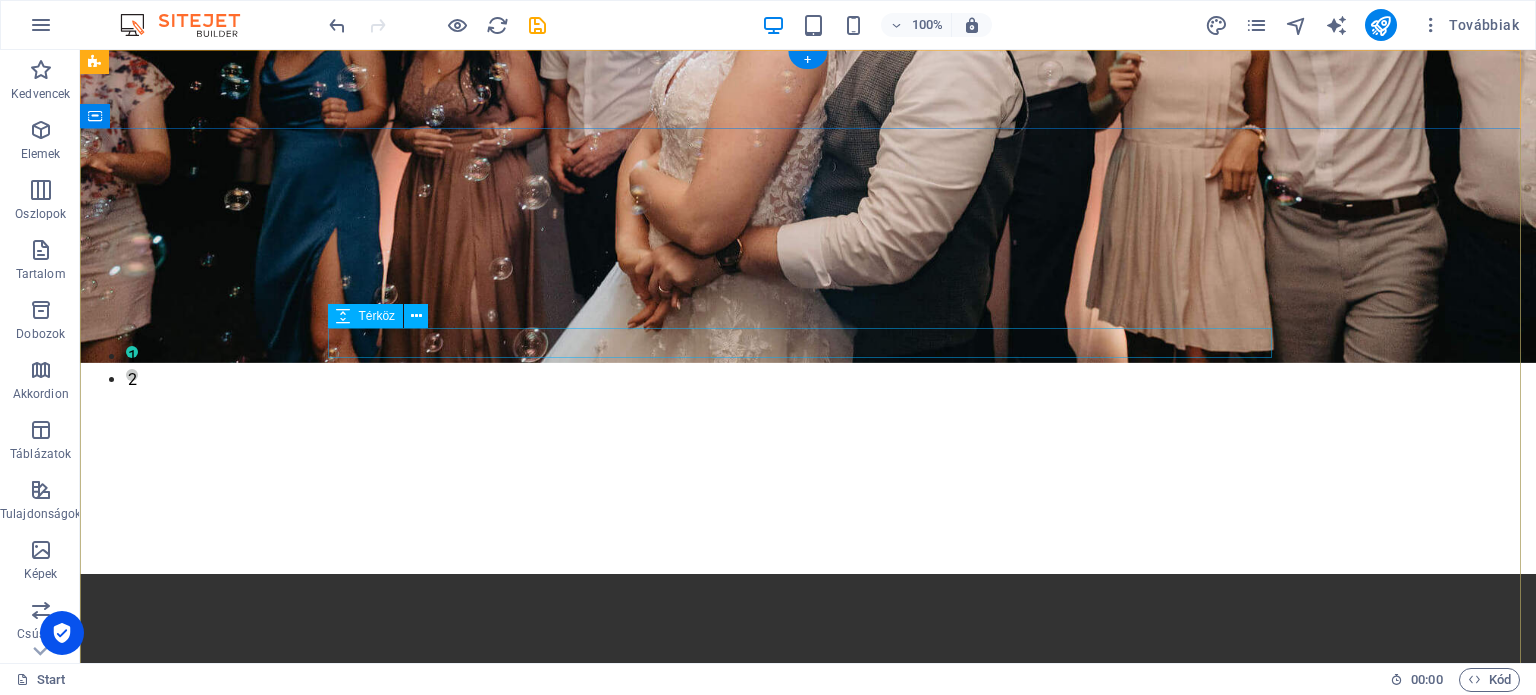 scroll, scrollTop: 400, scrollLeft: 0, axis: vertical 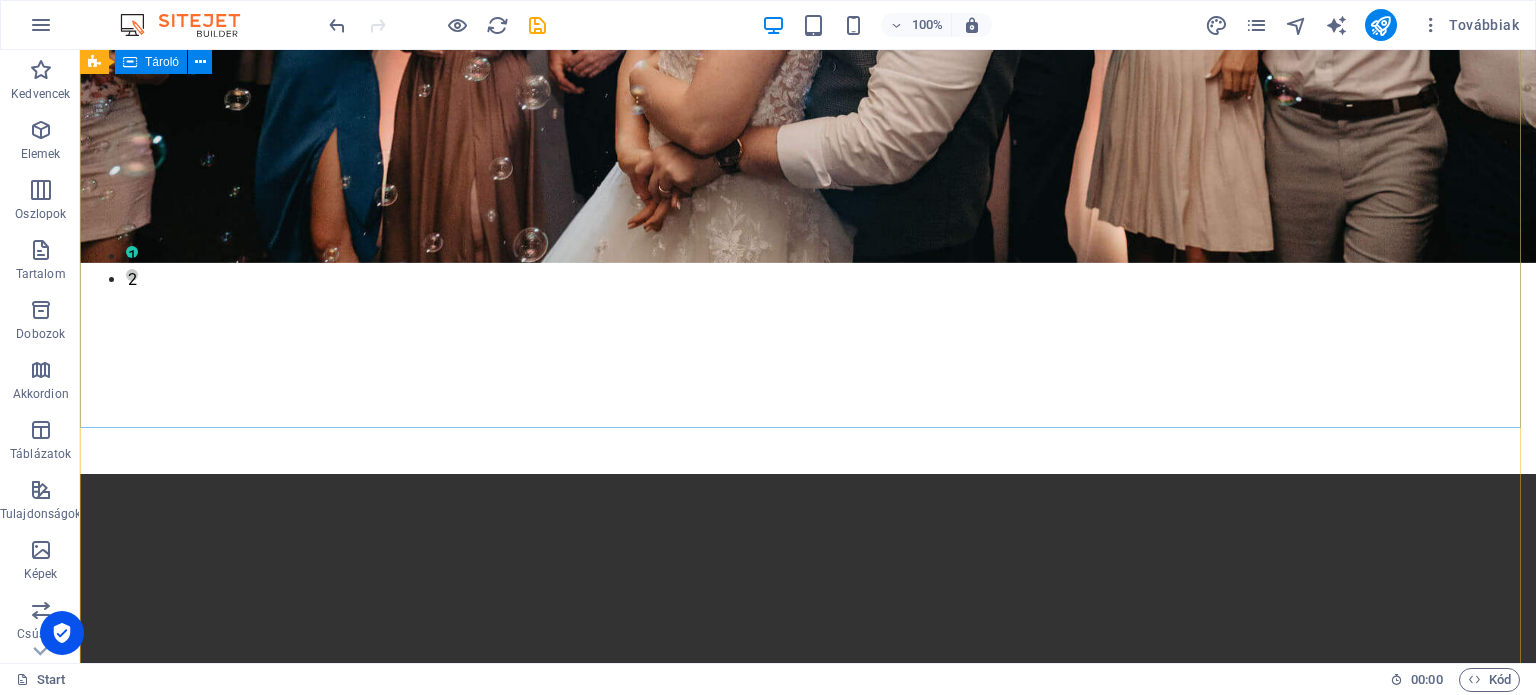 click on "Együtt hozzuk létre az emlékezetes estét! DJ szolgáltatás esküvőkre, rendezvényekre és felejthetetlen bulikra." at bounding box center (808, 124) 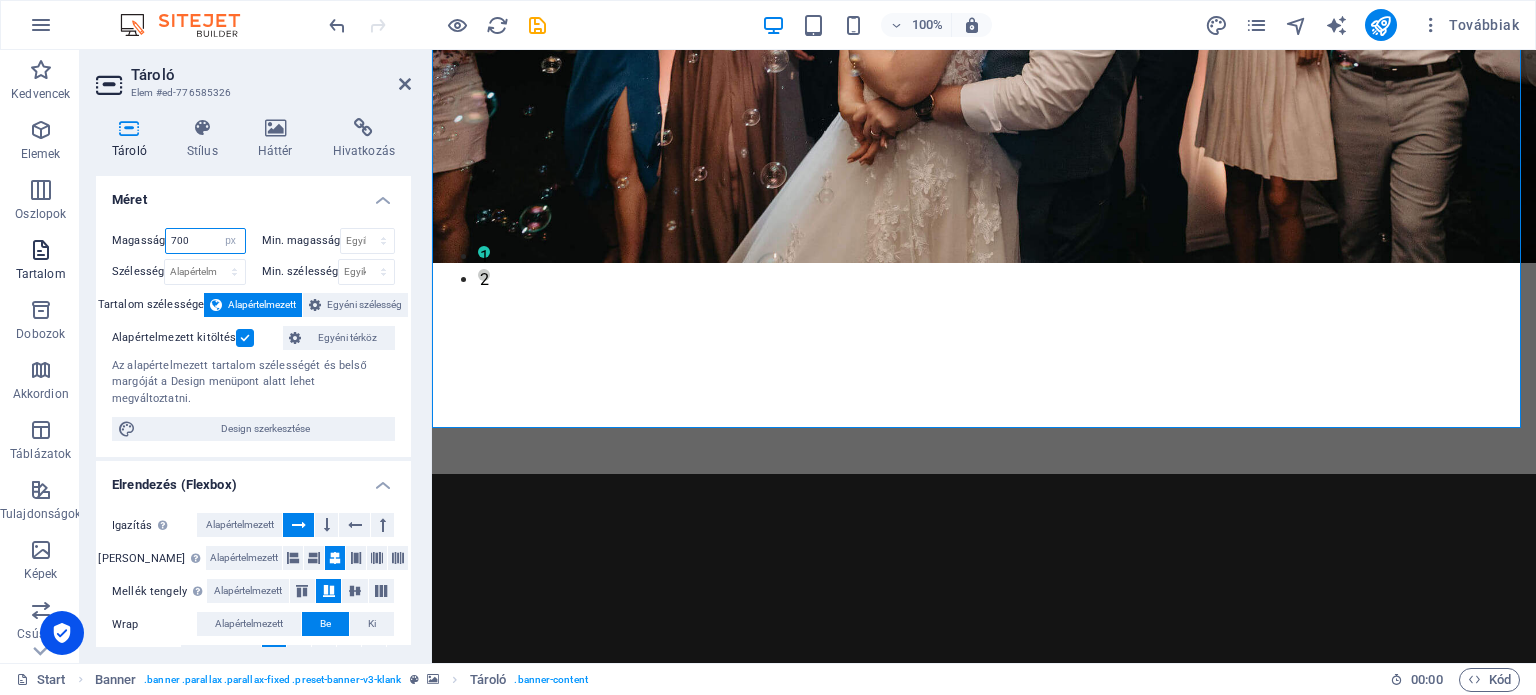 drag, startPoint x: 203, startPoint y: 237, endPoint x: 32, endPoint y: 239, distance: 171.01169 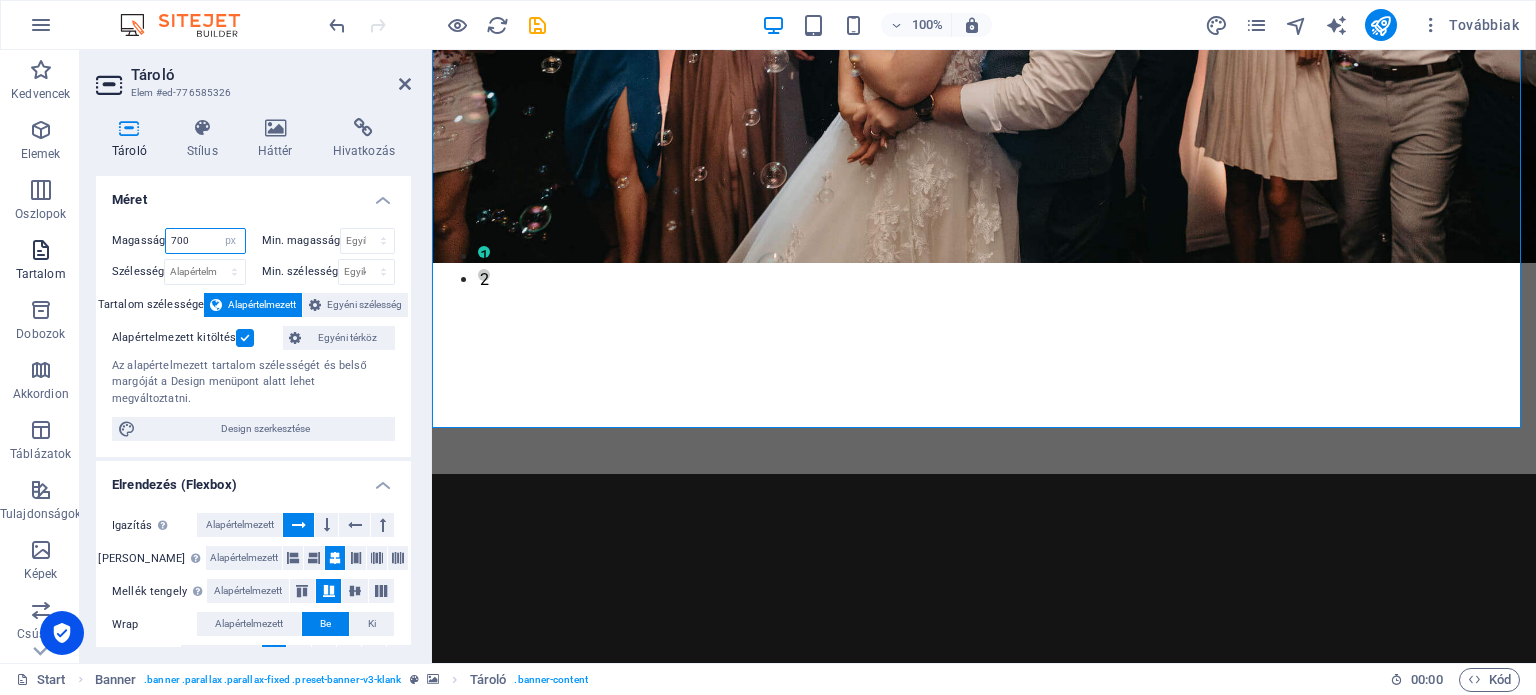 click on "Kedvencek Elemek Oszlopok Tartalom Dobozok Akkordion Táblázatok Tulajdonságok Képek Csúszka Fejléc Lábléc Űrlapok Marketing Gyűjtemények Tároló Elem #ed-776585326
Tároló Stílus Háttér Hivatkozás Méret Magasság 700 Alapértelmezett px rem % vh vw Min. magasság Egyik sem px rem % vh vw Szélesség Alapértelmezett px rem % em vh vw Min. szélesség Egyik sem px rem % vh vw Tartalom szélessége Alapértelmezett Egyéni szélesség Szélesség Alapértelmezett px rem % em vh vw Min. szélesség Egyik sem px rem % vh vw Alapértelmezett kitöltés Egyéni térköz Az alapértelmezett tartalom szélességét és belső margóját a Design menüpont alatt lehet megváltoztatni. Design szerkesztése Elrendezés (Flexbox) Igazítás Meghatározza a flex irányát. Alapértelmezett Fő tengely Meghatározza, hogy az elemek hogyan viselkedjenek a fő tengely mentén ebben a tartályban (tartalom igazítása). Alapértelmezett Mellék tengely Alapértelmezett Wrap Alapértelmezett" at bounding box center [768, 356] 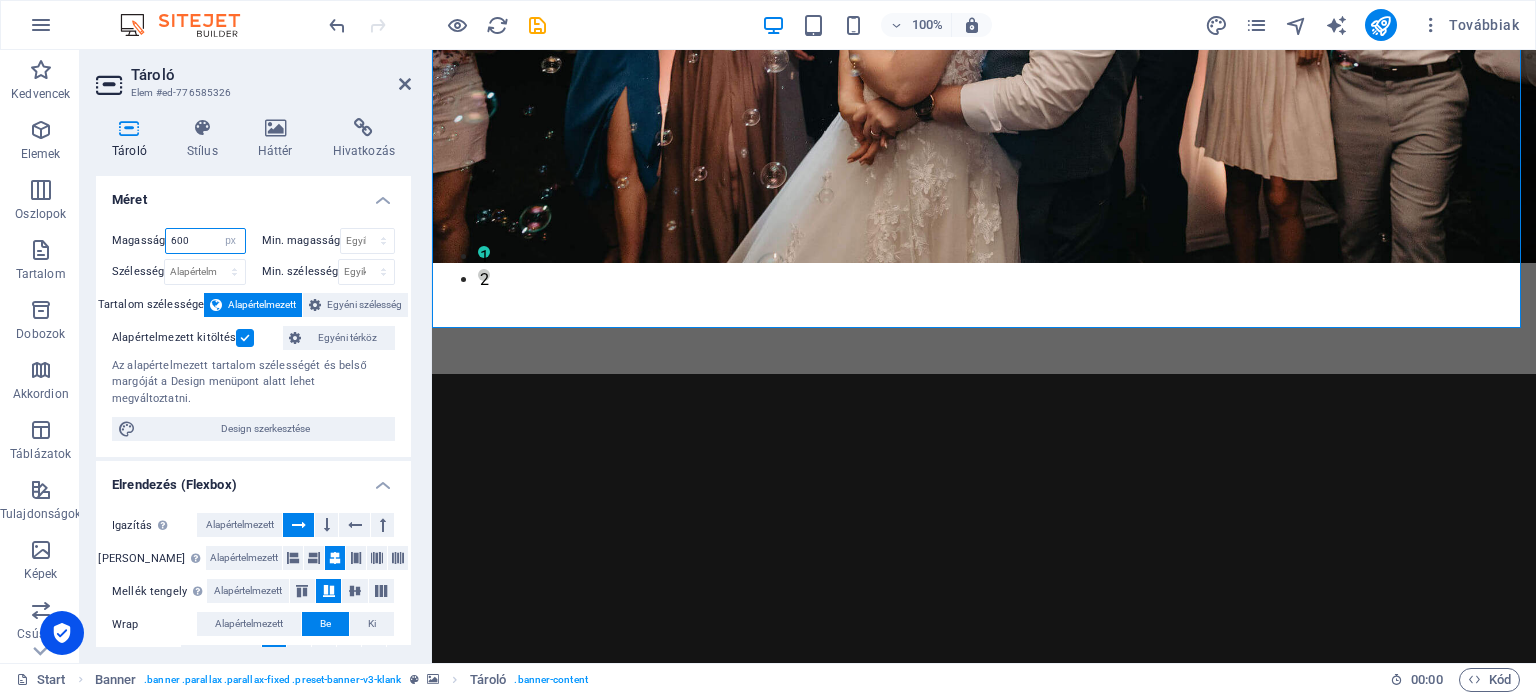 drag, startPoint x: 193, startPoint y: 235, endPoint x: 119, endPoint y: 246, distance: 74.8131 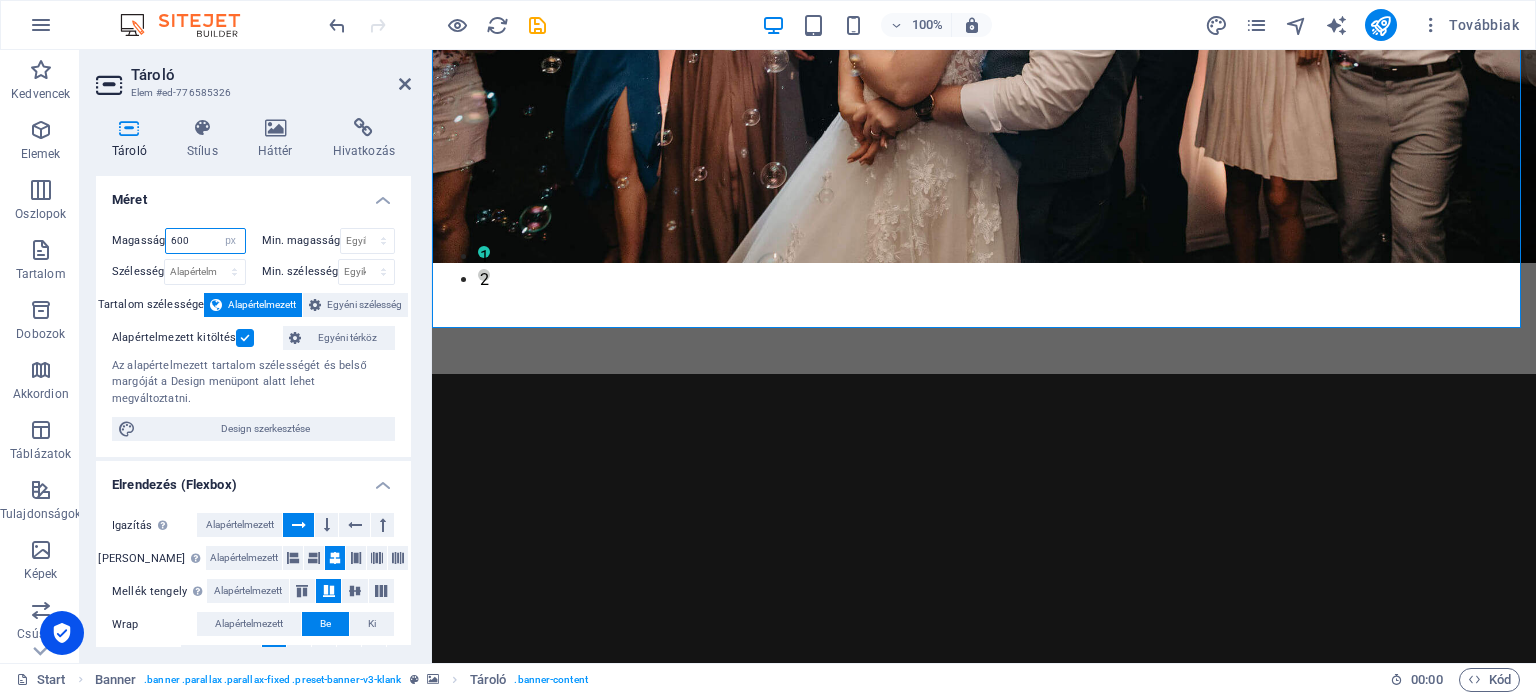 click on "Magasság 600 Alapértelmezett px rem % vh vw" at bounding box center [179, 241] 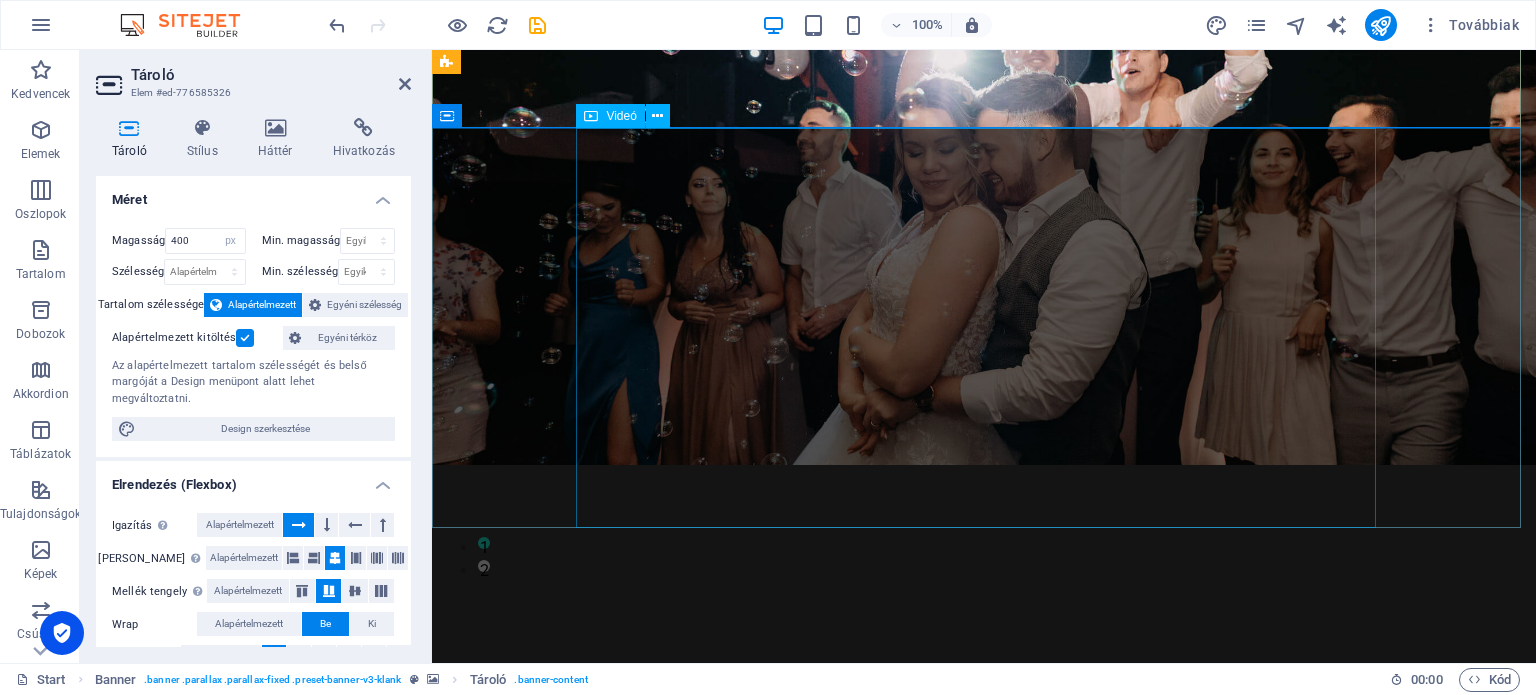 scroll, scrollTop: 0, scrollLeft: 0, axis: both 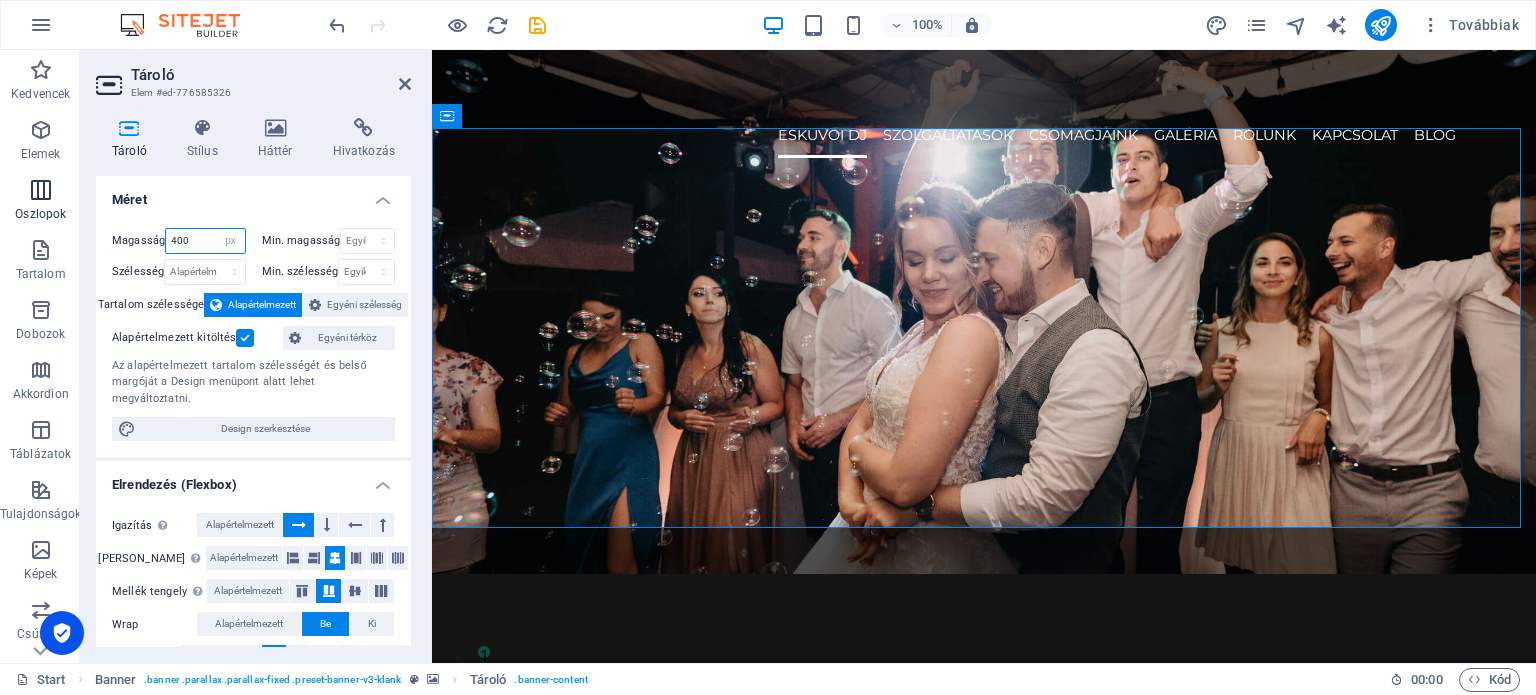 drag, startPoint x: 199, startPoint y: 245, endPoint x: 0, endPoint y: 203, distance: 203.38388 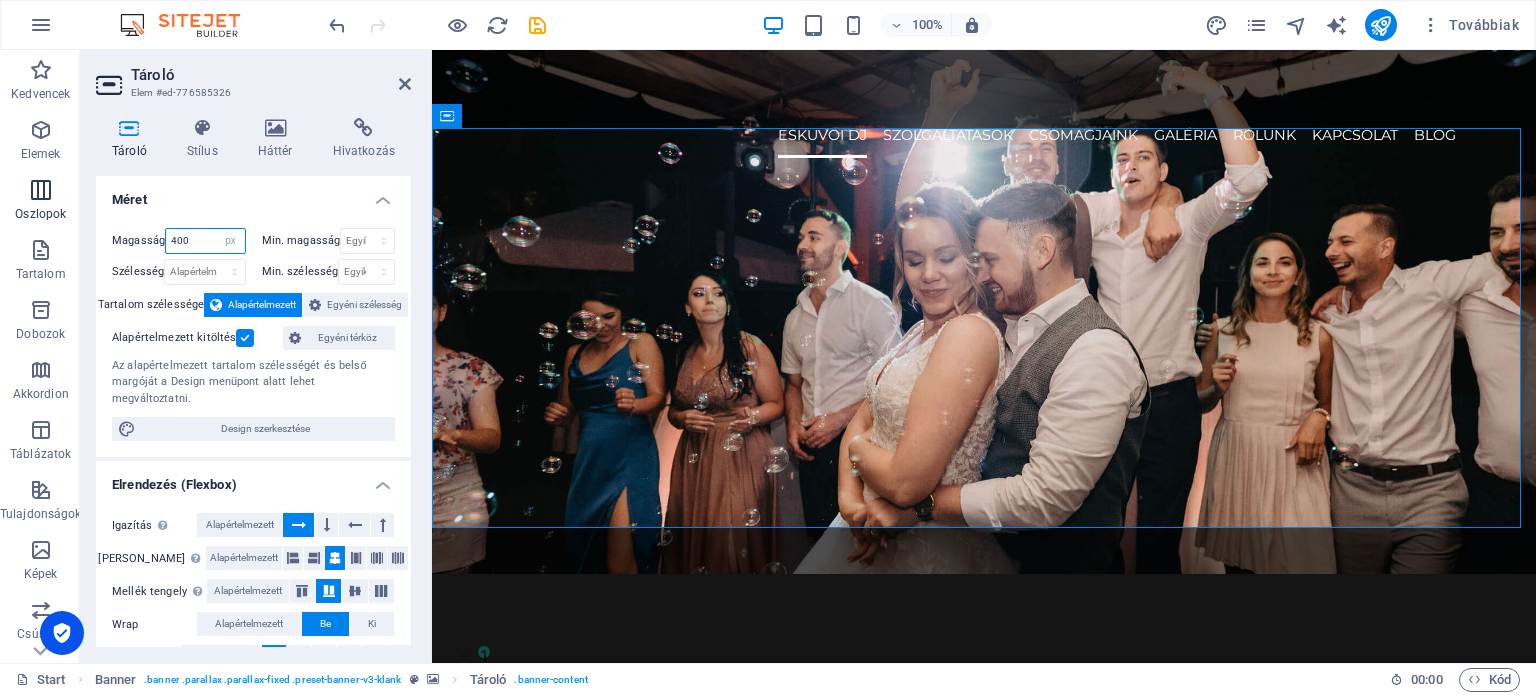 click on "Kedvencek Elemek Oszlopok Tartalom Dobozok Akkordion Táblázatok Tulajdonságok Képek Csúszka Fejléc Lábléc Űrlapok Marketing Gyűjtemények Tároló Elem #ed-776585326
Tároló Stílus Háttér Hivatkozás Méret Magasság 400 Alapértelmezett px rem % vh vw Min. magasság Egyik sem px rem % vh vw Szélesség Alapértelmezett px rem % em vh vw Min. szélesség Egyik sem px rem % vh vw Tartalom szélessége Alapértelmezett Egyéni szélesség Szélesség Alapértelmezett px rem % em vh vw Min. szélesség Egyik sem px rem % vh vw Alapértelmezett kitöltés Egyéni térköz Az alapértelmezett tartalom szélességét és belső margóját a Design menüpont alatt lehet megváltoztatni. Design szerkesztése Elrendezés (Flexbox) Igazítás Meghatározza a flex irányát. Alapértelmezett Fő tengely Meghatározza, hogy az elemek hogyan viselkedjenek a fő tengely mentén ebben a tartályban (tartalom igazítása). Alapértelmezett Mellék tengely Alapértelmezett Wrap Alapértelmezett" at bounding box center [768, 356] 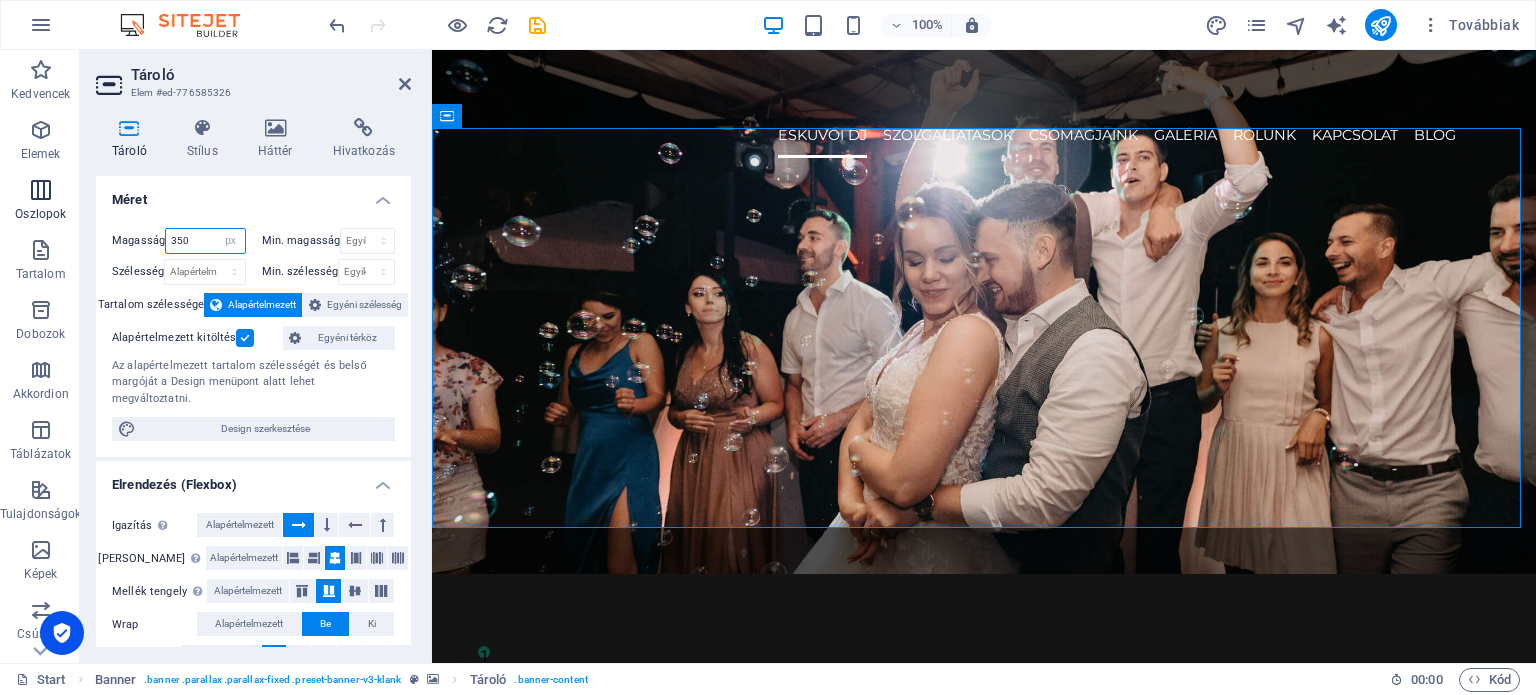 type on "350" 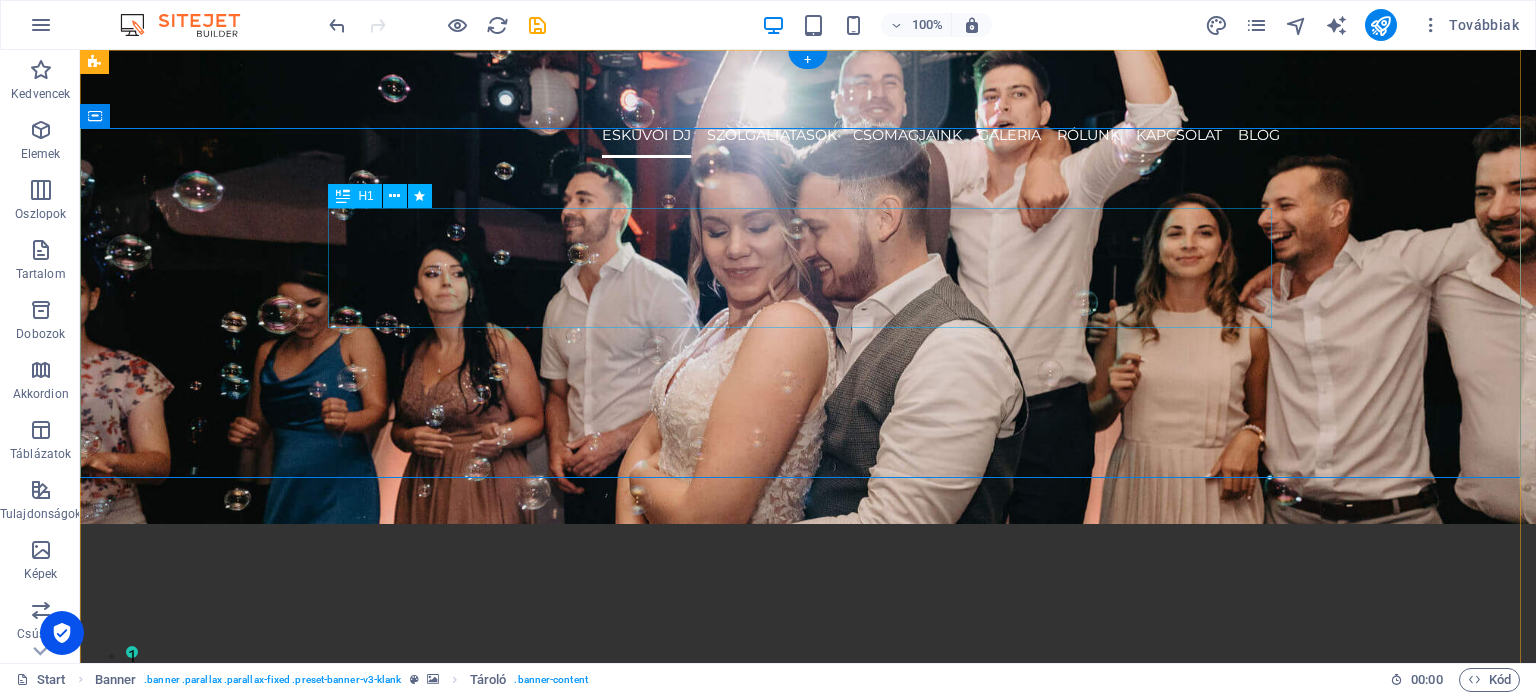 scroll, scrollTop: 300, scrollLeft: 0, axis: vertical 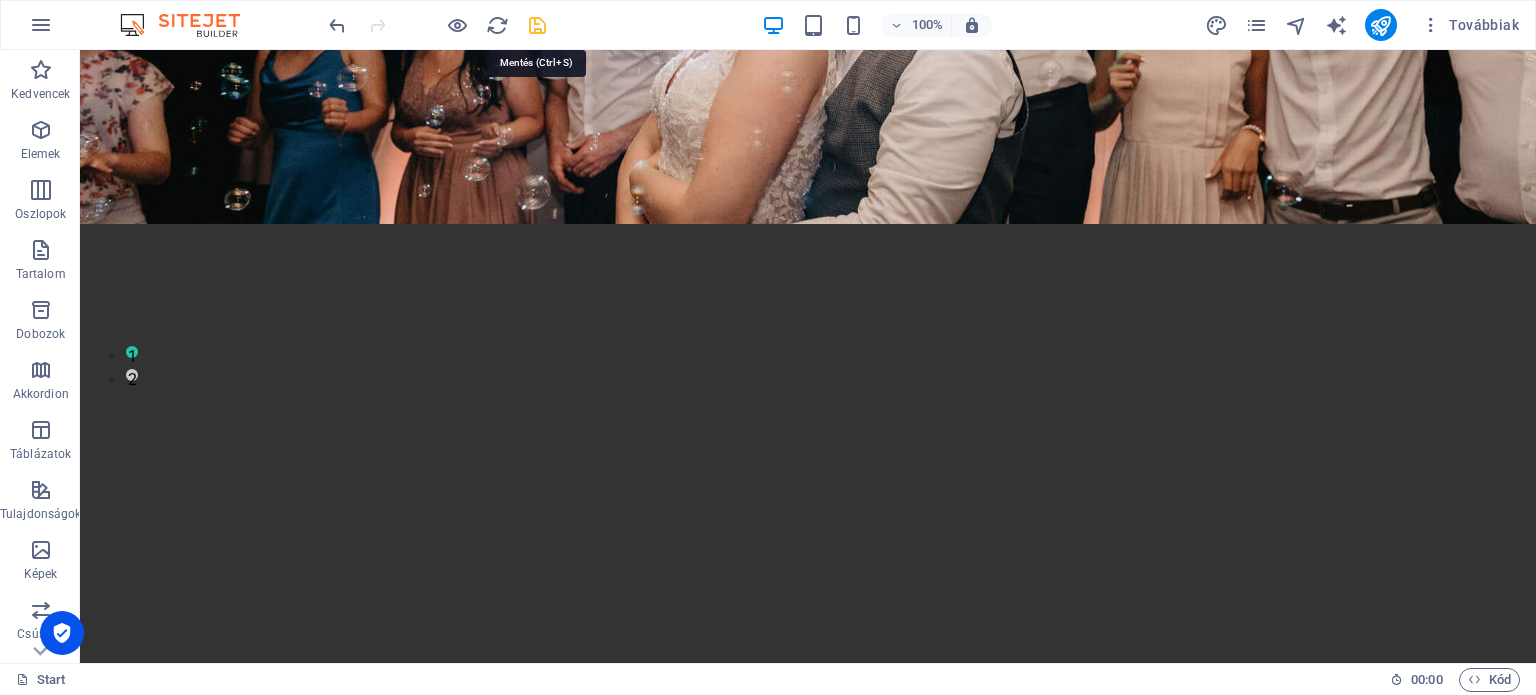 click at bounding box center (537, 25) 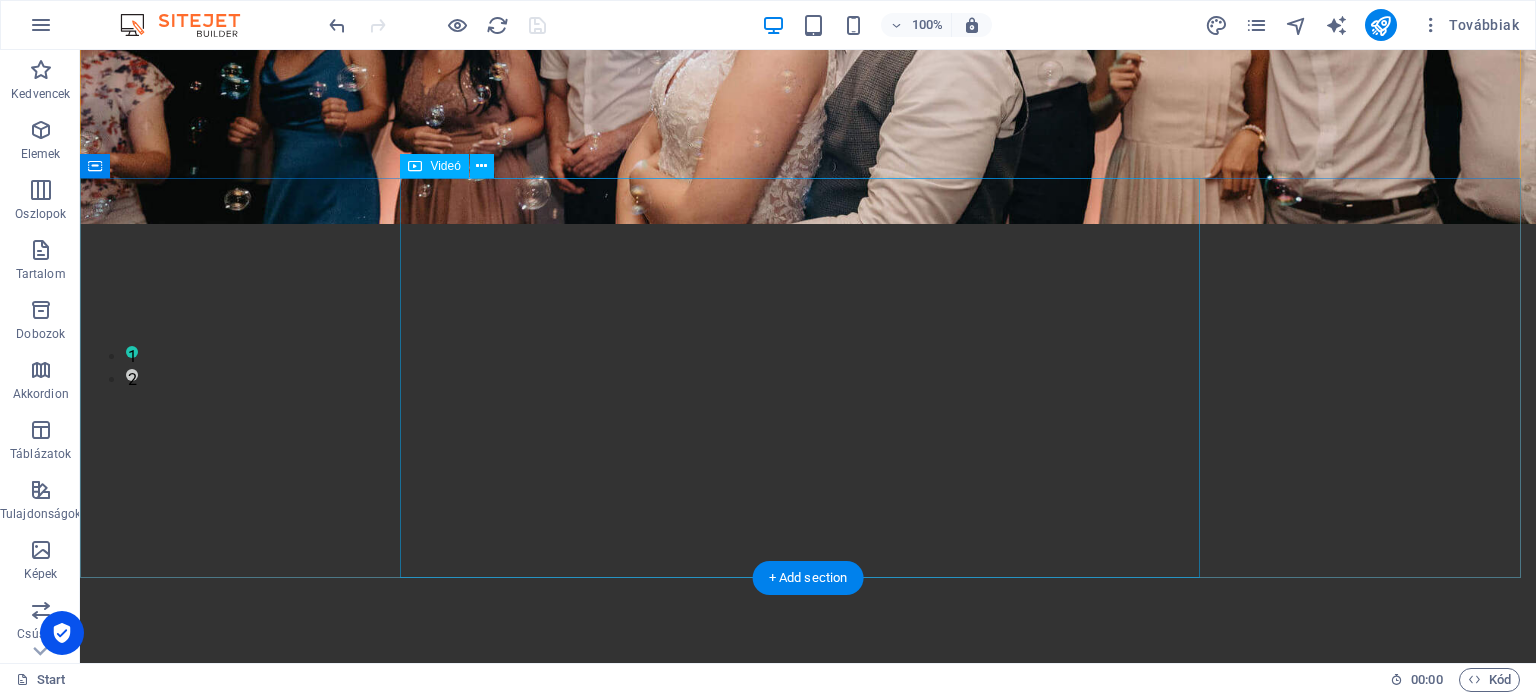 click at bounding box center (808, 588) 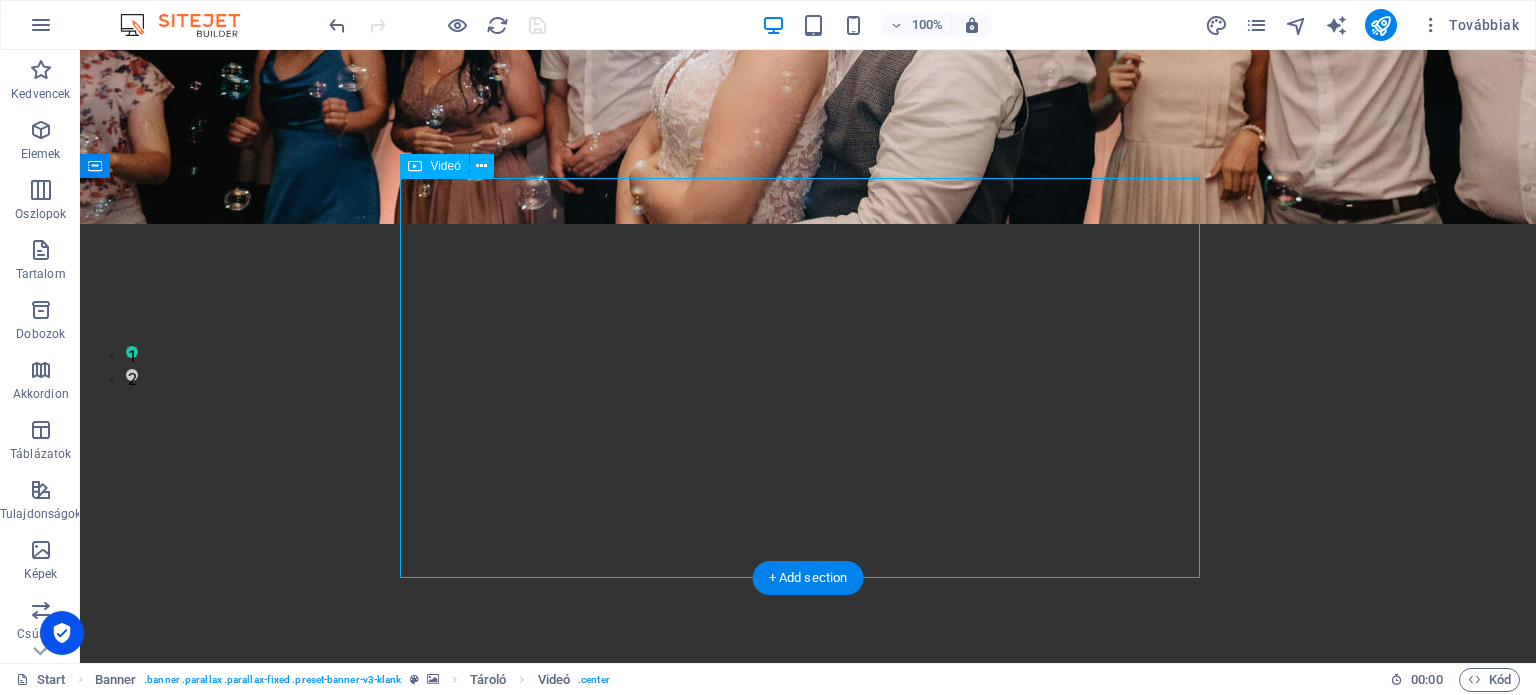 click at bounding box center (808, 588) 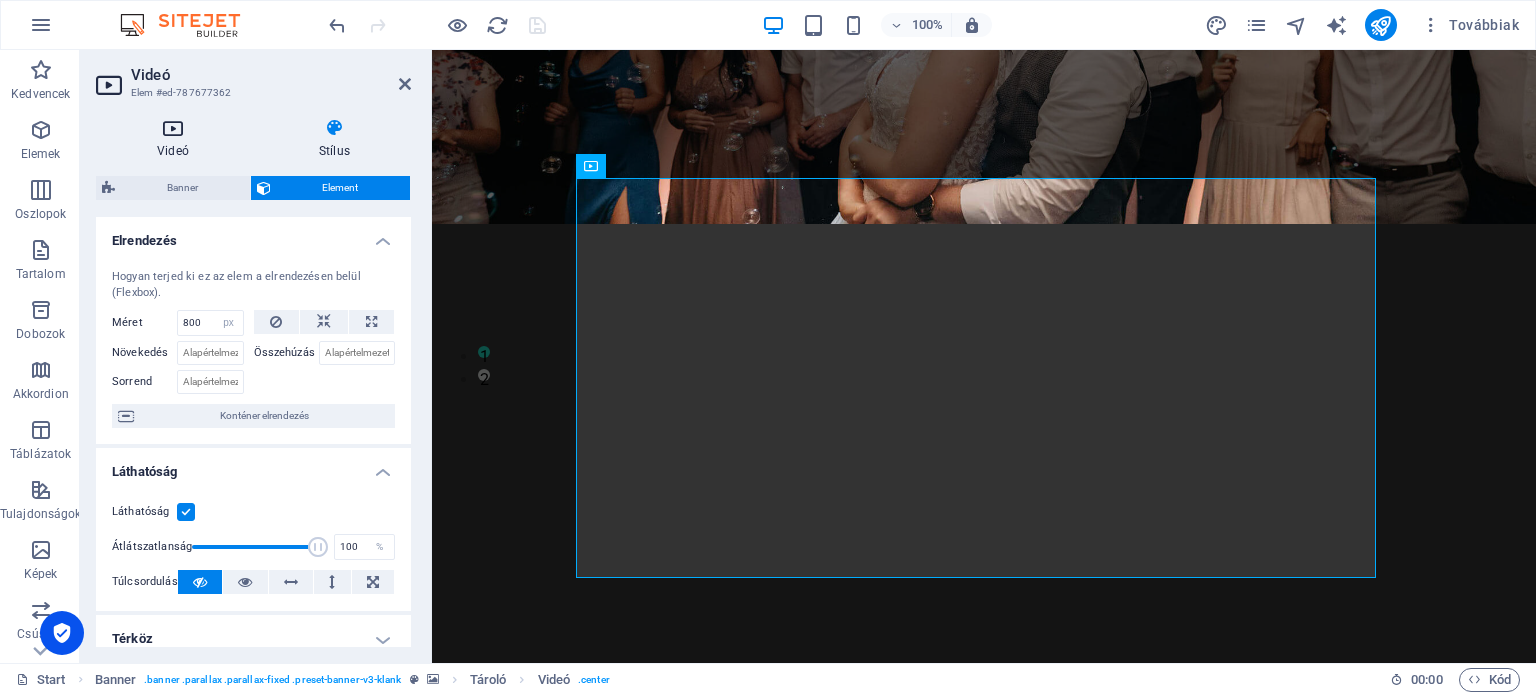 click on "Videó" at bounding box center (177, 139) 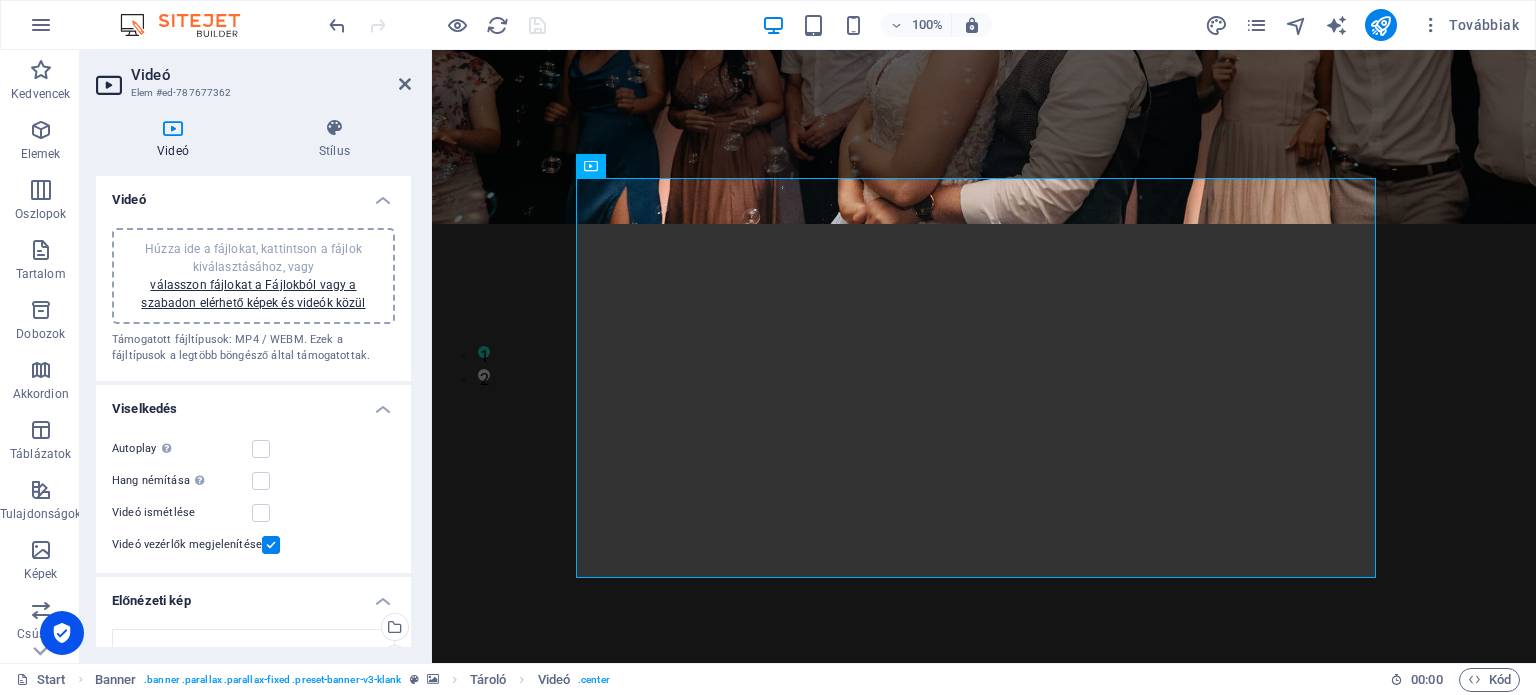 click on "Húzza ide a fájlokat, kattintson a fájlok kiválasztásához, vagy válasszon fájlokat a Fájlokból vagy a szabadon elérhető képek és videók közül" at bounding box center [253, 276] 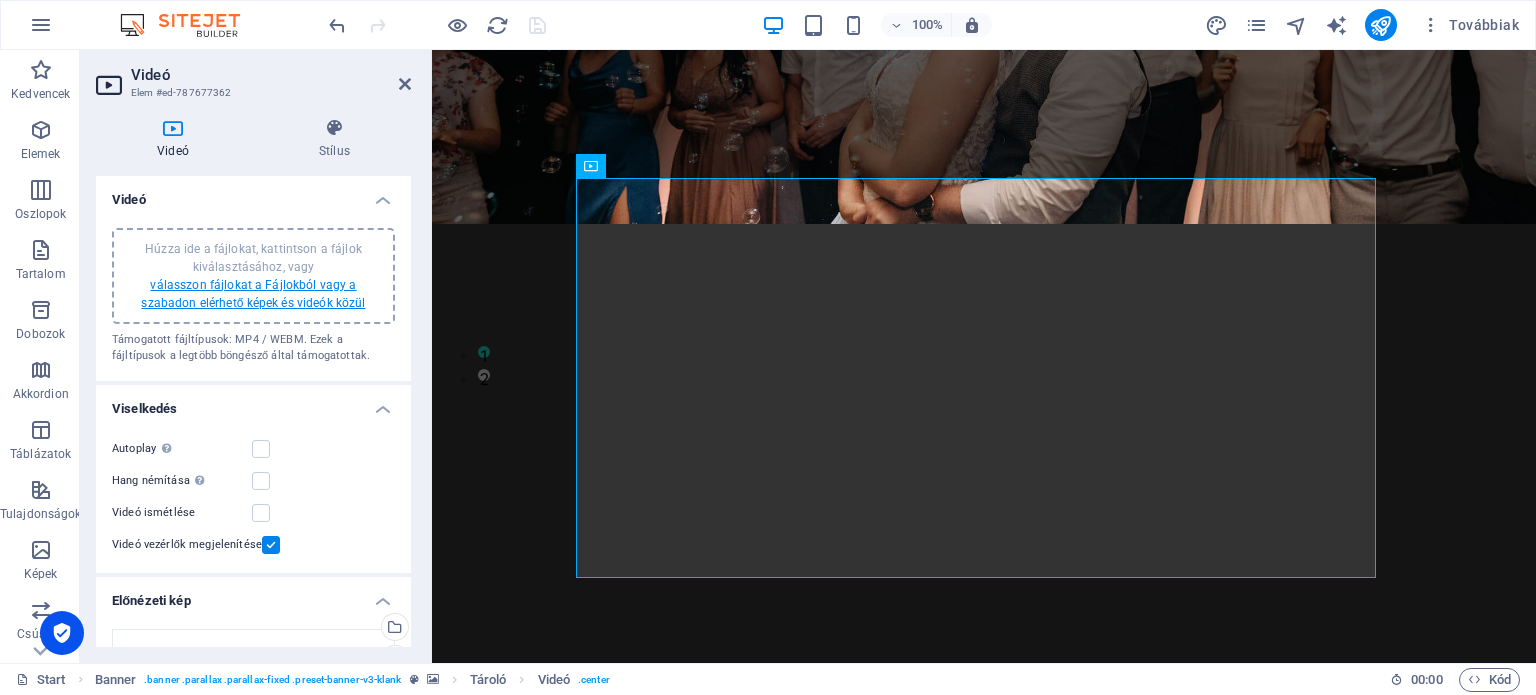 click on "válasszon fájlokat a Fájlokból vagy a szabadon elérhető képek és videók közül" at bounding box center [253, 294] 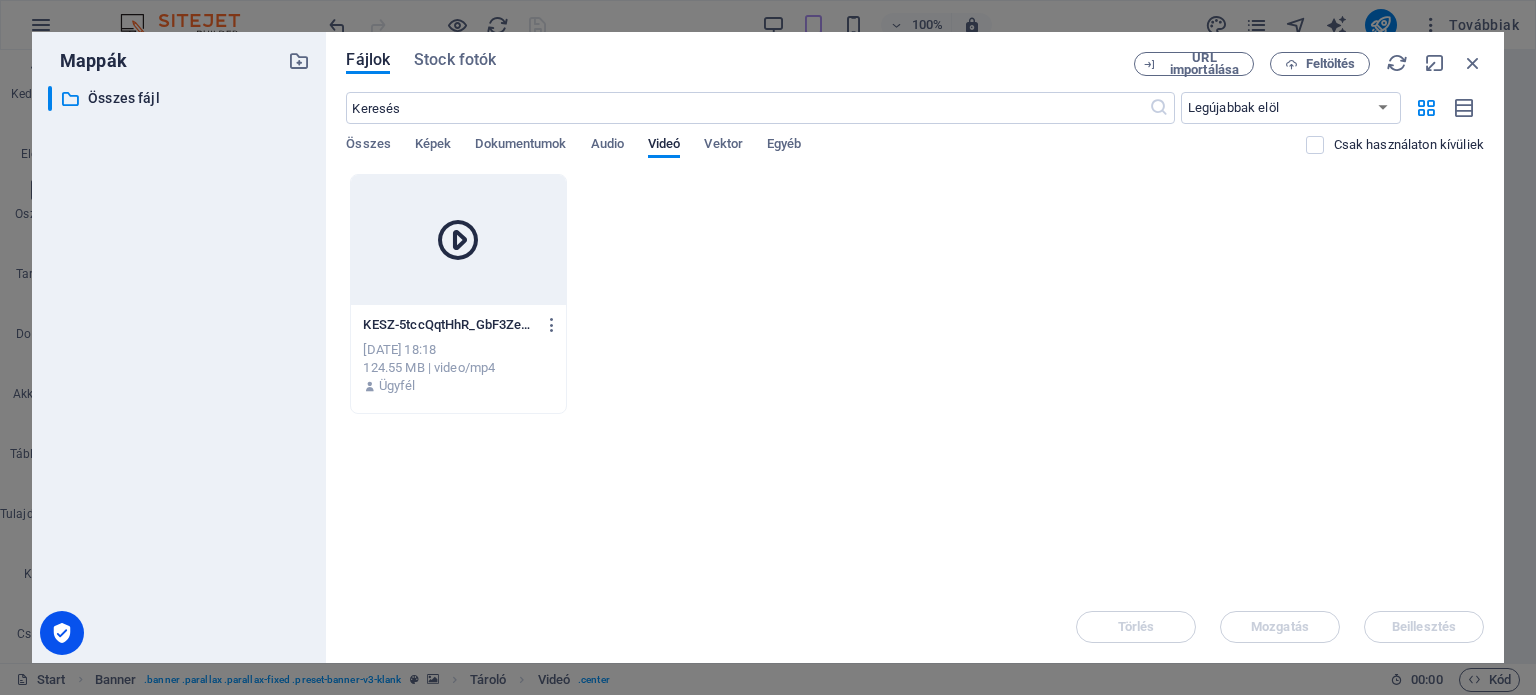 click at bounding box center [458, 240] 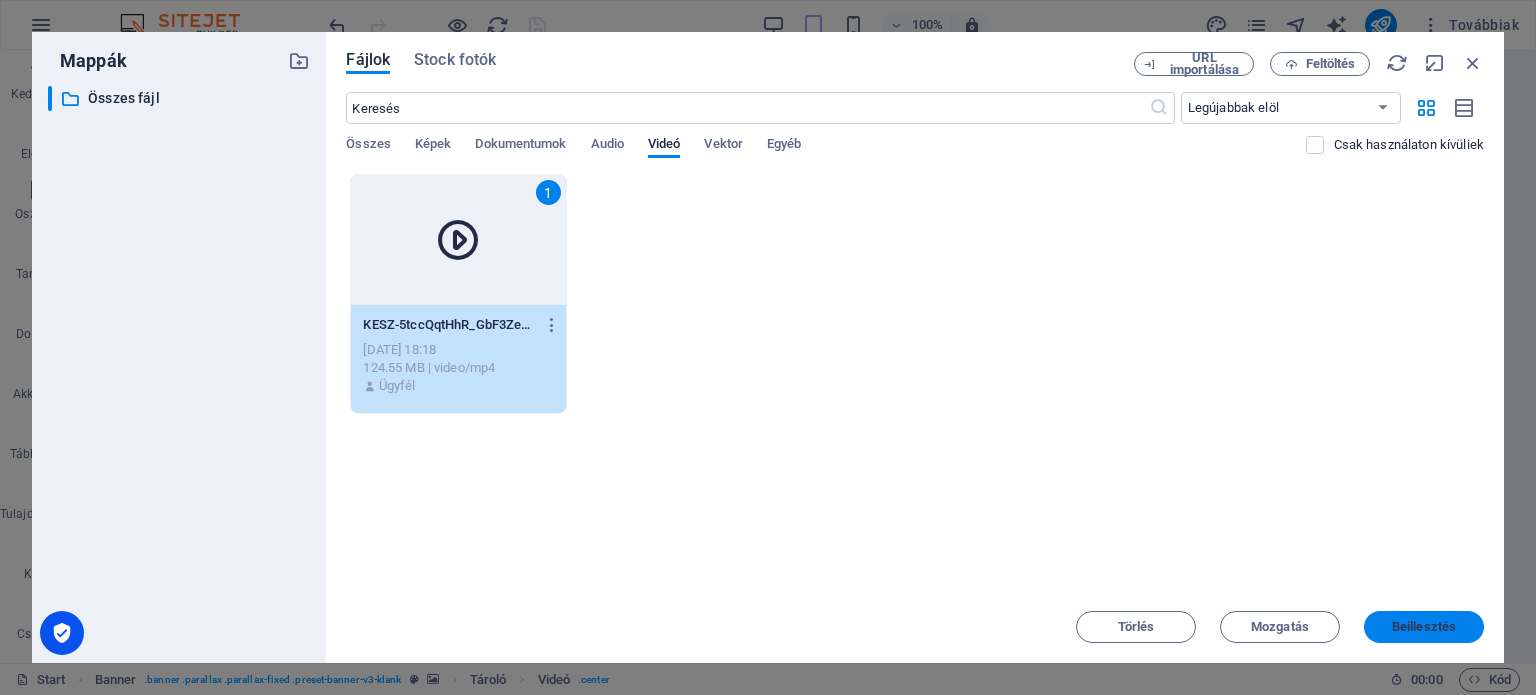 drag, startPoint x: 1442, startPoint y: 637, endPoint x: 1008, endPoint y: 587, distance: 436.8707 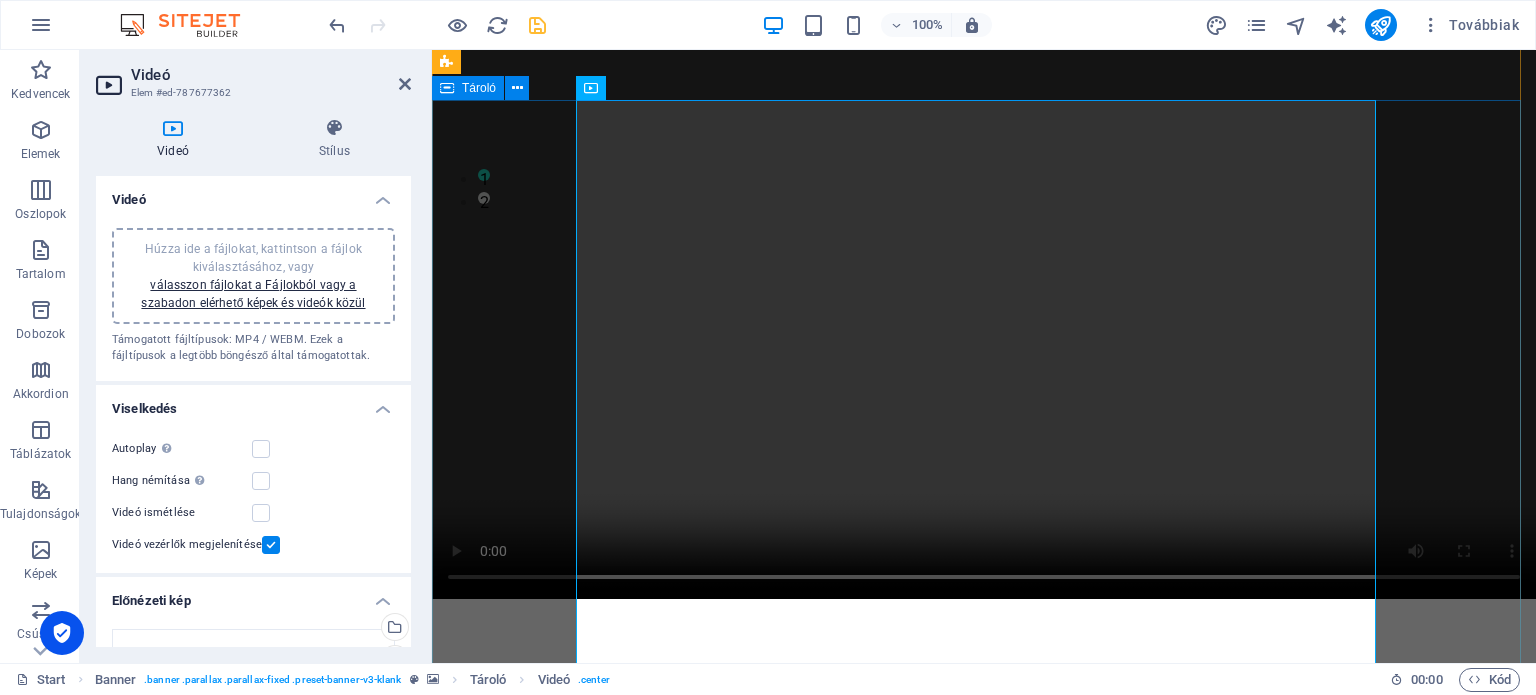 scroll, scrollTop: 600, scrollLeft: 0, axis: vertical 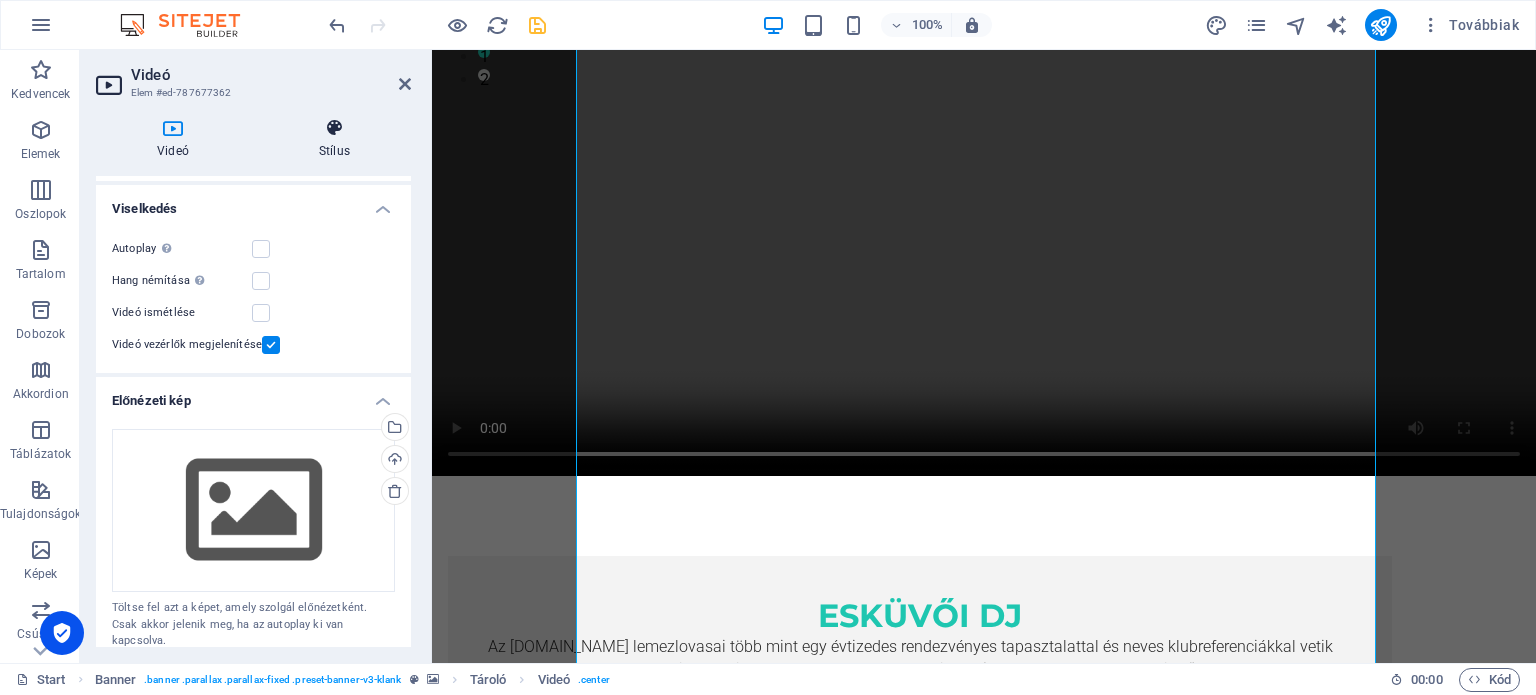 click at bounding box center (334, 128) 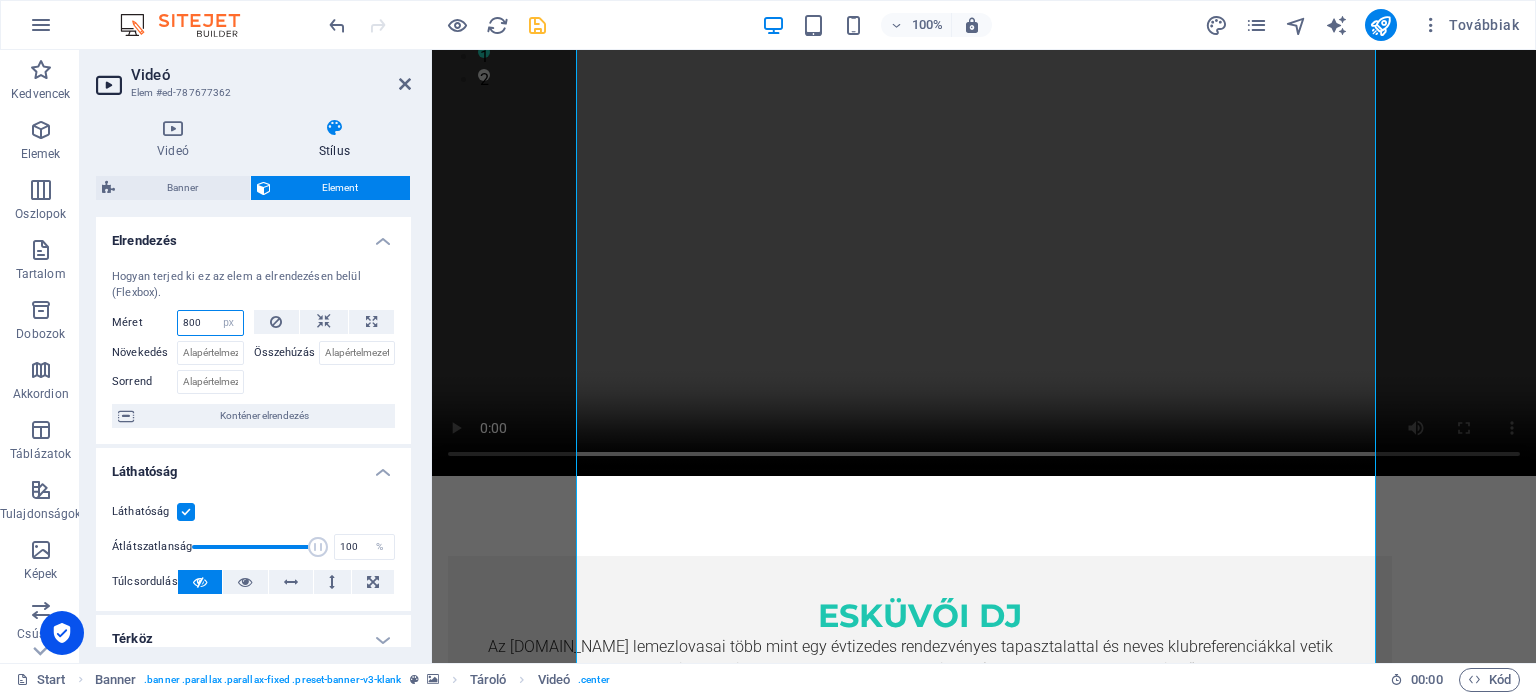 drag, startPoint x: 212, startPoint y: 316, endPoint x: 120, endPoint y: 319, distance: 92.0489 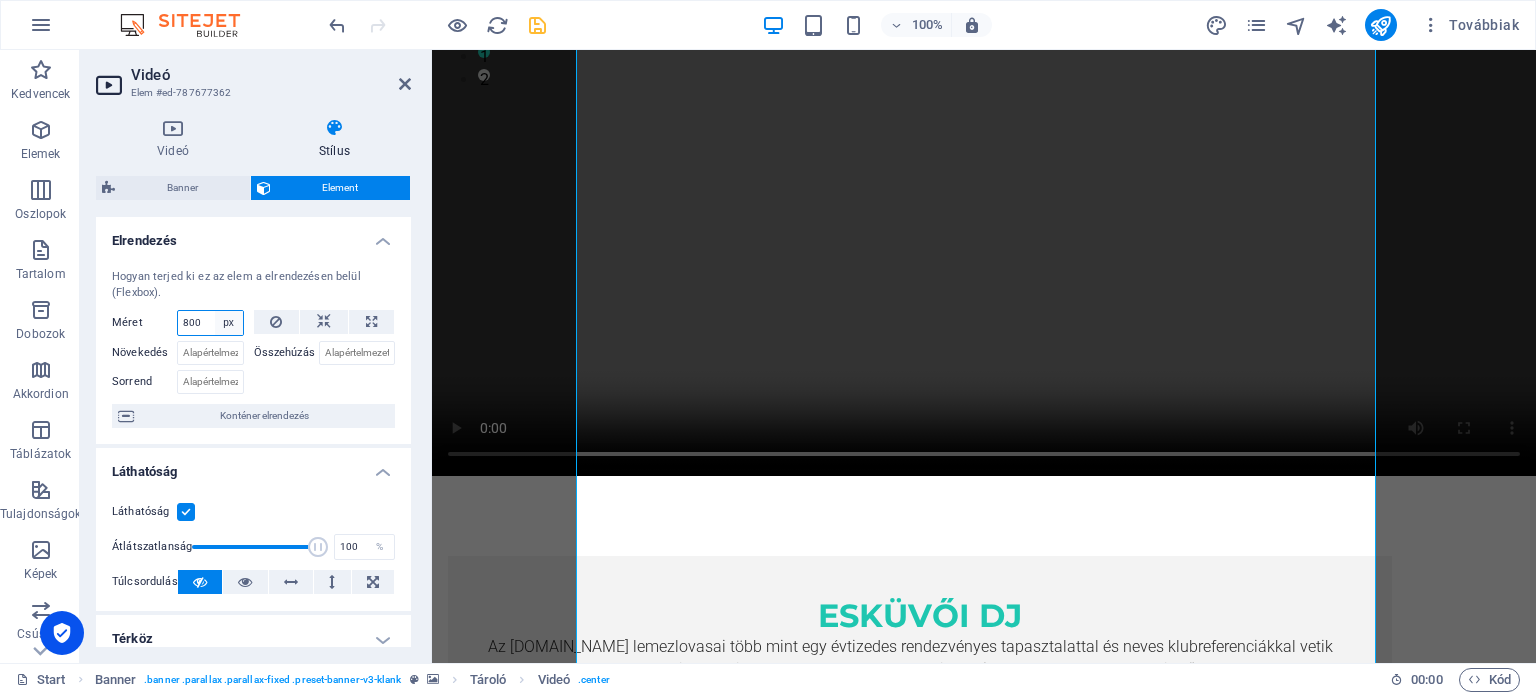 click on "Alapértelmezett automatikus px % 1/1 1/2 1/3 1/4 1/5 1/6 1/7 1/8 1/9 1/10" at bounding box center (229, 323) 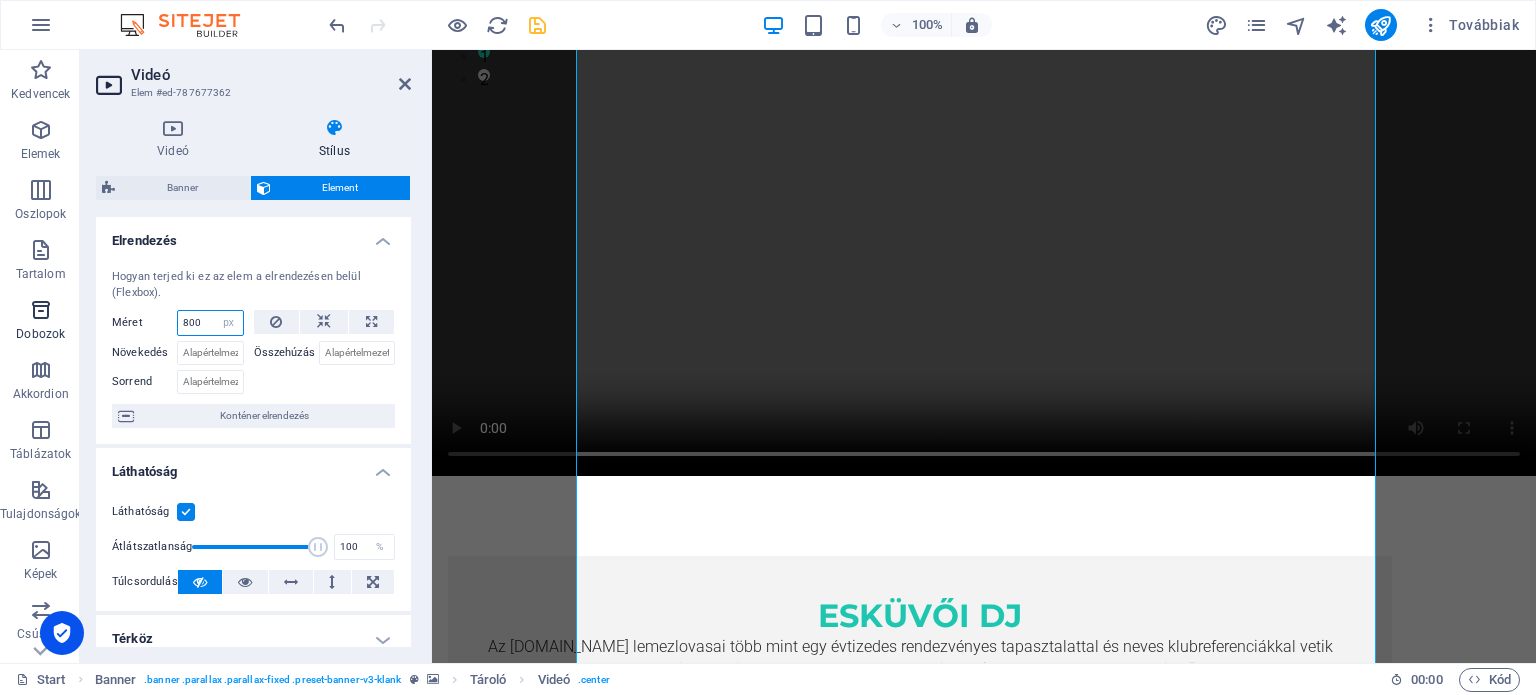 drag, startPoint x: 209, startPoint y: 320, endPoint x: 75, endPoint y: 317, distance: 134.03358 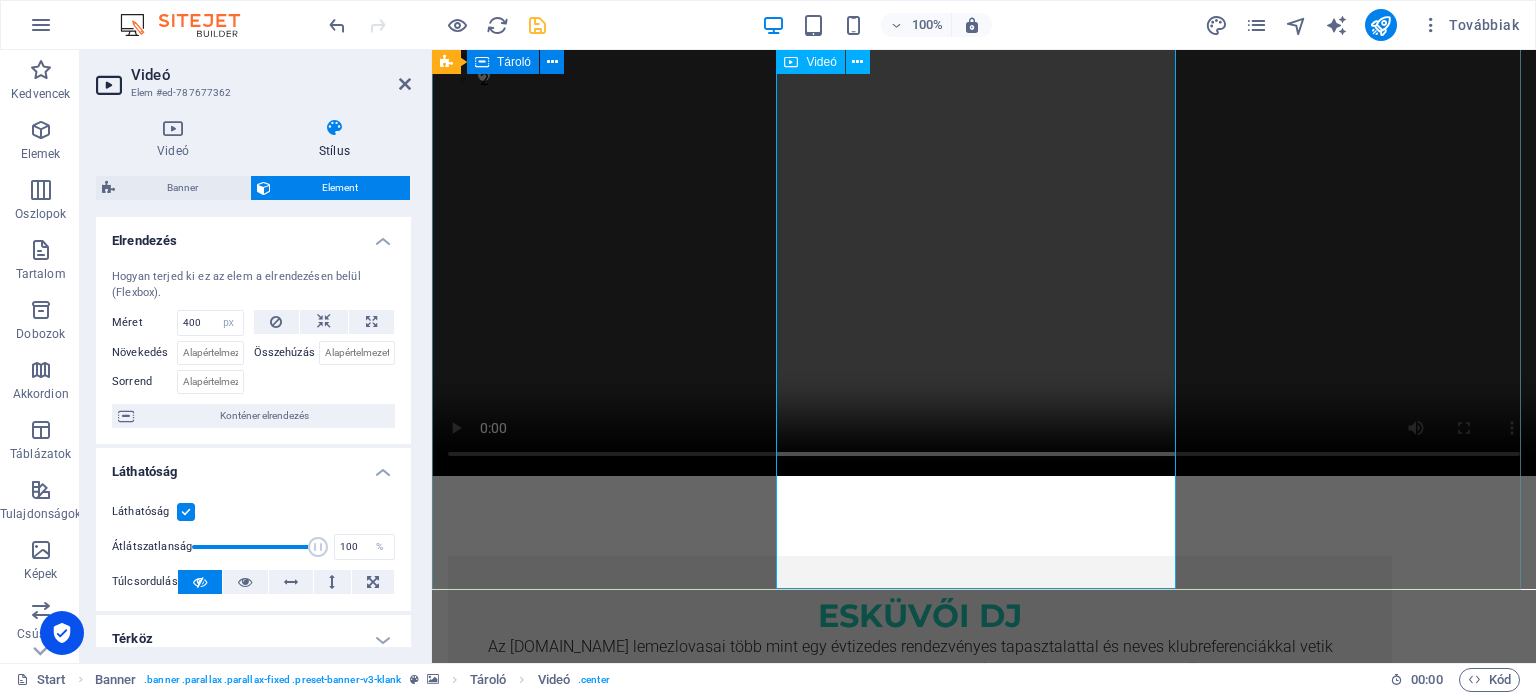 scroll, scrollTop: 200, scrollLeft: 0, axis: vertical 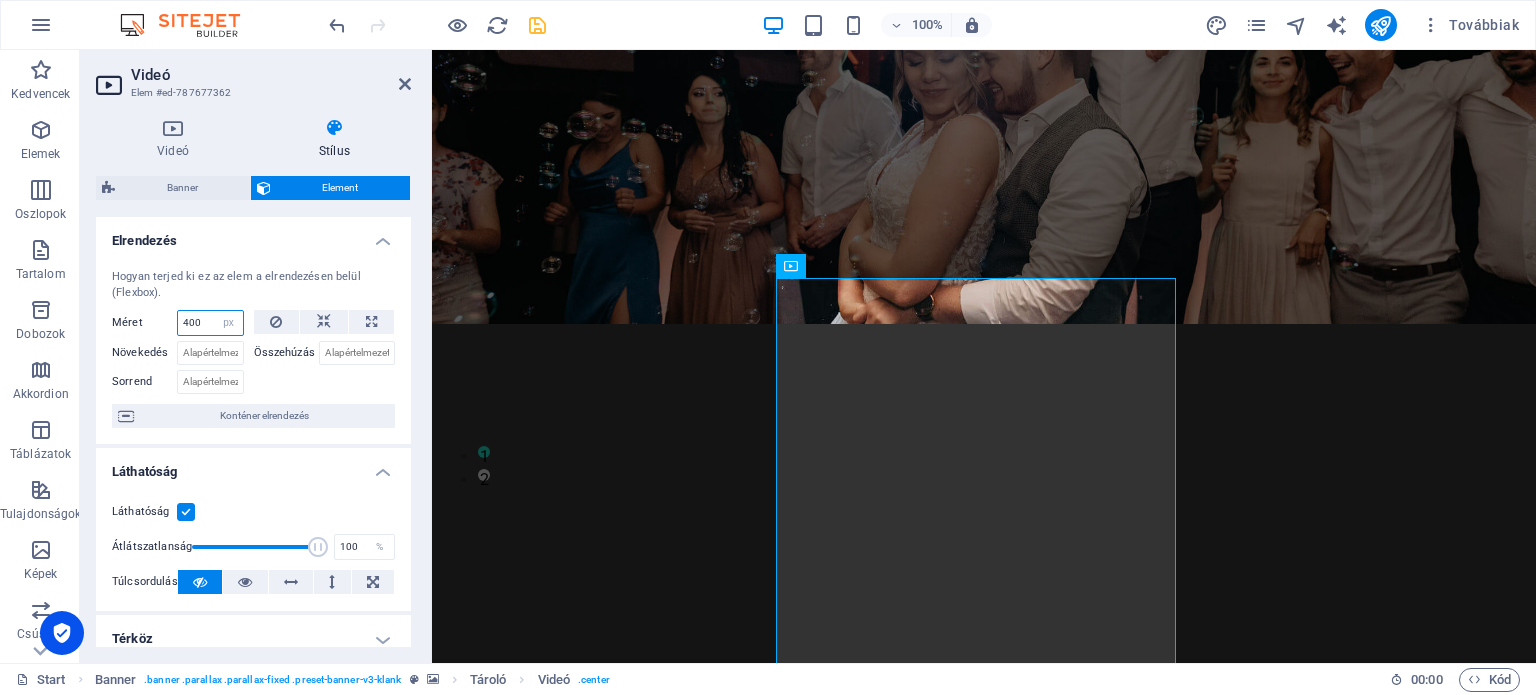 drag, startPoint x: 200, startPoint y: 320, endPoint x: 97, endPoint y: 326, distance: 103.17461 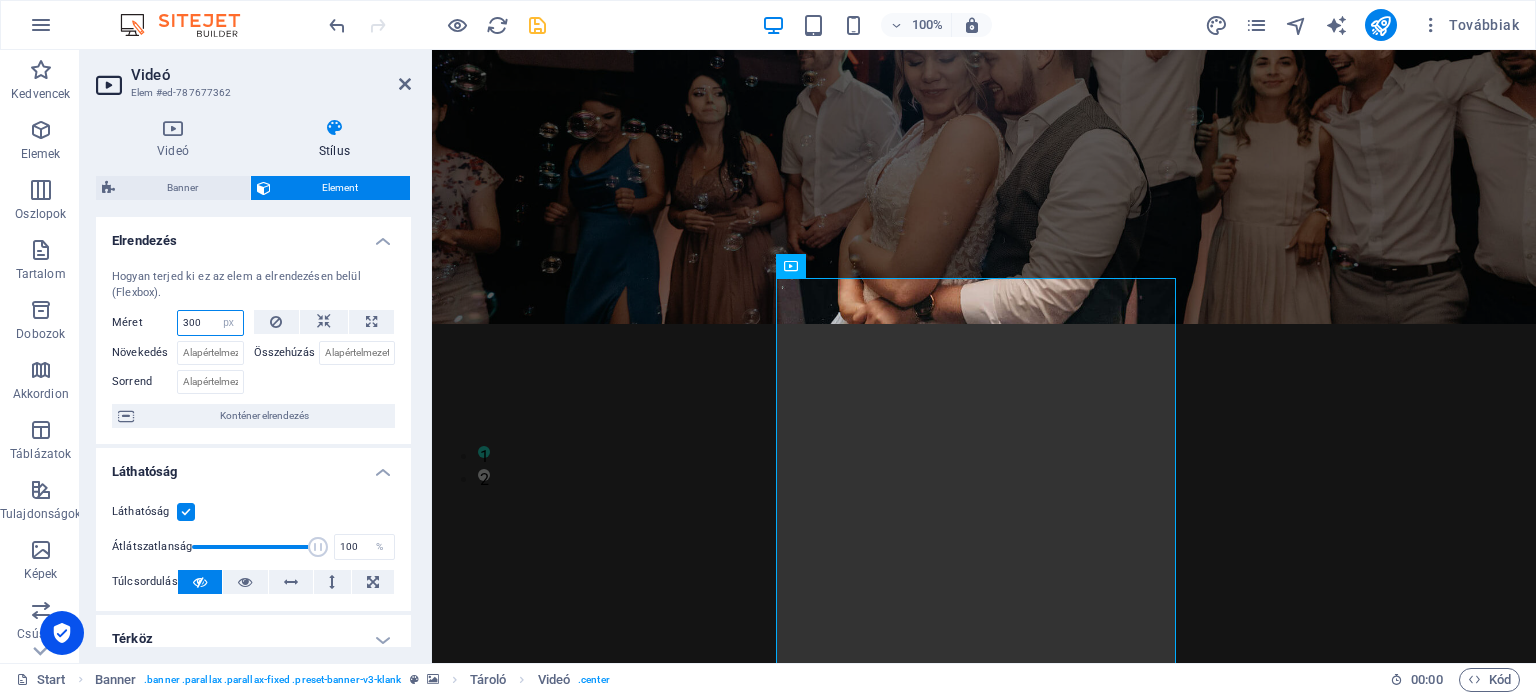 type on "300" 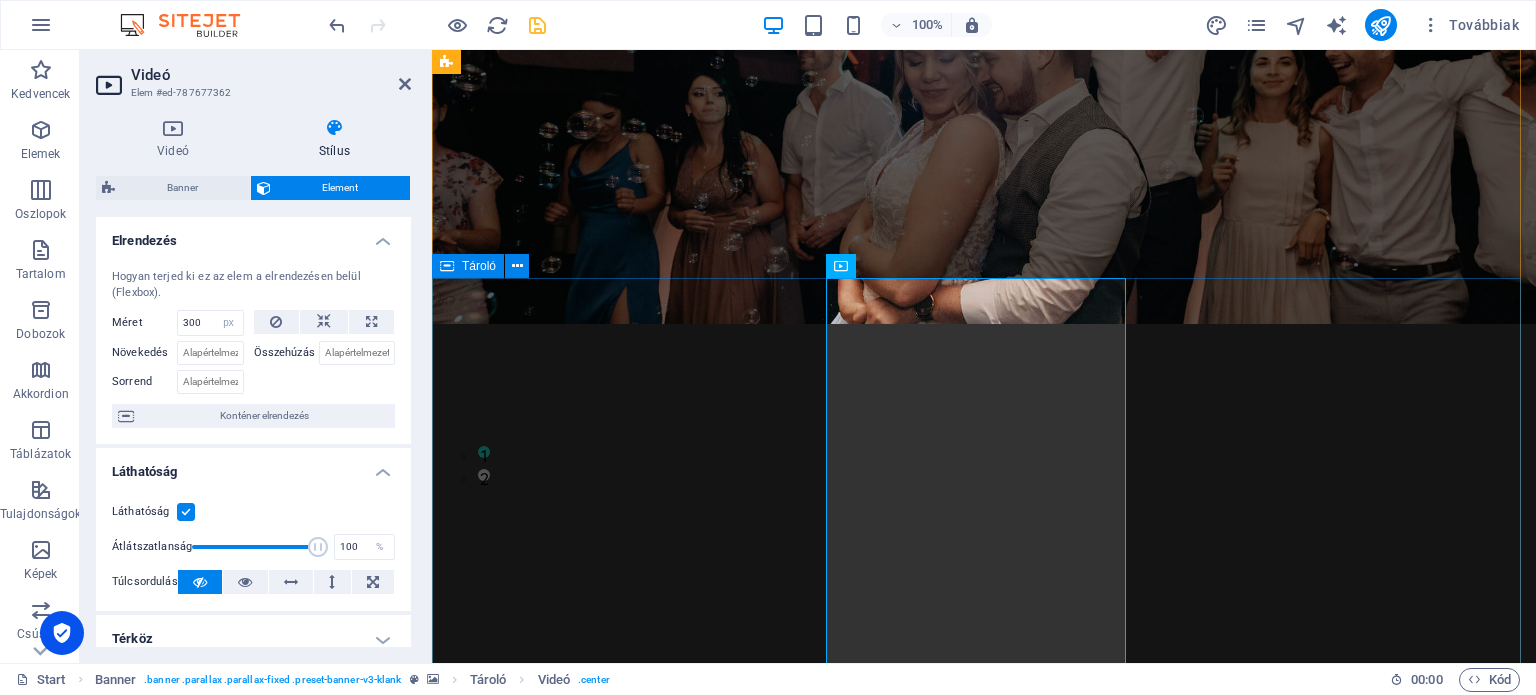 scroll, scrollTop: 0, scrollLeft: 0, axis: both 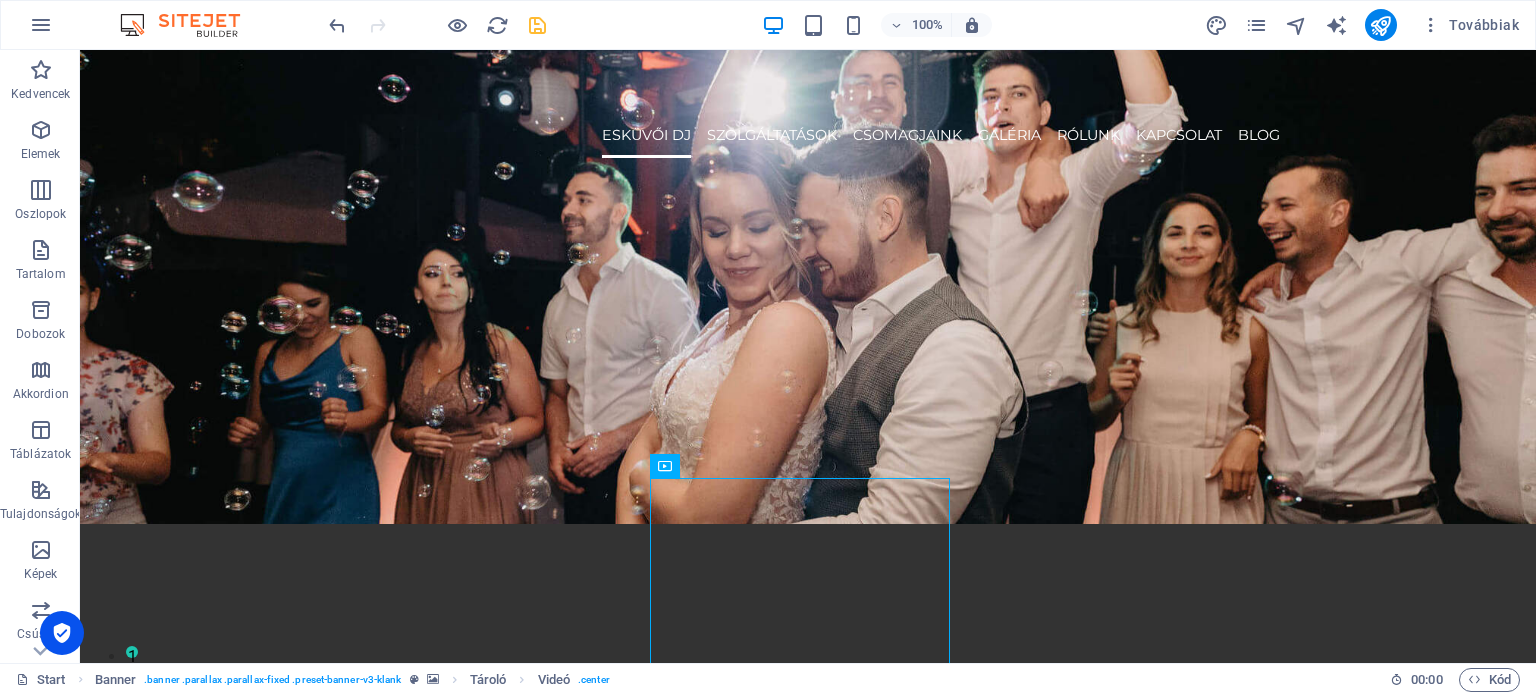click at bounding box center (537, 25) 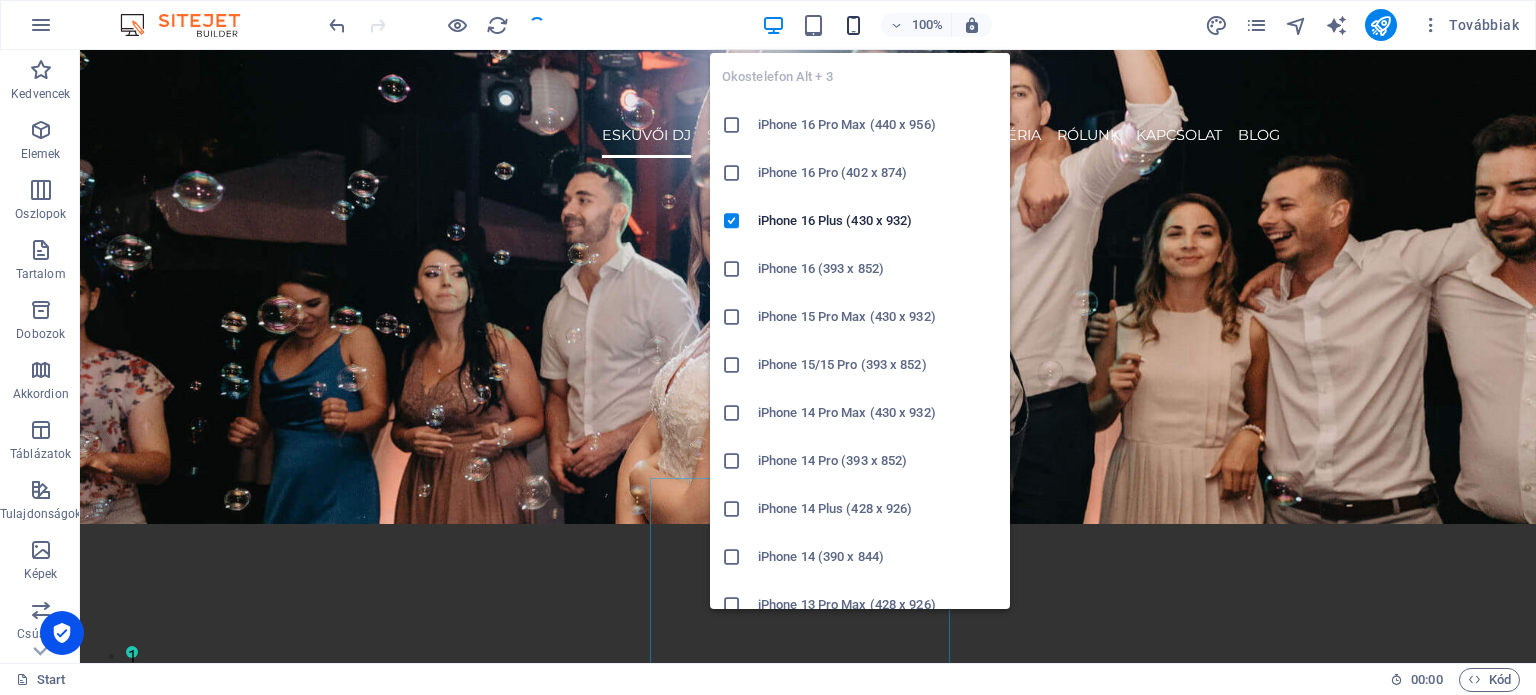click at bounding box center (853, 25) 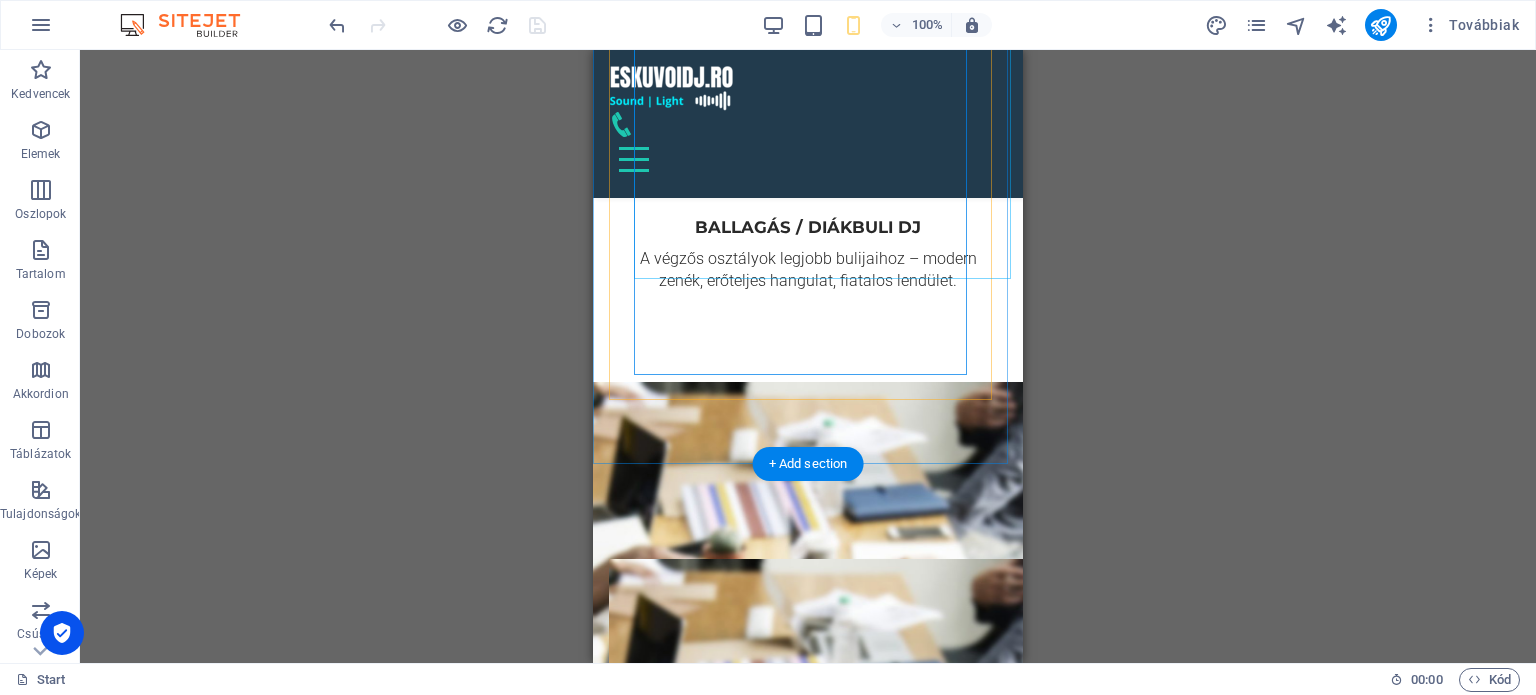 scroll, scrollTop: 2921, scrollLeft: 0, axis: vertical 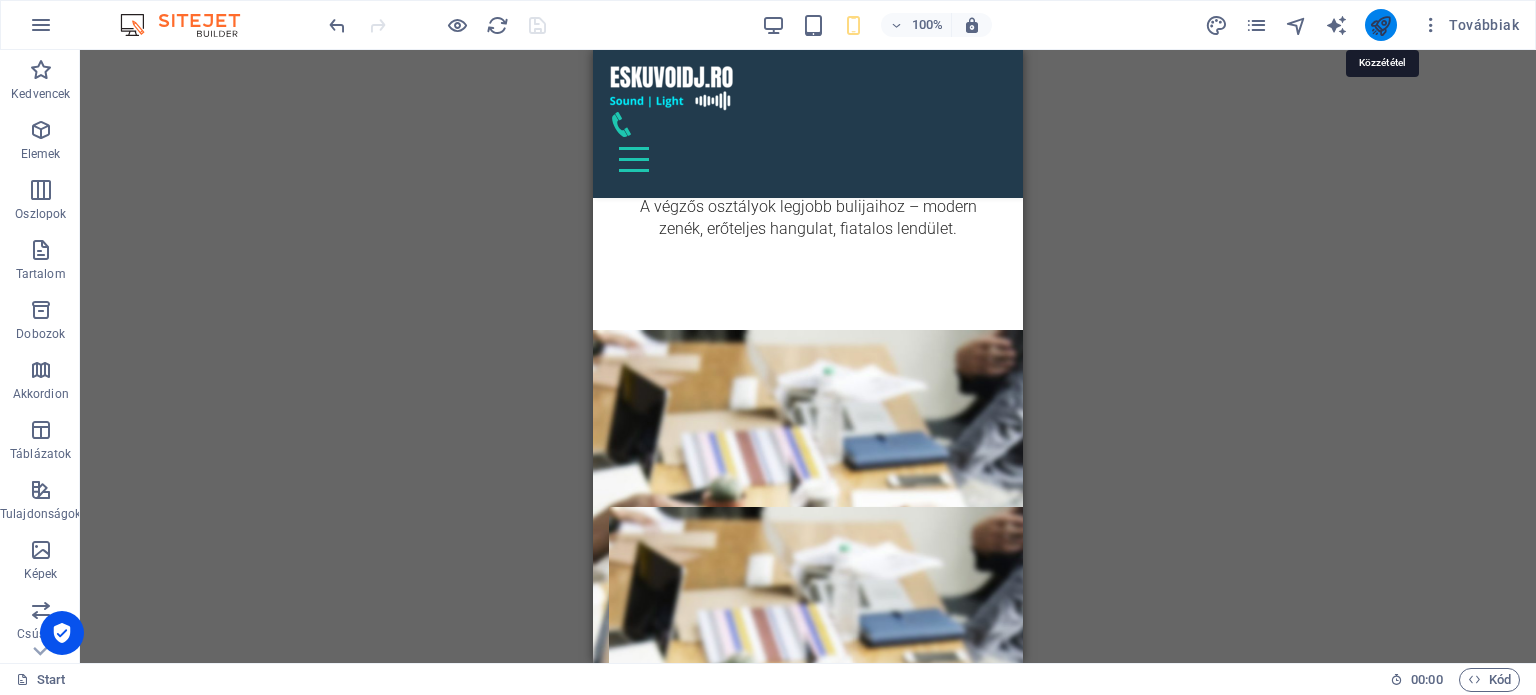 click at bounding box center (1380, 25) 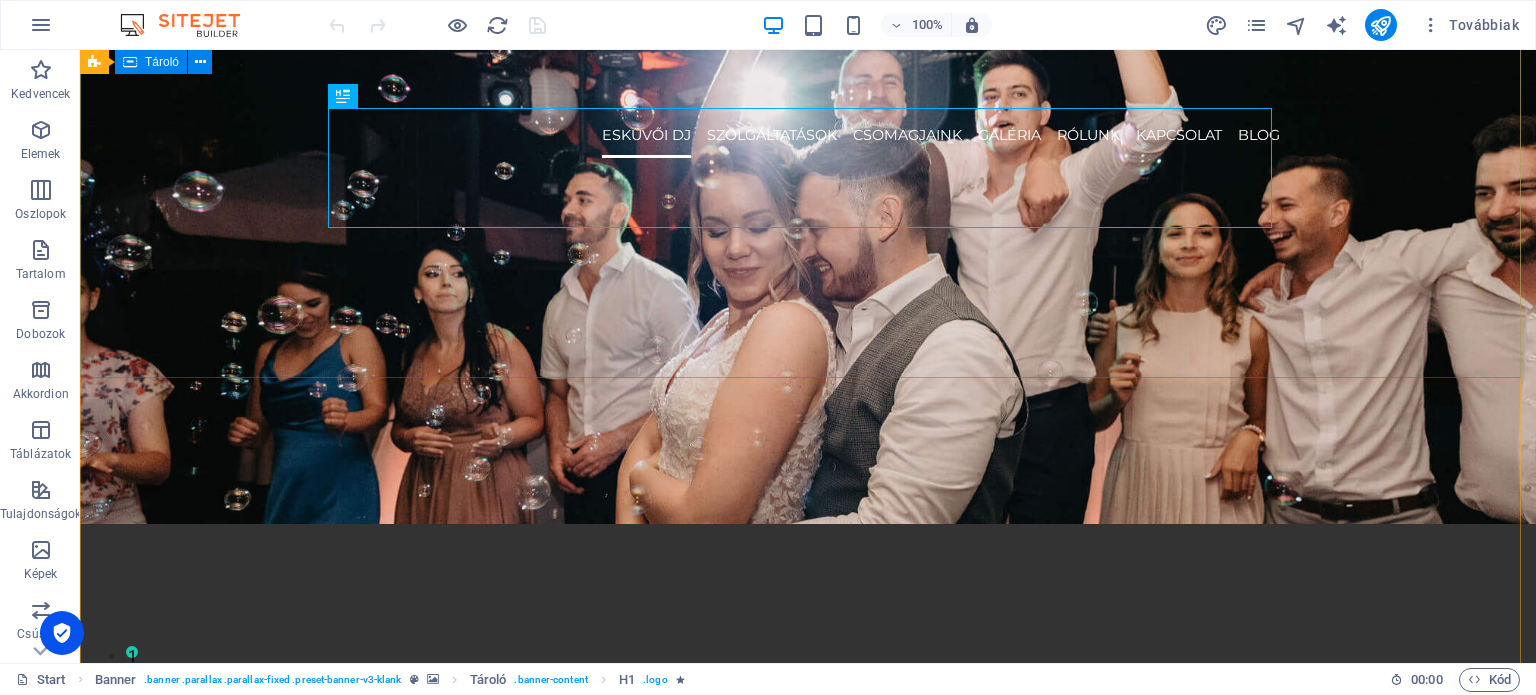 scroll, scrollTop: 100, scrollLeft: 0, axis: vertical 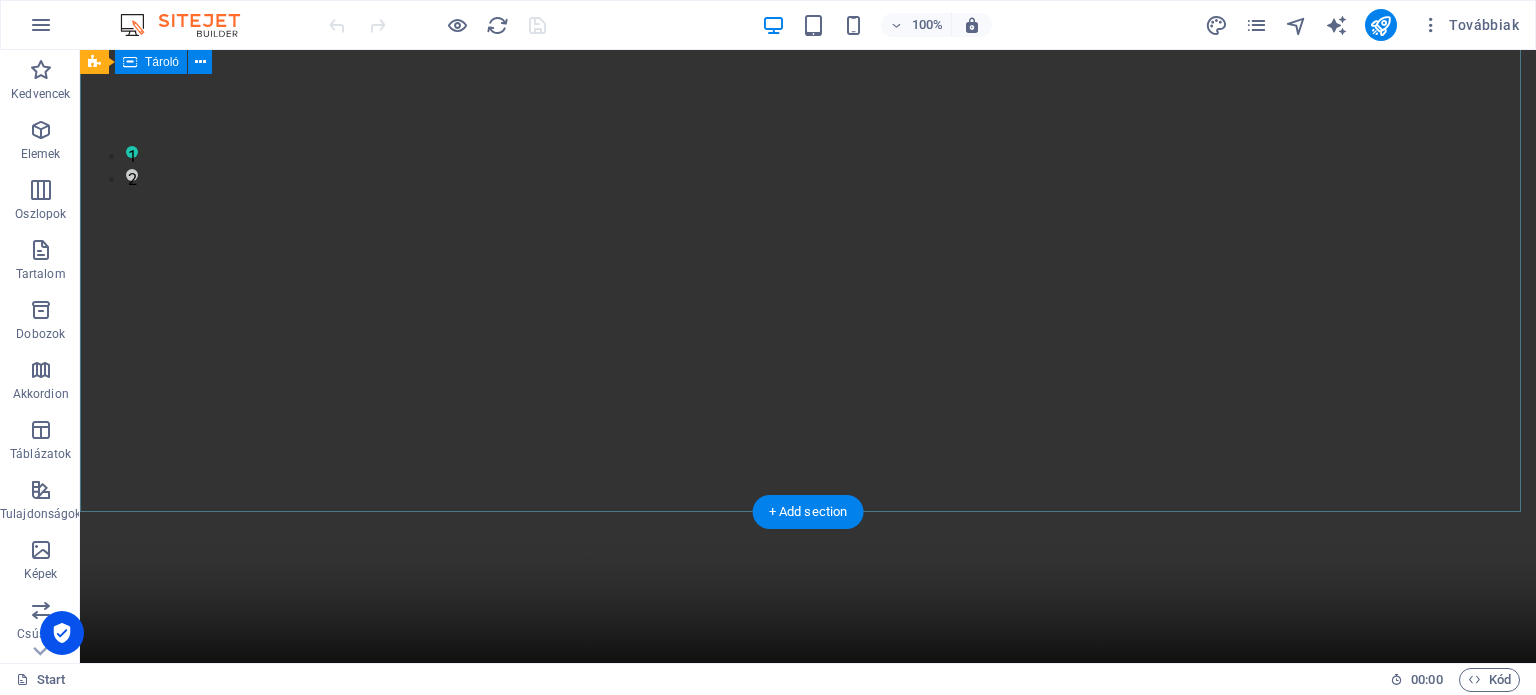 click at bounding box center [808, 388] 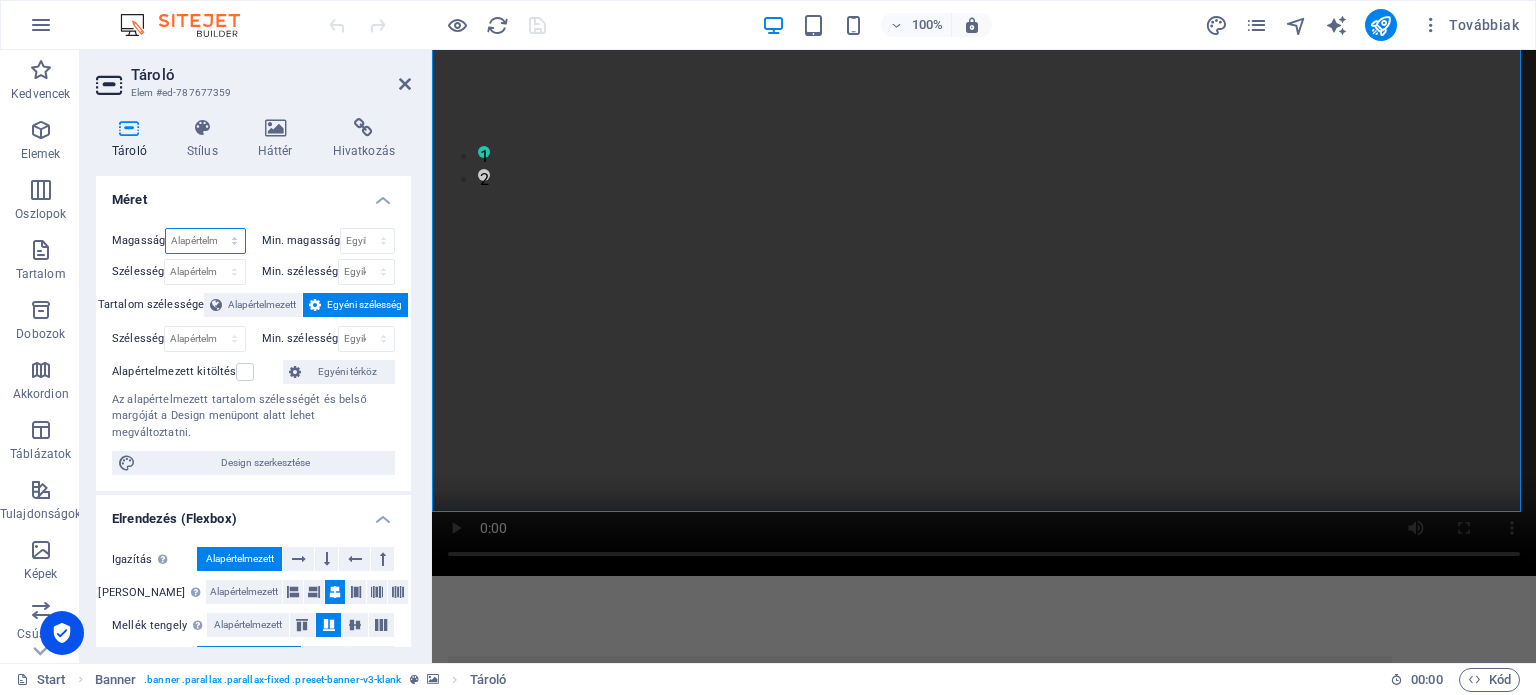 click on "Alapértelmezett px rem % vh vw" at bounding box center [205, 241] 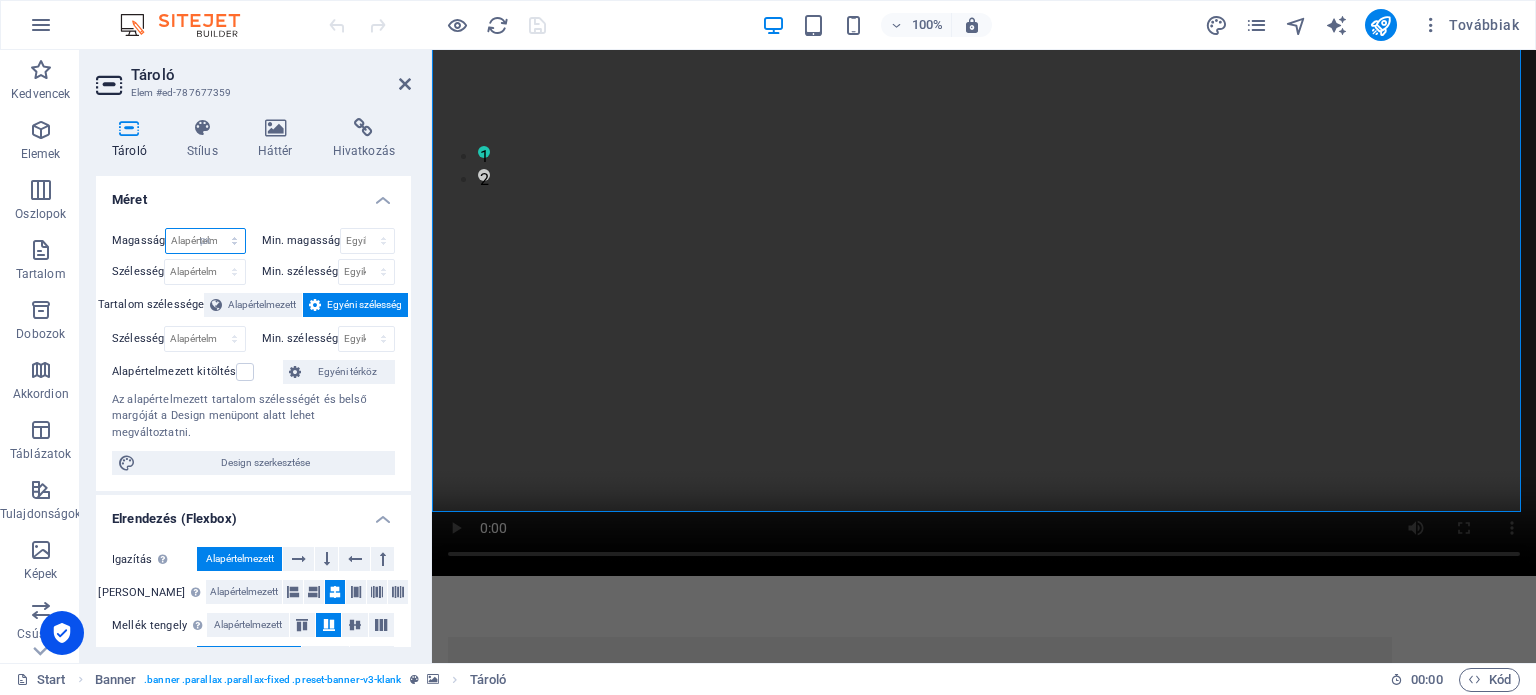 click on "Alapértelmezett px rem % vh vw" at bounding box center (205, 241) 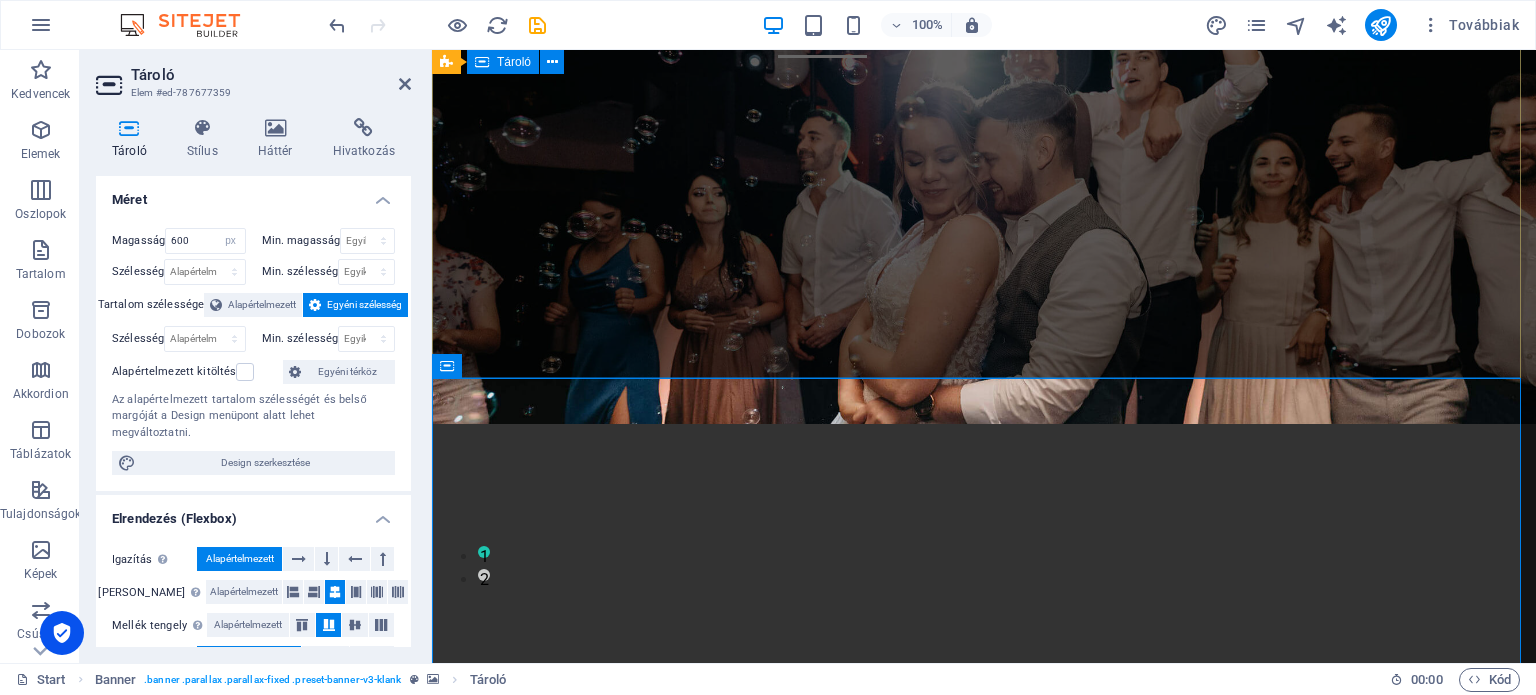 scroll, scrollTop: 500, scrollLeft: 0, axis: vertical 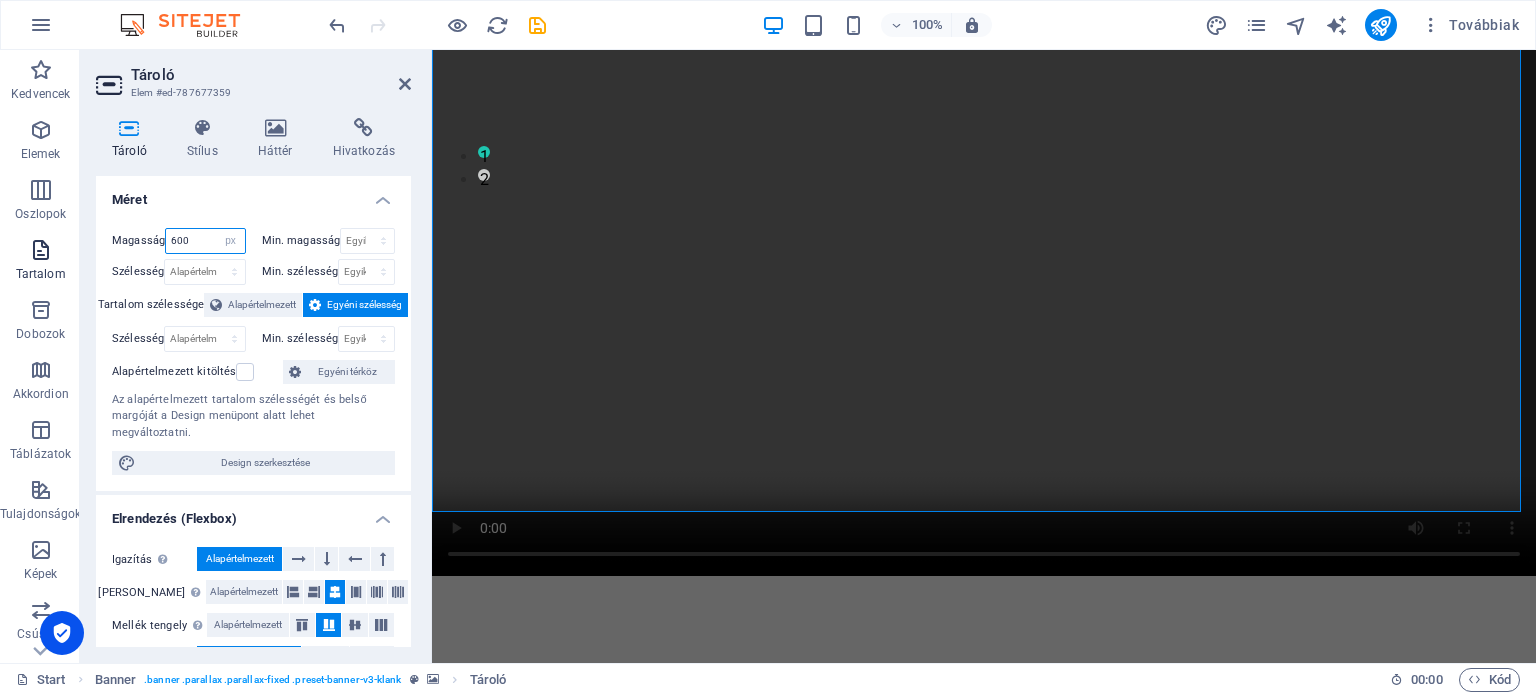 drag, startPoint x: 205, startPoint y: 237, endPoint x: 0, endPoint y: 247, distance: 205.24376 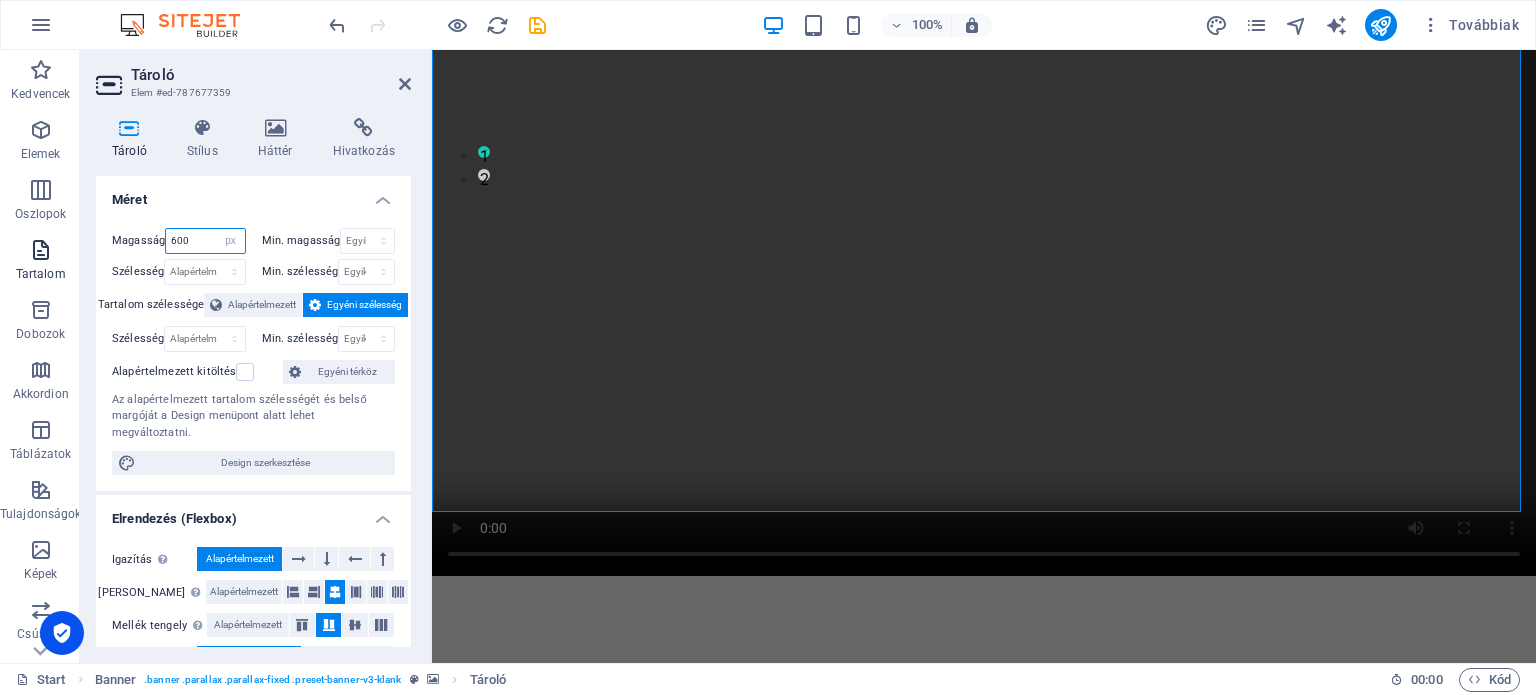 click on "Kedvencek Elemek Oszlopok Tartalom Dobozok Akkordion Táblázatok Tulajdonságok Képek Csúszka Fejléc Lábléc Űrlapok Marketing Gyűjtemények Tároló Elem #ed-787677359
Tároló Stílus Háttér Hivatkozás Méret Magasság 600 Alapértelmezett px rem % vh vw Min. magasság Egyik sem px rem % vh vw Szélesség Alapértelmezett px rem % em vh vw Min. szélesség Egyik sem px rem % vh vw Tartalom szélessége Alapértelmezett Egyéni szélesség Szélesség Alapértelmezett px rem % em vh vw Min. szélesség Egyik sem px rem % vh vw Alapértelmezett kitöltés Egyéni térköz Az alapértelmezett tartalom szélességét és belső margóját a Design menüpont alatt lehet megváltoztatni. Design szerkesztése Elrendezés (Flexbox) Igazítás Meghatározza a flex irányát. Alapértelmezett Fő tengely Meghatározza, hogy az elemek hogyan viselkedjenek a fő tengely mentén ebben a tartályban (tartalom igazítása). Alapértelmezett Mellék tengely Alapértelmezett Wrap Alapértelmezett" at bounding box center [768, 356] 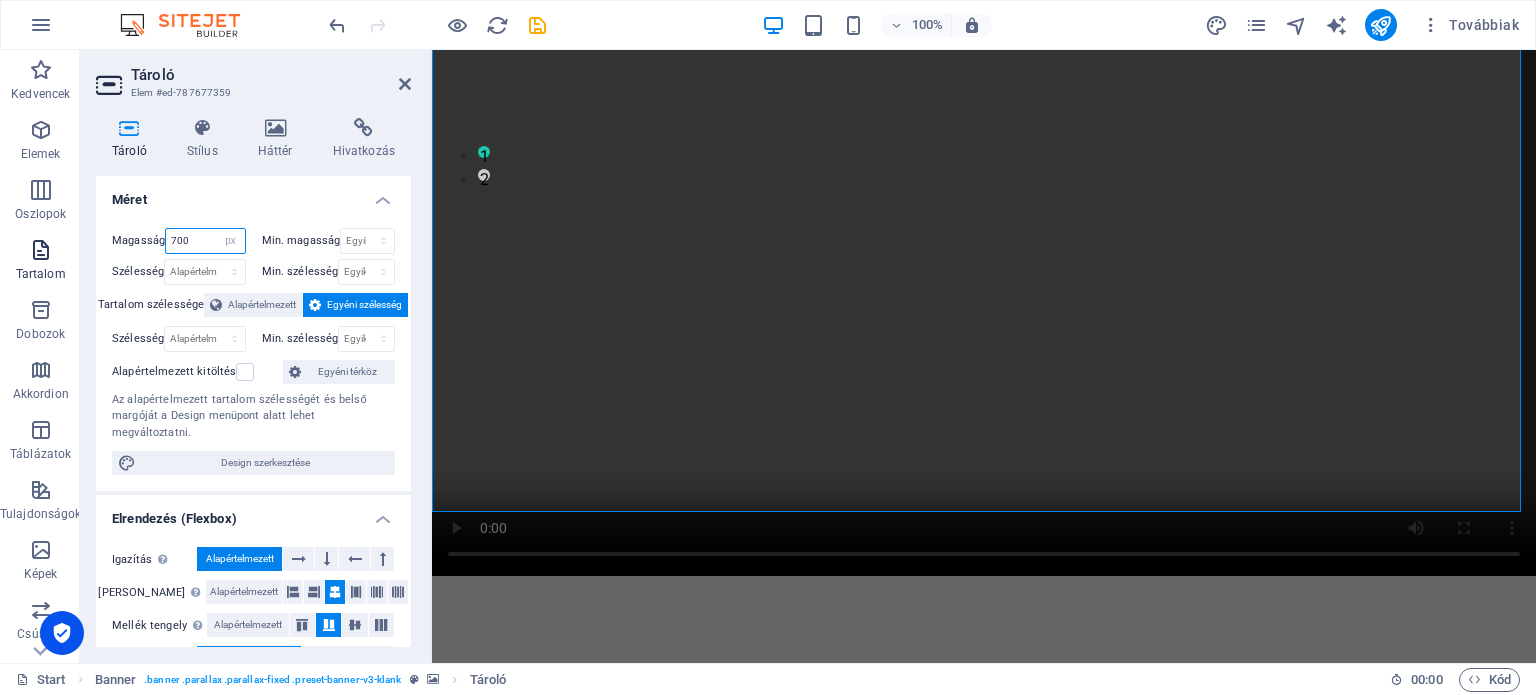 type on "700" 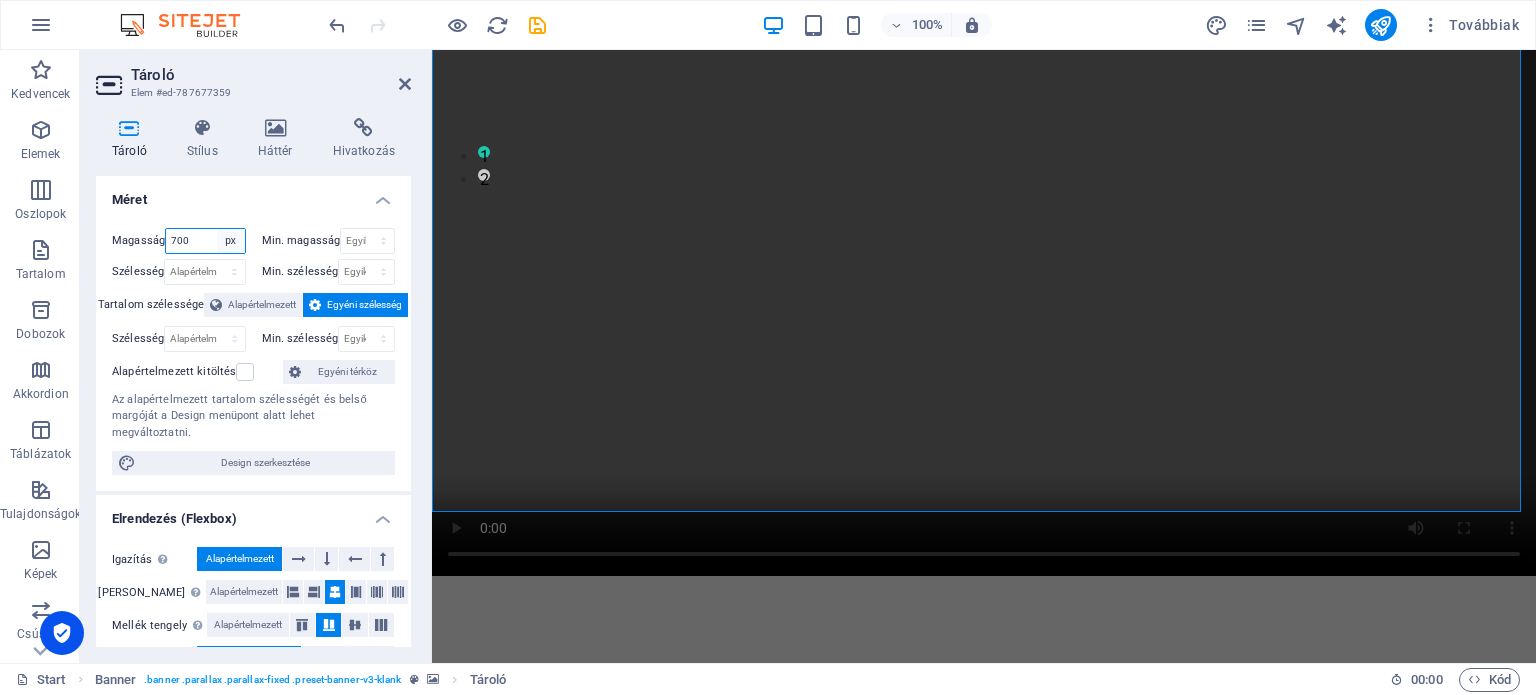 click on "Alapértelmezett px rem % vh vw" at bounding box center [231, 241] 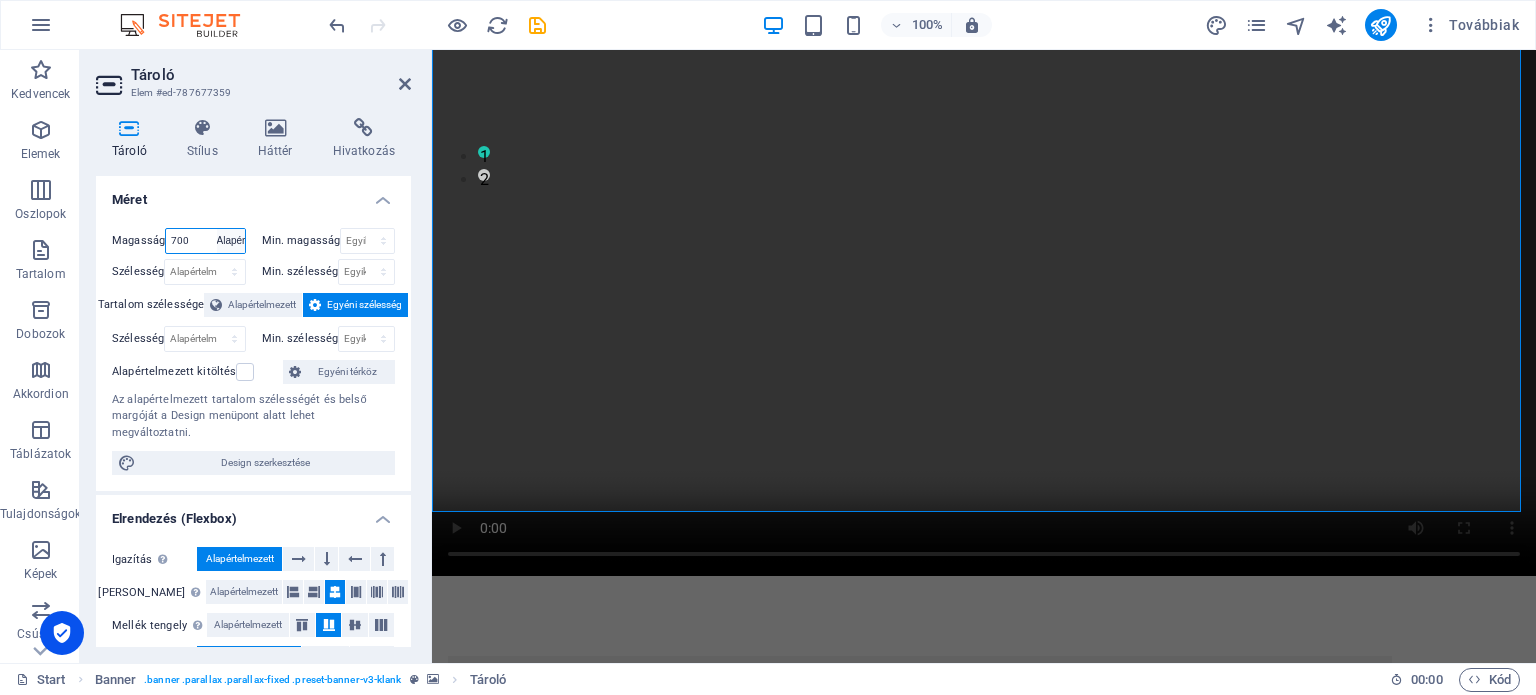 click on "Alapértelmezett px rem % vh vw" at bounding box center (231, 241) 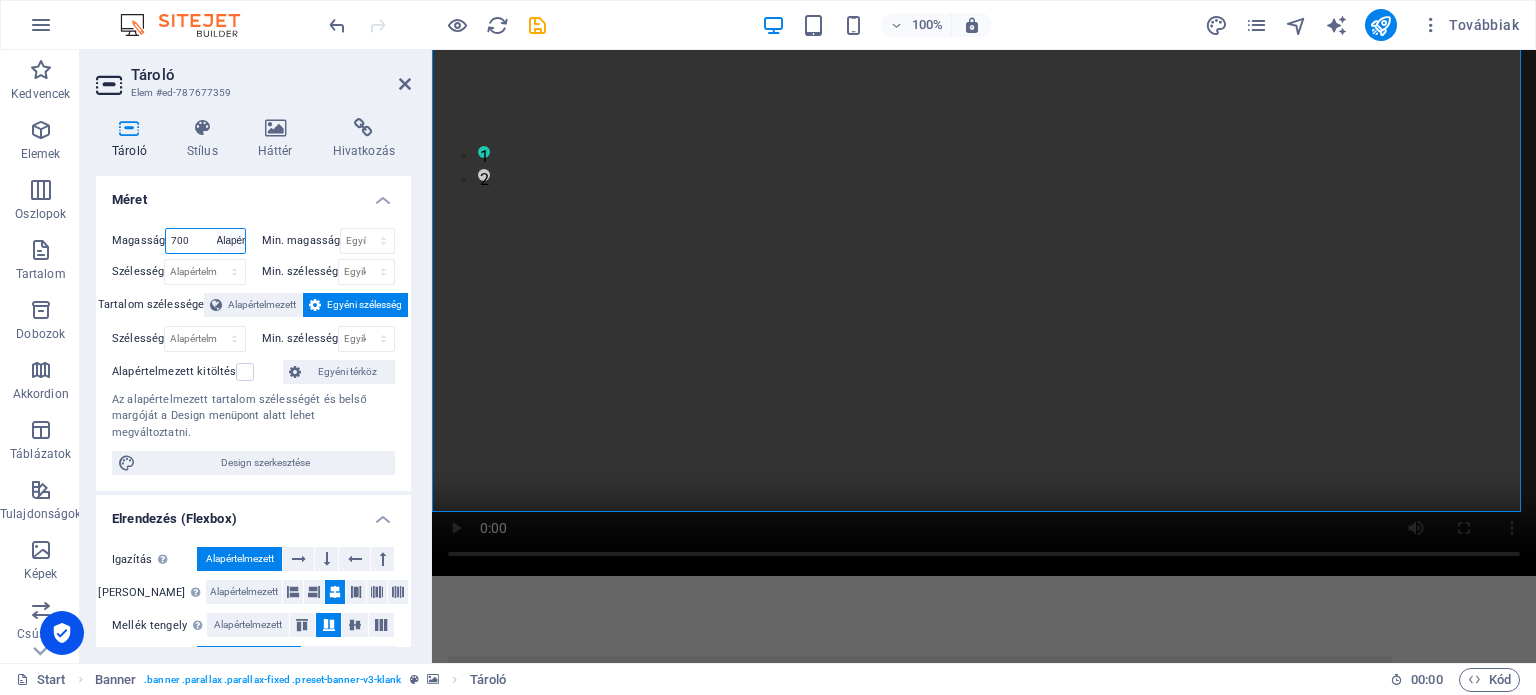 type 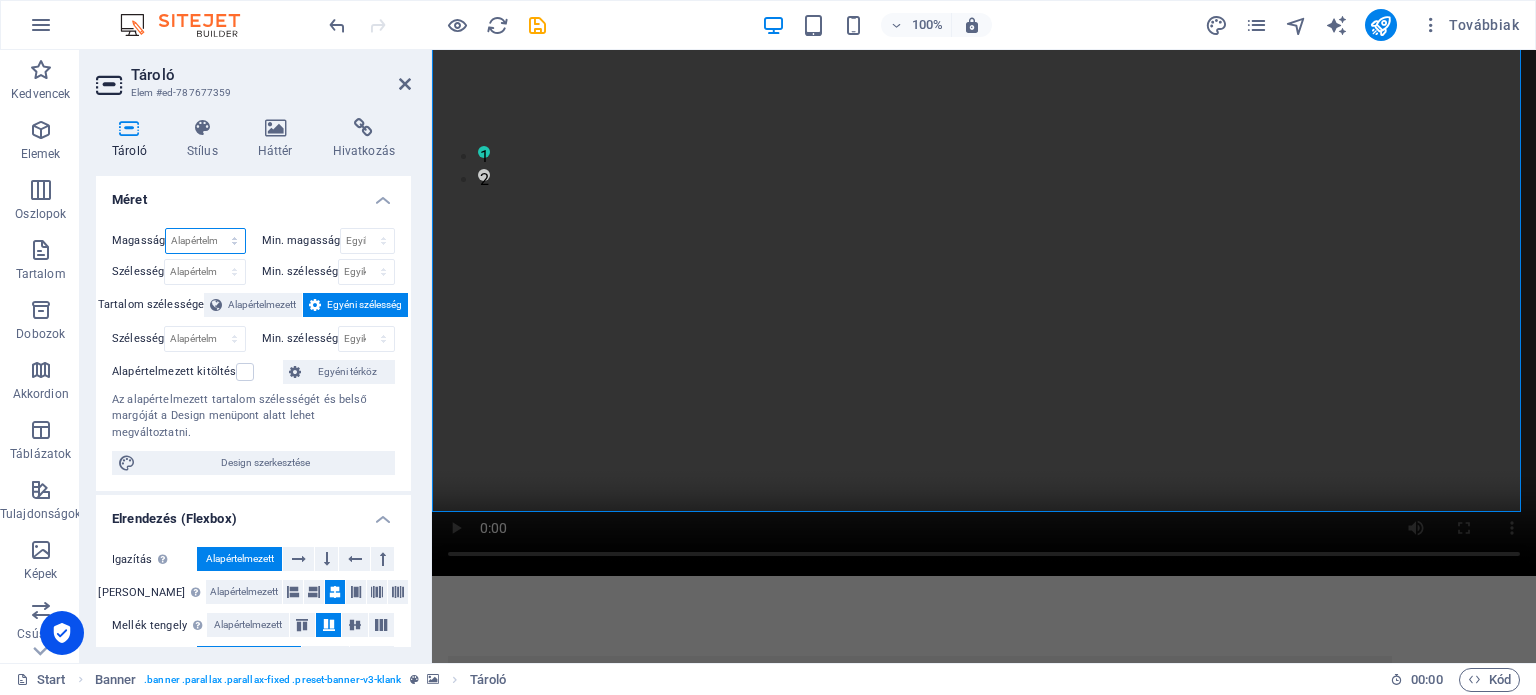 click on "Alapértelmezett px rem % vh vw" at bounding box center (205, 241) 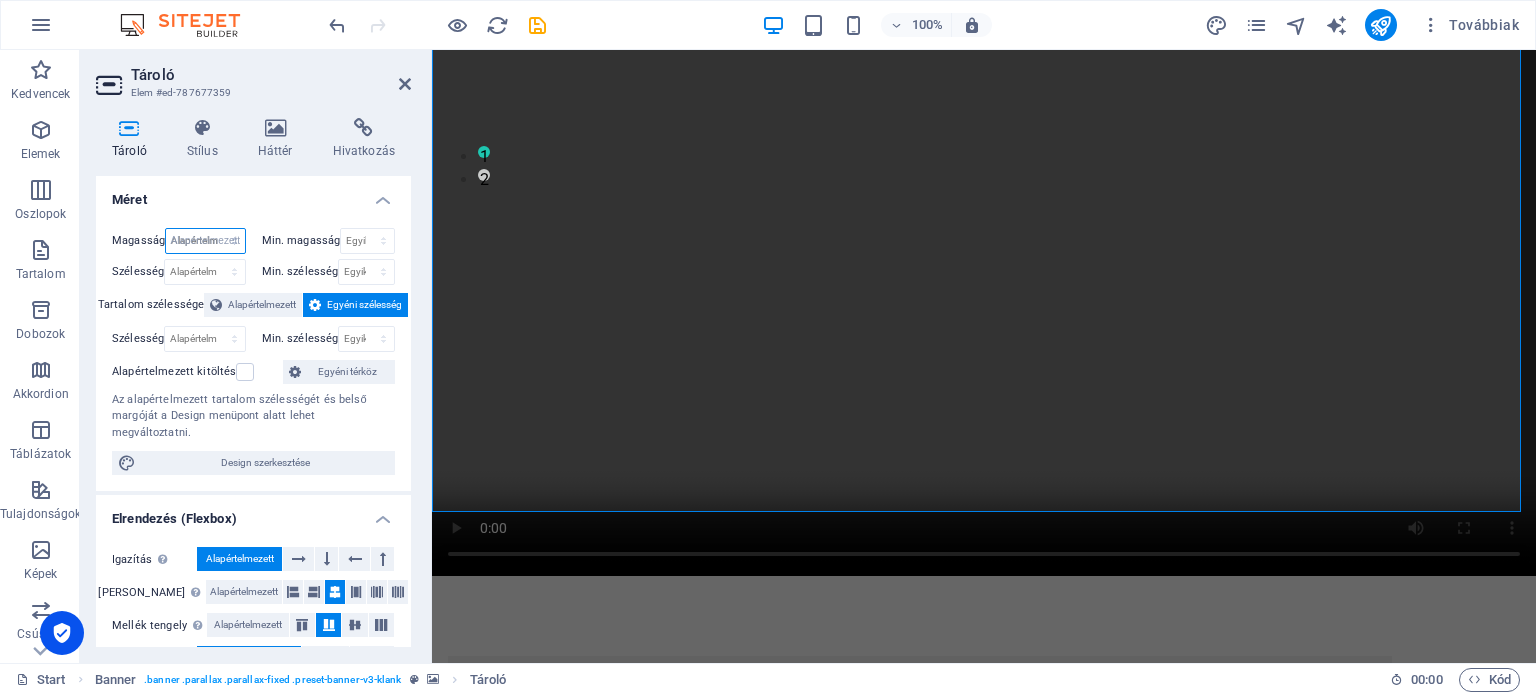 click on "Alapértelmezett px rem % vh vw" at bounding box center (205, 241) 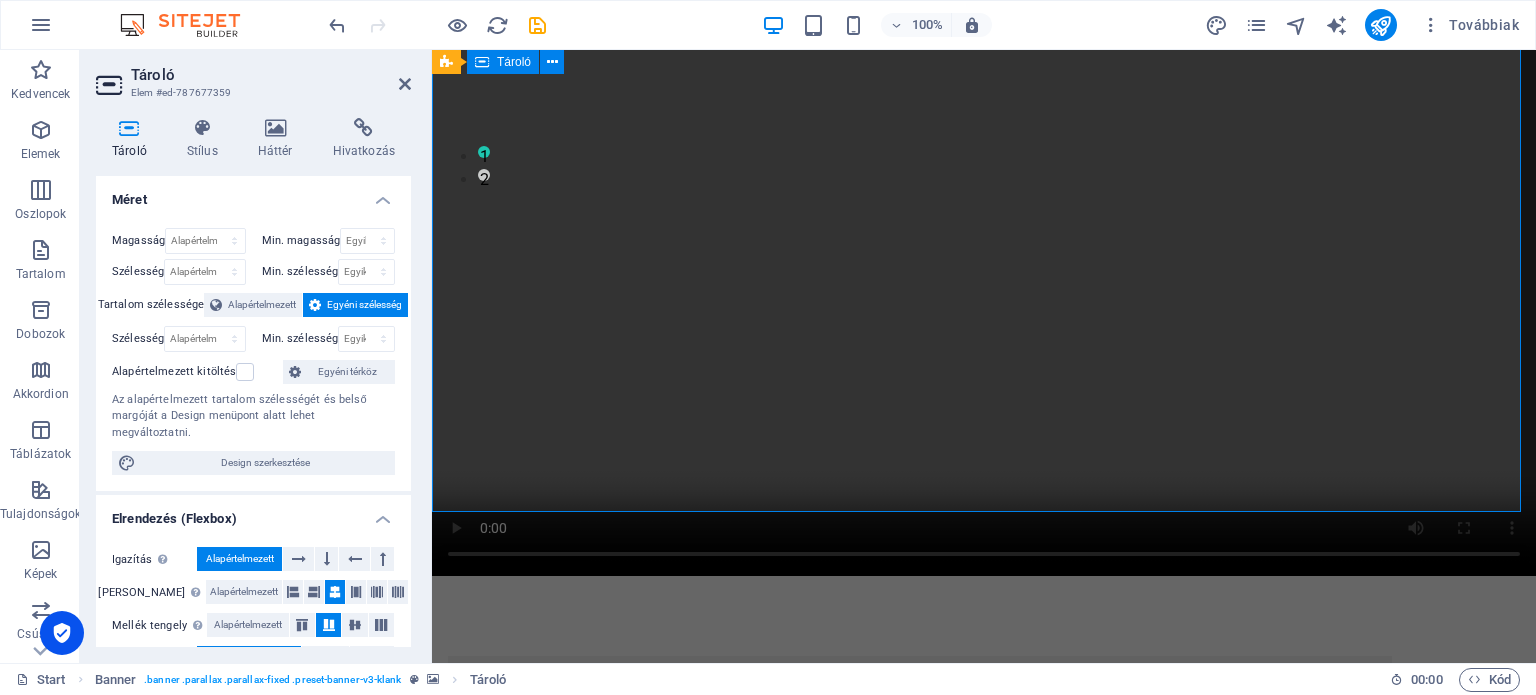 click at bounding box center [984, 300] 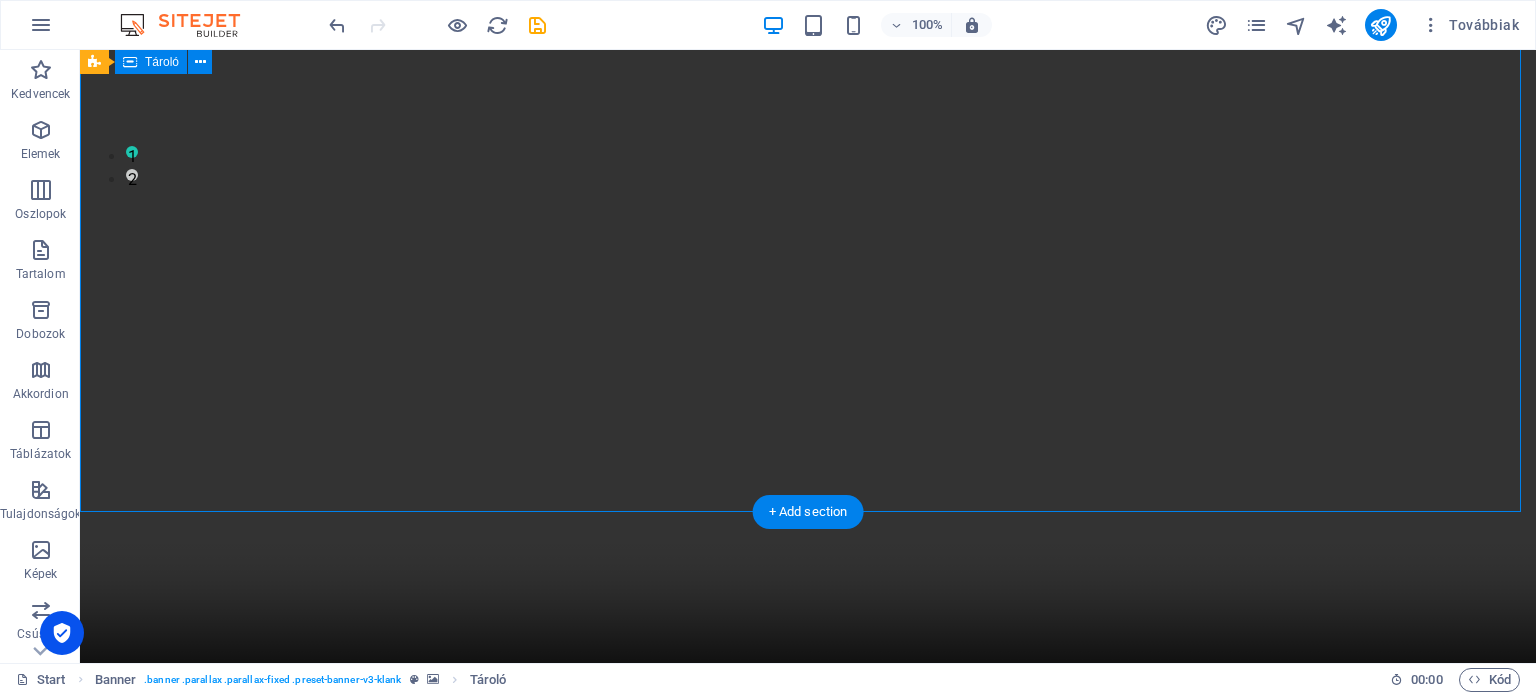 scroll, scrollTop: 200, scrollLeft: 0, axis: vertical 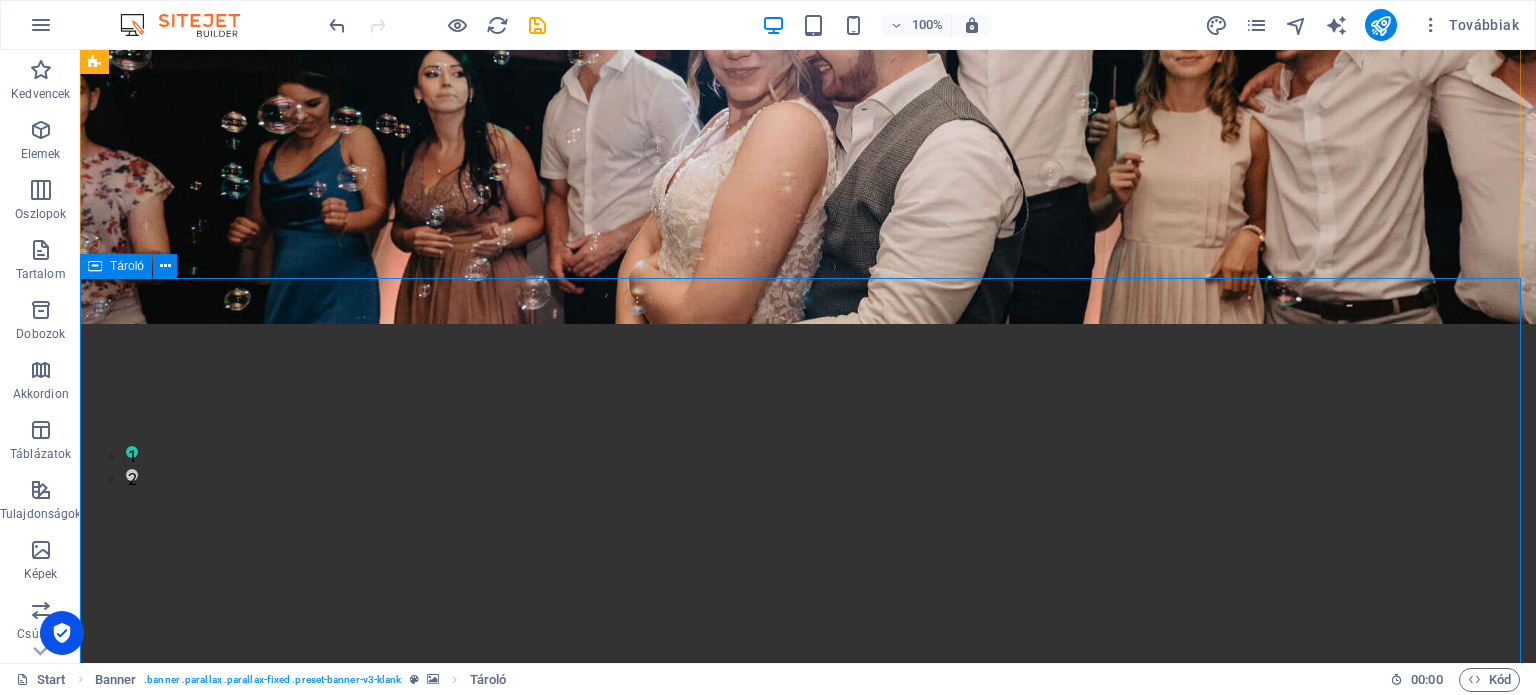 click at bounding box center [808, 688] 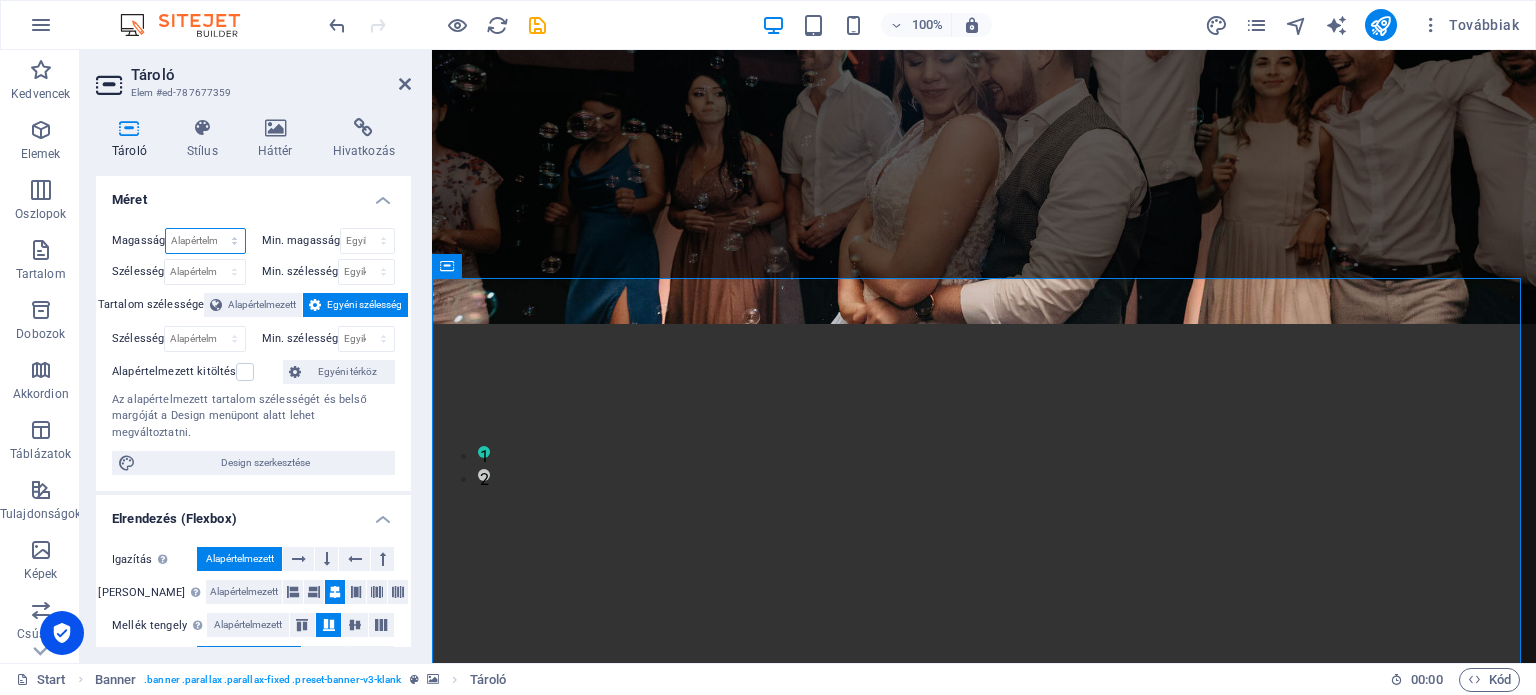 click on "Alapértelmezett px rem % vh vw" at bounding box center (205, 241) 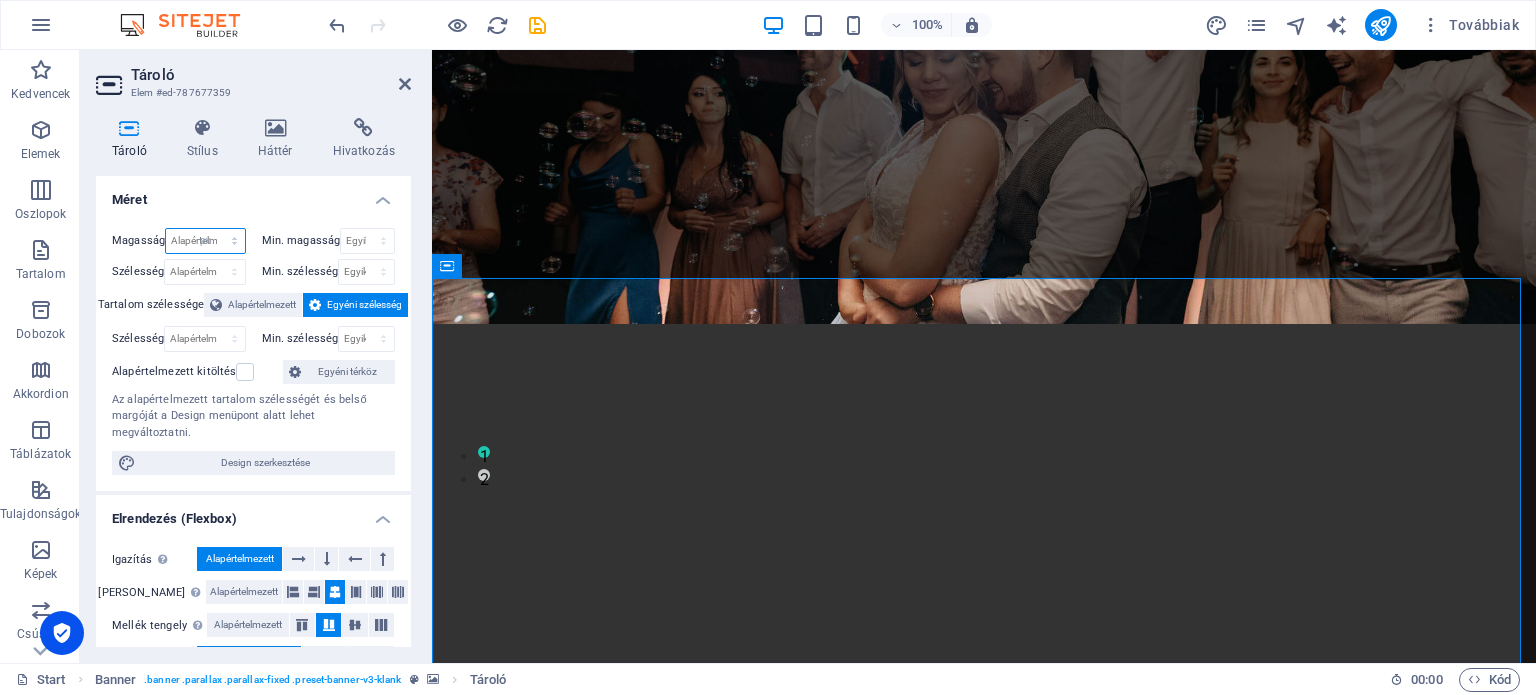click on "Alapértelmezett px rem % vh vw" at bounding box center (205, 241) 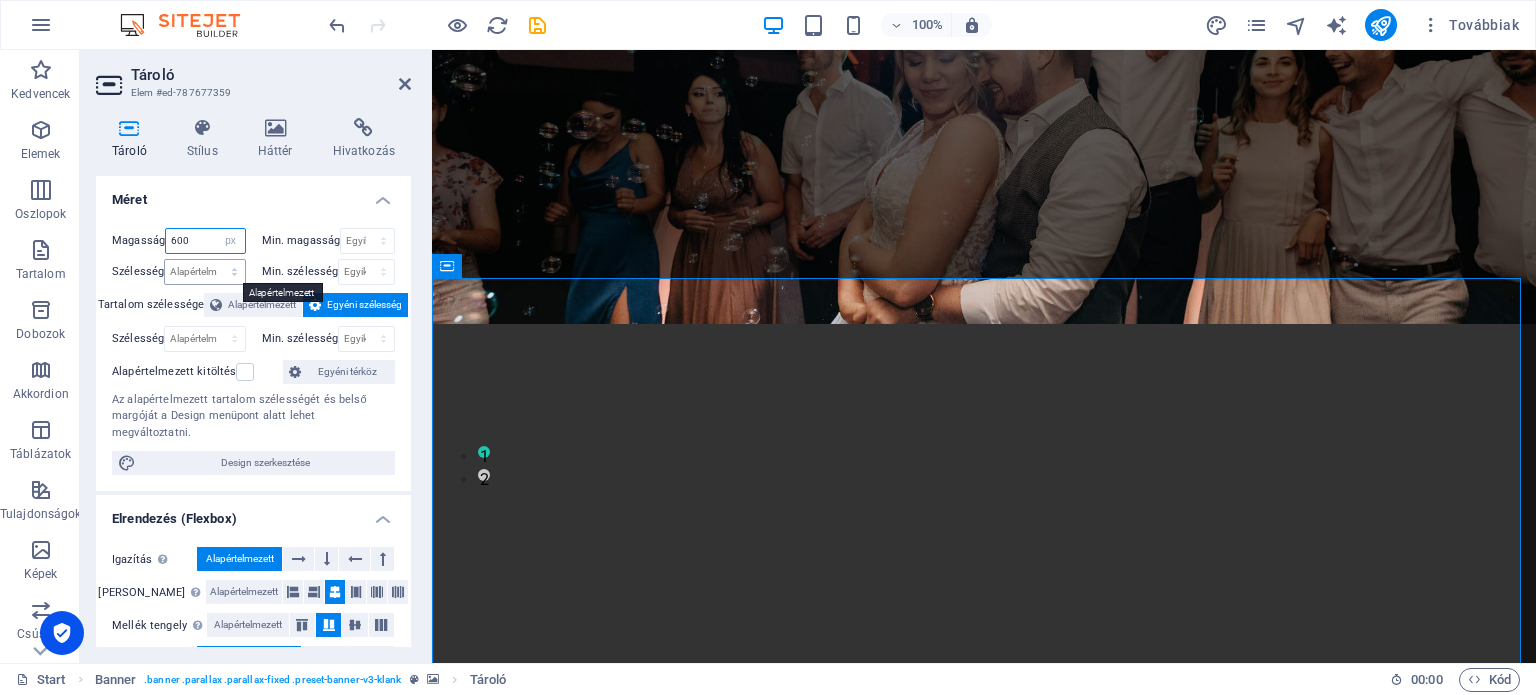 type on "600" 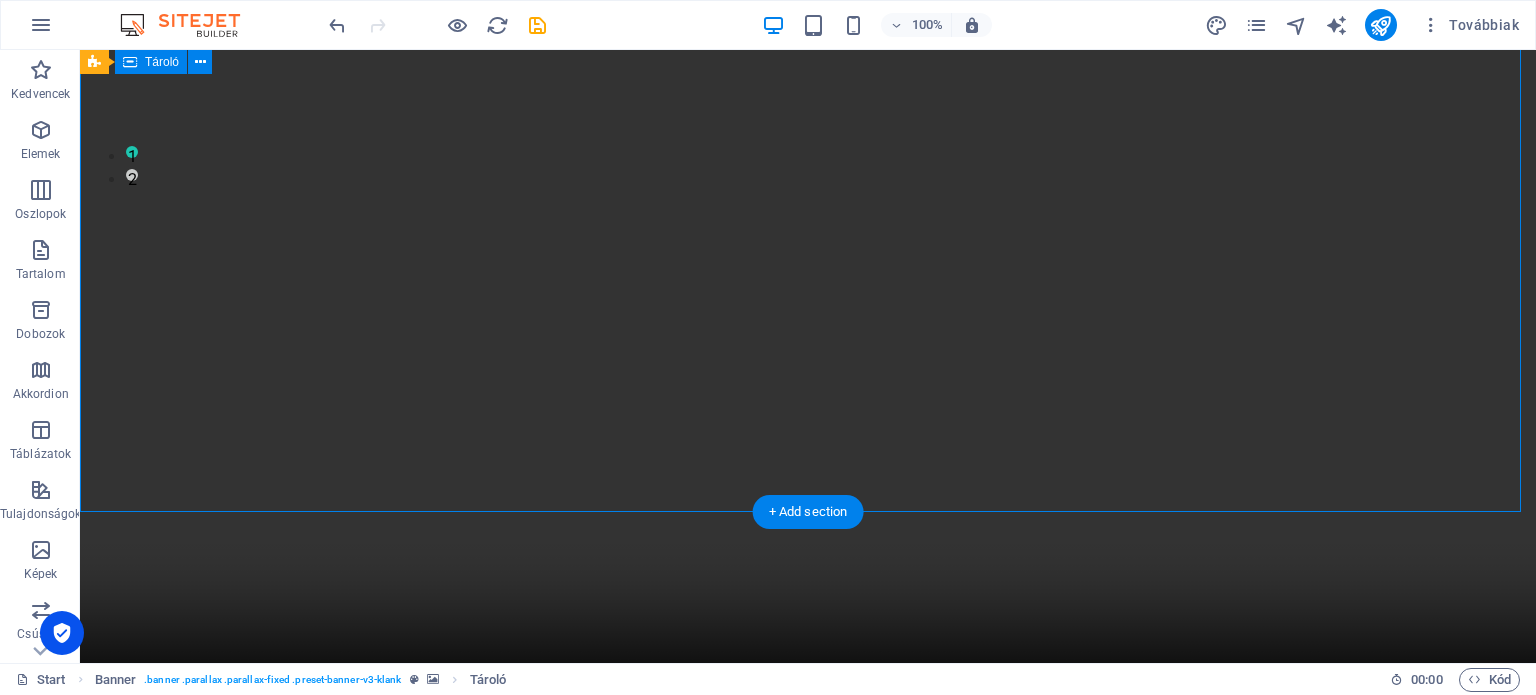scroll, scrollTop: 700, scrollLeft: 0, axis: vertical 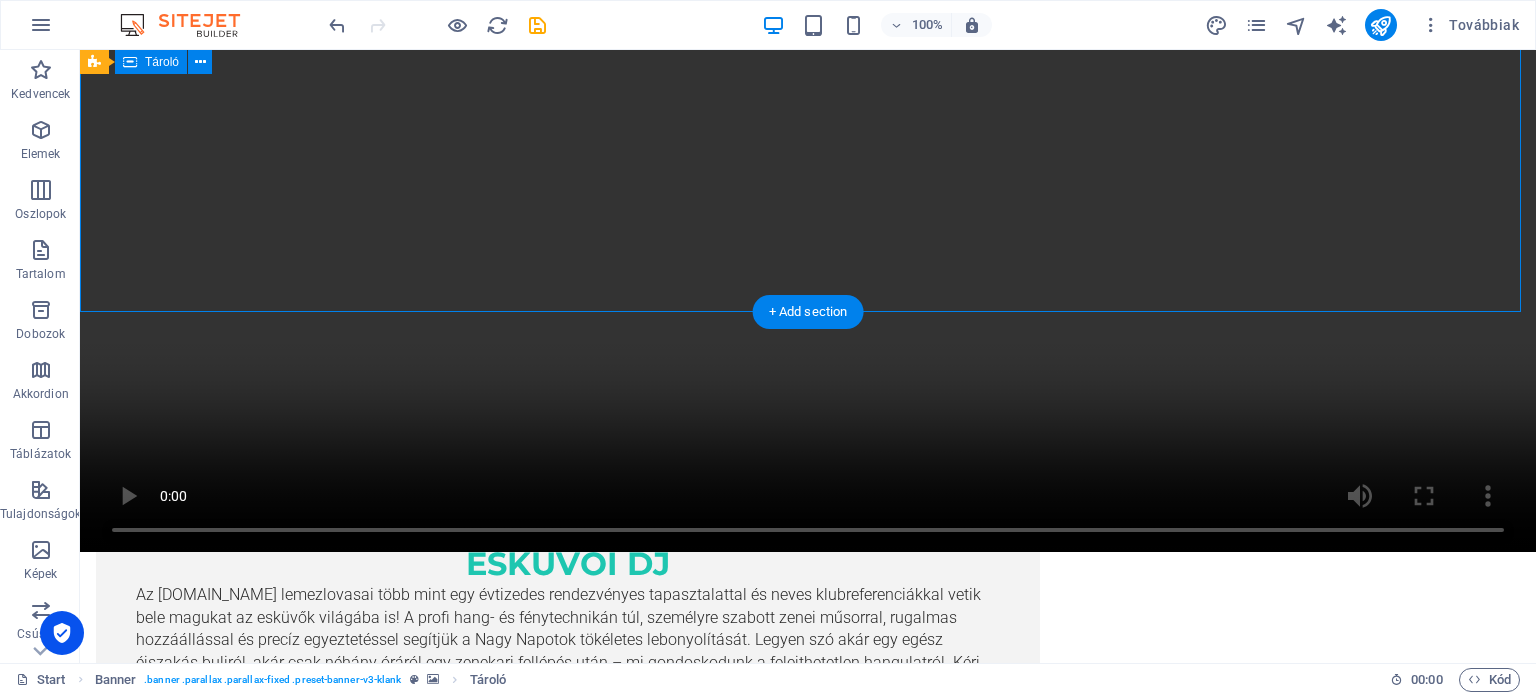 click at bounding box center [808, 124] 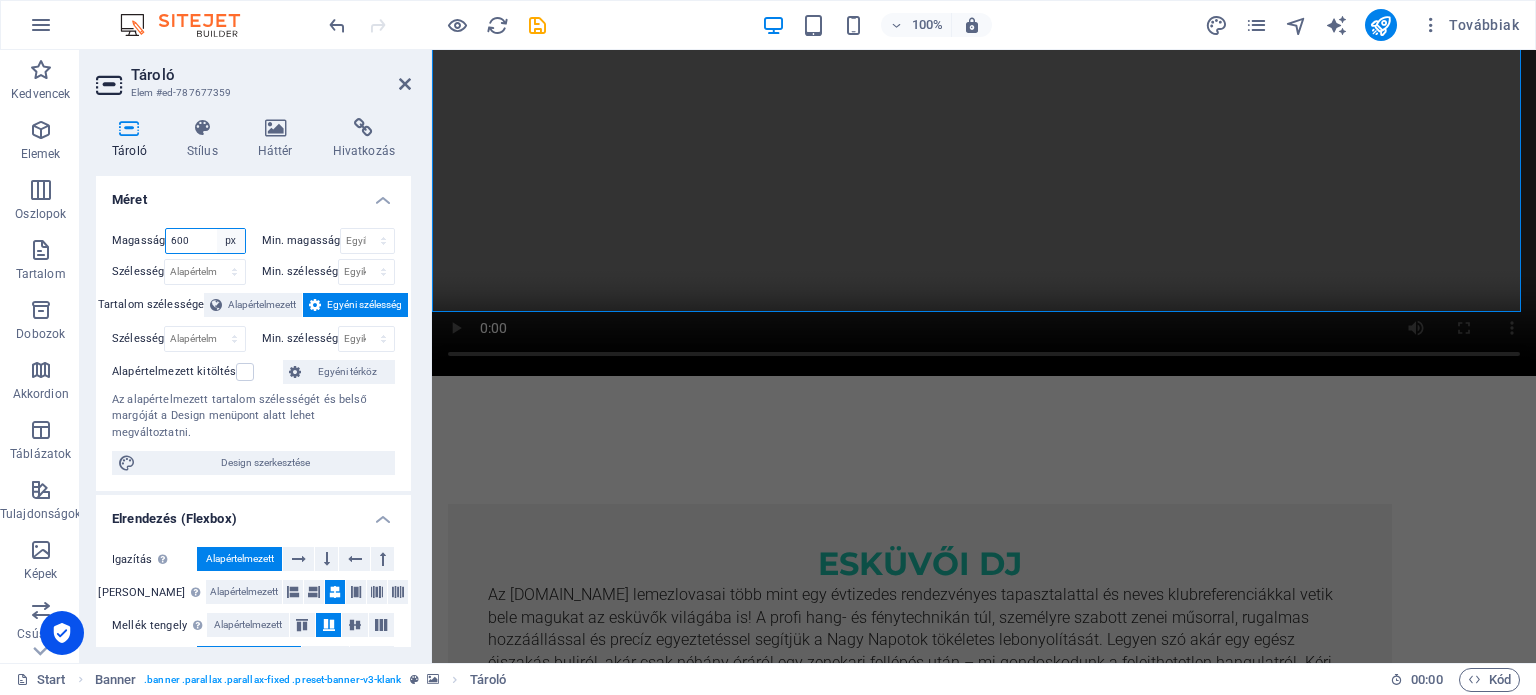 click on "Alapértelmezett px rem % vh vw" at bounding box center [231, 241] 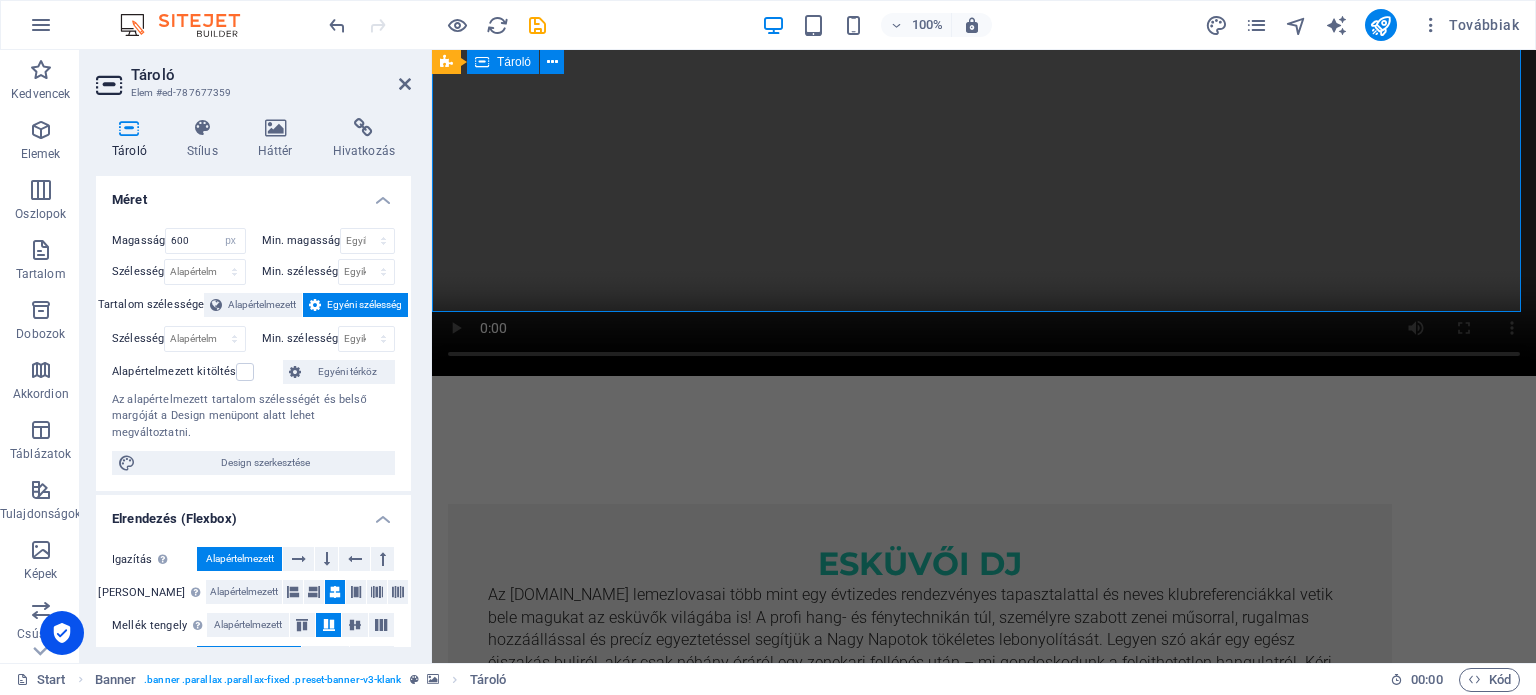 click at bounding box center (984, 124) 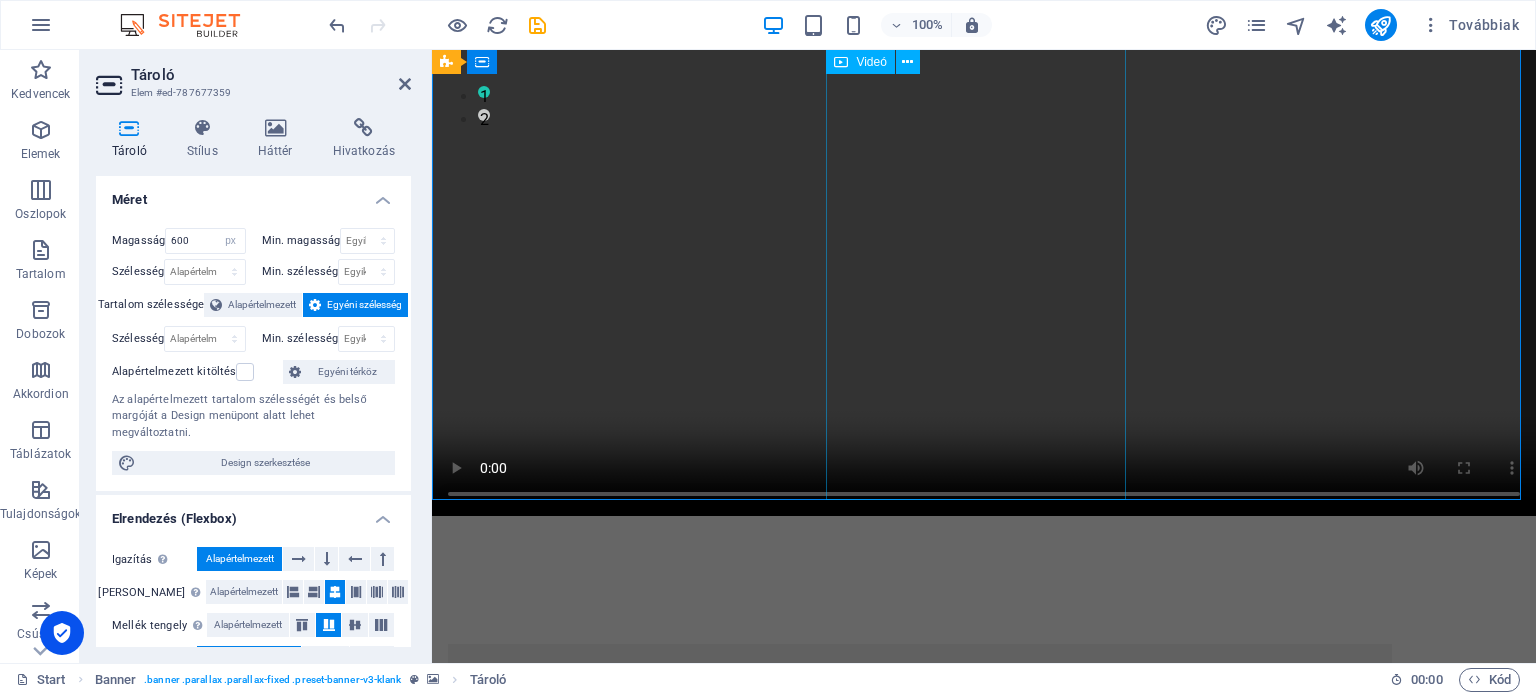 scroll, scrollTop: 500, scrollLeft: 0, axis: vertical 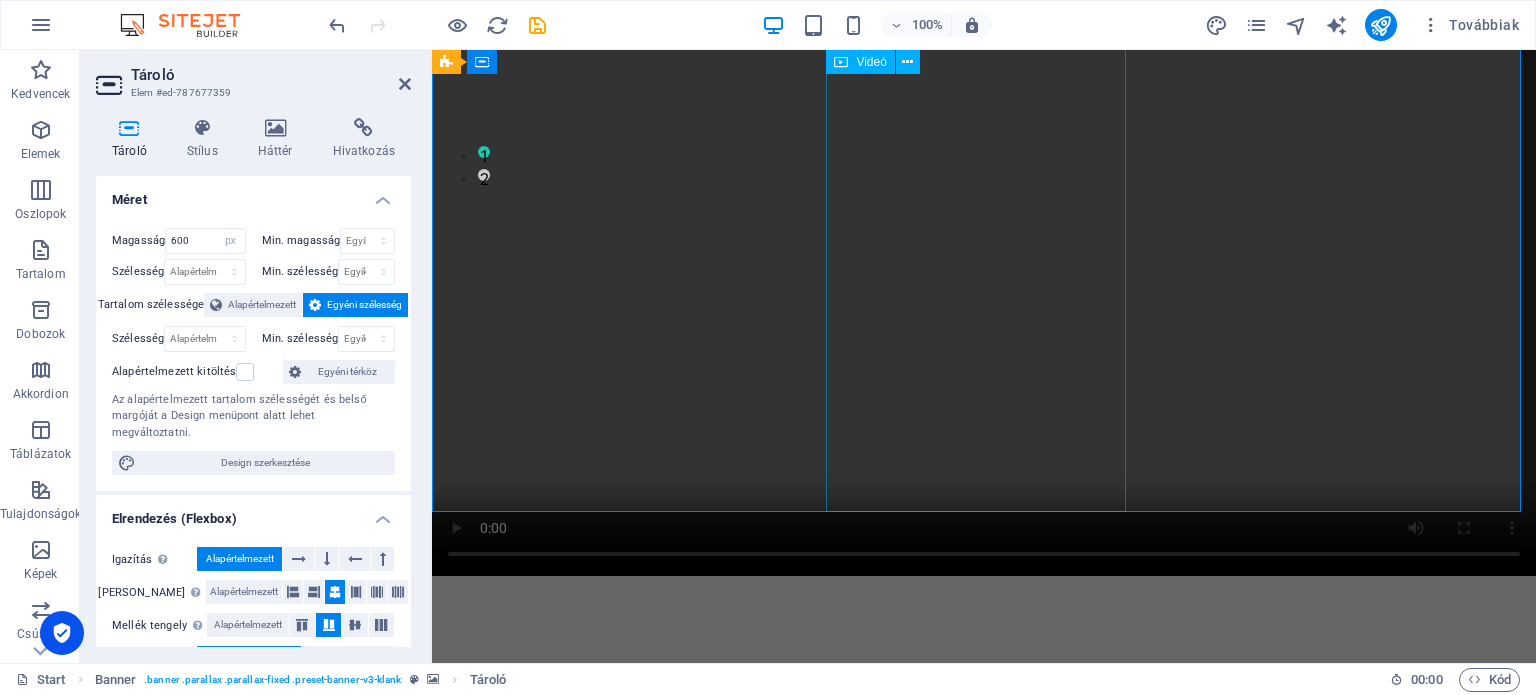 click at bounding box center [984, 300] 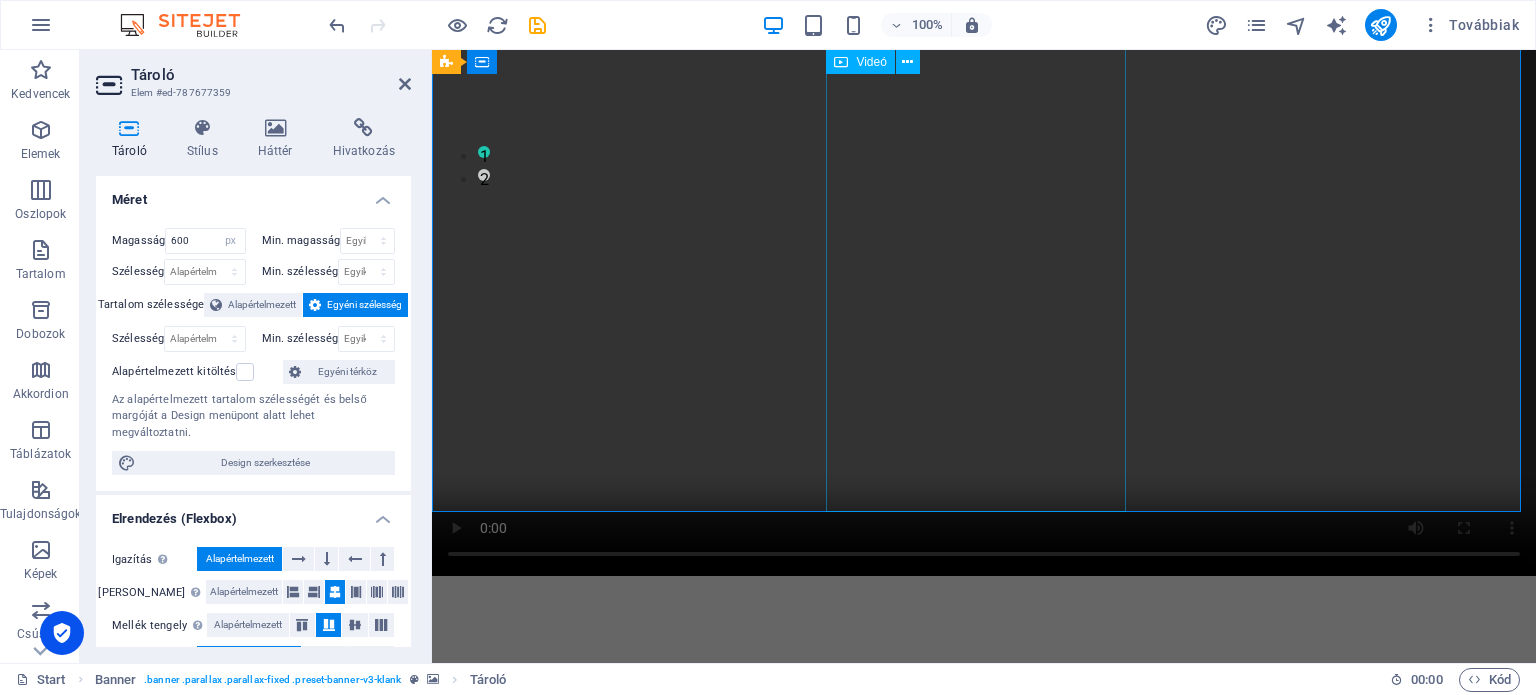 select on "%" 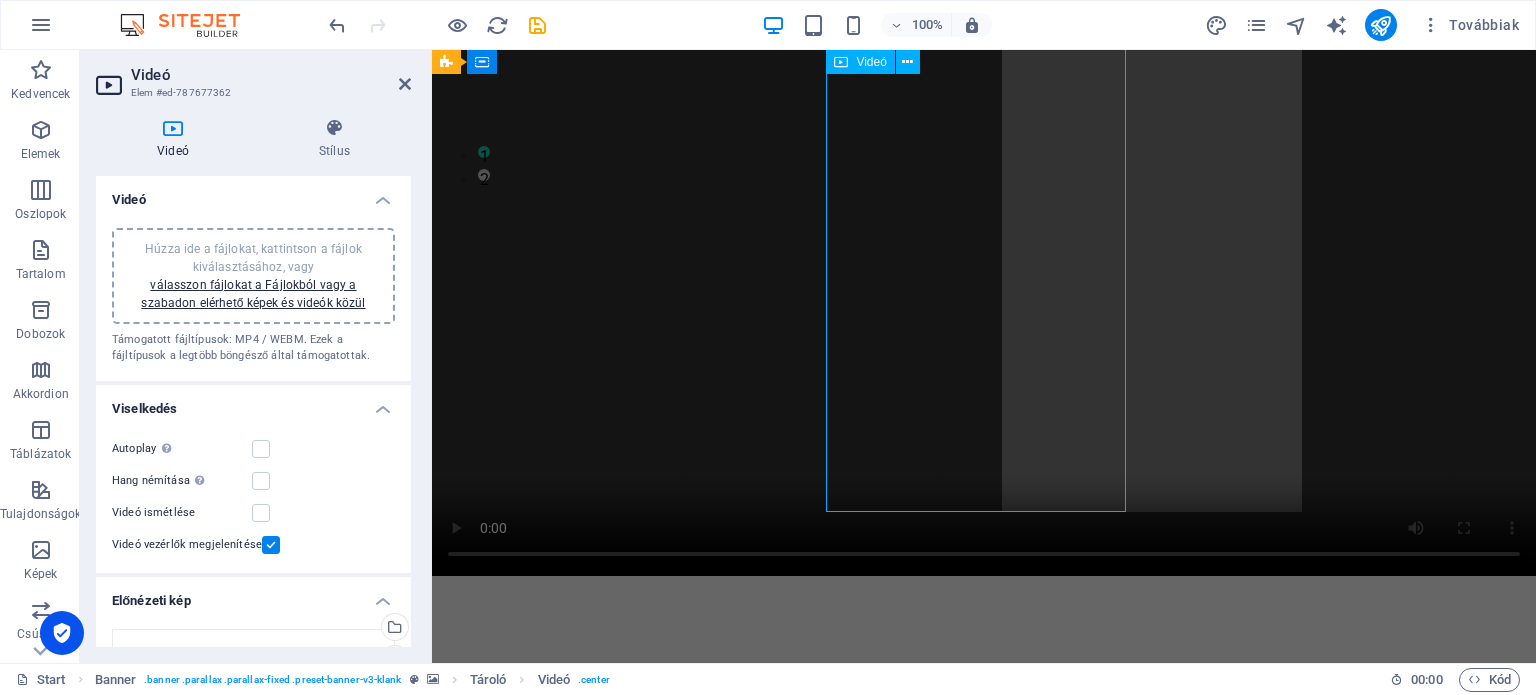 select on "px" 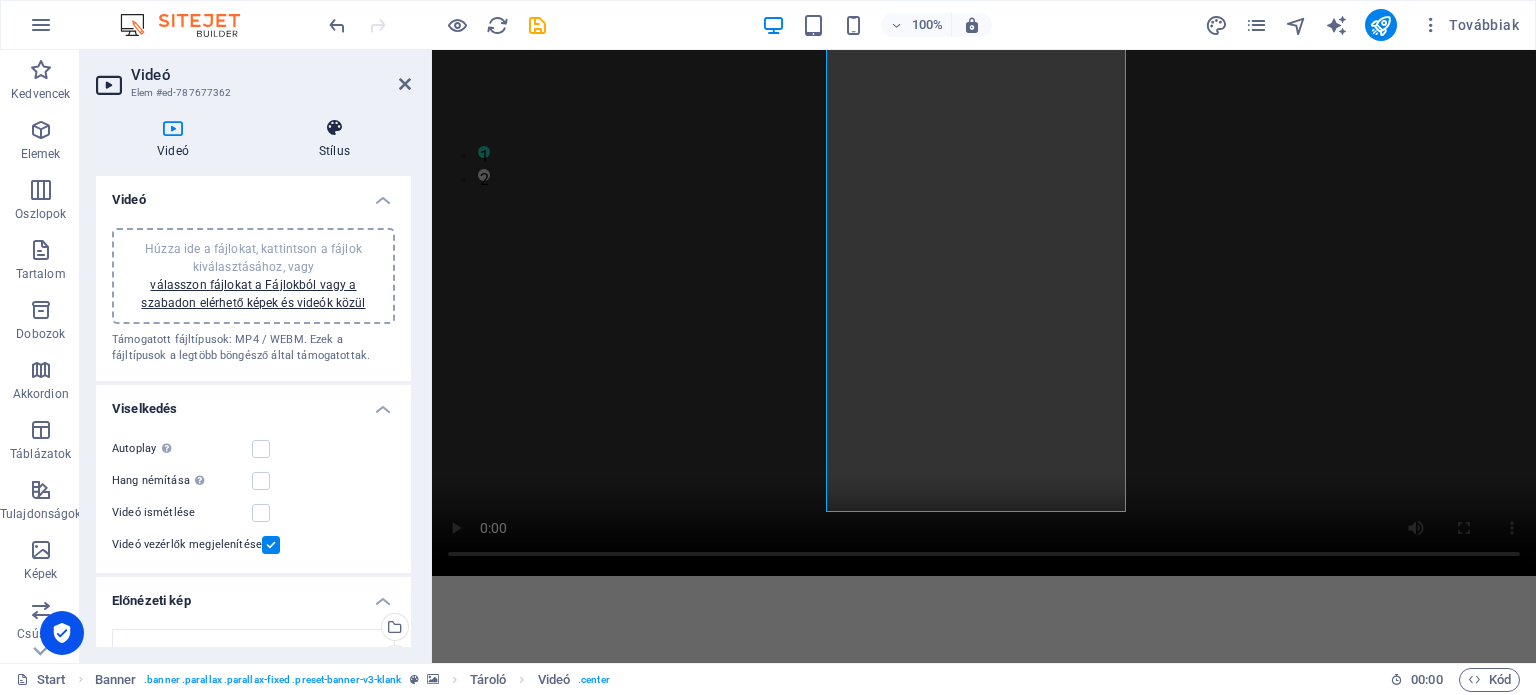 click at bounding box center [334, 128] 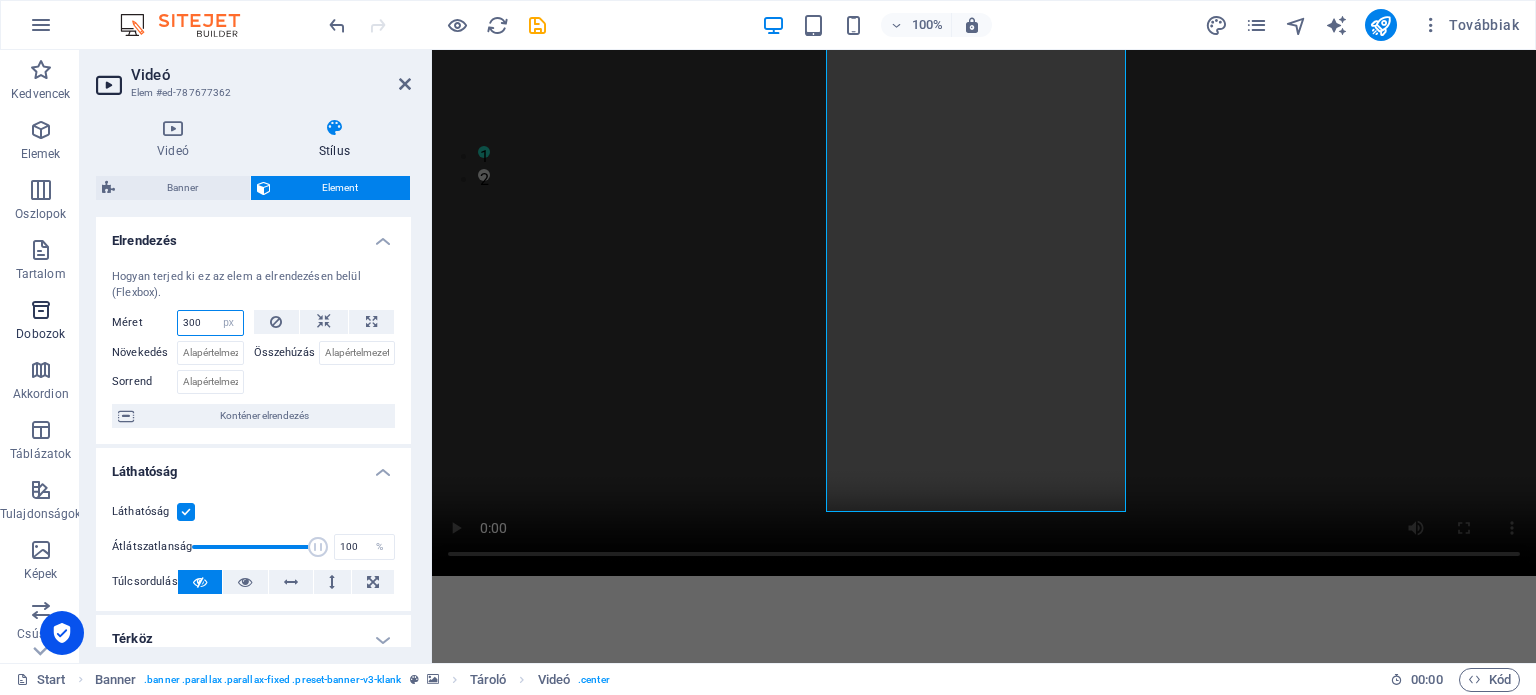 drag, startPoint x: 209, startPoint y: 323, endPoint x: 29, endPoint y: 327, distance: 180.04443 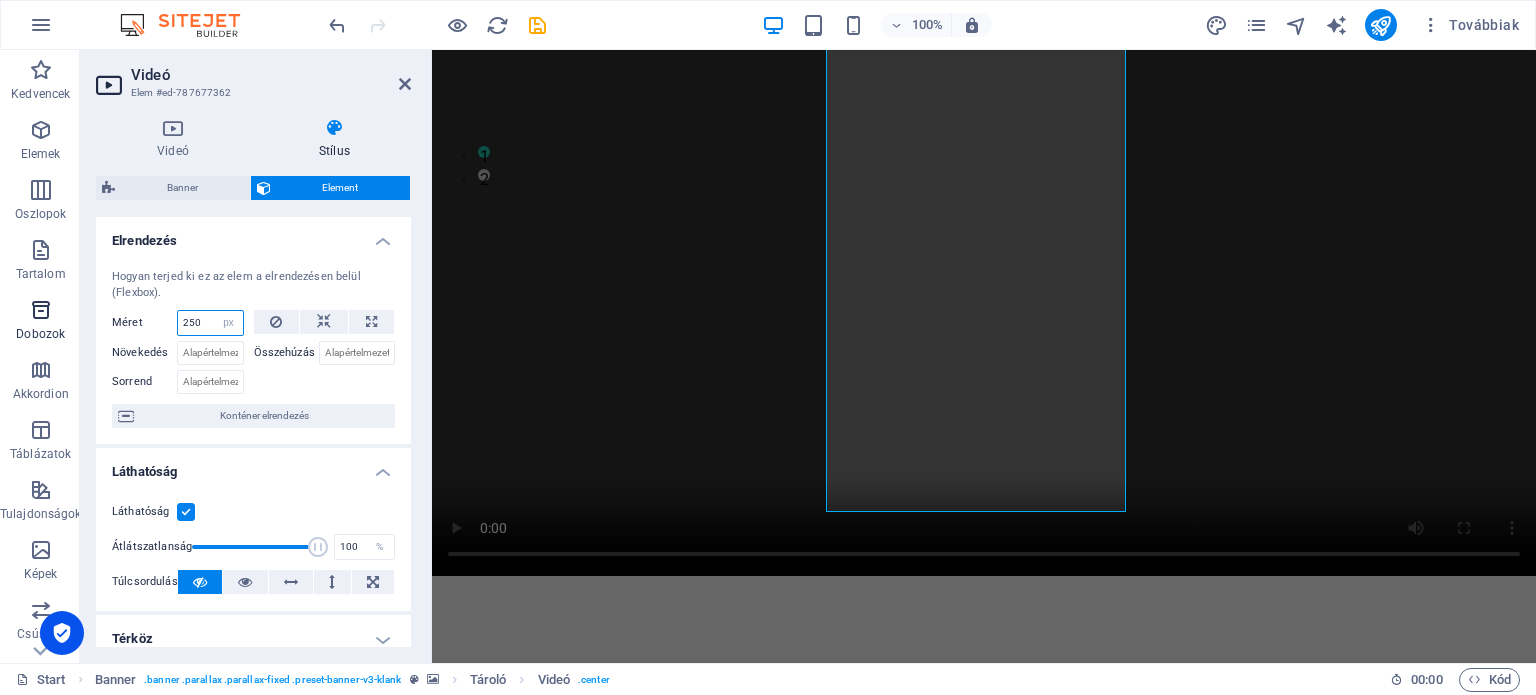 type on "250" 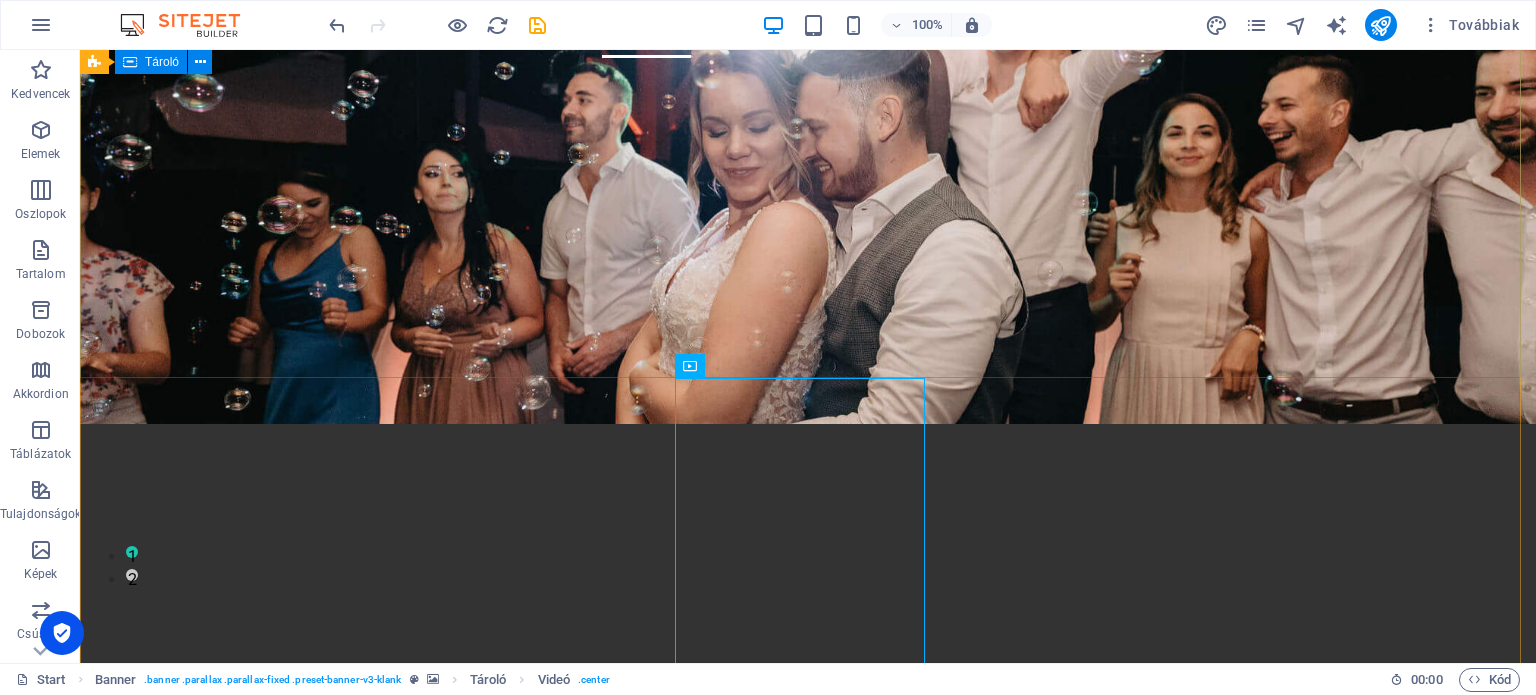scroll, scrollTop: 400, scrollLeft: 0, axis: vertical 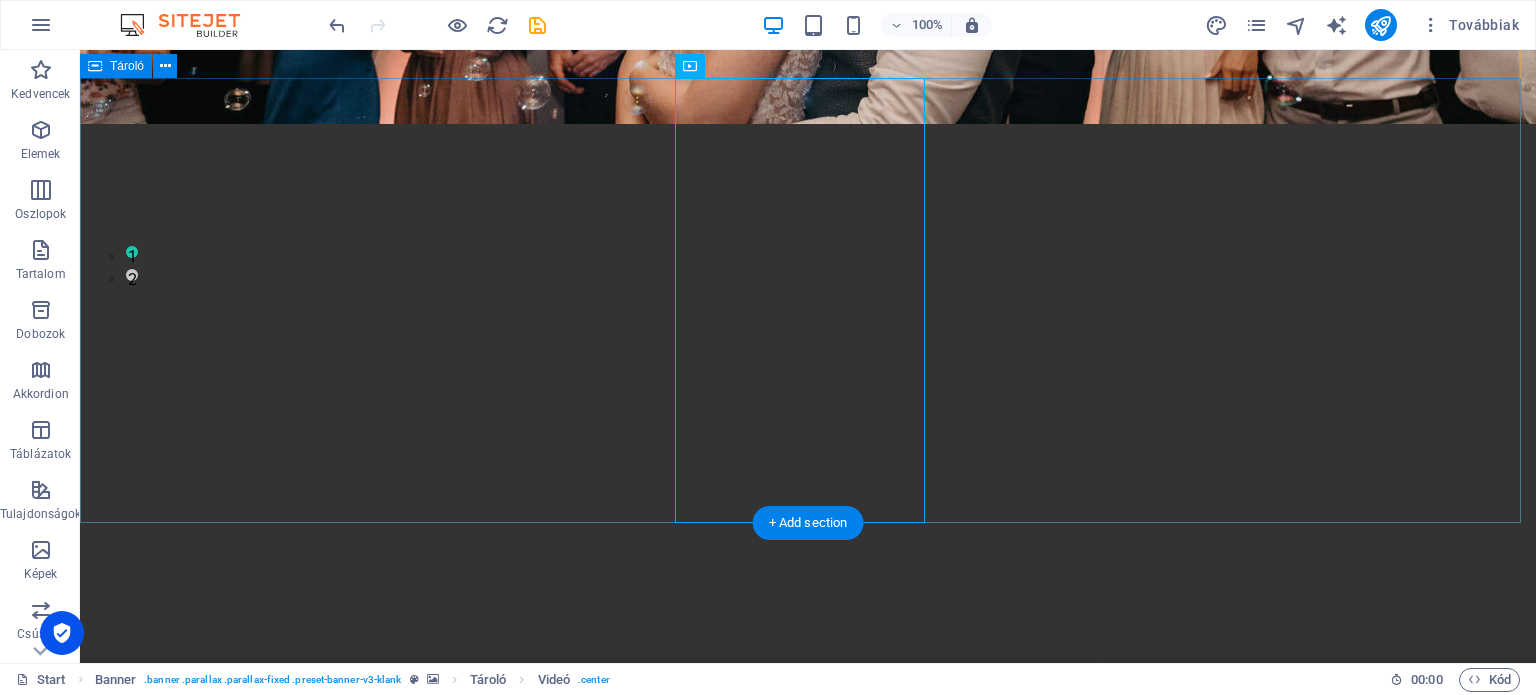 click at bounding box center [808, 424] 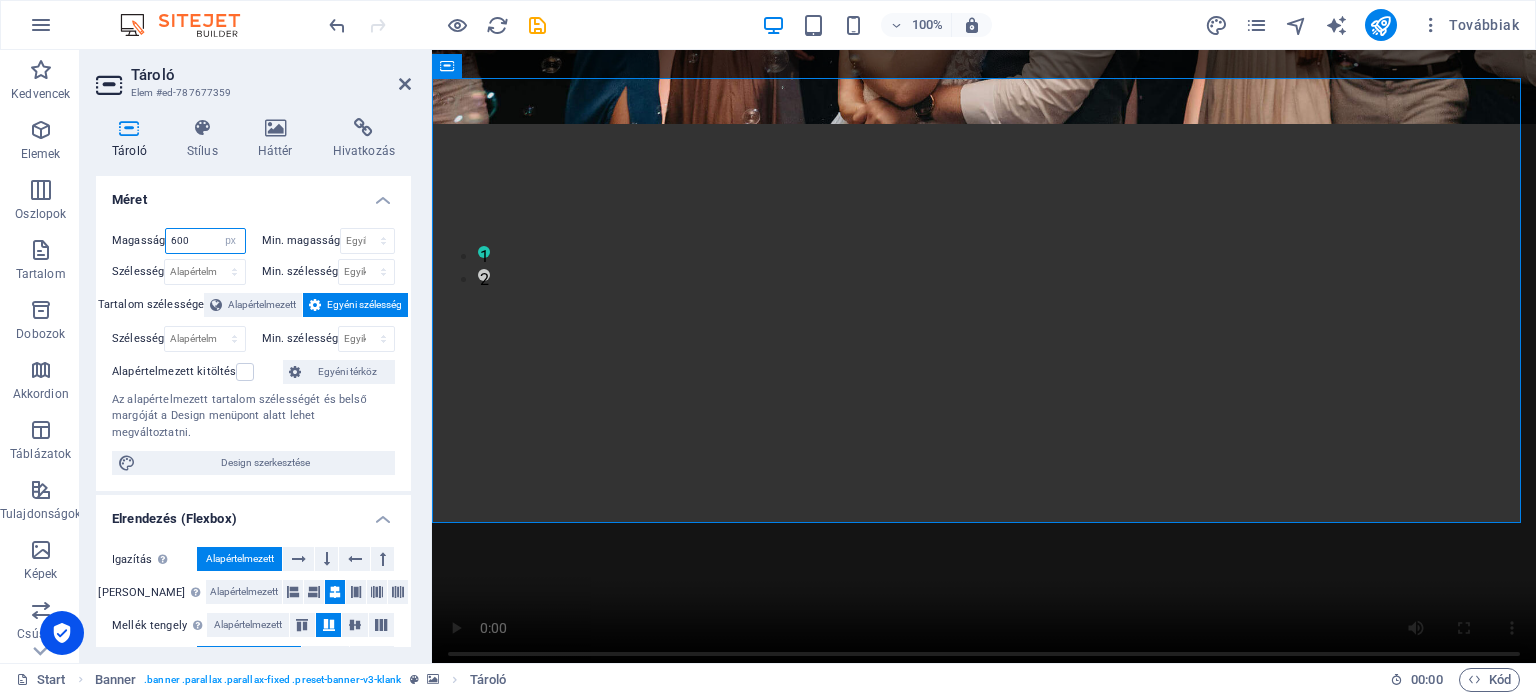 drag, startPoint x: 200, startPoint y: 235, endPoint x: 109, endPoint y: 243, distance: 91.350975 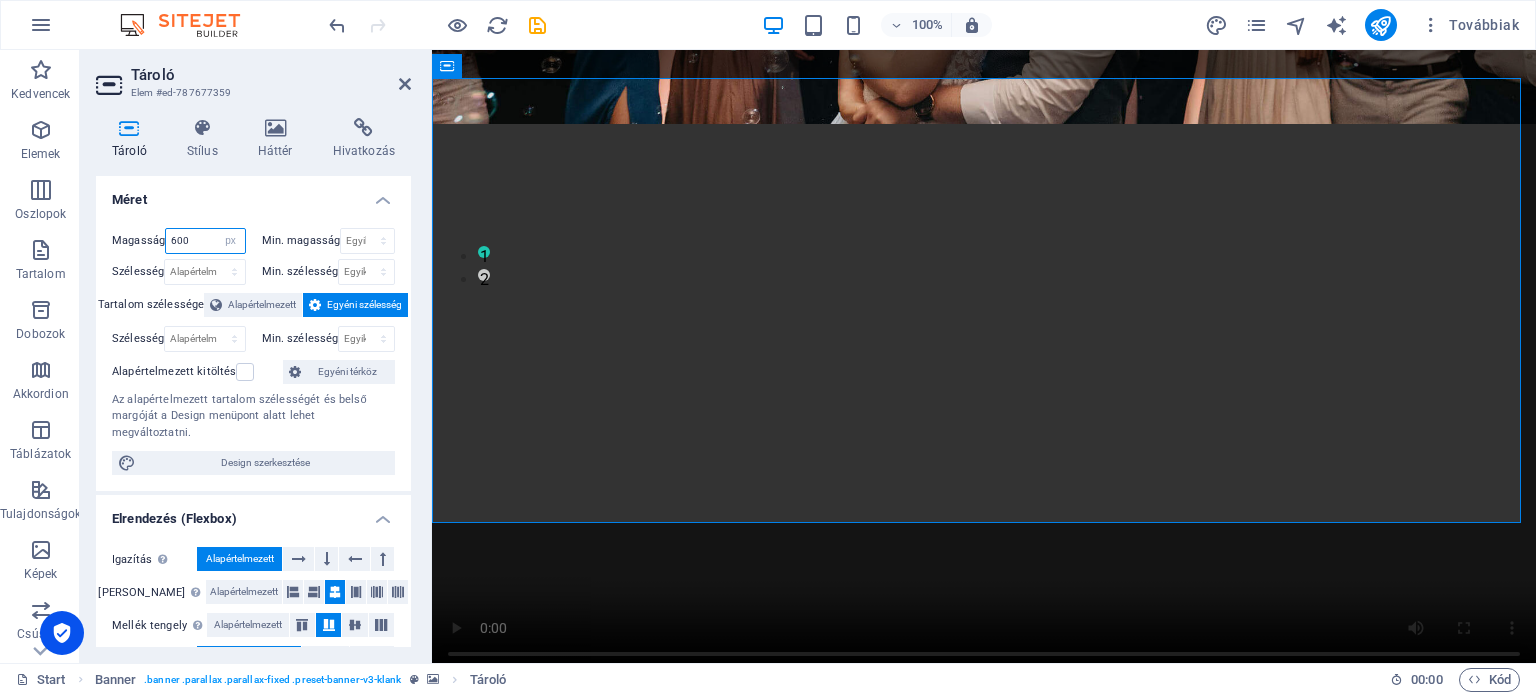 click on "Magasság 600 Alapértelmezett px rem % vh vw Min. magasság Egyik sem px rem % vh vw Szélesség Alapértelmezett px rem % em vh vw Min. szélesség Egyik sem px rem % vh vw Tartalom szélessége Alapértelmezett Egyéni szélesség Szélesség Alapértelmezett px rem % em vh vw Min. szélesség Egyik sem px rem % vh vw Alapértelmezett kitöltés Egyéni térköz Az alapértelmezett tartalom szélességét és belső margóját a Design menüpont alatt lehet megváltoztatni. Design szerkesztése" at bounding box center (253, 352) 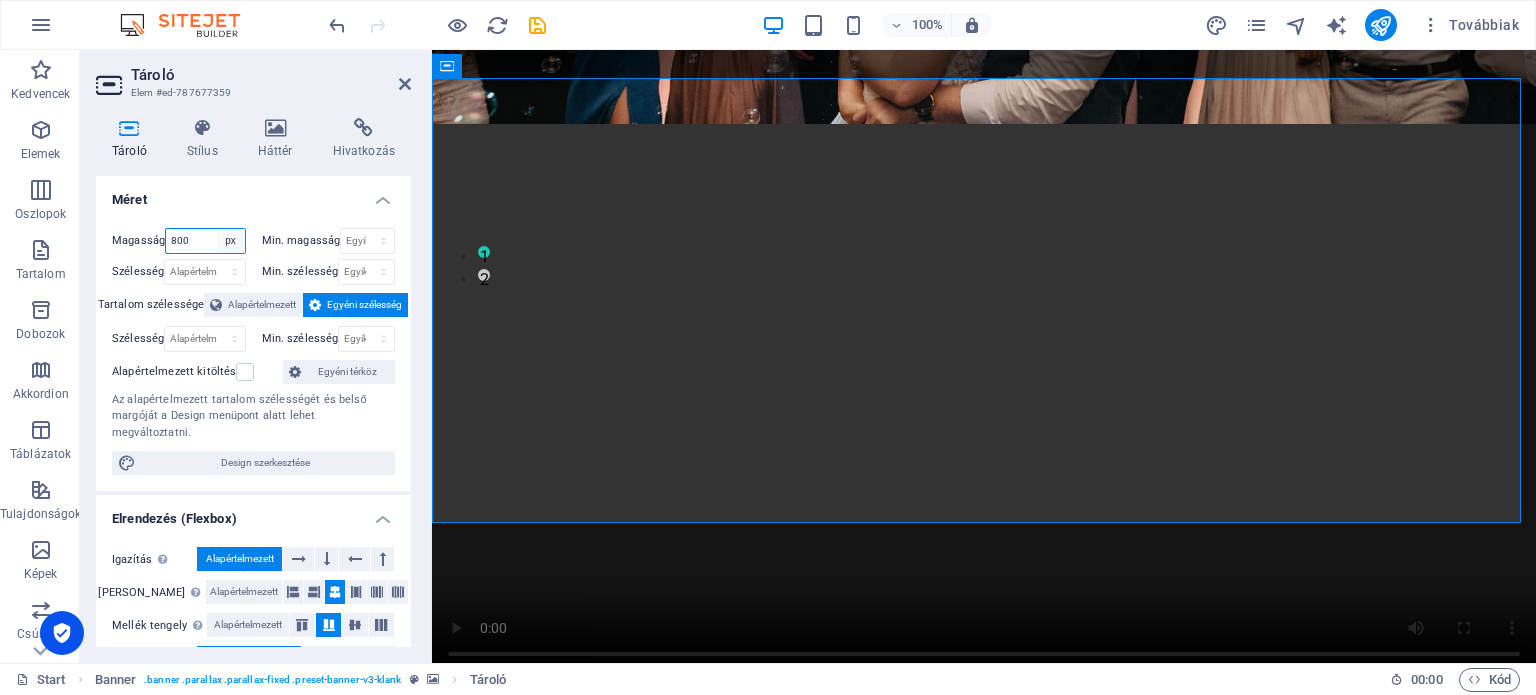 type on "800" 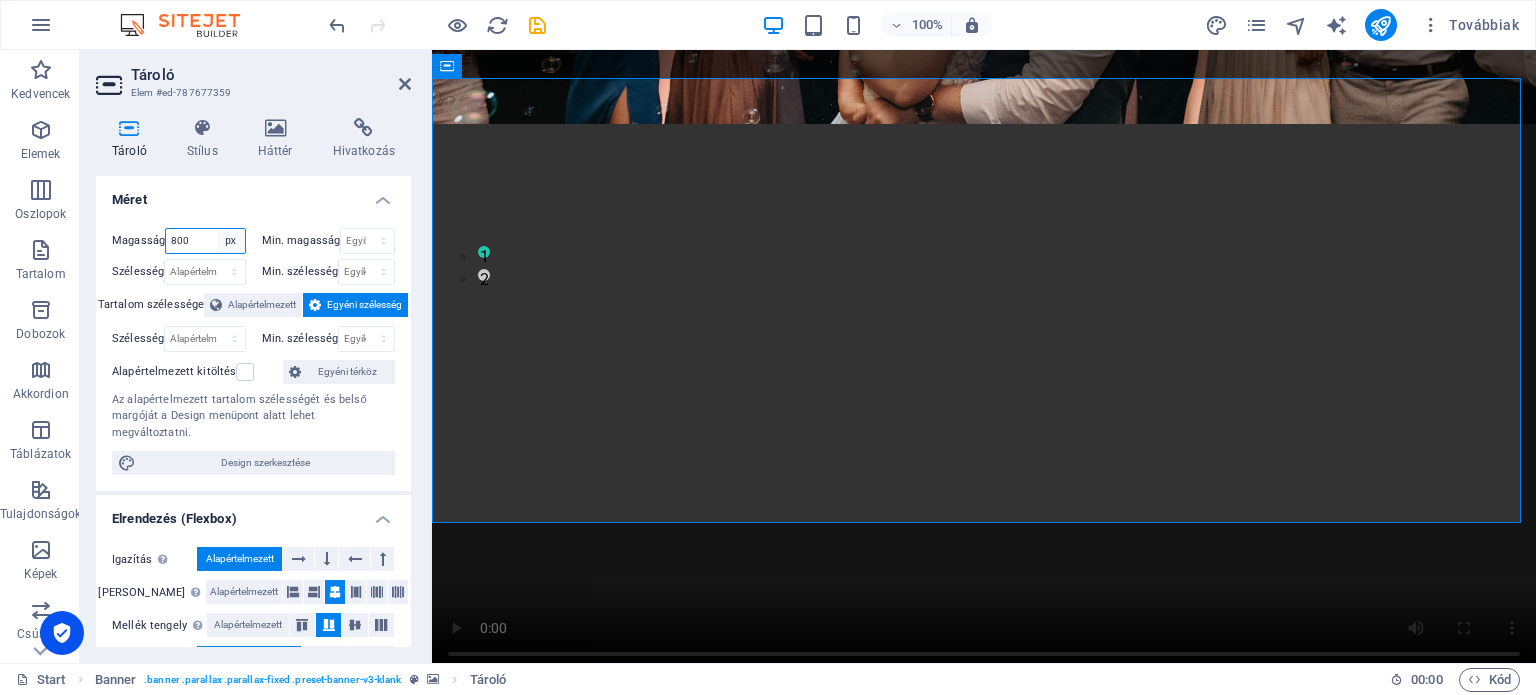 click on "Alapértelmezett px rem % vh vw" at bounding box center [231, 241] 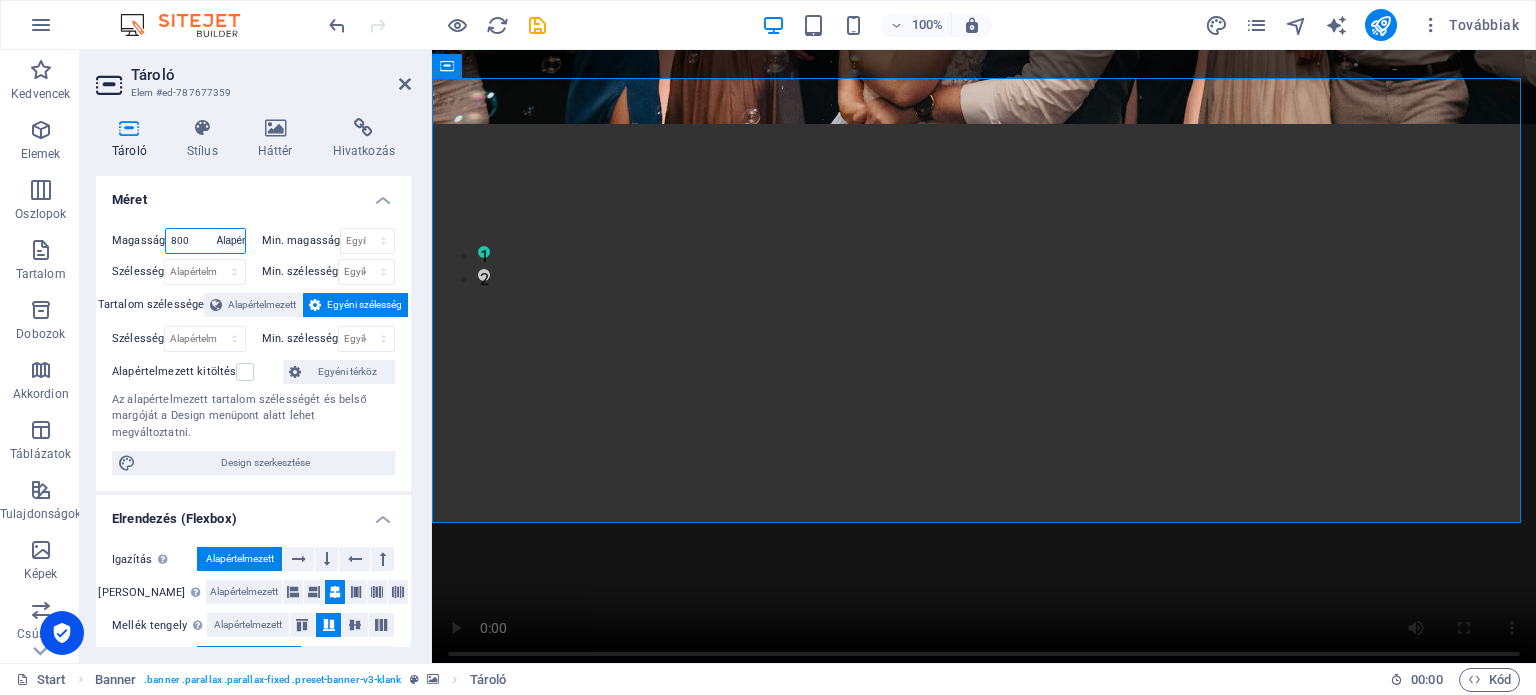click on "Alapértelmezett px rem % vh vw" at bounding box center [231, 241] 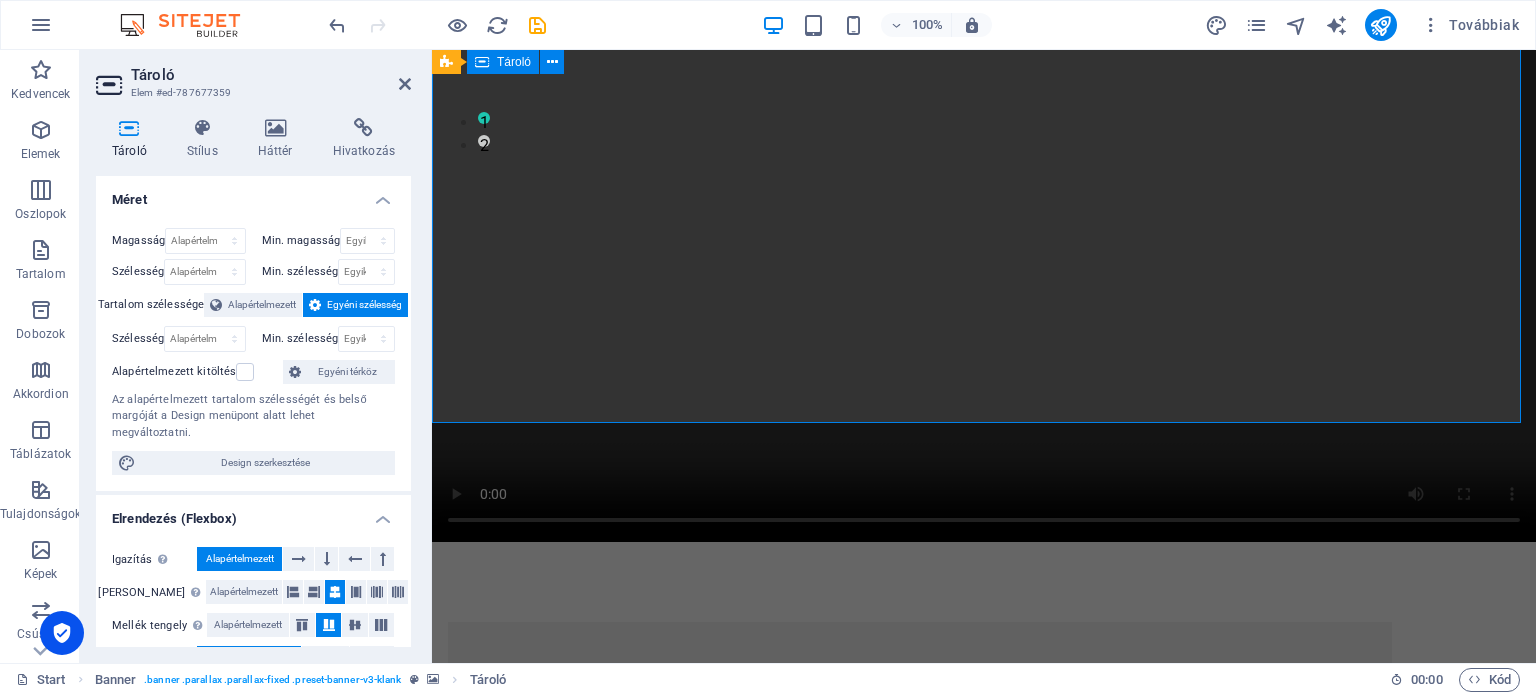 scroll, scrollTop: 500, scrollLeft: 0, axis: vertical 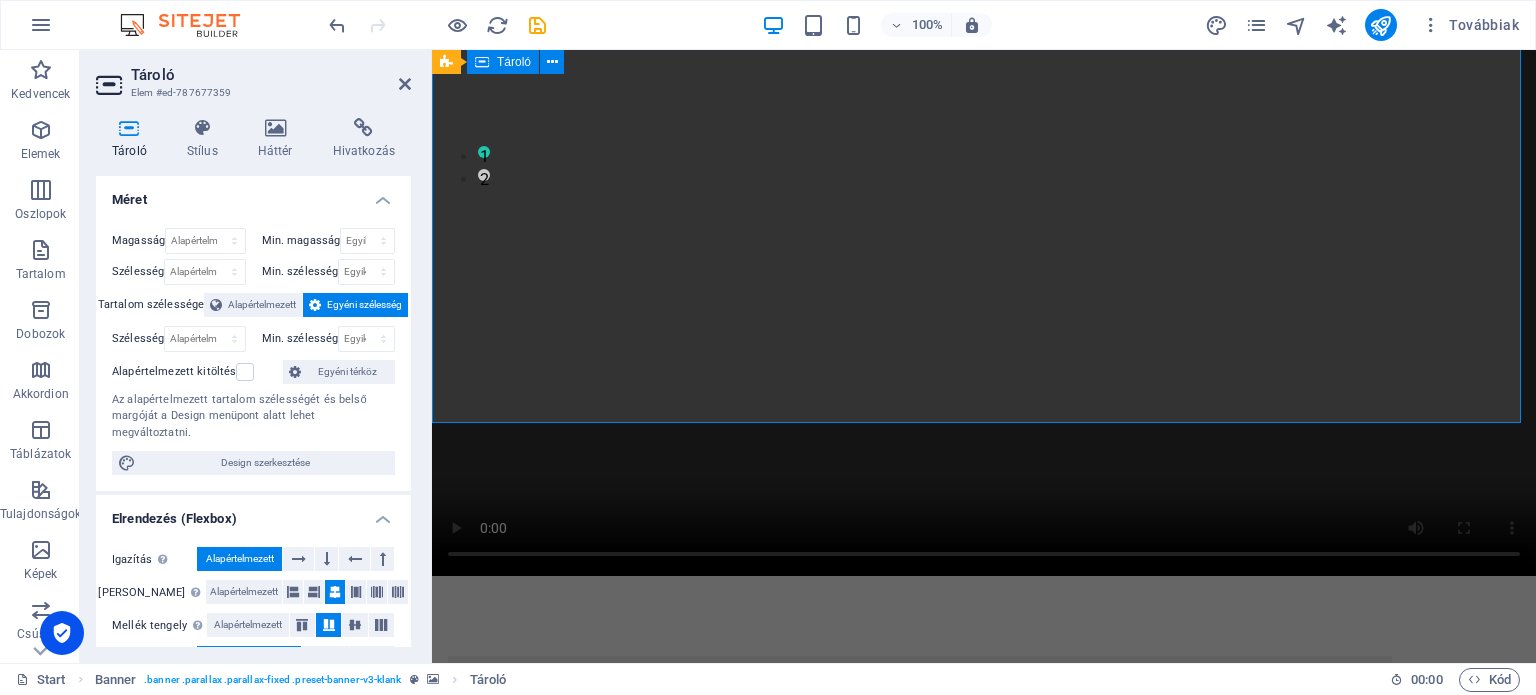 click at bounding box center (984, 300) 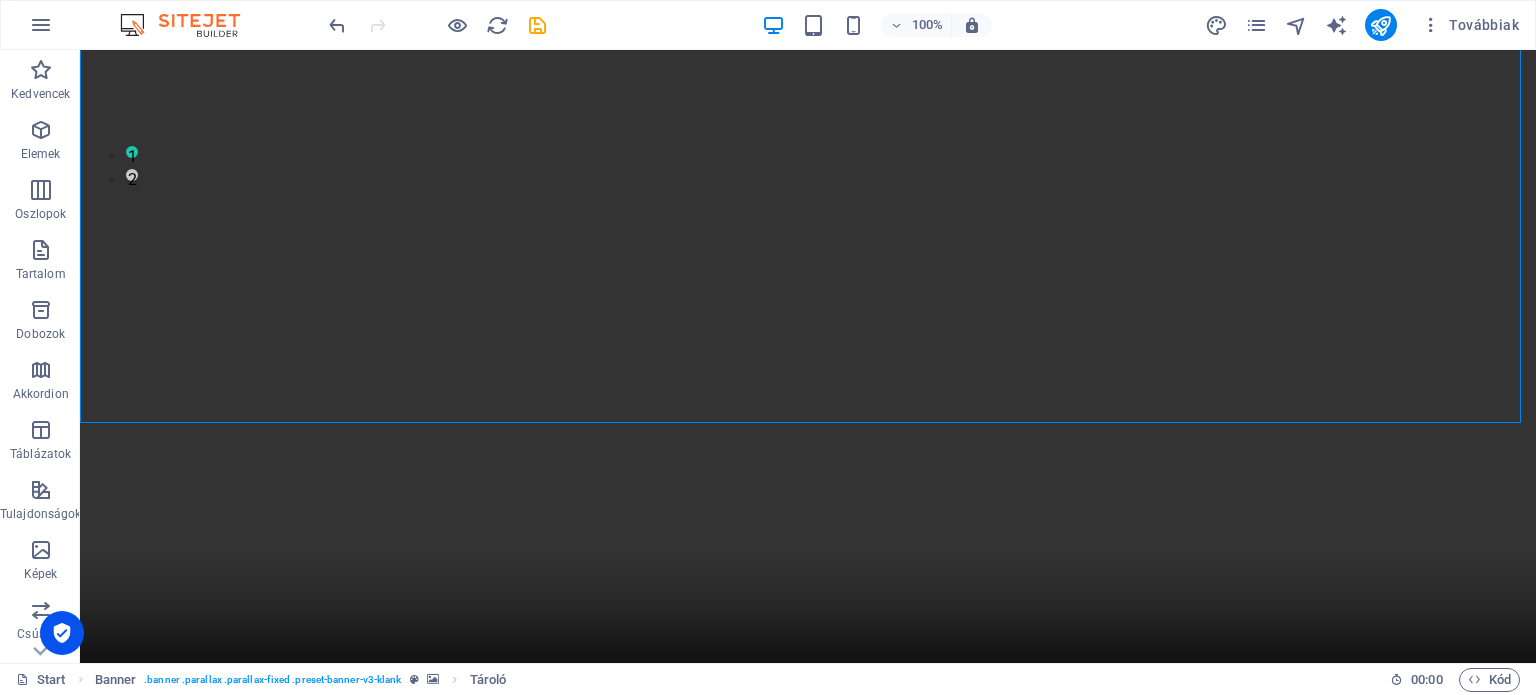 click on "100% Továbbiak" at bounding box center (926, 25) 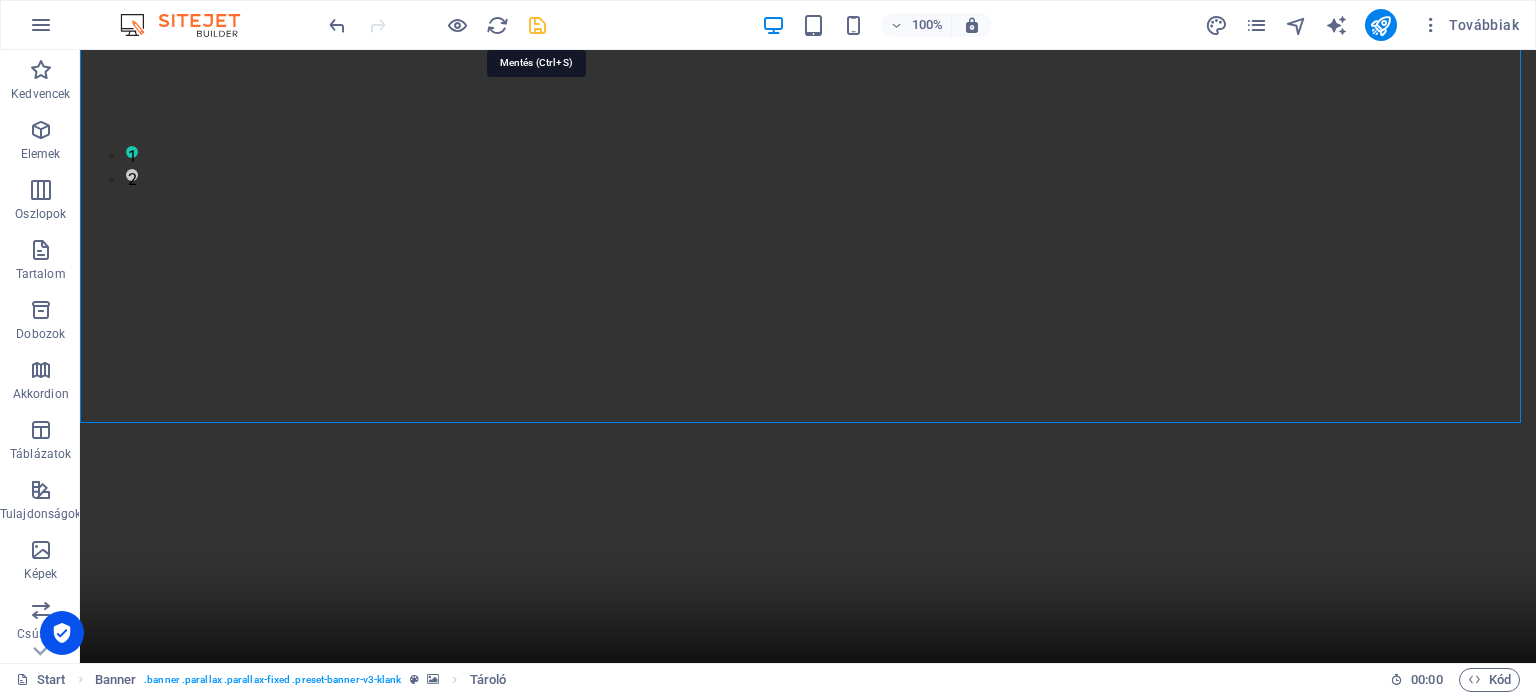 click at bounding box center [537, 25] 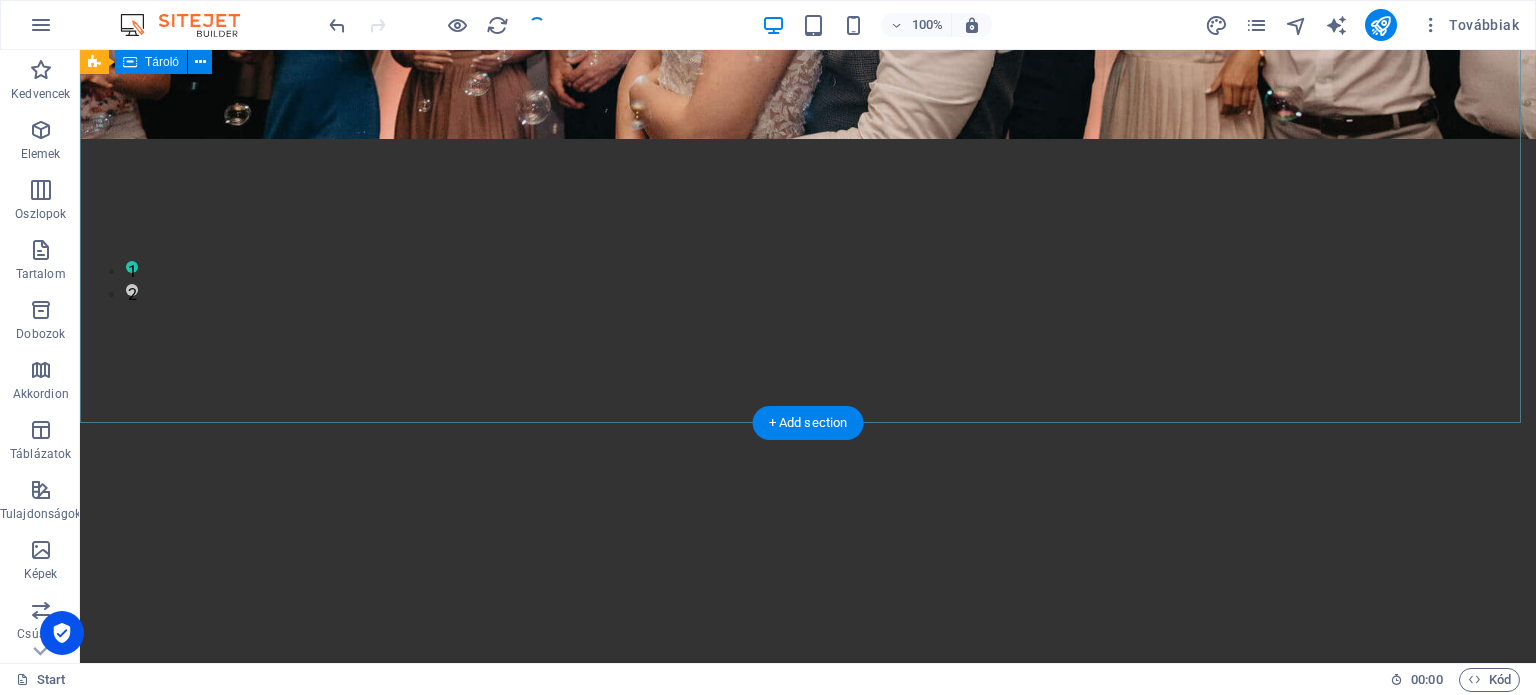 scroll, scrollTop: 300, scrollLeft: 0, axis: vertical 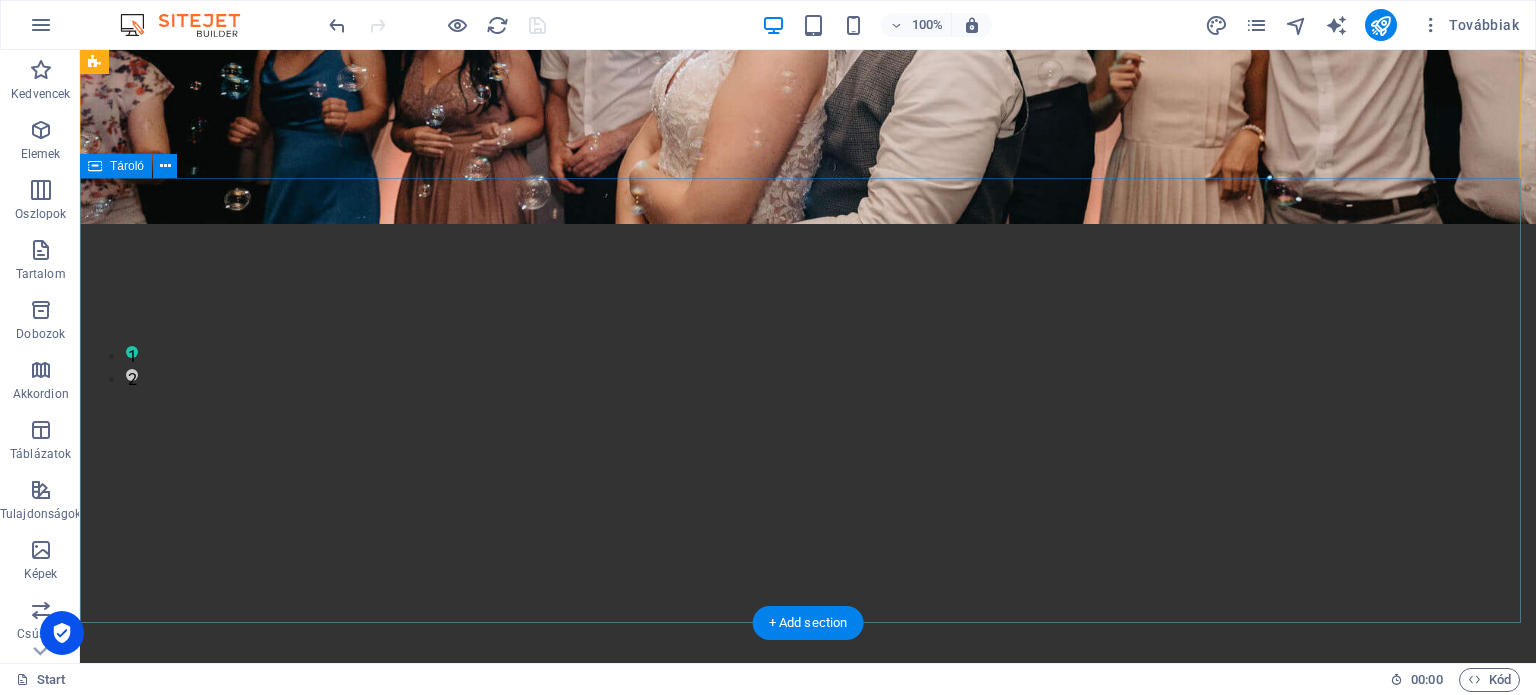 click at bounding box center (808, 588) 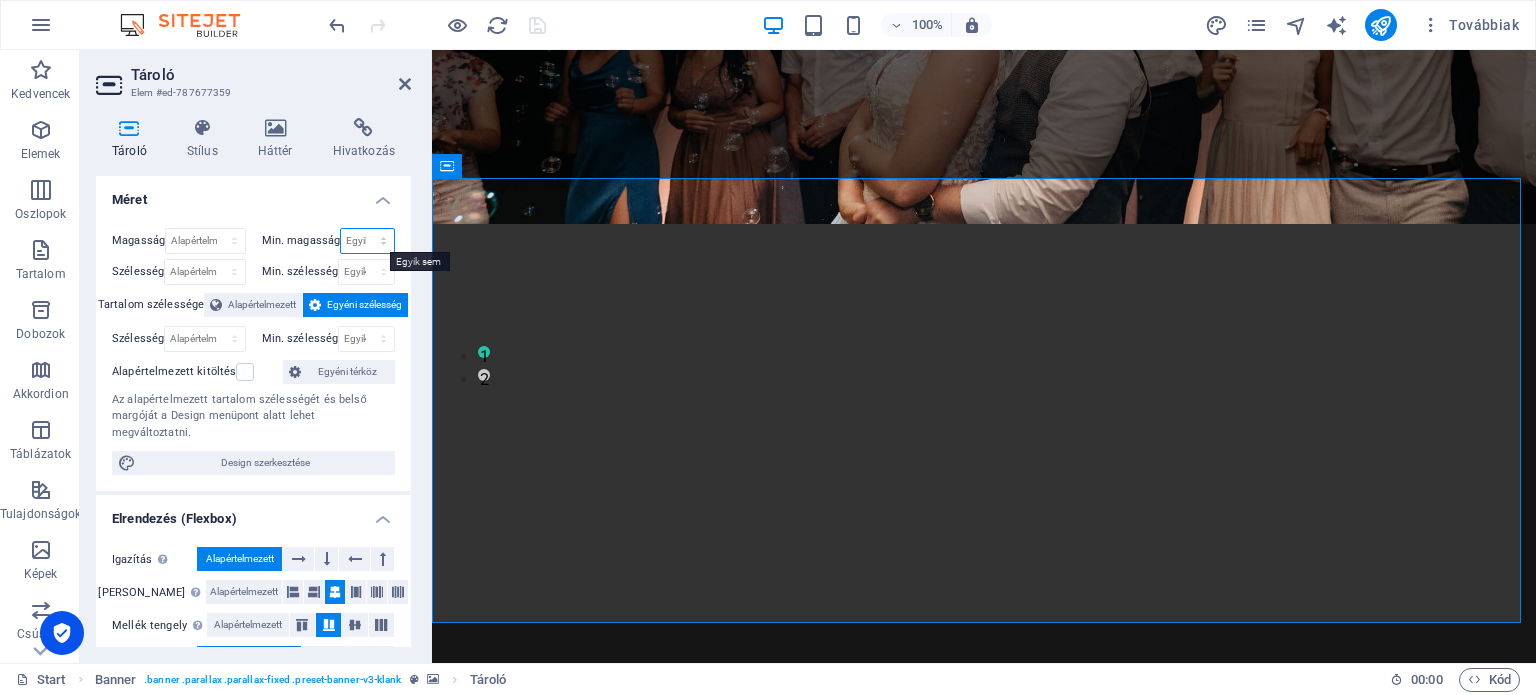 click on "Egyik sem px rem % vh vw" at bounding box center [367, 241] 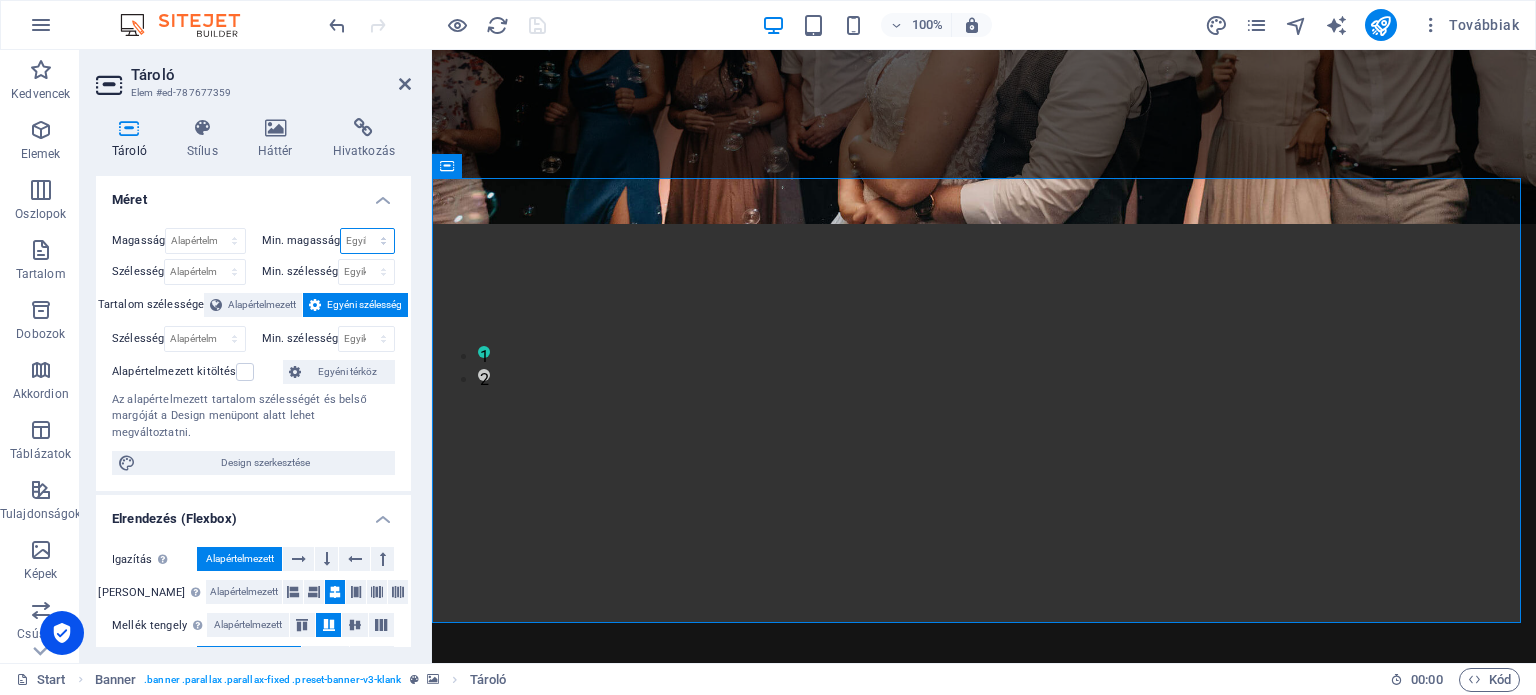 select on "px" 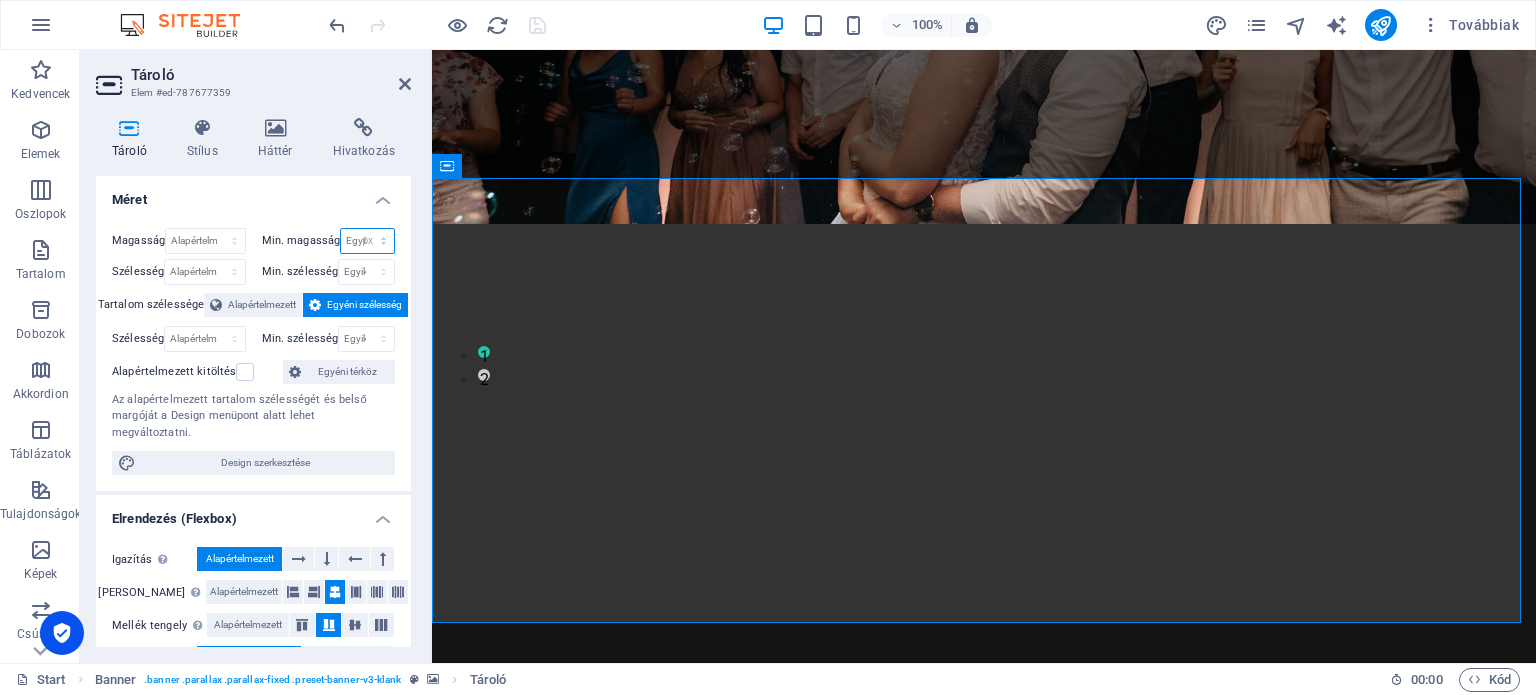 click on "Egyik sem px rem % vh vw" at bounding box center (367, 241) 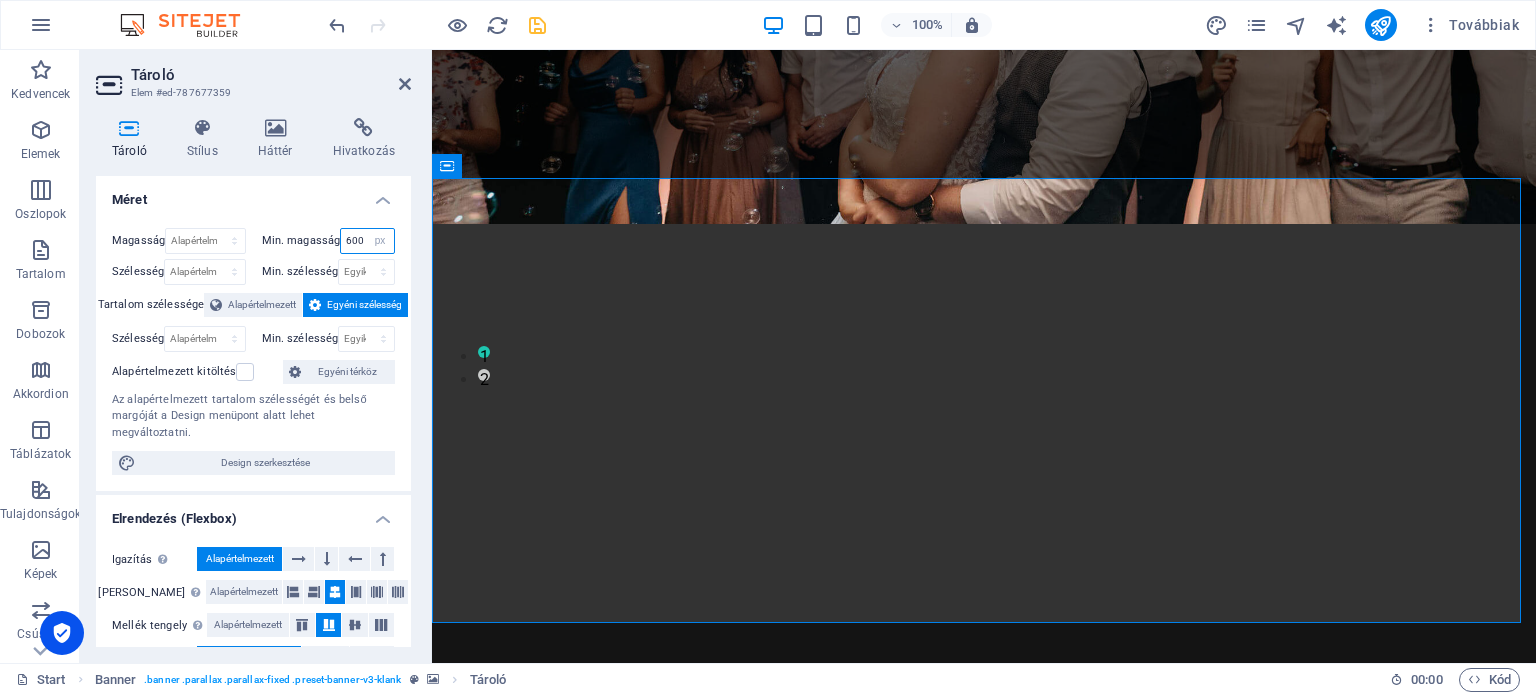 type on "600" 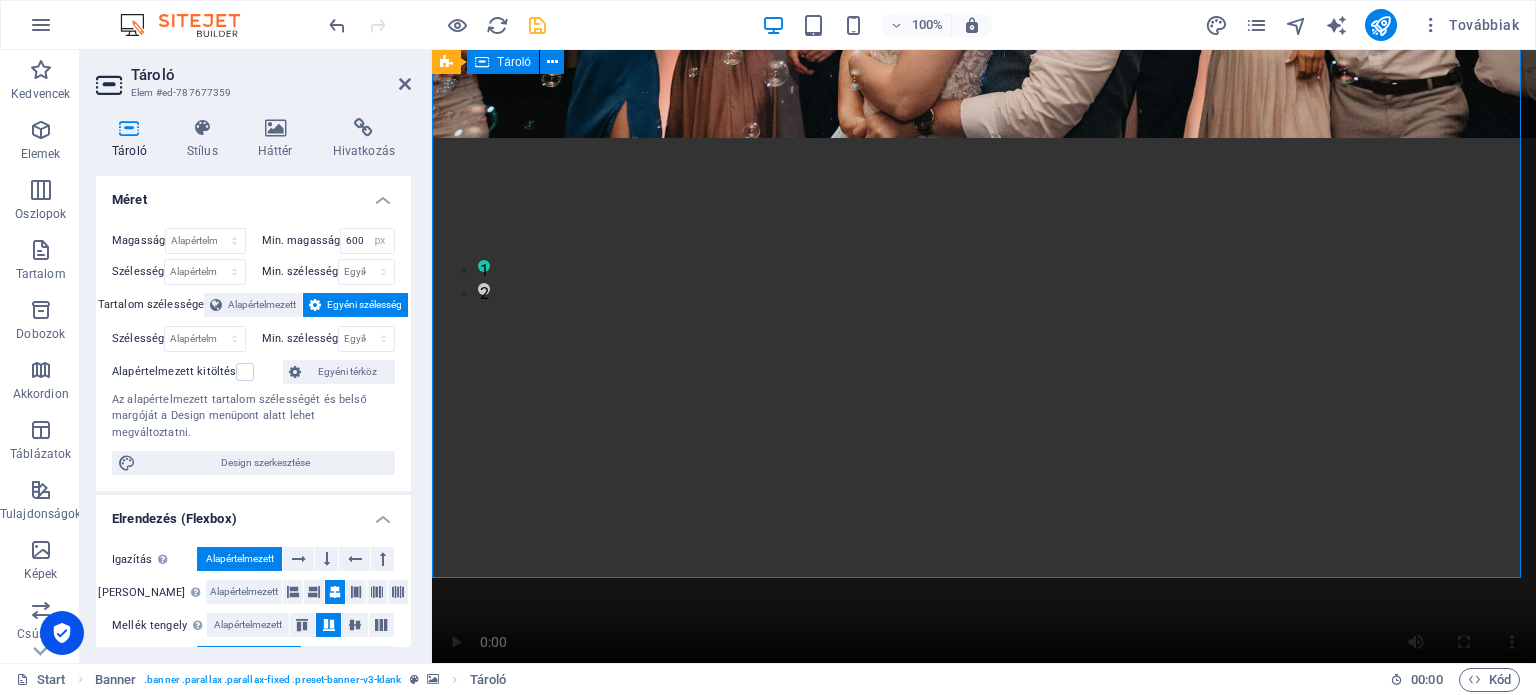 scroll, scrollTop: 300, scrollLeft: 0, axis: vertical 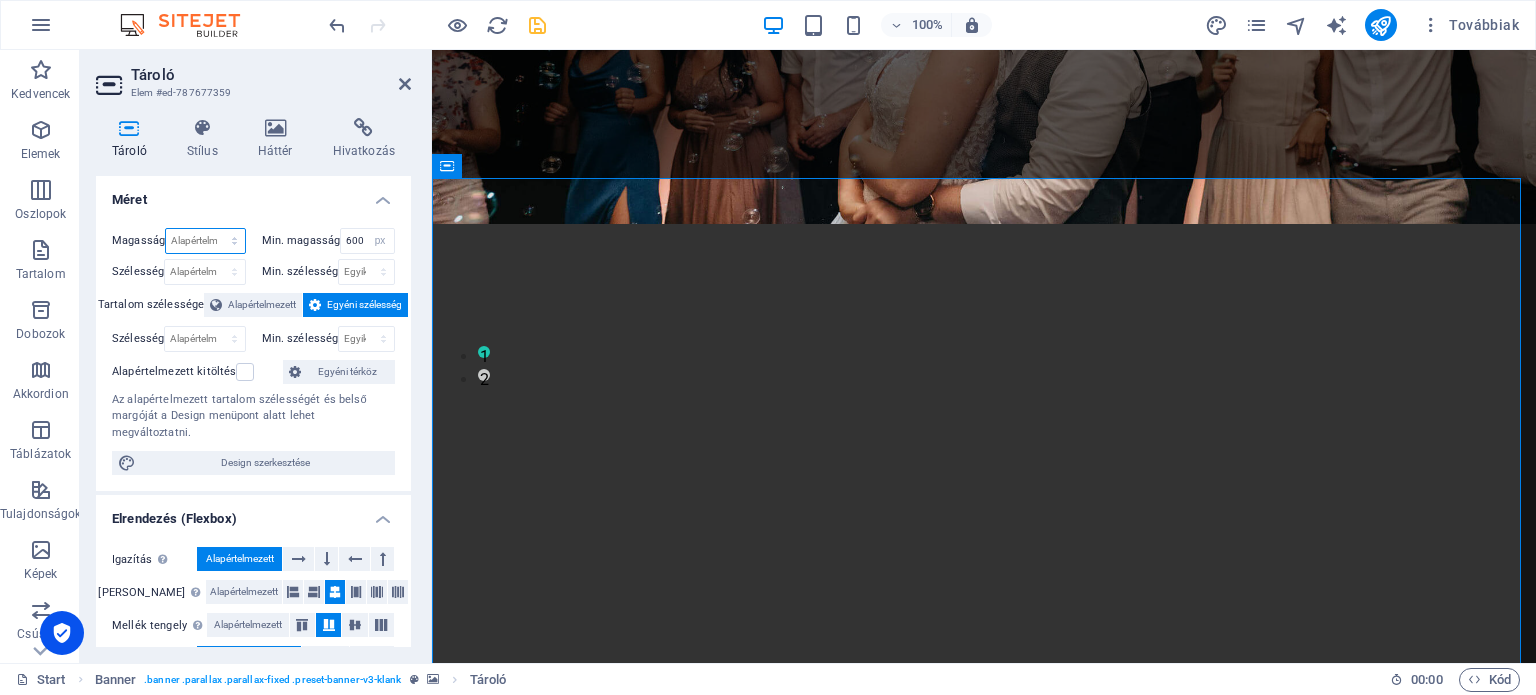 click on "Alapértelmezett px rem % vh vw" at bounding box center (205, 241) 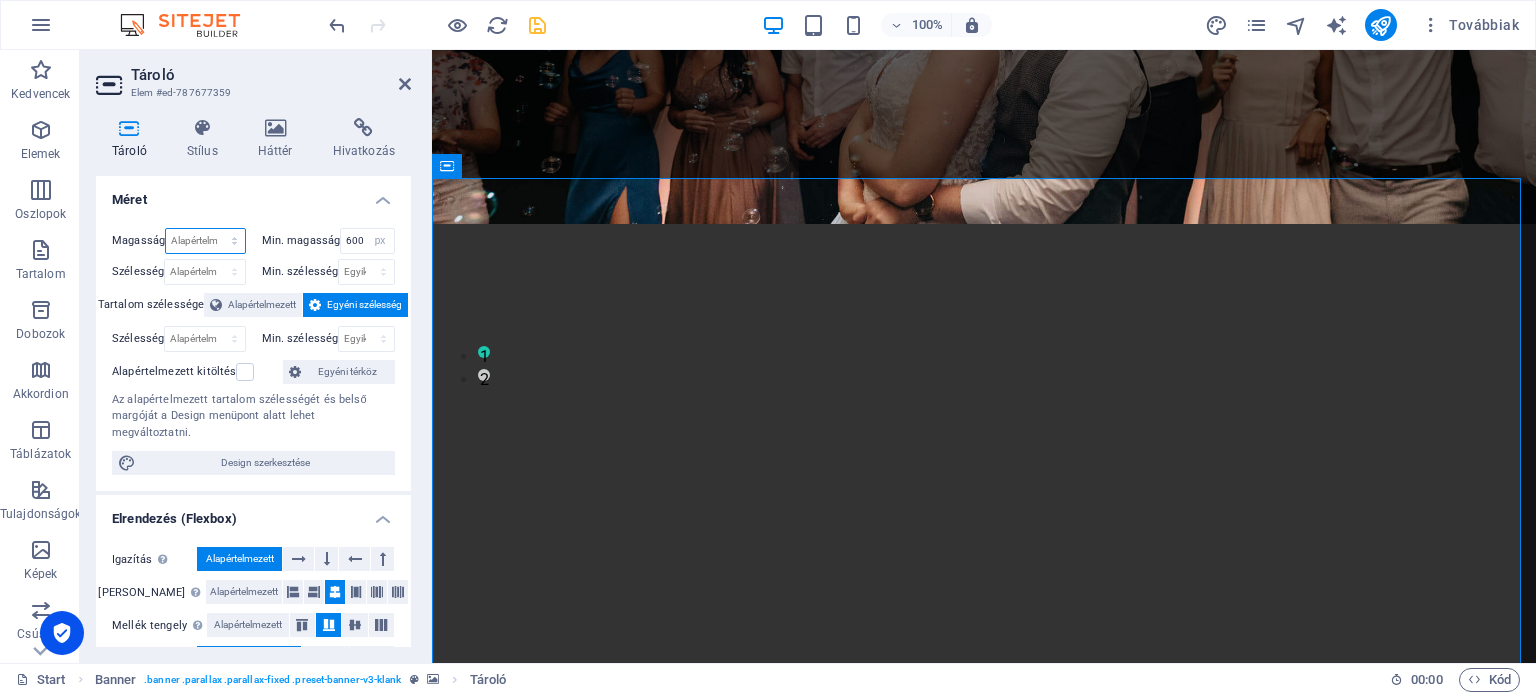 select on "px" 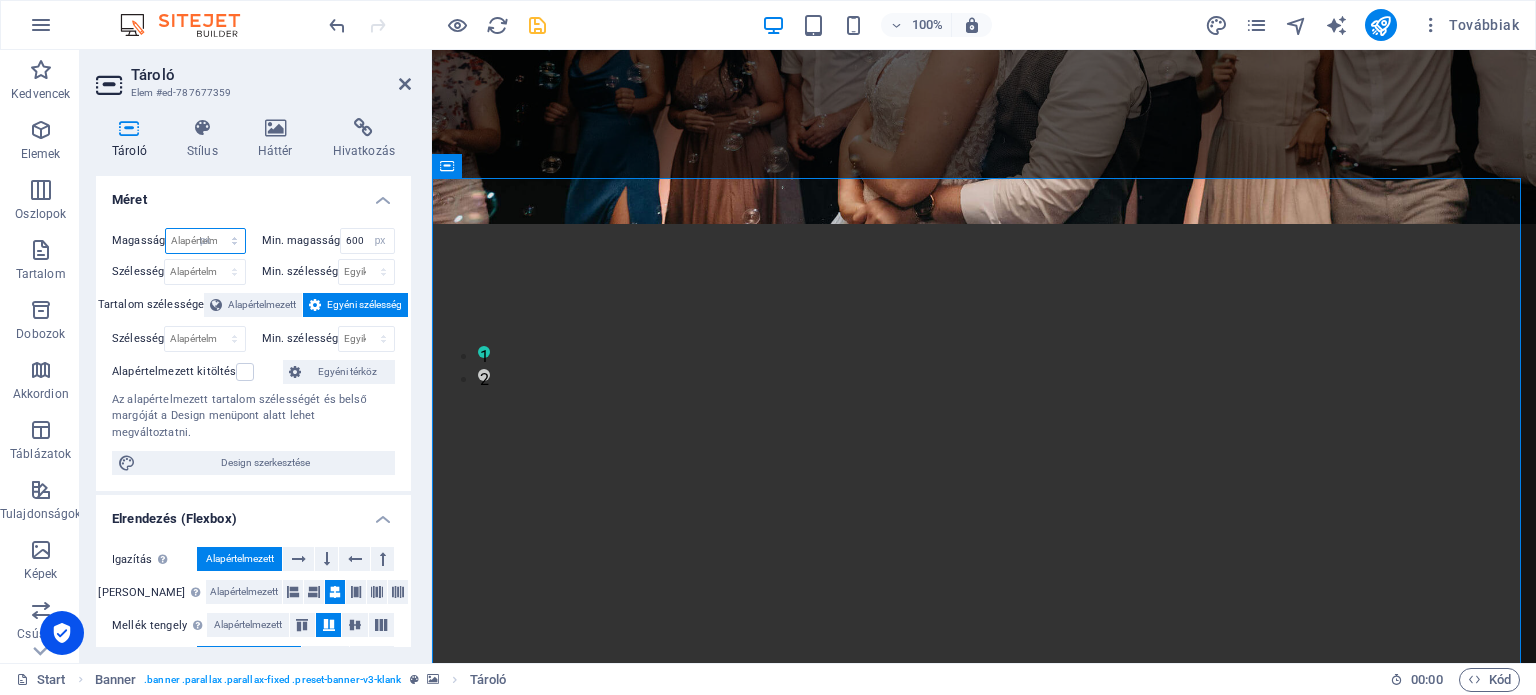 click on "Alapértelmezett px rem % vh vw" at bounding box center [205, 241] 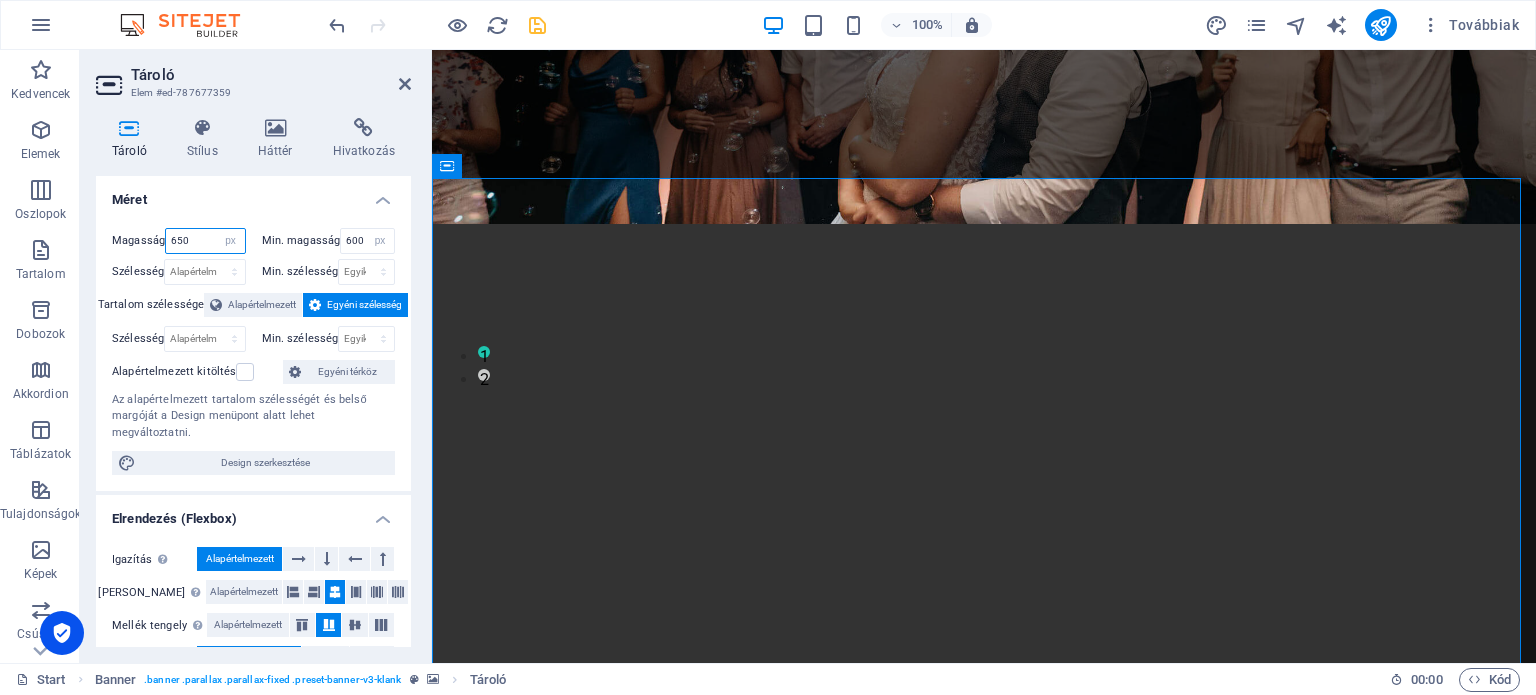 type on "650" 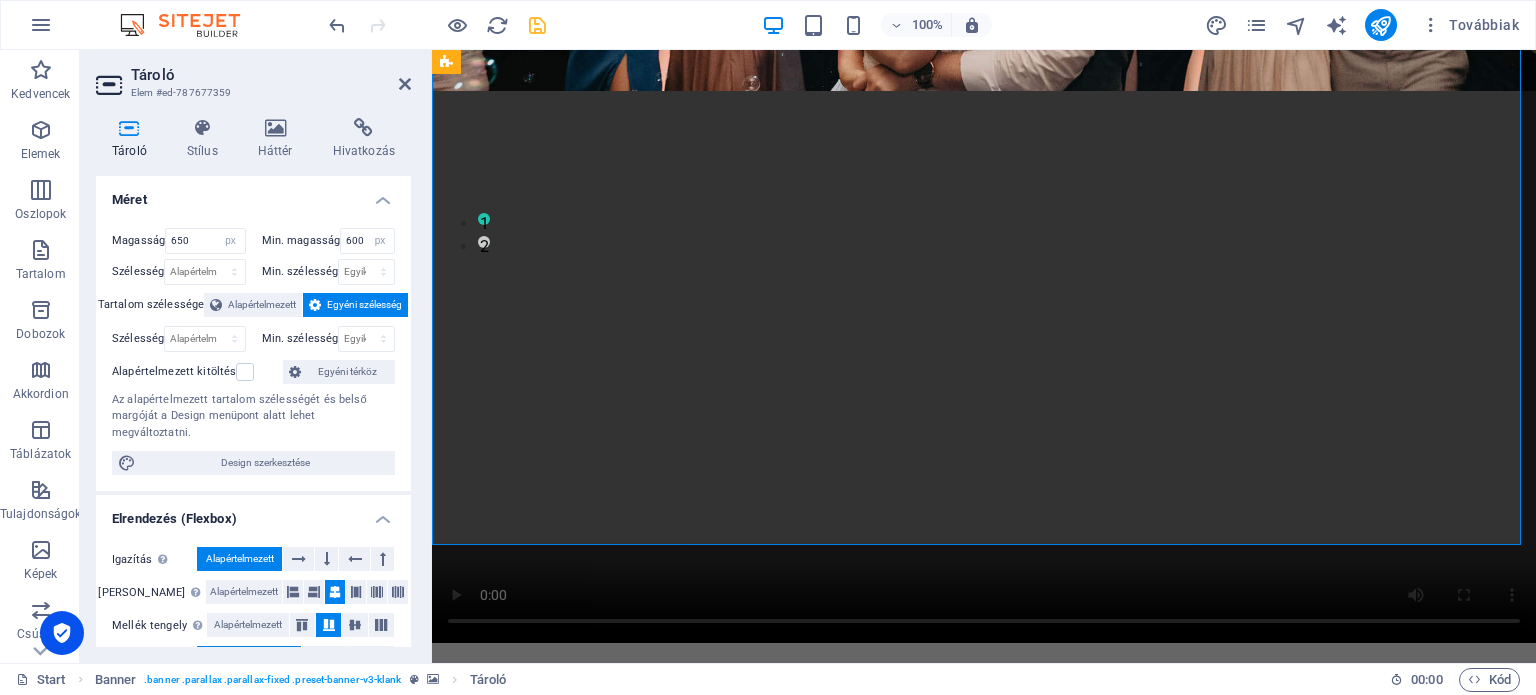 scroll, scrollTop: 600, scrollLeft: 0, axis: vertical 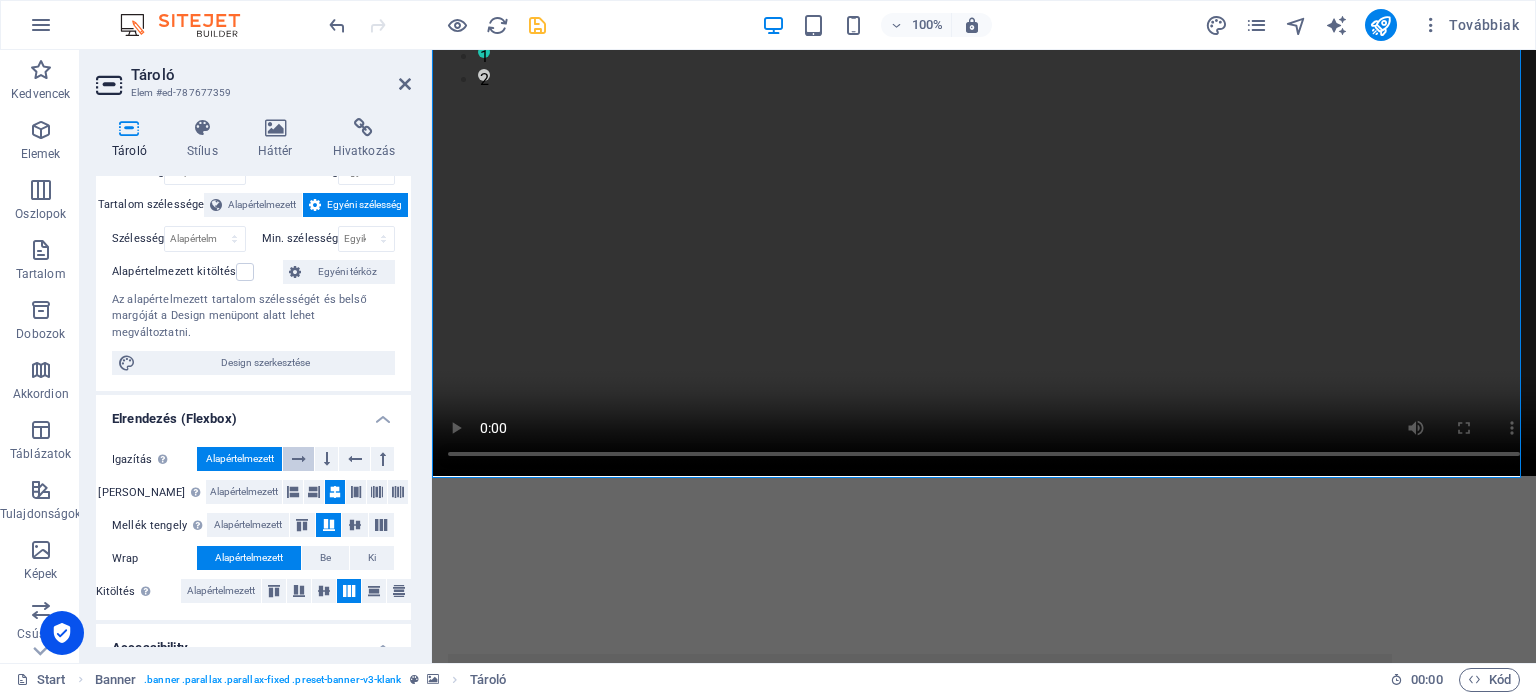 click at bounding box center [299, 459] 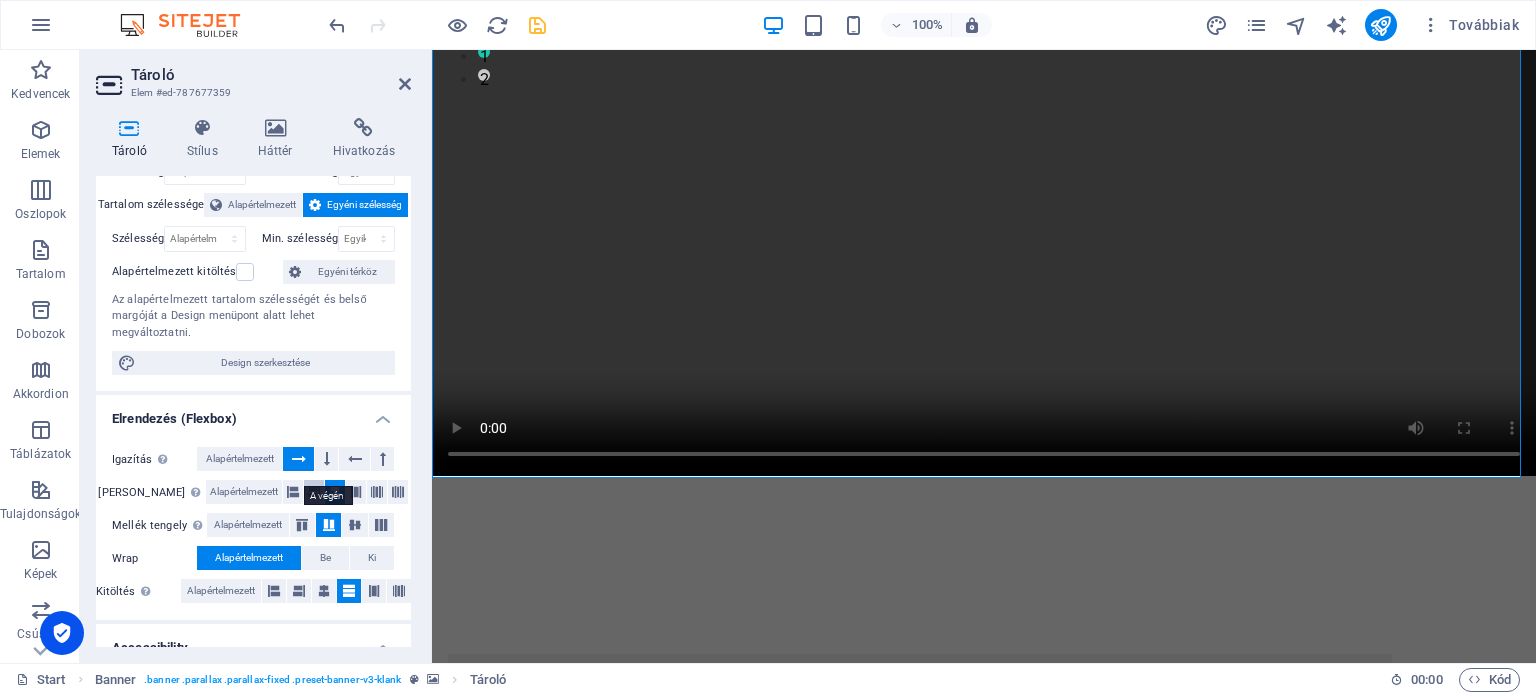 click at bounding box center (314, 492) 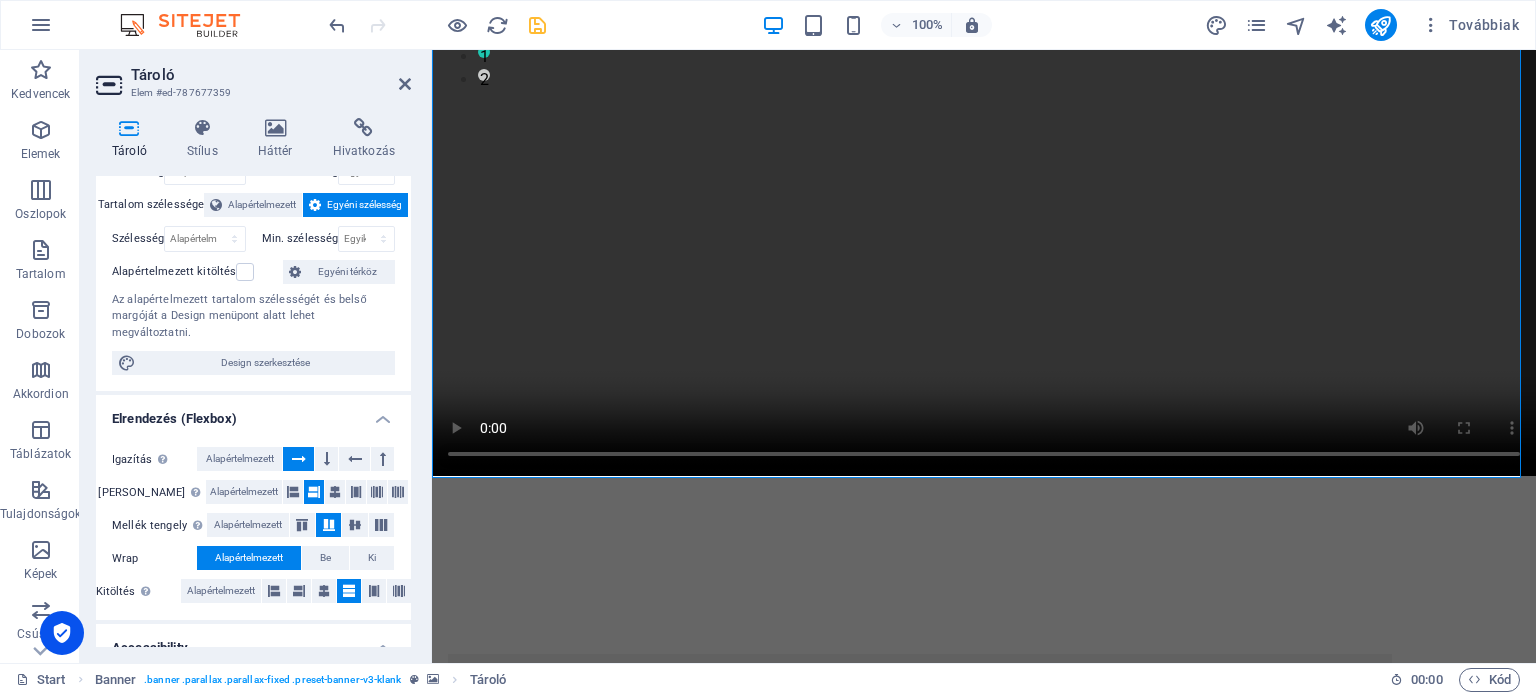 click at bounding box center (314, 492) 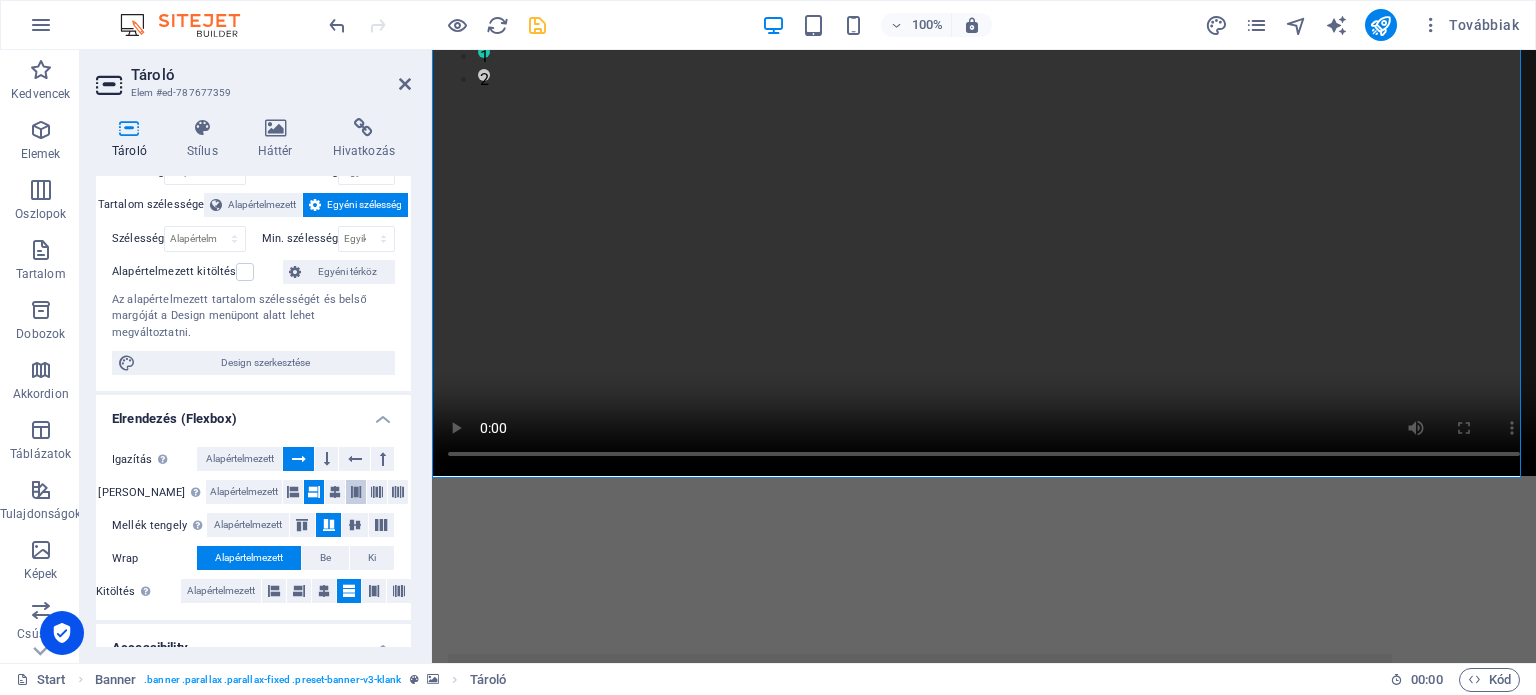click at bounding box center [356, 492] 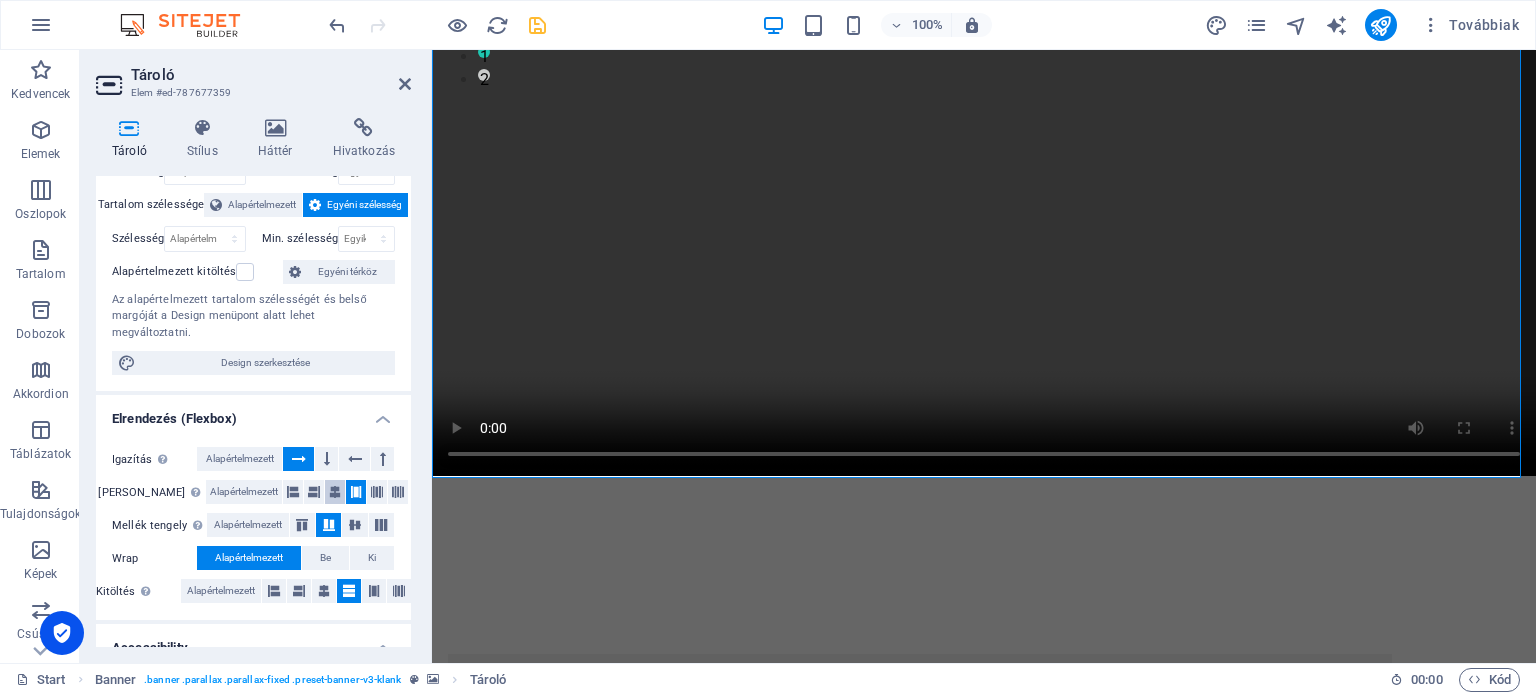 click at bounding box center (335, 492) 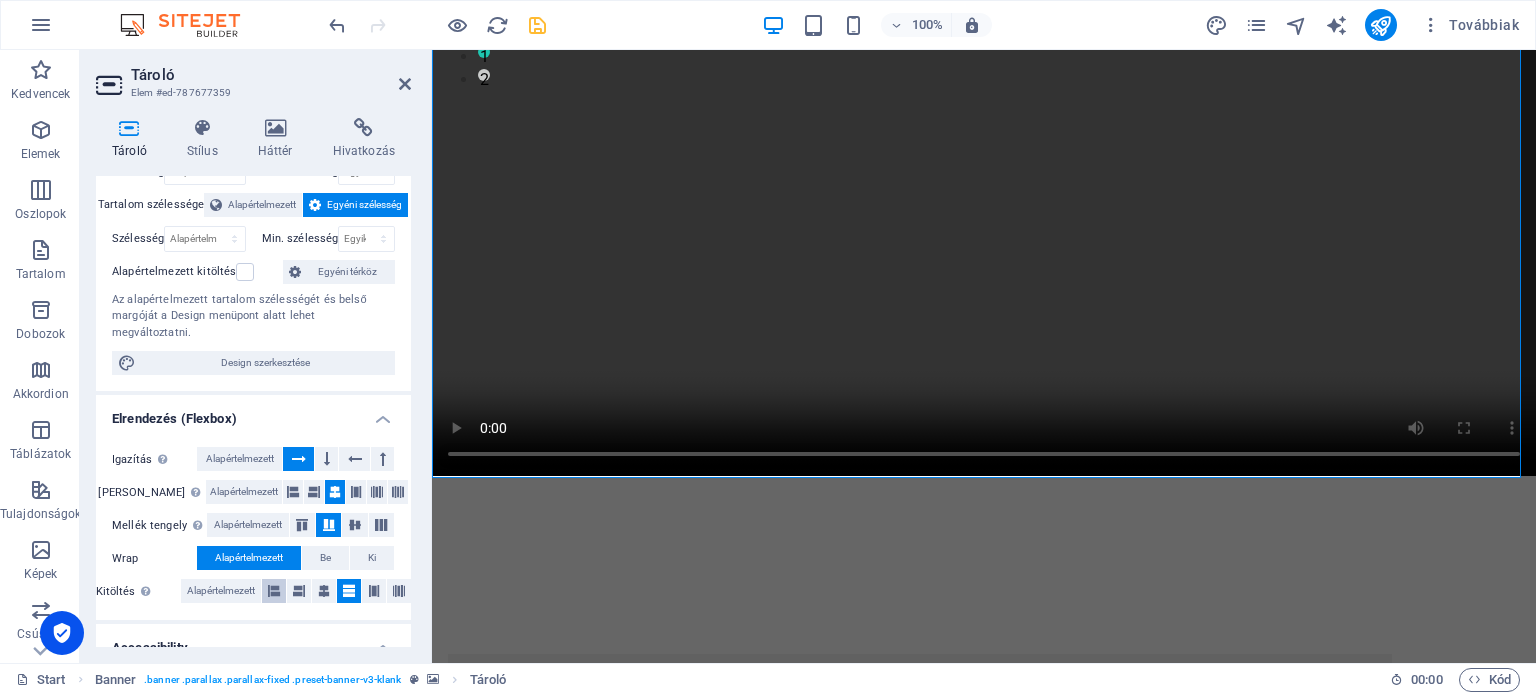 click at bounding box center (274, 591) 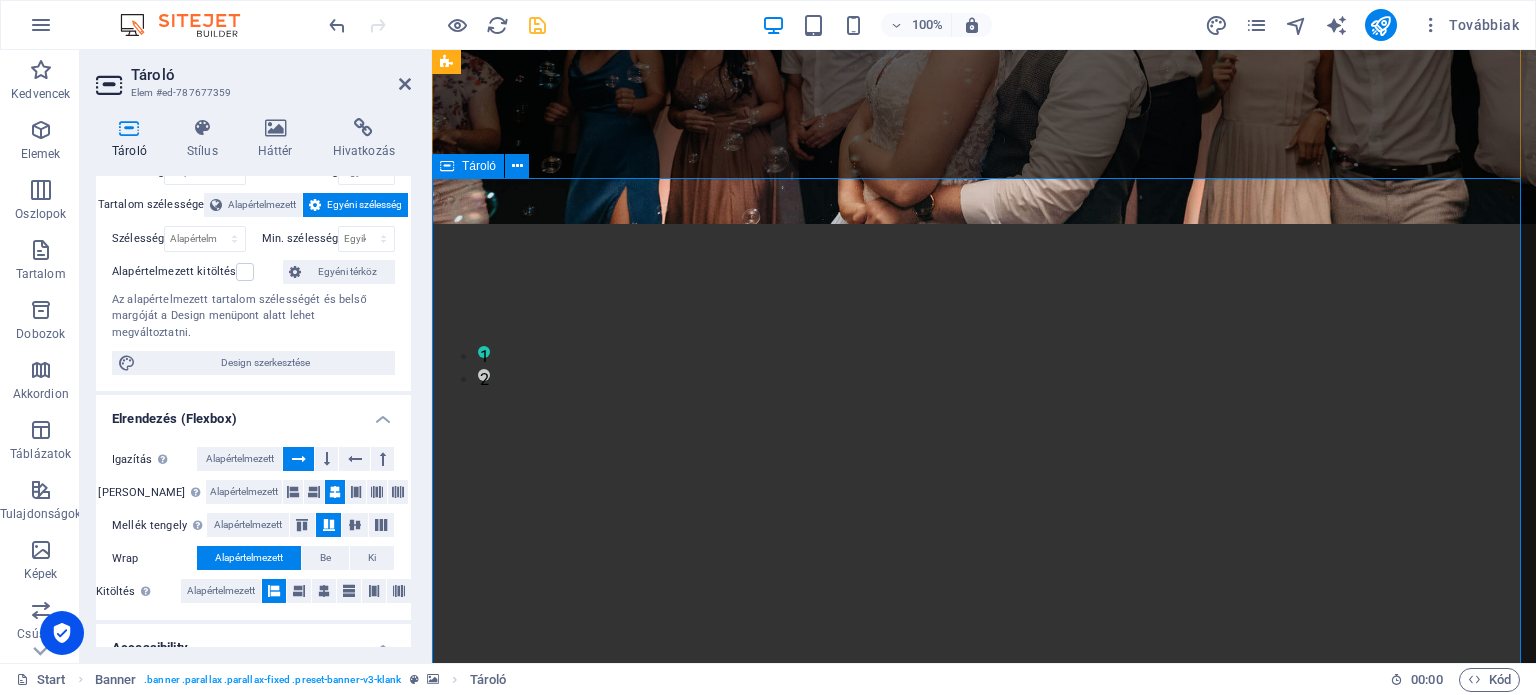 scroll, scrollTop: 400, scrollLeft: 0, axis: vertical 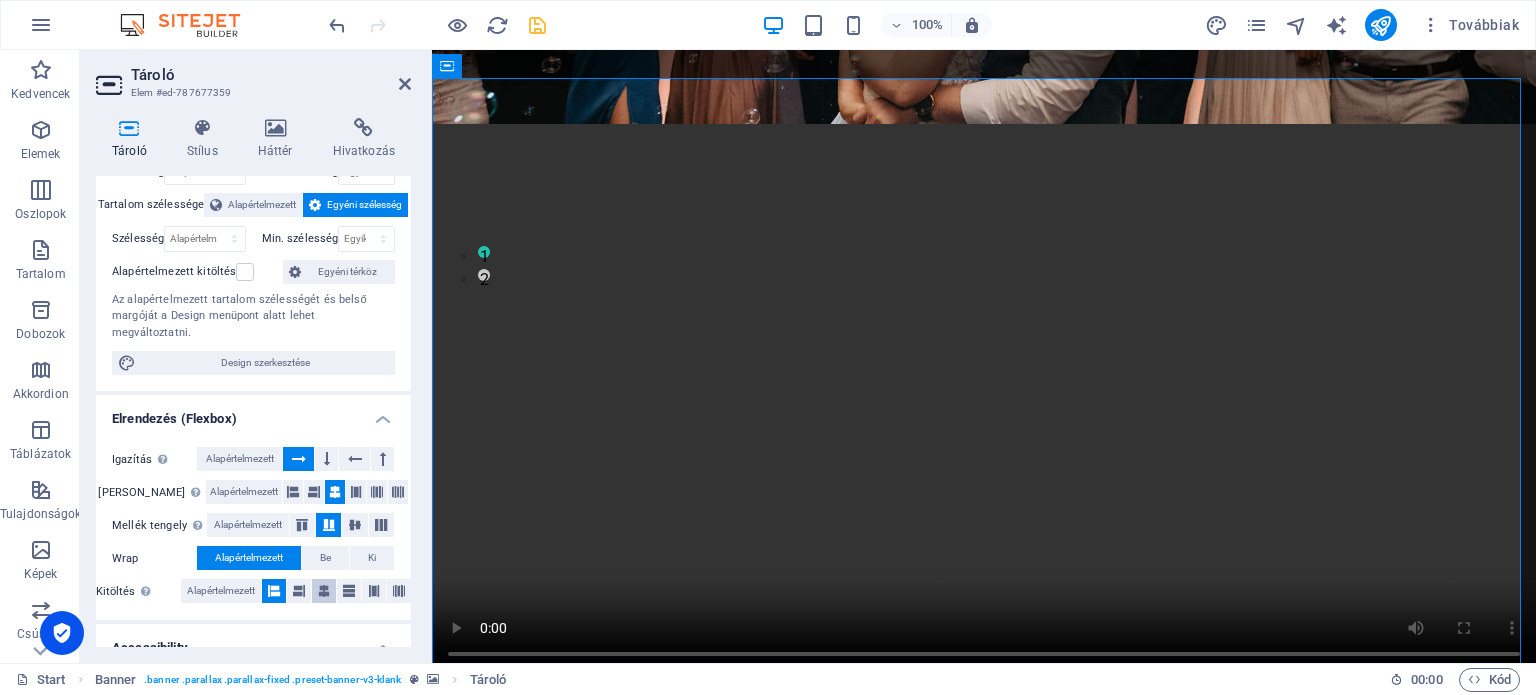 click at bounding box center [324, 591] 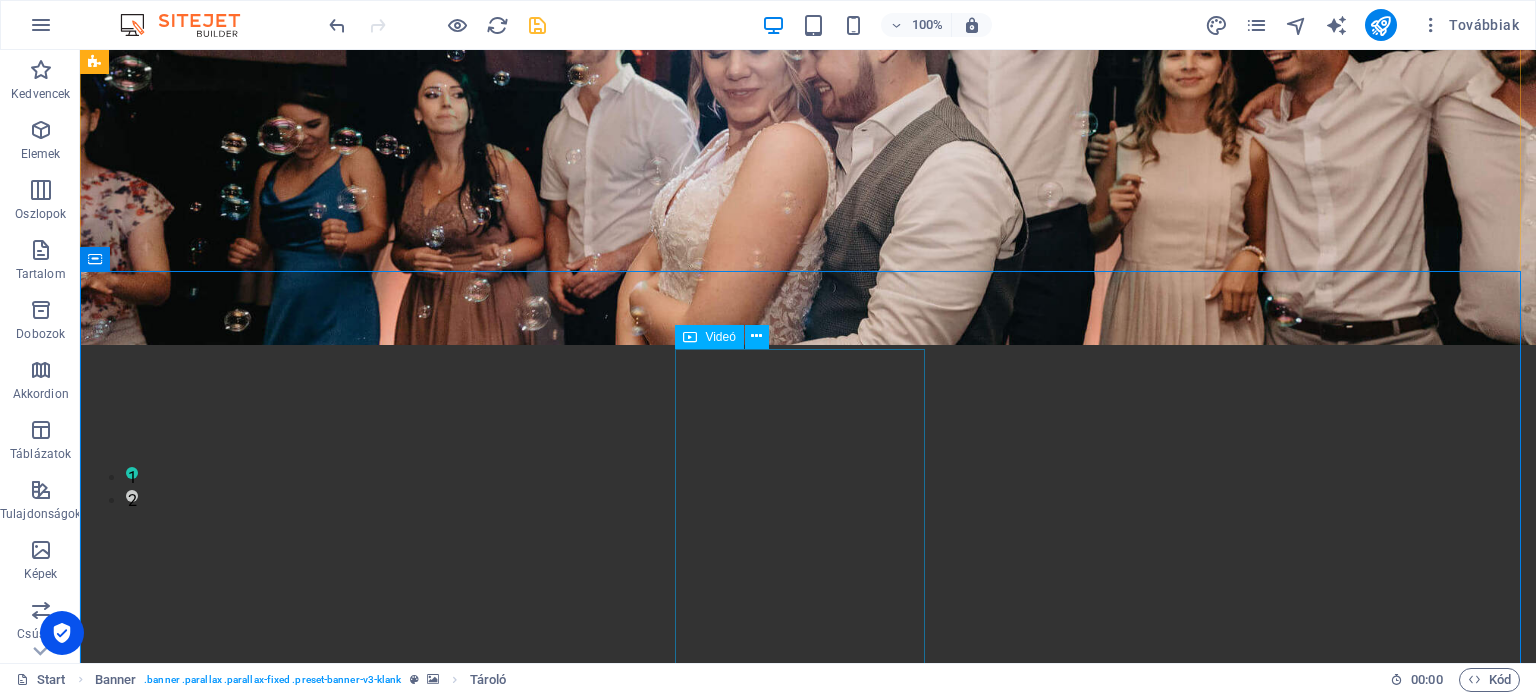 scroll, scrollTop: 100, scrollLeft: 0, axis: vertical 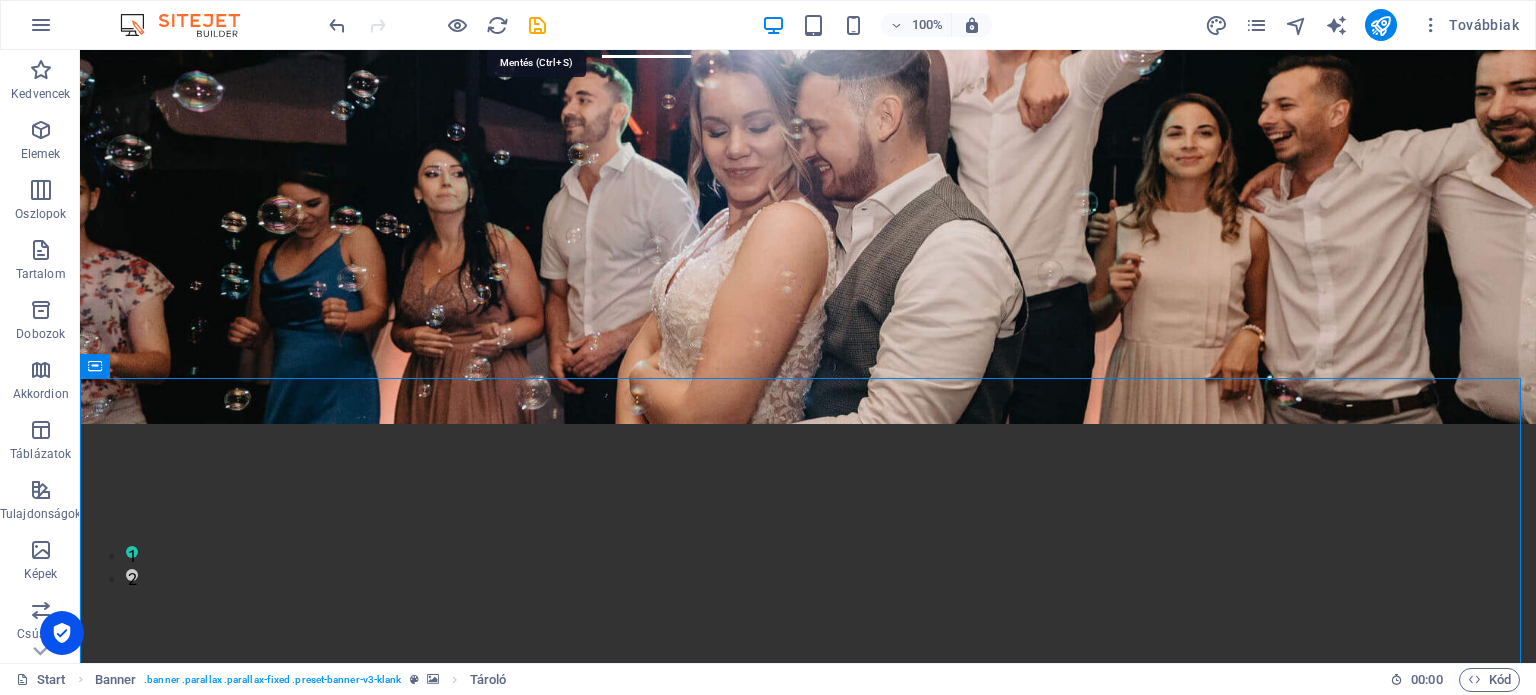 click at bounding box center [537, 25] 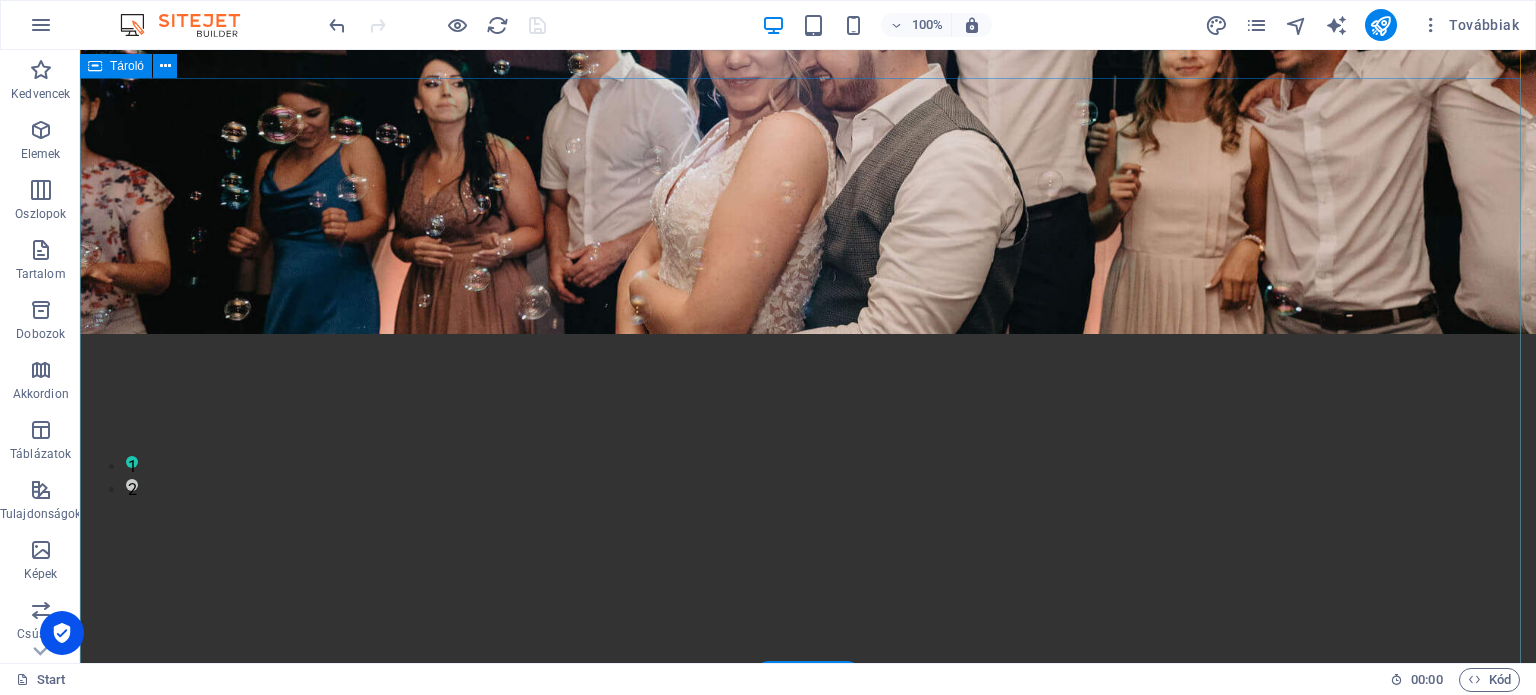 scroll, scrollTop: 400, scrollLeft: 0, axis: vertical 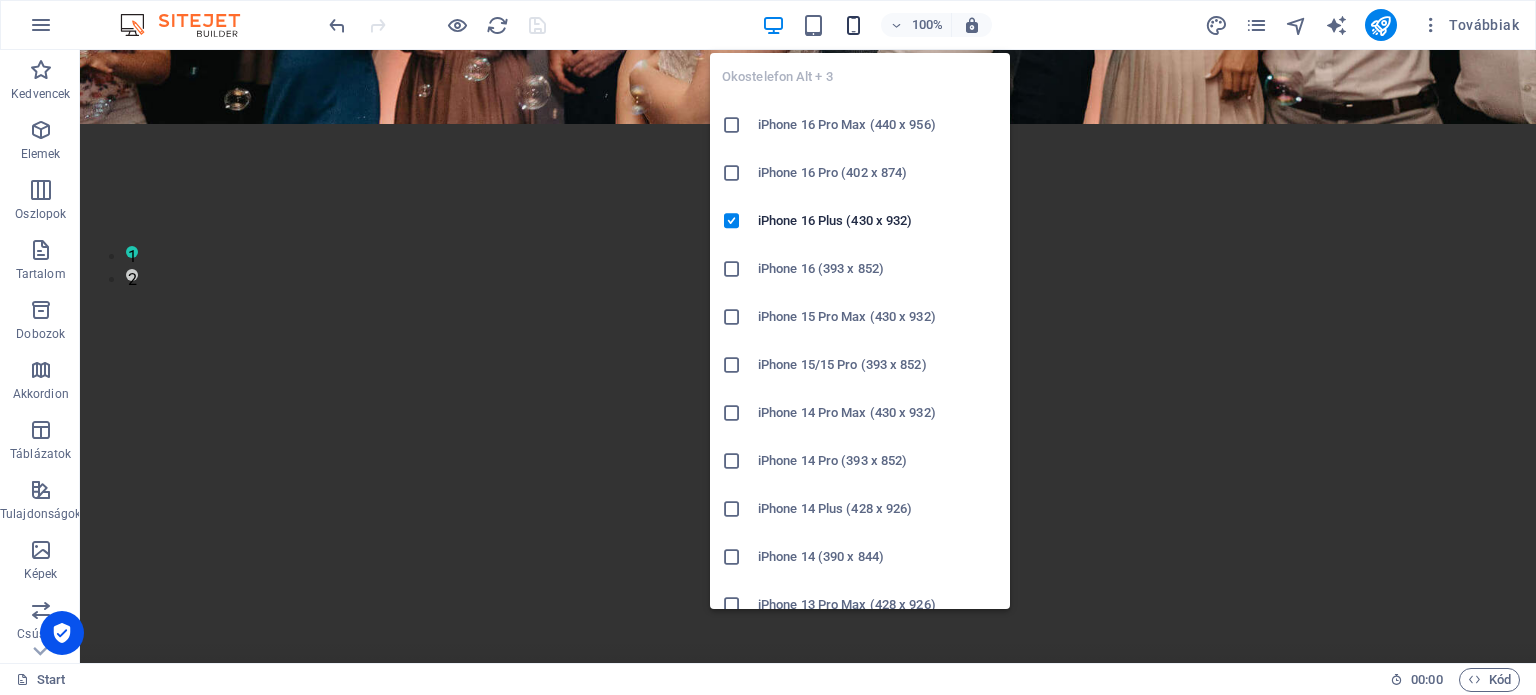 click at bounding box center [853, 25] 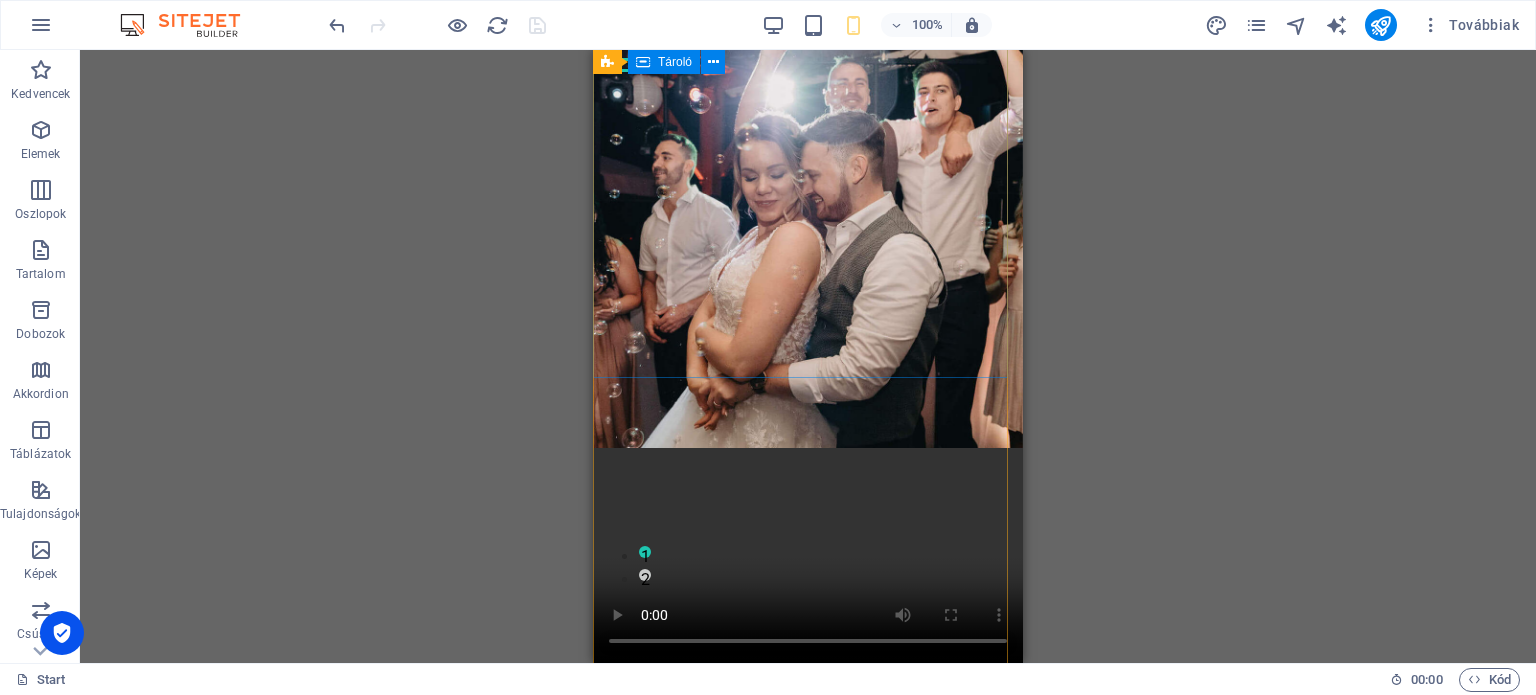 scroll, scrollTop: 0, scrollLeft: 0, axis: both 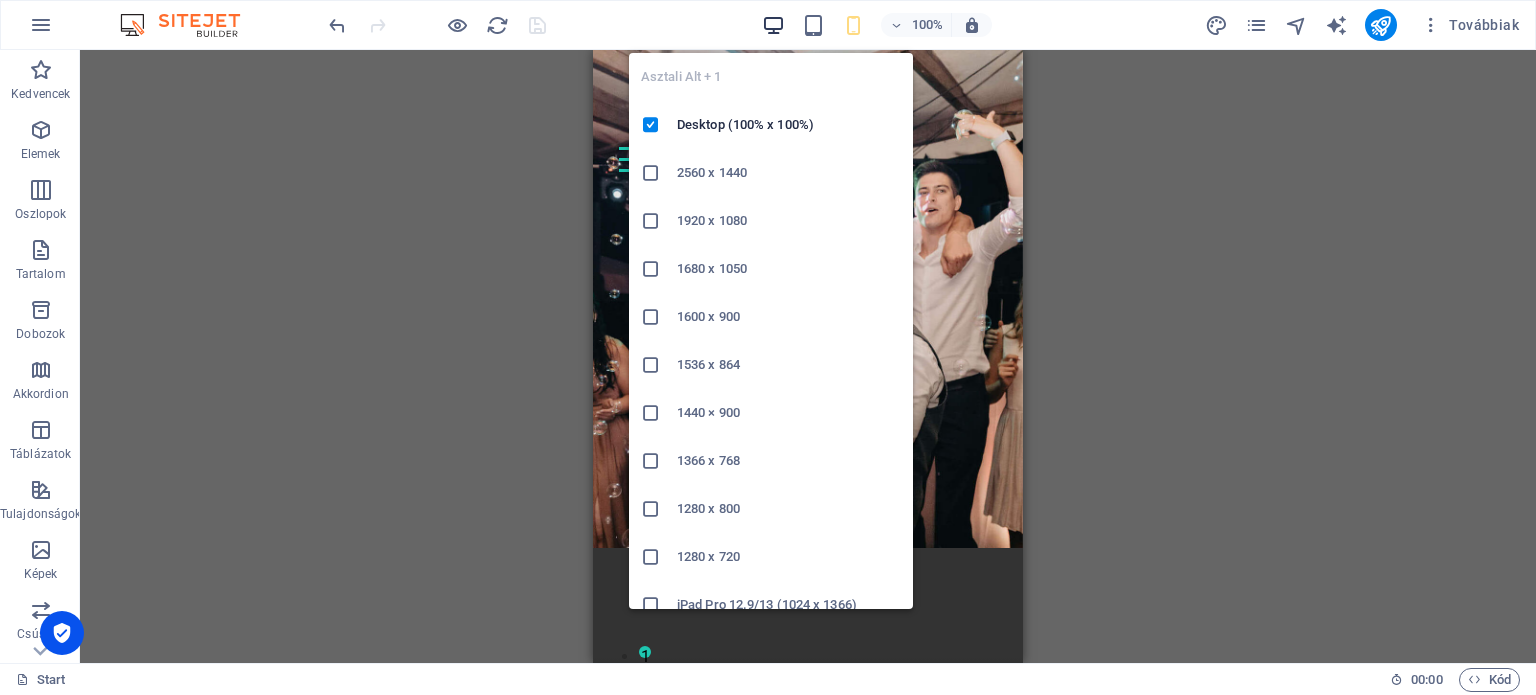 click at bounding box center [773, 25] 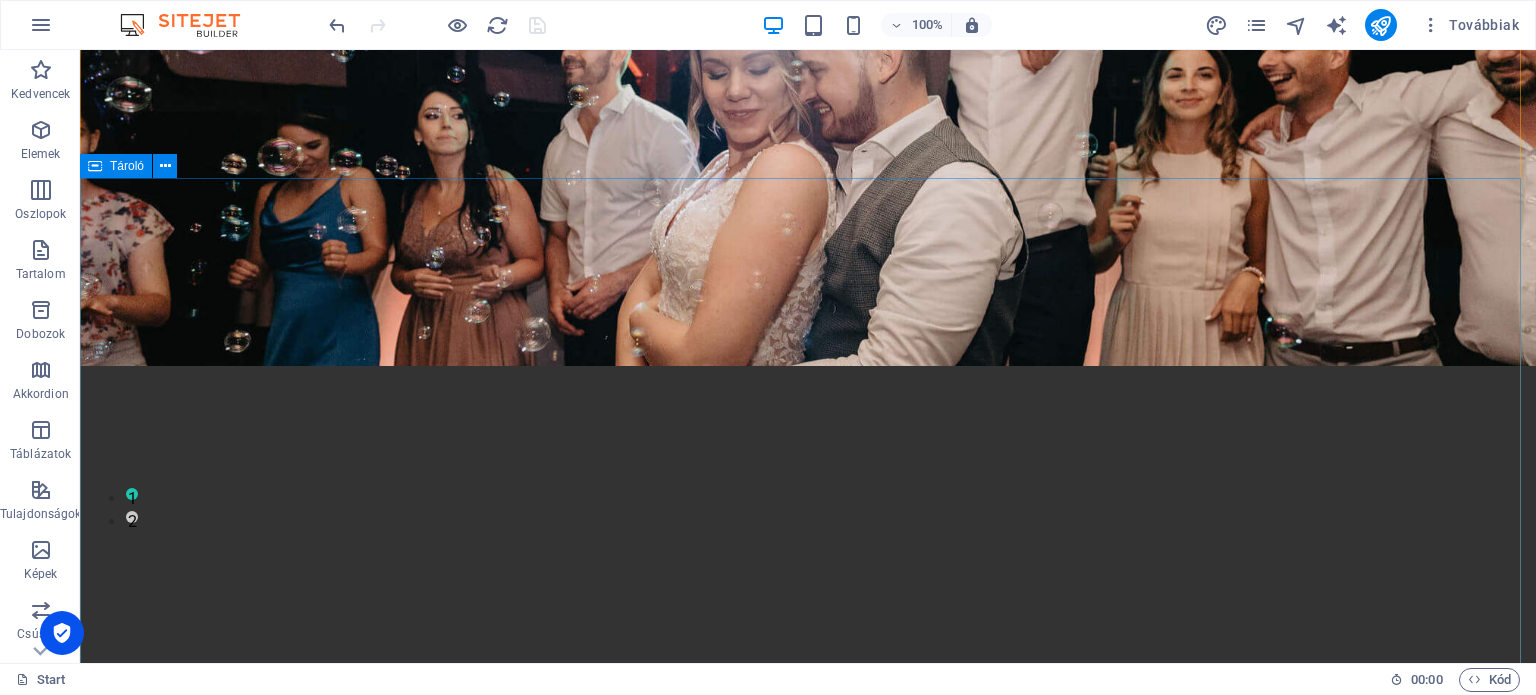 scroll, scrollTop: 100, scrollLeft: 0, axis: vertical 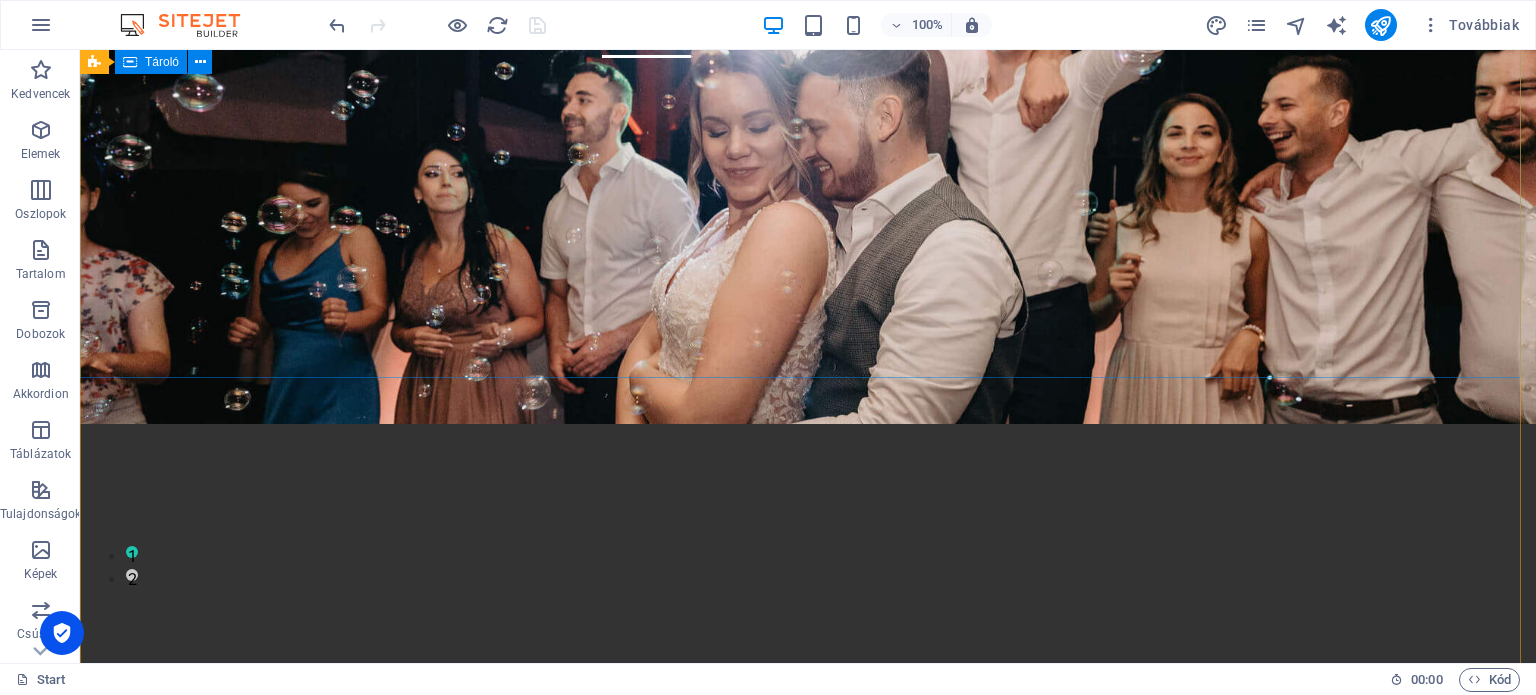 click on "Együtt hozzuk létre az emlékezetes estét! DJ szolgáltatás esküvőkre, rendezvényekre és felejthetetlen bulikra." at bounding box center (808, 249) 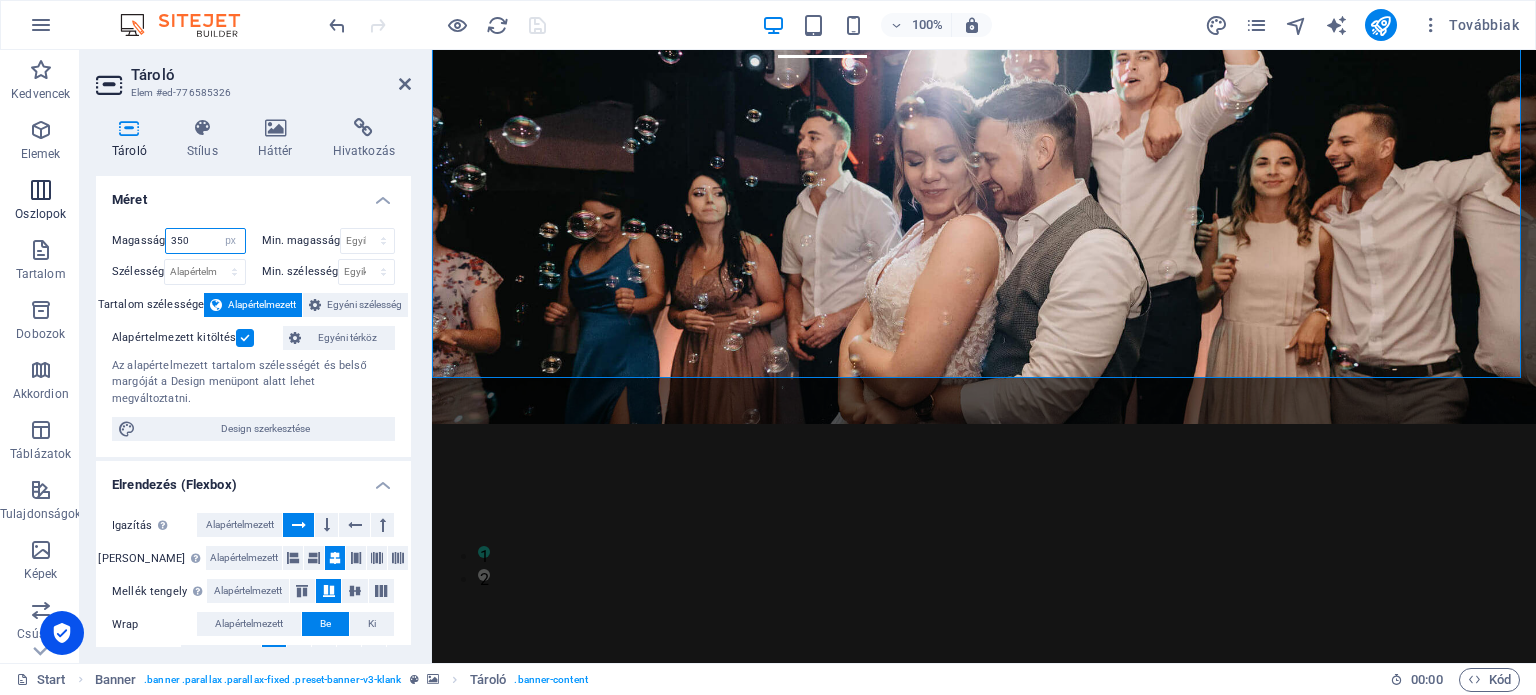 drag, startPoint x: 200, startPoint y: 239, endPoint x: 7, endPoint y: 172, distance: 204.2988 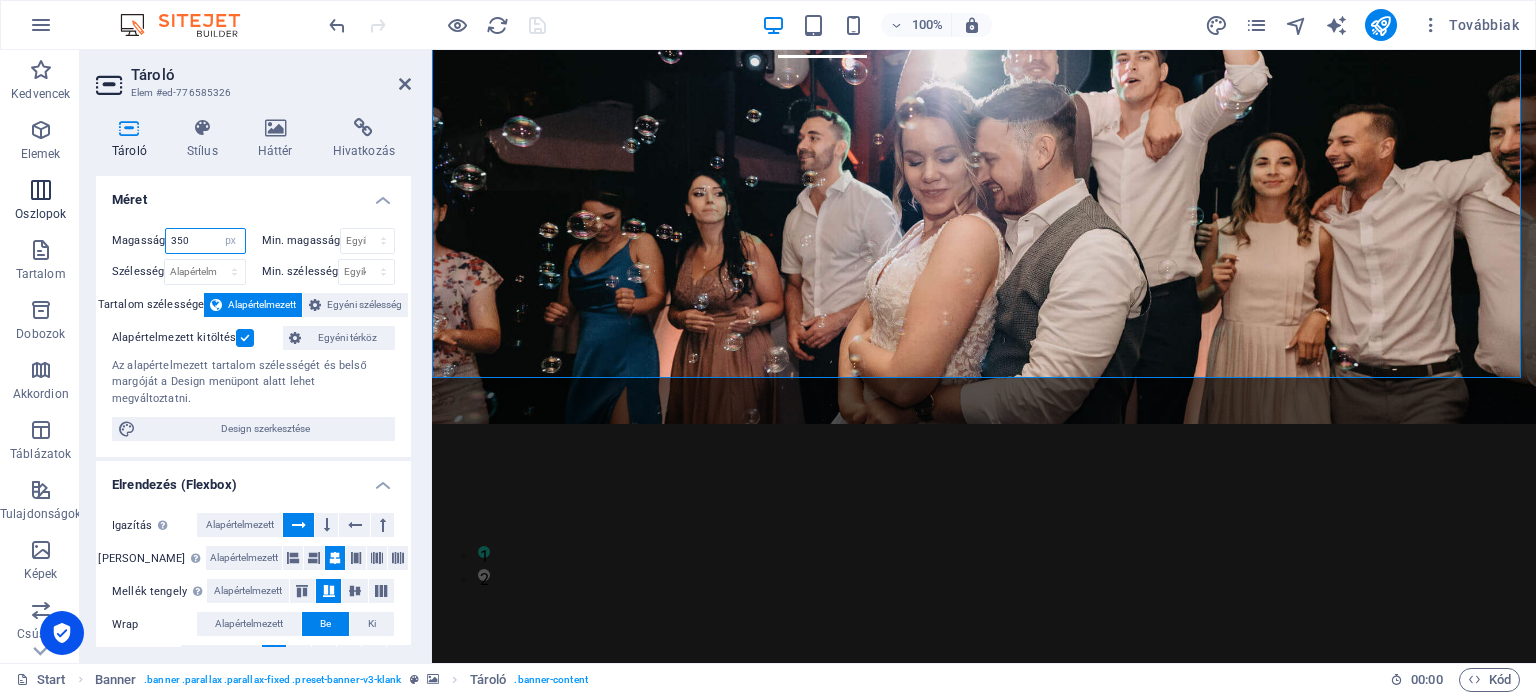 click on "Kedvencek Elemek Oszlopok Tartalom Dobozok Akkordion Táblázatok Tulajdonságok Képek Csúszka Fejléc Lábléc Űrlapok Marketing Gyűjtemények Tároló Elem #ed-776585326
Tároló Stílus Háttér Hivatkozás Méret Magasság 350 Alapértelmezett px rem % vh vw Min. magasság Egyik sem px rem % vh vw Szélesség Alapértelmezett px rem % em vh vw Min. szélesség Egyik sem px rem % vh vw Tartalom szélessége Alapértelmezett Egyéni szélesség Szélesség Alapértelmezett px rem % em vh vw Min. szélesség Egyik sem px rem % vh vw Alapértelmezett kitöltés Egyéni térköz Az alapértelmezett tartalom szélességét és belső margóját a Design menüpont alatt lehet megváltoztatni. Design szerkesztése Elrendezés (Flexbox) Igazítás Meghatározza a flex irányát. Alapértelmezett Fő tengely Meghatározza, hogy az elemek hogyan viselkedjenek a fő tengely mentén ebben a tartályban (tartalom igazítása). Alapértelmezett Mellék tengely Alapértelmezett Wrap Alapértelmezett" at bounding box center (768, 356) 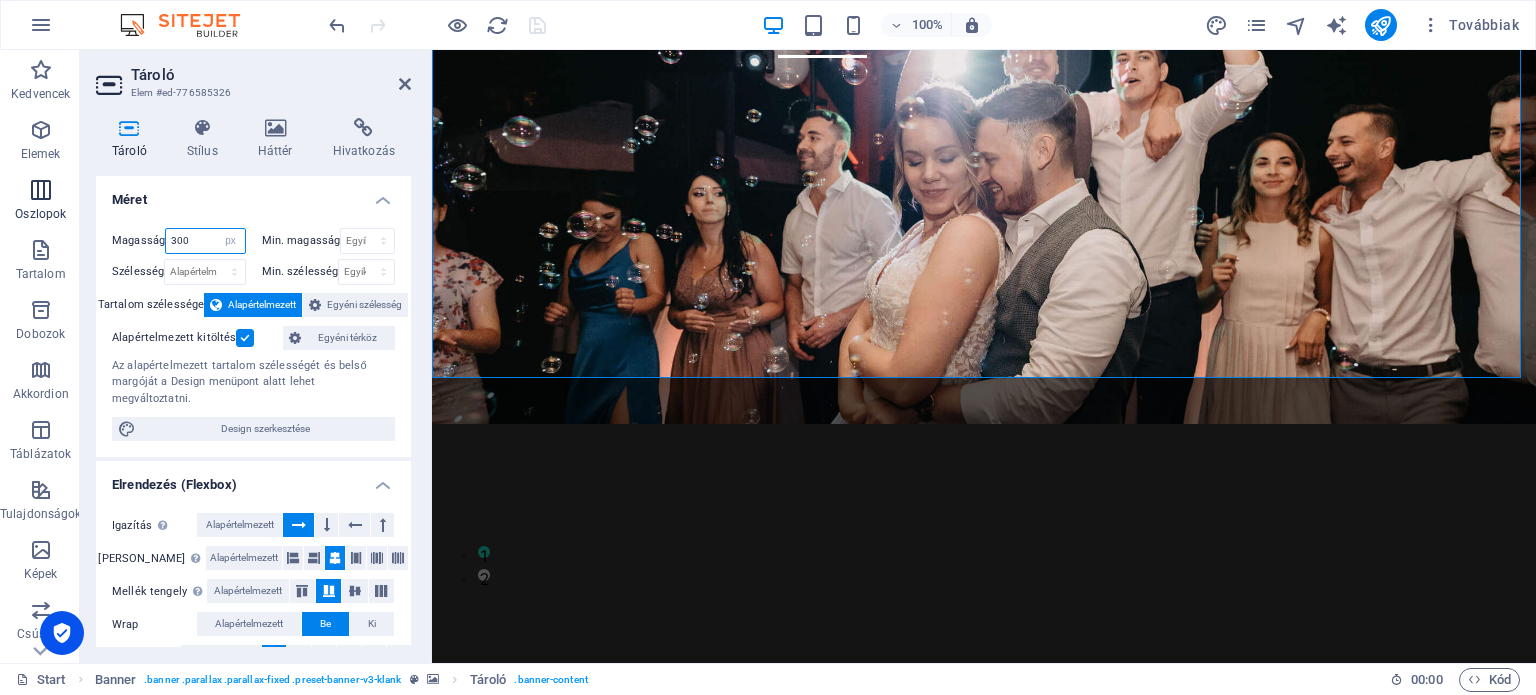 type on "300" 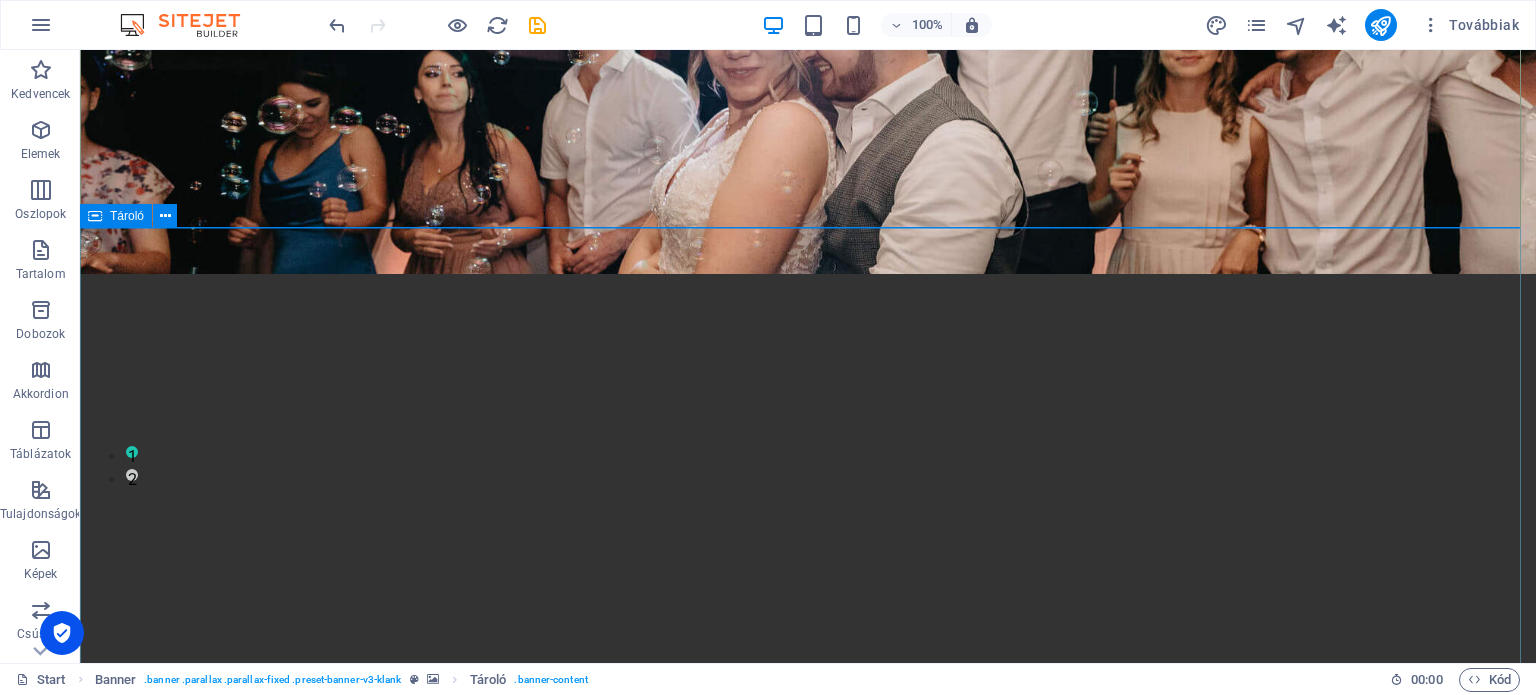 scroll, scrollTop: 500, scrollLeft: 0, axis: vertical 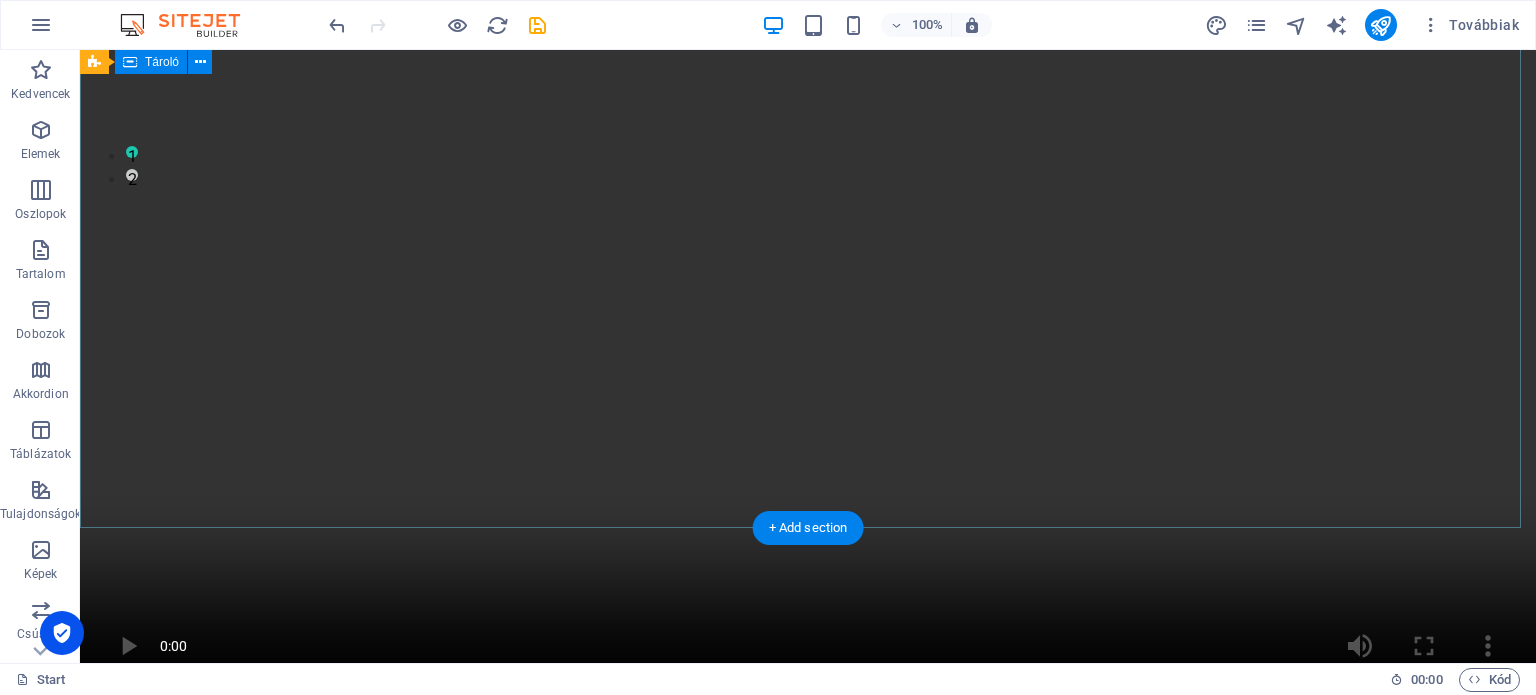 click at bounding box center (808, 299) 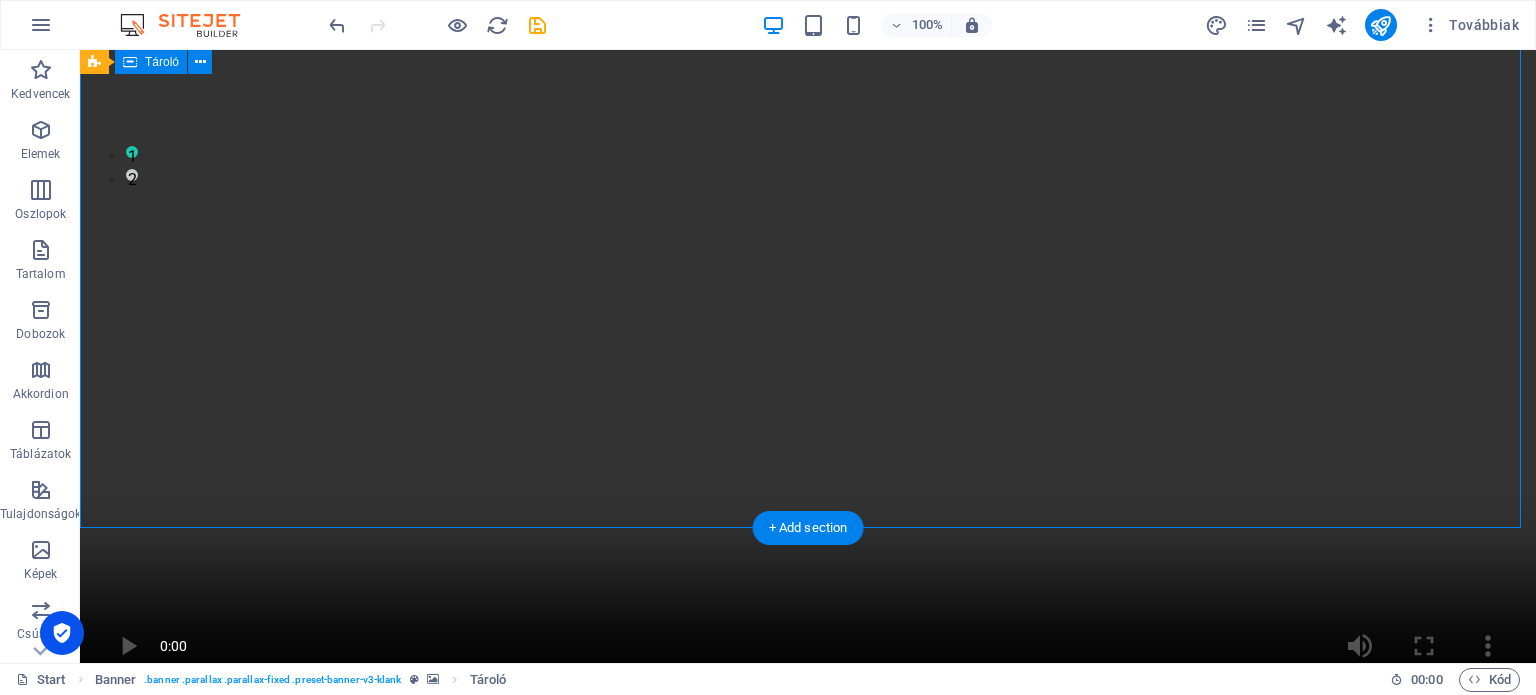 click at bounding box center [808, 299] 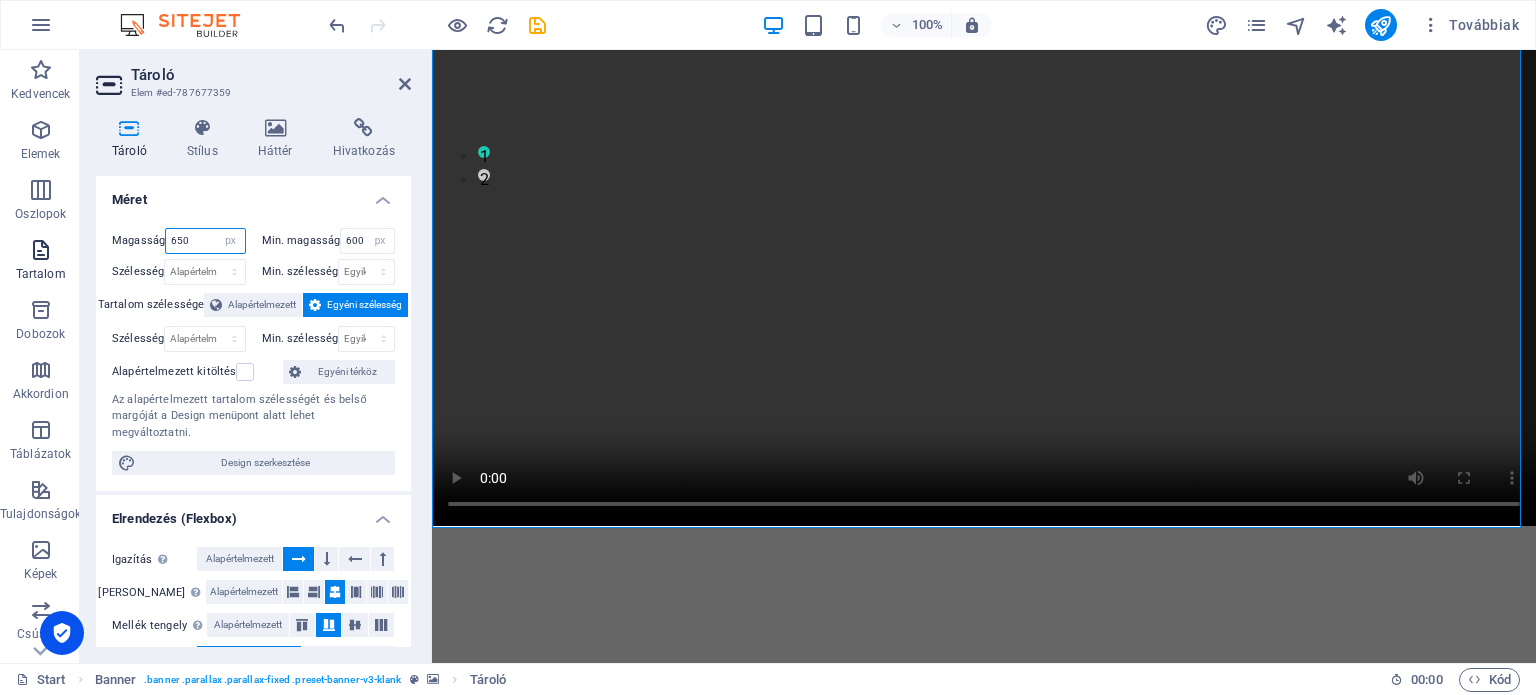 drag, startPoint x: 200, startPoint y: 240, endPoint x: 0, endPoint y: 235, distance: 200.06248 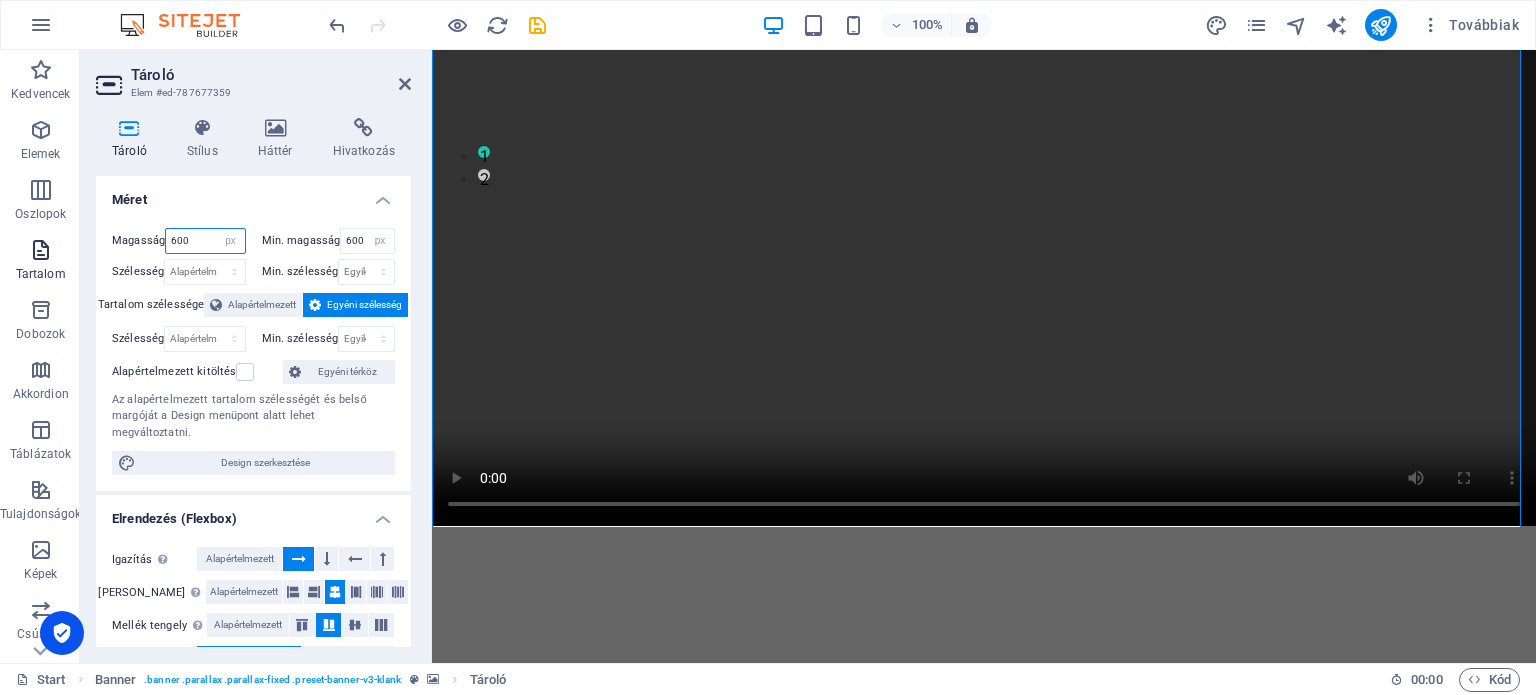 type on "600" 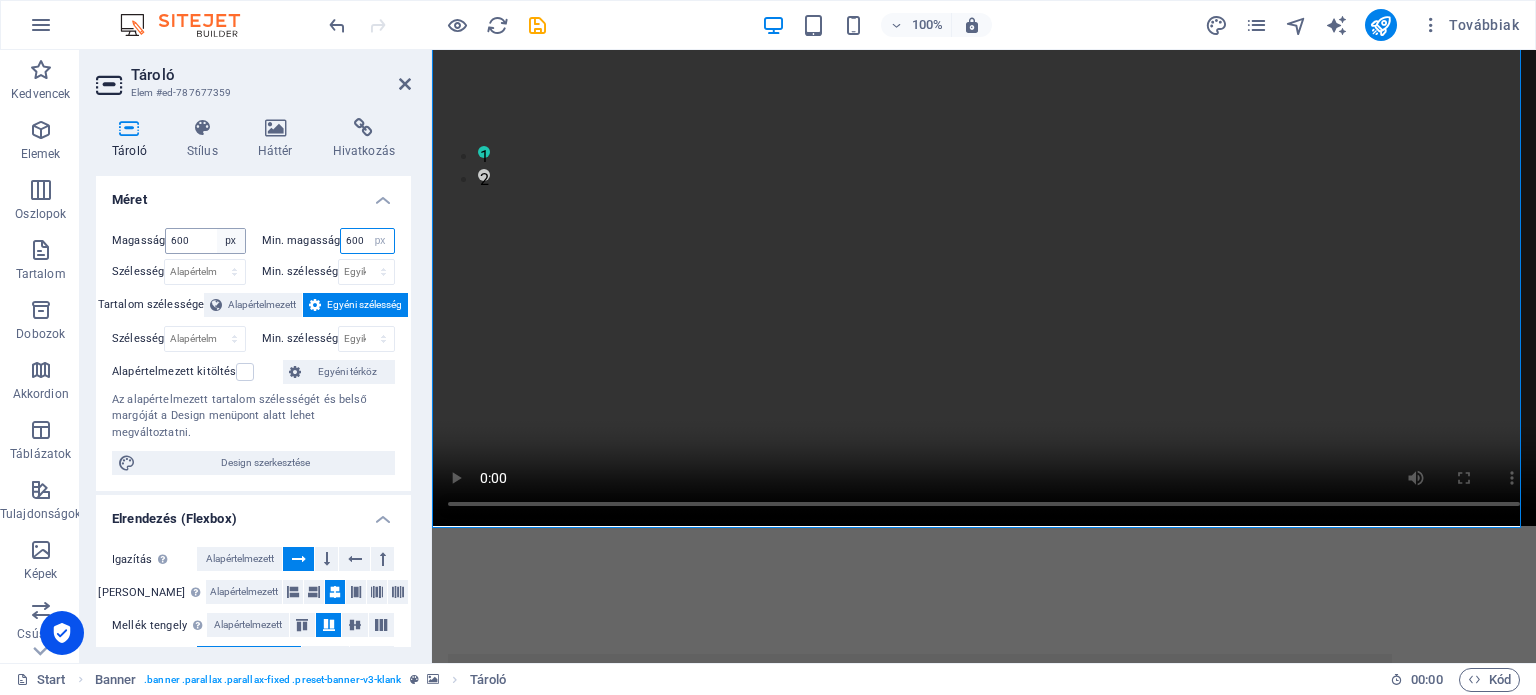 drag, startPoint x: 294, startPoint y: 244, endPoint x: 225, endPoint y: 244, distance: 69 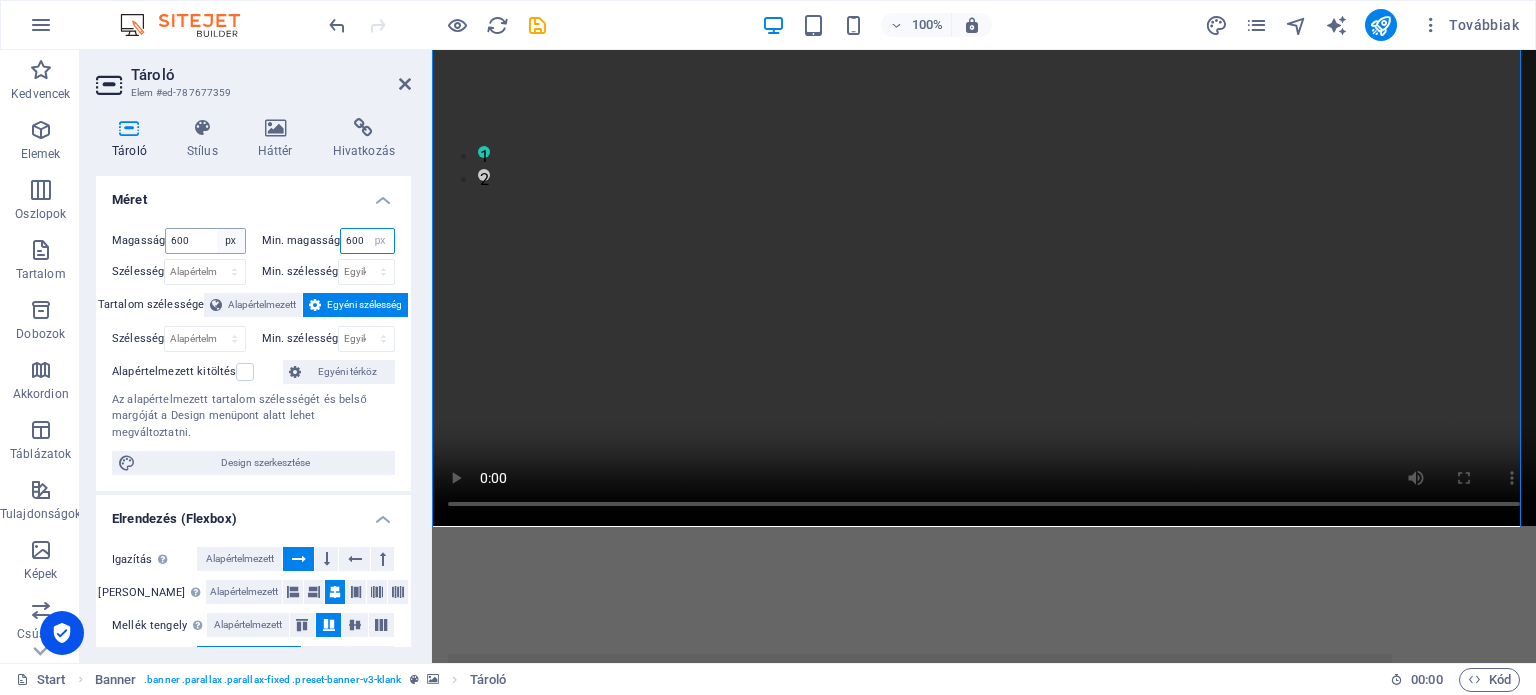 click on "Magasság 600 Alapértelmezett px rem % vh vw Min. magasság 600 Egyik sem px rem % vh vw" at bounding box center [253, 243] 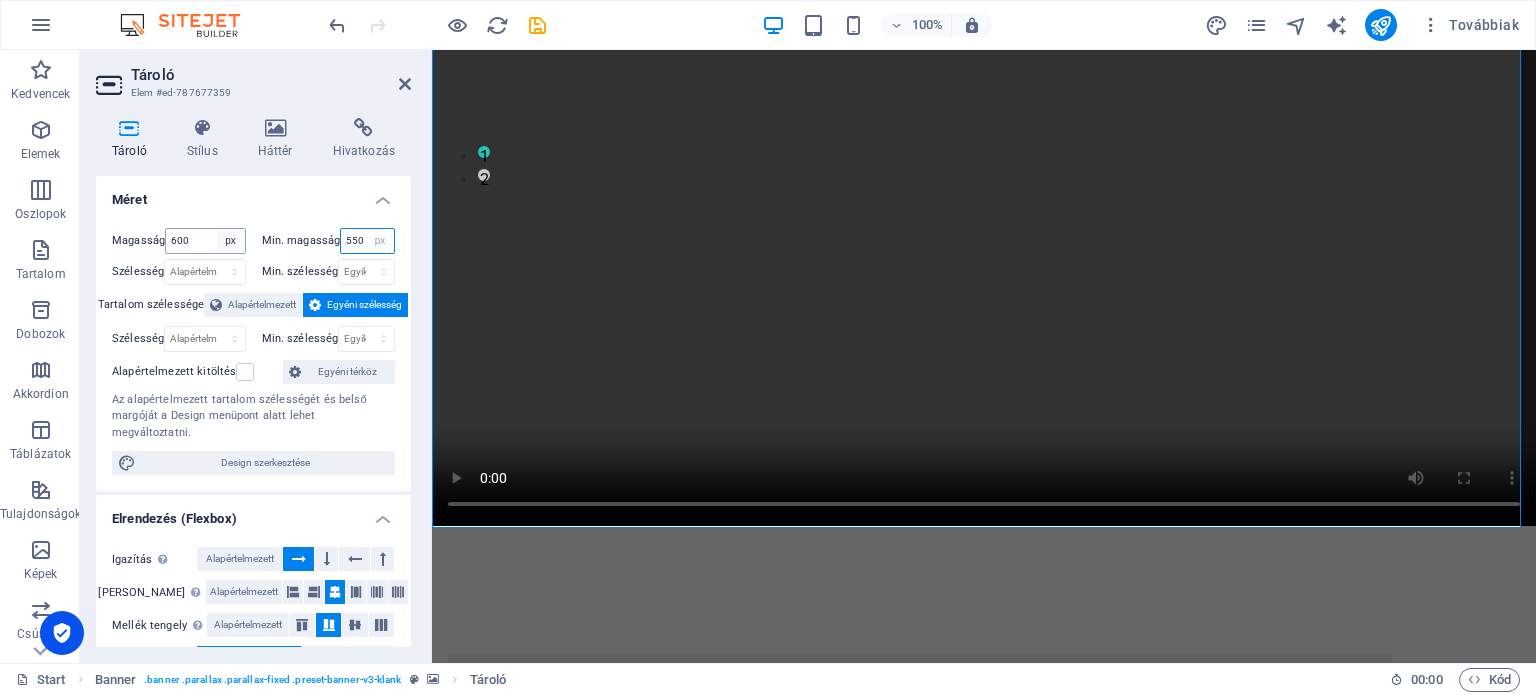 type on "550" 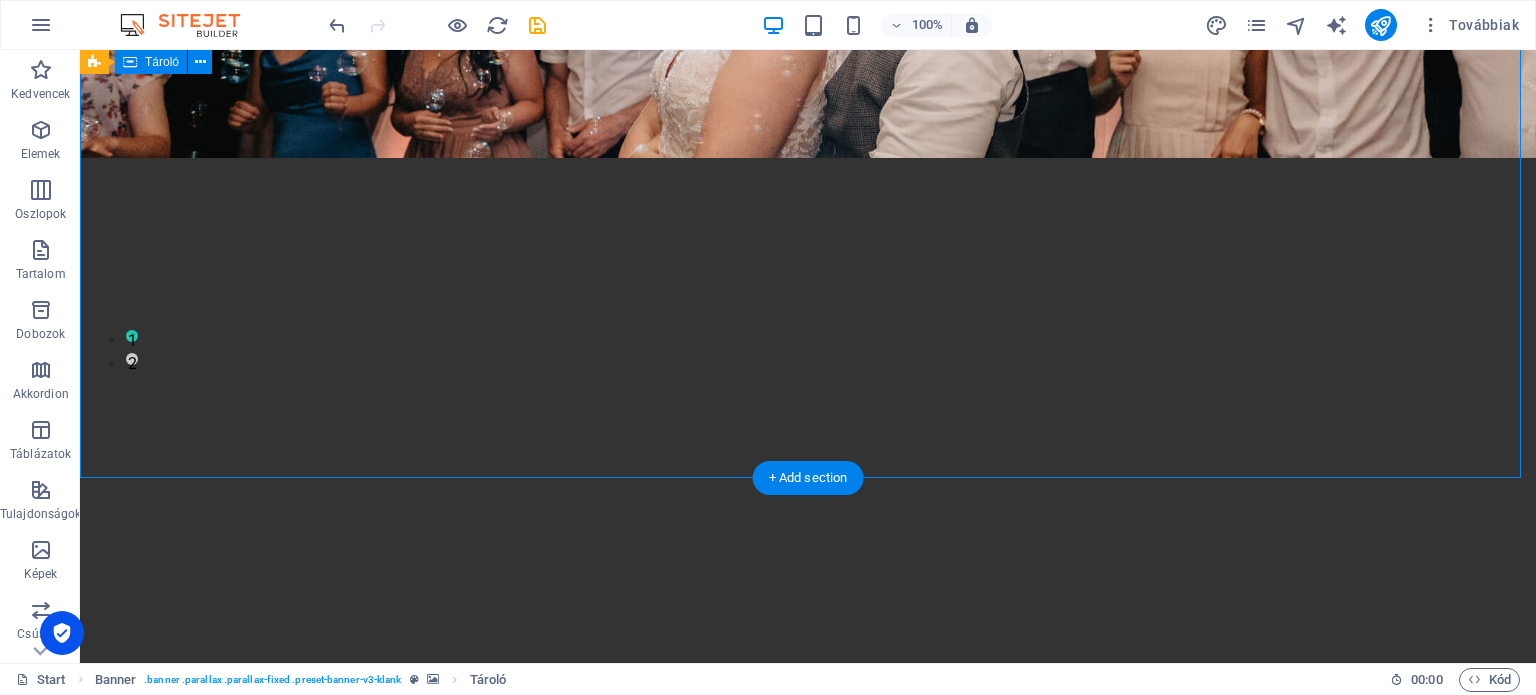 scroll, scrollTop: 100, scrollLeft: 0, axis: vertical 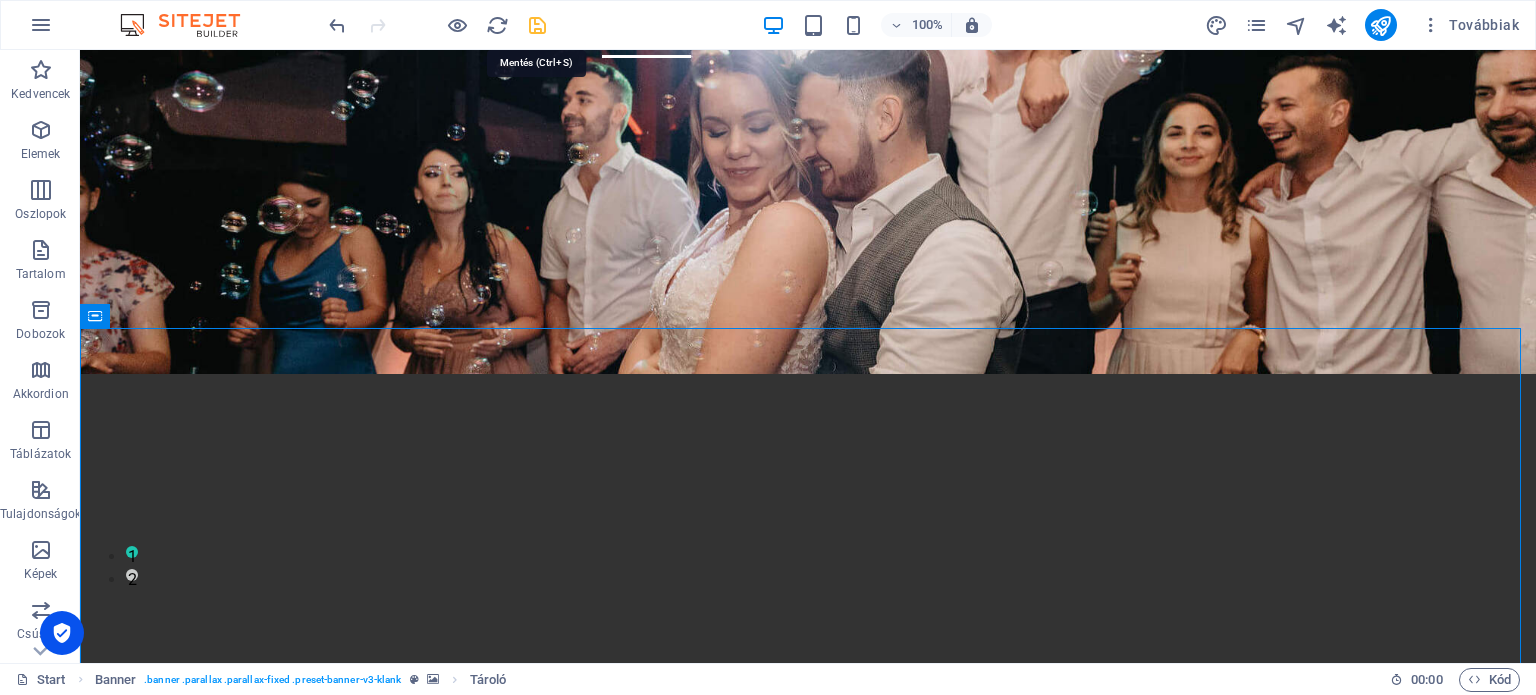 click at bounding box center [537, 25] 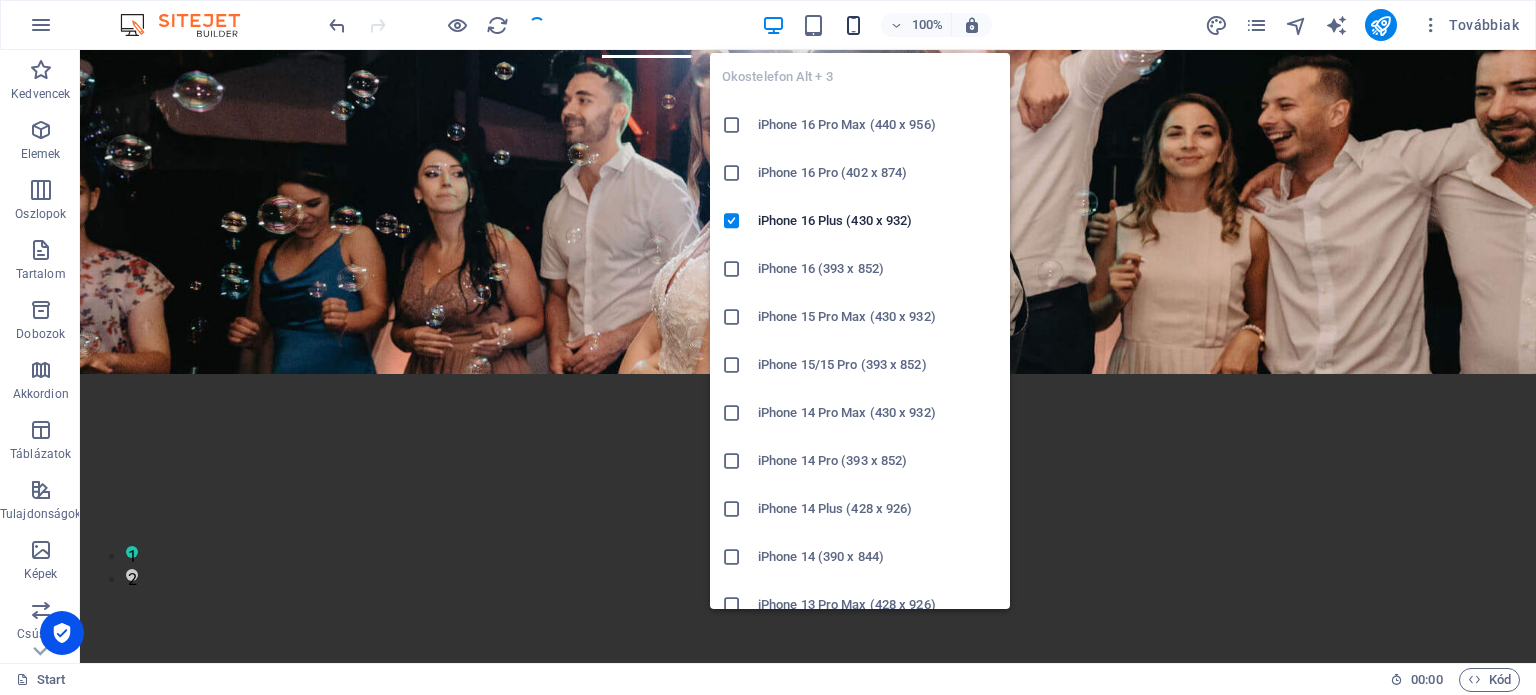 click at bounding box center [853, 25] 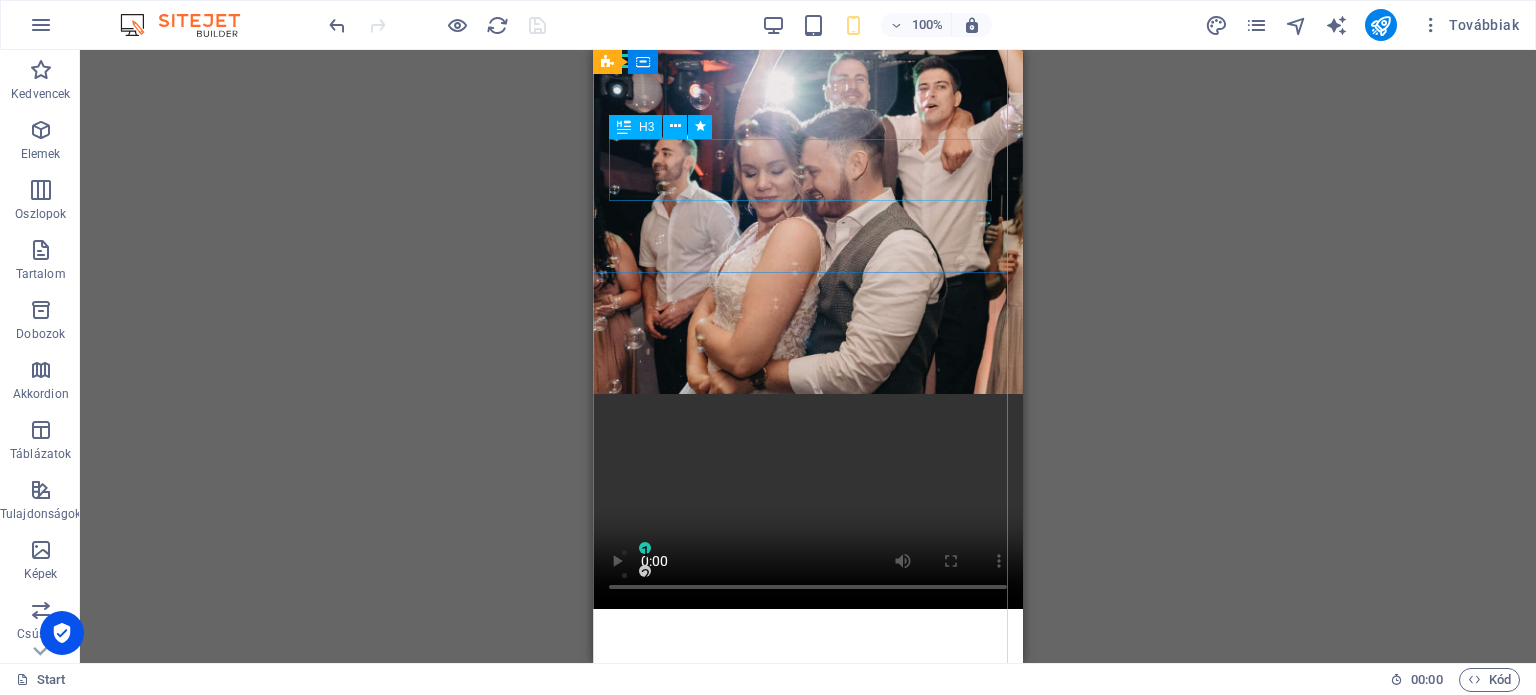 scroll, scrollTop: 0, scrollLeft: 0, axis: both 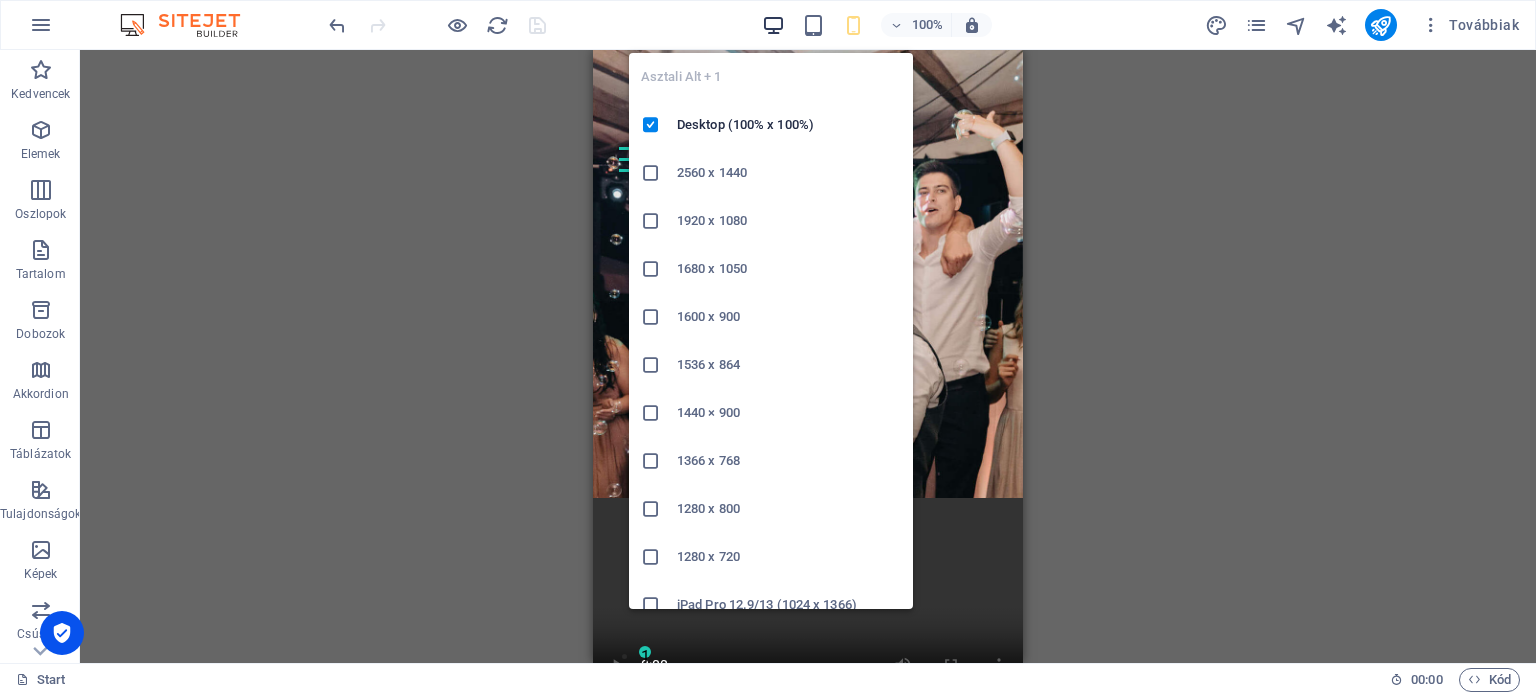 click at bounding box center [773, 25] 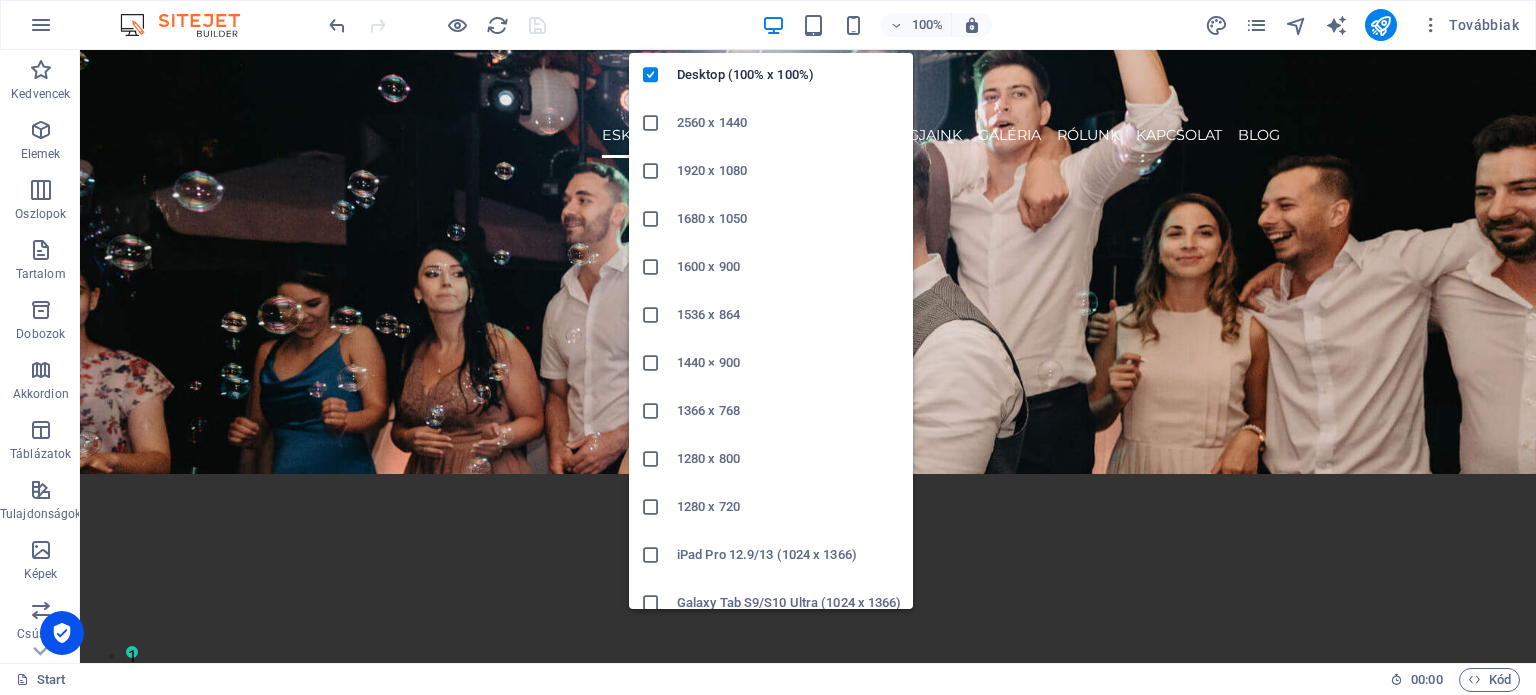 scroll, scrollTop: 0, scrollLeft: 0, axis: both 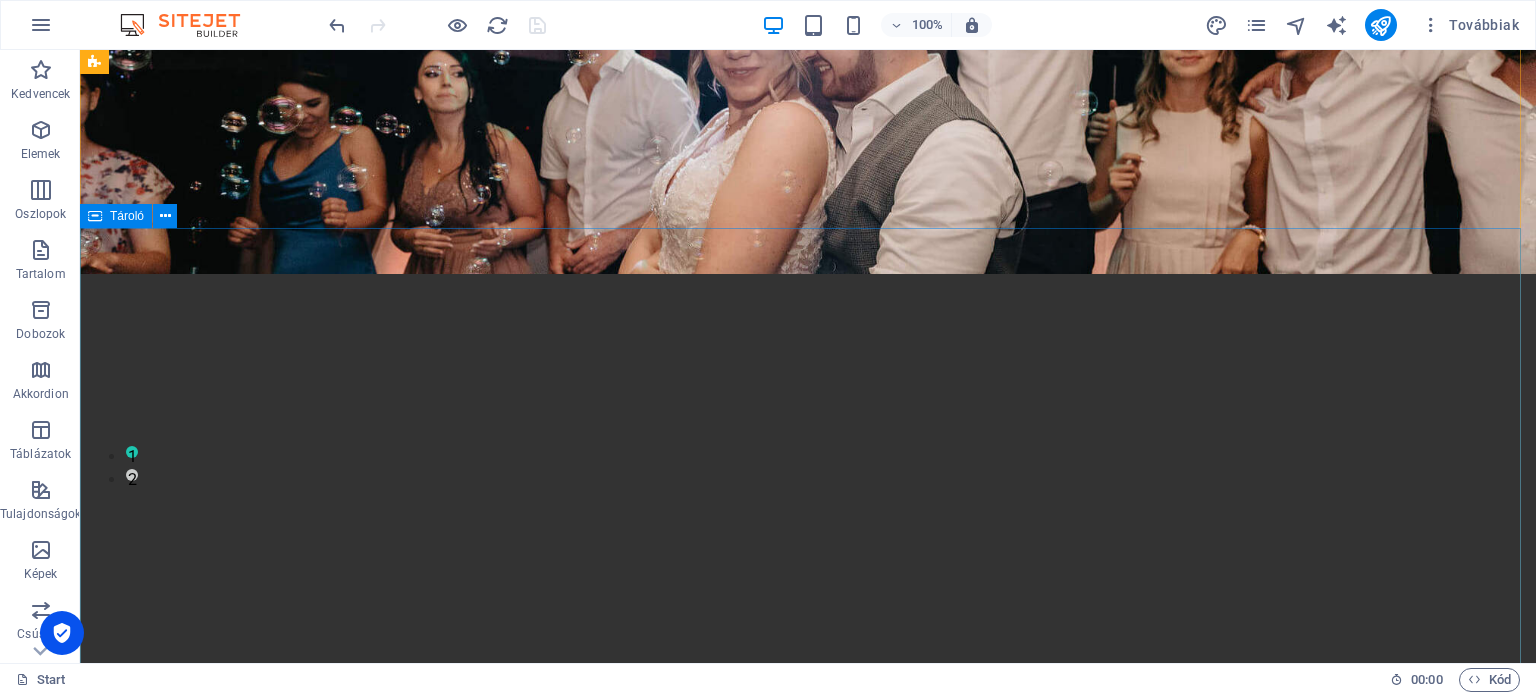 click at bounding box center (808, 574) 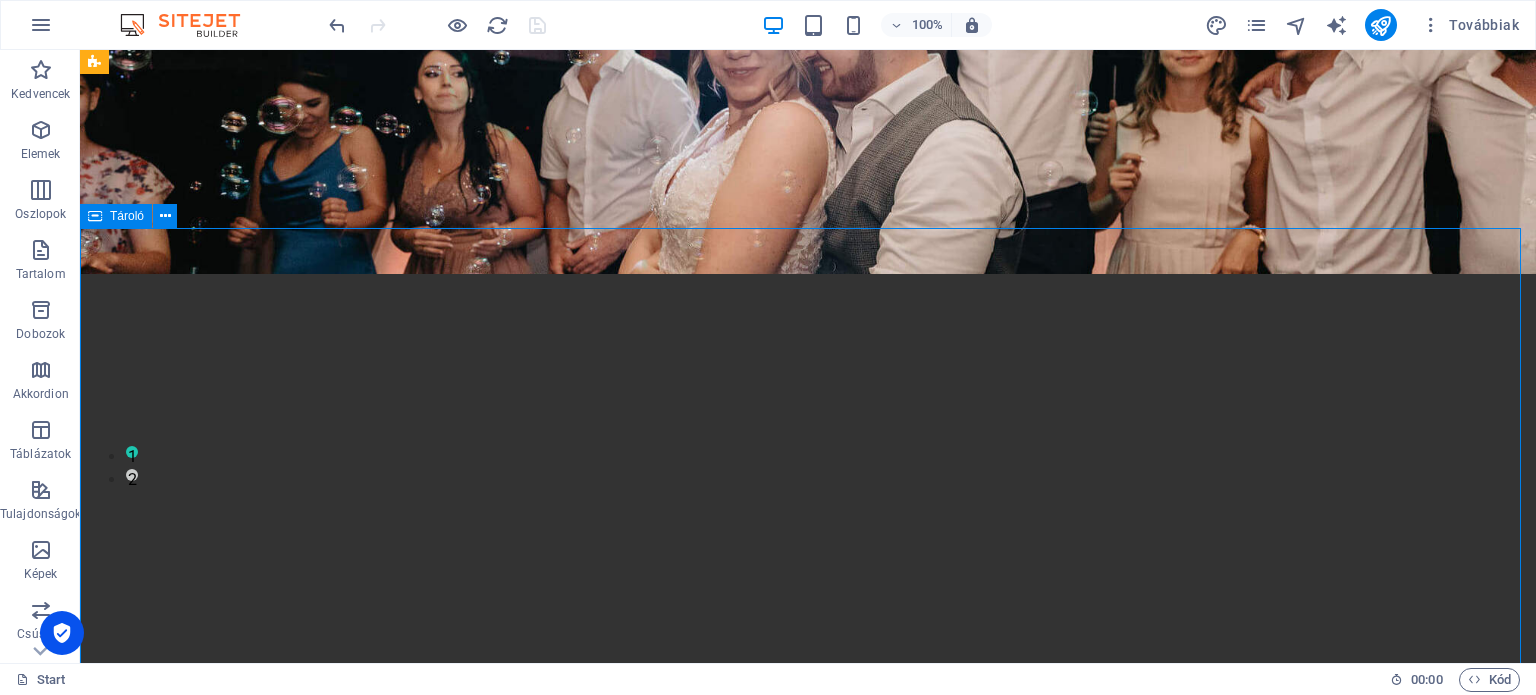 click at bounding box center [808, 574] 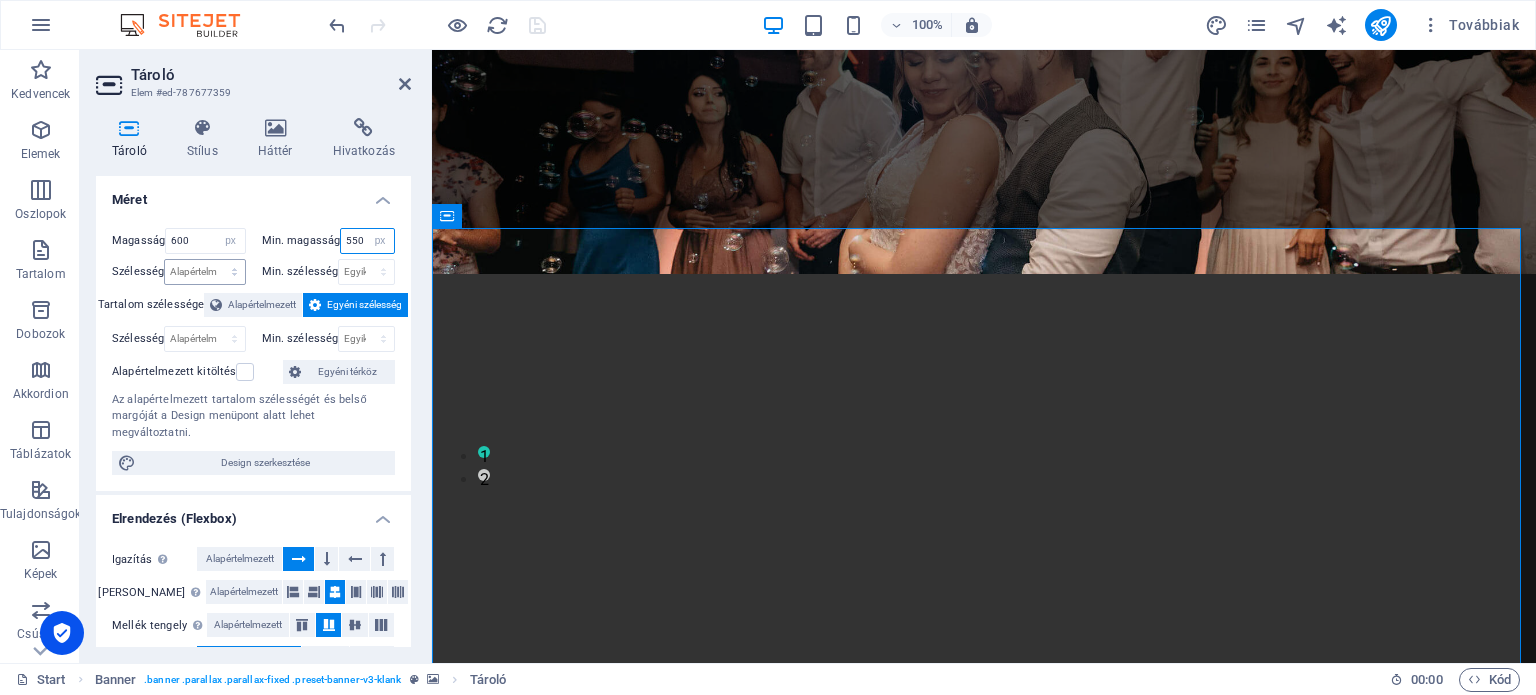 drag, startPoint x: 360, startPoint y: 238, endPoint x: 124, endPoint y: 278, distance: 239.36583 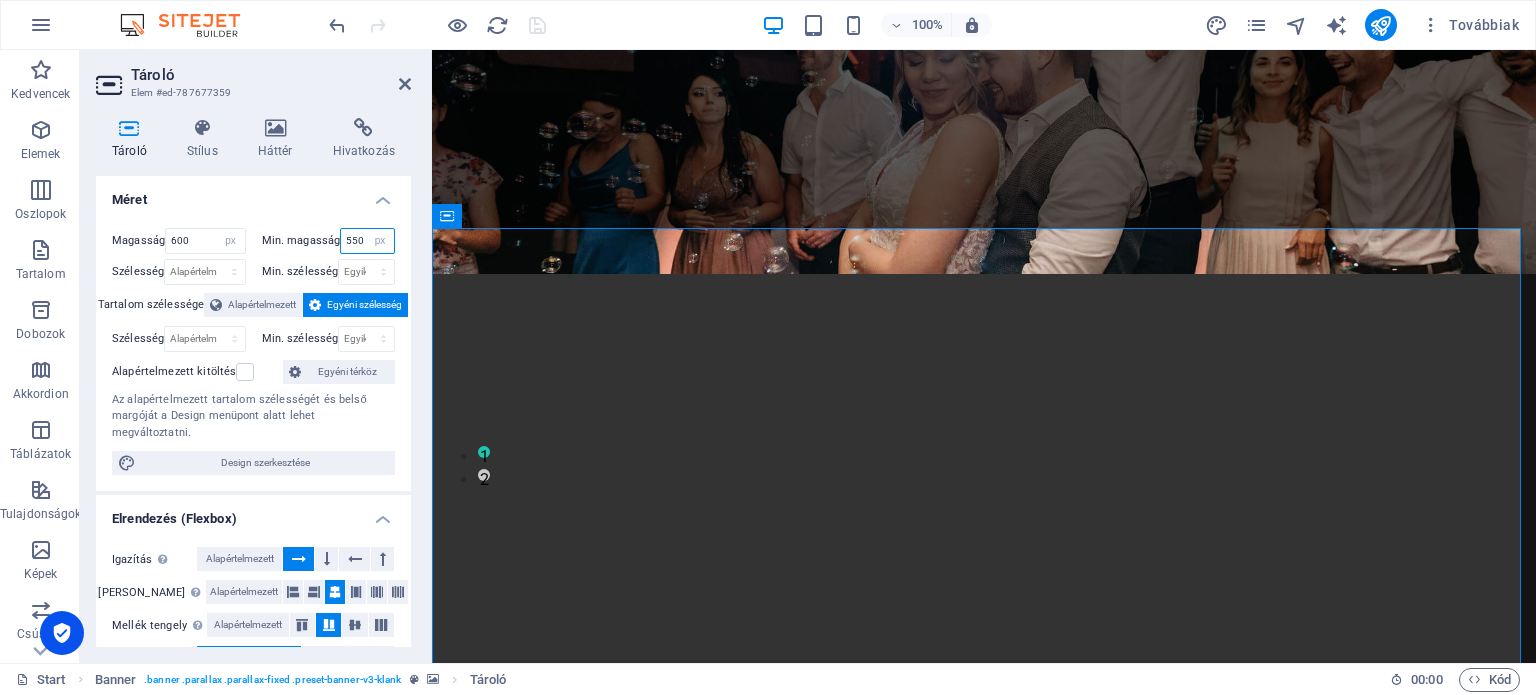 click on "Magasság 600 Alapértelmezett px rem % vh vw Min. magasság 550 Egyik sem px rem % vh vw Szélesség Alapértelmezett px rem % em vh vw Min. szélesség Egyik sem px rem % vh vw" at bounding box center [253, 256] 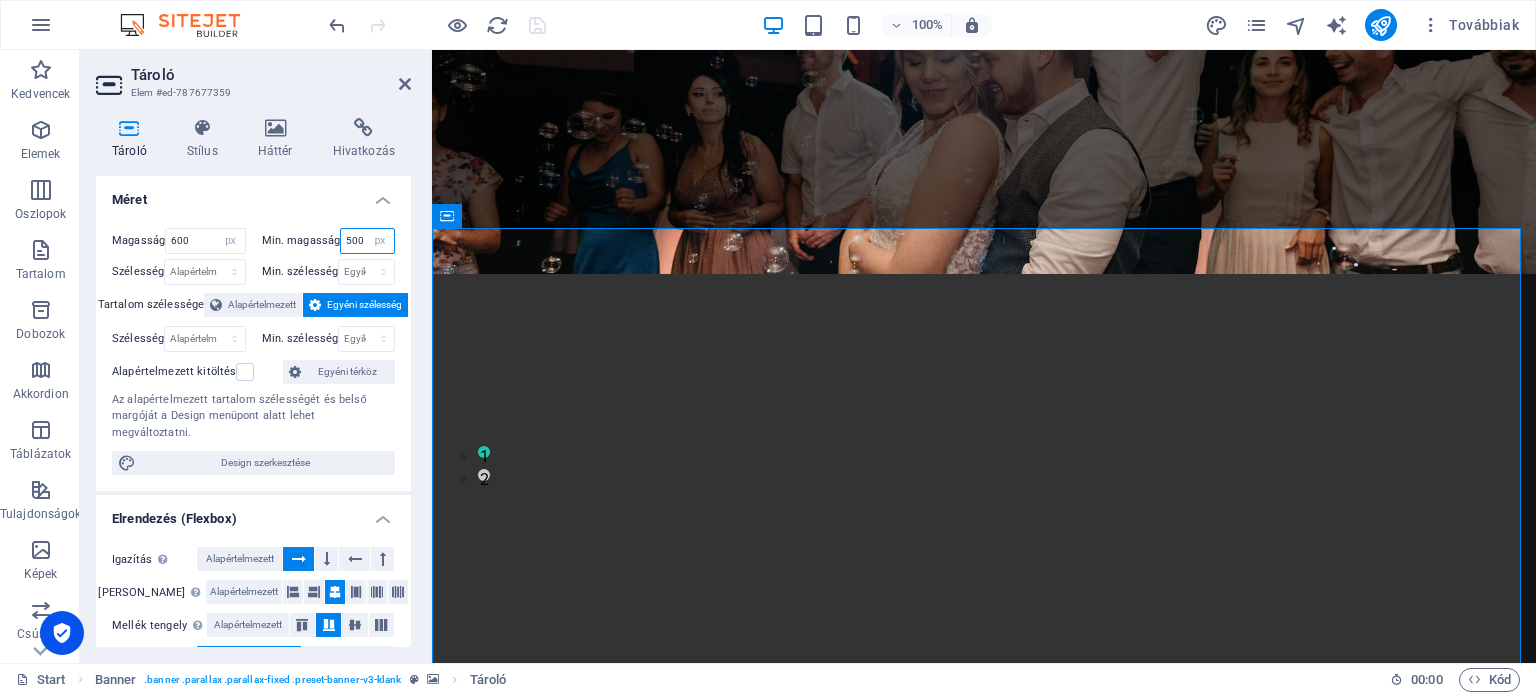 type on "500" 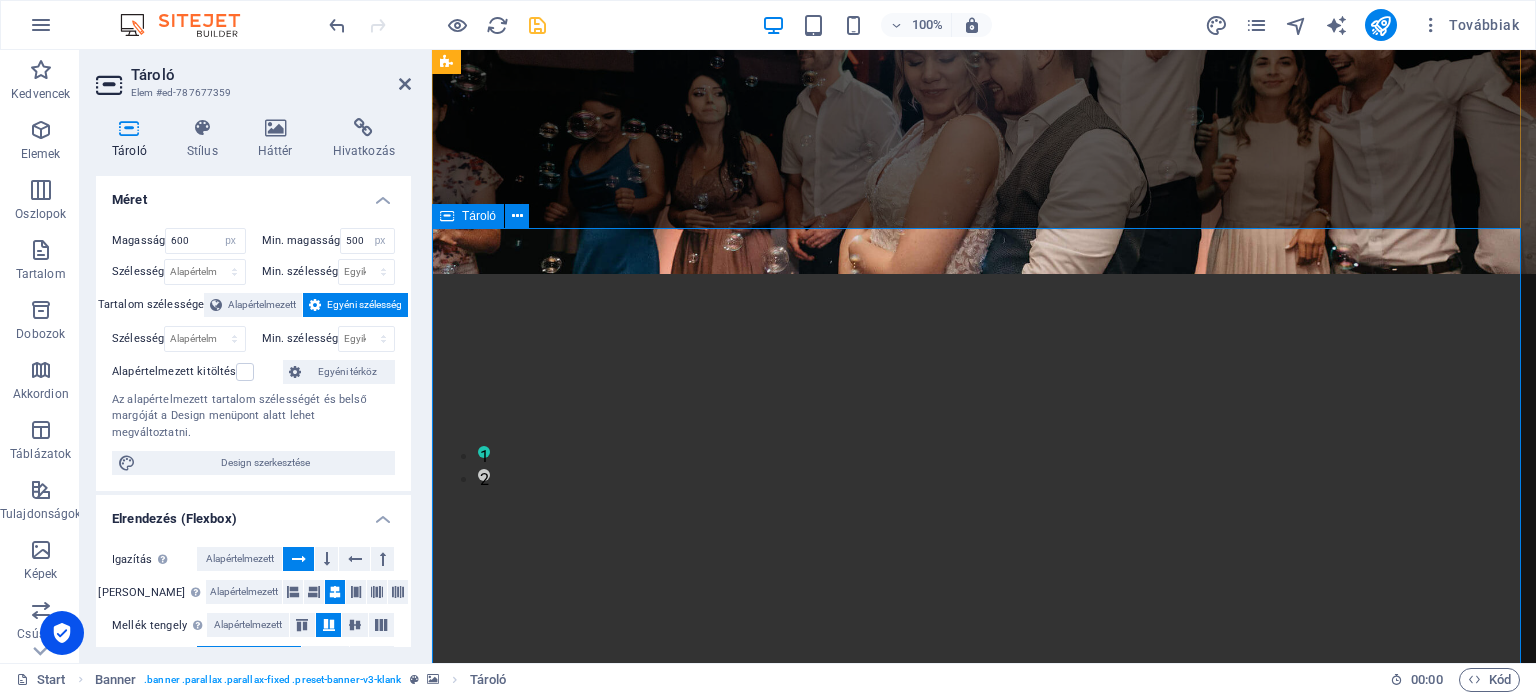 scroll, scrollTop: 100, scrollLeft: 0, axis: vertical 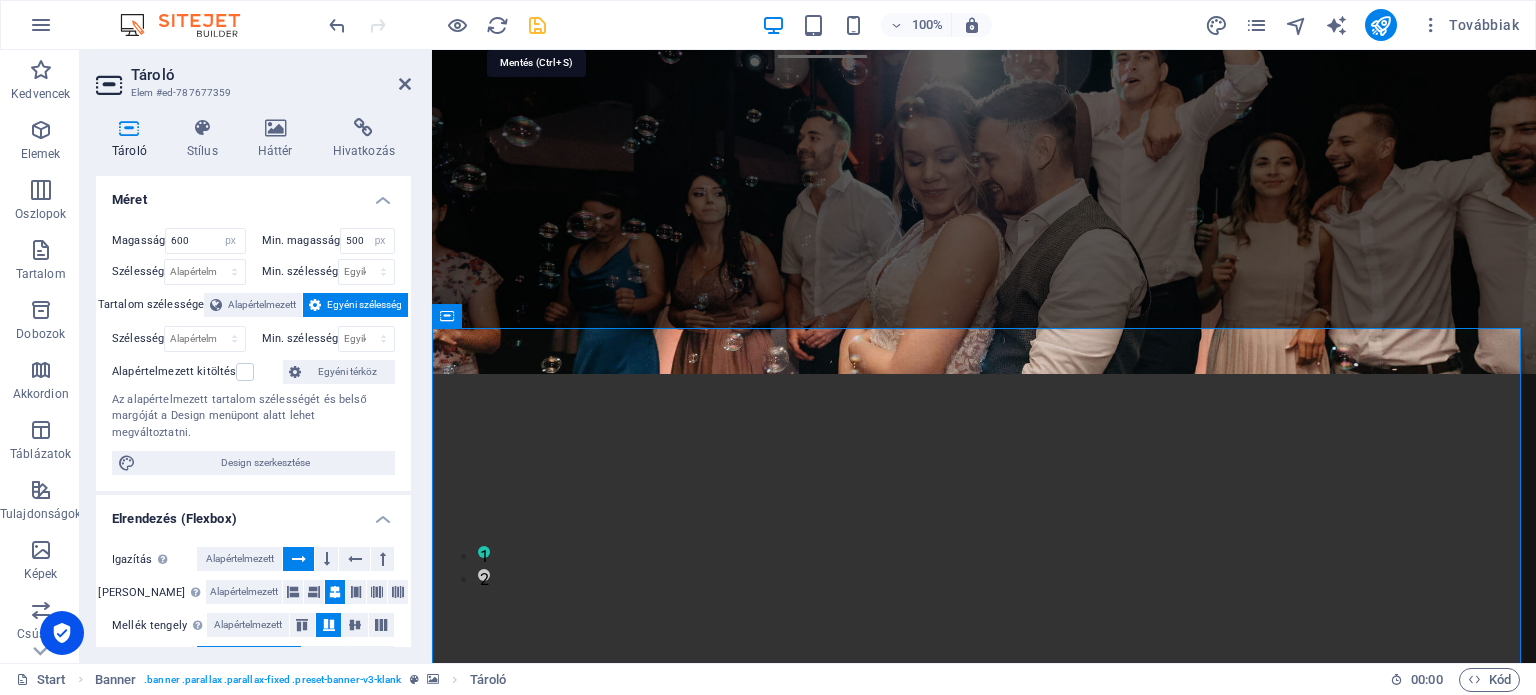 click at bounding box center (537, 25) 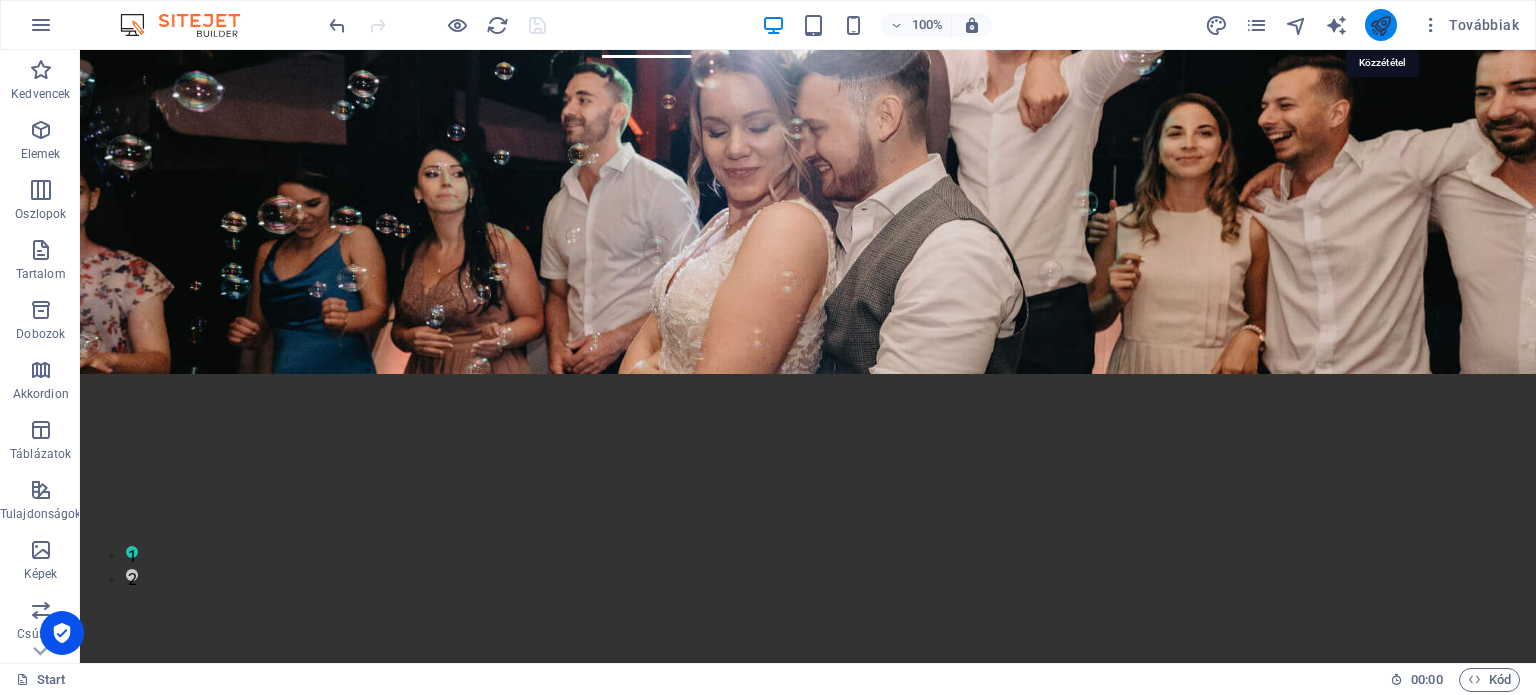 click at bounding box center [1380, 25] 